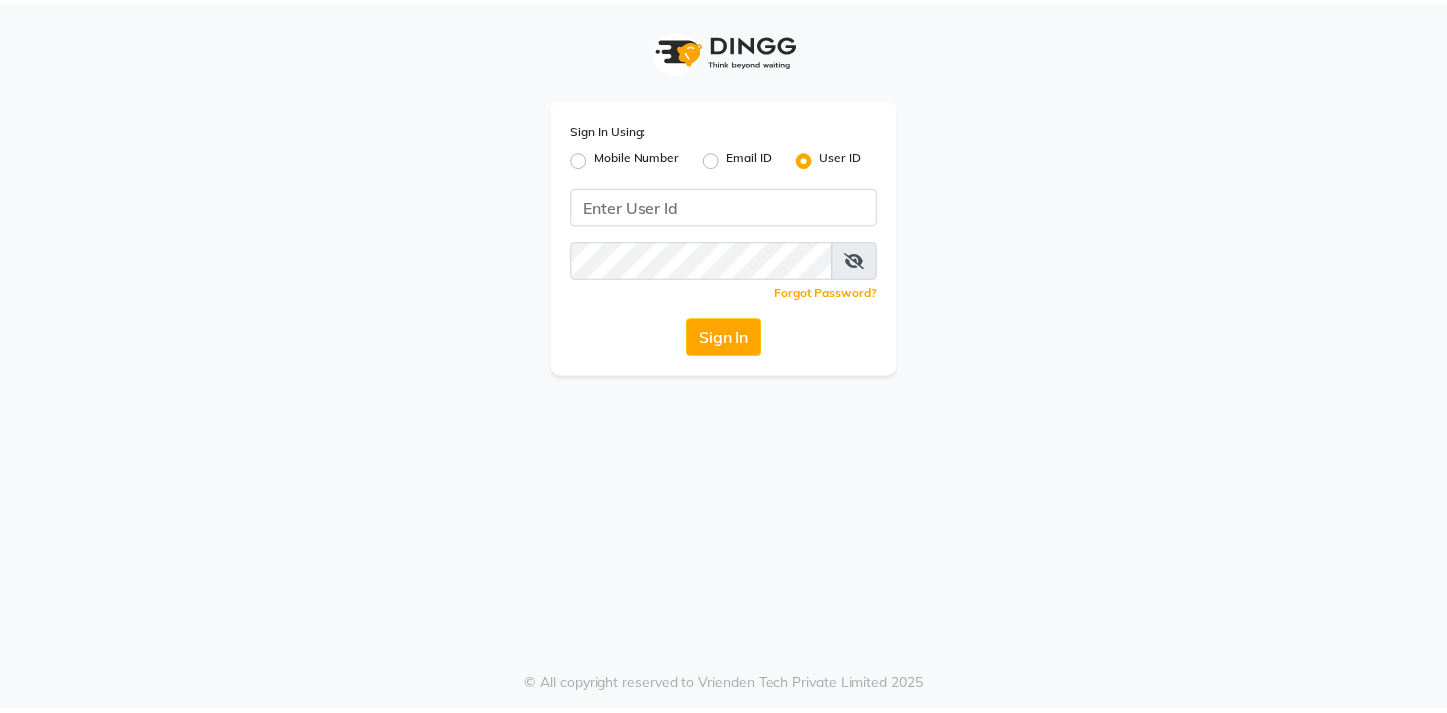scroll, scrollTop: 0, scrollLeft: 0, axis: both 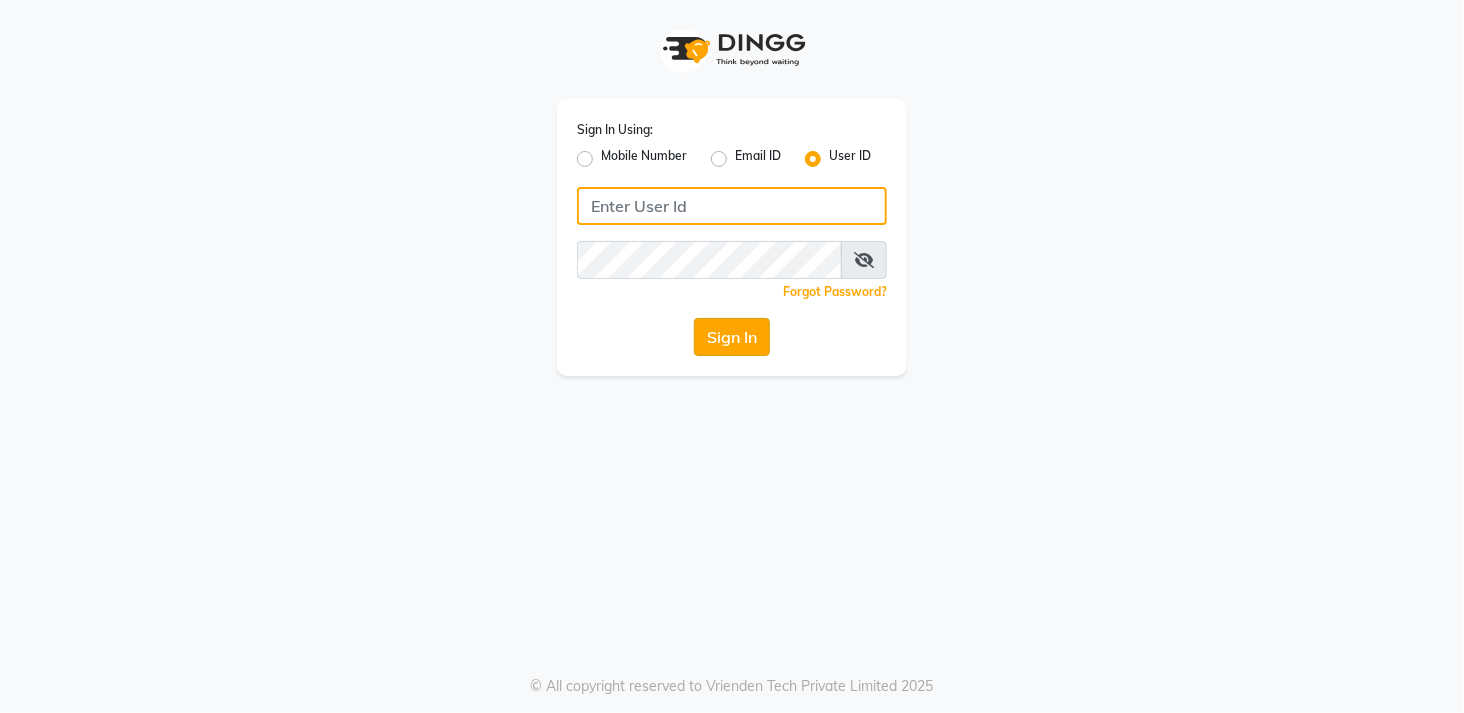 type on "shahid" 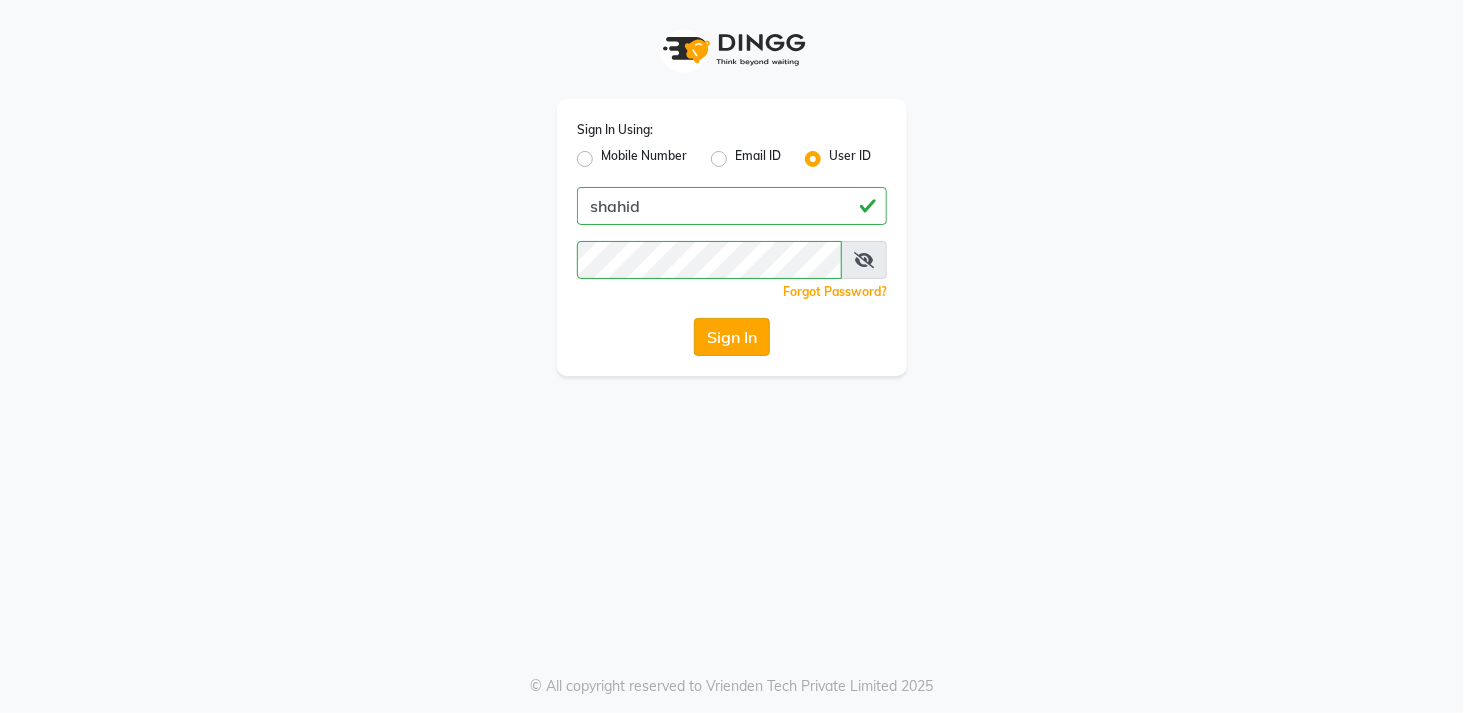 click on "Sign In" 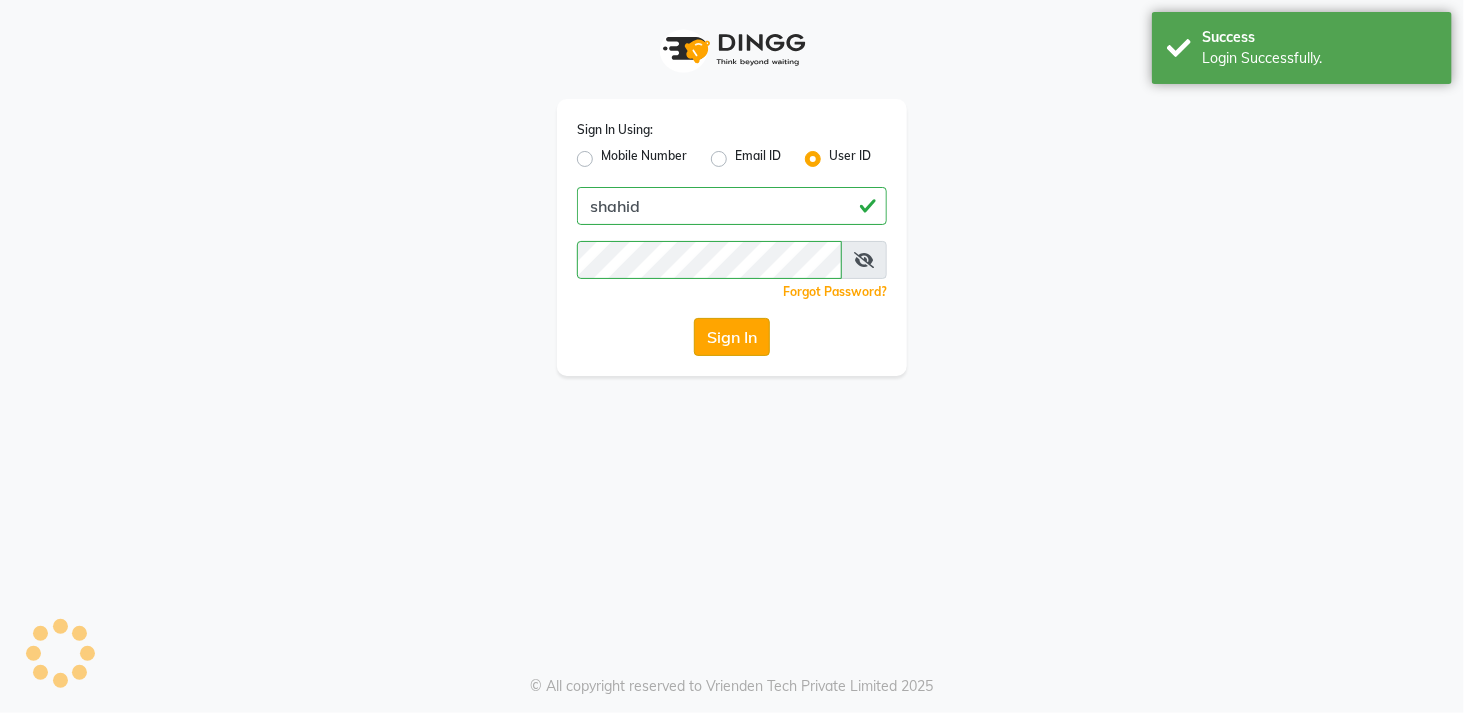 select on "service" 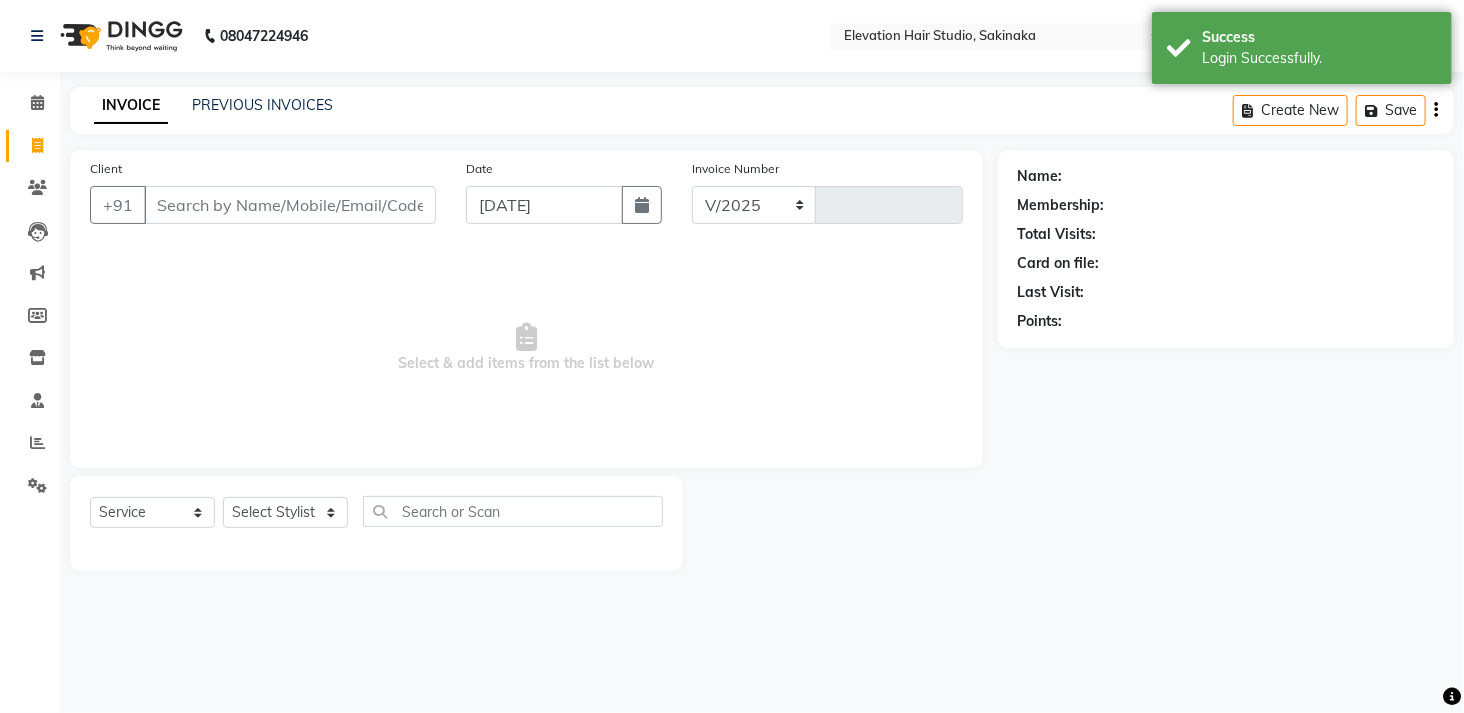 select on "en" 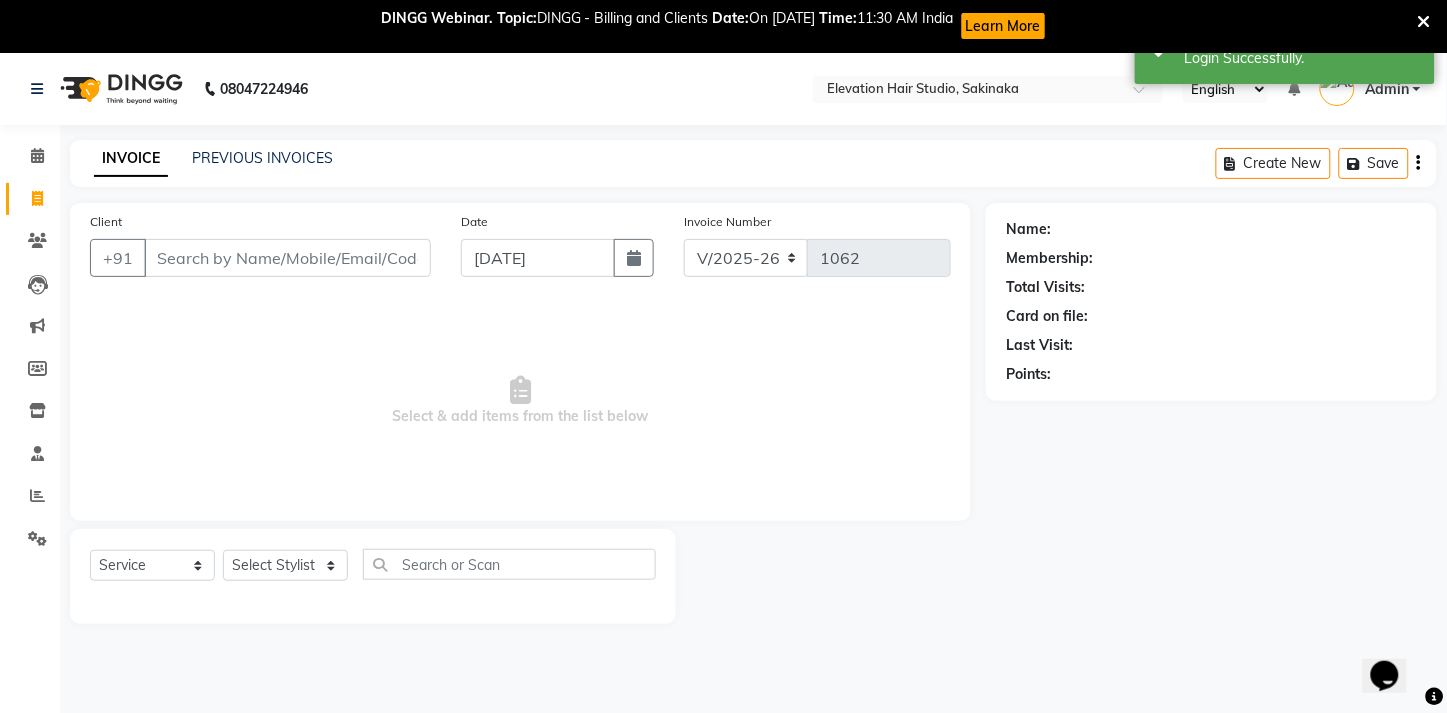 scroll, scrollTop: 0, scrollLeft: 0, axis: both 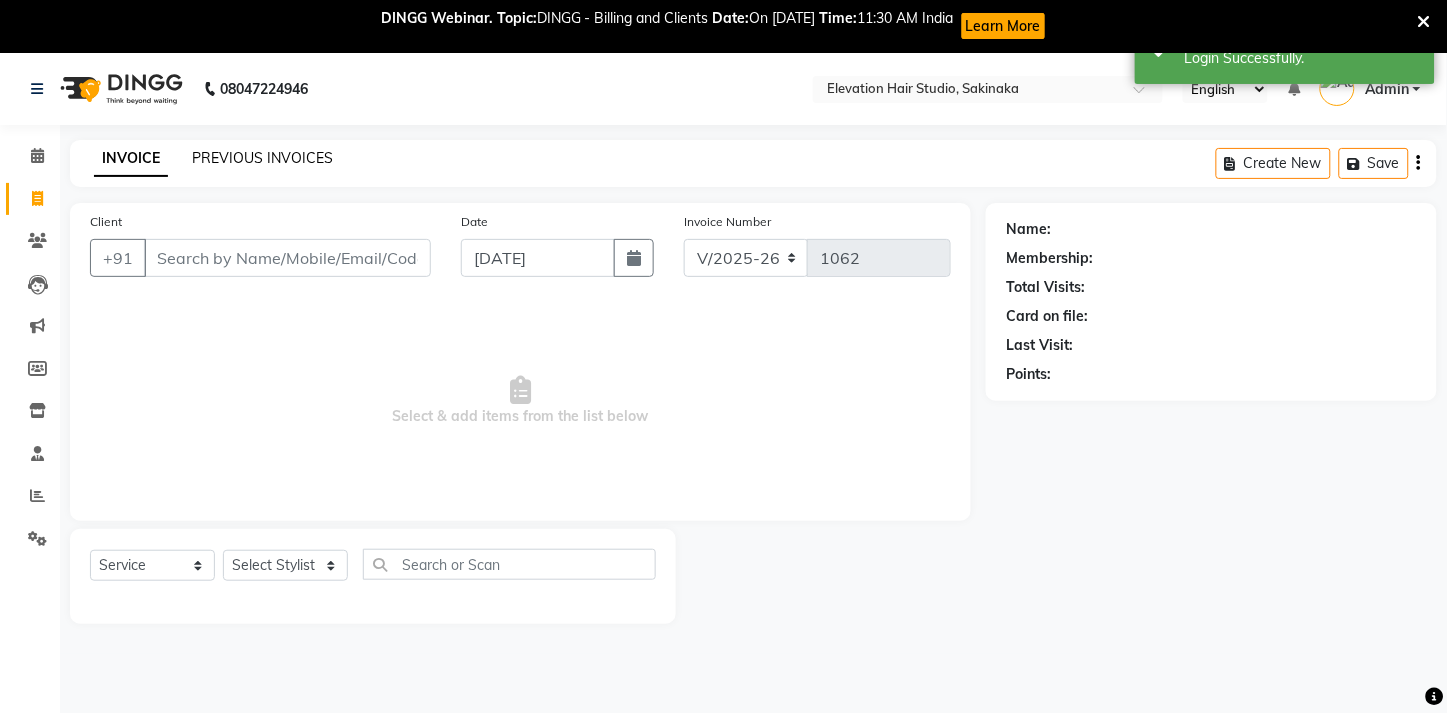 click on "PREVIOUS INVOICES" 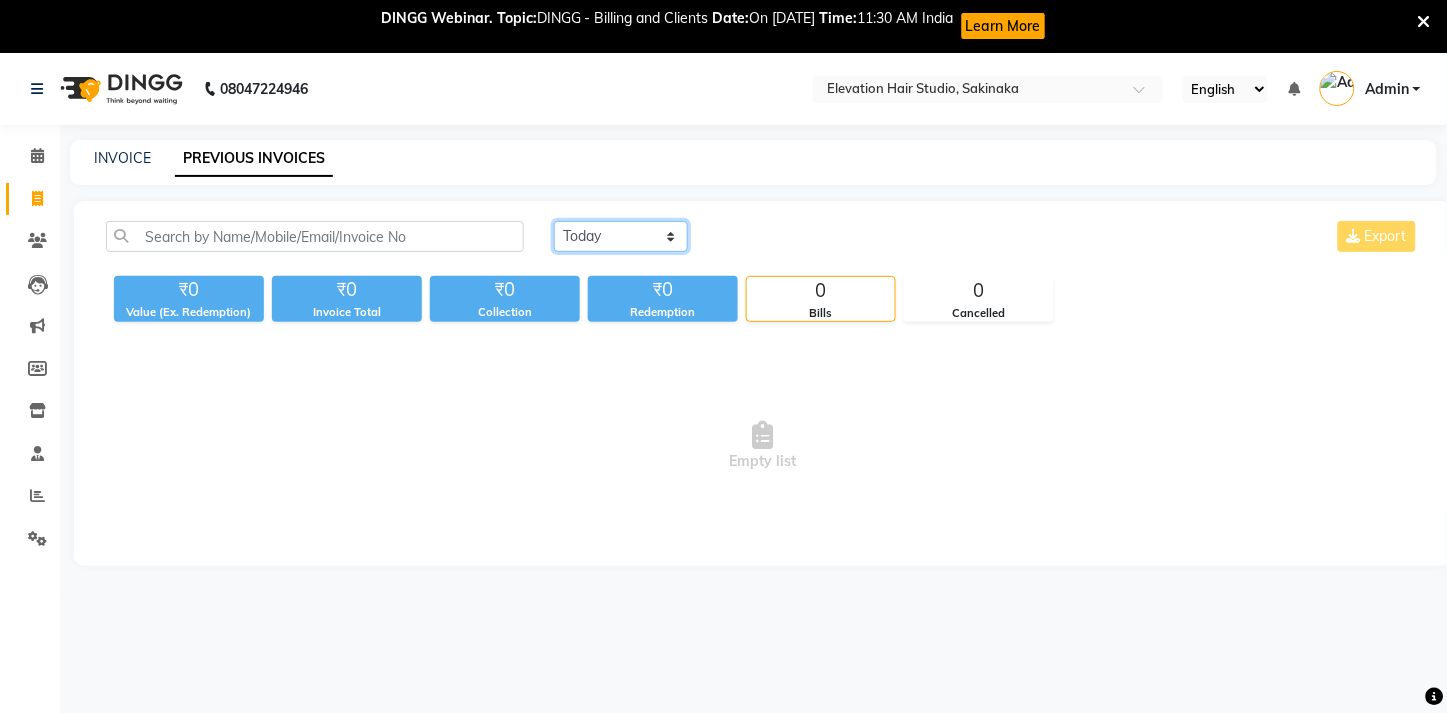 click on "Today Yesterday Custom Range" 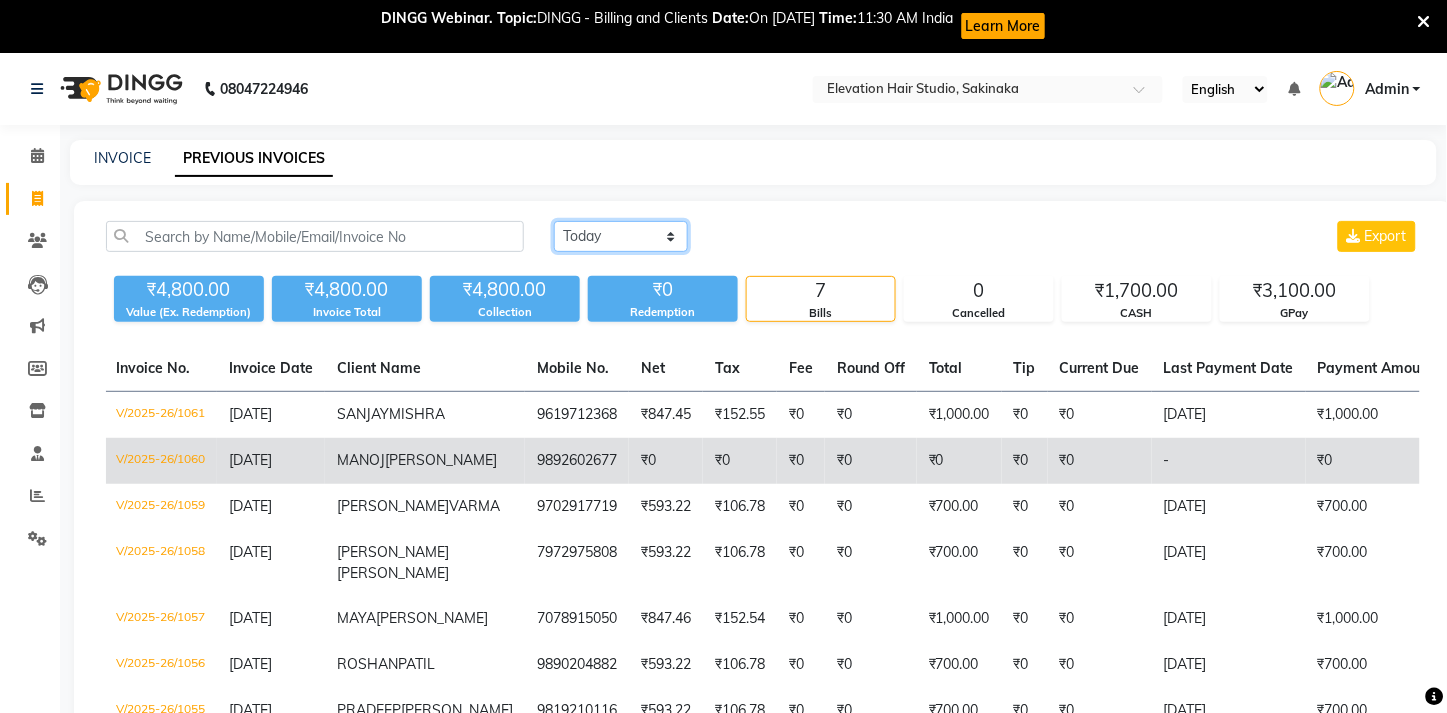 scroll, scrollTop: 0, scrollLeft: 0, axis: both 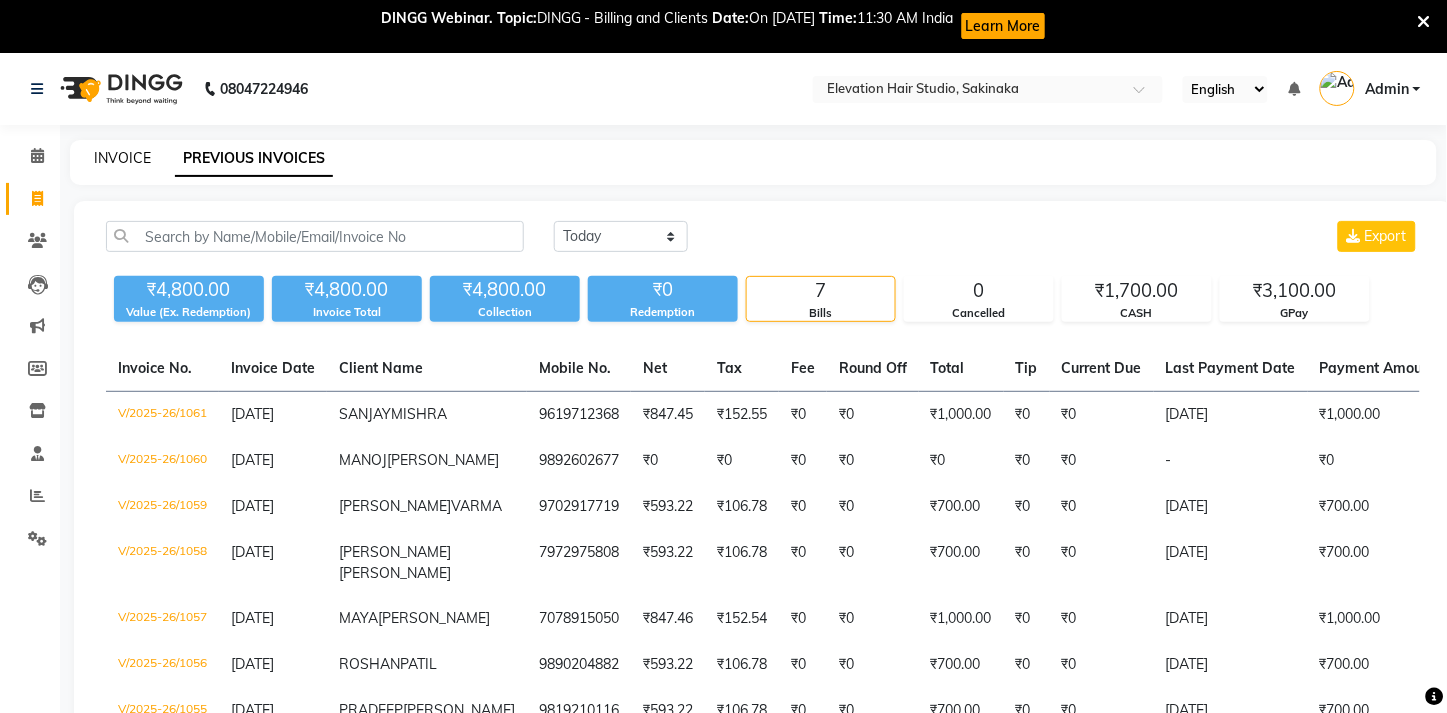 click on "INVOICE" 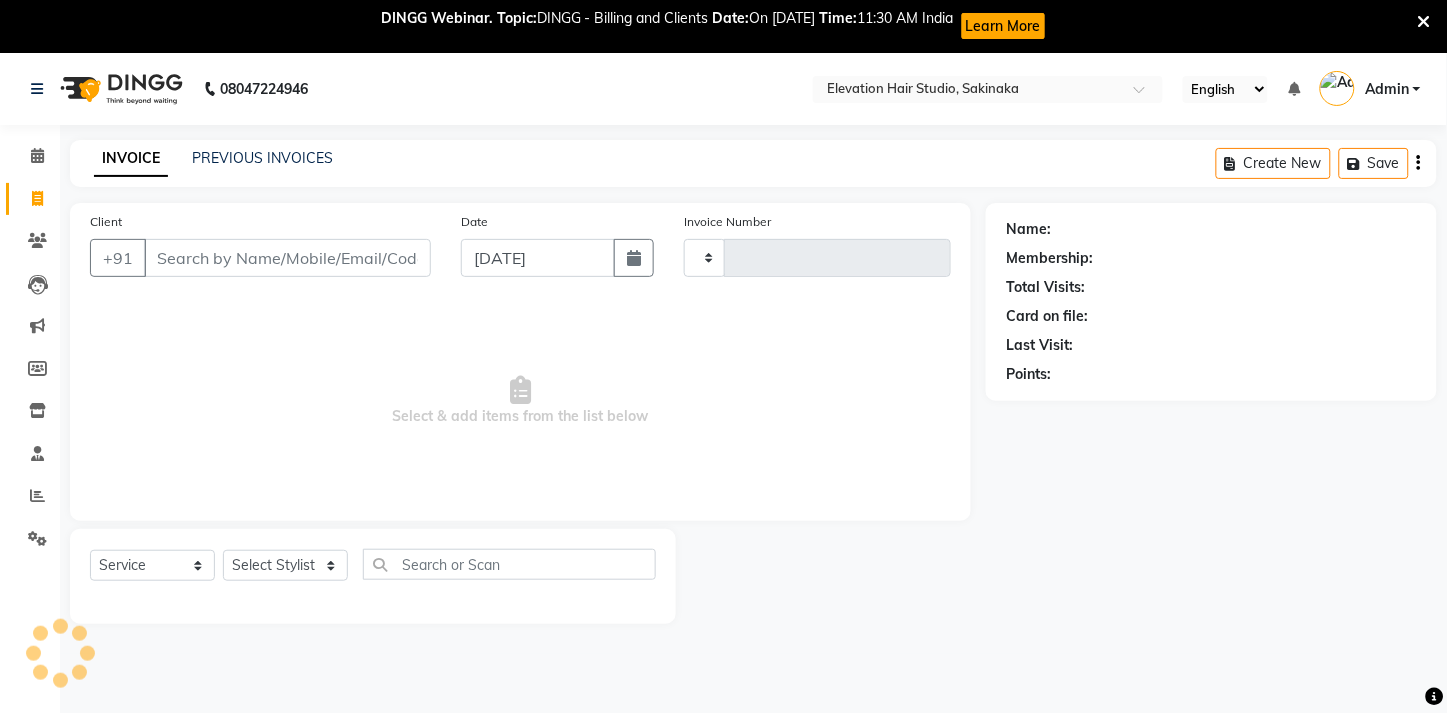 scroll, scrollTop: 53, scrollLeft: 0, axis: vertical 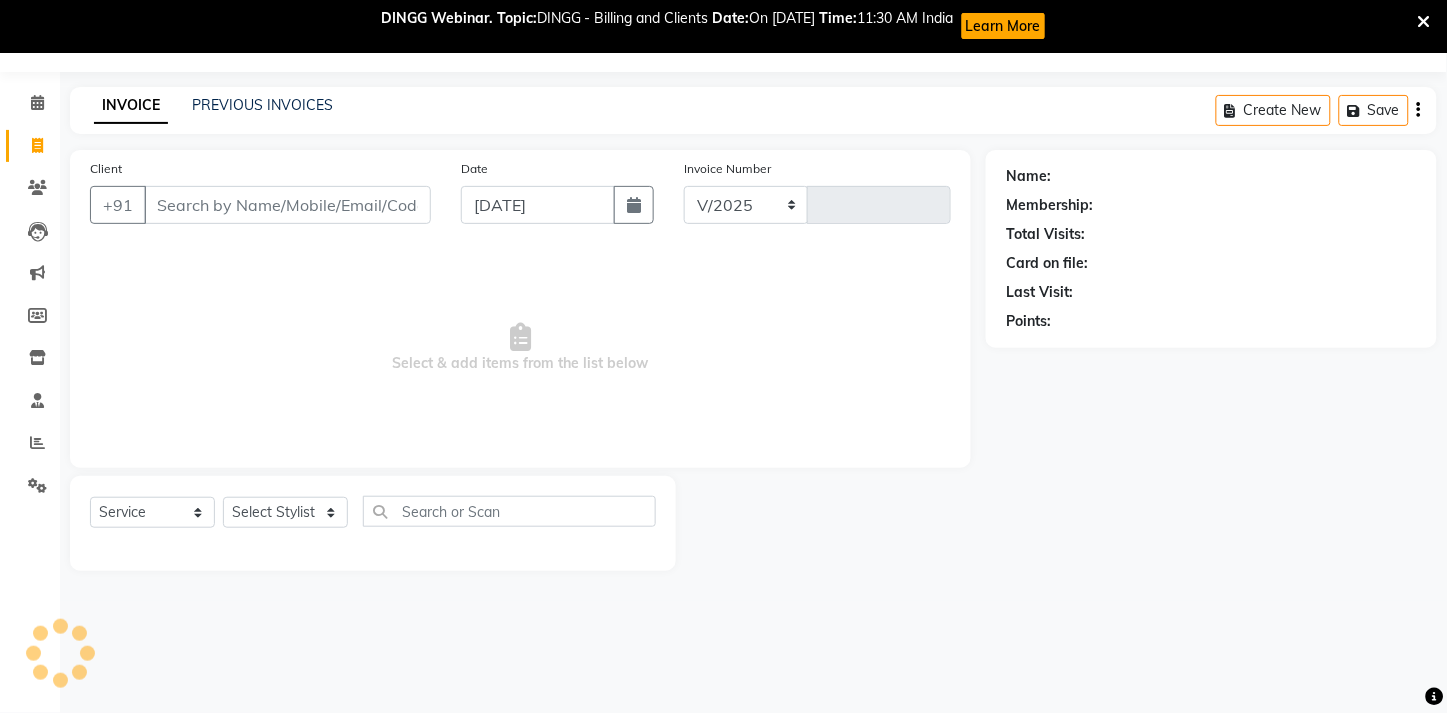 select on "4949" 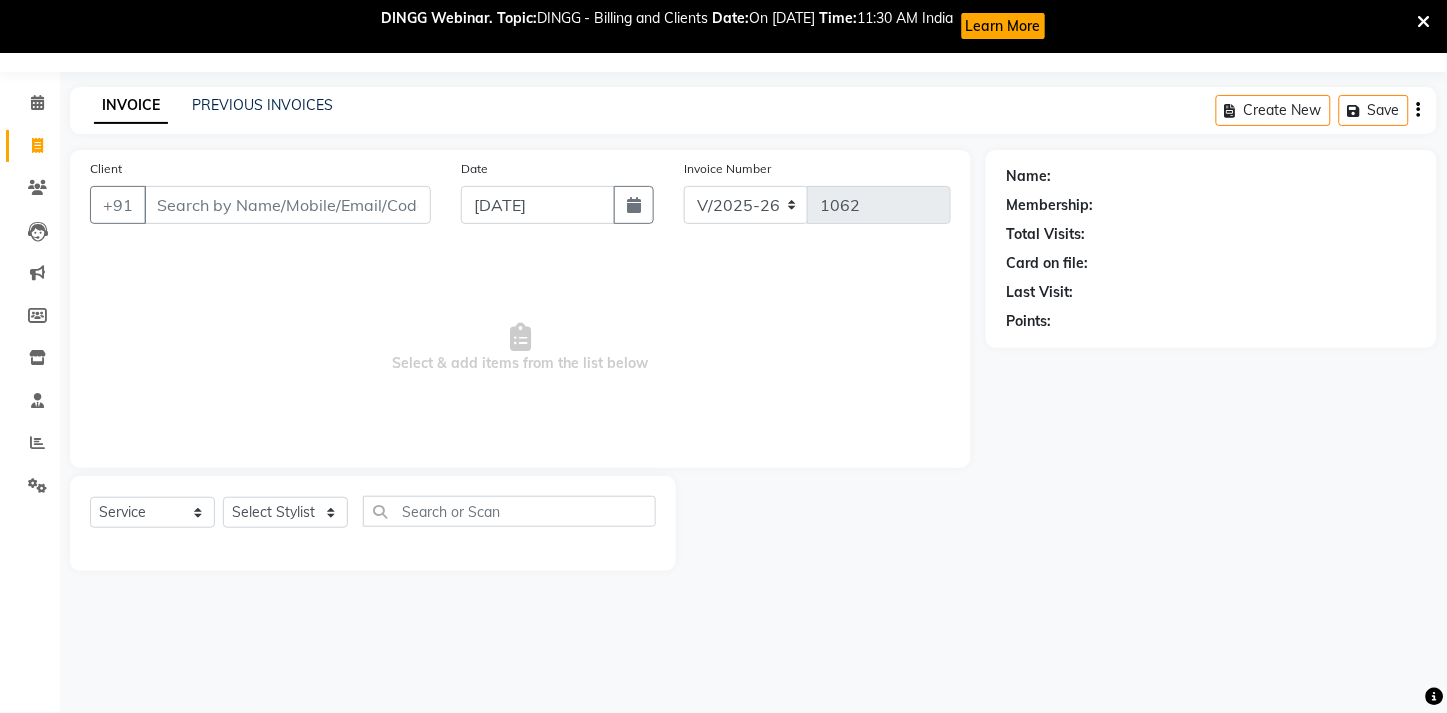 click on "DINGG Webinar.
Topic: DINGG - Billing and Clients
Date:  On July 10th
Time:  11:30 AM India
Learn More" at bounding box center (713, 26) 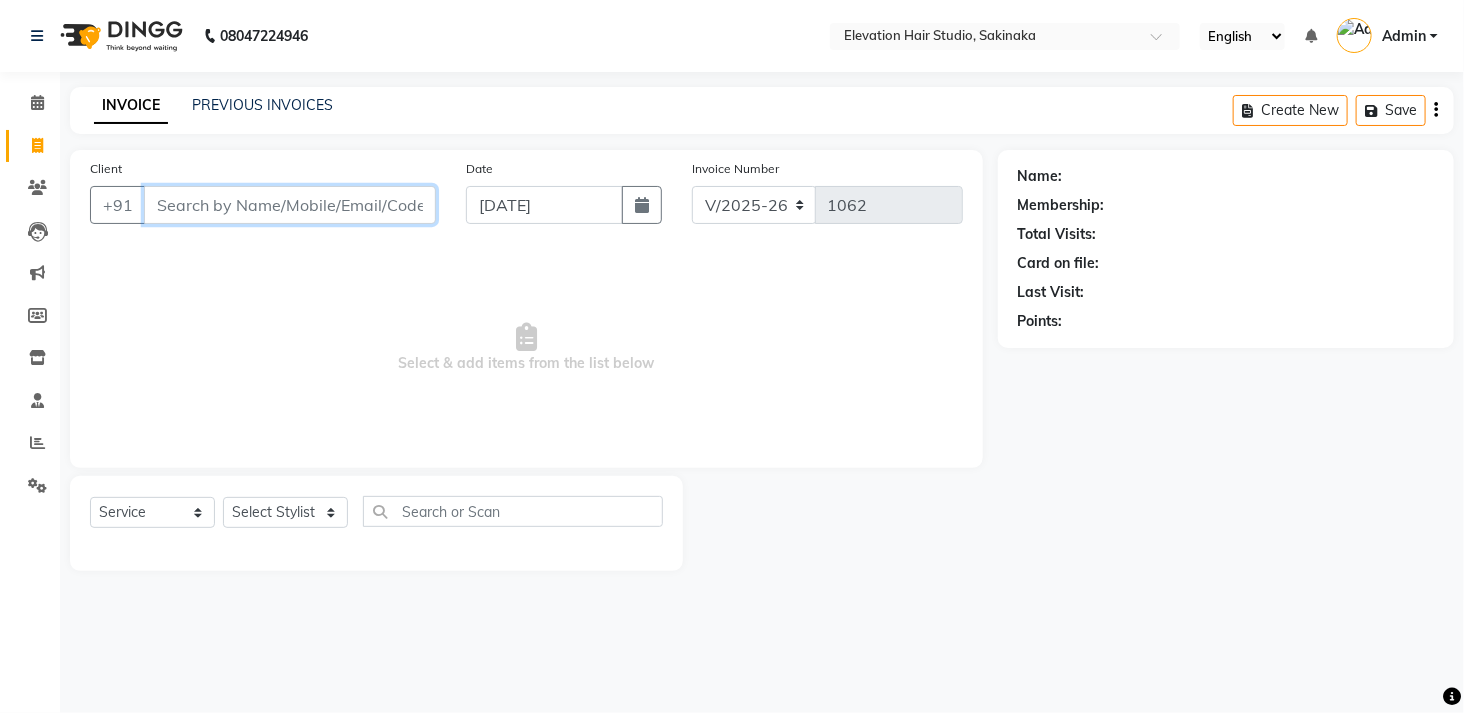 click on "Client" at bounding box center (290, 205) 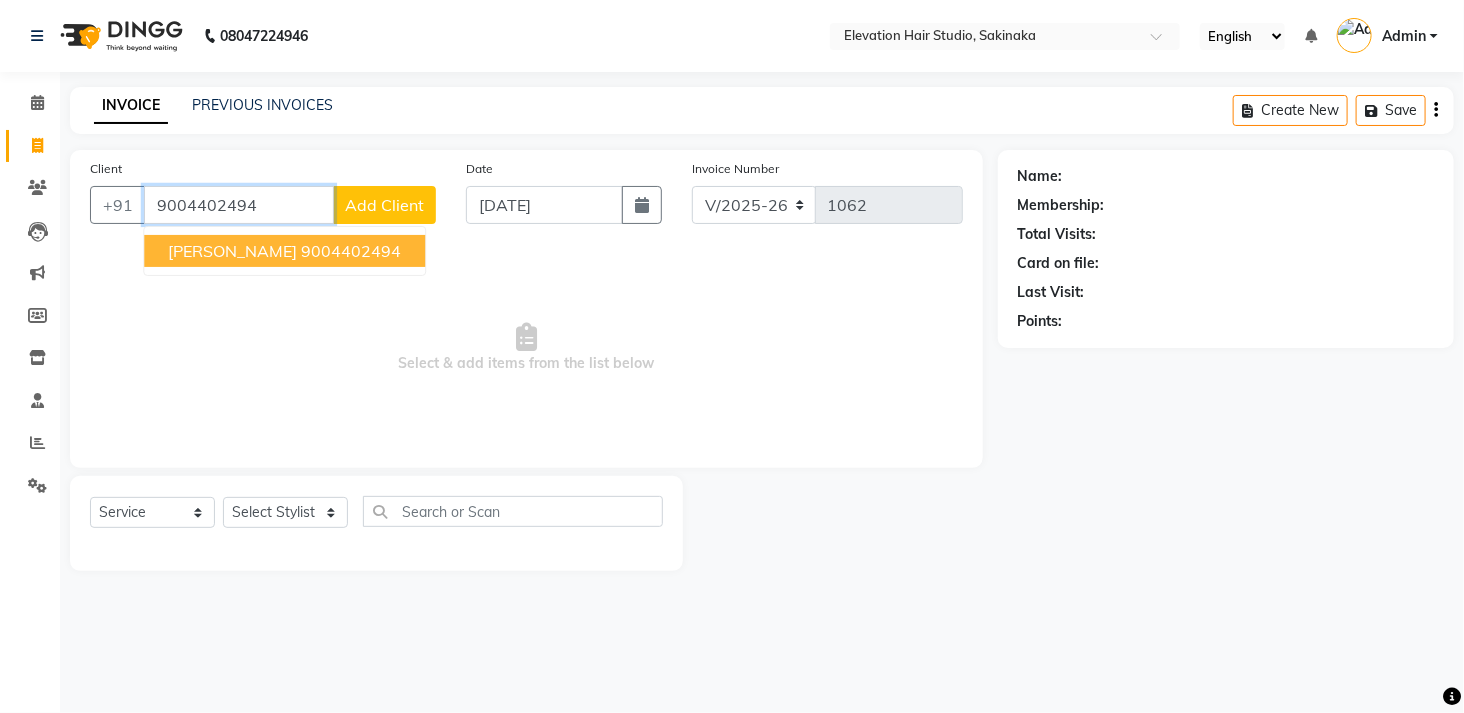 type on "9004402494" 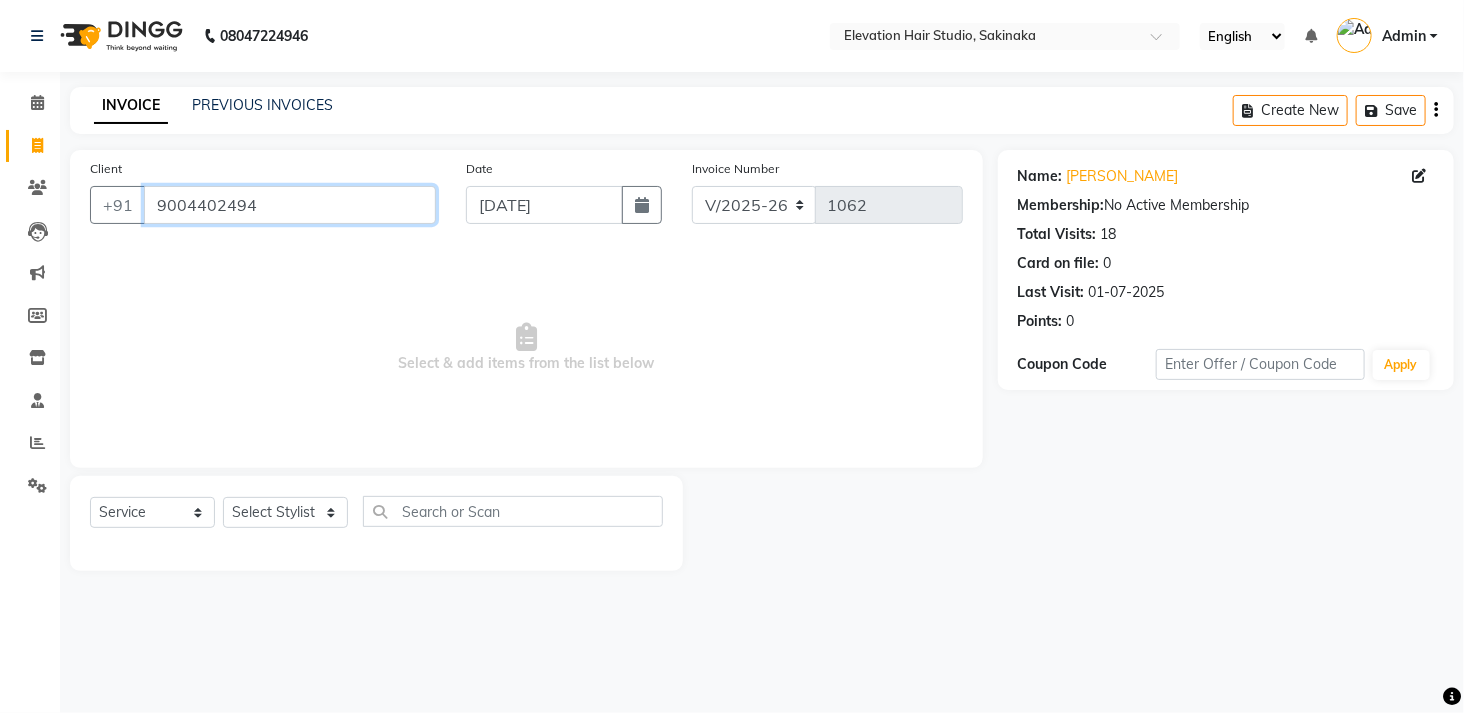 click on "9004402494" at bounding box center [290, 205] 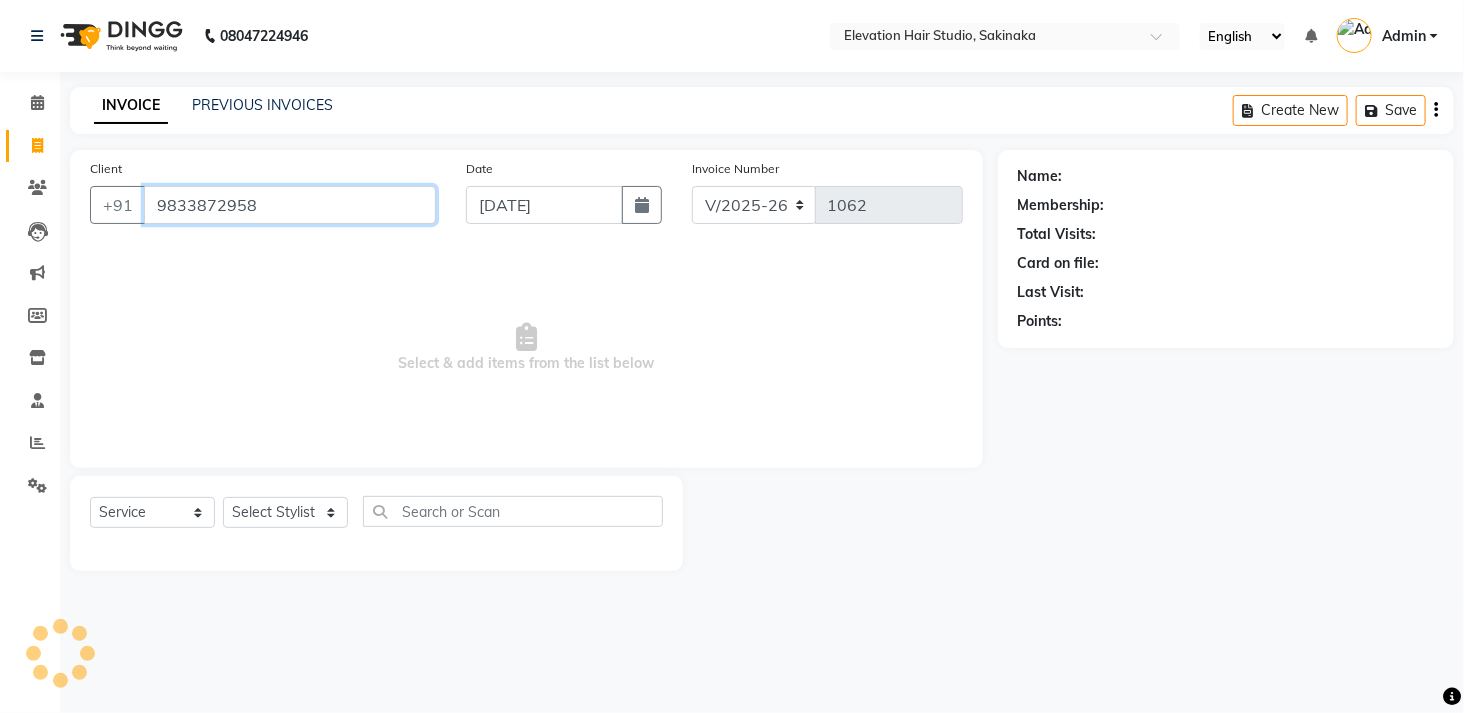 type on "9833872958" 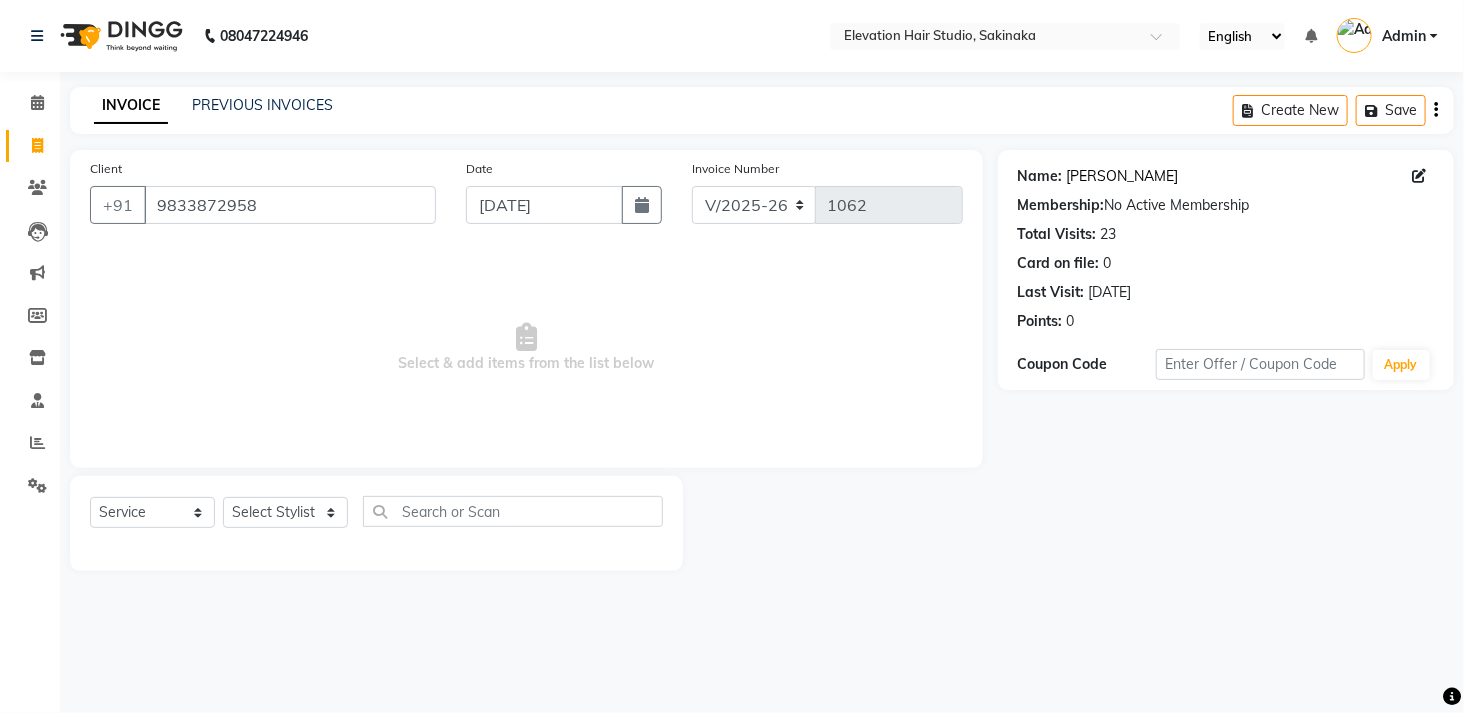 click on "Sanjog" 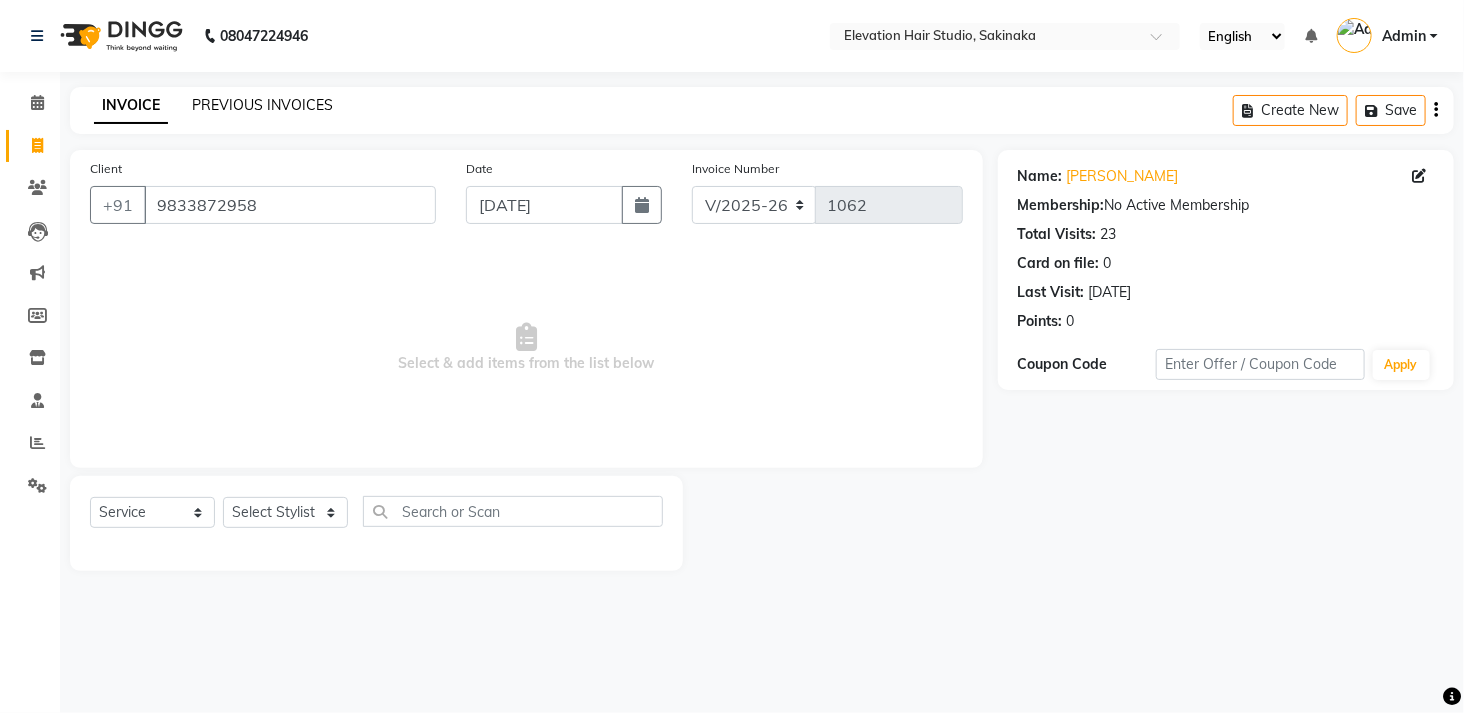 click on "PREVIOUS INVOICES" 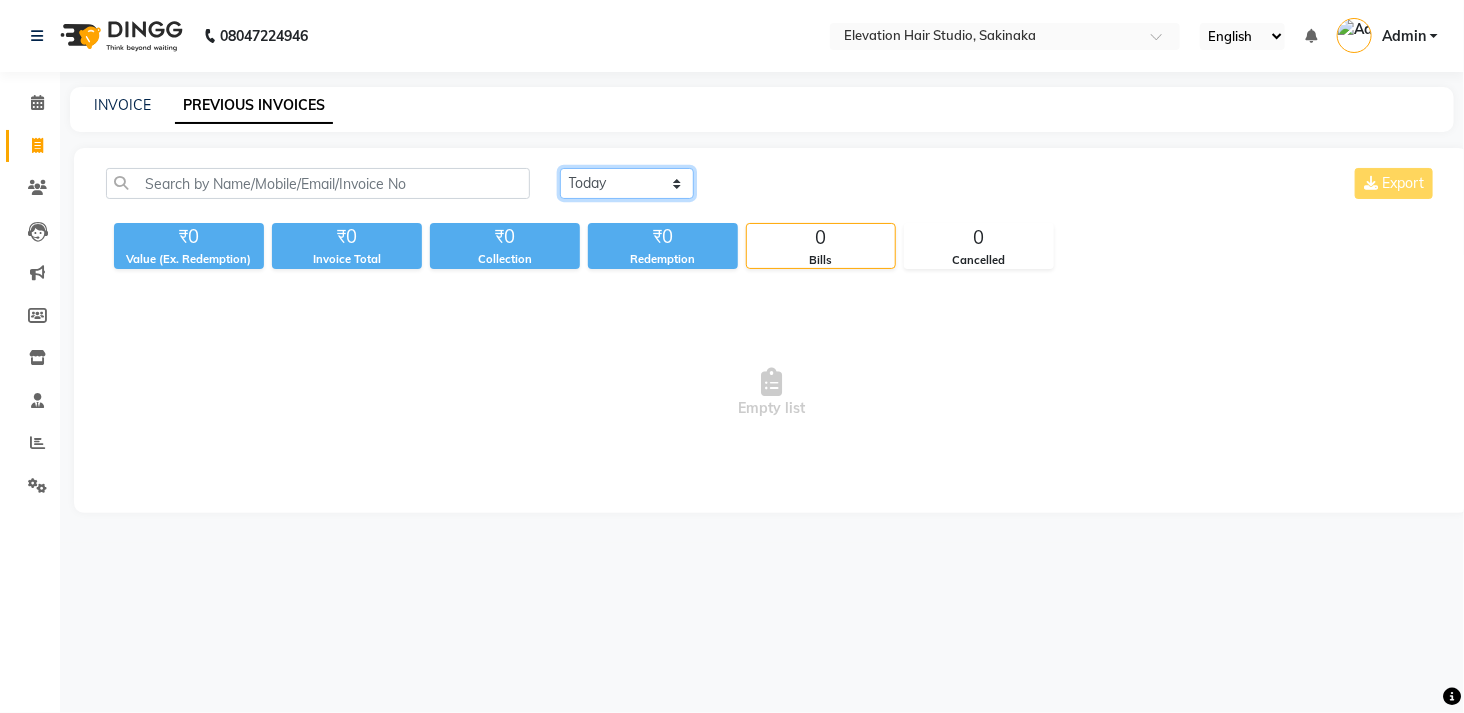 click on "Today Yesterday Custom Range" 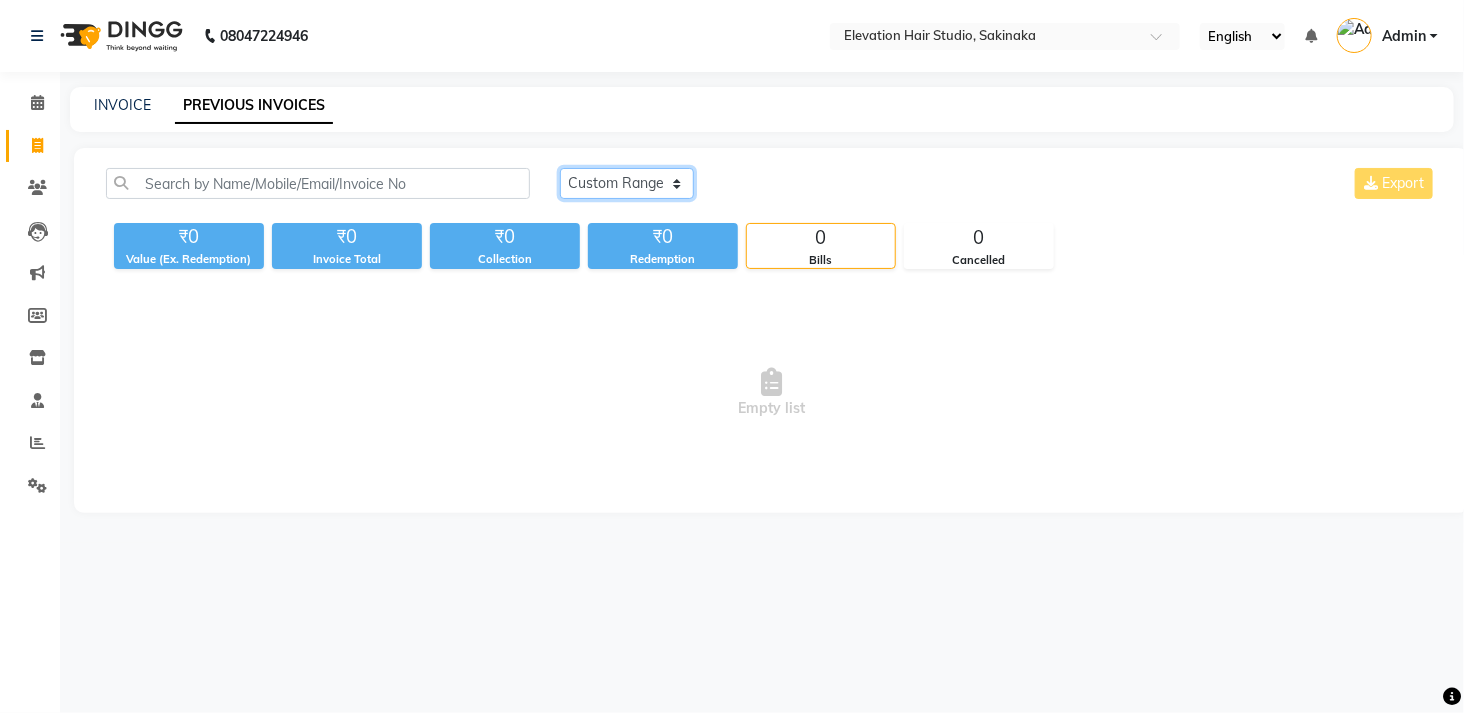 click on "Today Yesterday Custom Range" 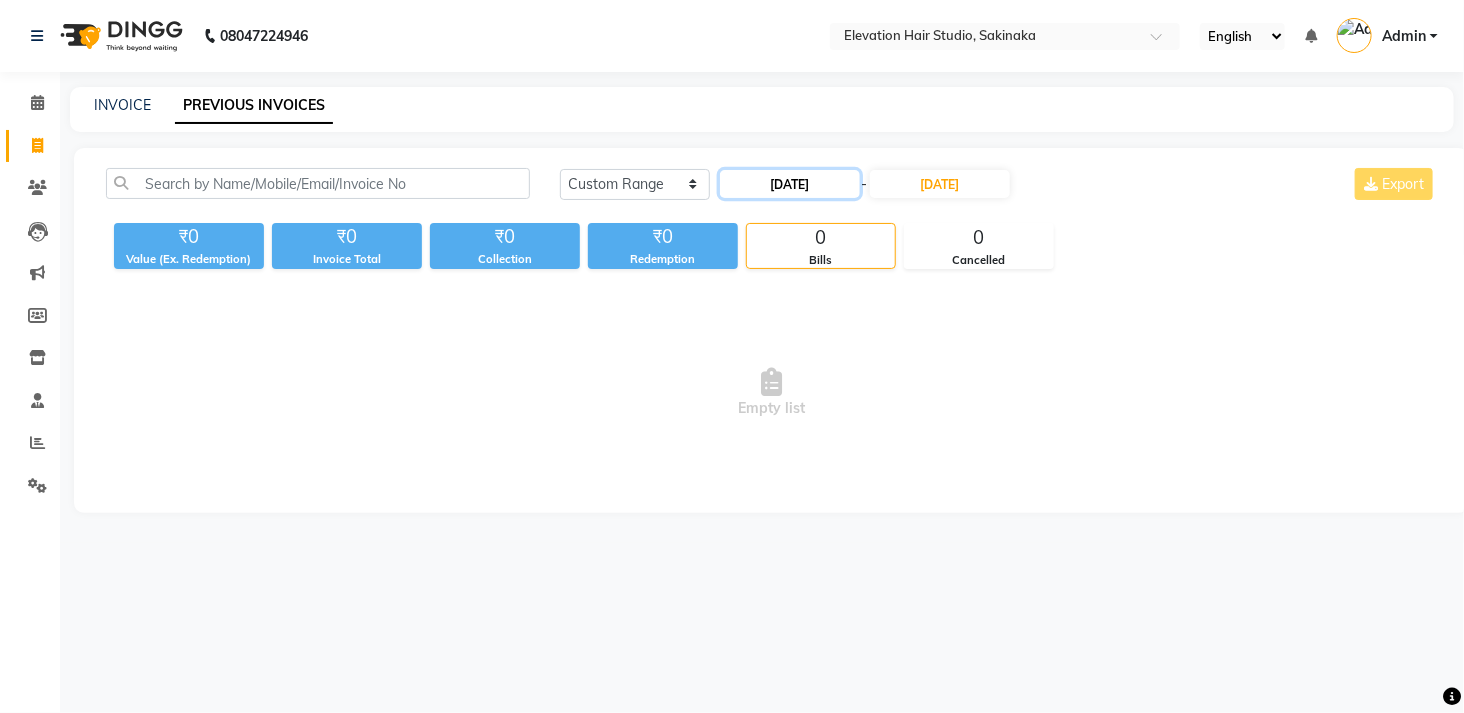 click on "[DATE]" 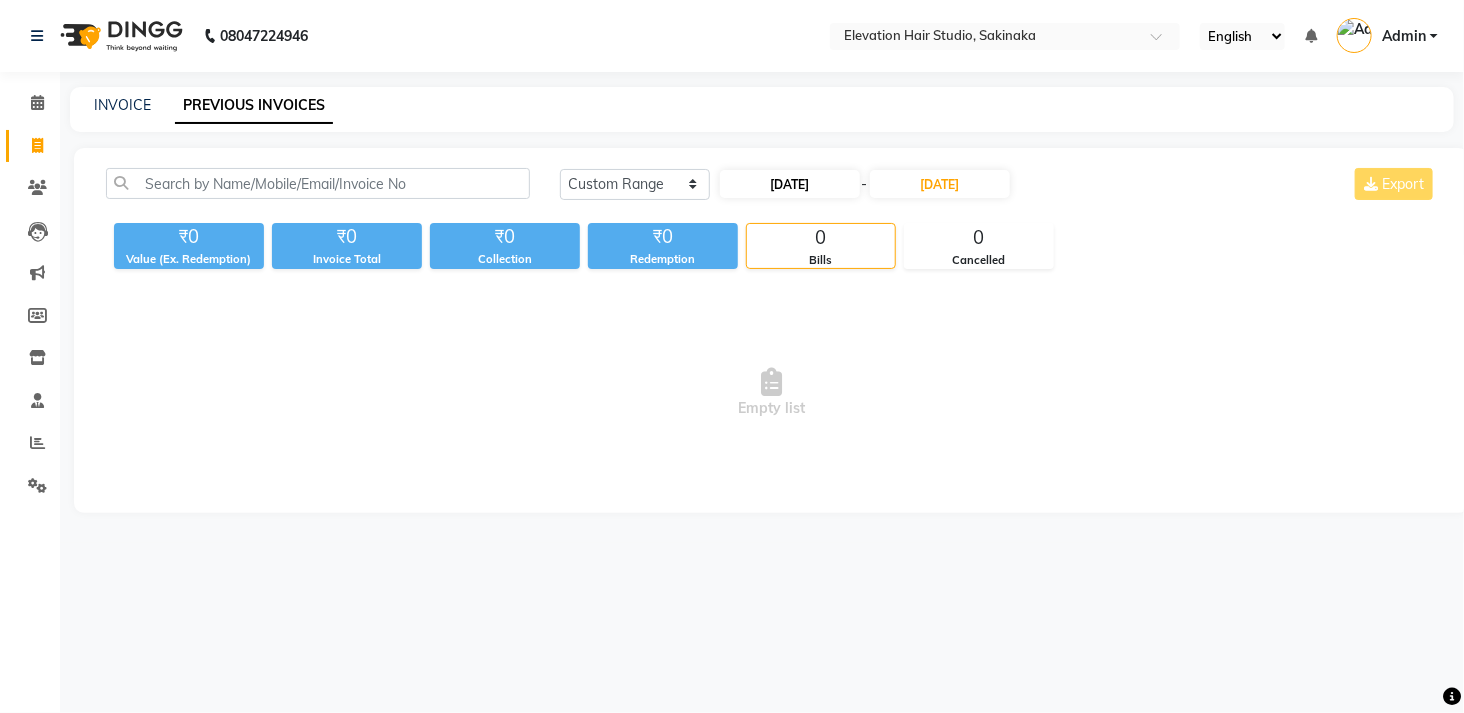 select on "7" 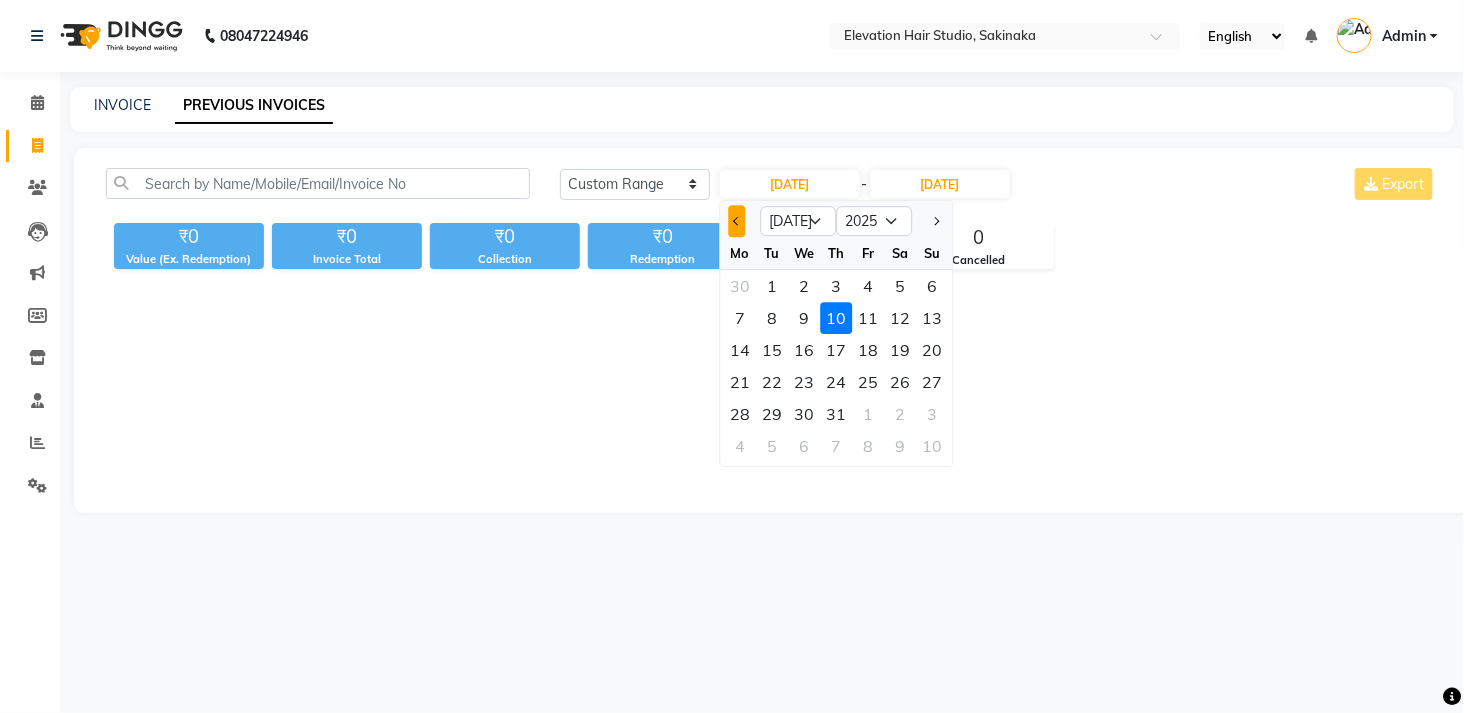 click 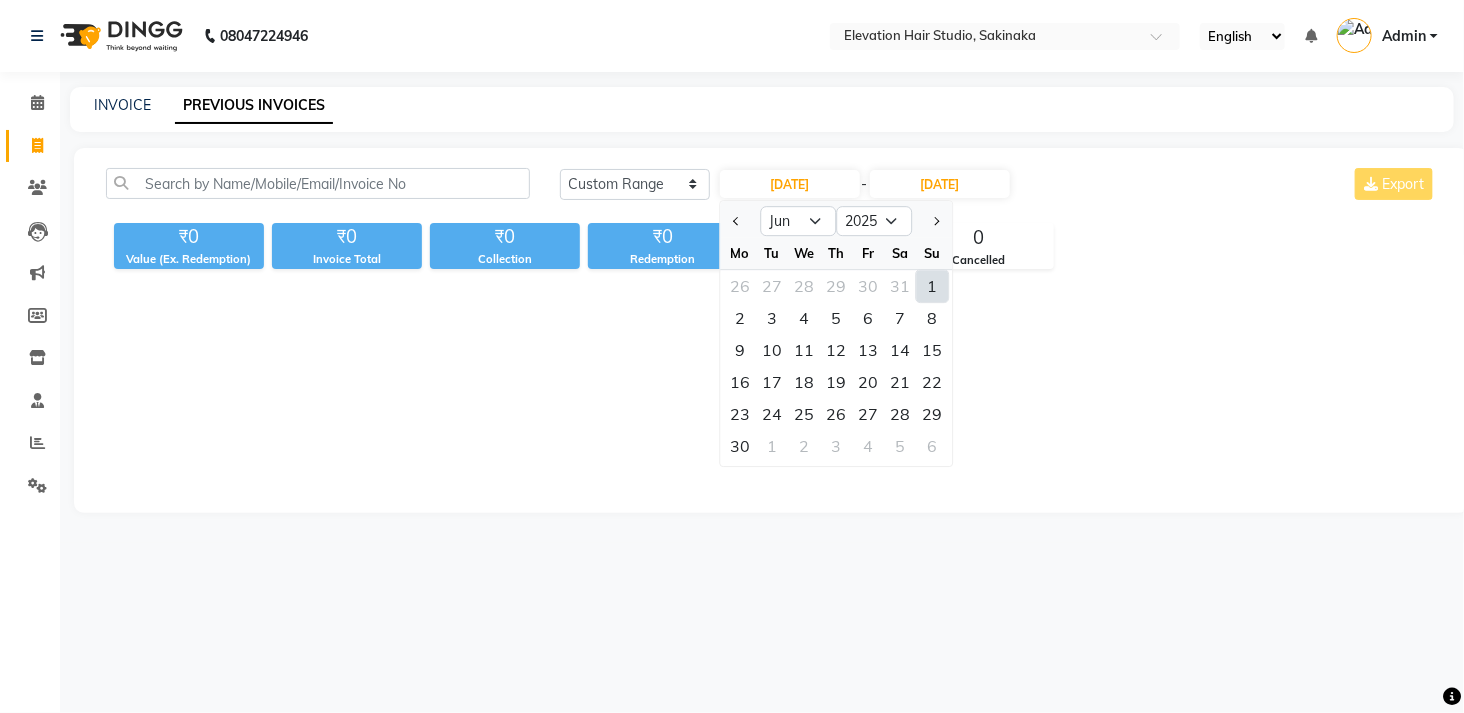 click on "1" 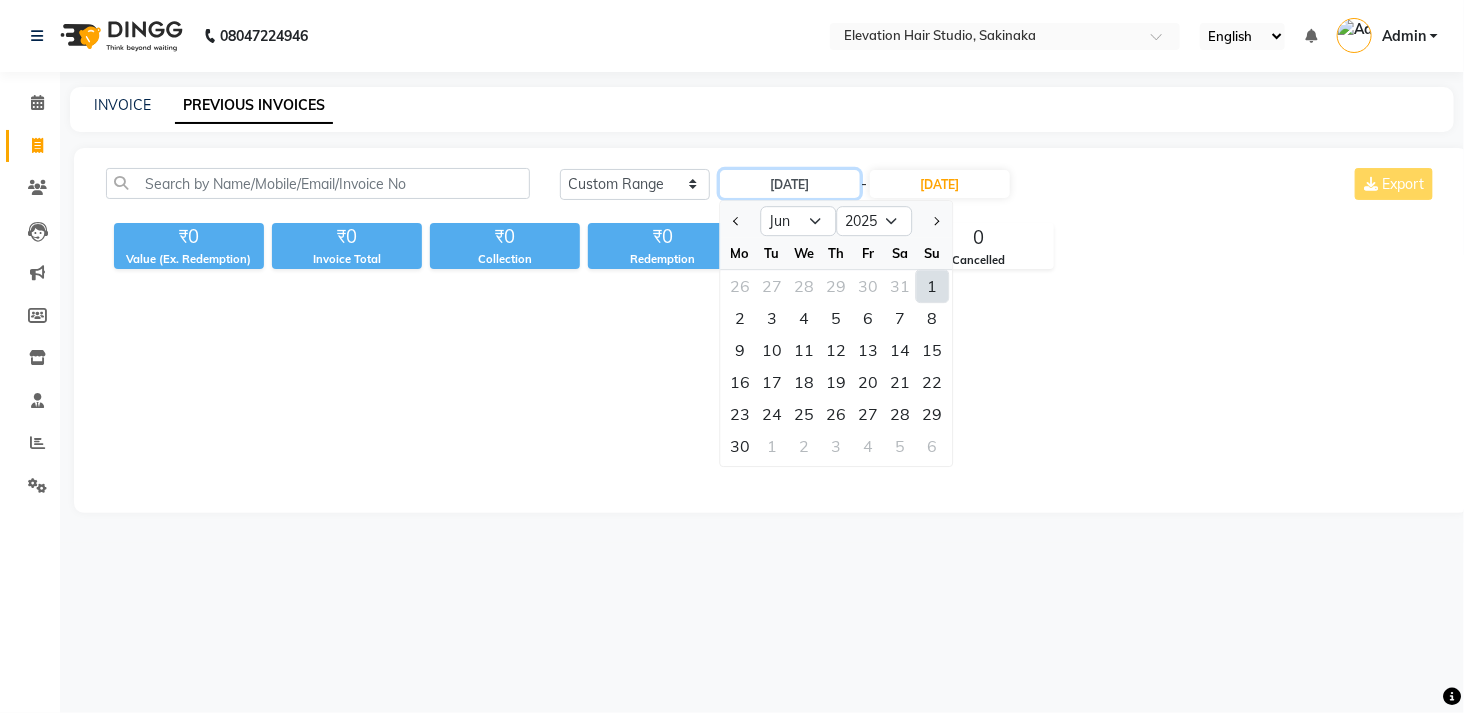type on "01-06-2025" 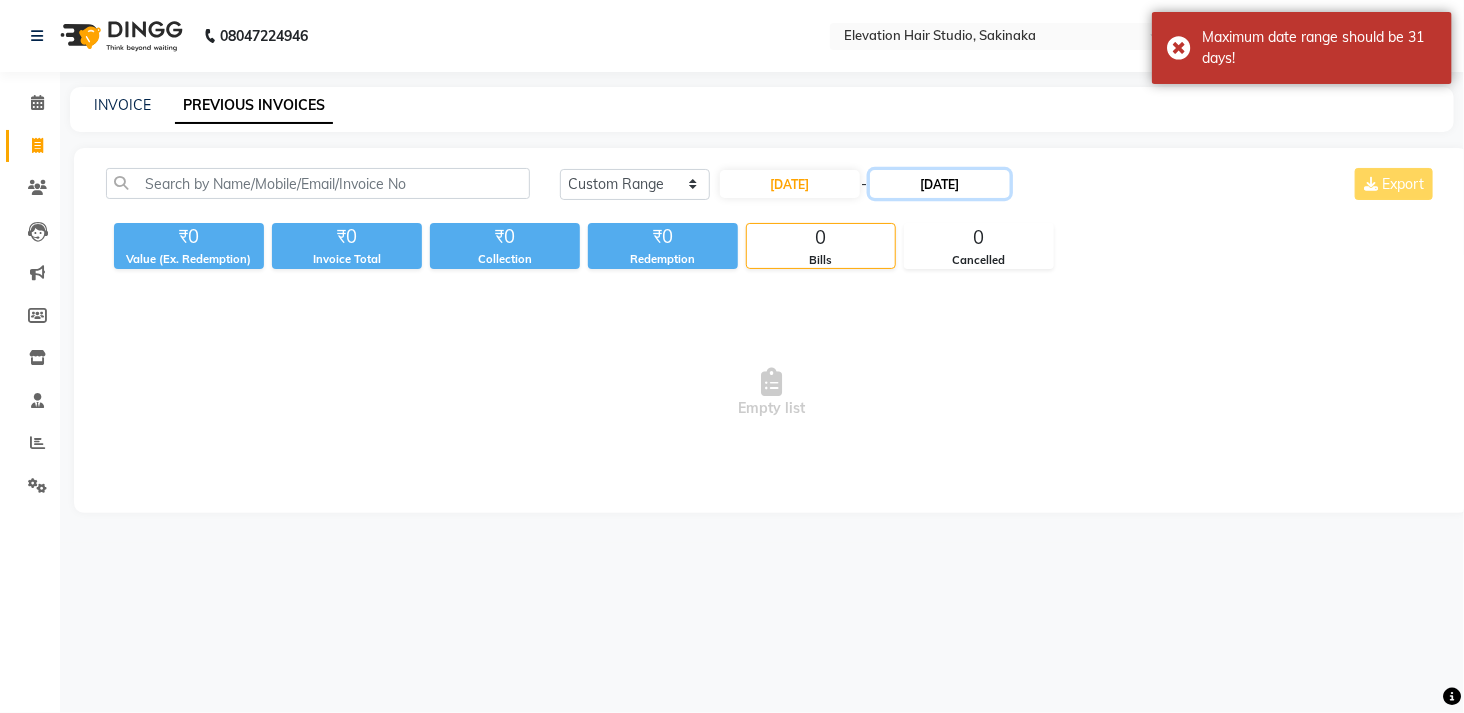 click on "[DATE]" 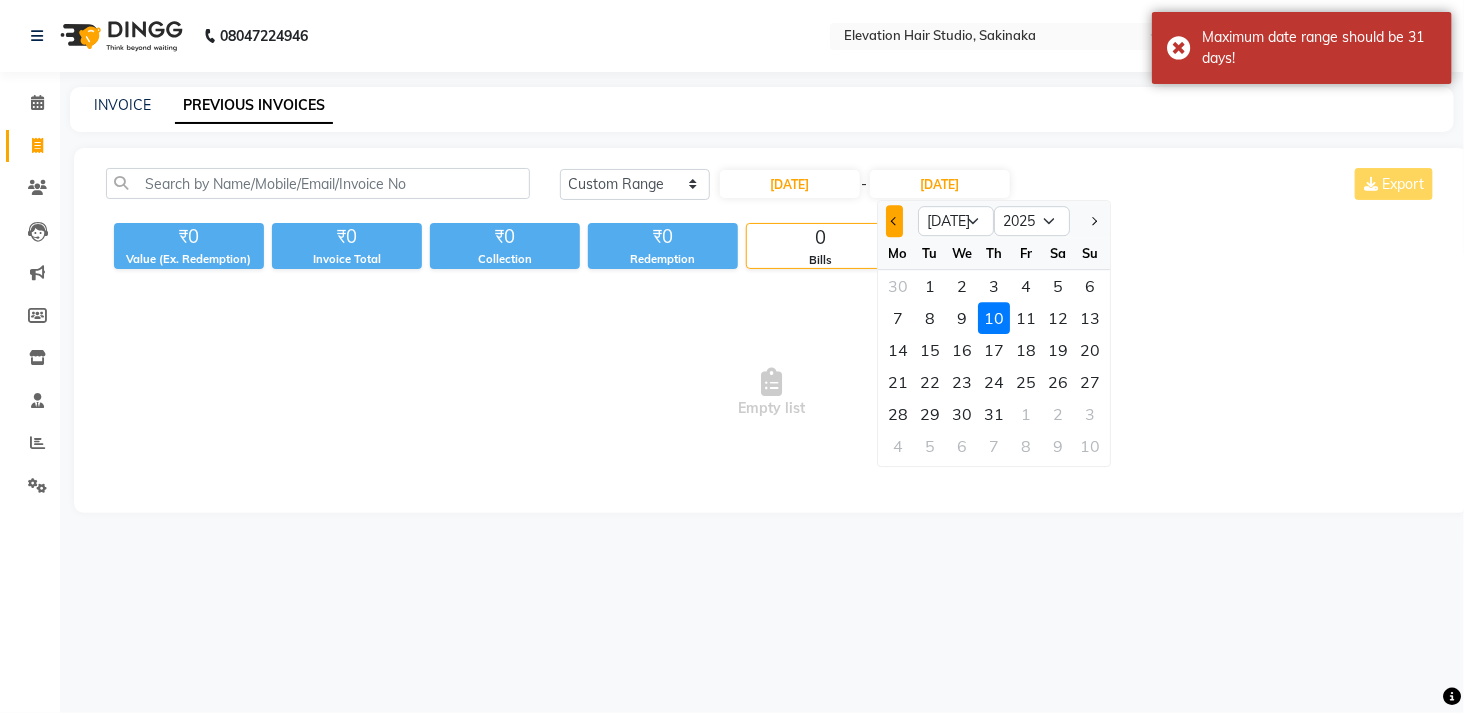 click 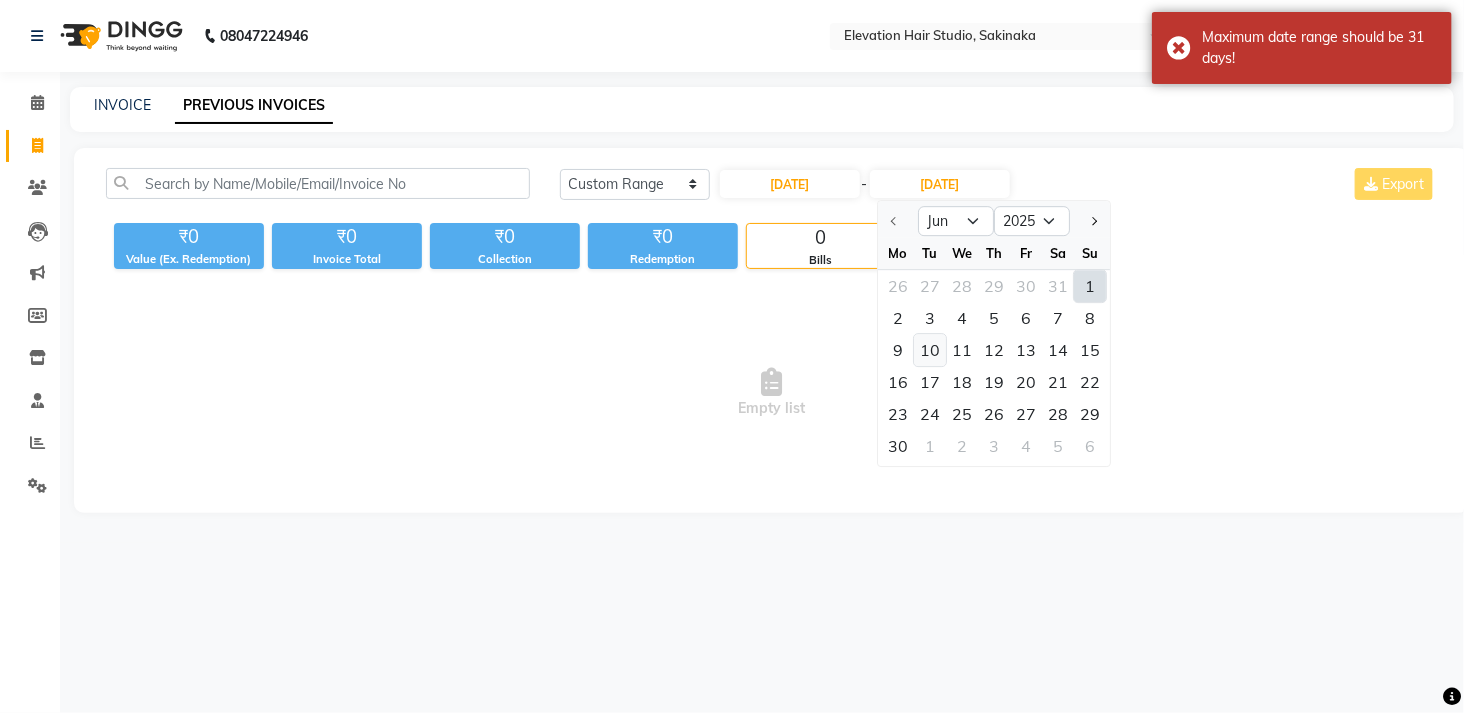 click on "10" 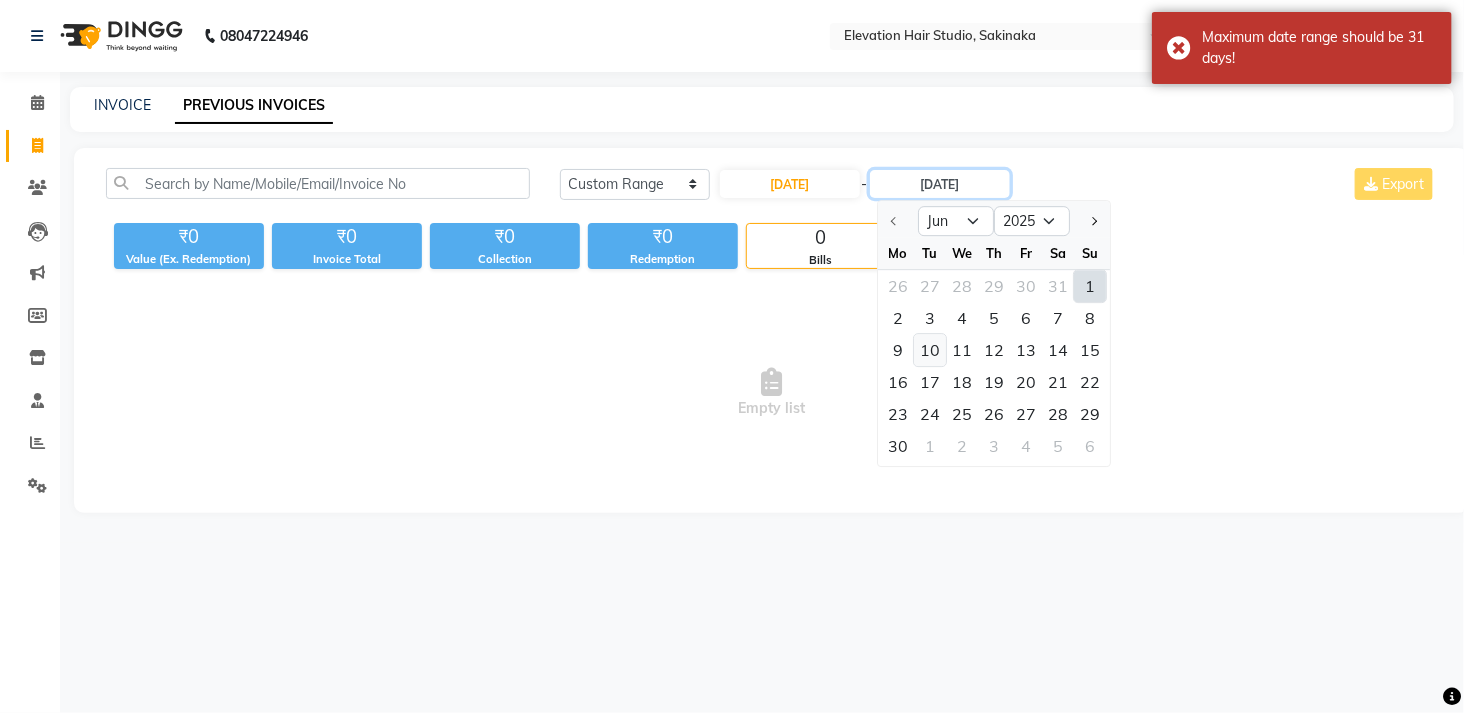 type on "10-06-2025" 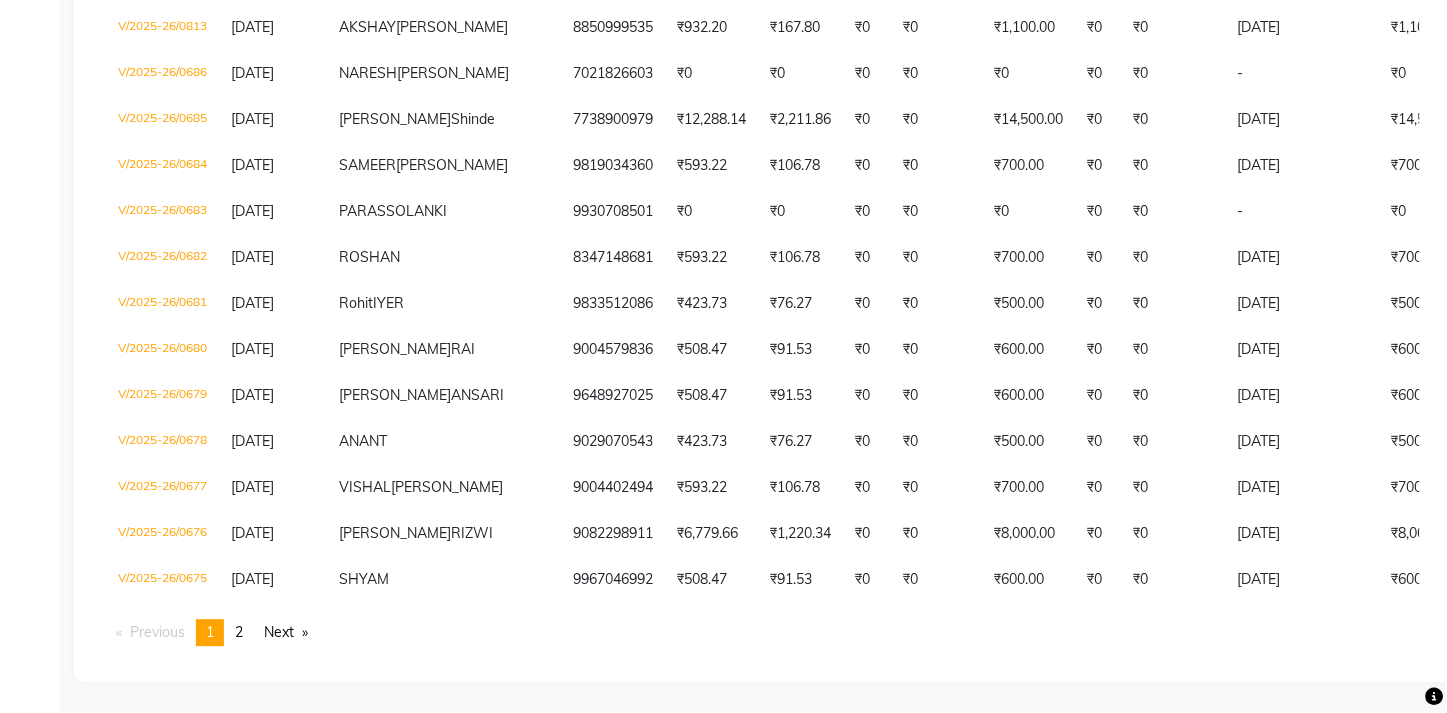scroll, scrollTop: 5124, scrollLeft: 0, axis: vertical 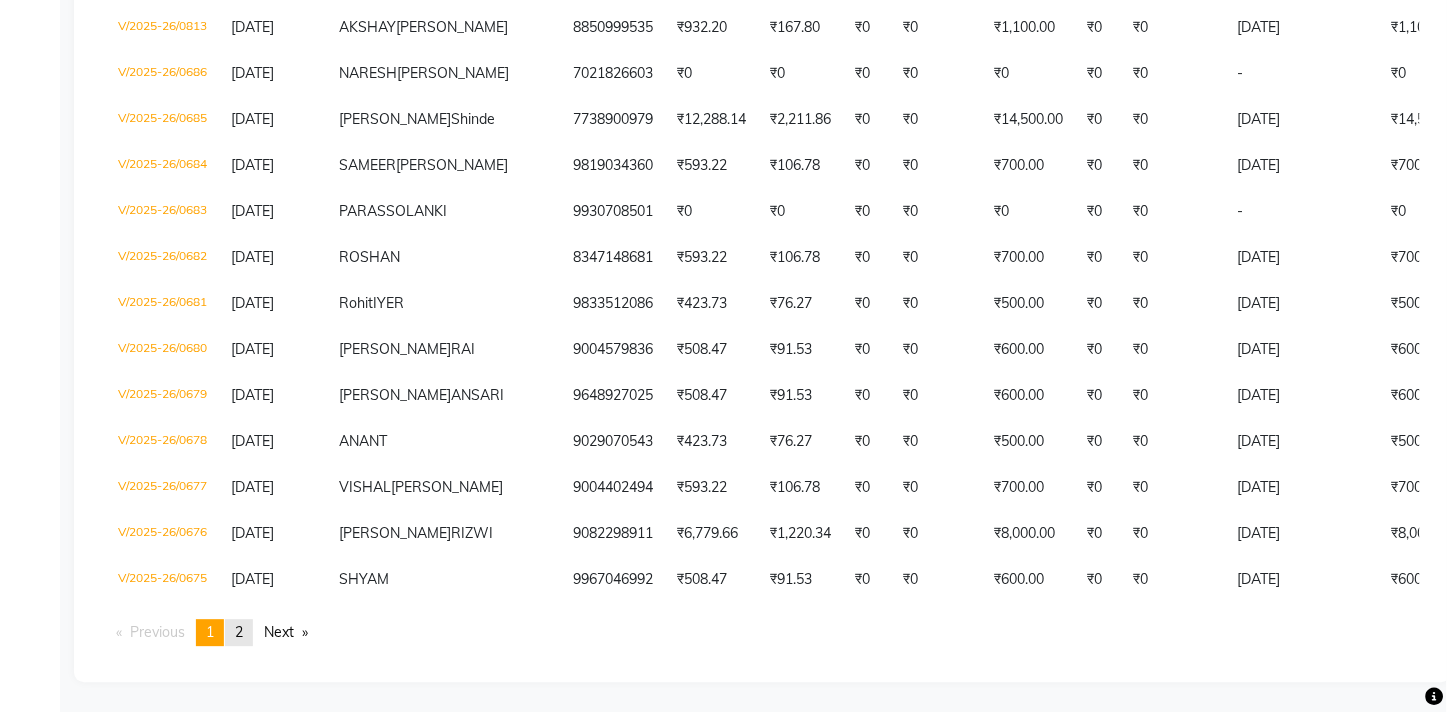 click on "page  2" at bounding box center (239, 633) 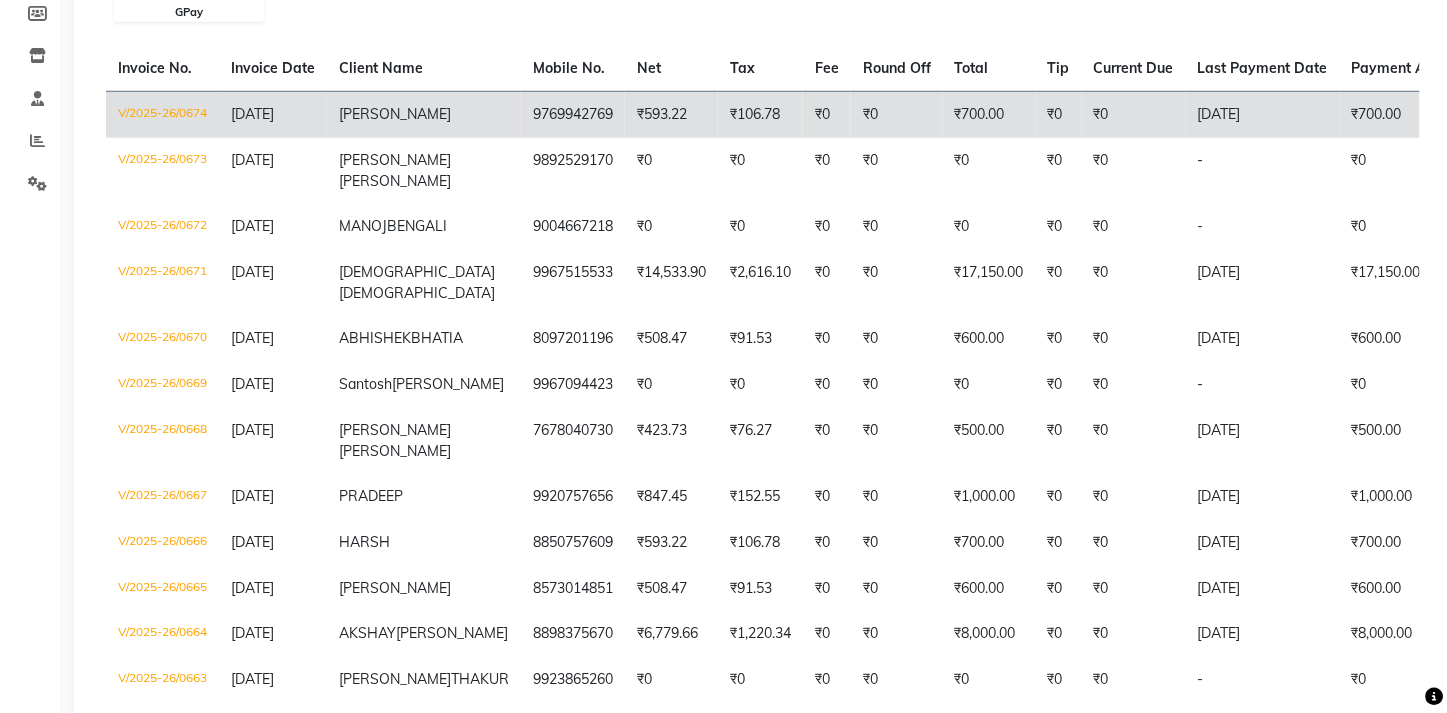 scroll, scrollTop: 806, scrollLeft: 0, axis: vertical 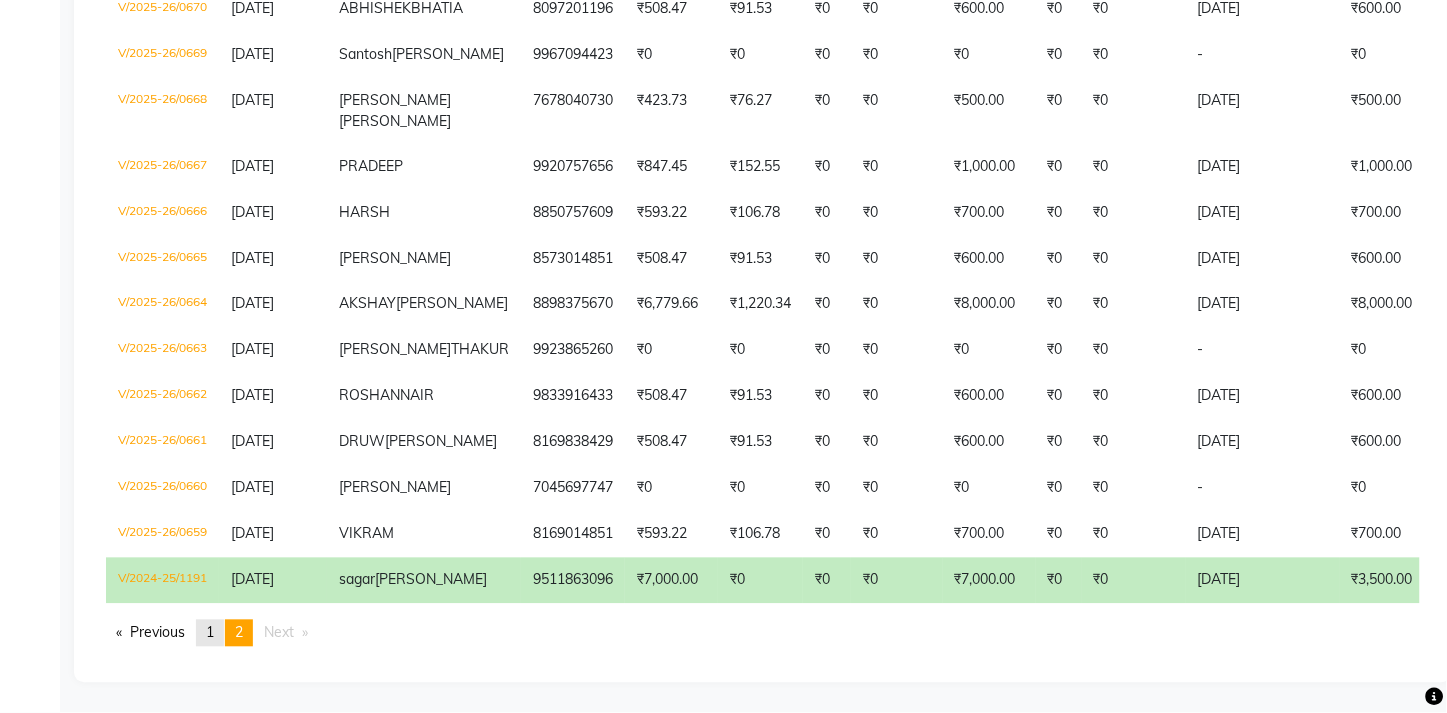 click on "page  1" at bounding box center [210, 633] 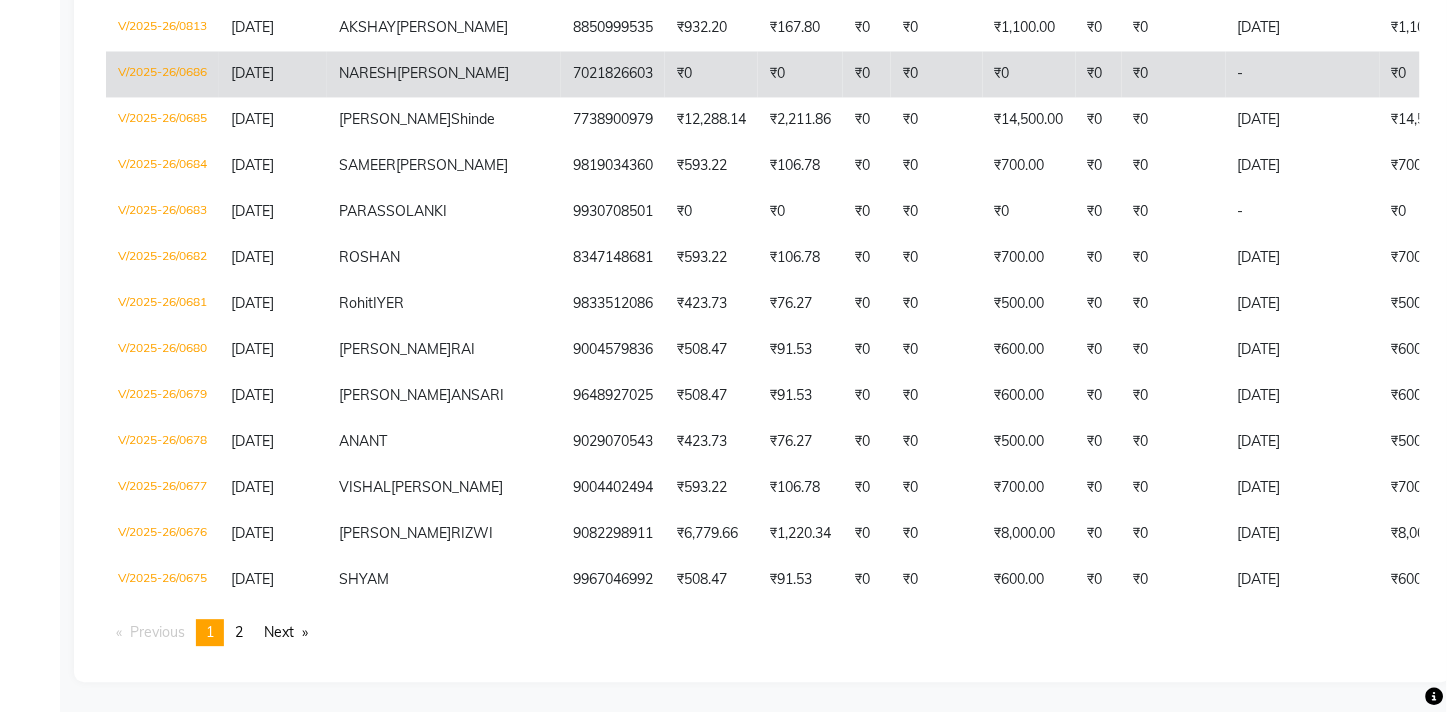 scroll, scrollTop: 4857, scrollLeft: 0, axis: vertical 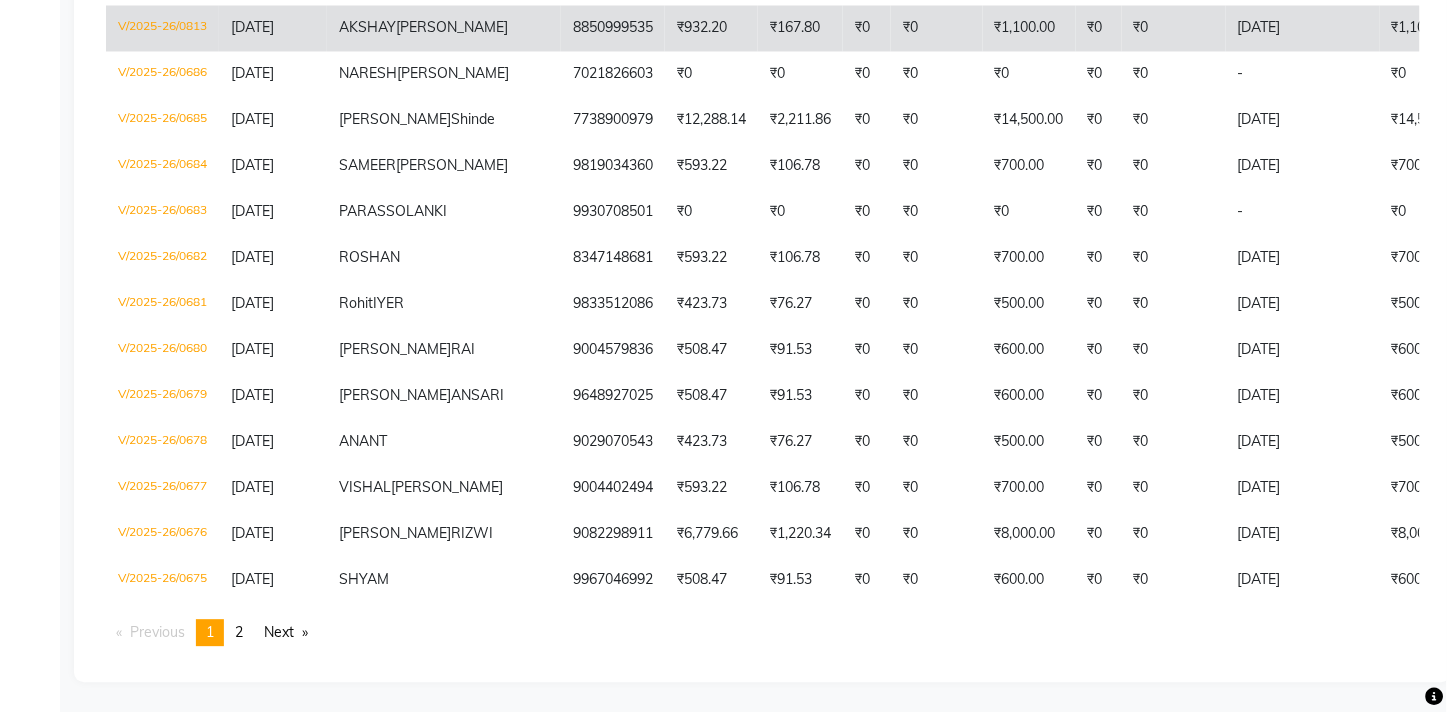 click on "8850999535" 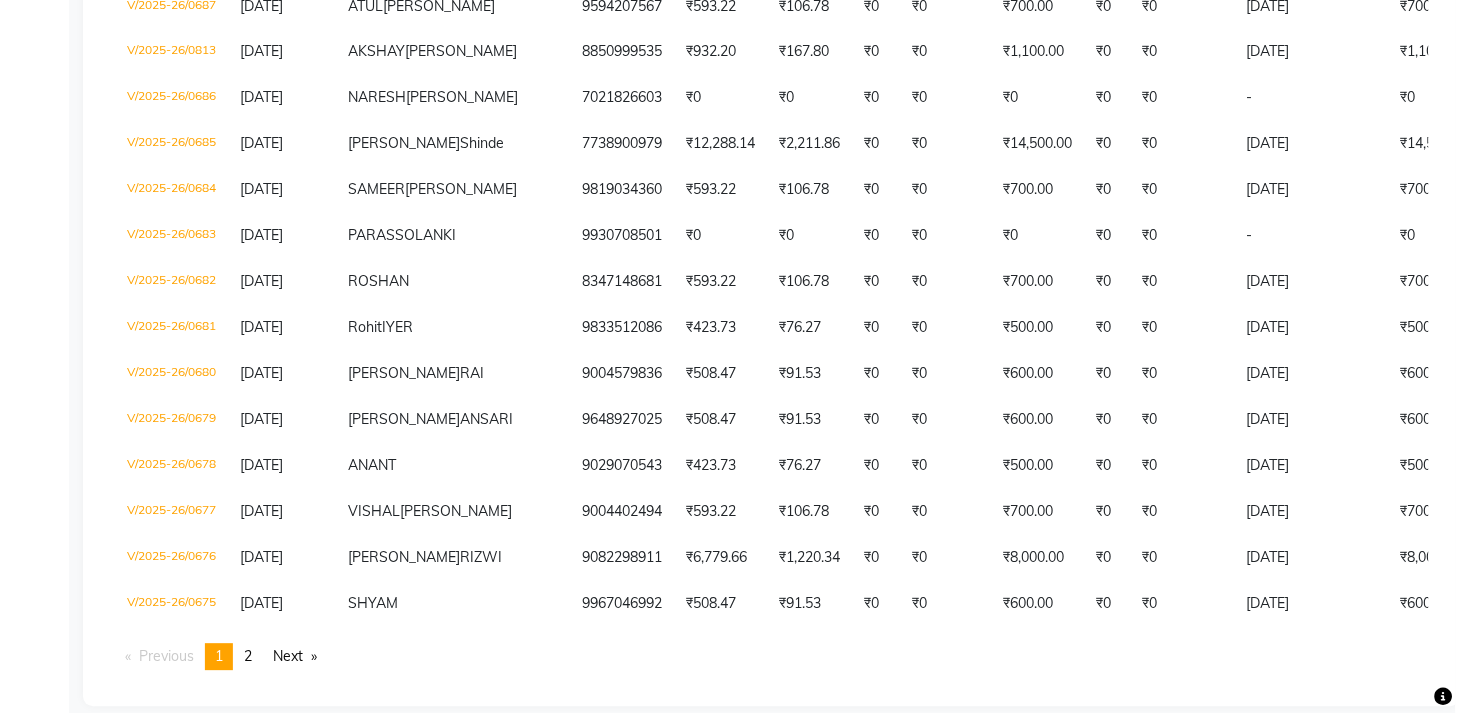 scroll, scrollTop: 4625, scrollLeft: 0, axis: vertical 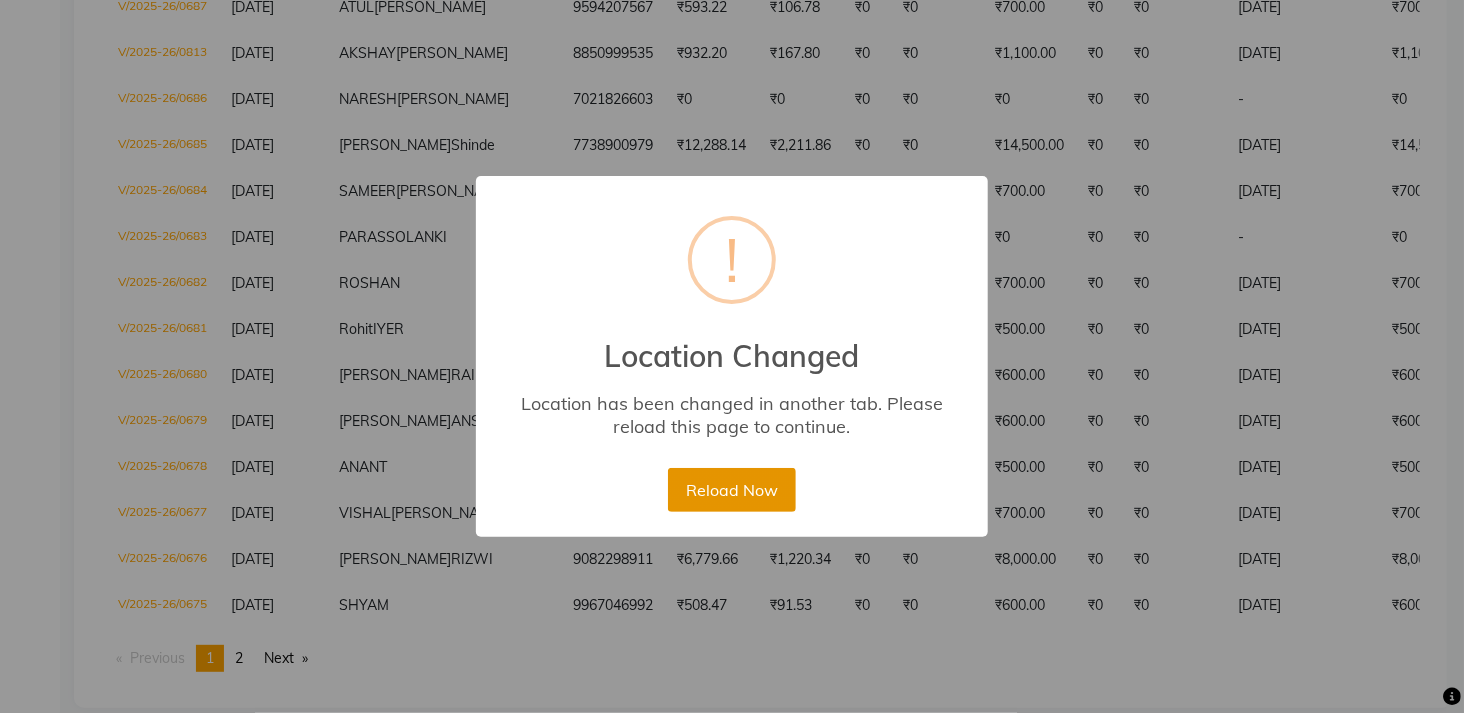 click on "Reload Now" at bounding box center (731, 490) 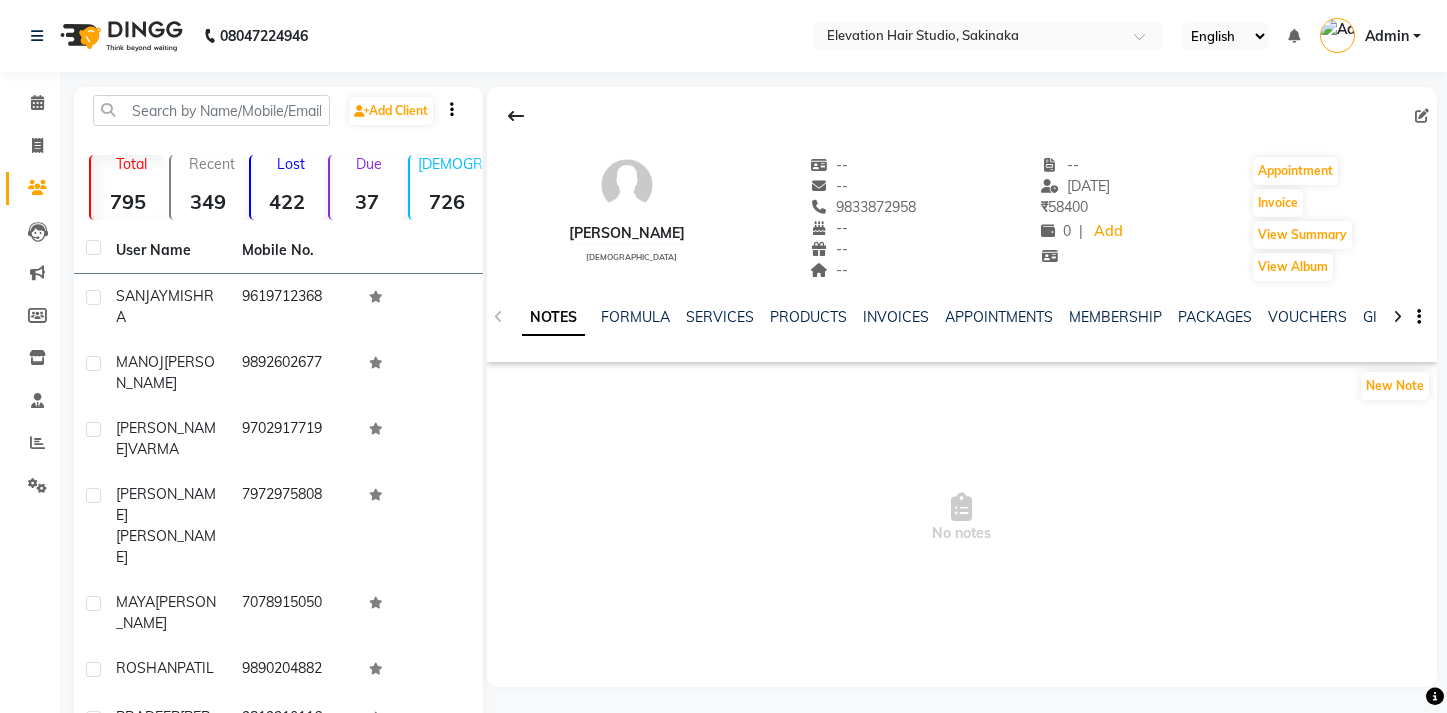 scroll, scrollTop: 0, scrollLeft: 0, axis: both 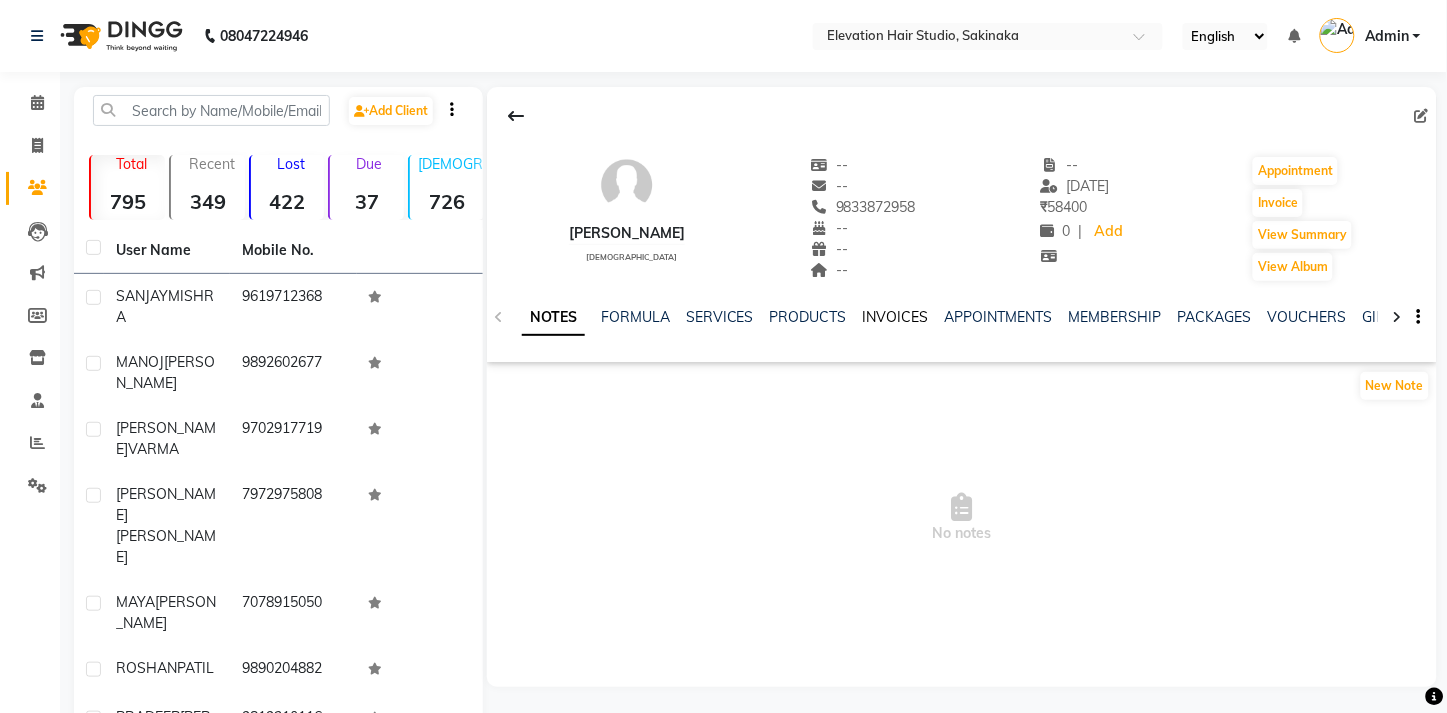 click on "INVOICES" 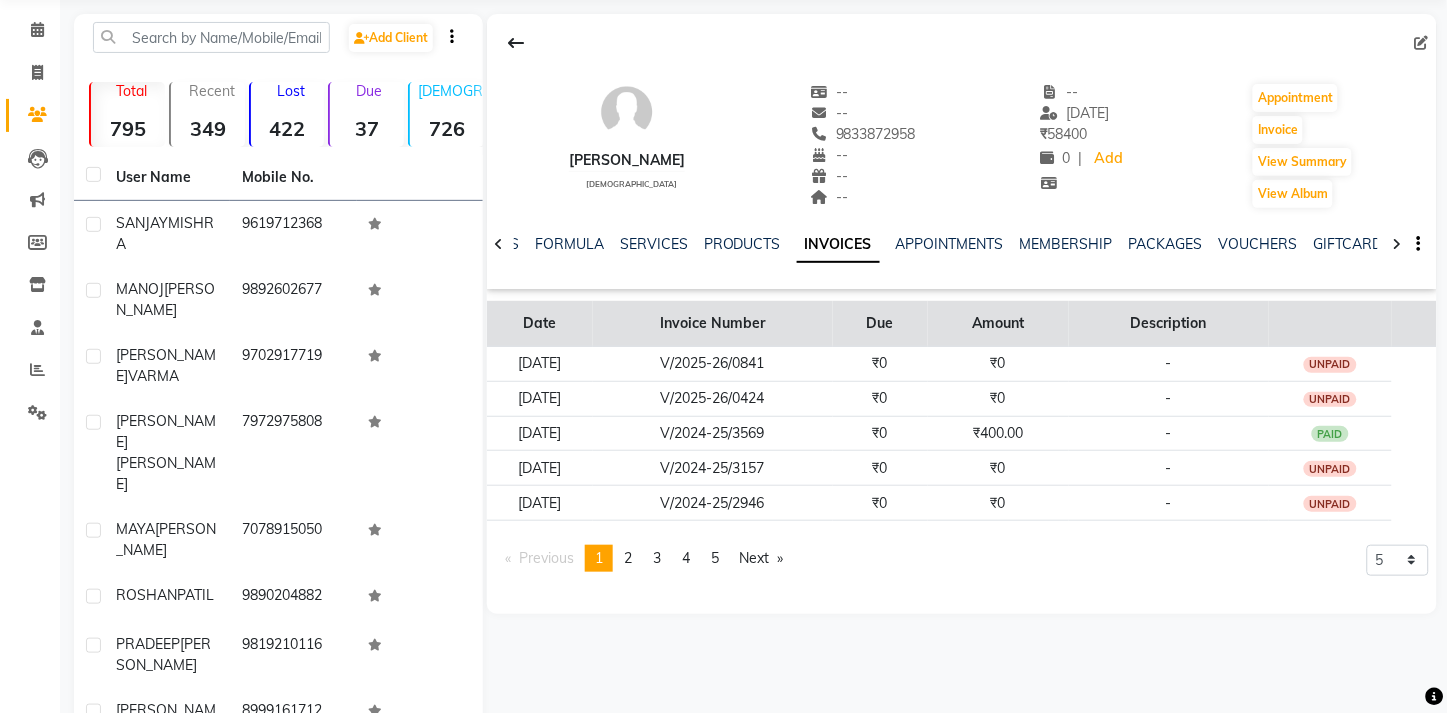 scroll, scrollTop: 81, scrollLeft: 0, axis: vertical 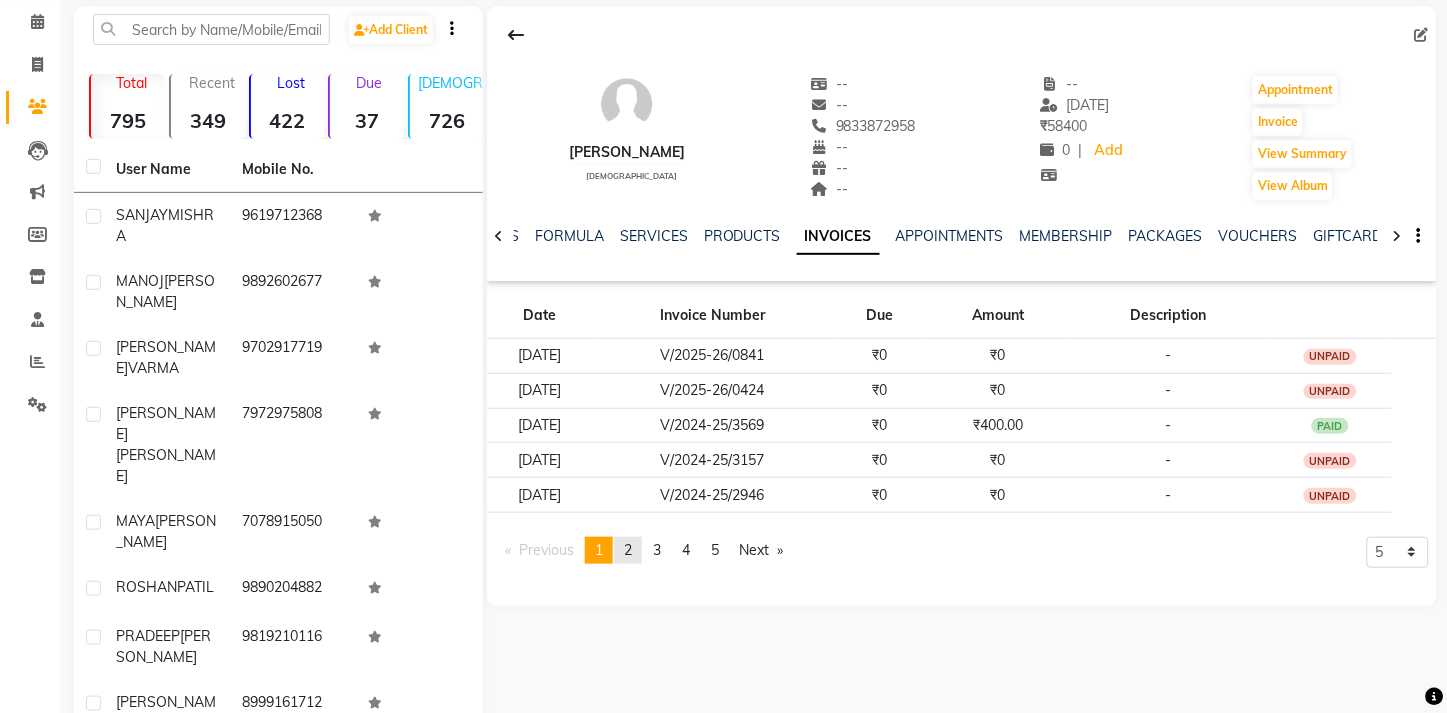 click on "page  2" 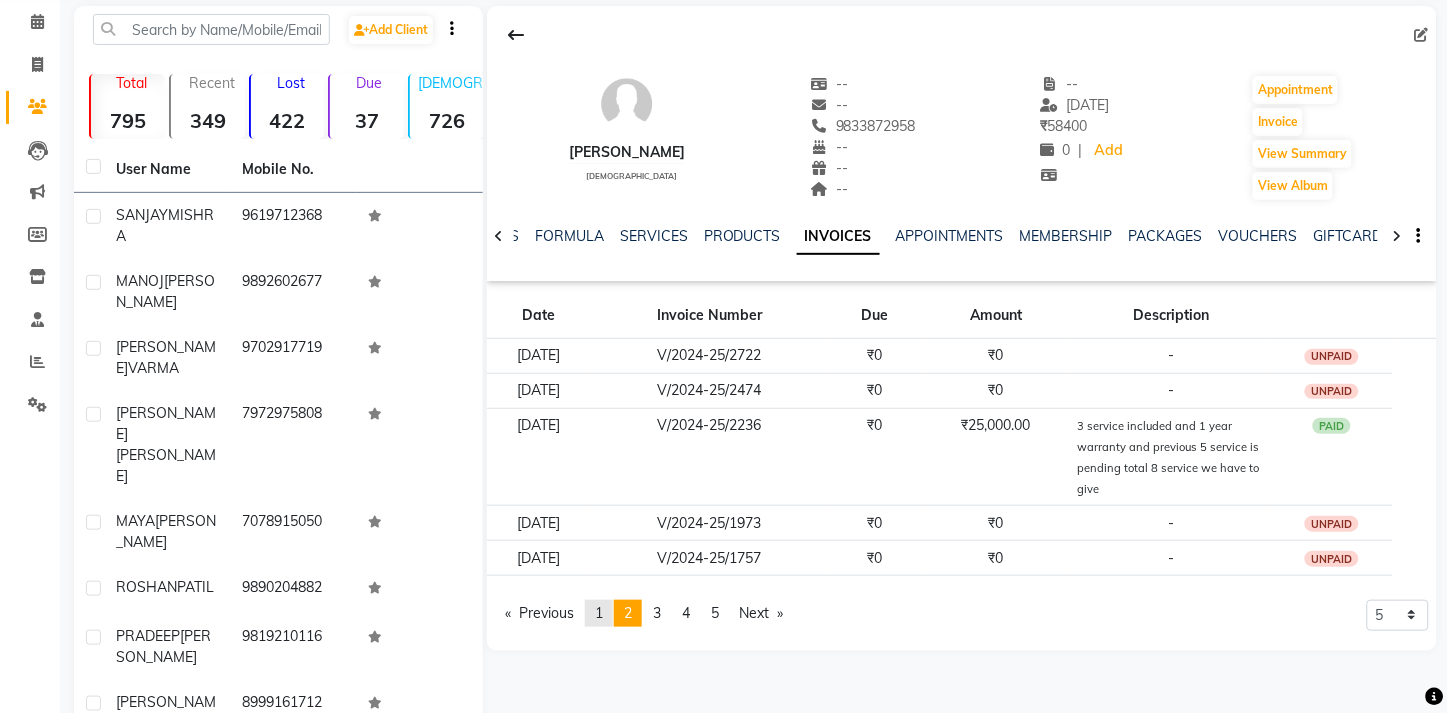 click on "page  1" 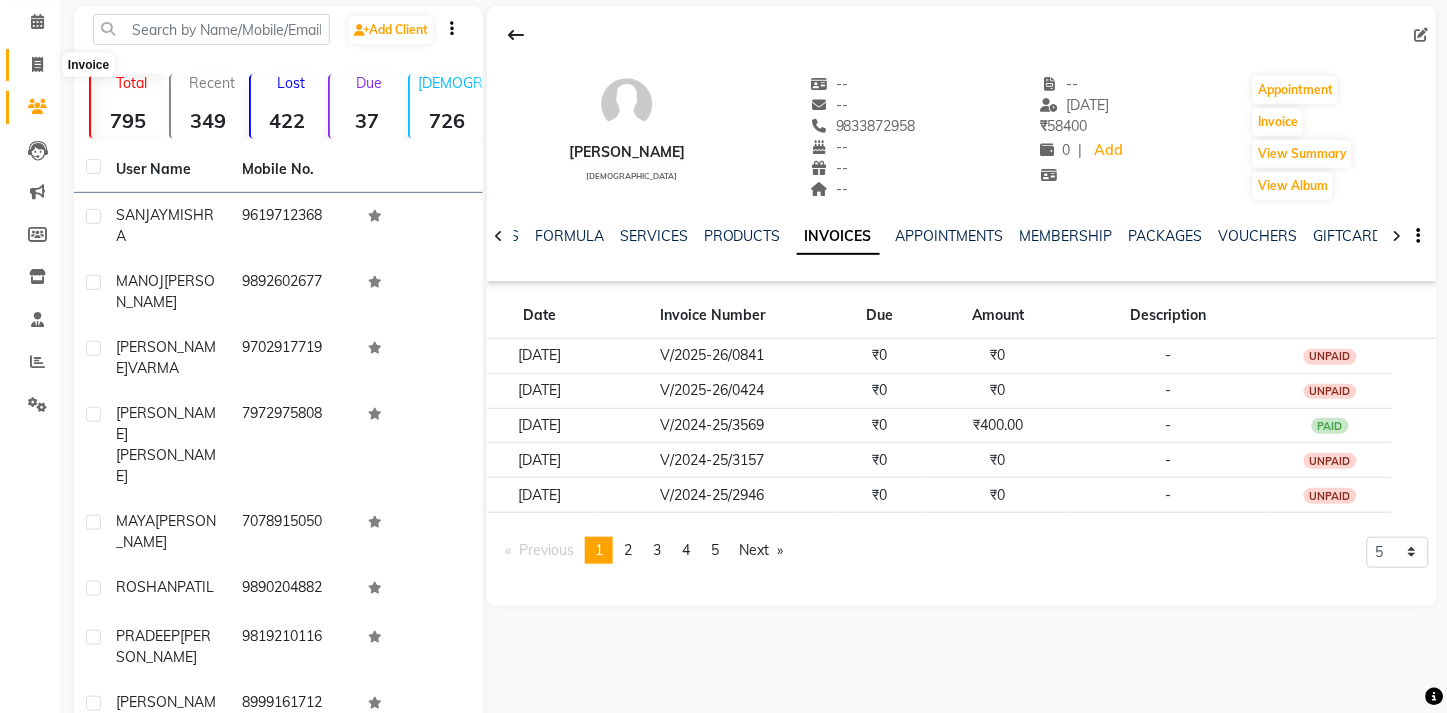 click 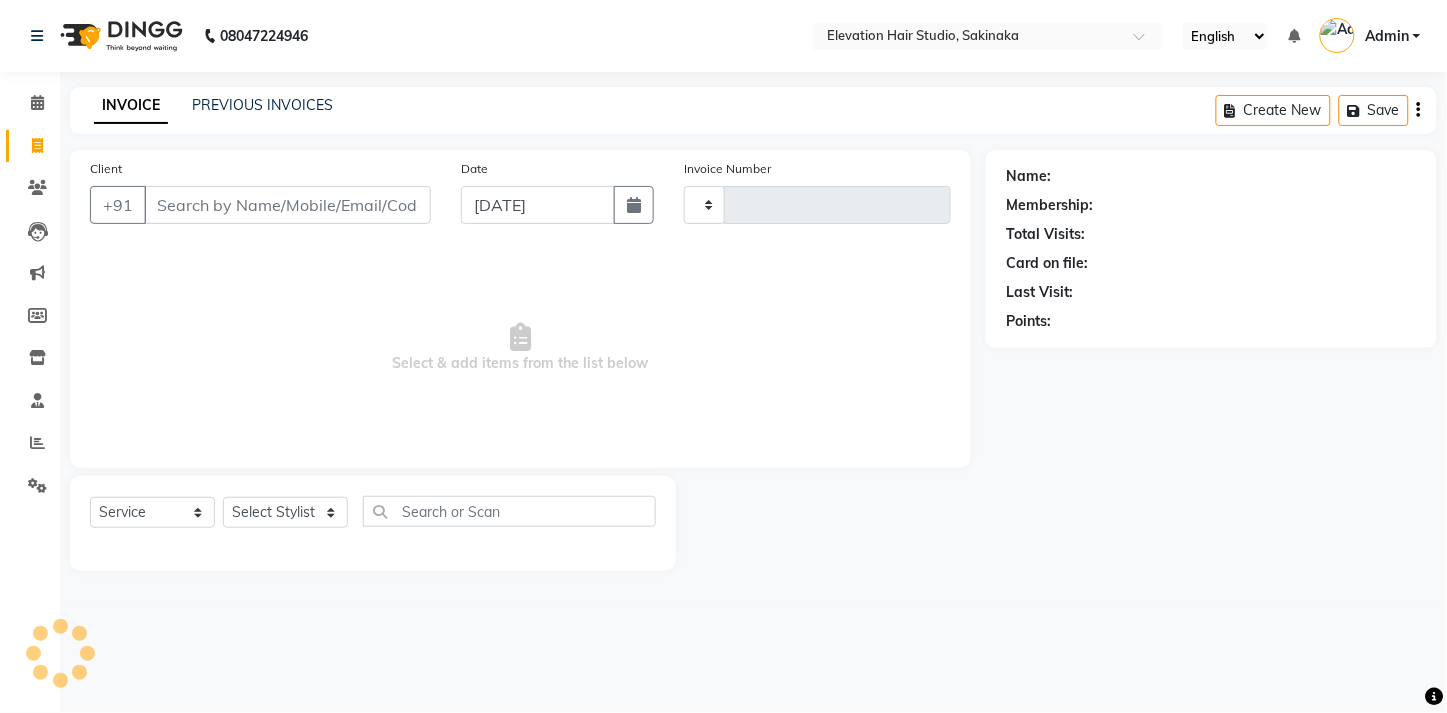 scroll, scrollTop: 0, scrollLeft: 0, axis: both 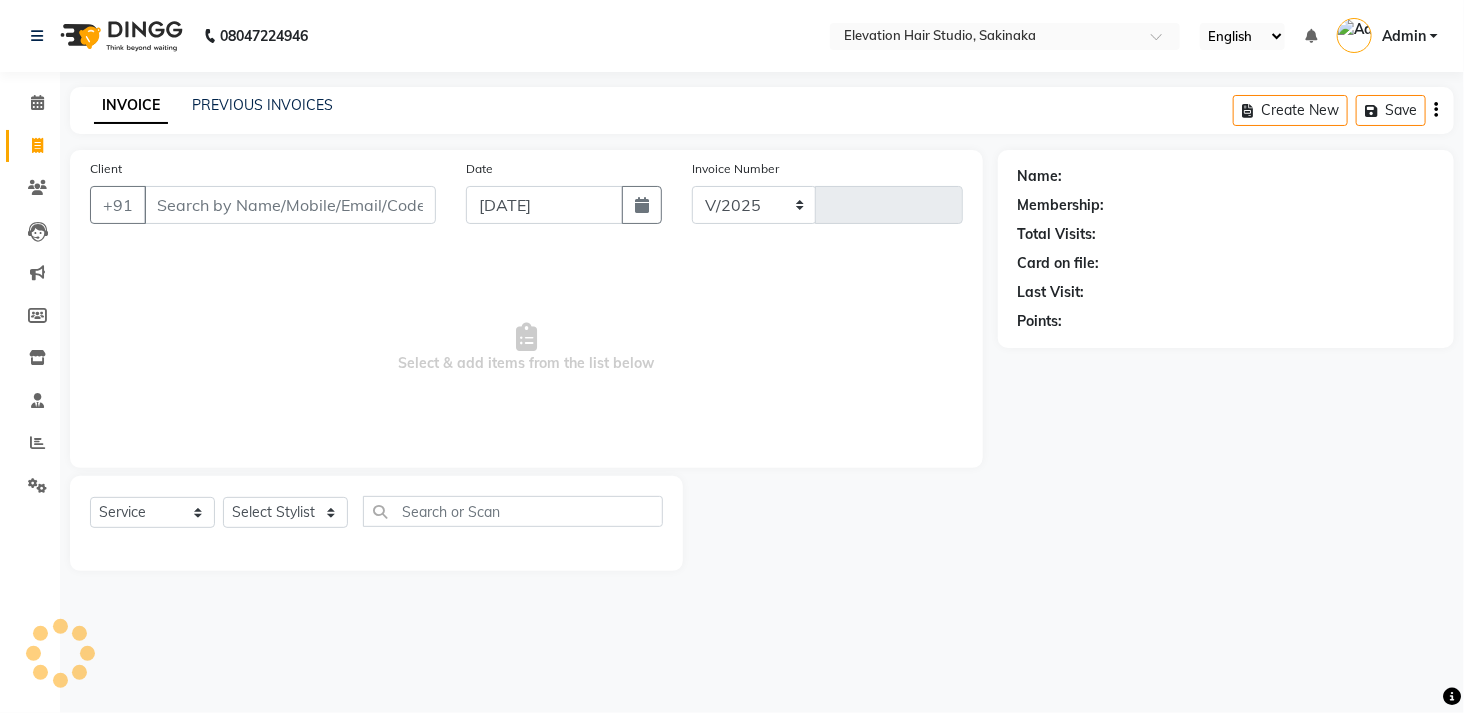 select on "4949" 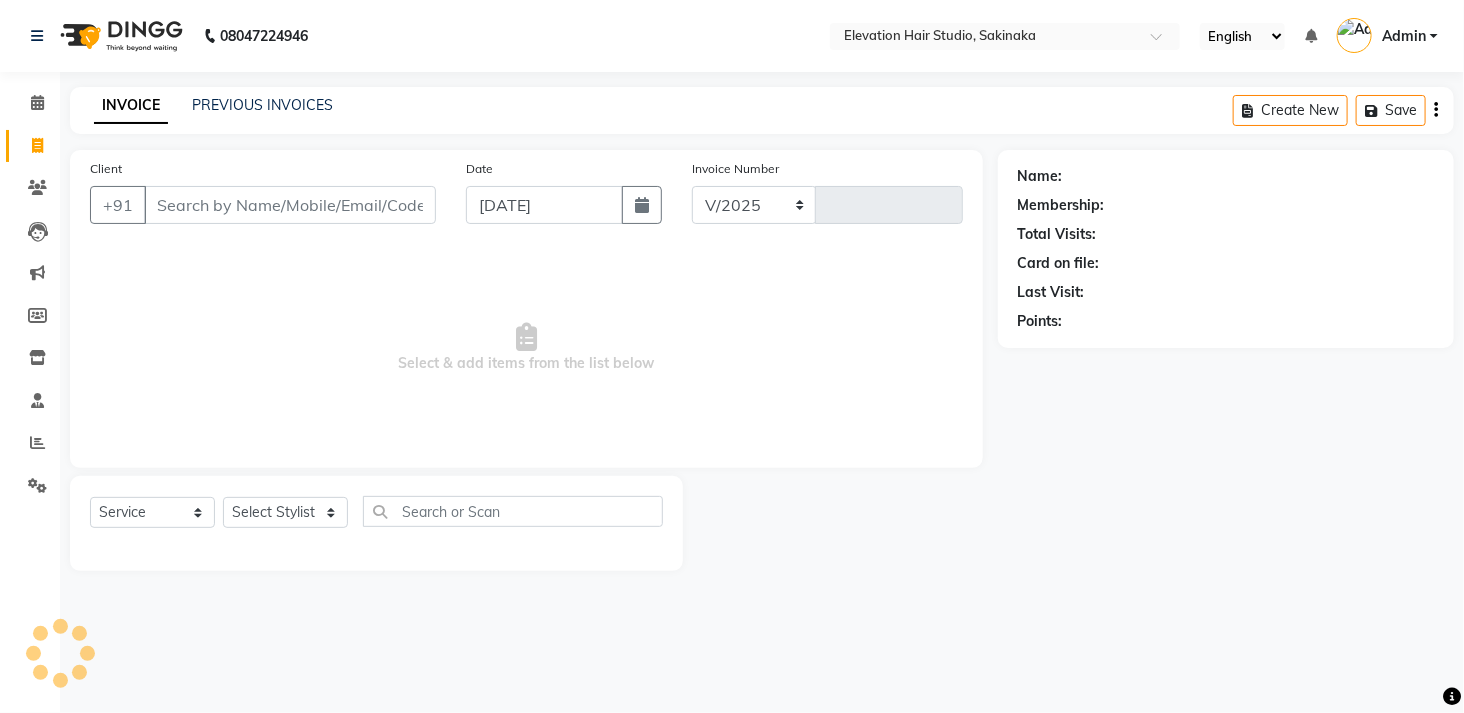 type on "1062" 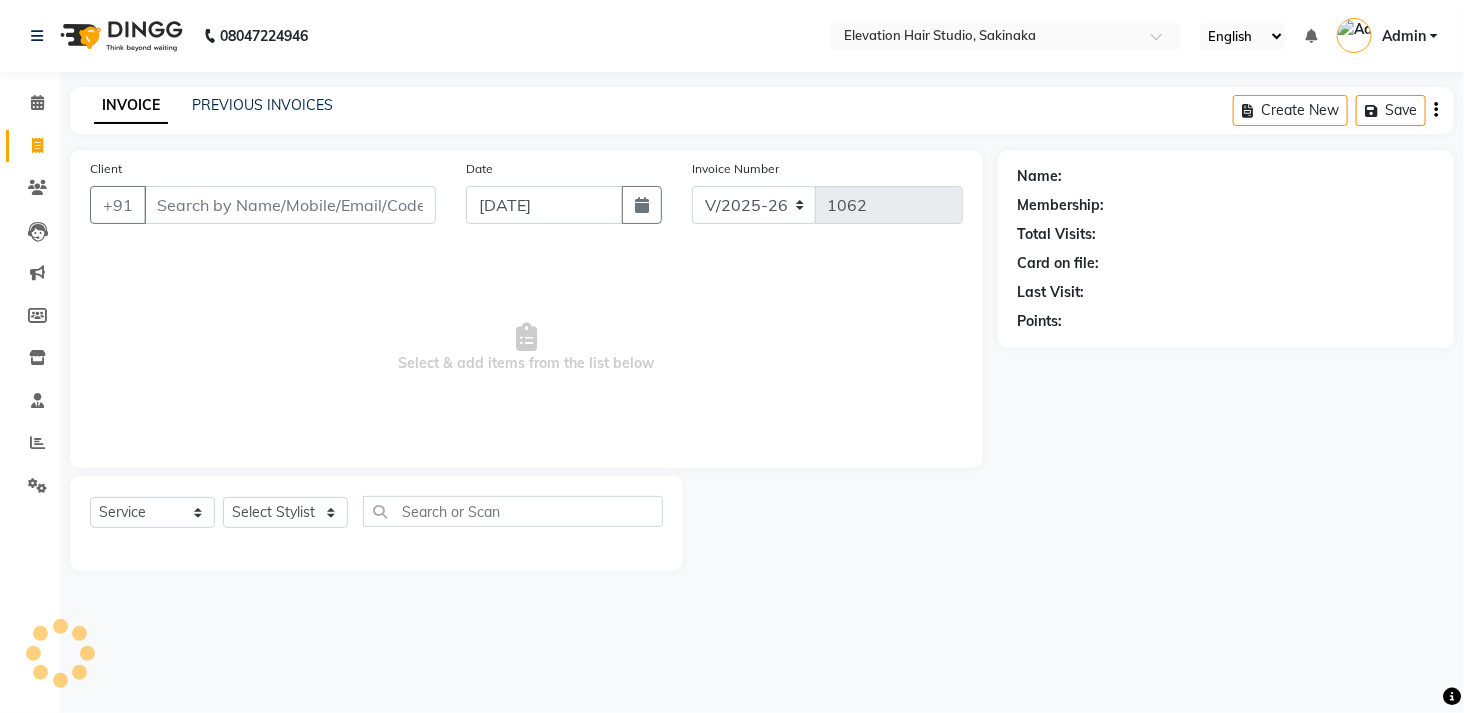 click on "Client" at bounding box center [290, 205] 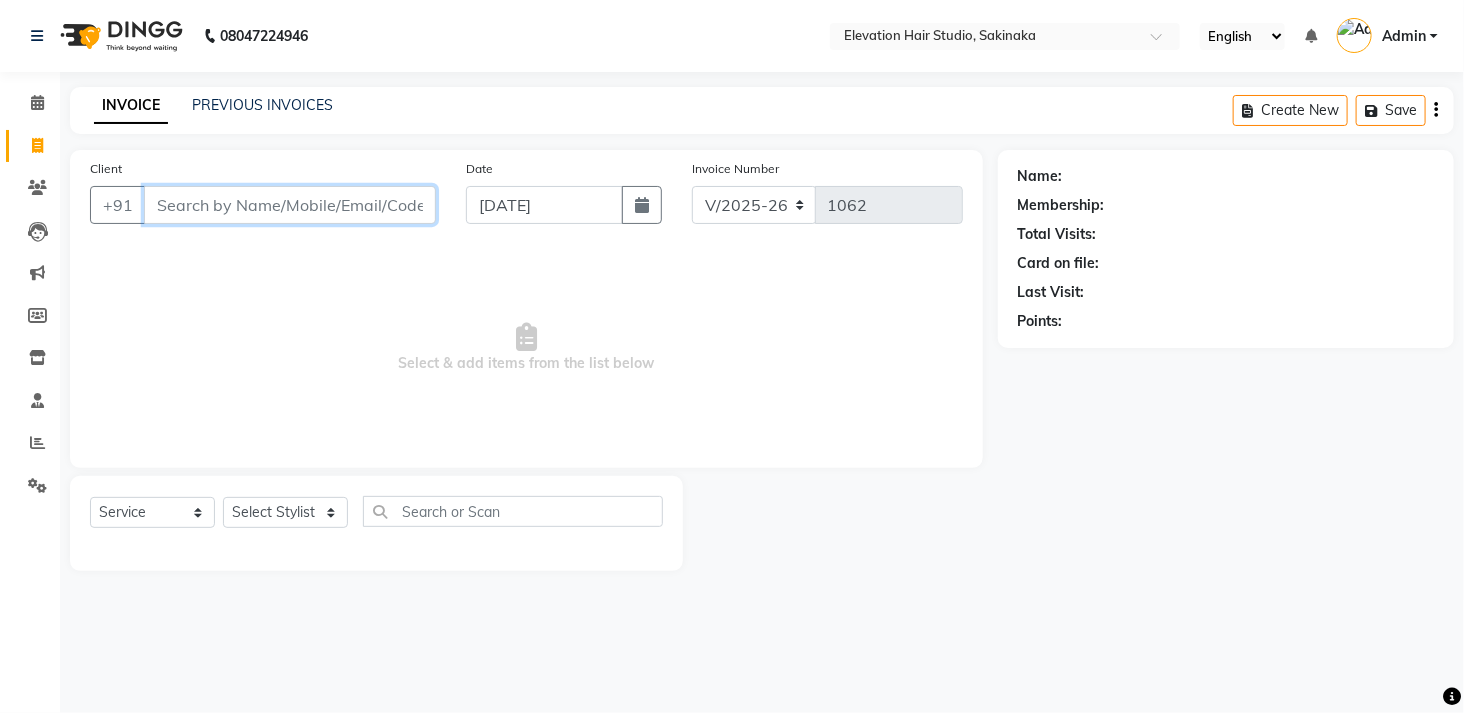 click on "Client" at bounding box center [290, 205] 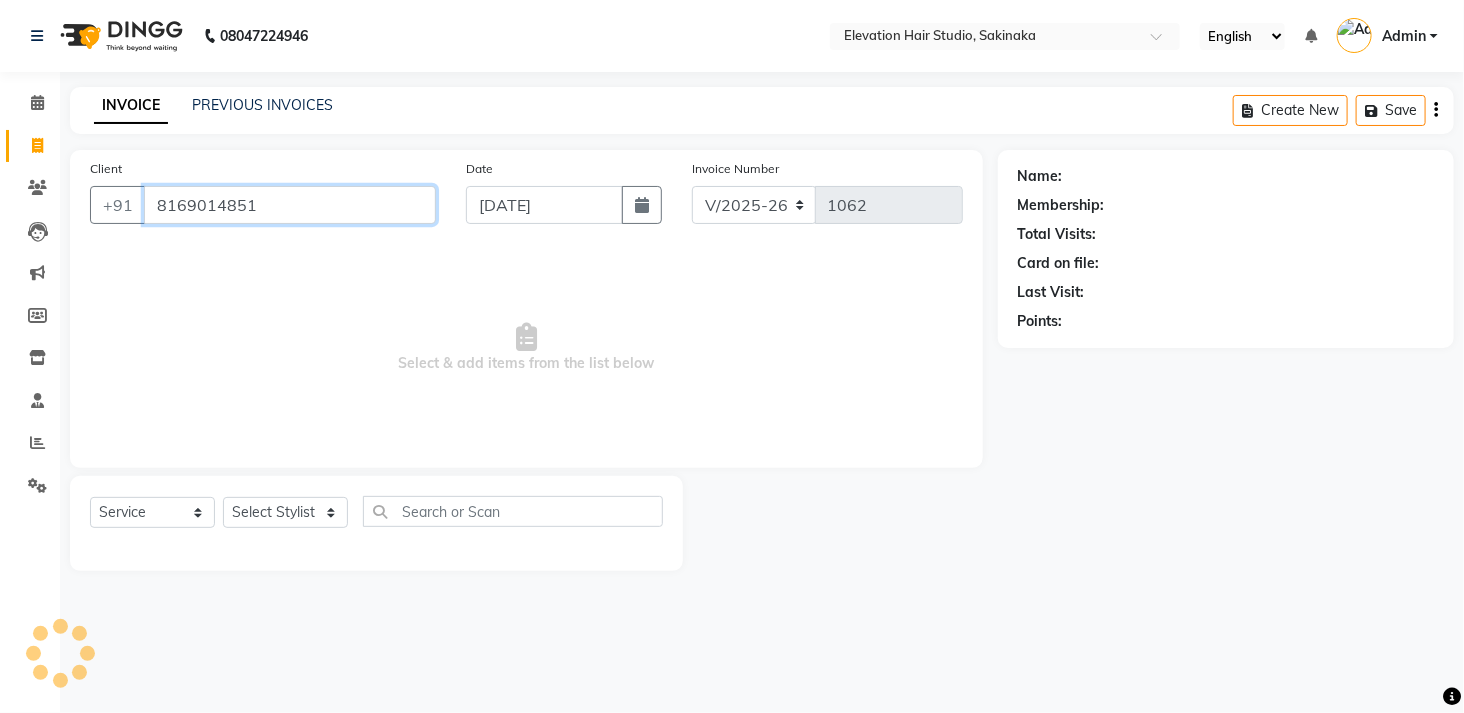 type on "8169014851" 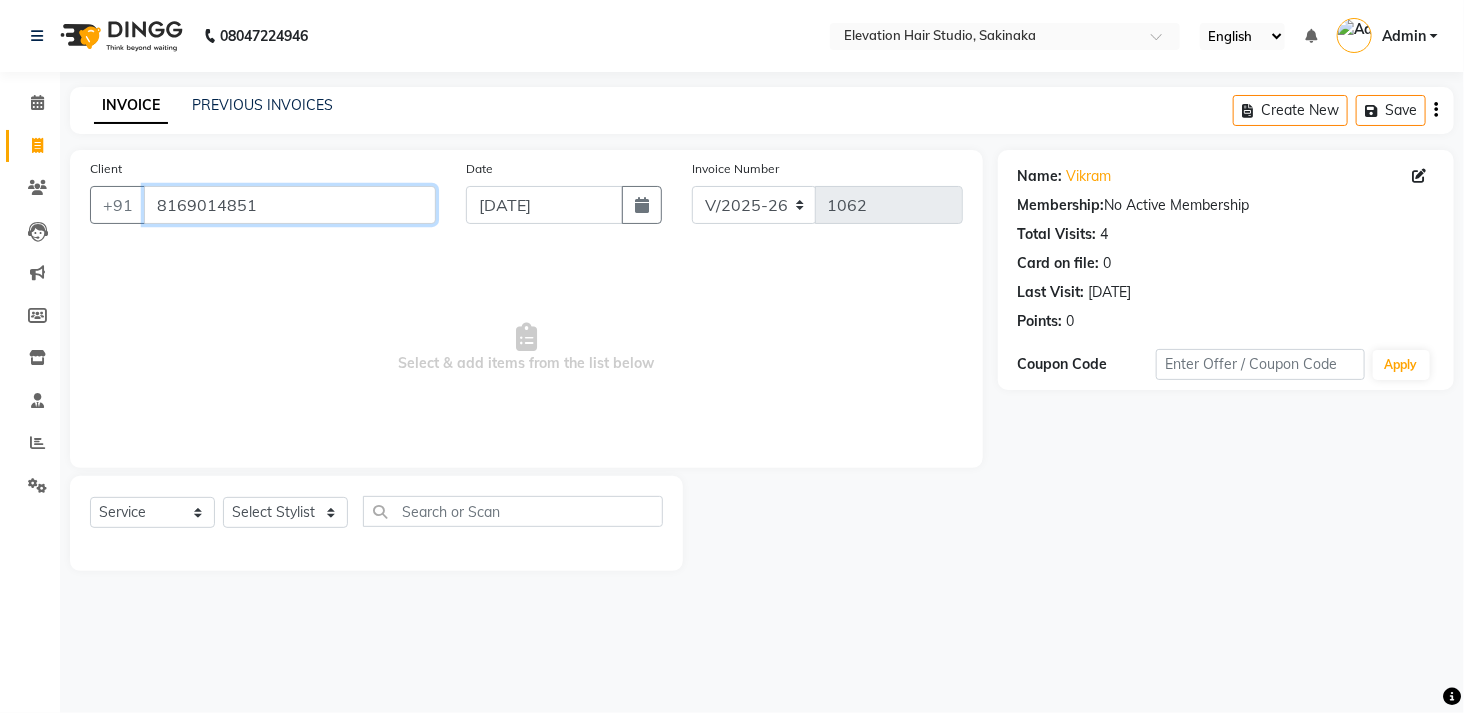 click on "8169014851" at bounding box center (290, 205) 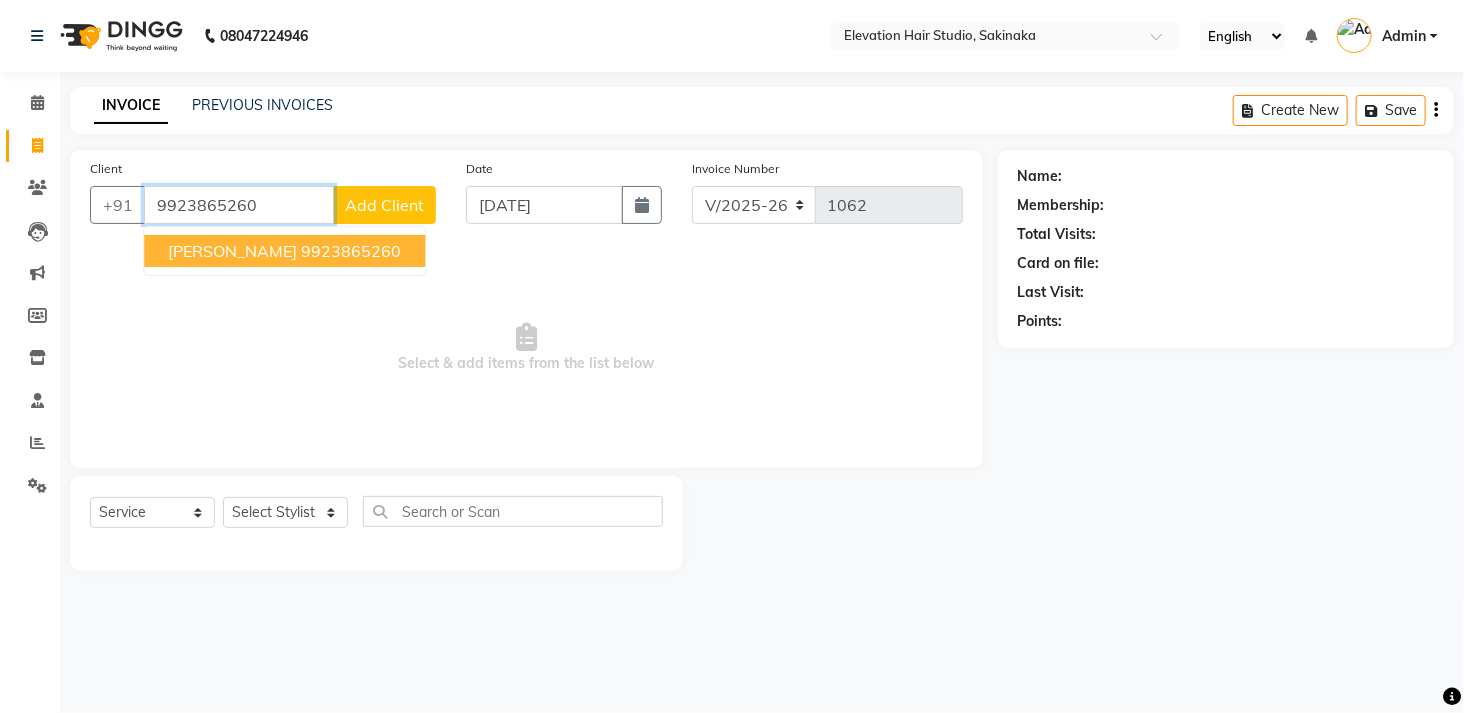 type on "9923865260" 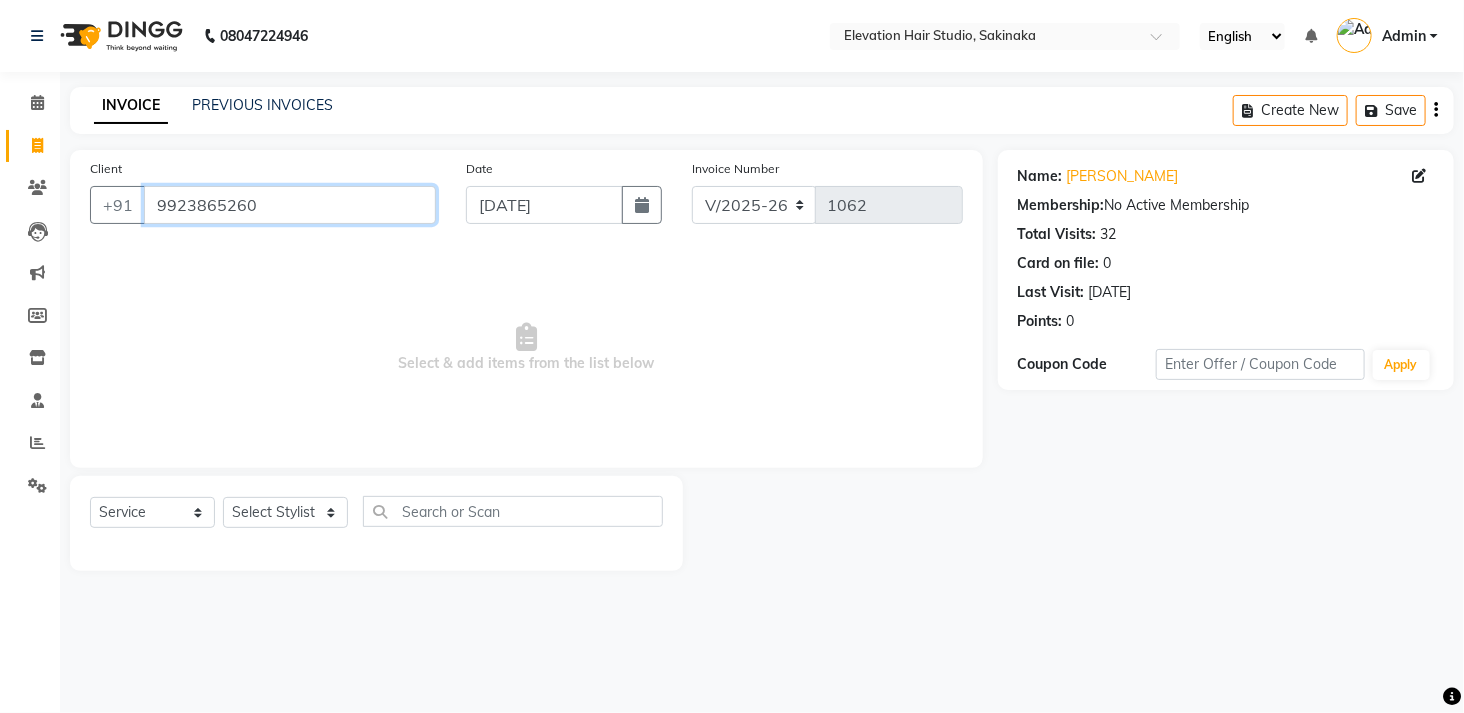 click on "9923865260" at bounding box center (290, 205) 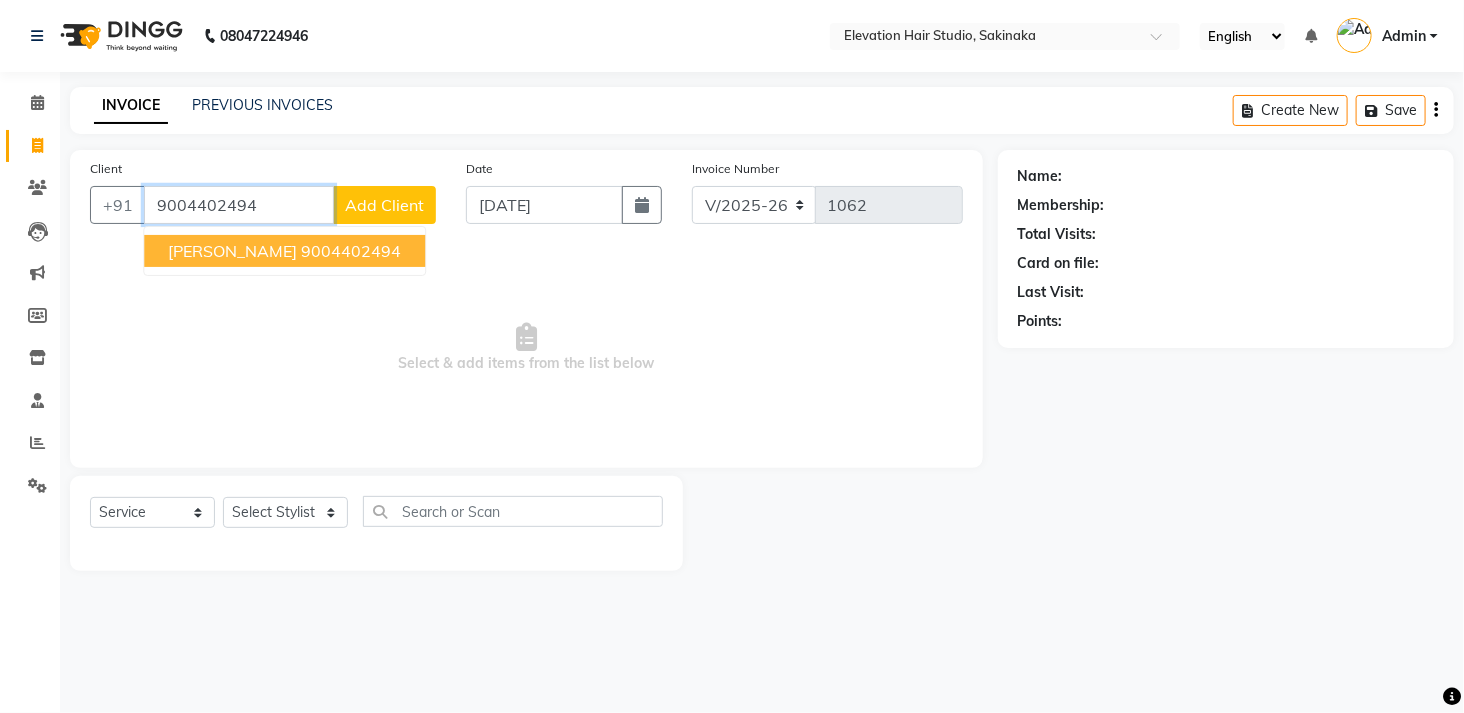 type on "9004402494" 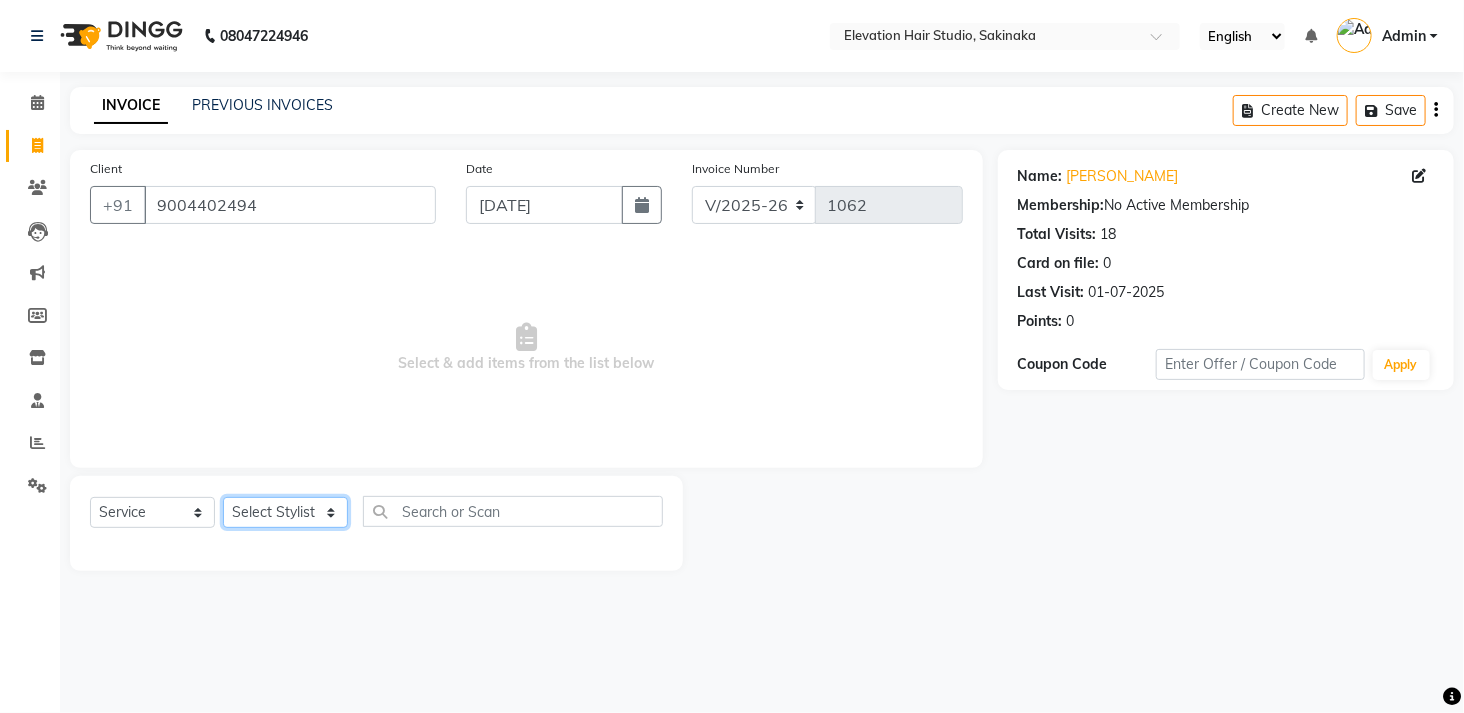 click on "Select Stylist Admin (EHS Thane) ANEES  DILIP KAPIL  PRIYA RUPESH SAHIL  Sarfaraz SHAHEENA SHAIKH  ZEESHAN" 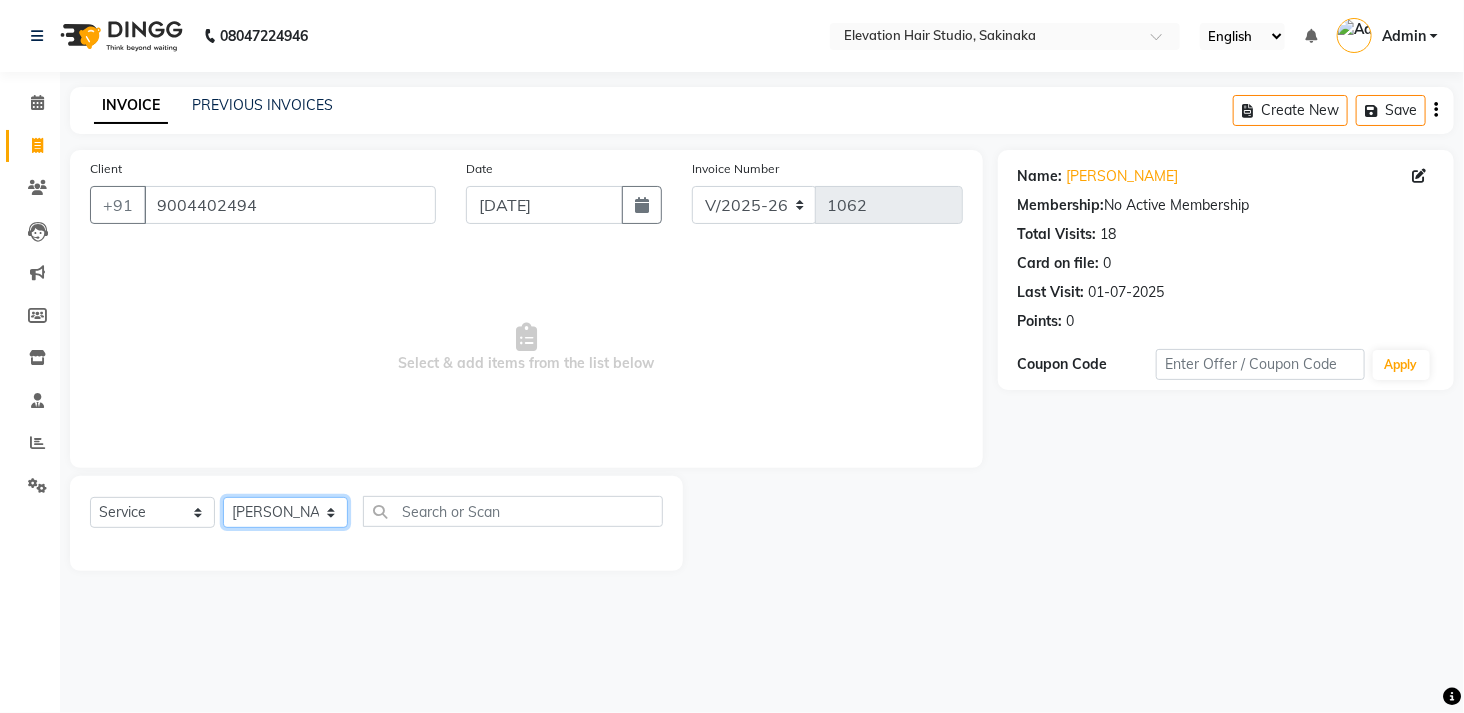 click on "Select Stylist Admin (EHS Thane) ANEES  DILIP KAPIL  PRIYA RUPESH SAHIL  Sarfaraz SHAHEENA SHAIKH  ZEESHAN" 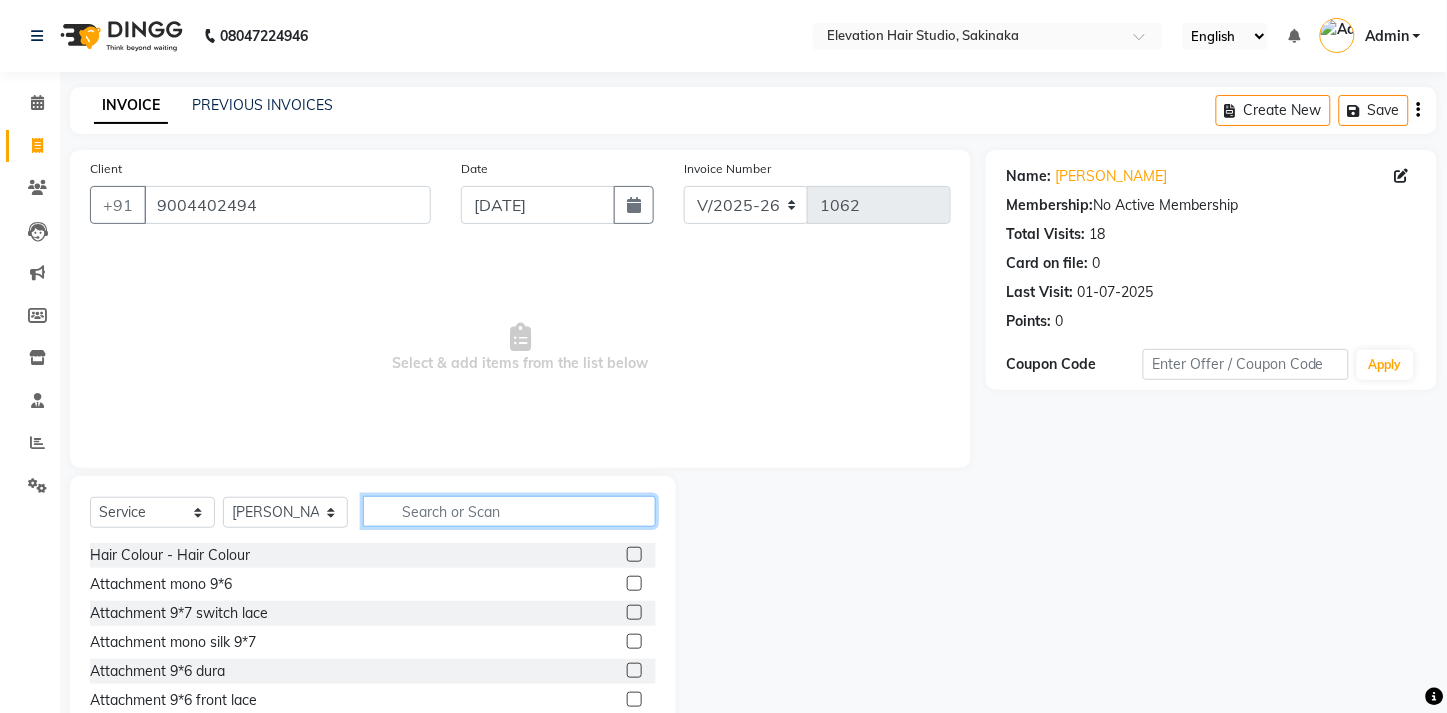 click 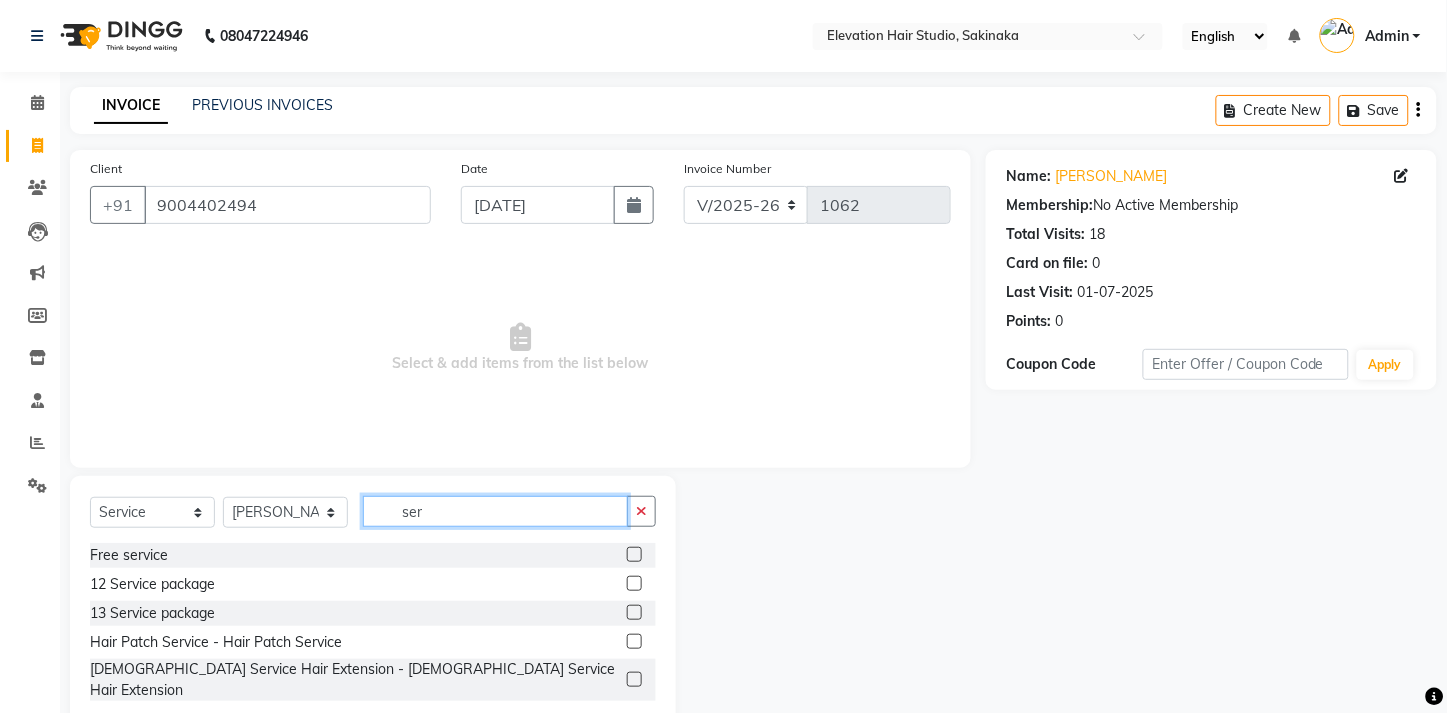 scroll, scrollTop: 33, scrollLeft: 0, axis: vertical 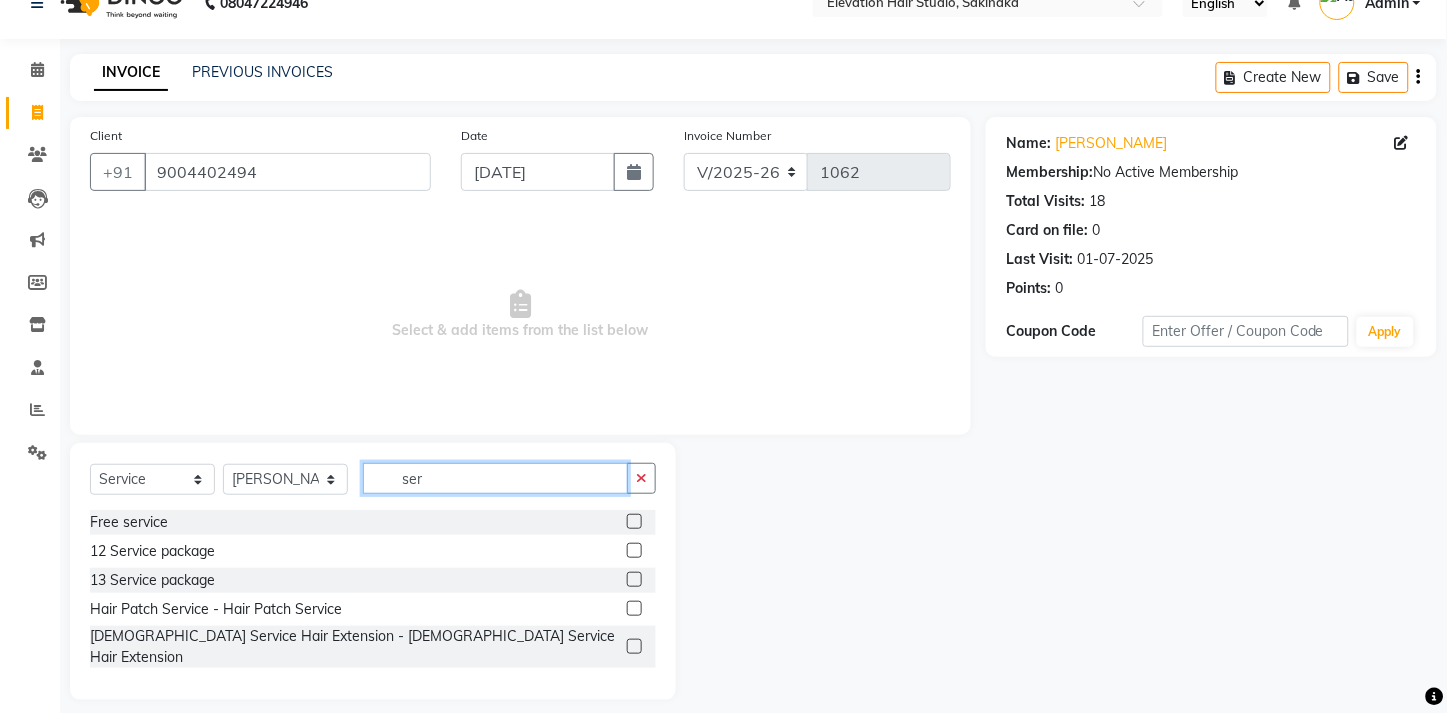 type on "ser" 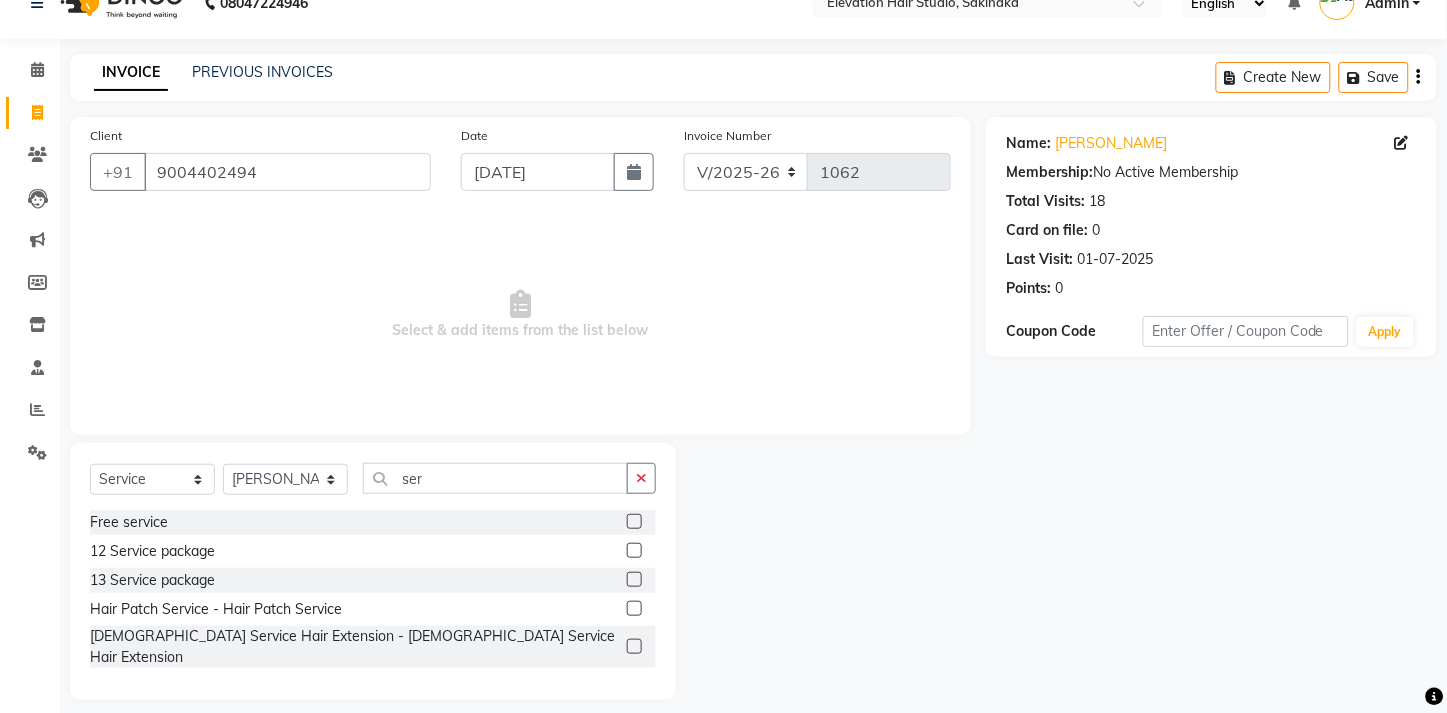 click 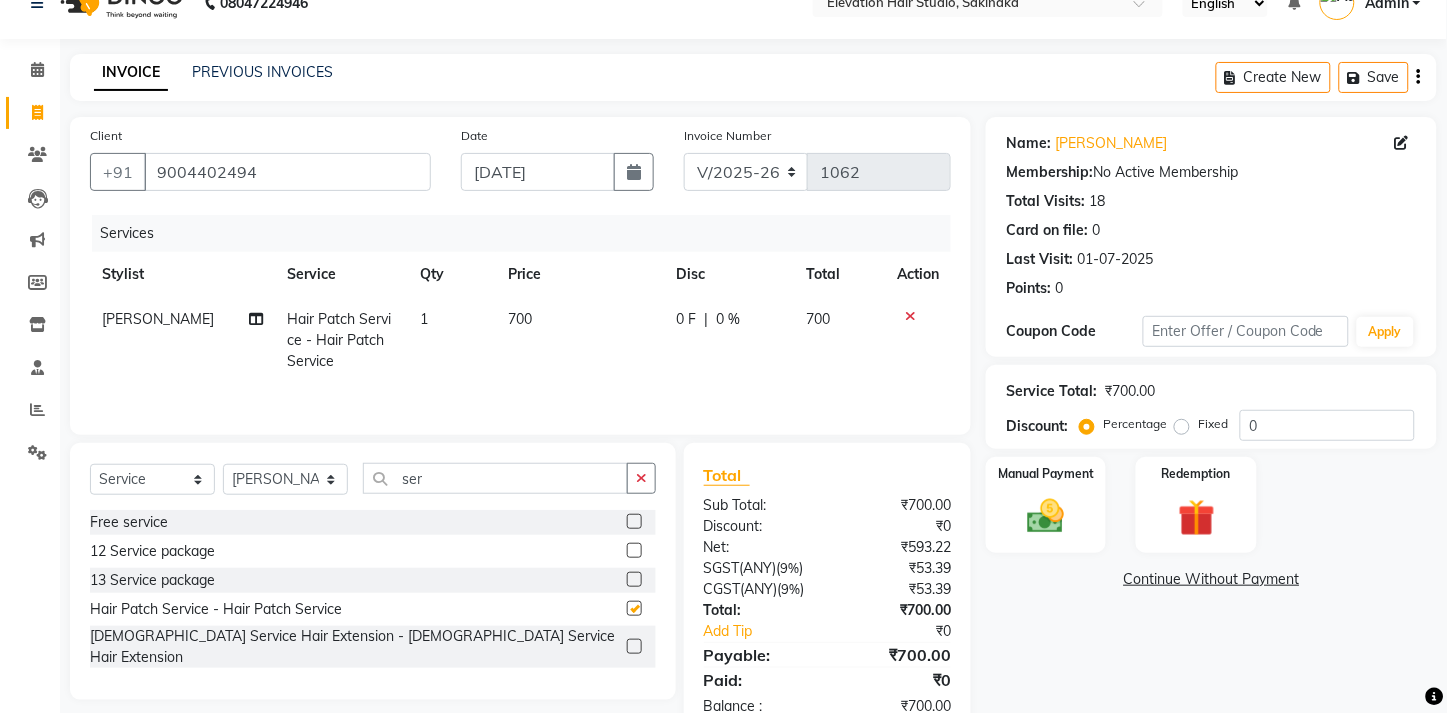checkbox on "false" 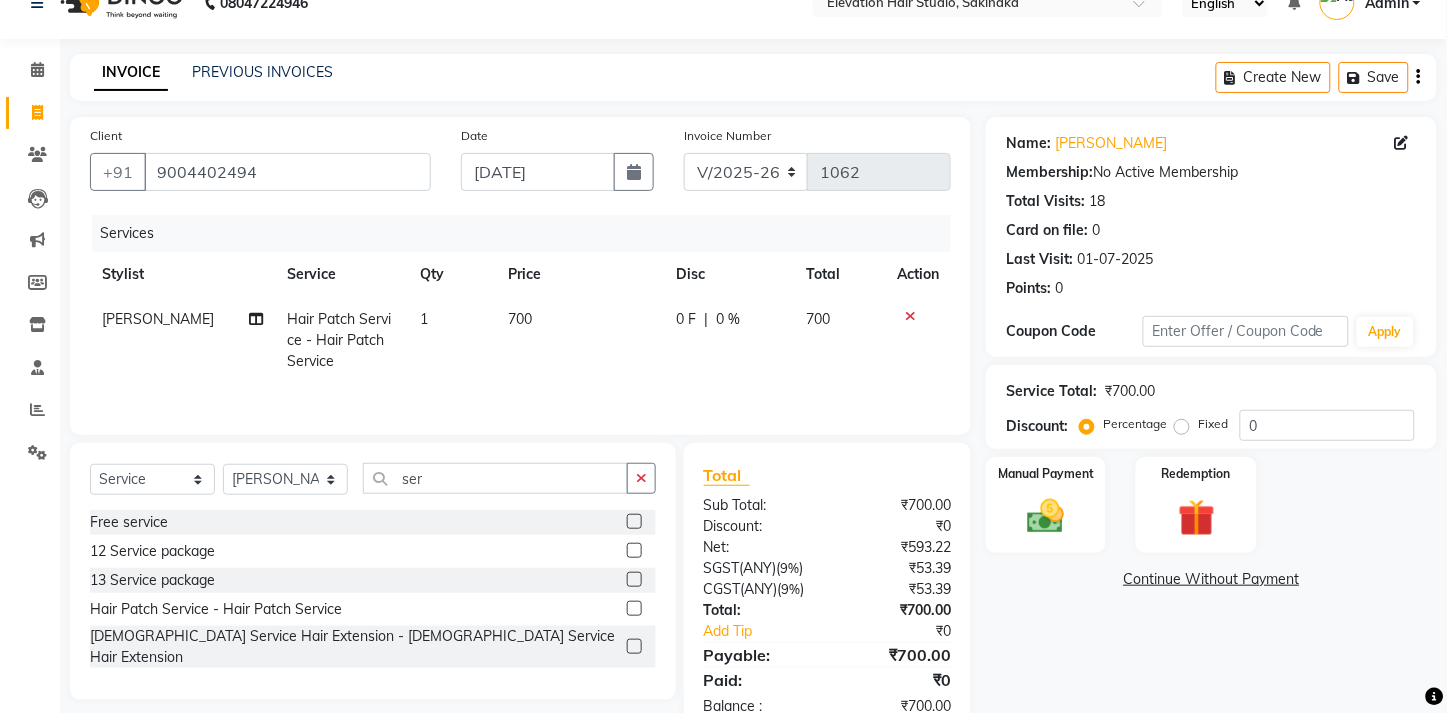 click on "700" 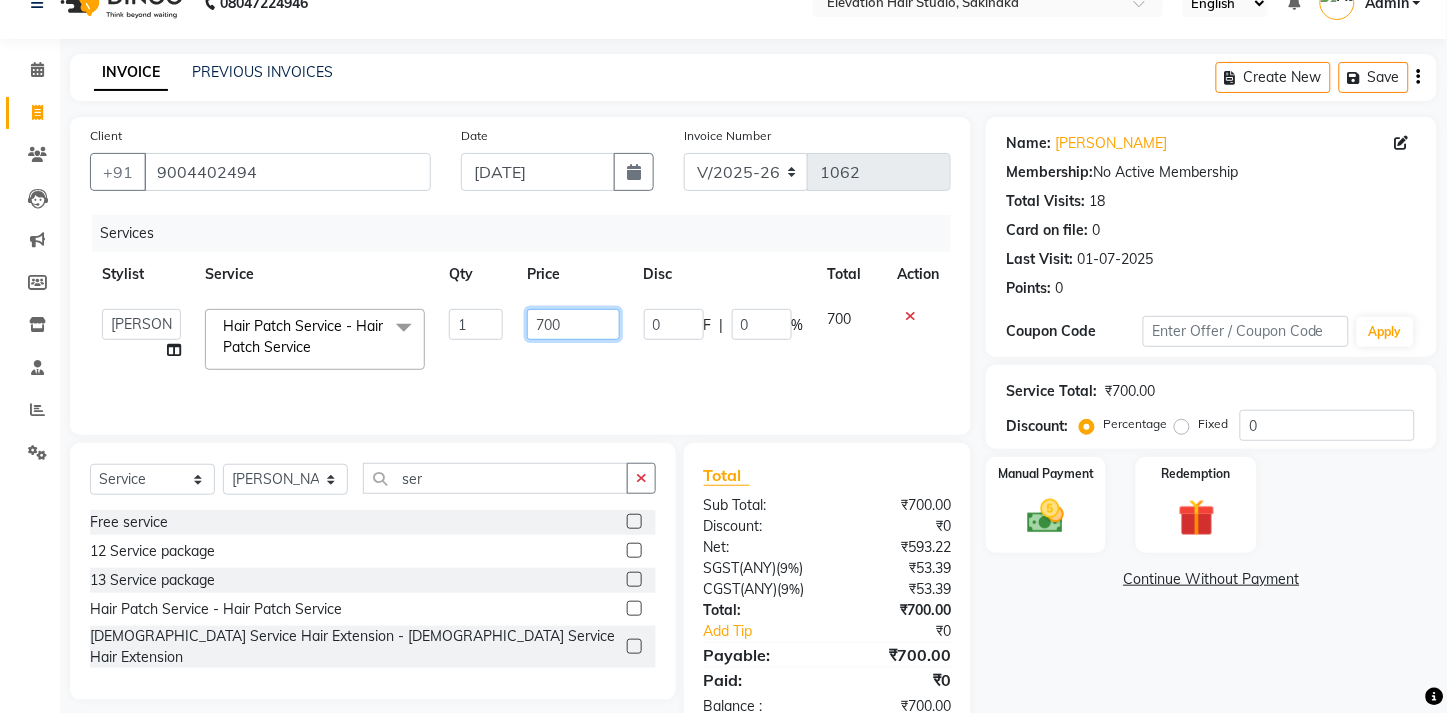 click on "700" 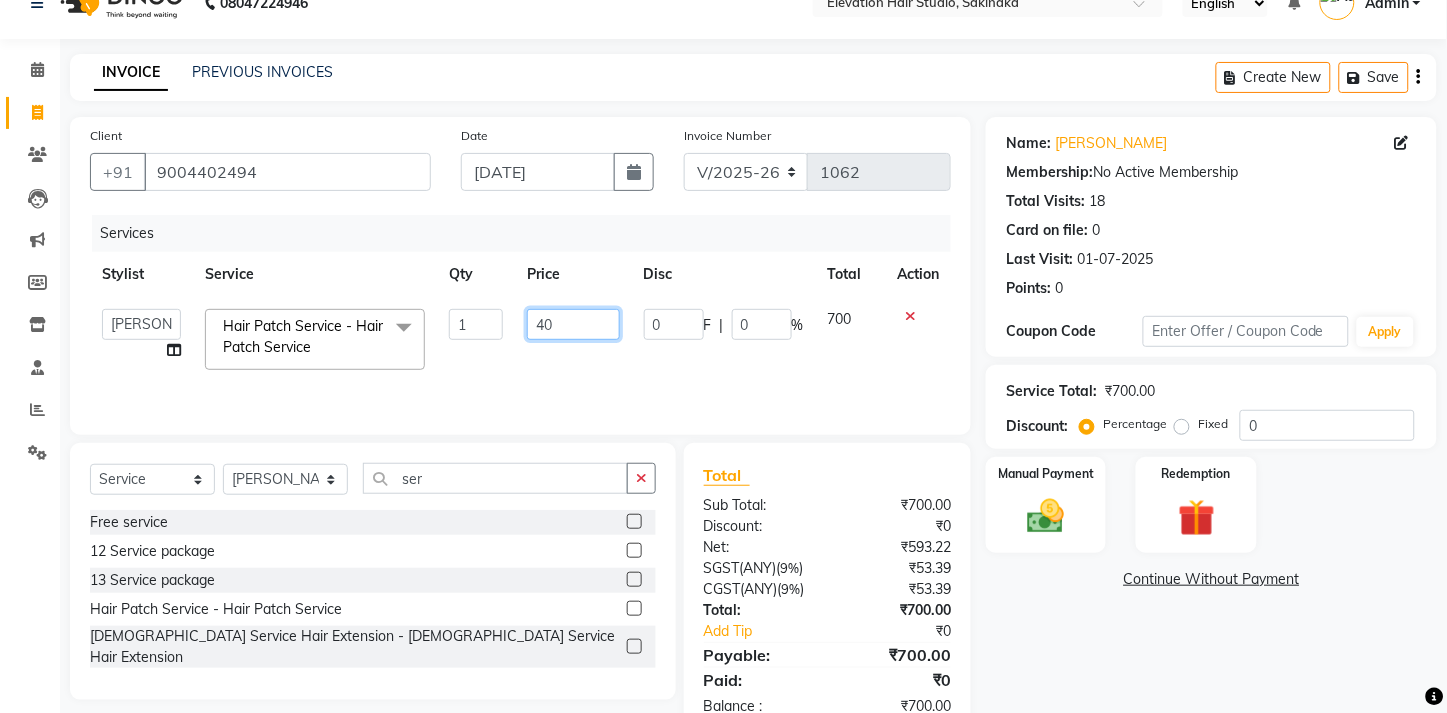type on "400" 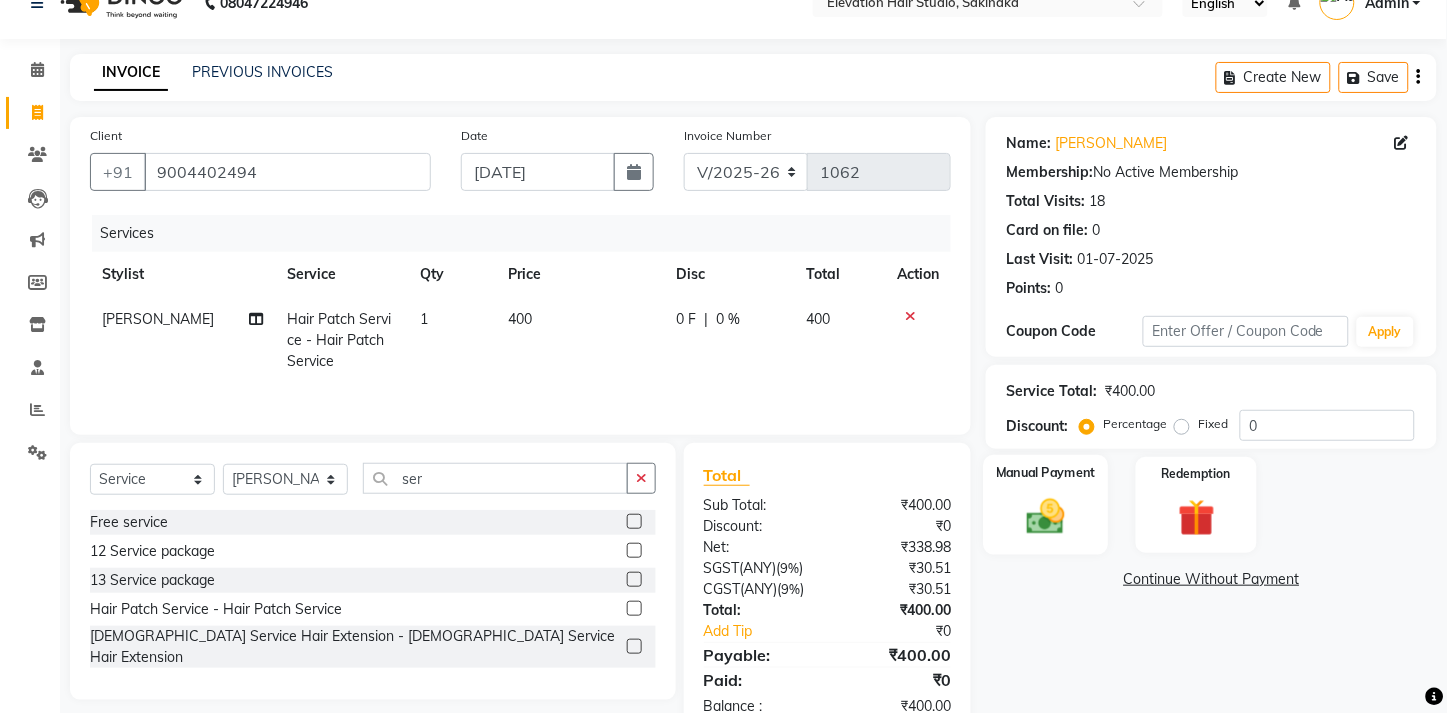 click on "Manual Payment" 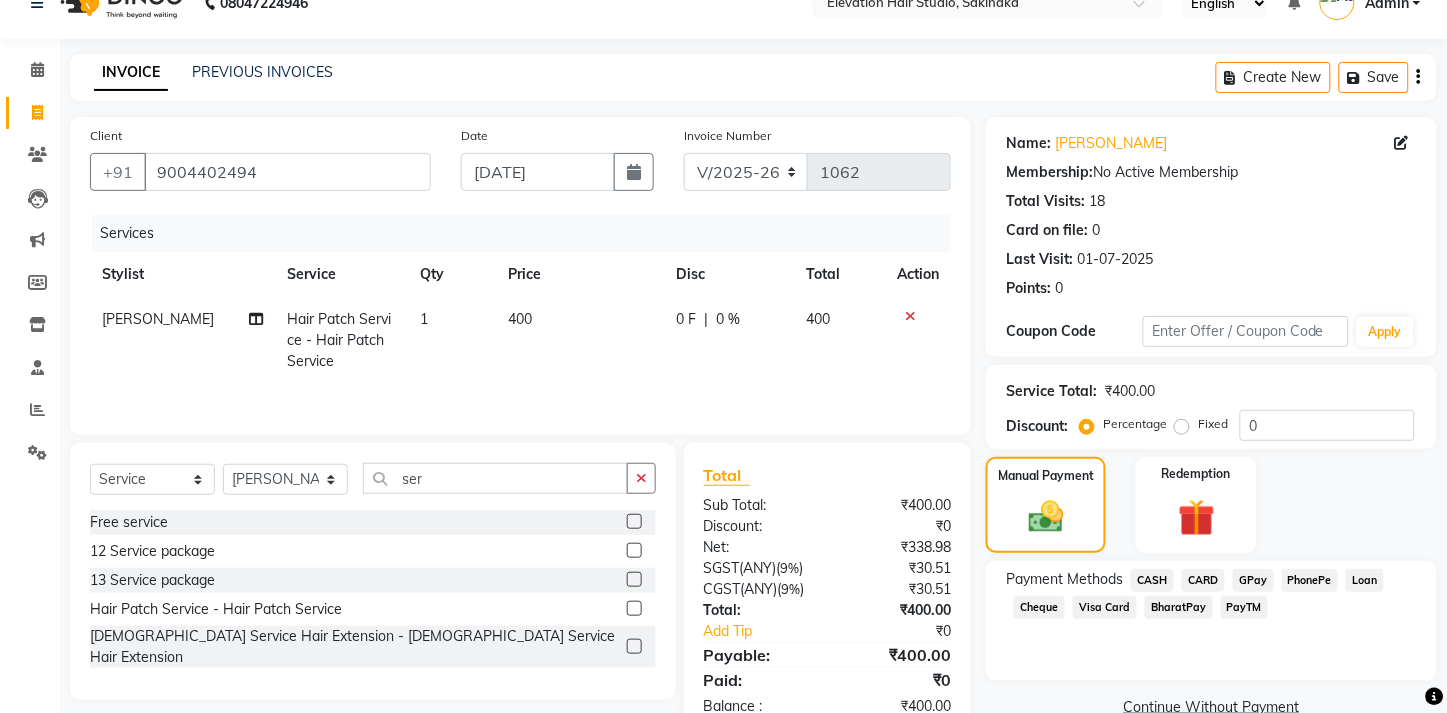 click on "GPay" 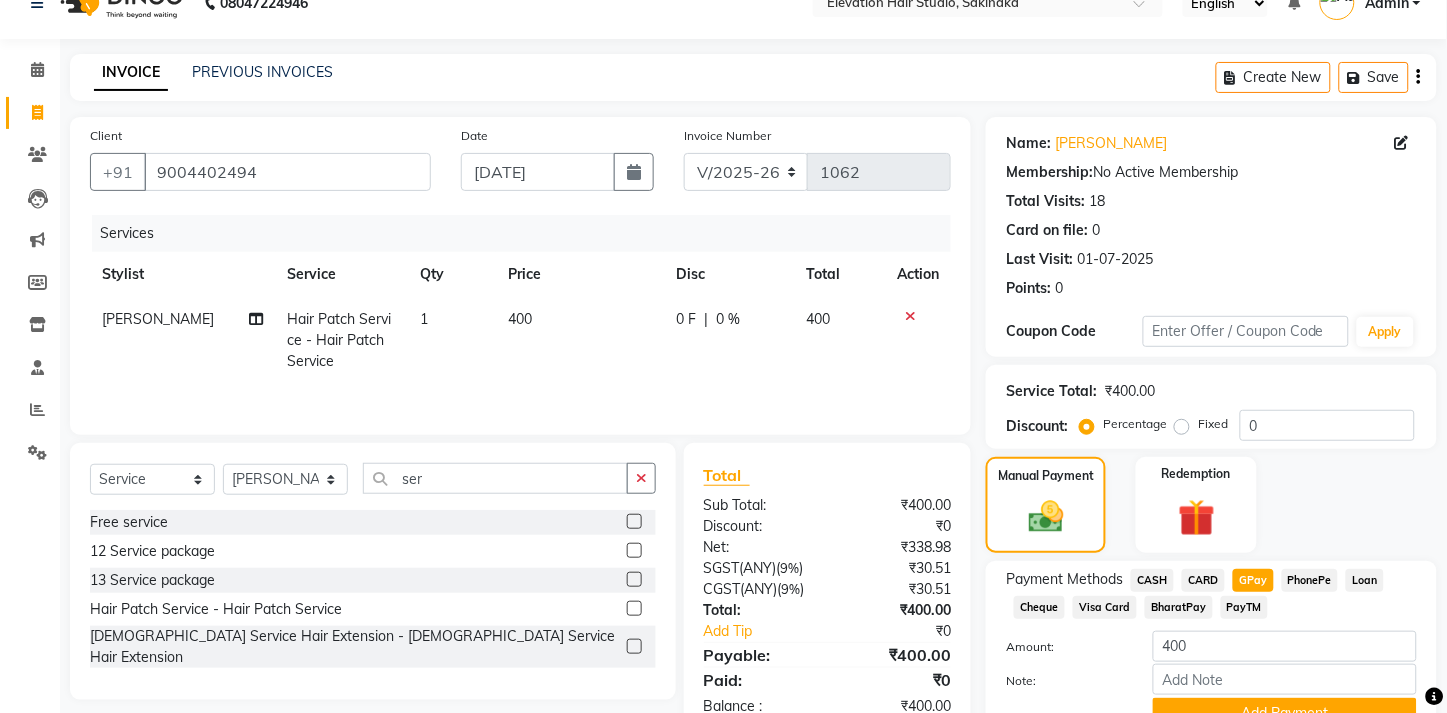 scroll, scrollTop: 151, scrollLeft: 0, axis: vertical 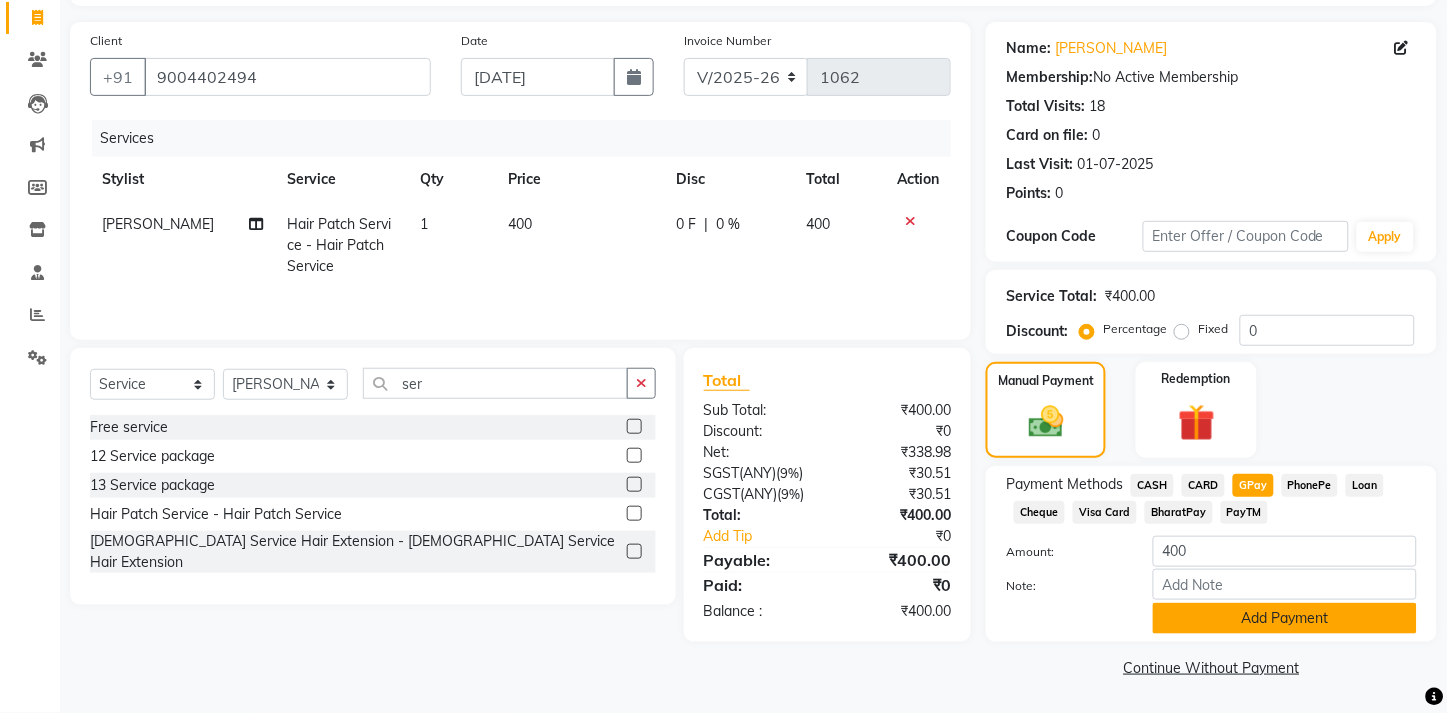 click on "Add Payment" 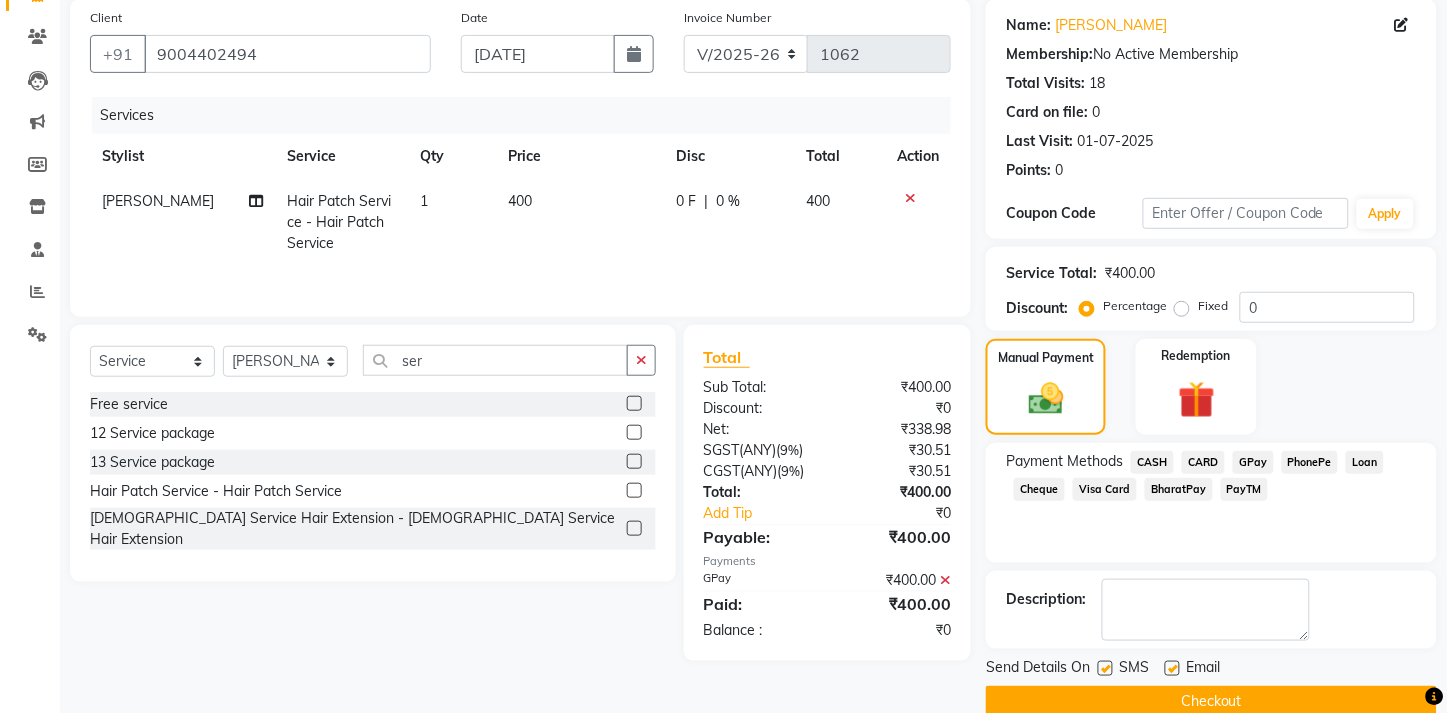 scroll, scrollTop: 207, scrollLeft: 0, axis: vertical 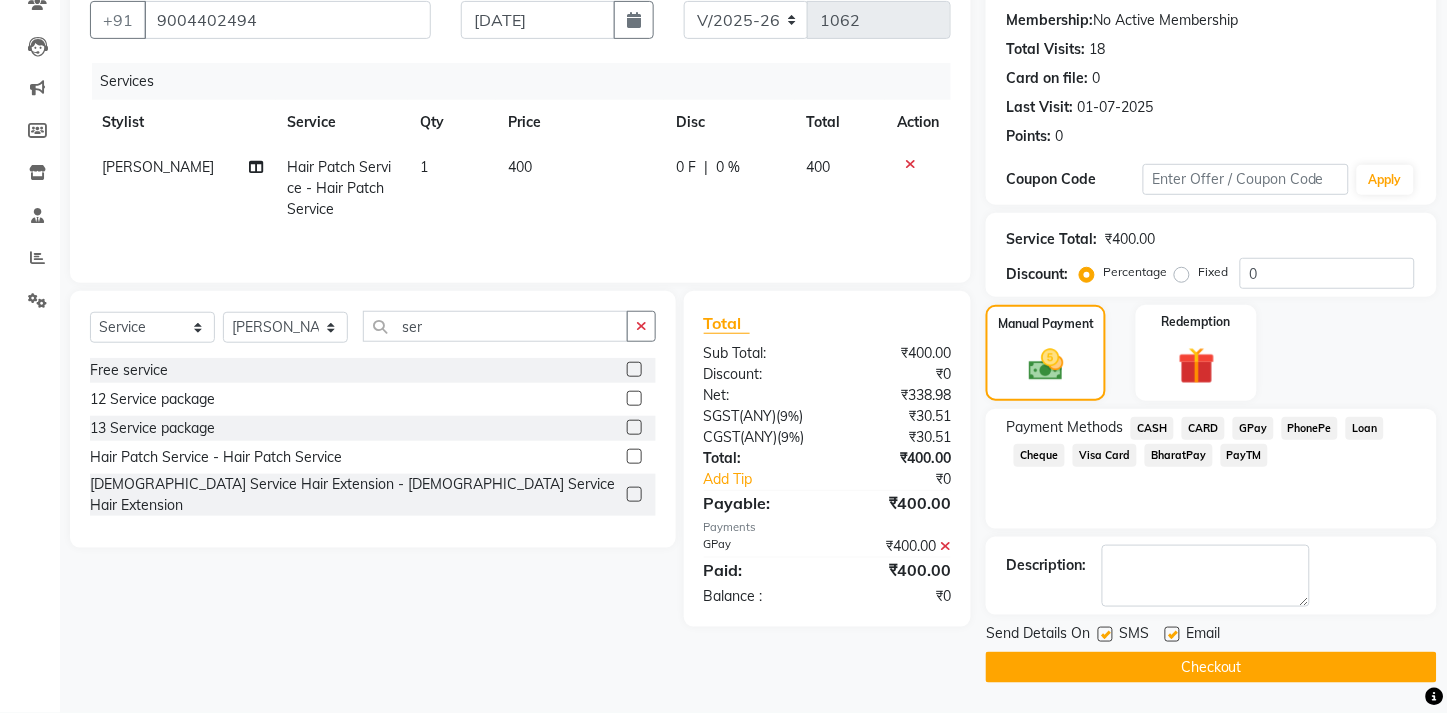 click 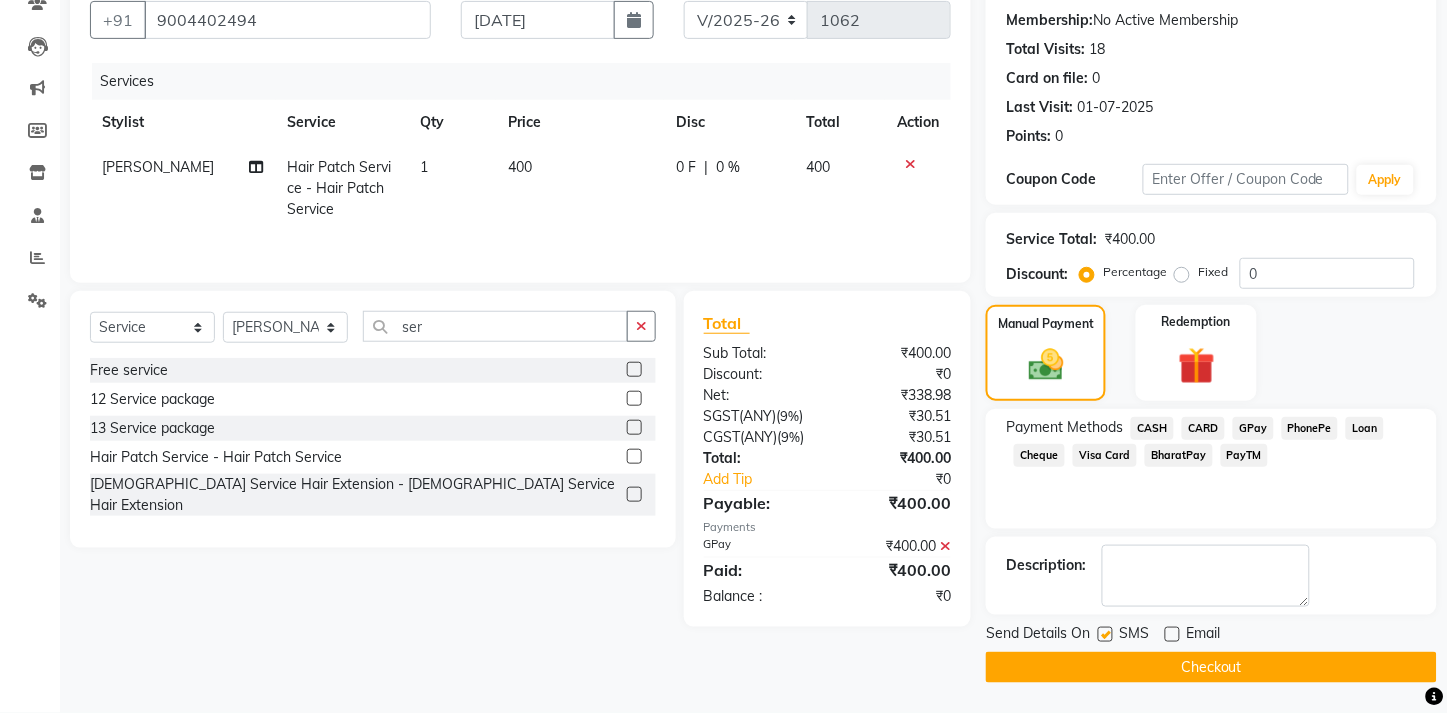 click 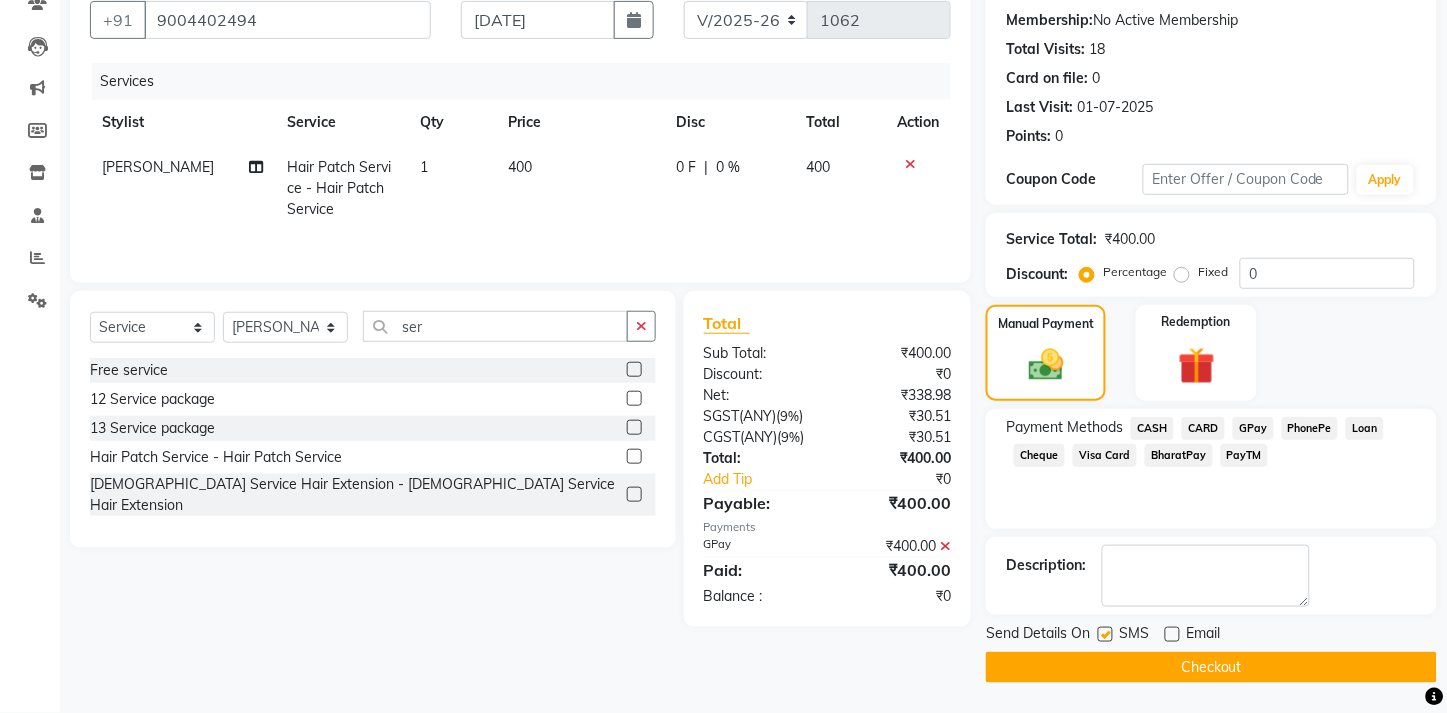 checkbox on "false" 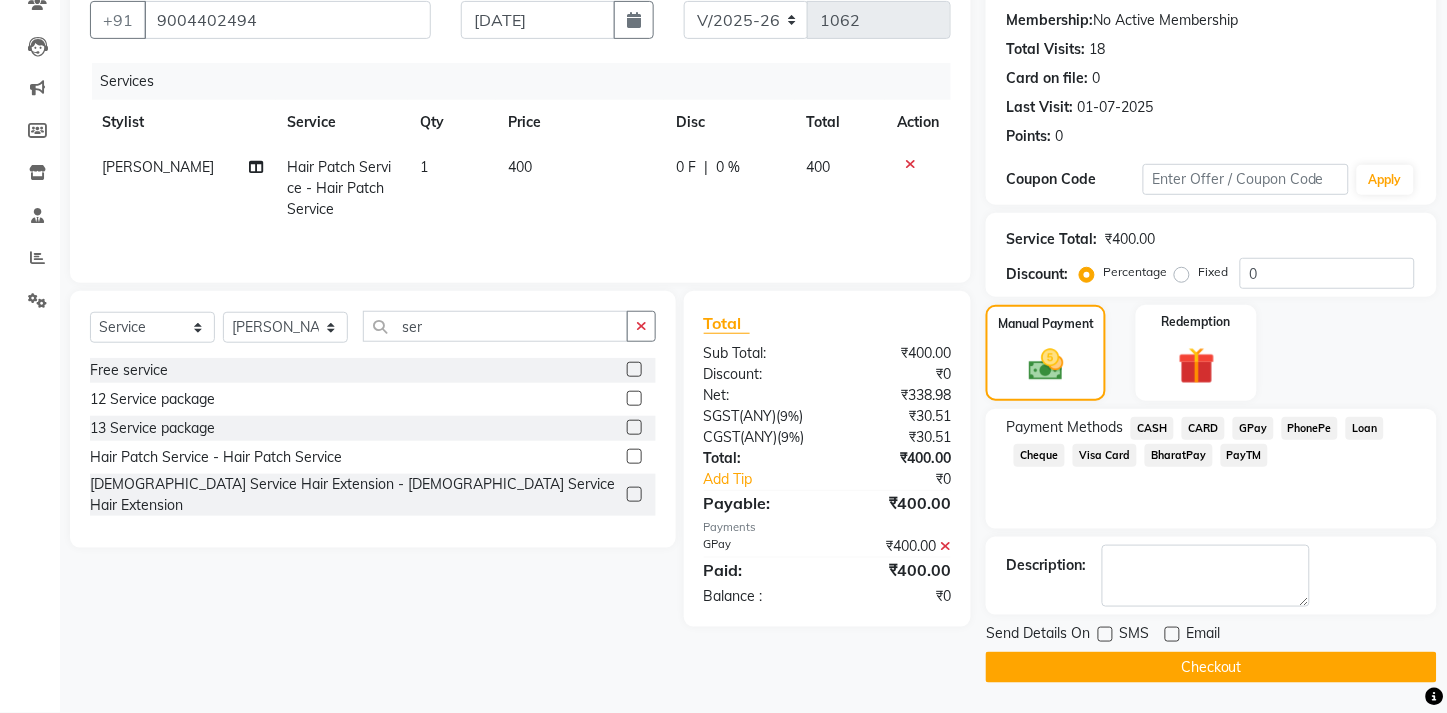 click on "Checkout" 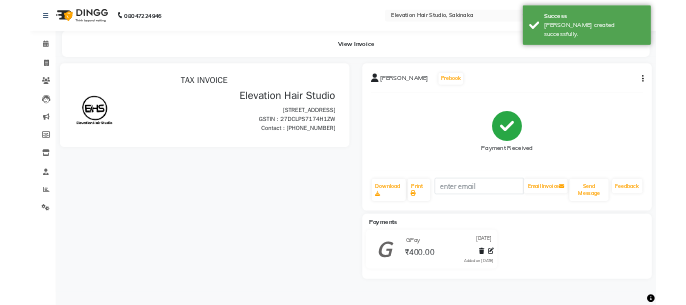 scroll, scrollTop: 0, scrollLeft: 0, axis: both 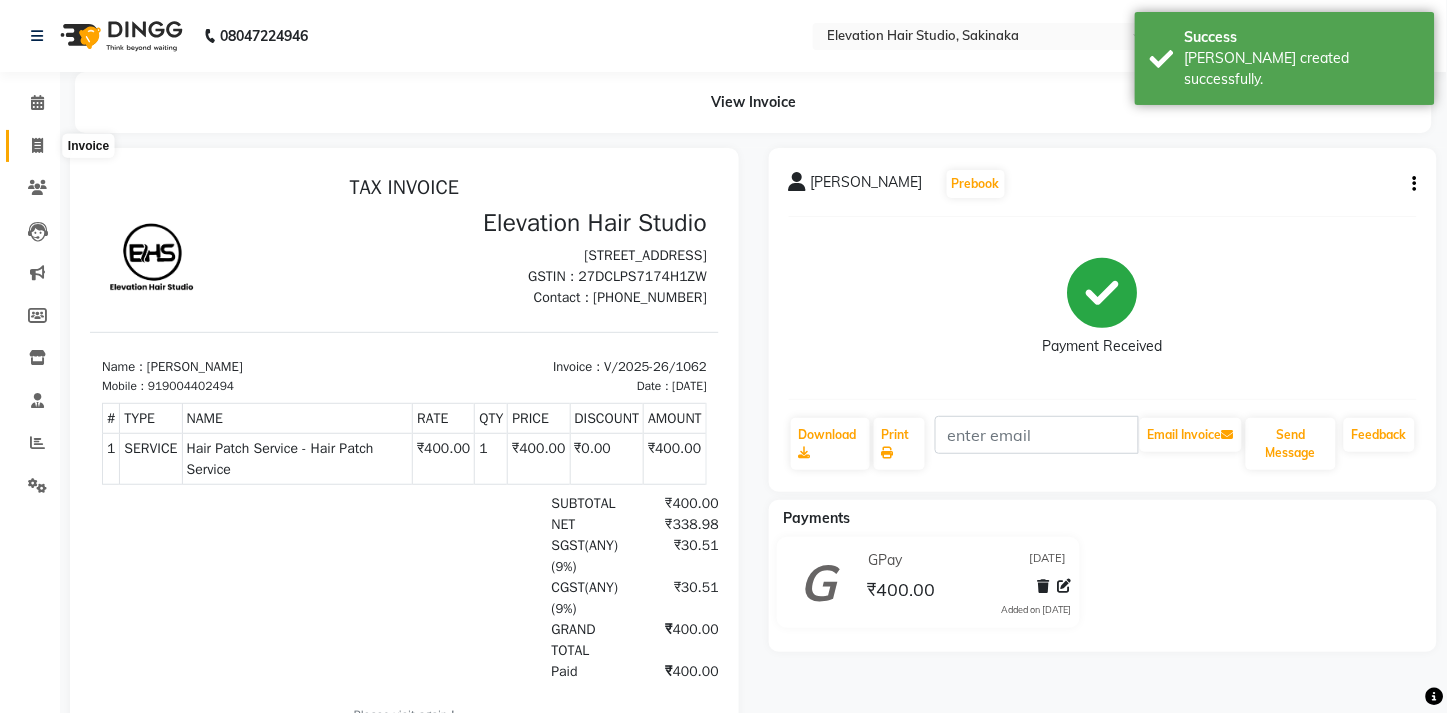 click 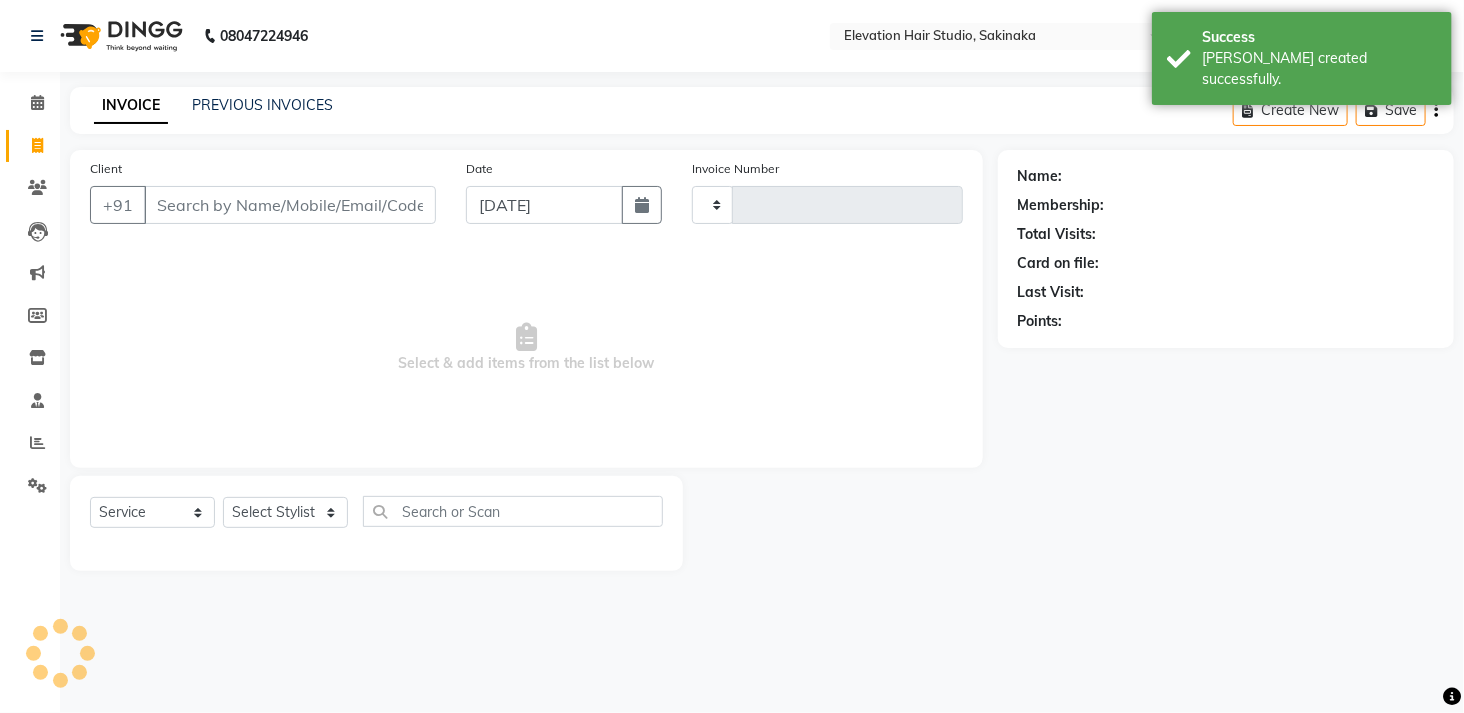 type on "1063" 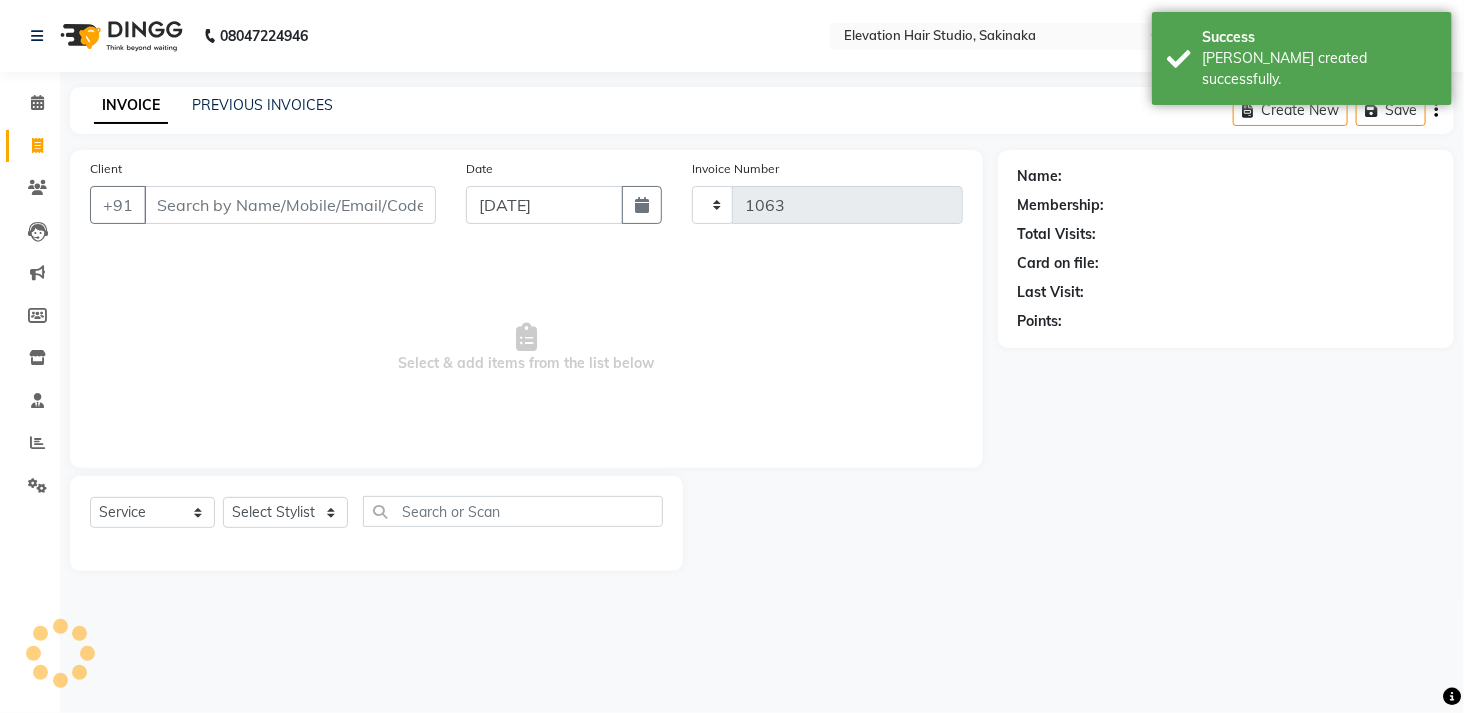 select on "4949" 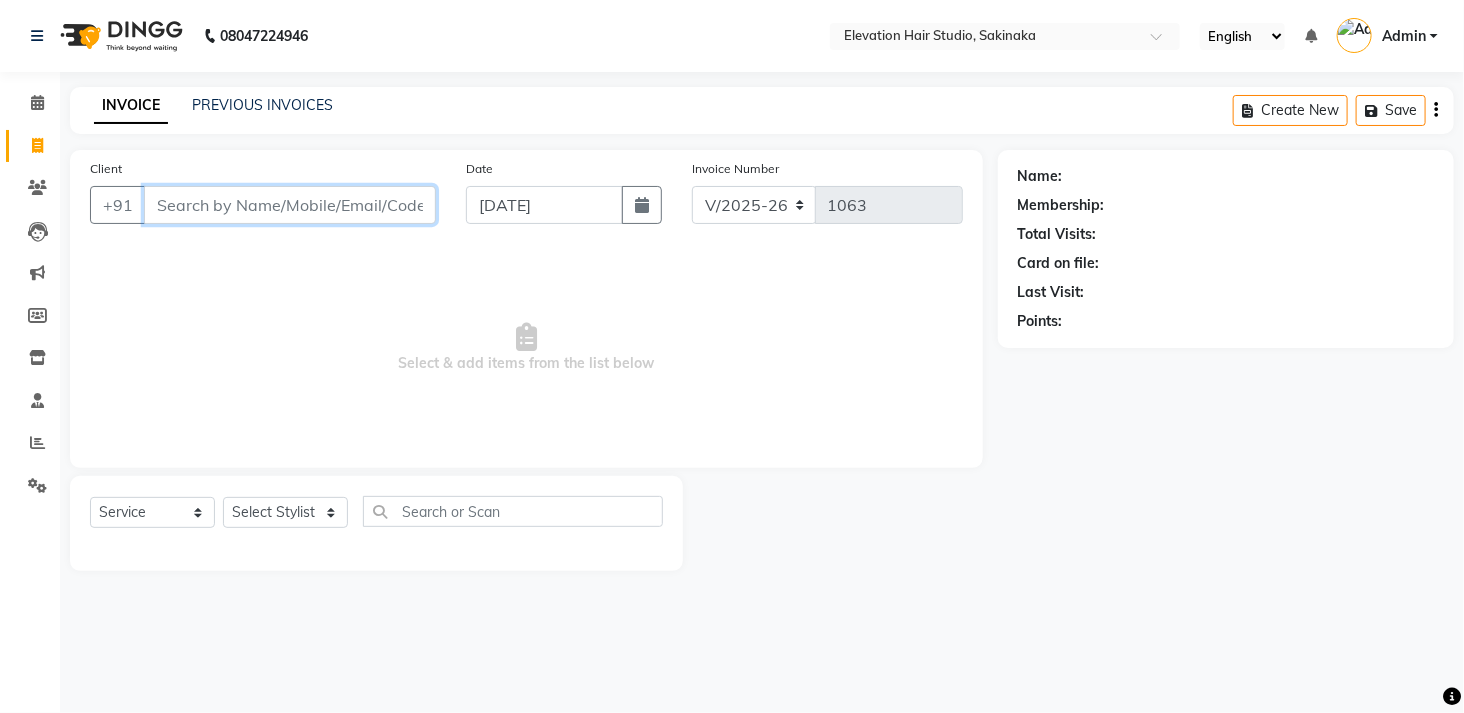 click on "Client" at bounding box center [290, 205] 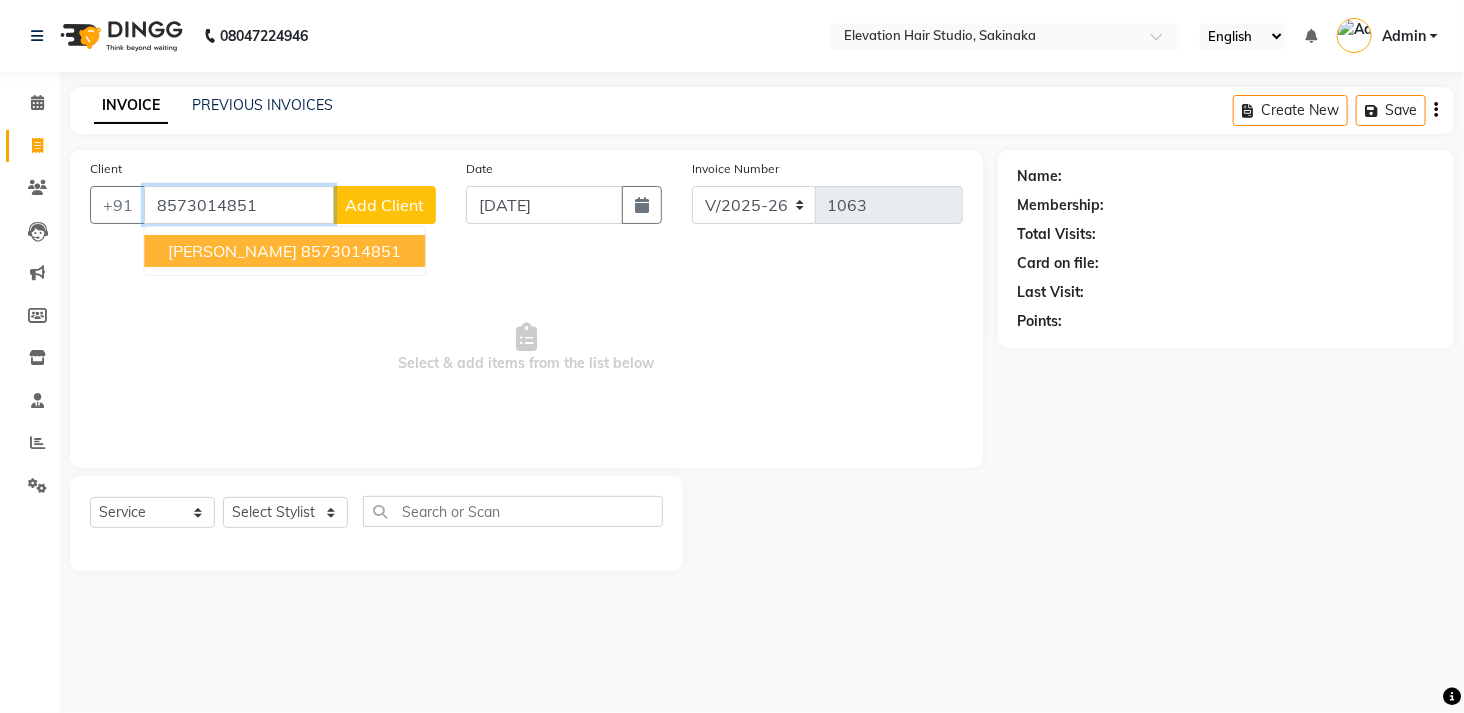 type on "8573014851" 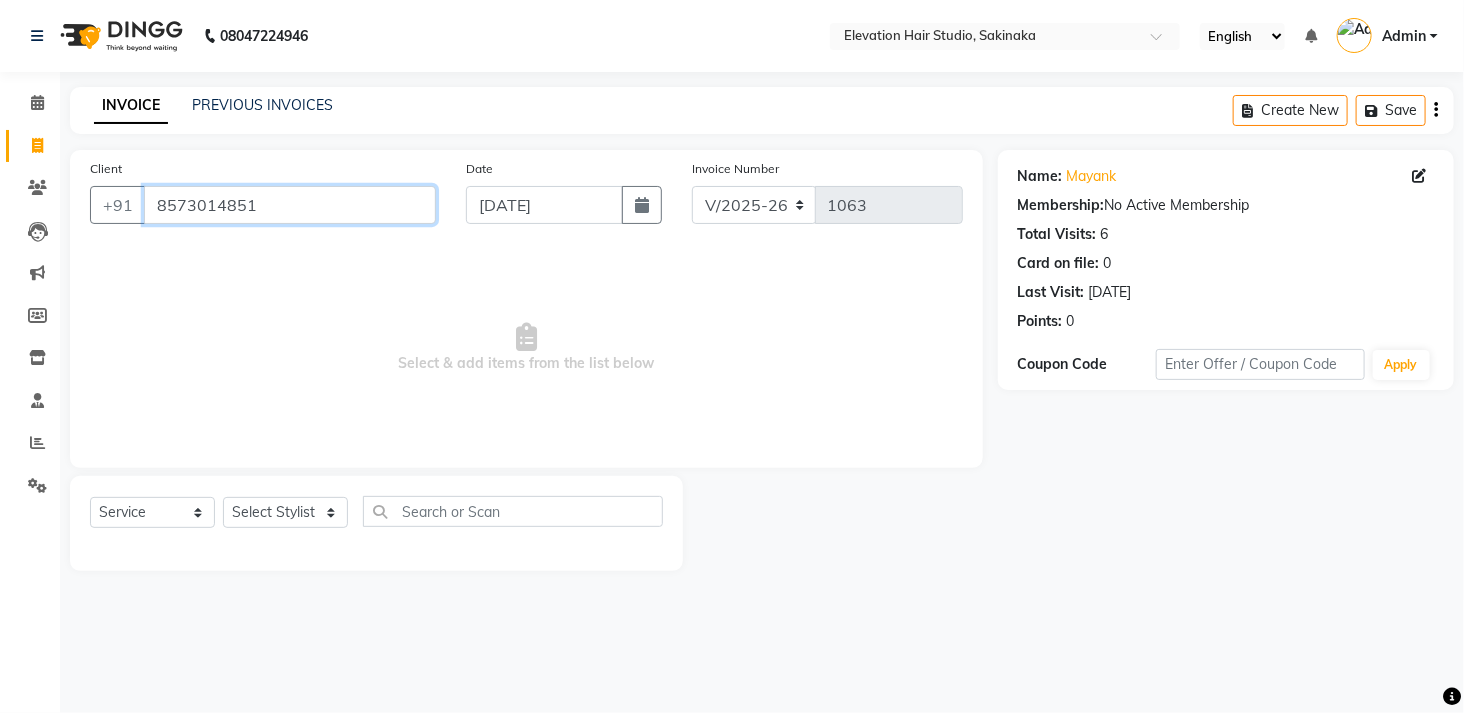 click on "8573014851" at bounding box center (290, 205) 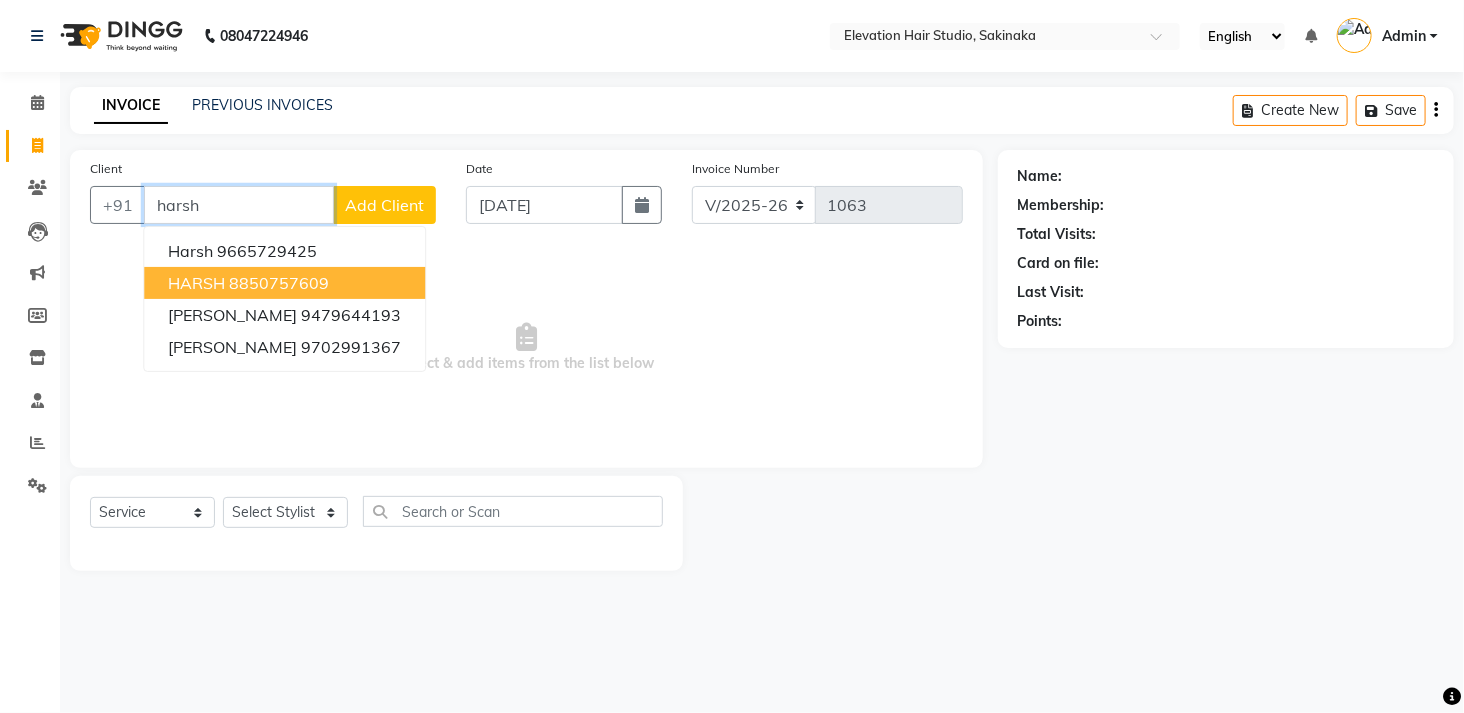 click on "8850757609" at bounding box center [279, 283] 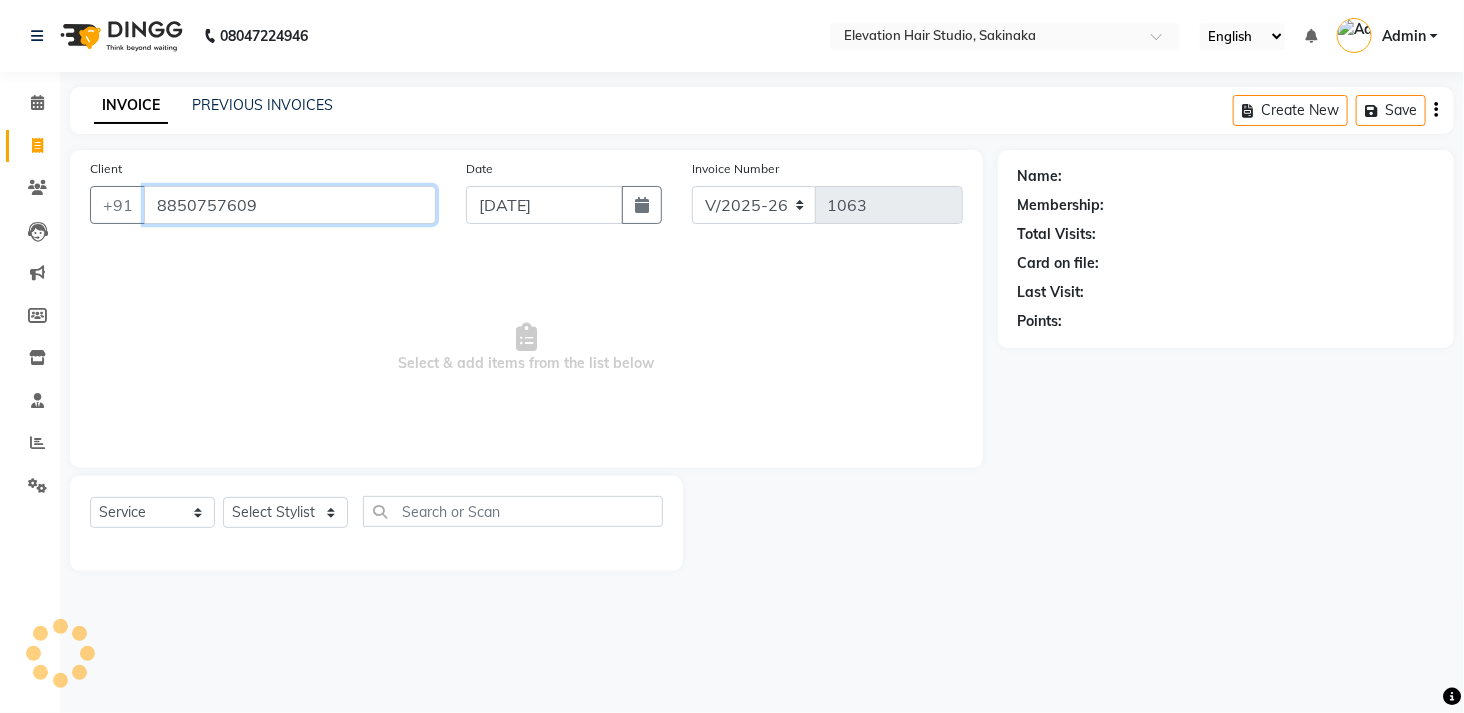 type on "8850757609" 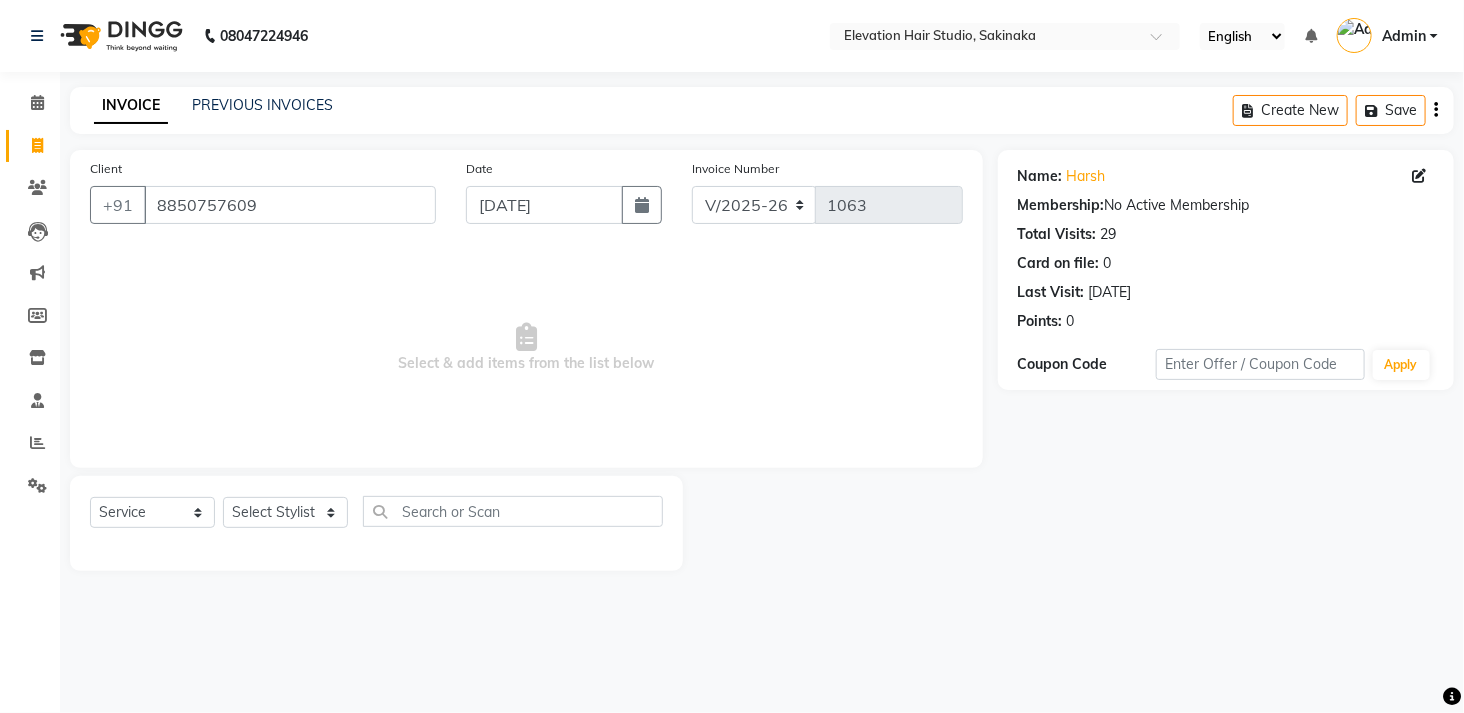 click on "Name: Harsh  Membership:  No Active Membership  Total Visits:  29 Card on file:  0 Last Visit:   01-06-2025 Points:   0" 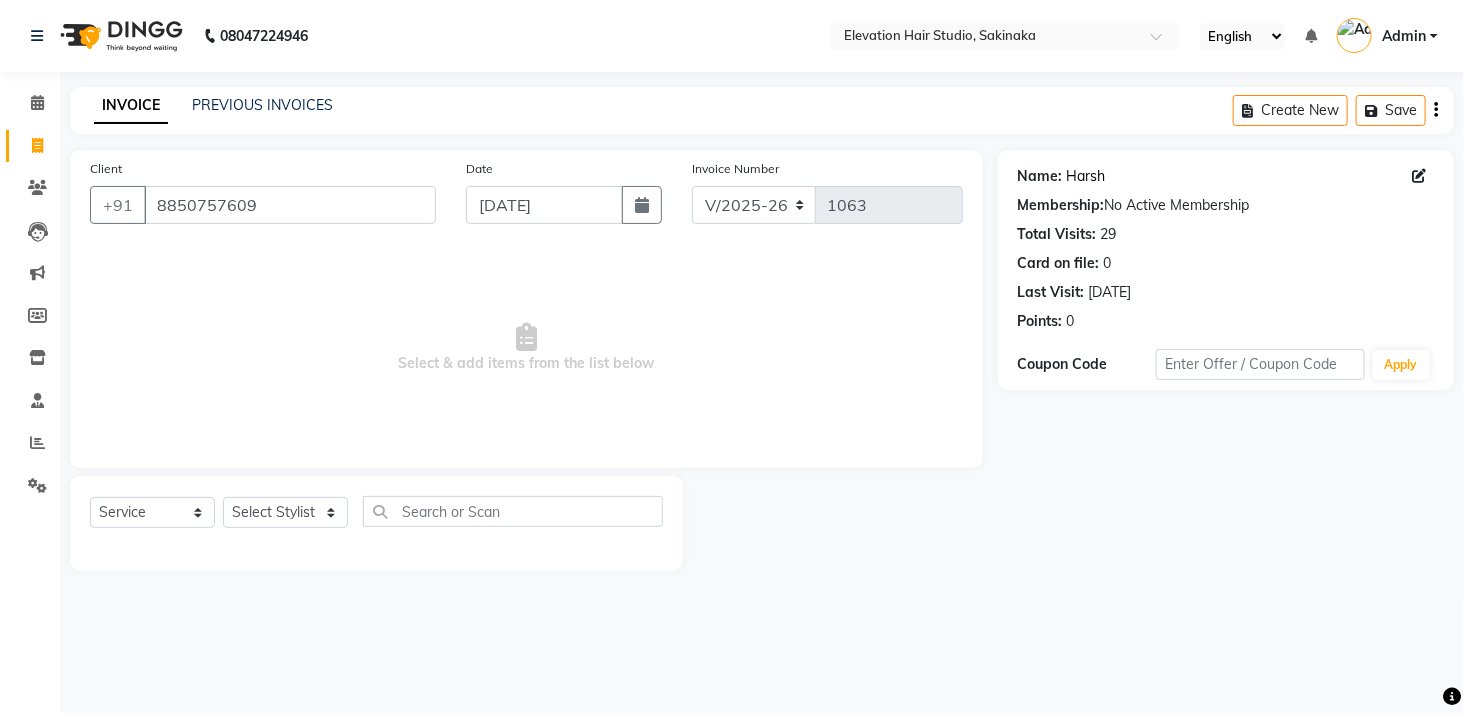 click on "Harsh" 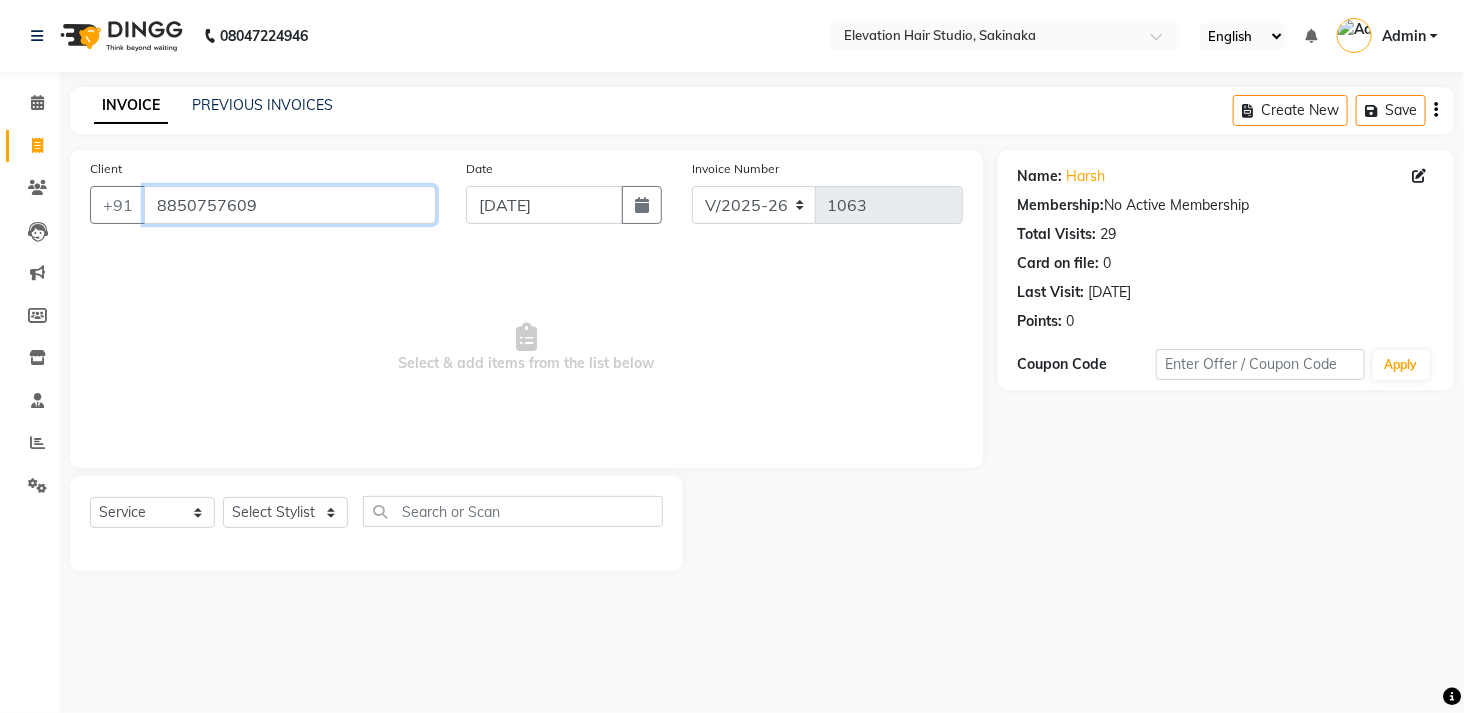 click on "8850757609" at bounding box center (290, 205) 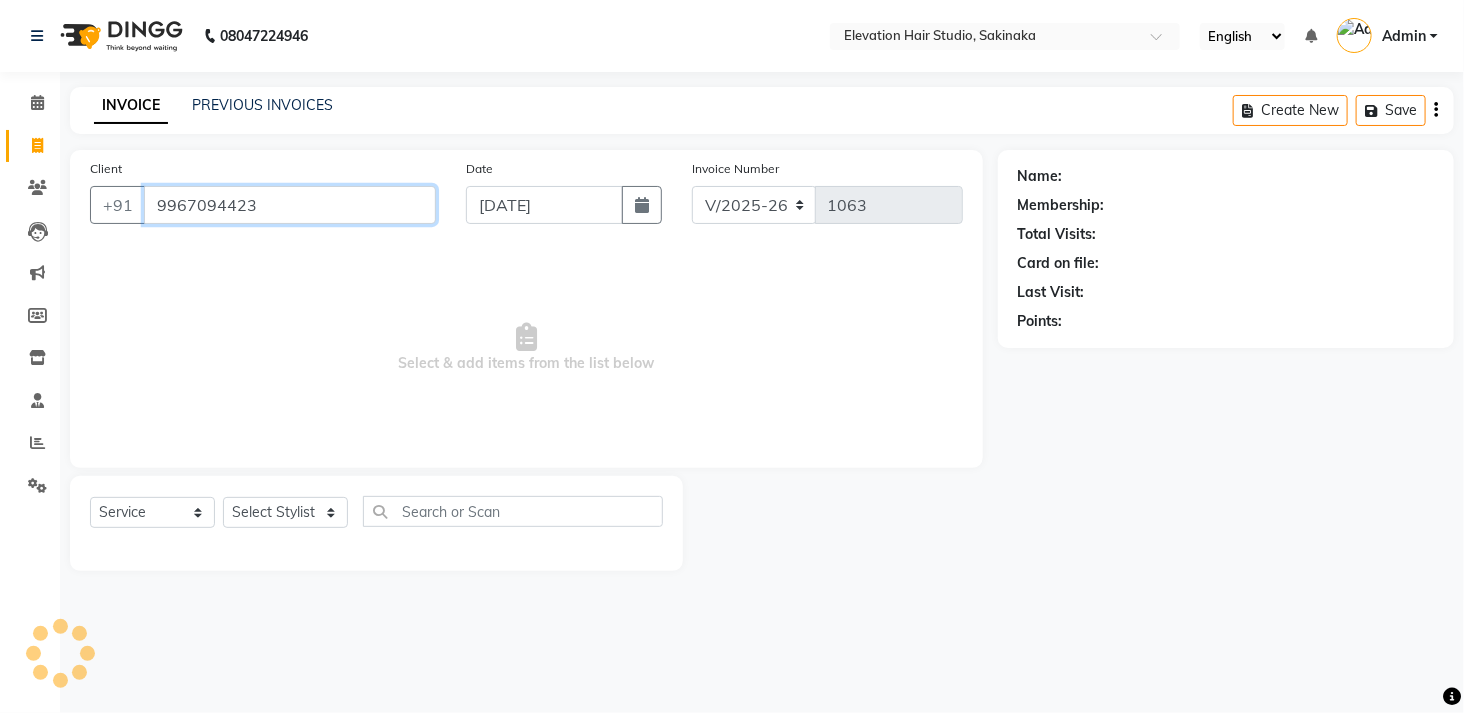 type on "9967094423" 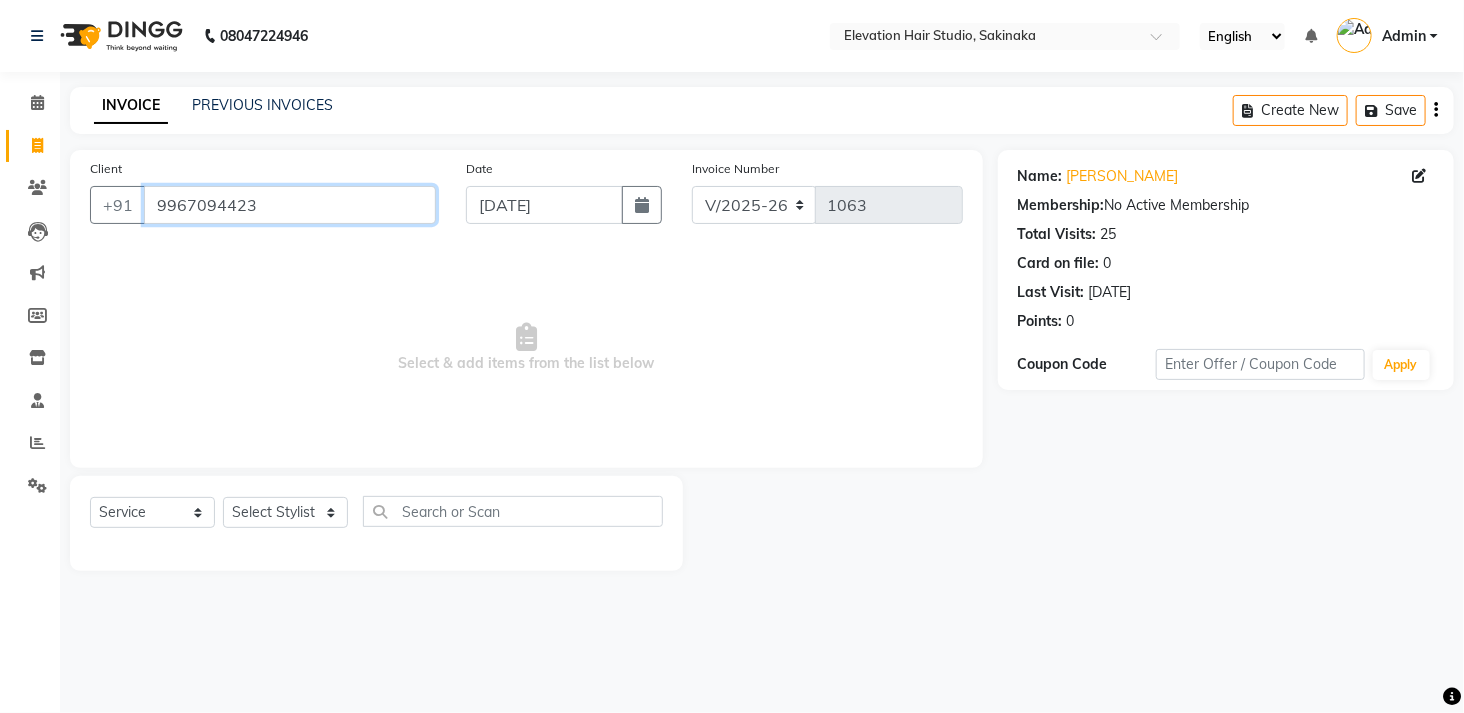 click on "9967094423" at bounding box center (290, 205) 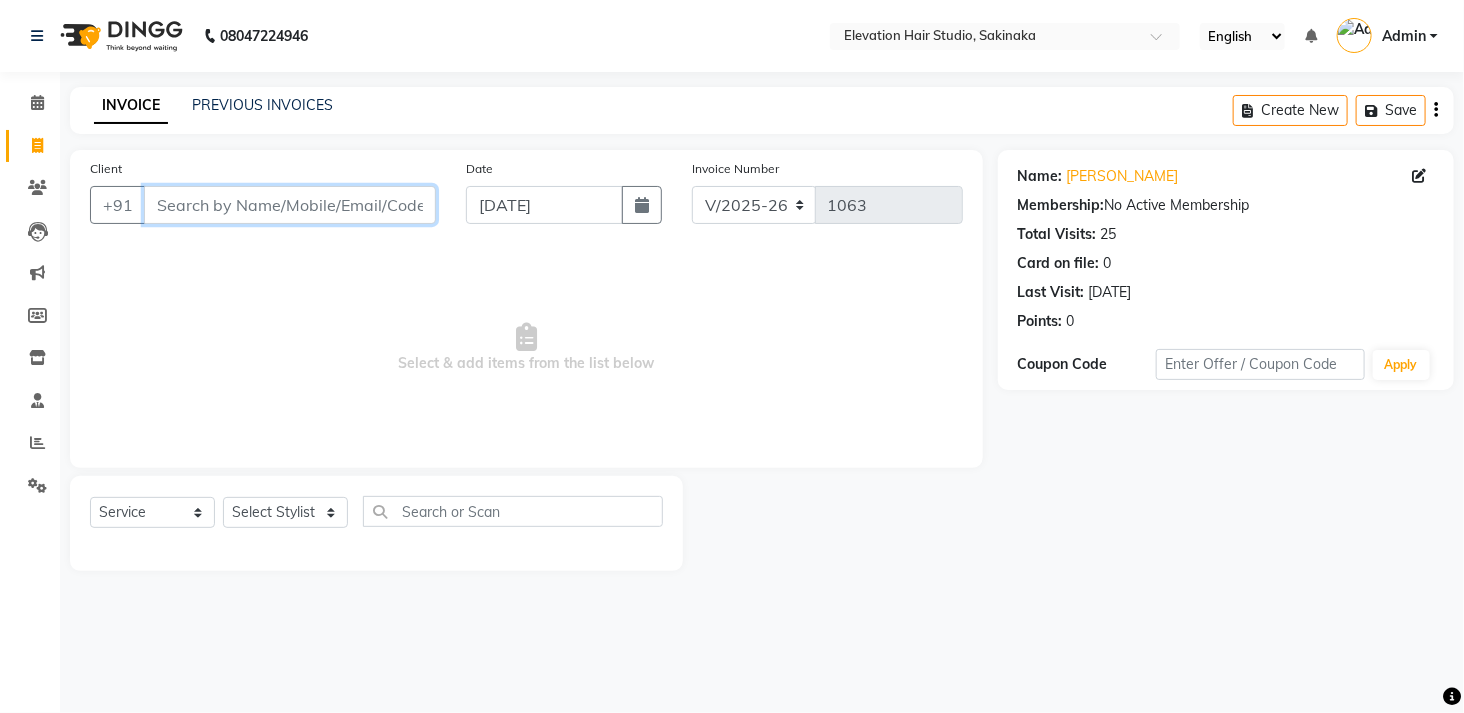 type on "n" 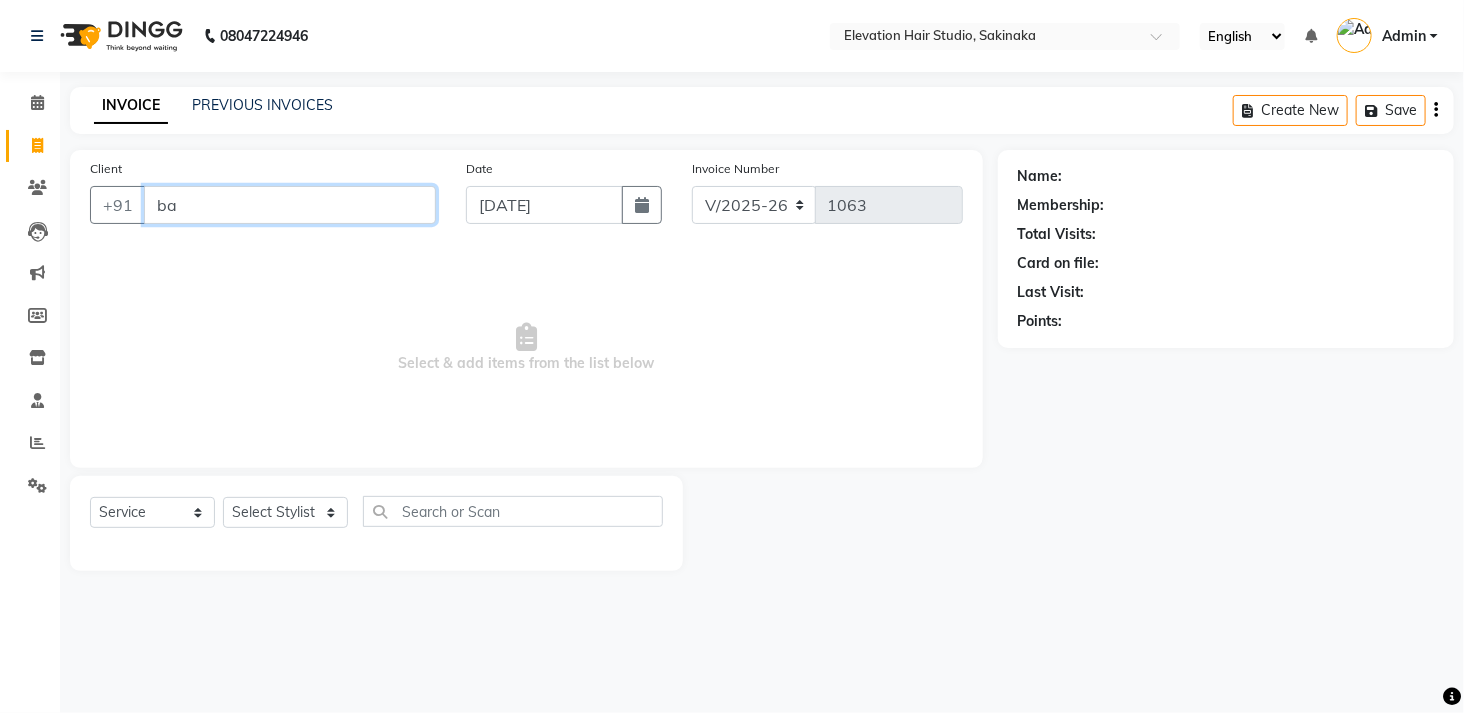 type on "b" 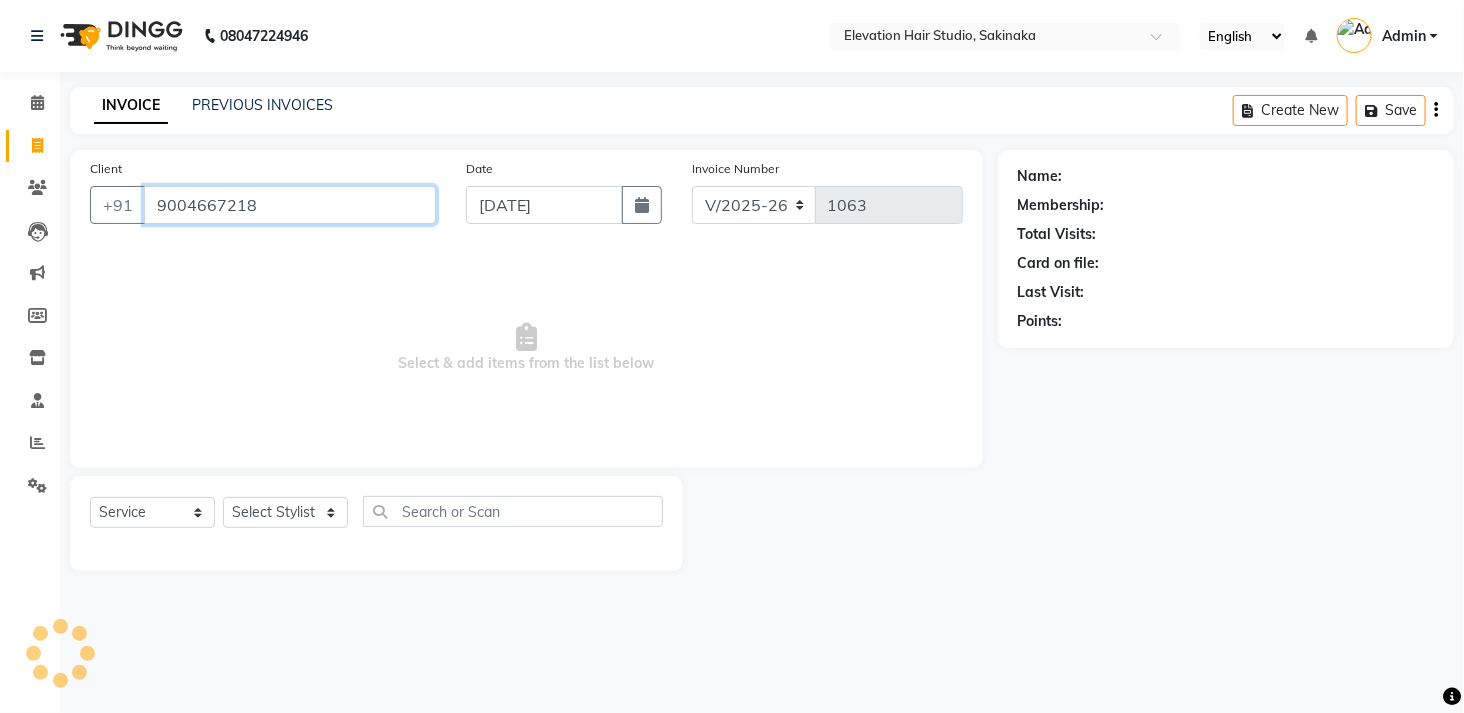 type on "9004667218" 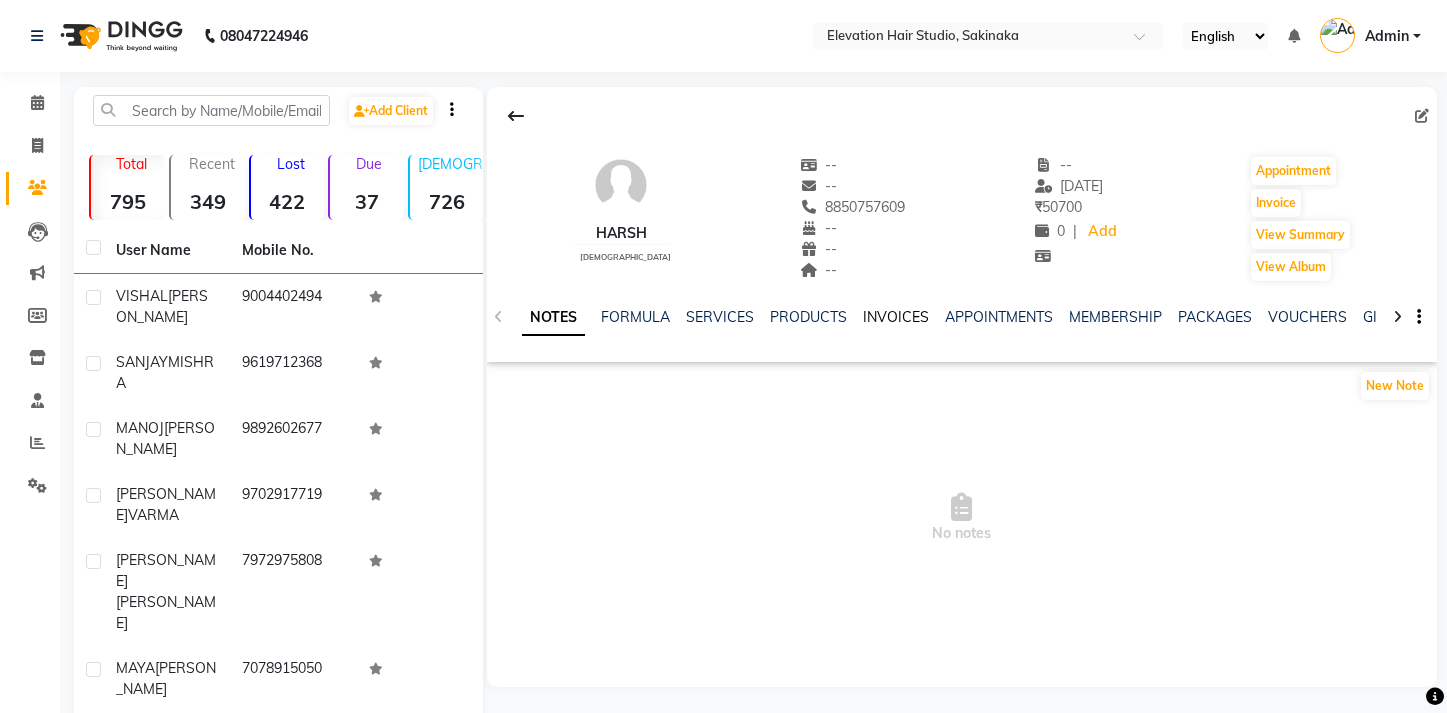 scroll, scrollTop: 0, scrollLeft: 0, axis: both 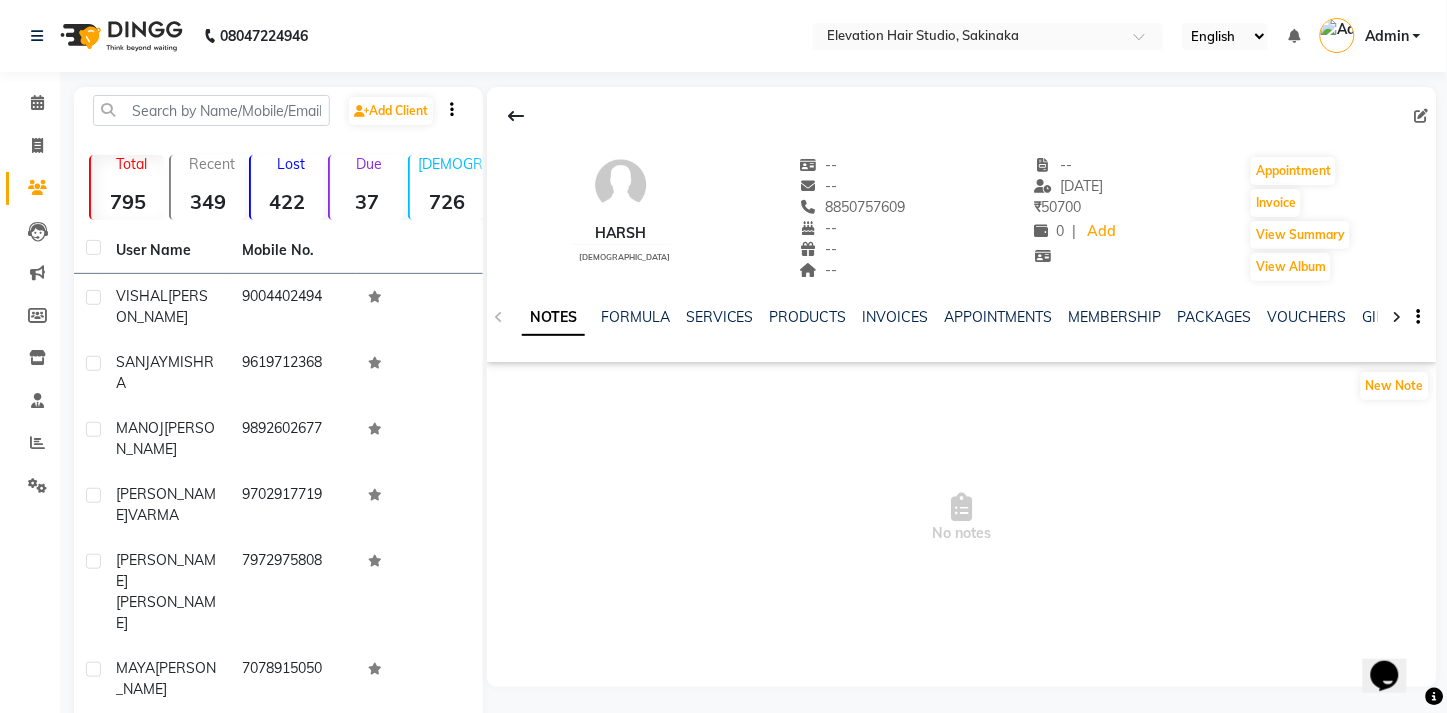 click on "INVOICES" 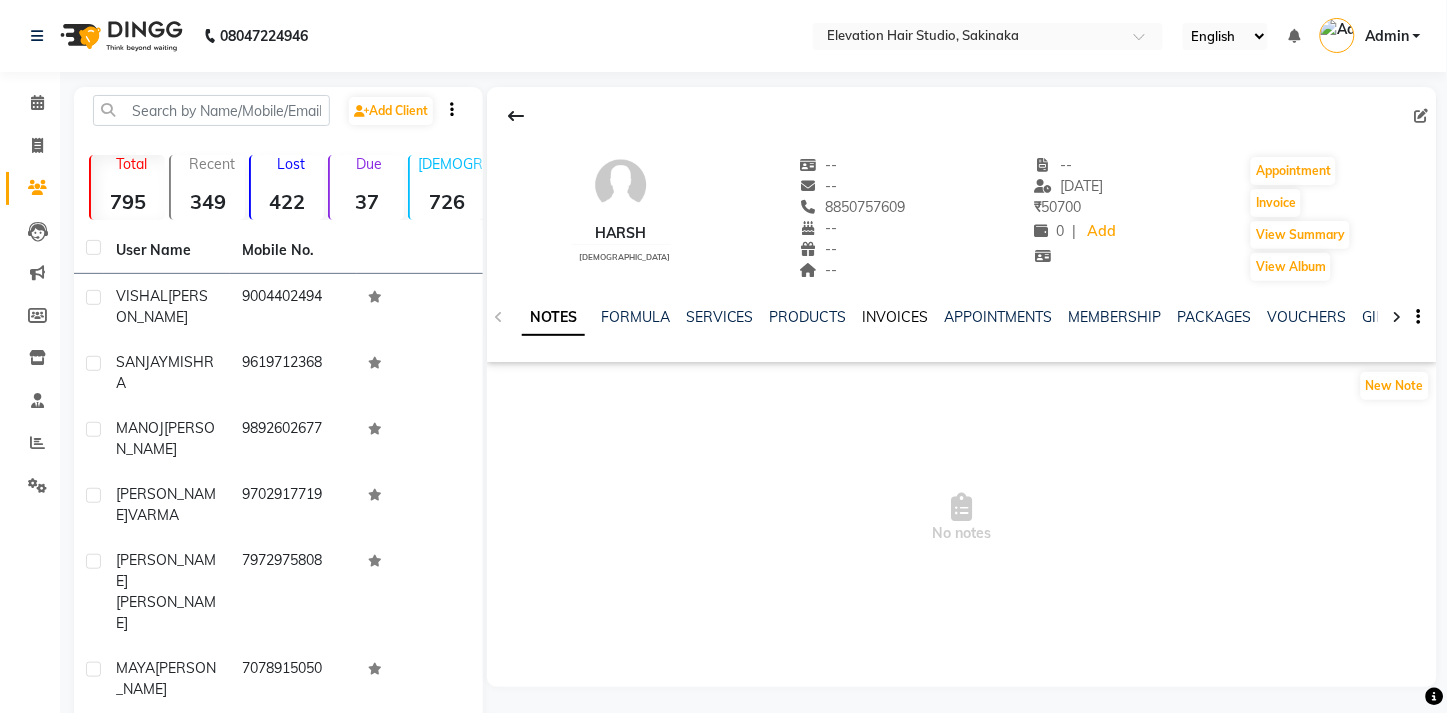 click on "INVOICES" 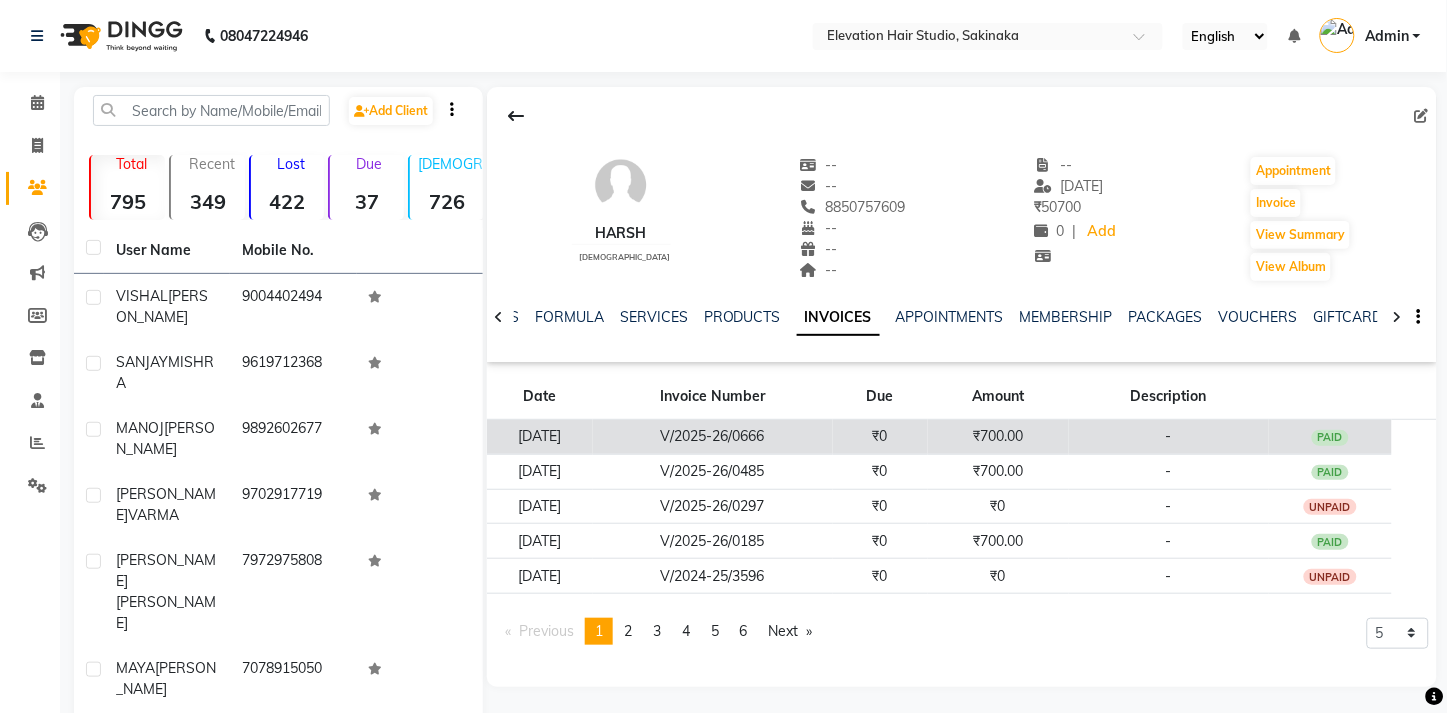 click on "01-06-2025" 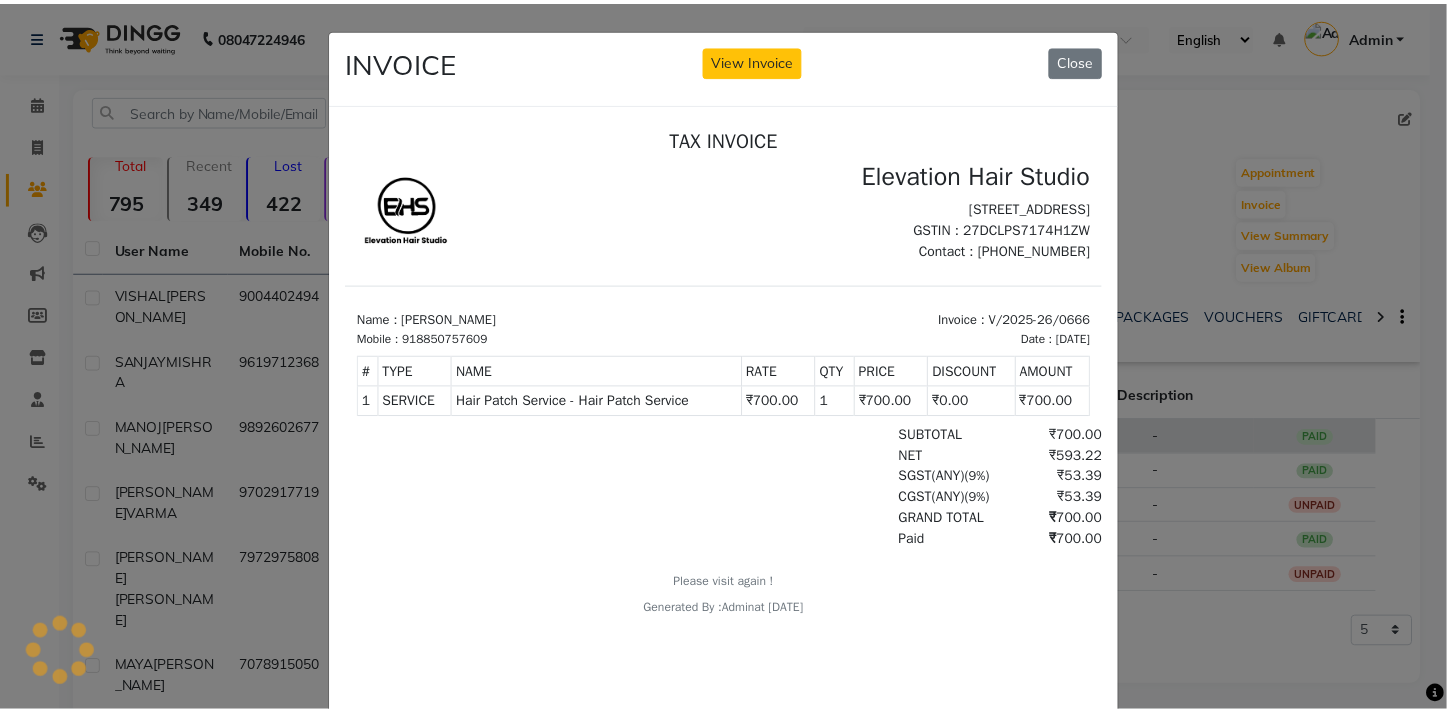 scroll, scrollTop: 0, scrollLeft: 0, axis: both 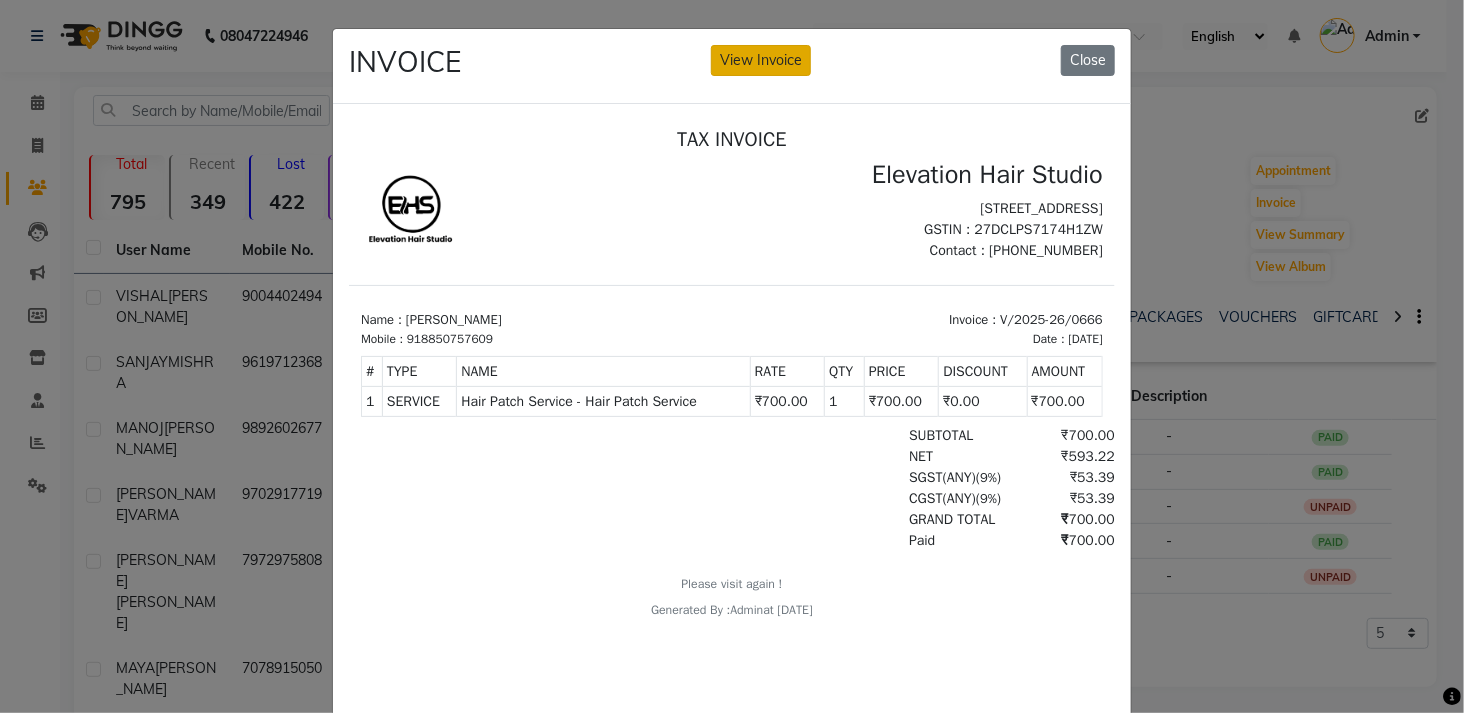 click on "View Invoice" 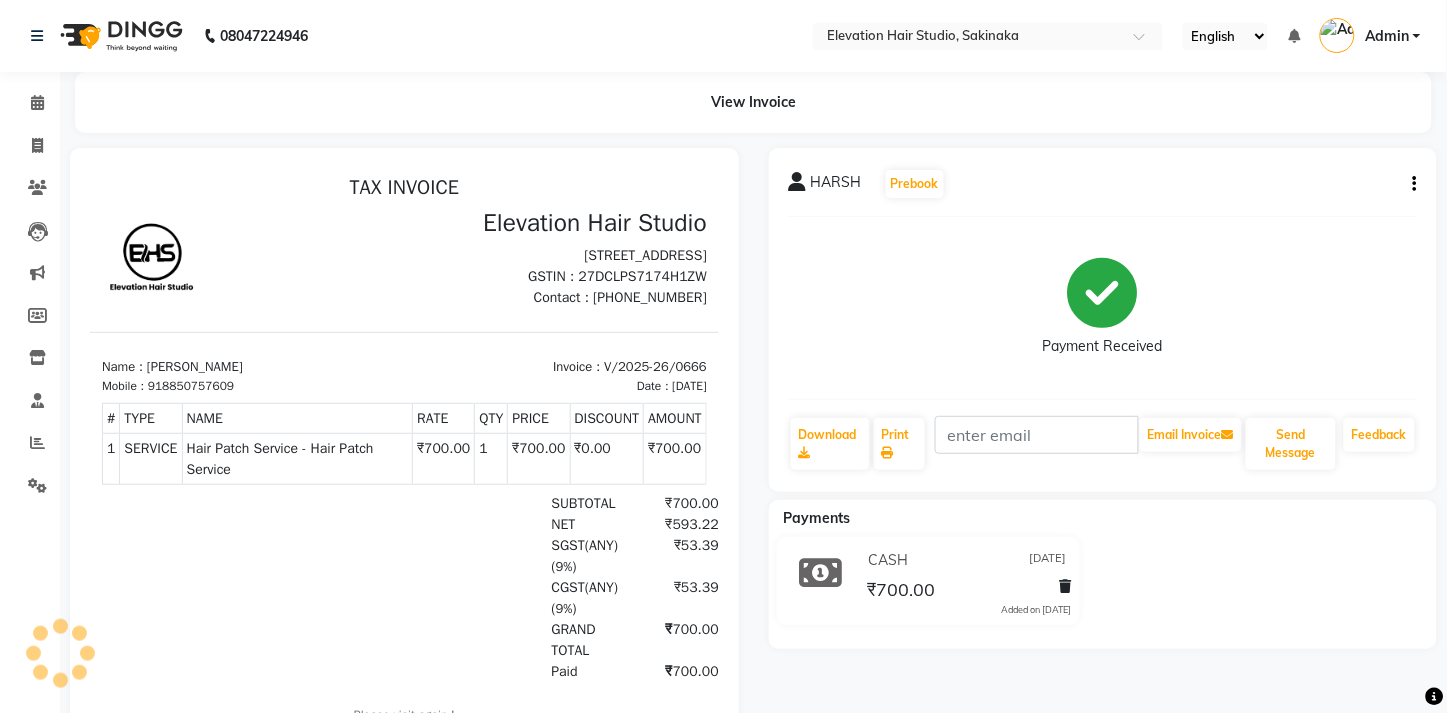 scroll, scrollTop: 0, scrollLeft: 0, axis: both 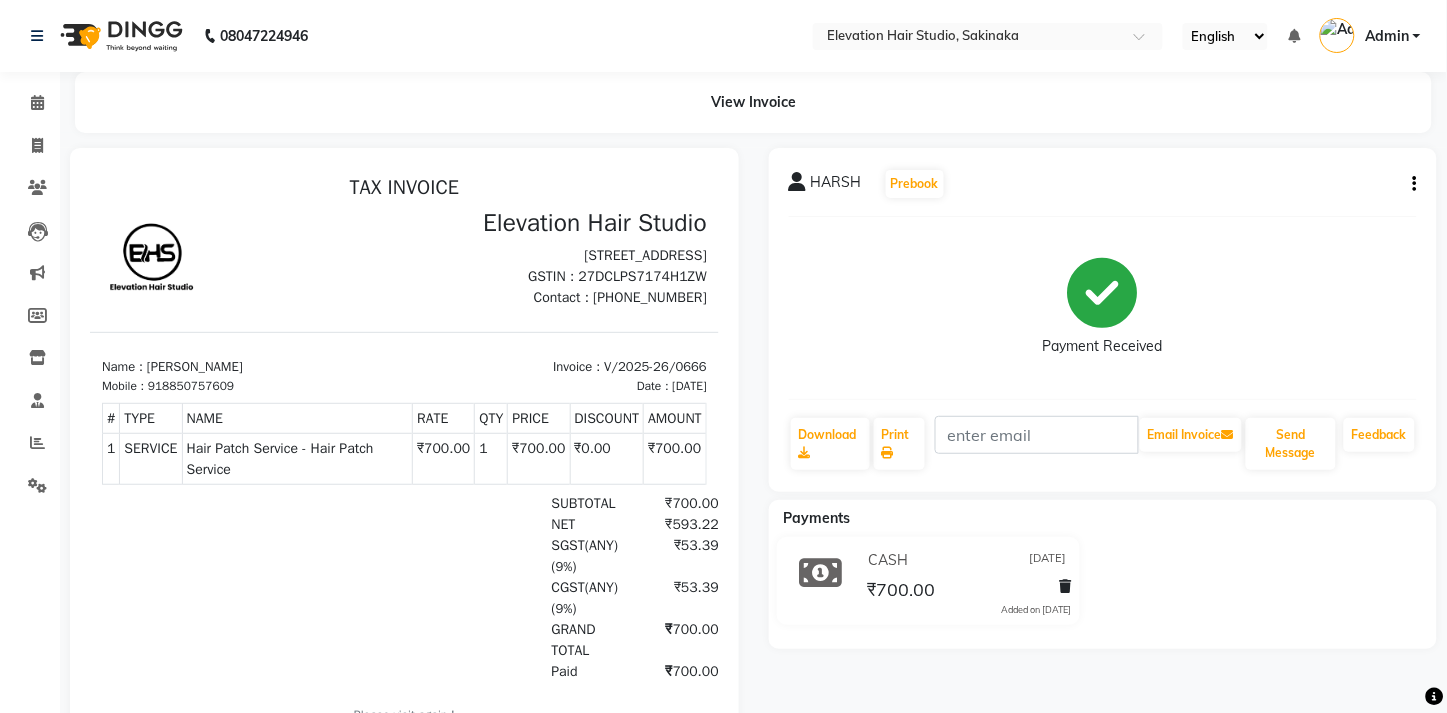 drag, startPoint x: 1406, startPoint y: 174, endPoint x: 1422, endPoint y: 174, distance: 16 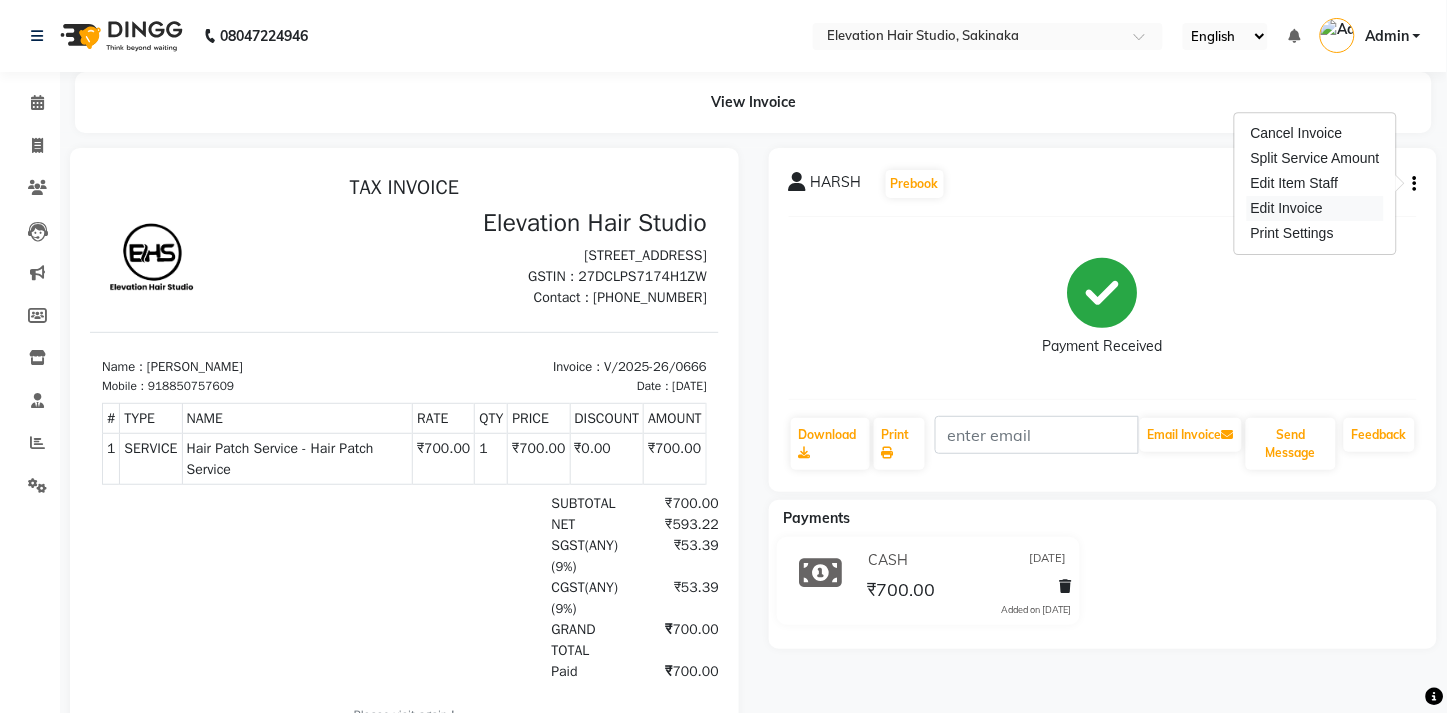 click on "Edit Invoice" at bounding box center (1315, 208) 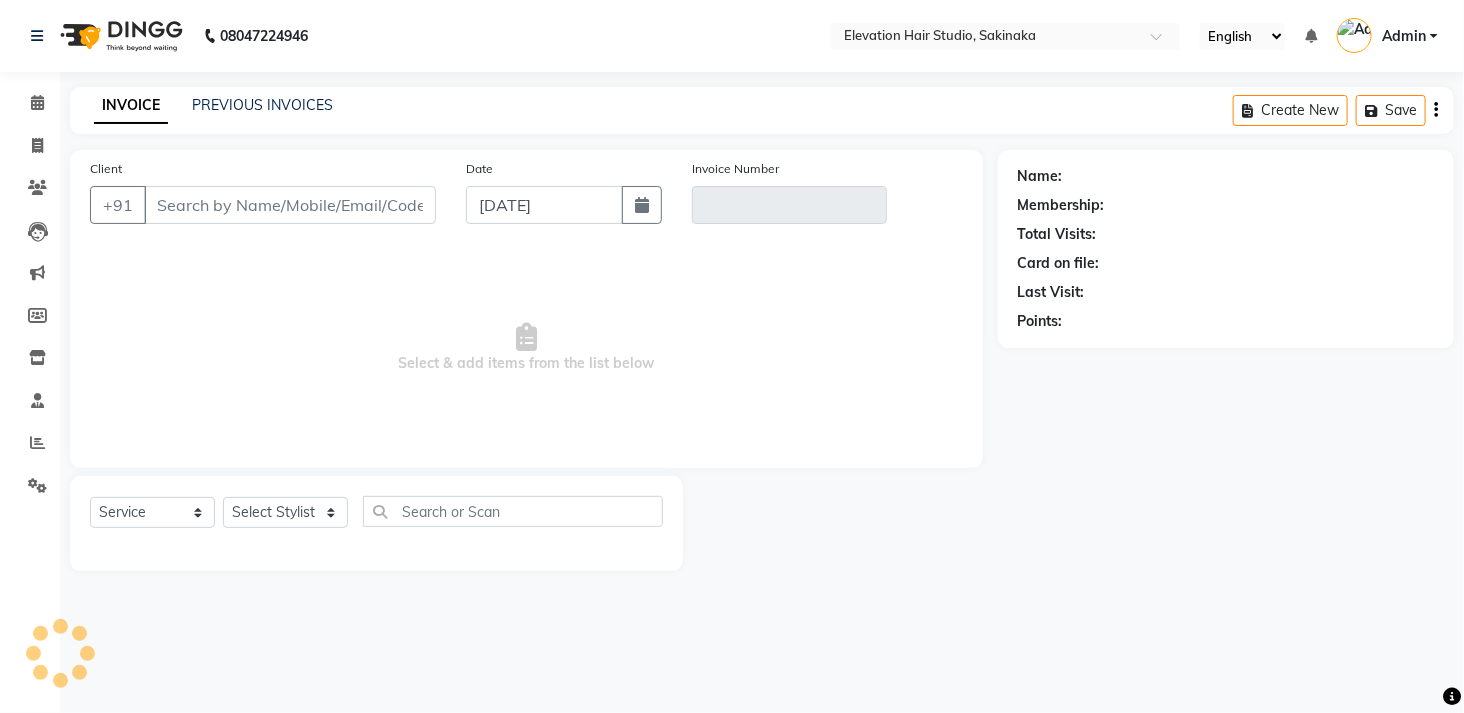 type on "8850757609" 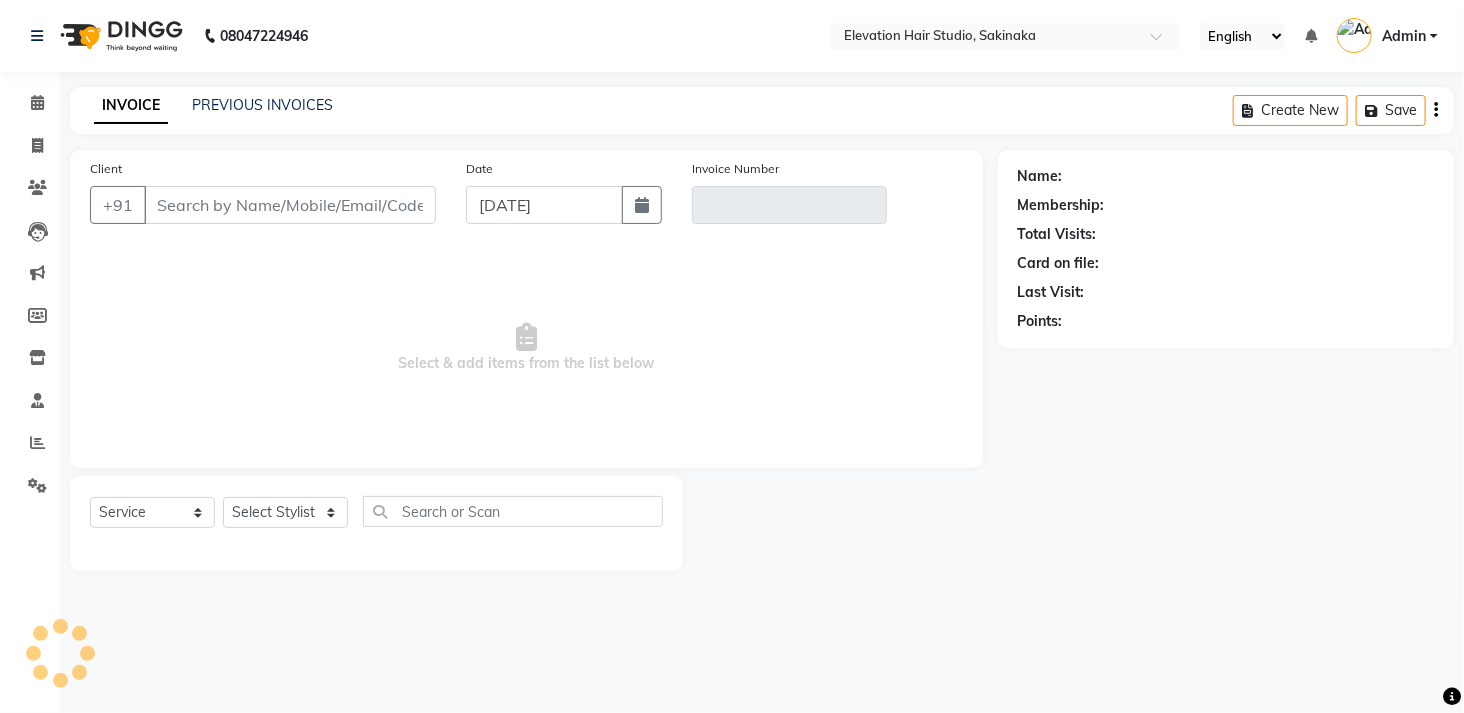 type on "V/2025-26/0666" 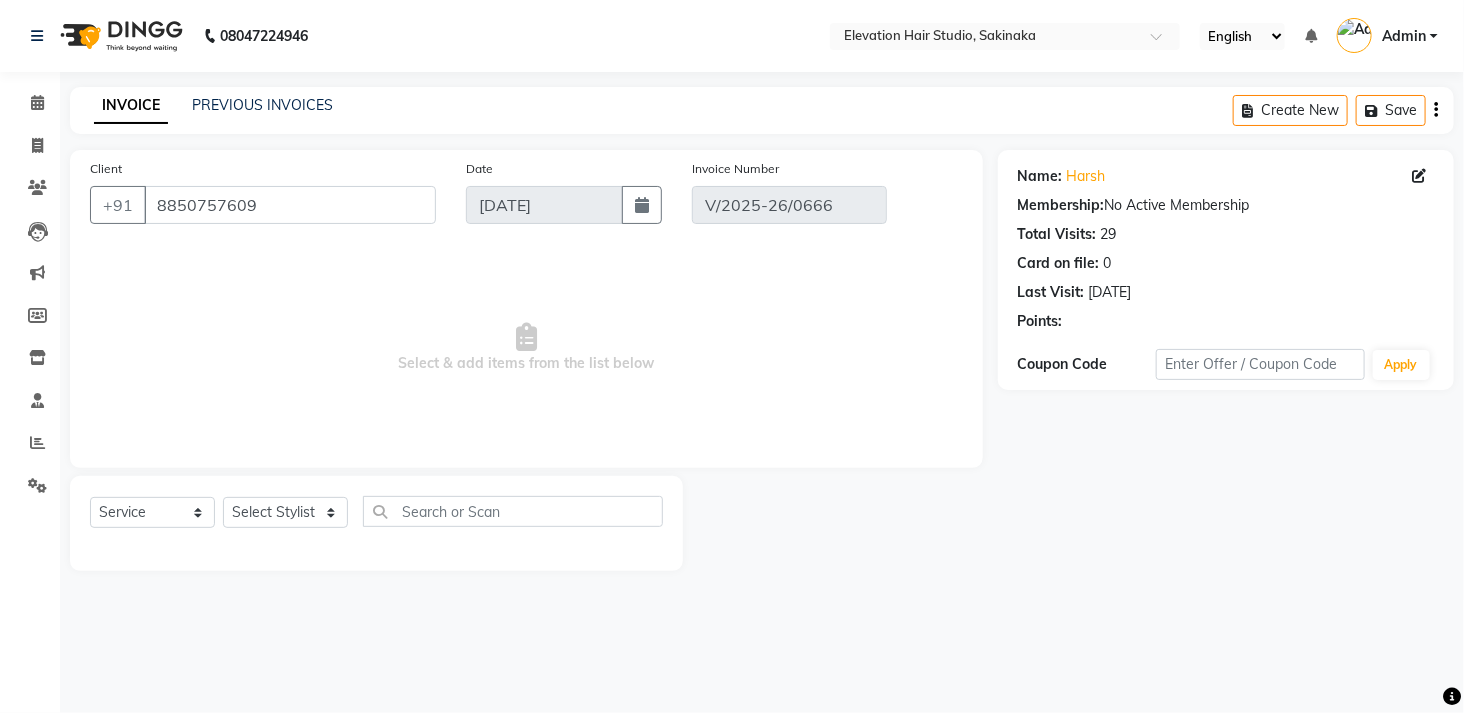 type on "01-06-2025" 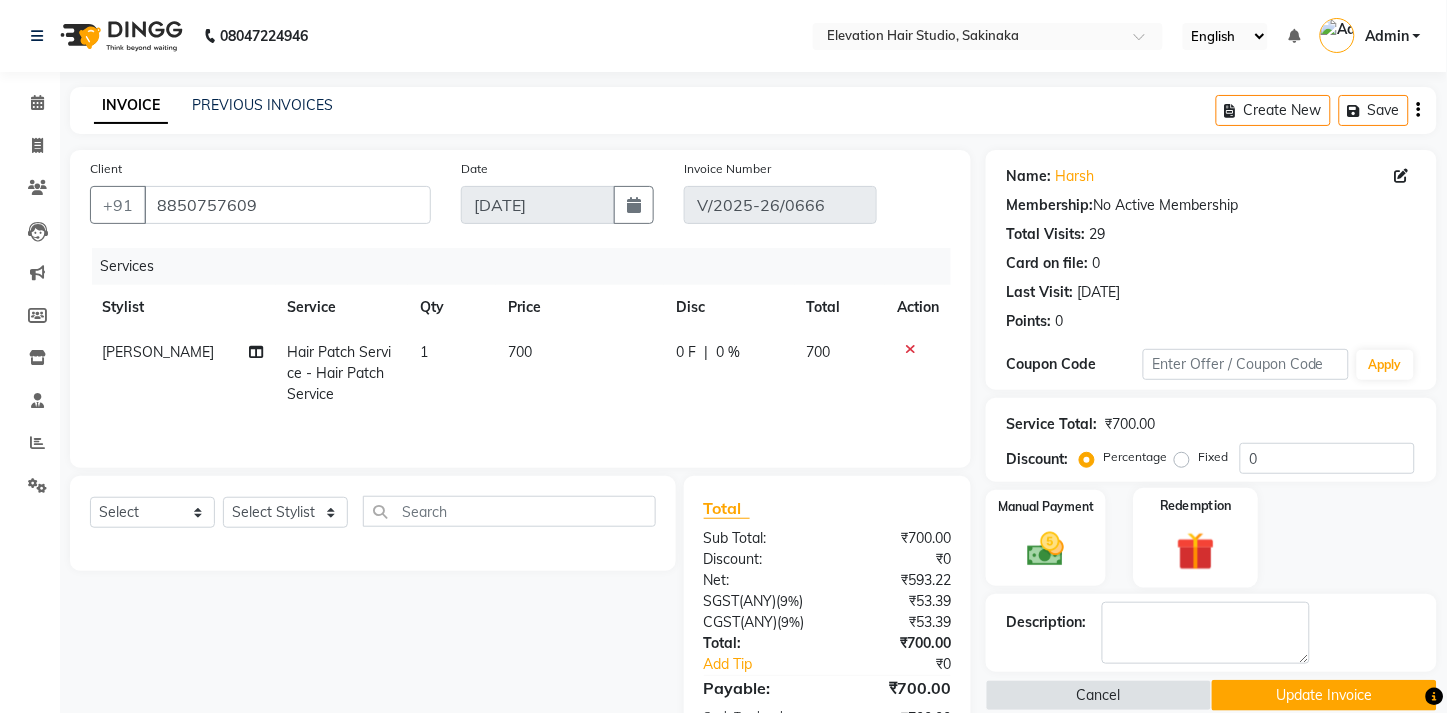 scroll, scrollTop: 158, scrollLeft: 0, axis: vertical 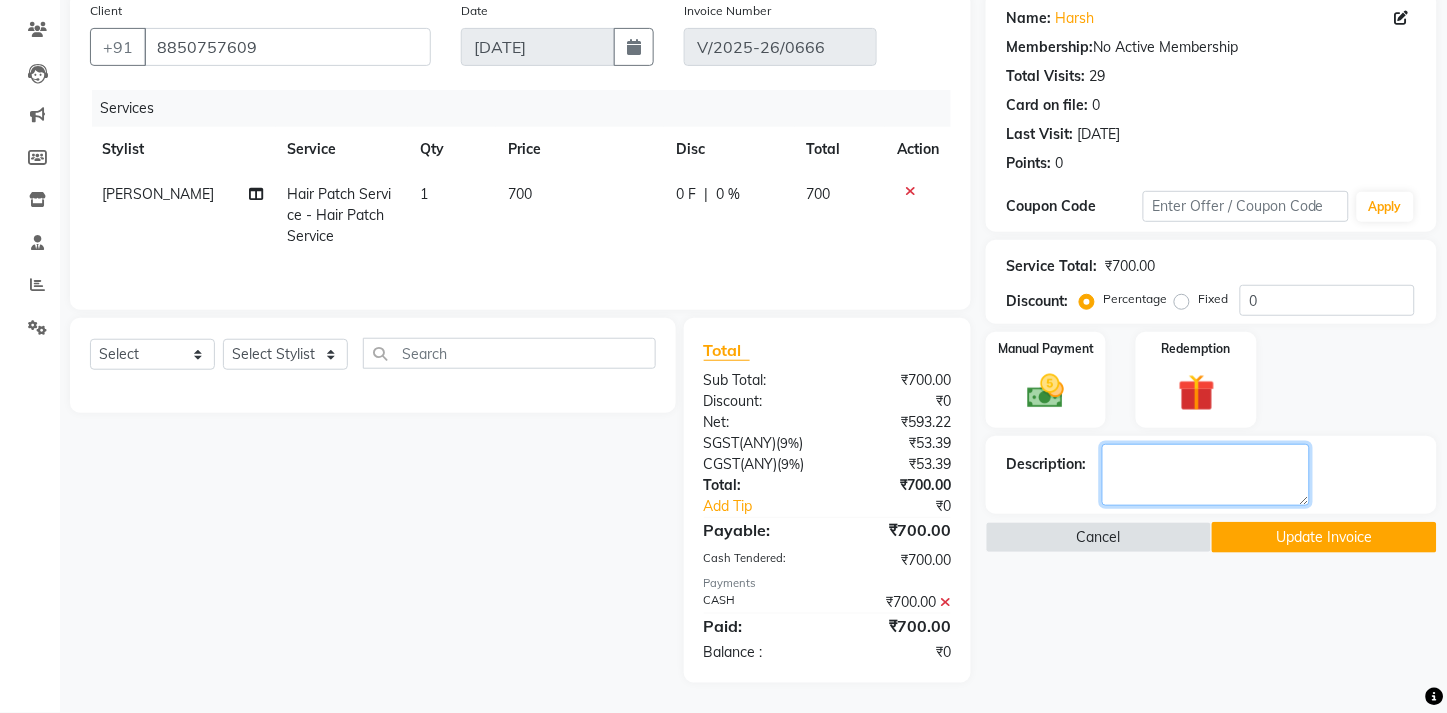 click 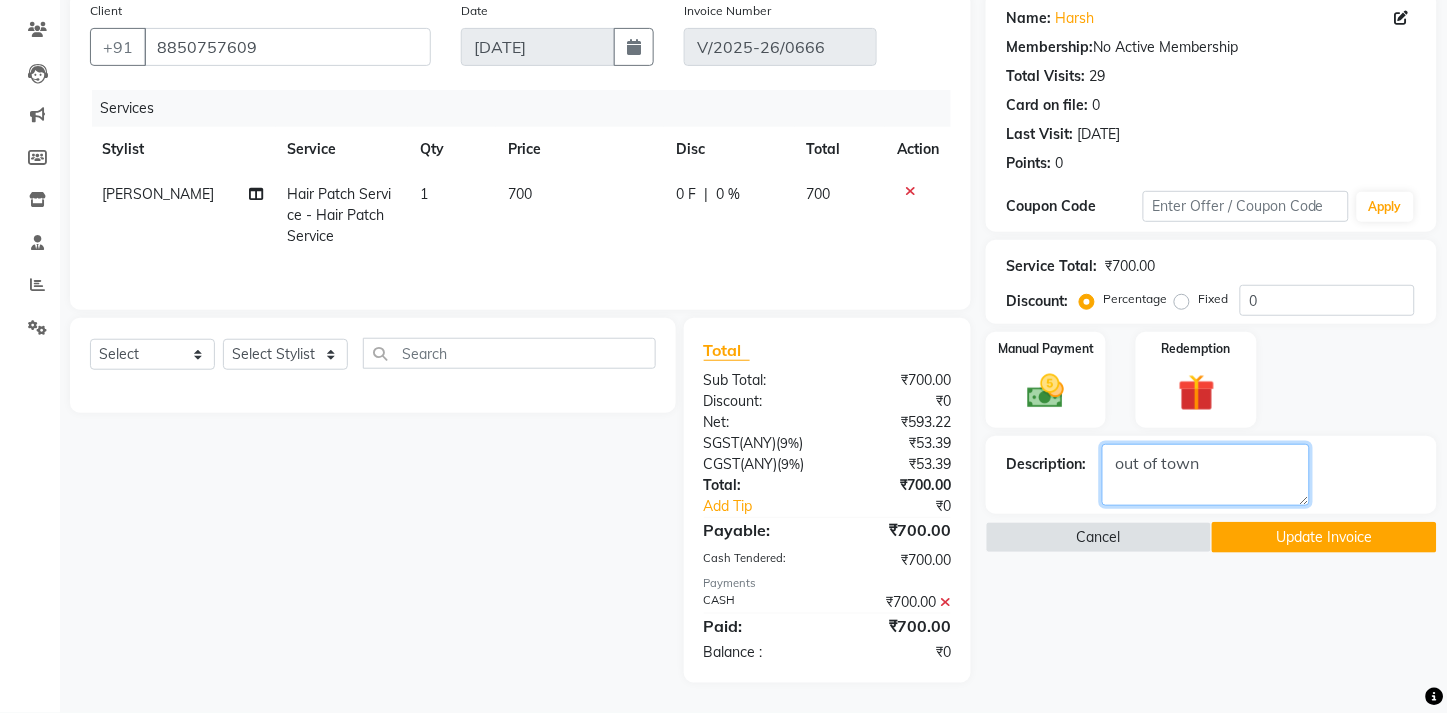 type on "out of town" 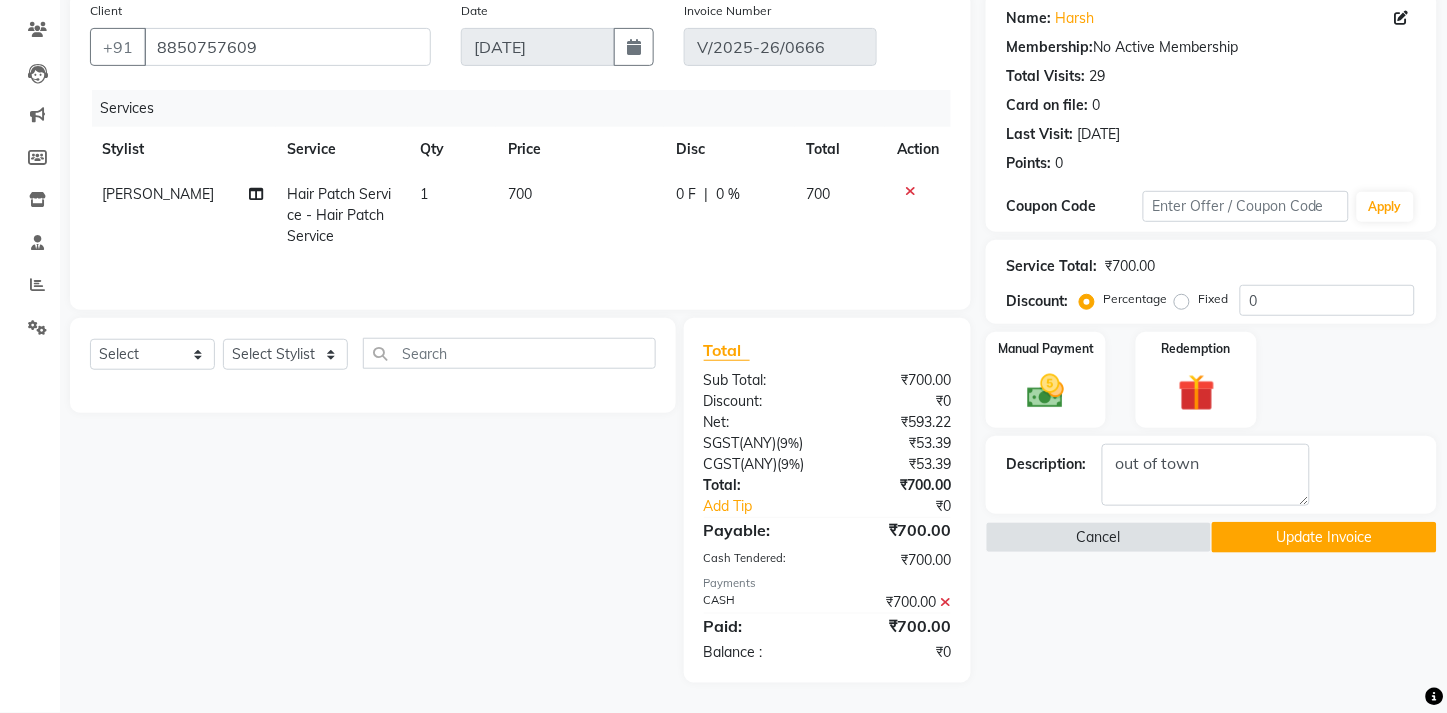 click on "Update Invoice" 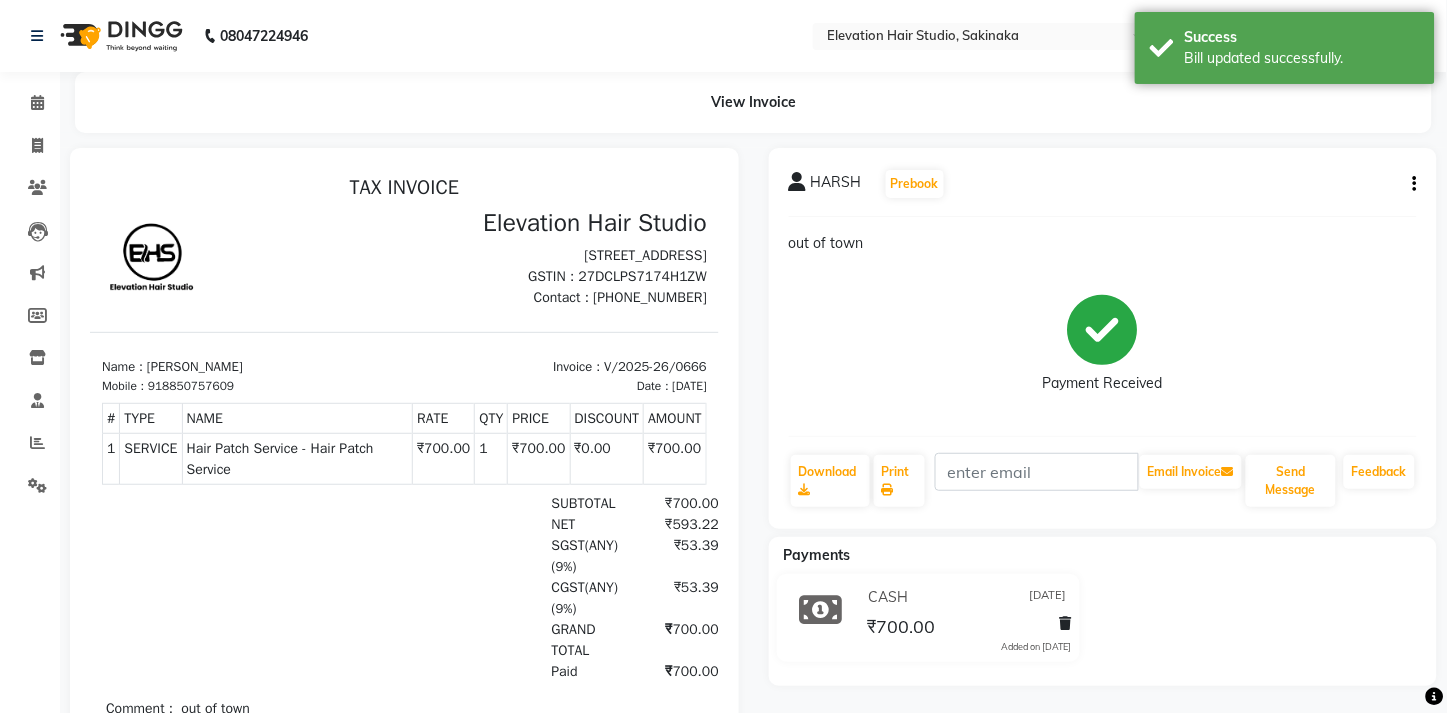 scroll, scrollTop: 0, scrollLeft: 0, axis: both 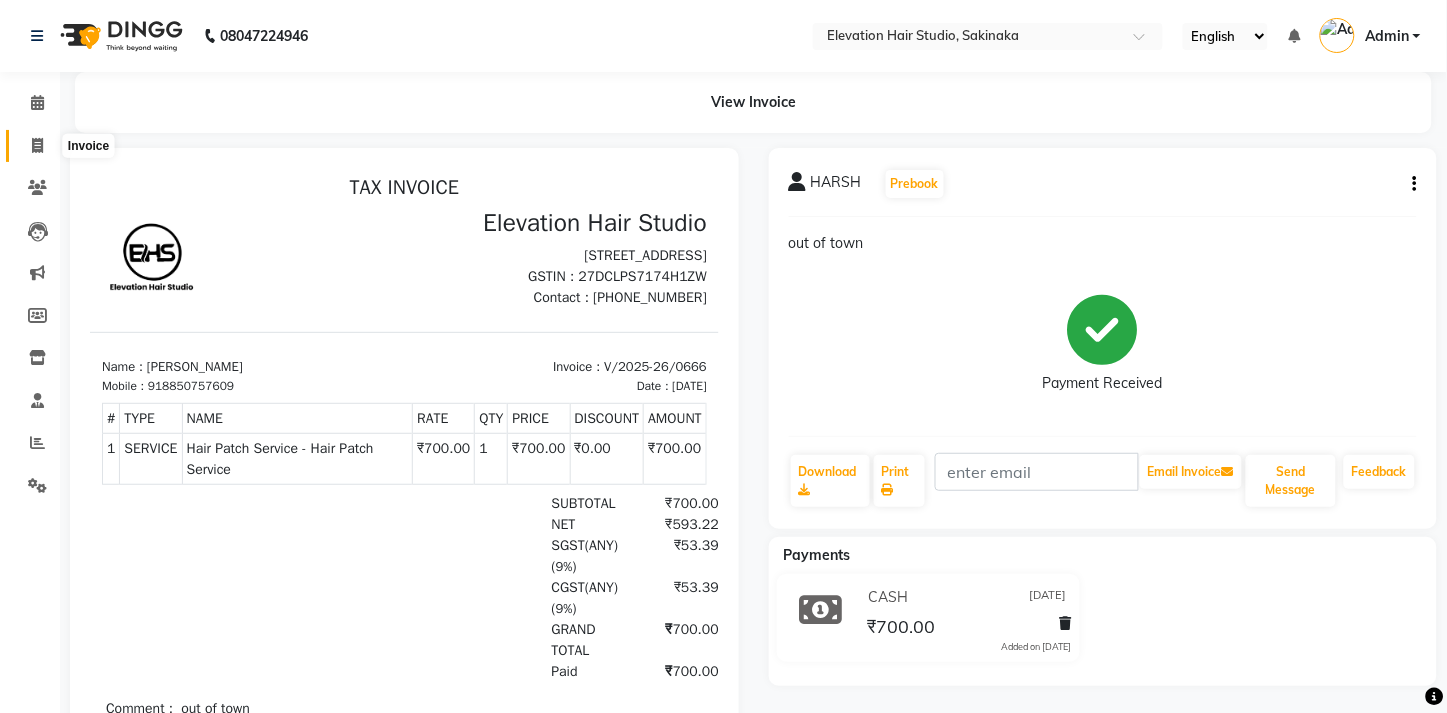click 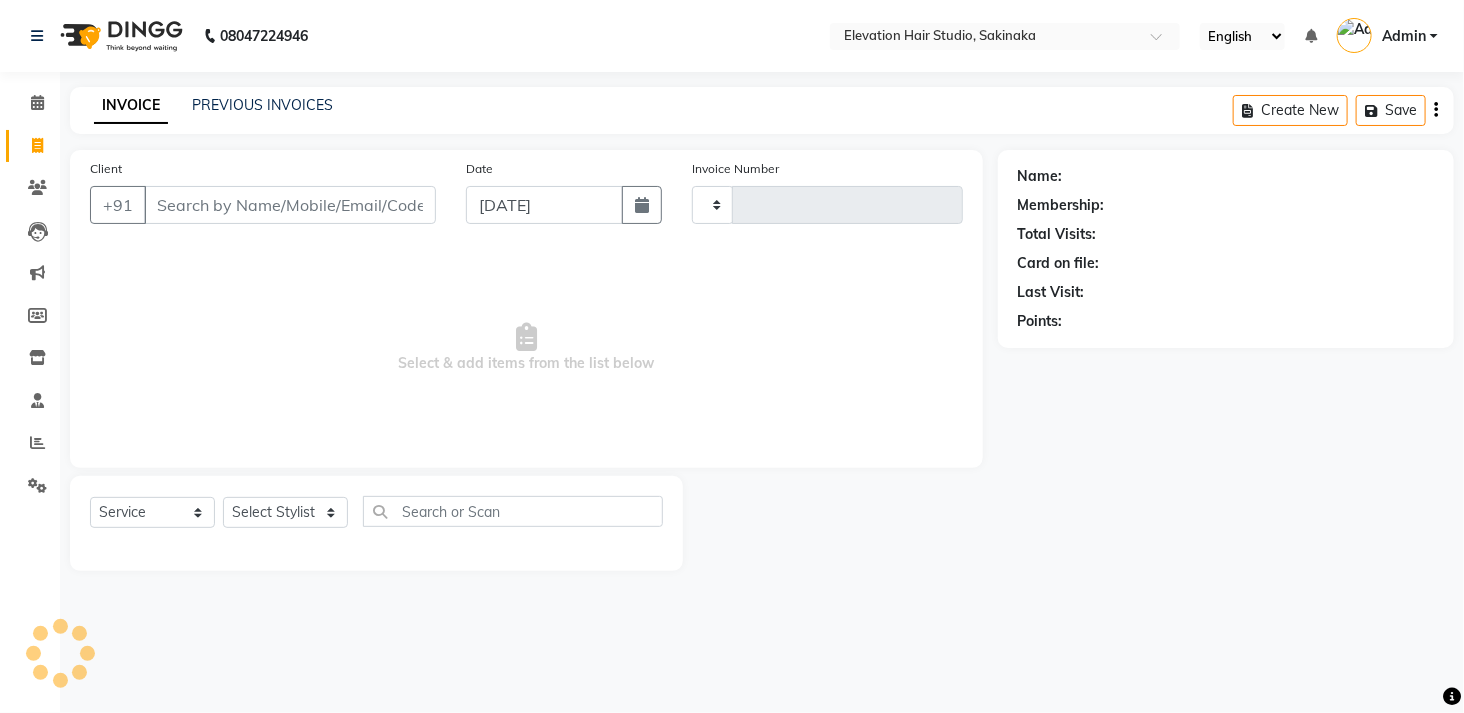 type on "1063" 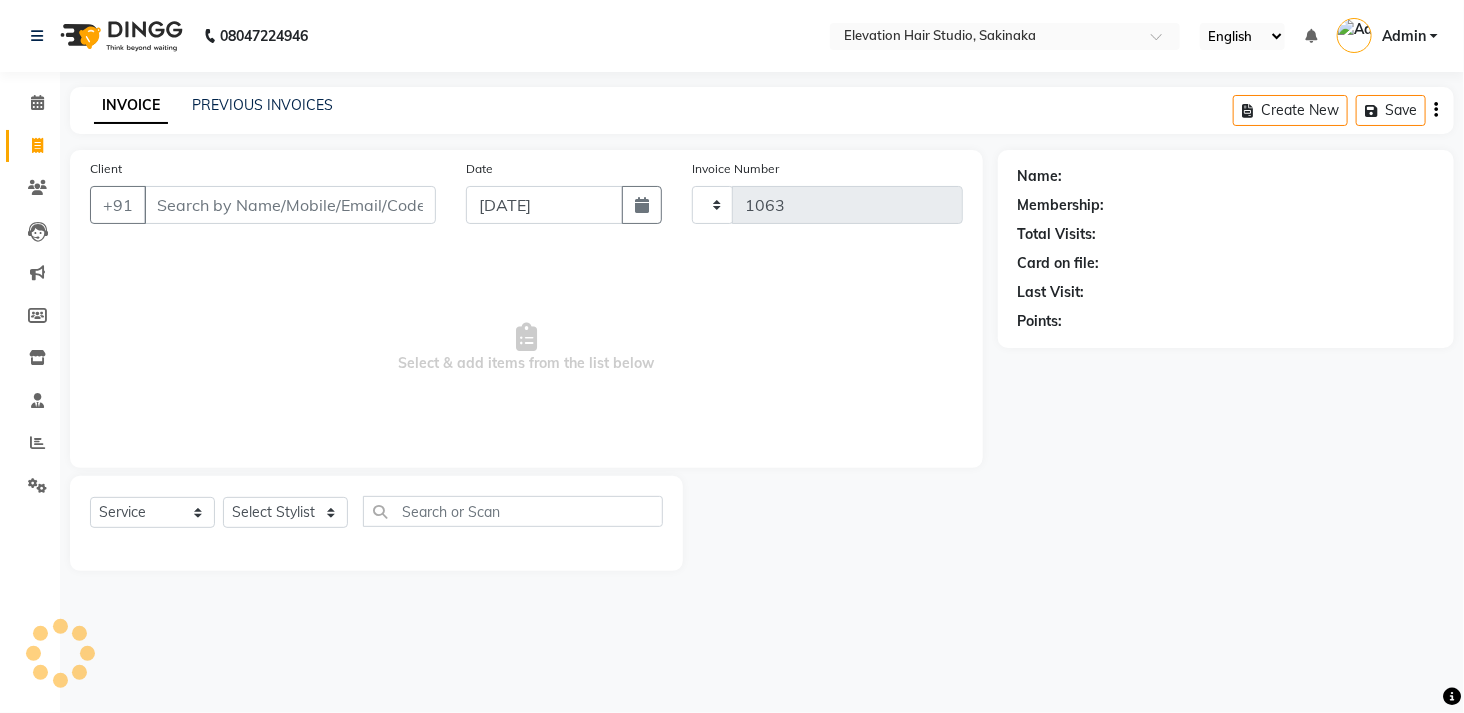 select on "4949" 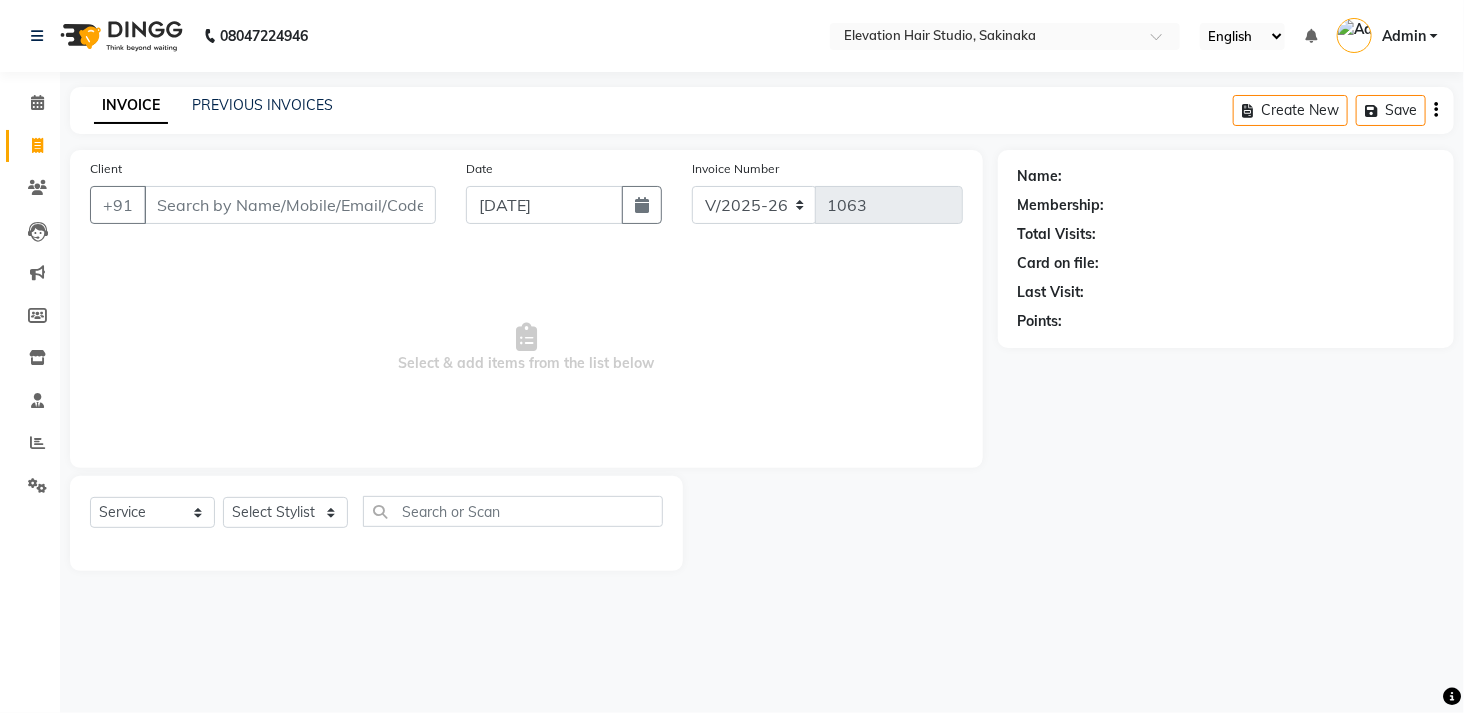 click on "Client" at bounding box center [290, 205] 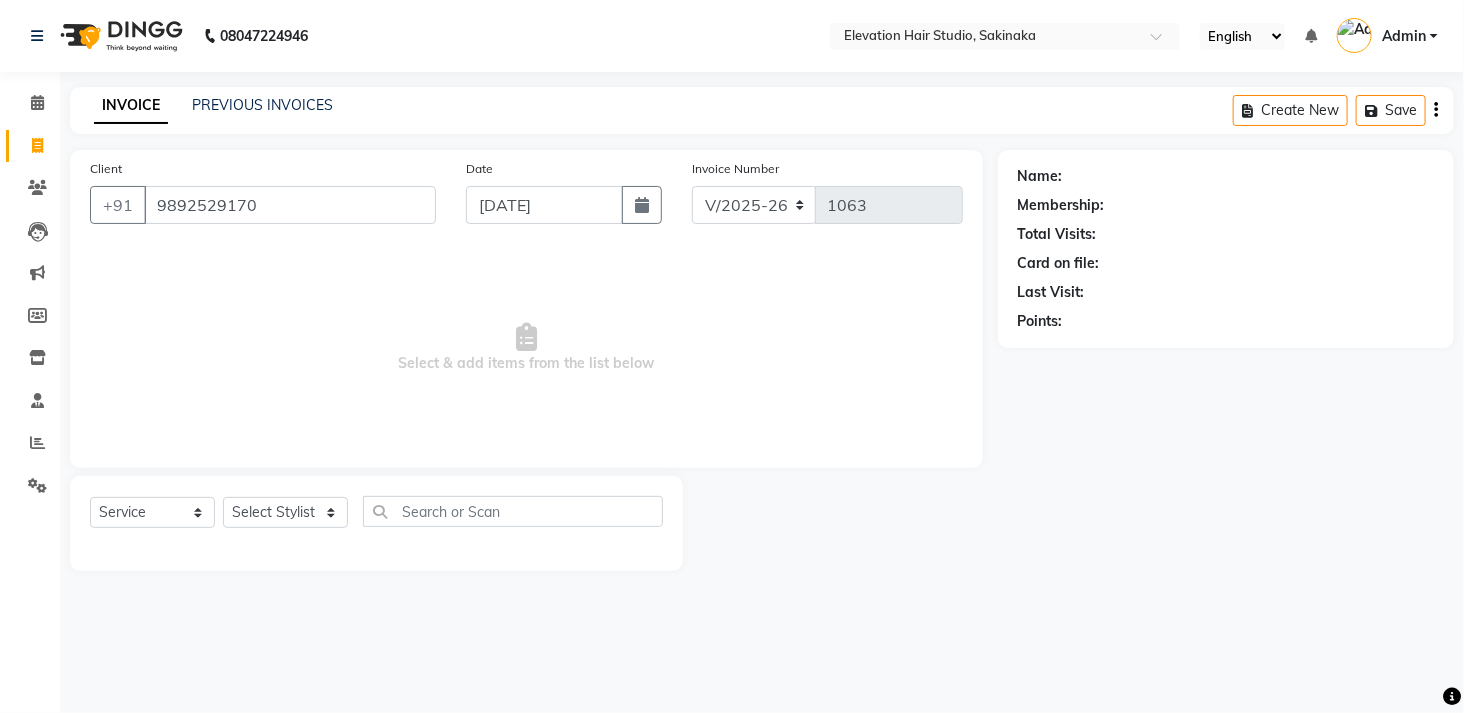 type on "9892529170" 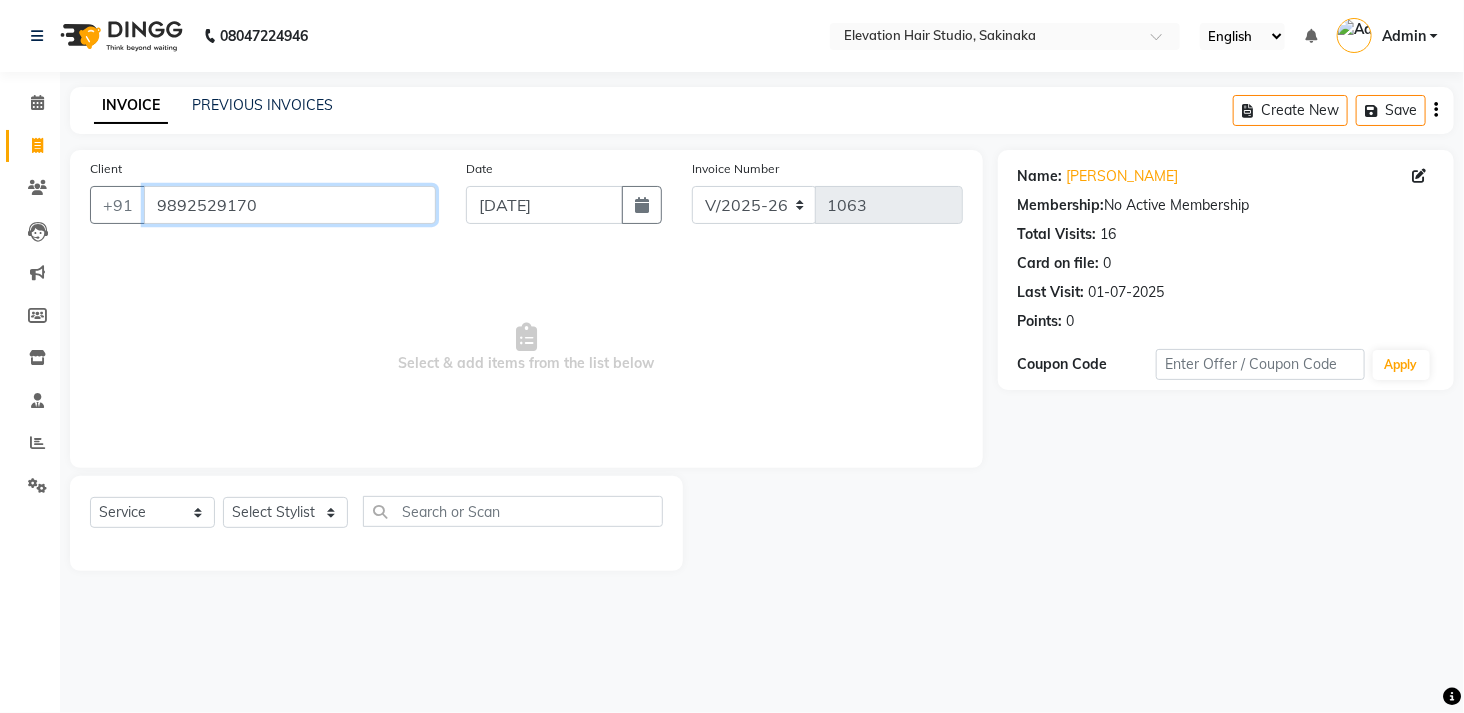 click on "9892529170" at bounding box center [290, 205] 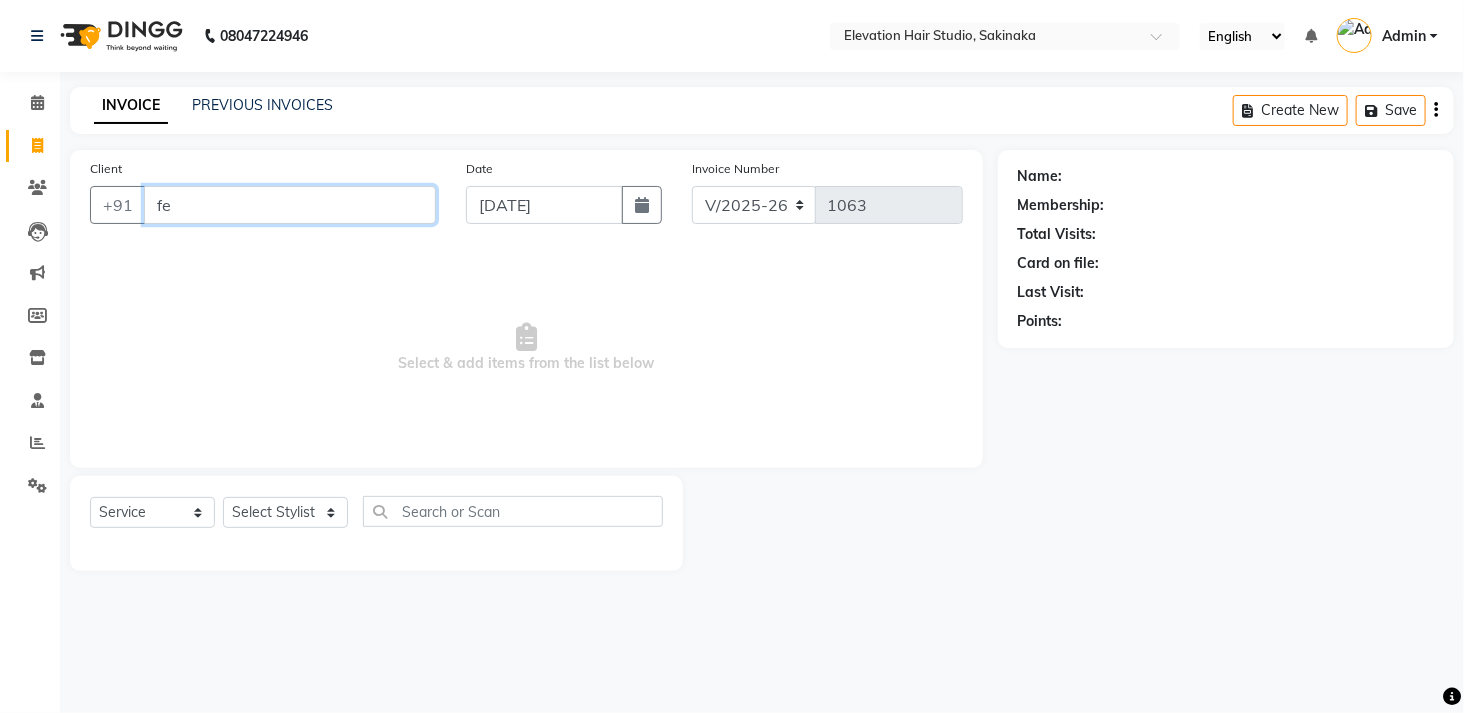type on "f" 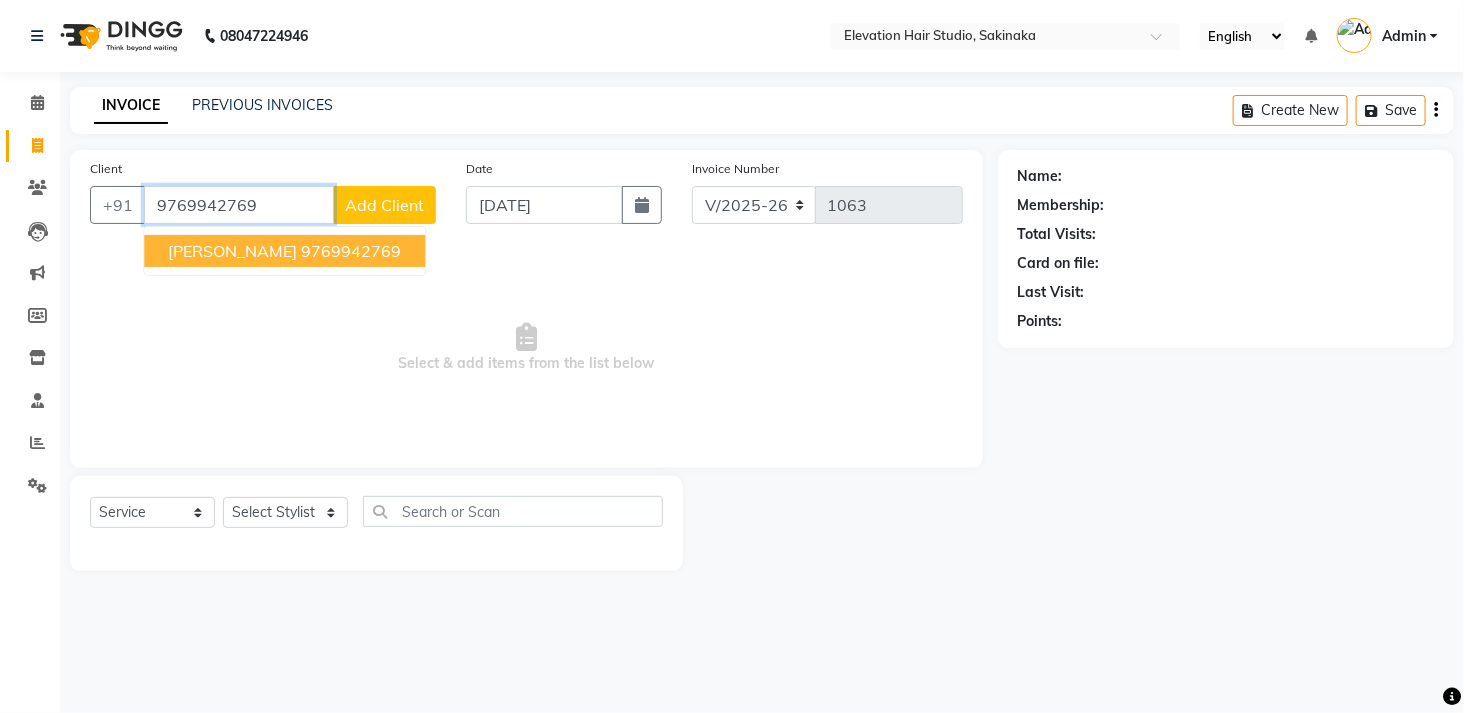 type on "9769942769" 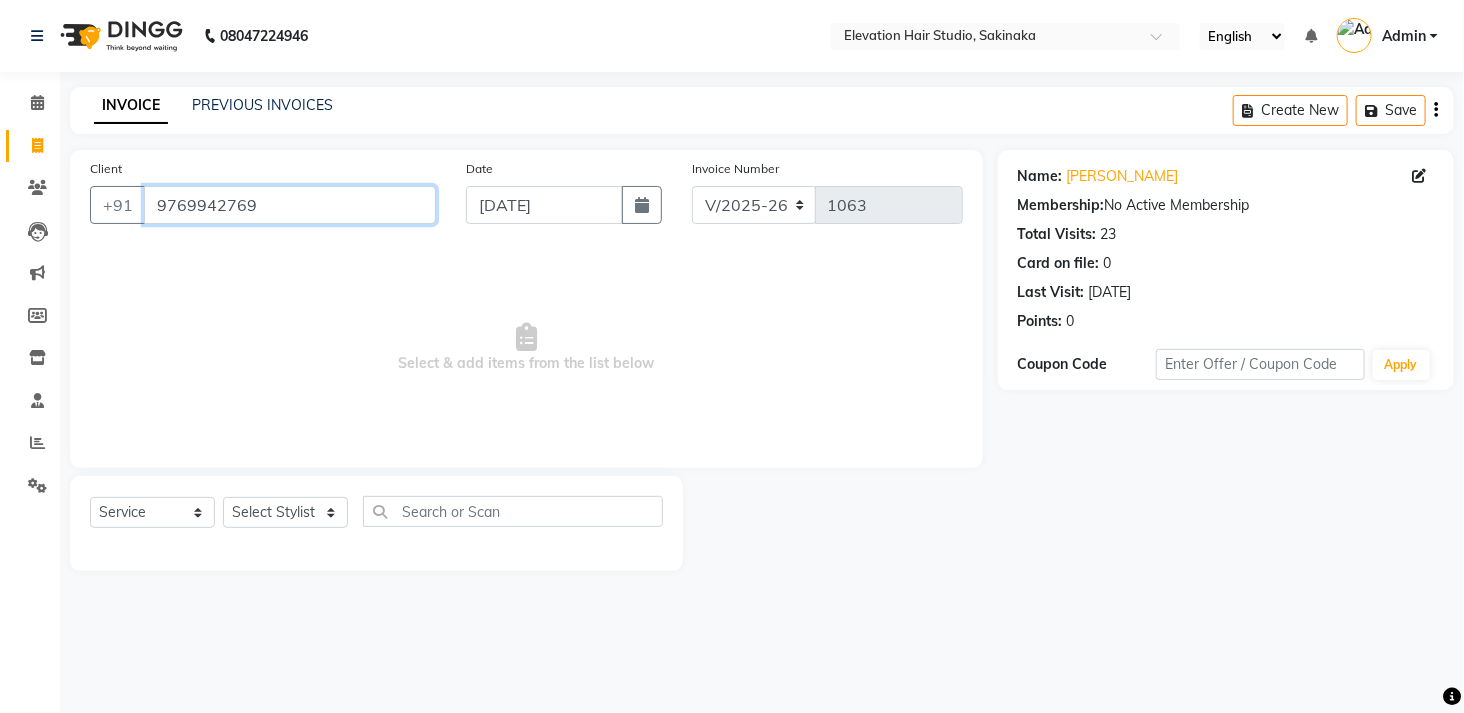 click on "9769942769" at bounding box center (290, 205) 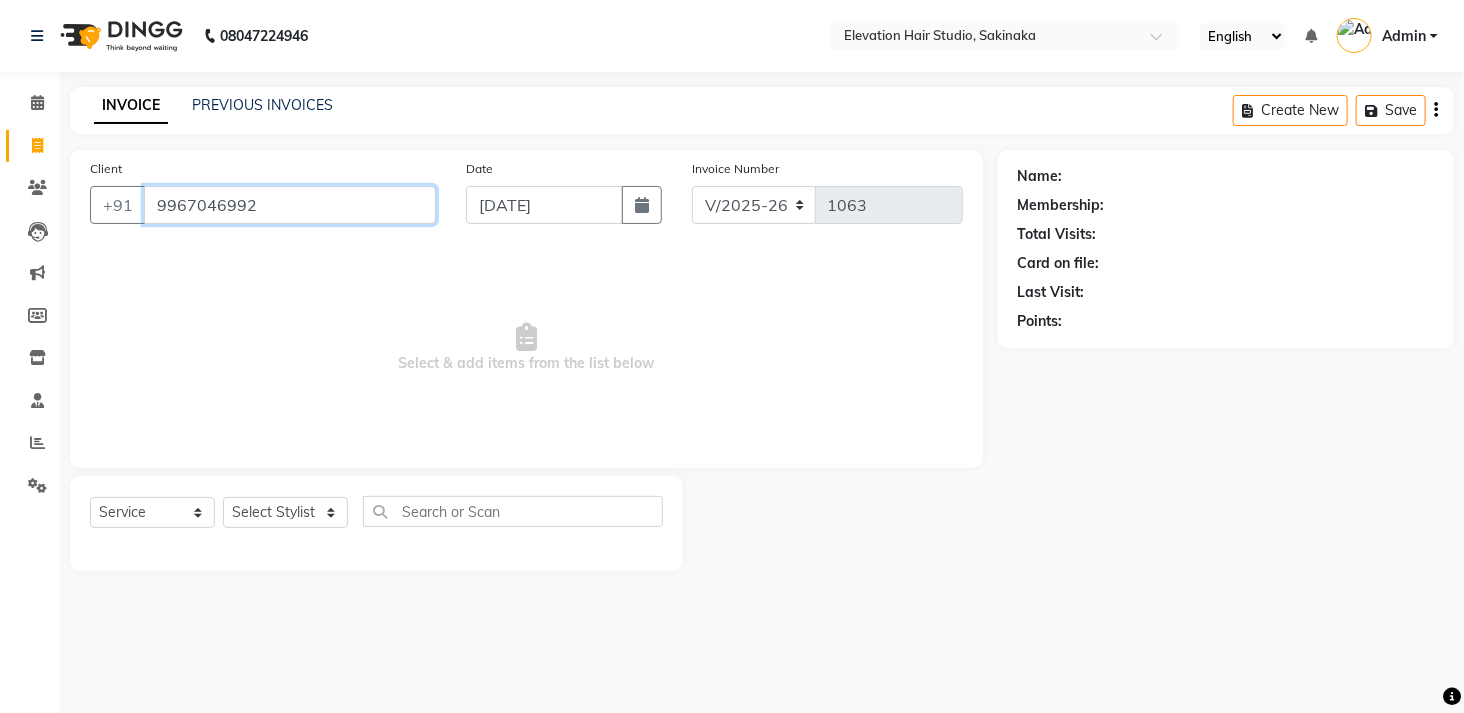 type on "9967046992" 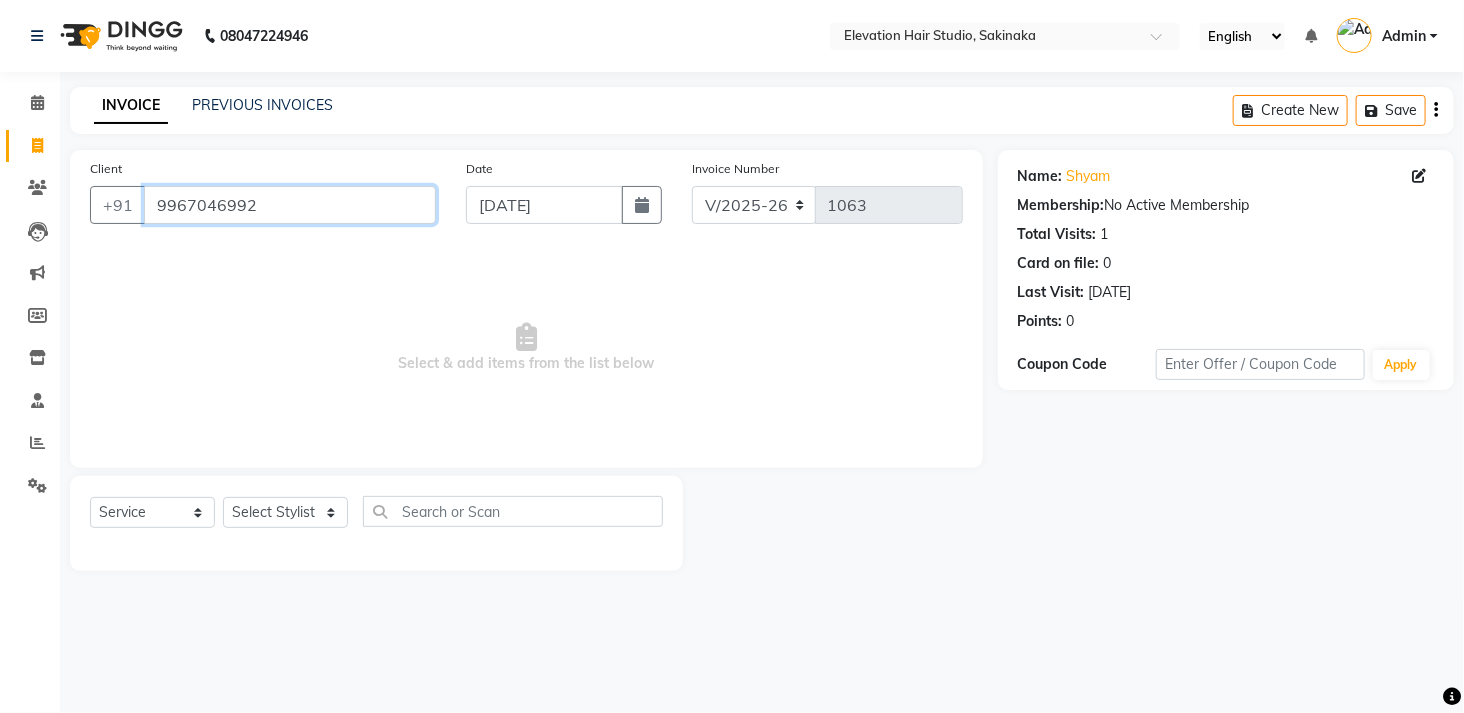 click on "9967046992" at bounding box center (290, 205) 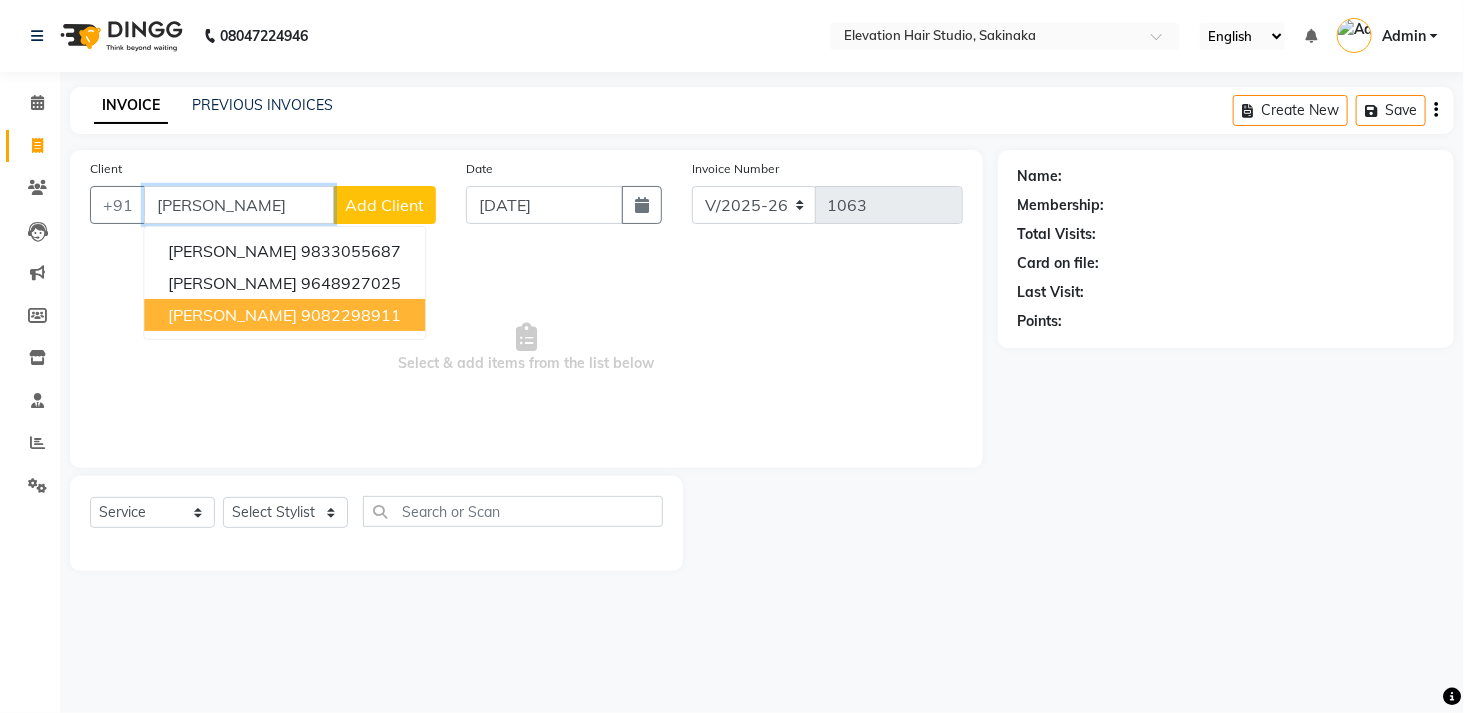 click on "9082298911" at bounding box center (351, 315) 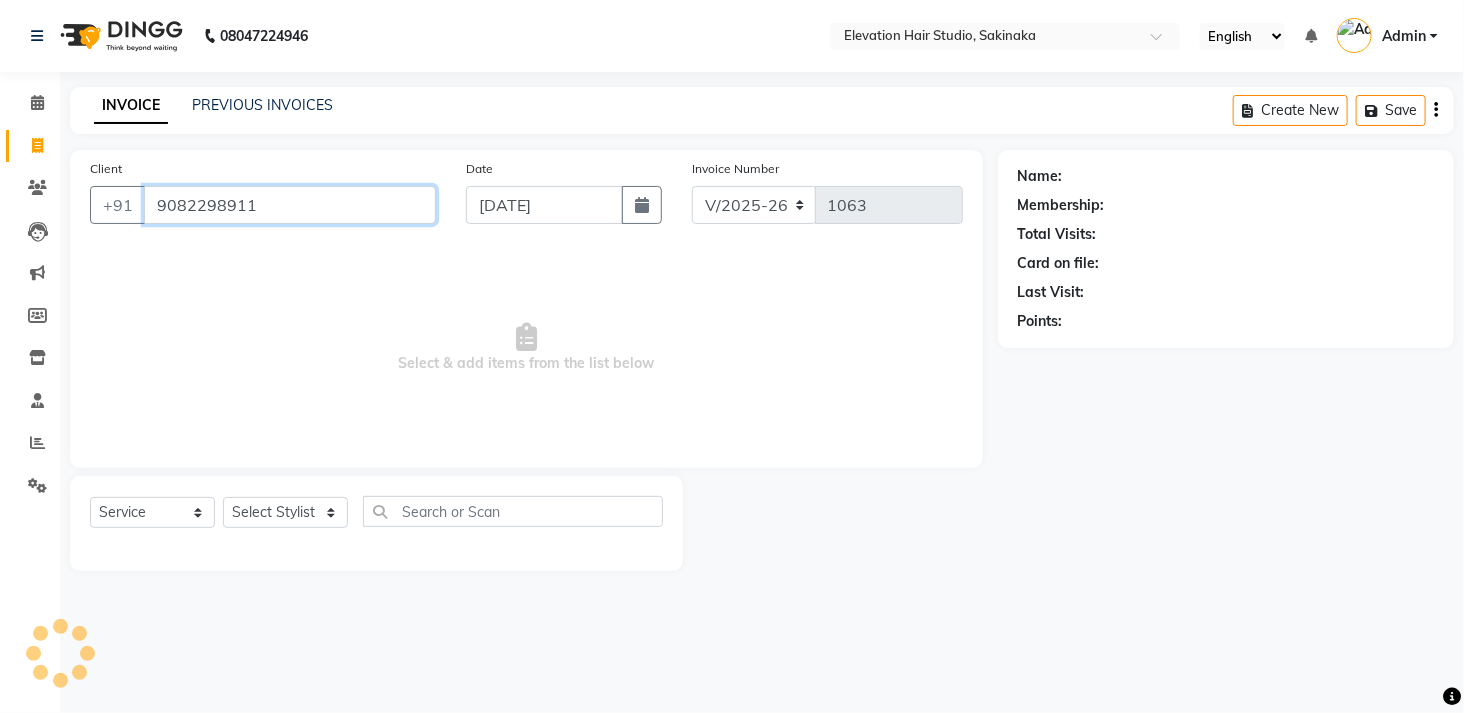 type on "9082298911" 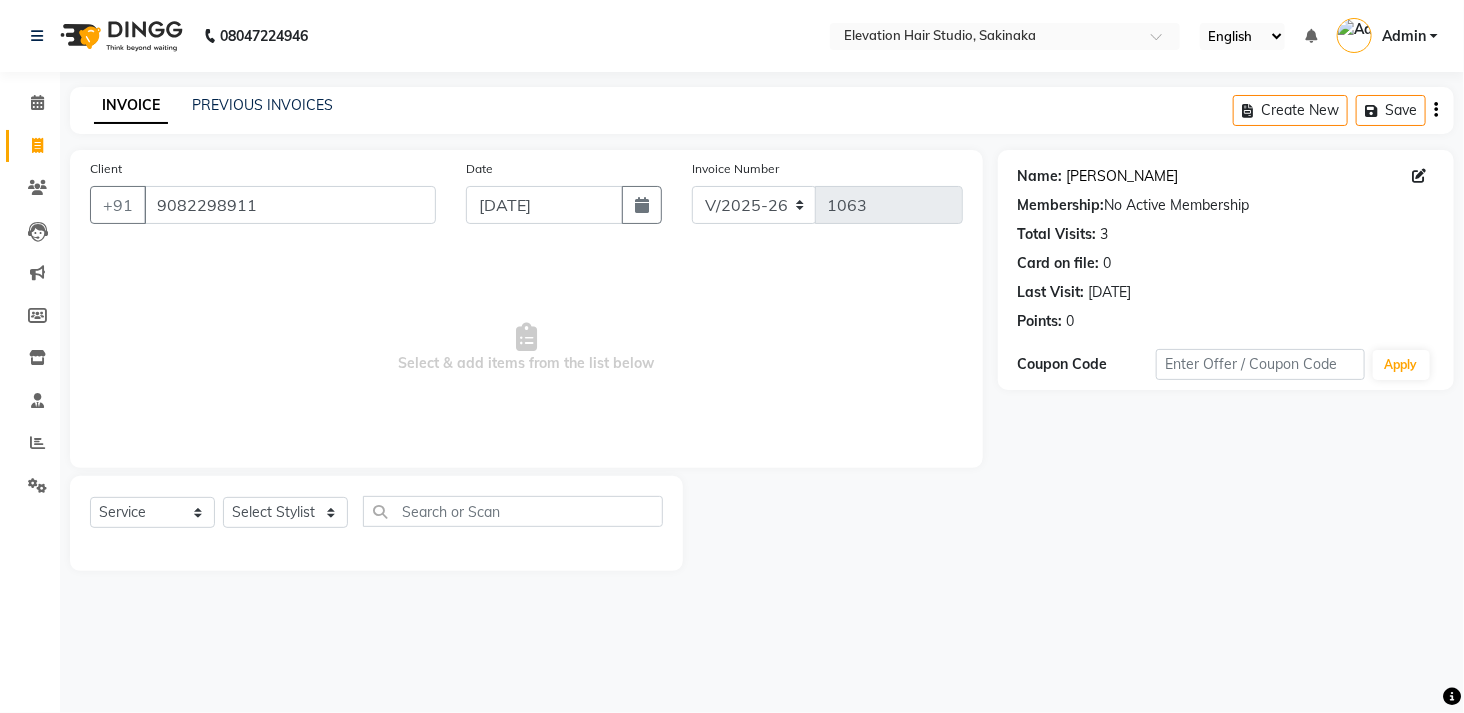 click on "Rizwan Rizwi" 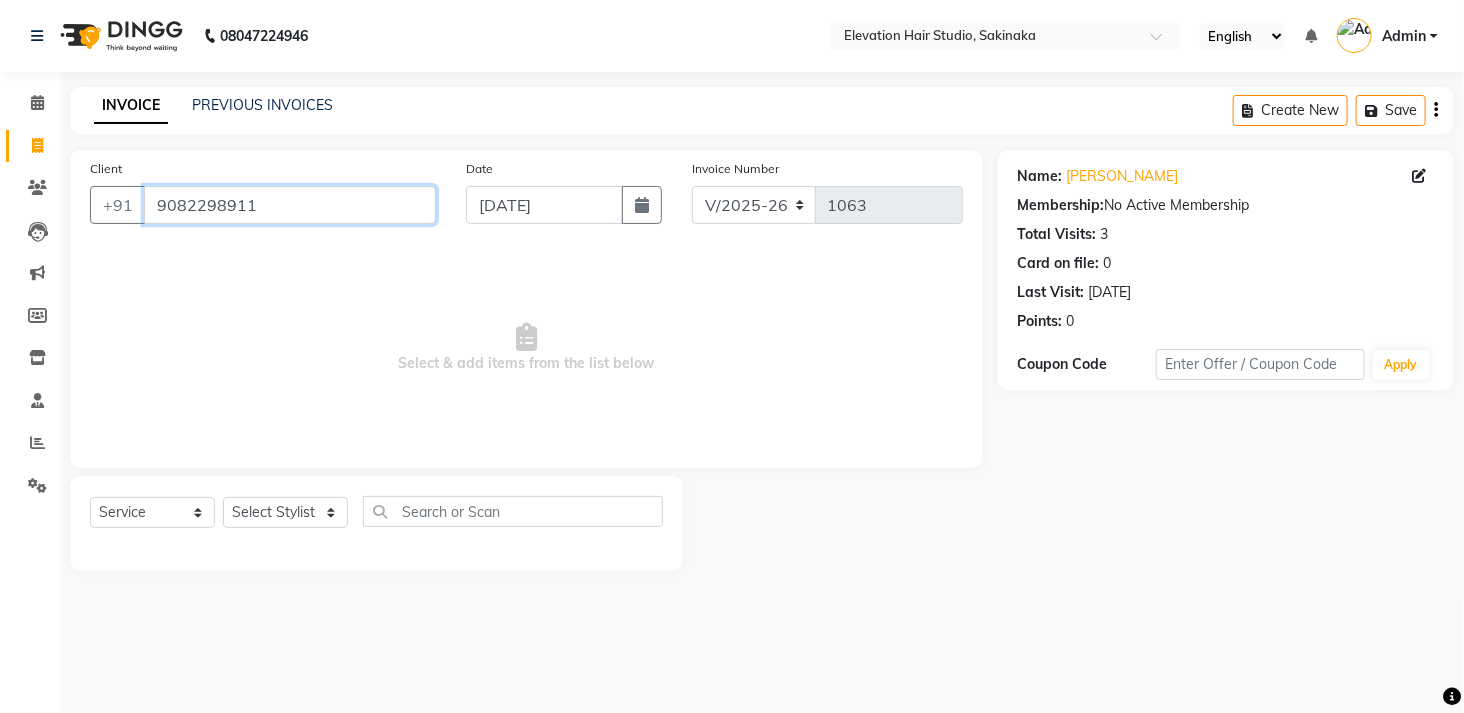 click on "9082298911" at bounding box center [290, 205] 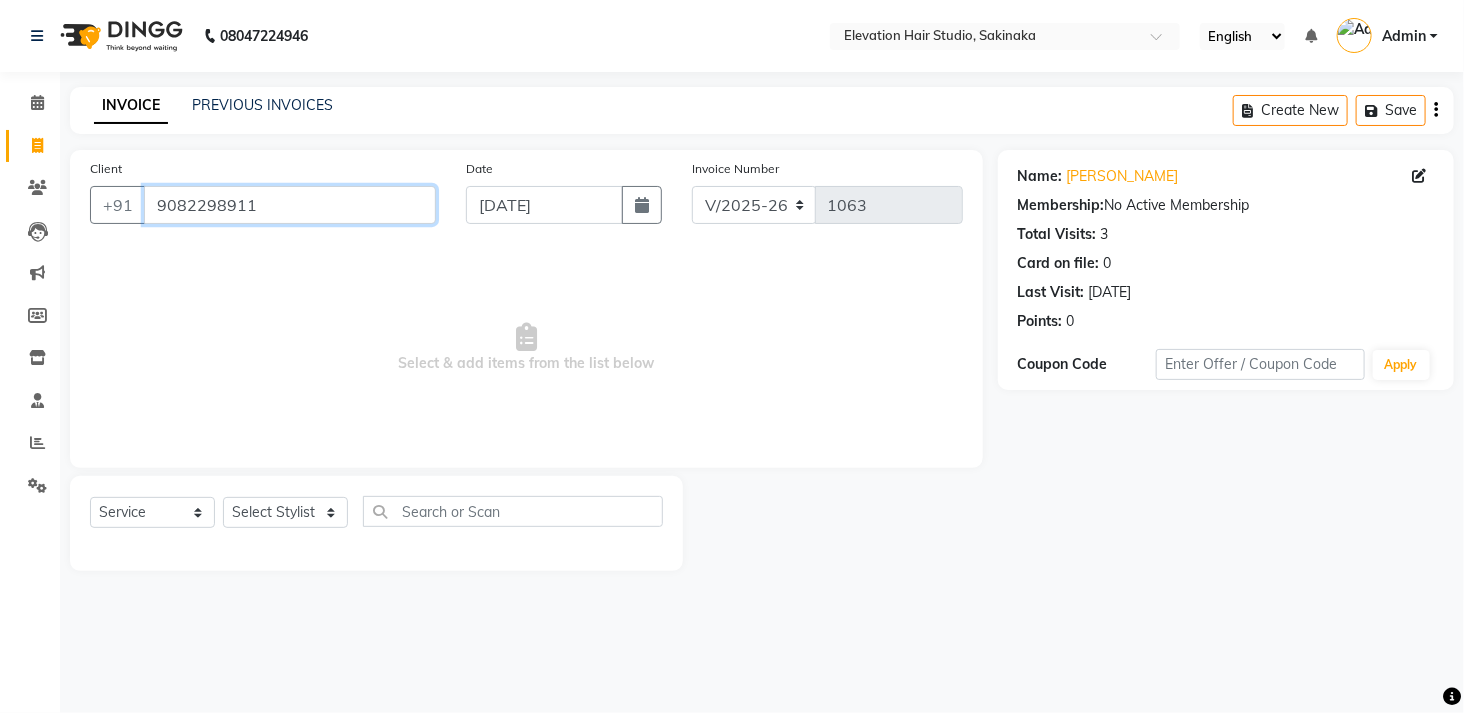 click on "9082298911" at bounding box center (290, 205) 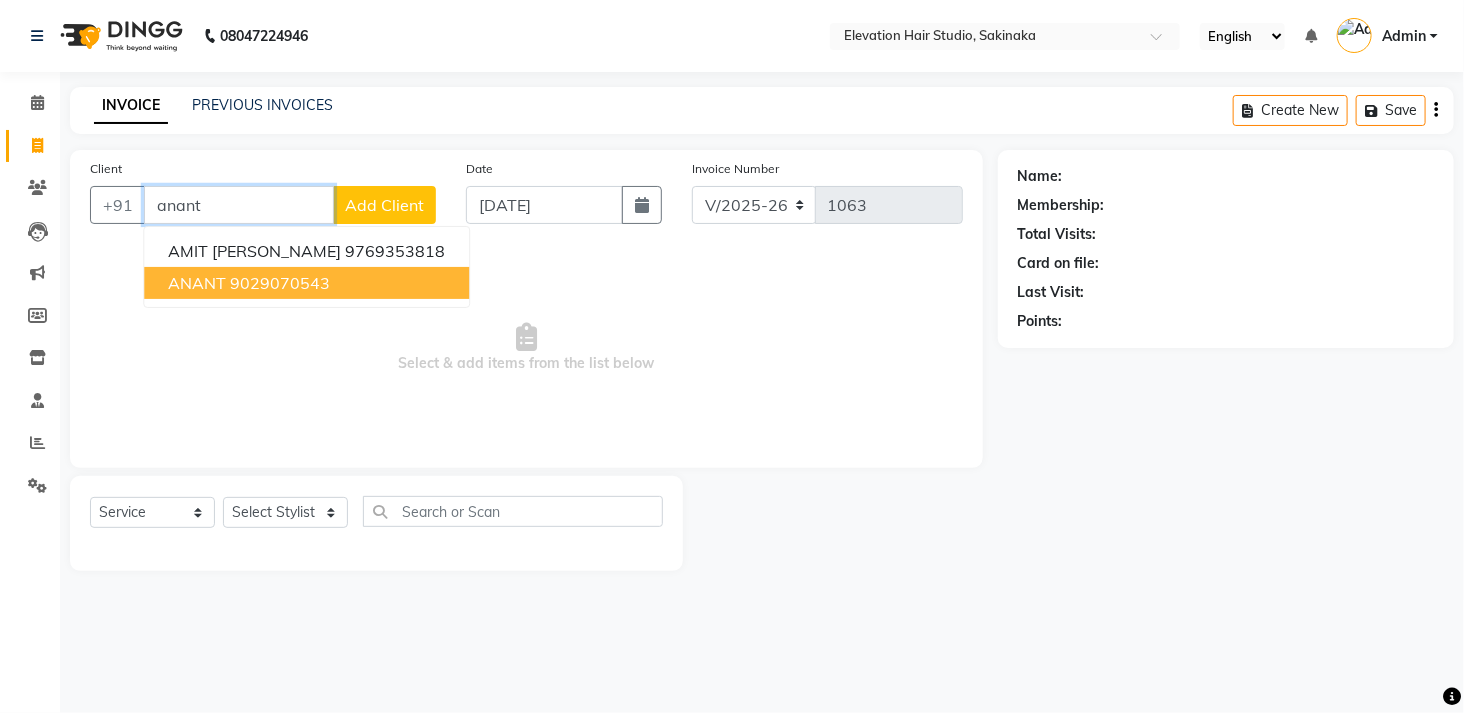click on "9029070543" at bounding box center [280, 283] 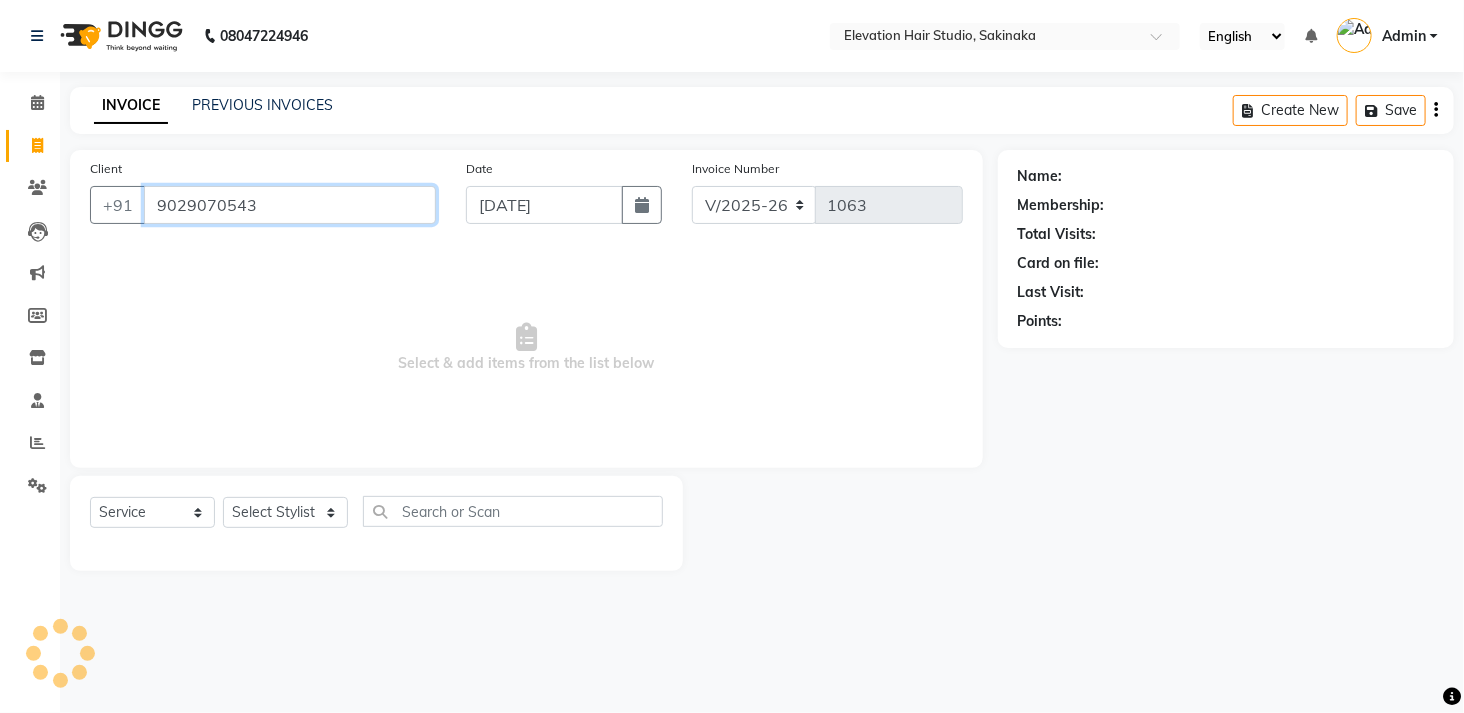 type on "9029070543" 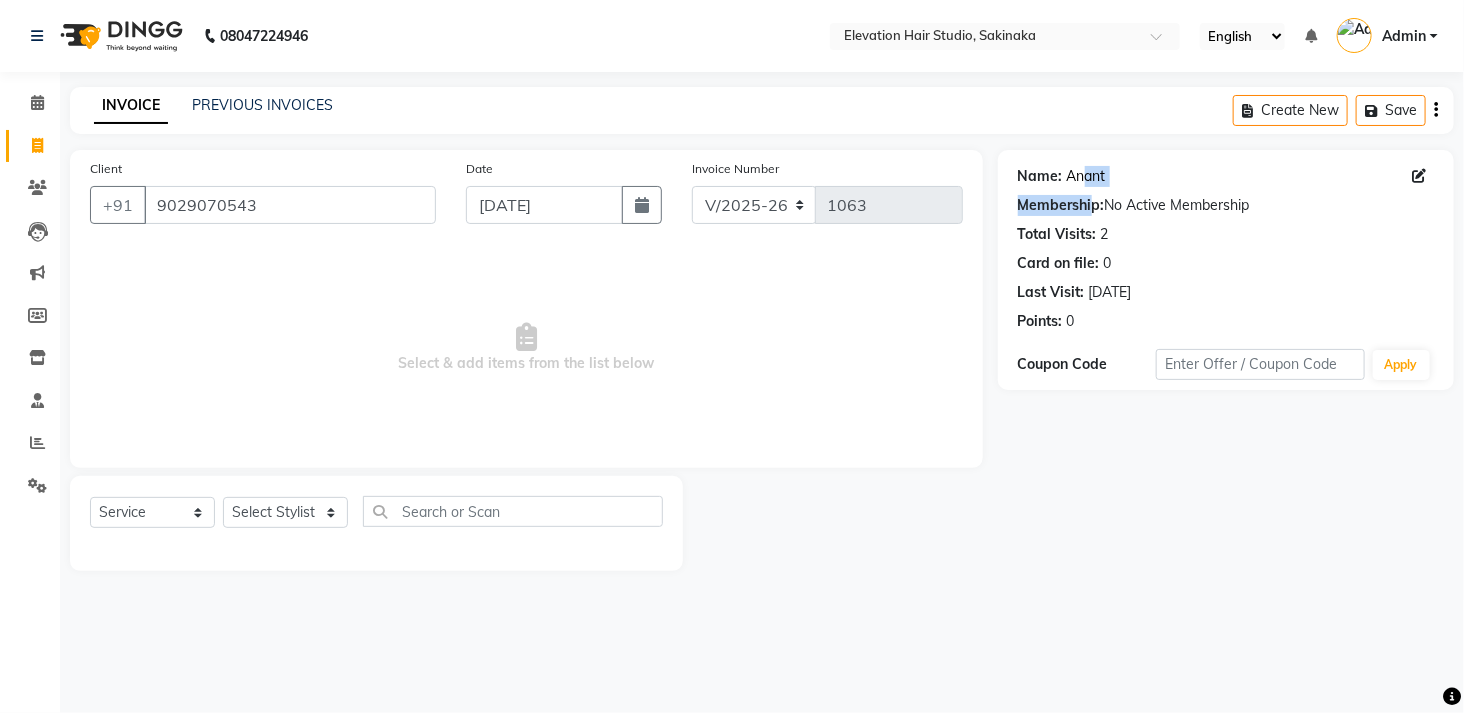 click on "Name: Anant  Membership:  No Active Membership  Total Visits:  2 Card on file:  0 Last Visit:   02-06-2025 Points:   0" 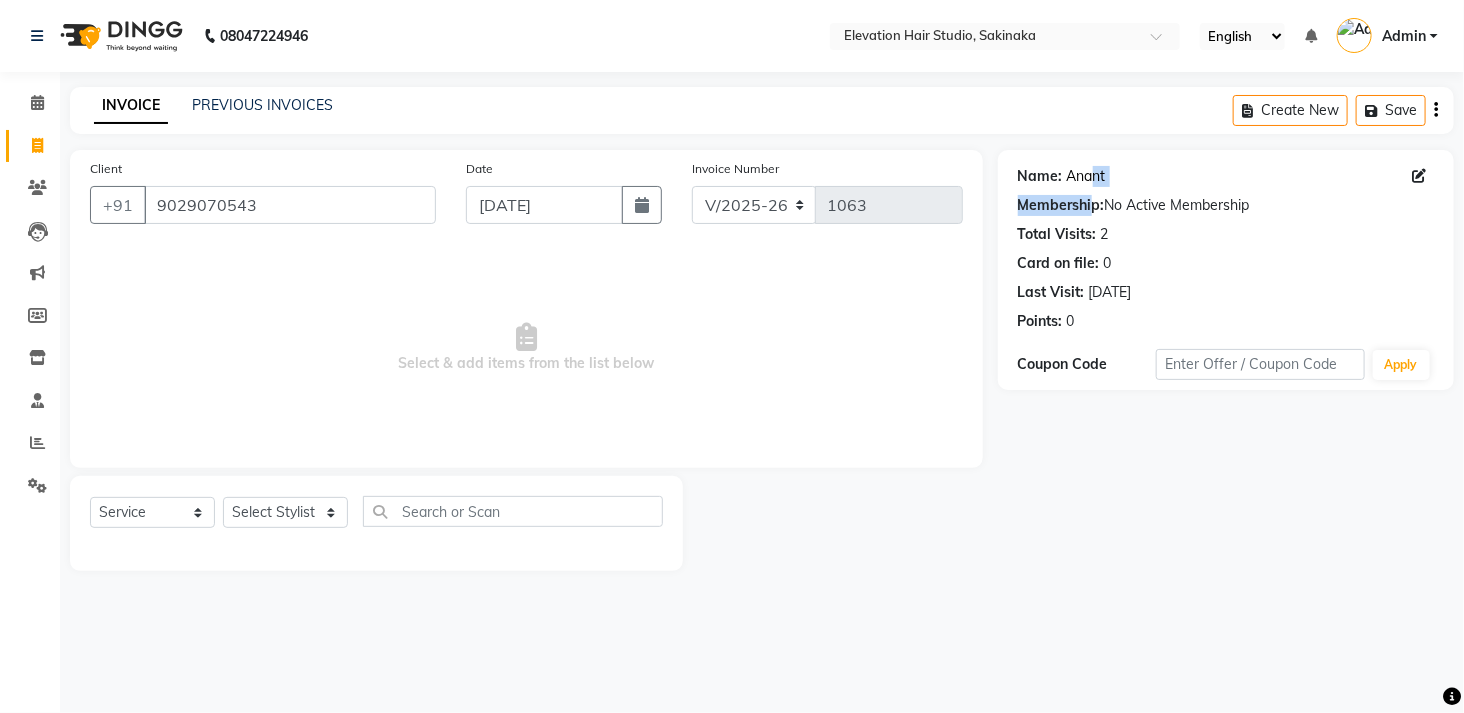 click on "Anant" 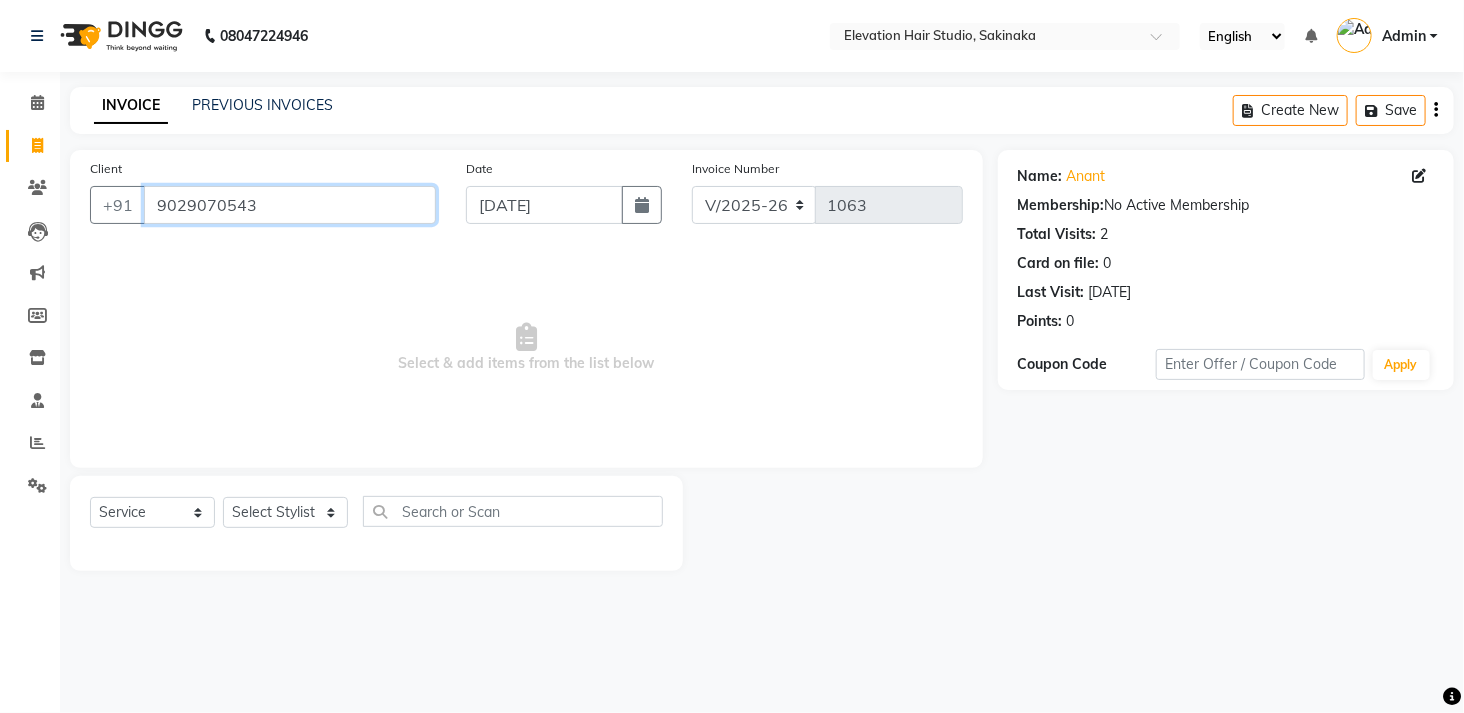 click on "9029070543" at bounding box center (290, 205) 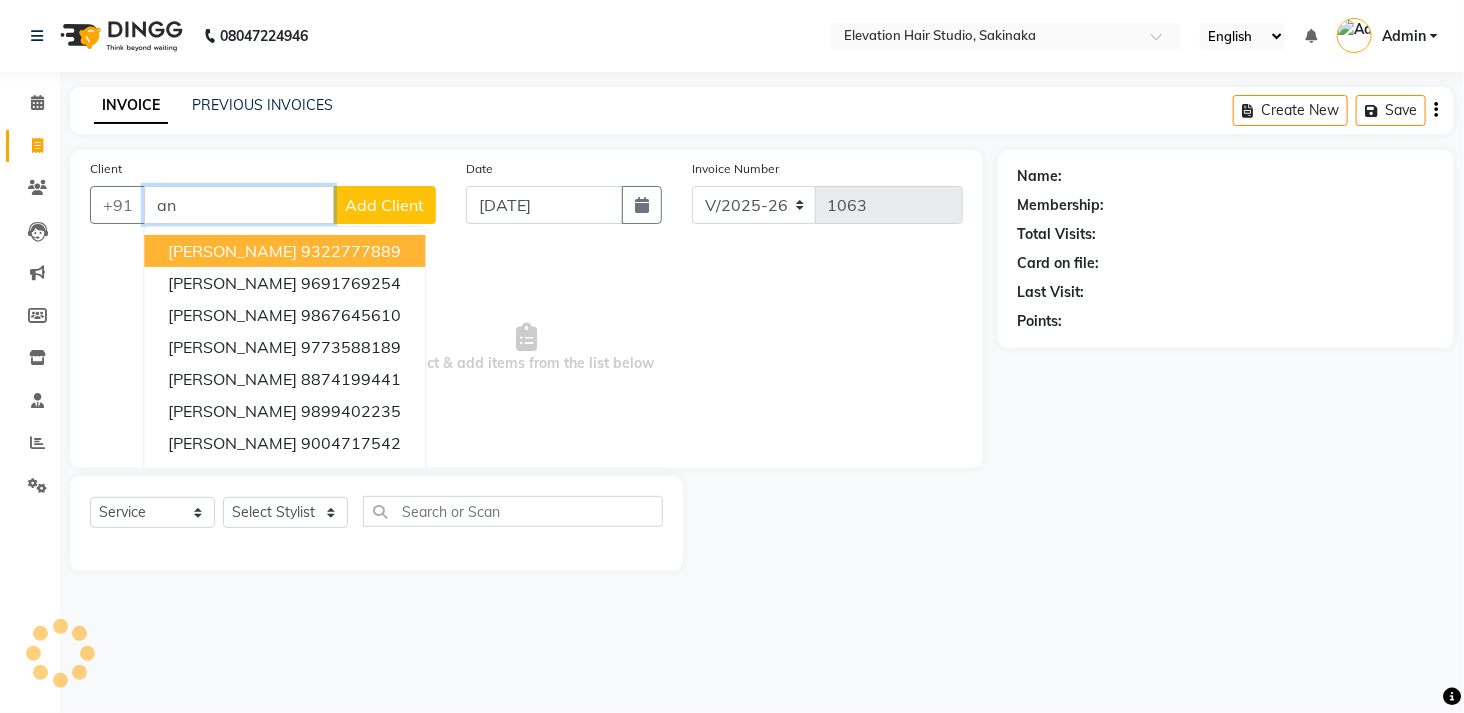 type on "a" 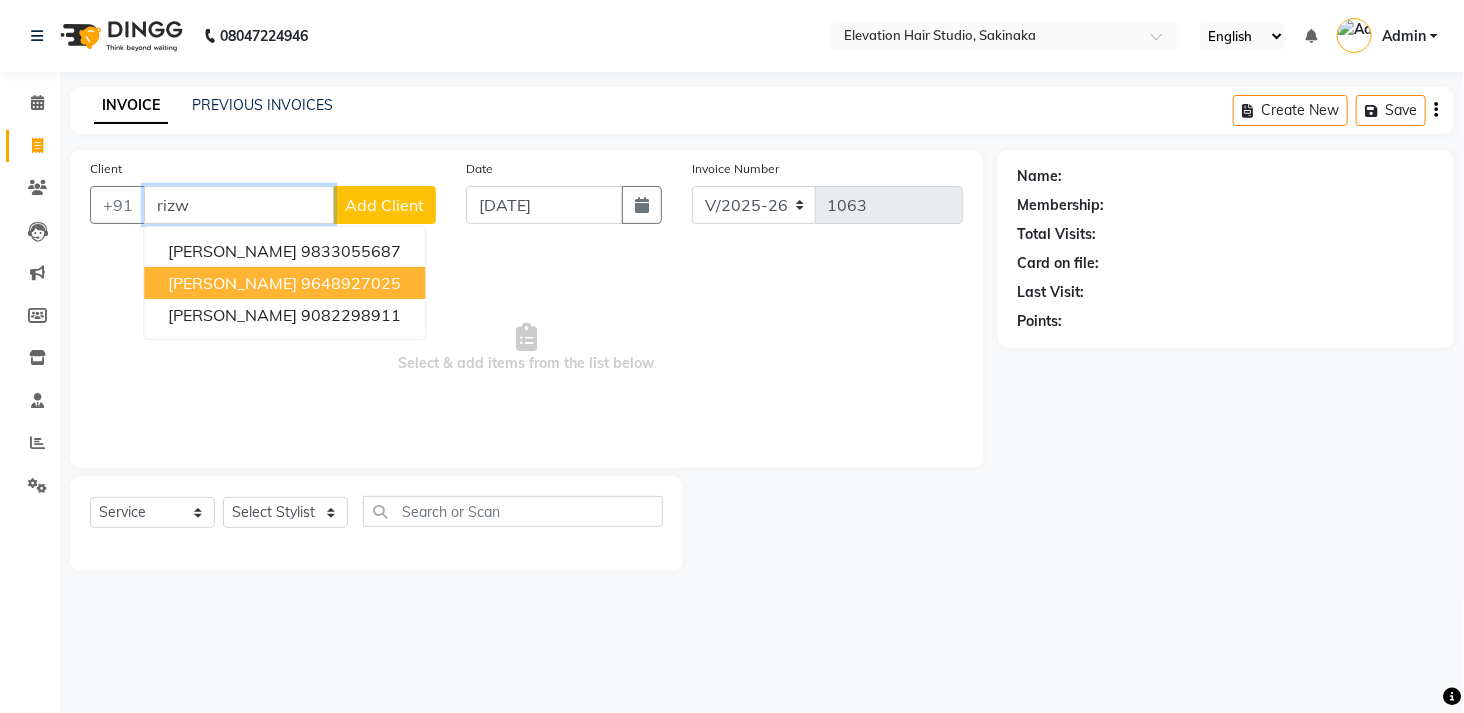 click on "9648927025" at bounding box center [351, 283] 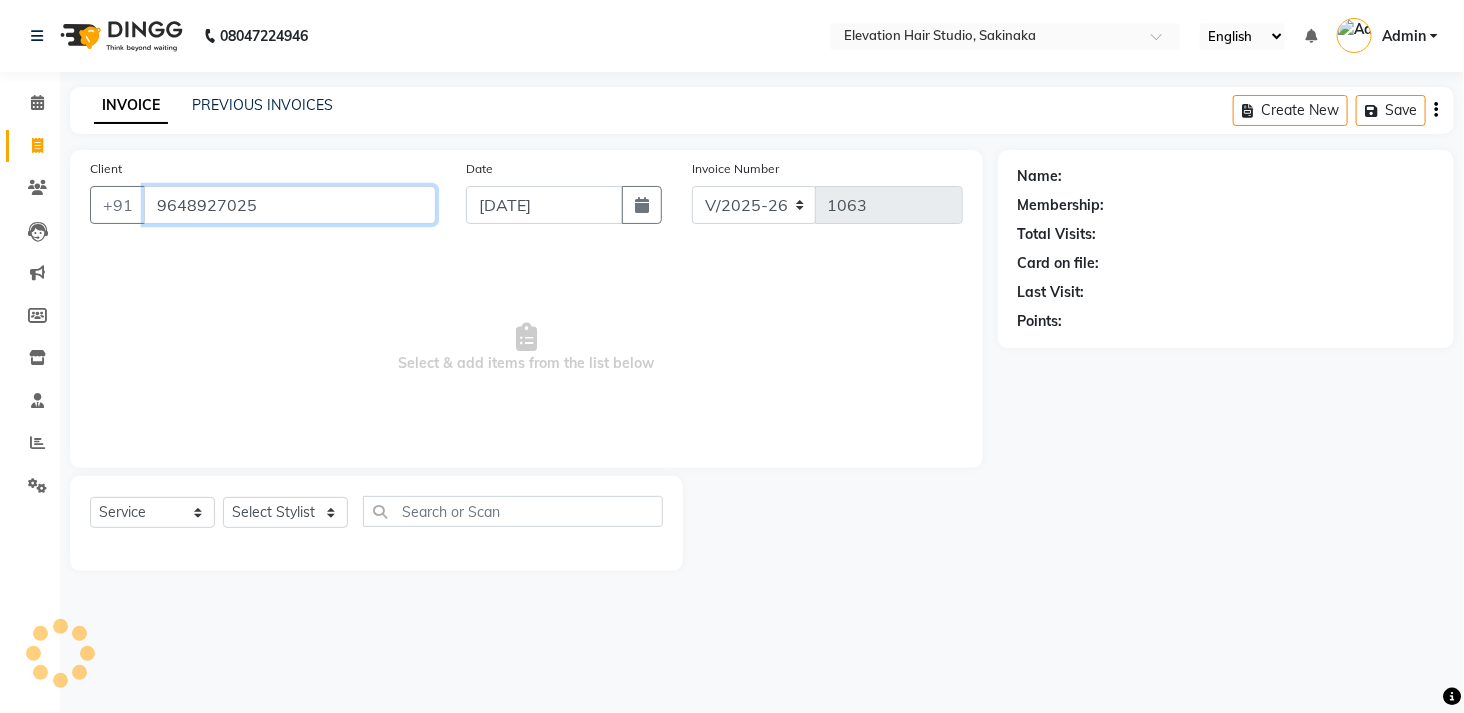 type on "9648927025" 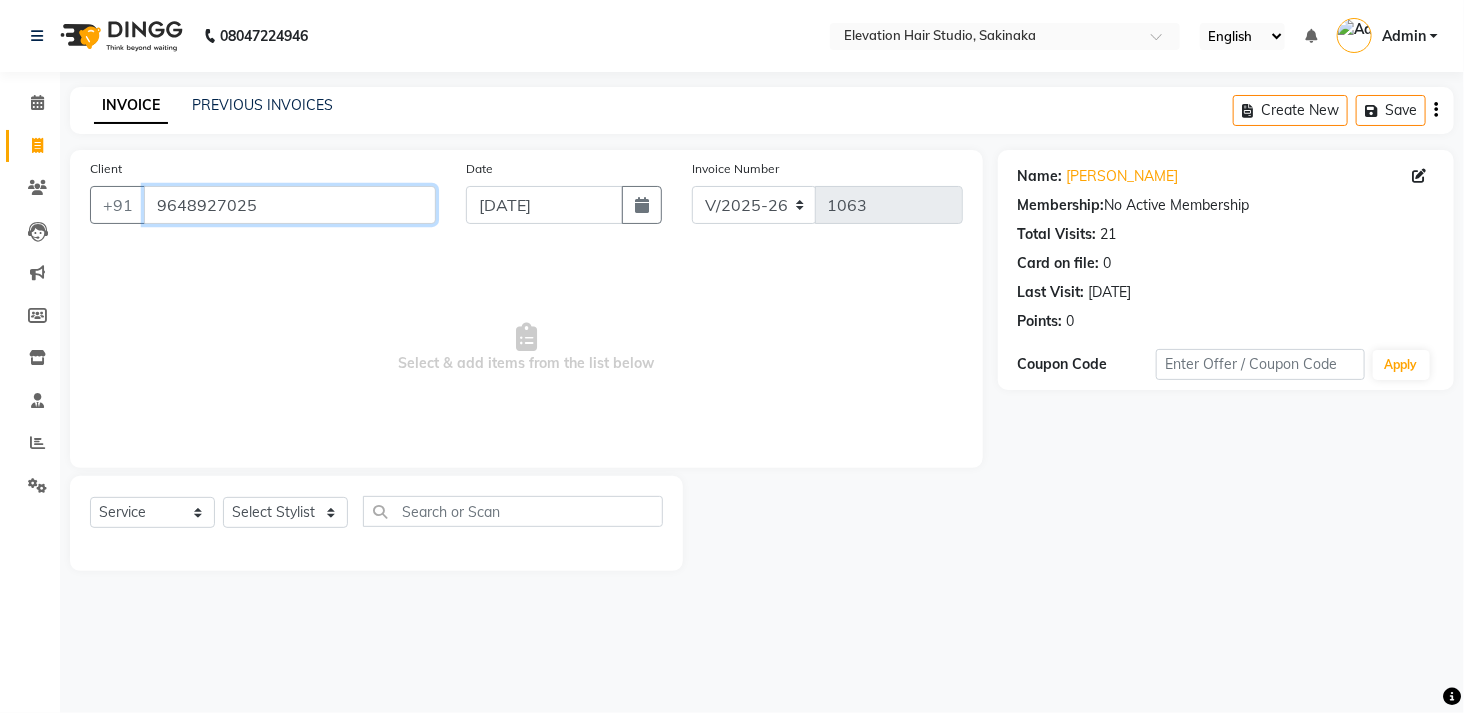 click on "9648927025" at bounding box center [290, 205] 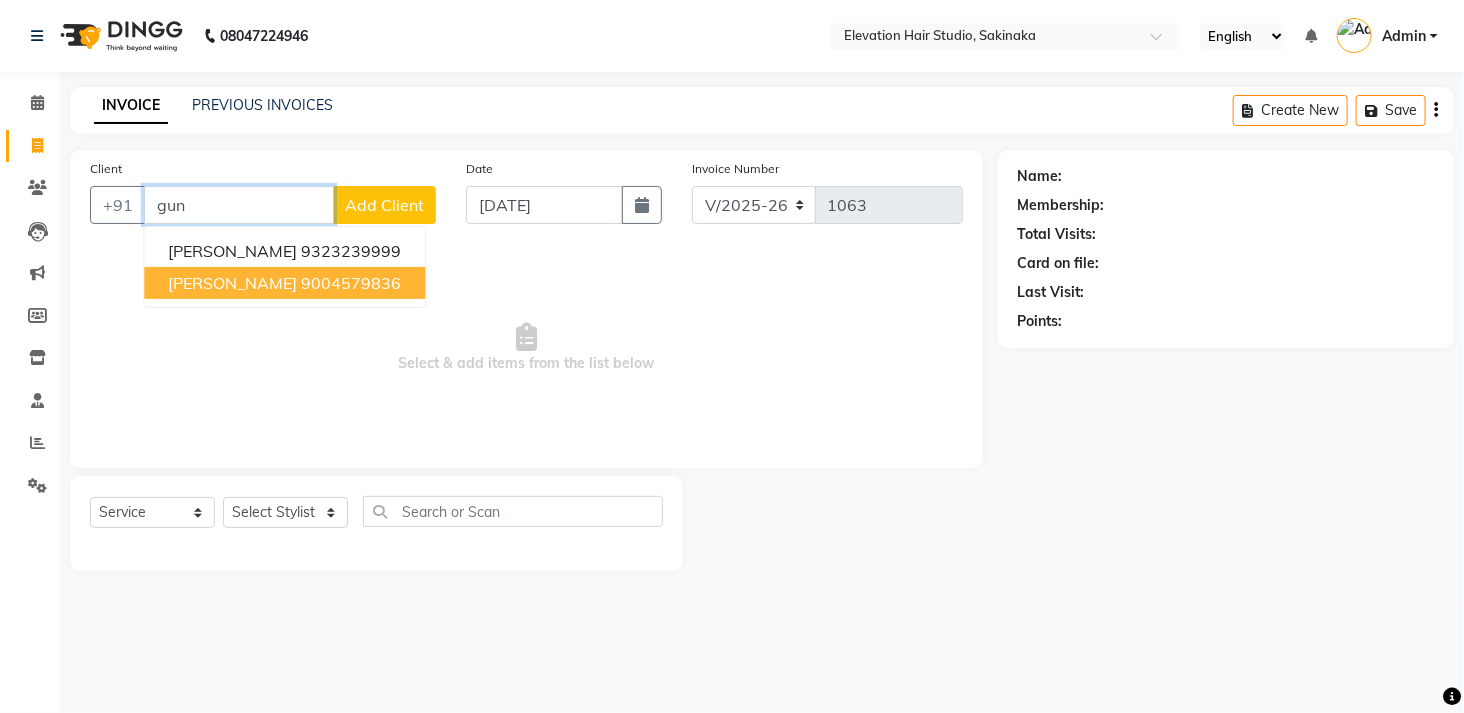 click on "GUNJAN RAI" at bounding box center (232, 283) 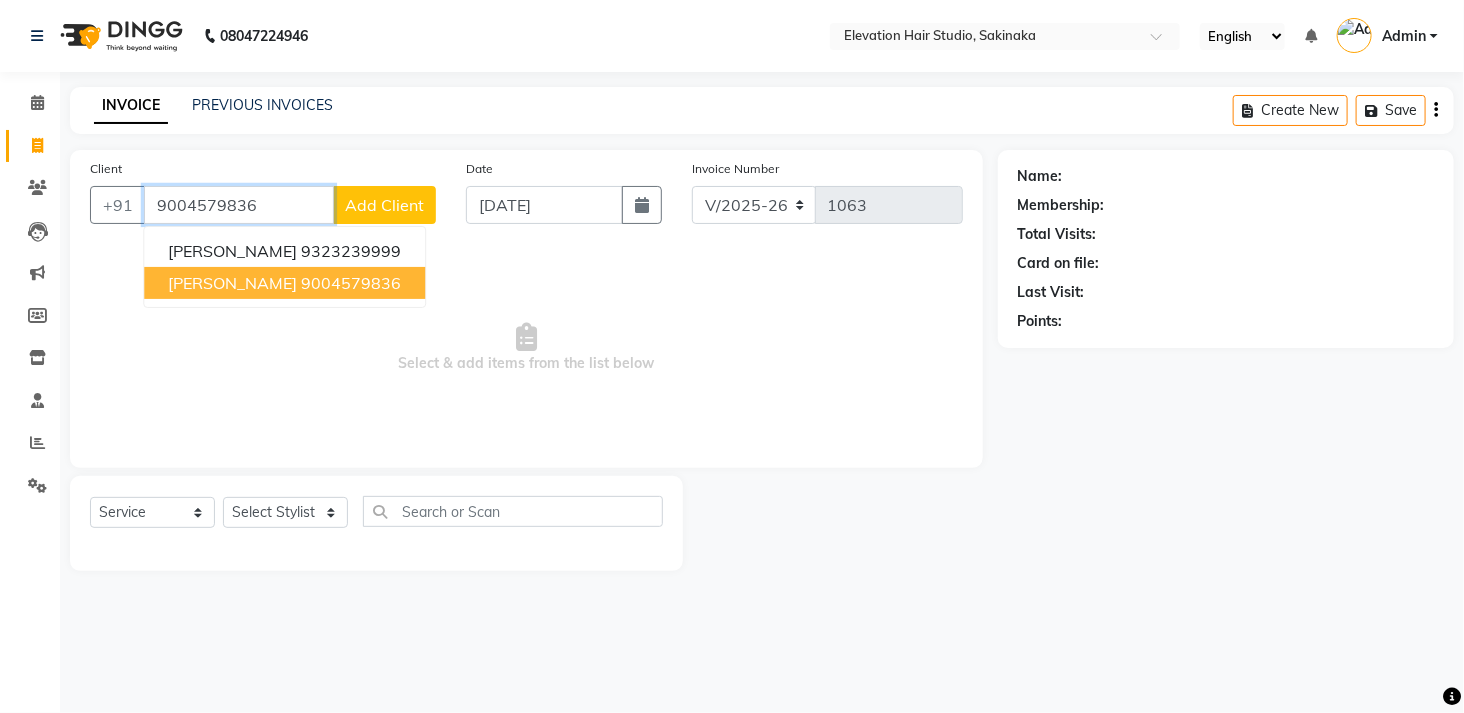 type on "9004579836" 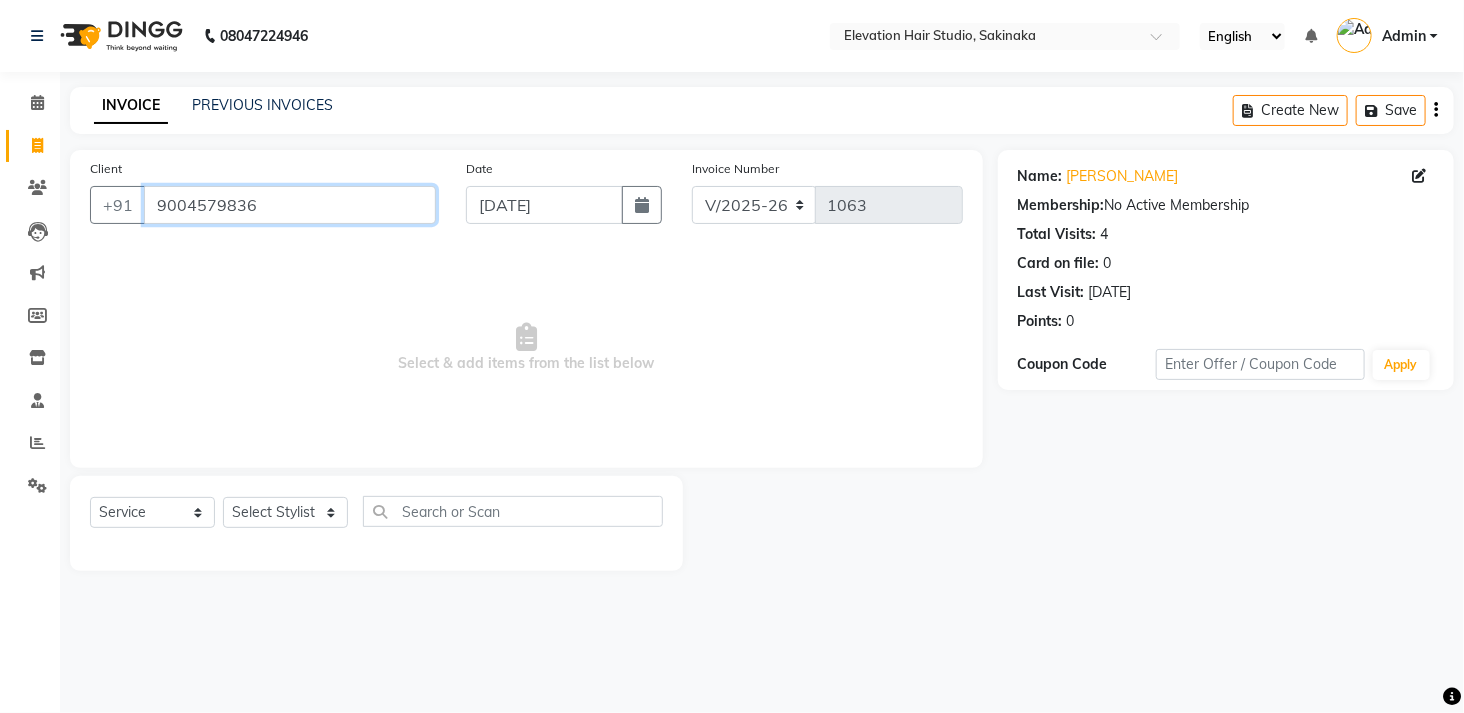 click on "9004579836" at bounding box center (290, 205) 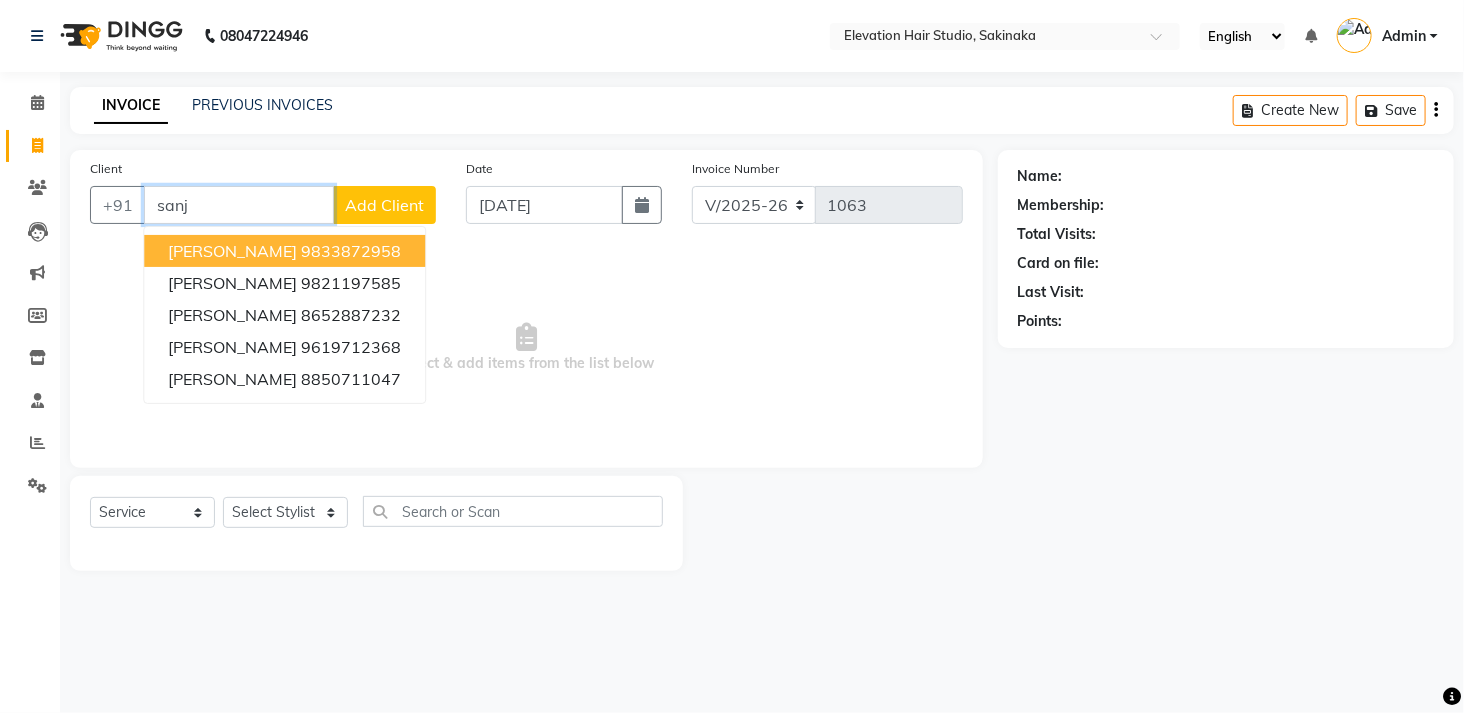 click on "SANJOG  9833872958" at bounding box center [284, 251] 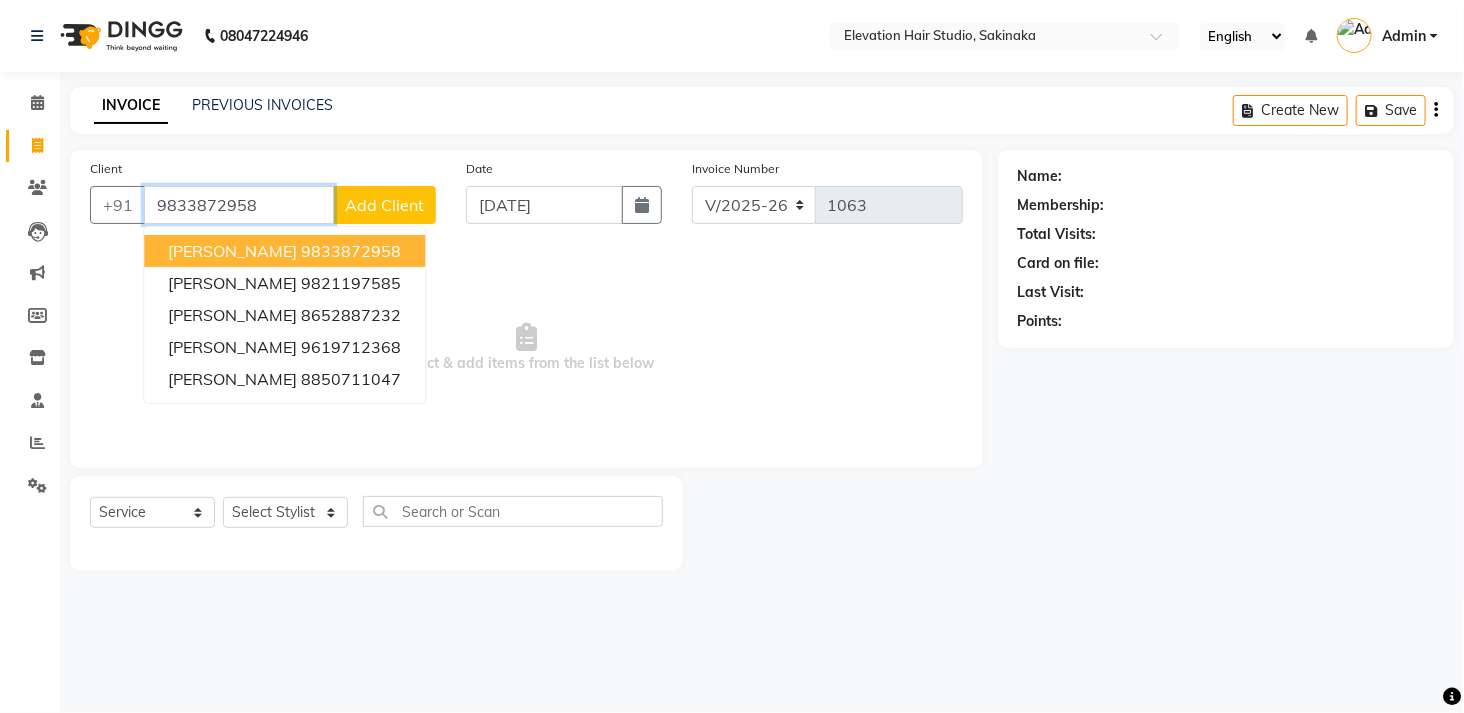 type on "9833872958" 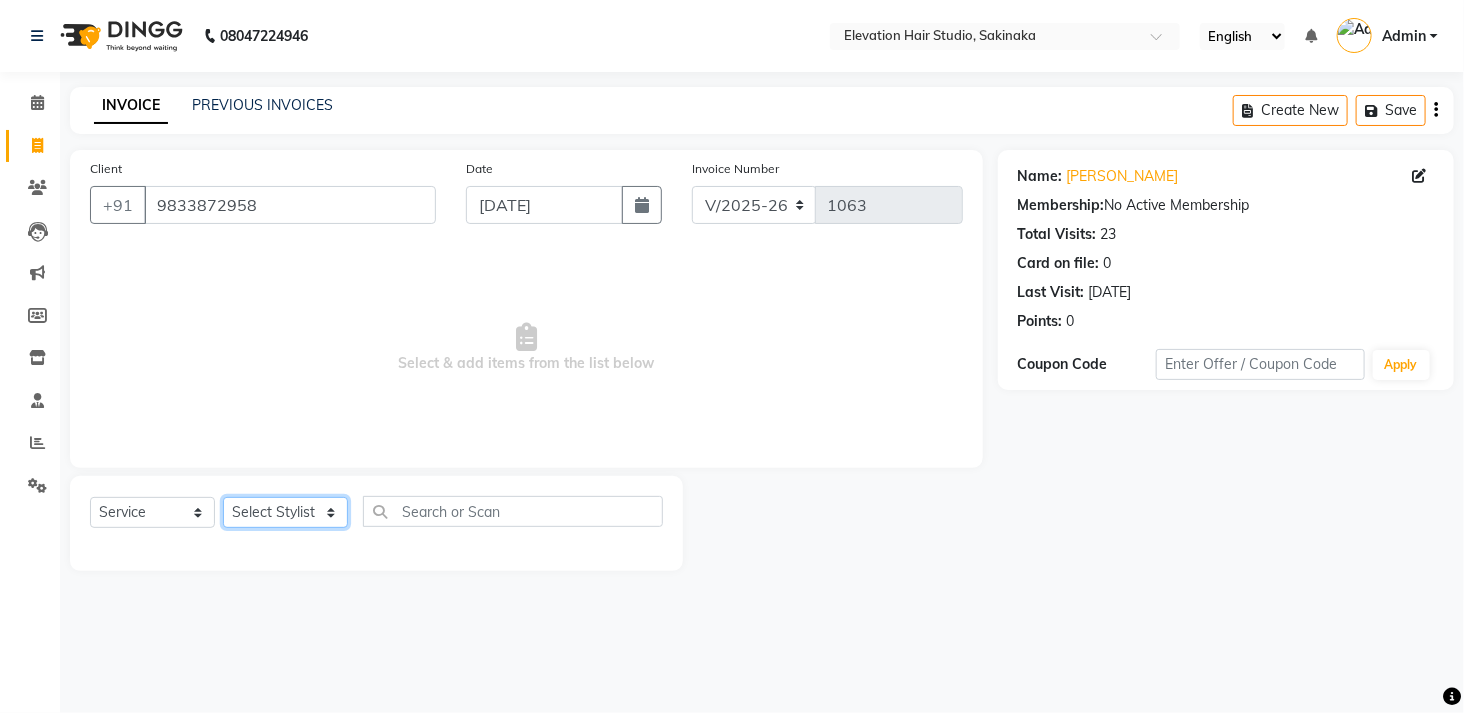 click on "Select Stylist Admin (EHS Thane) ANEES  DILIP KAPIL  PRIYA RUPESH SAHIL  Sarfaraz SHAHEENA SHAIKH  ZEESHAN" 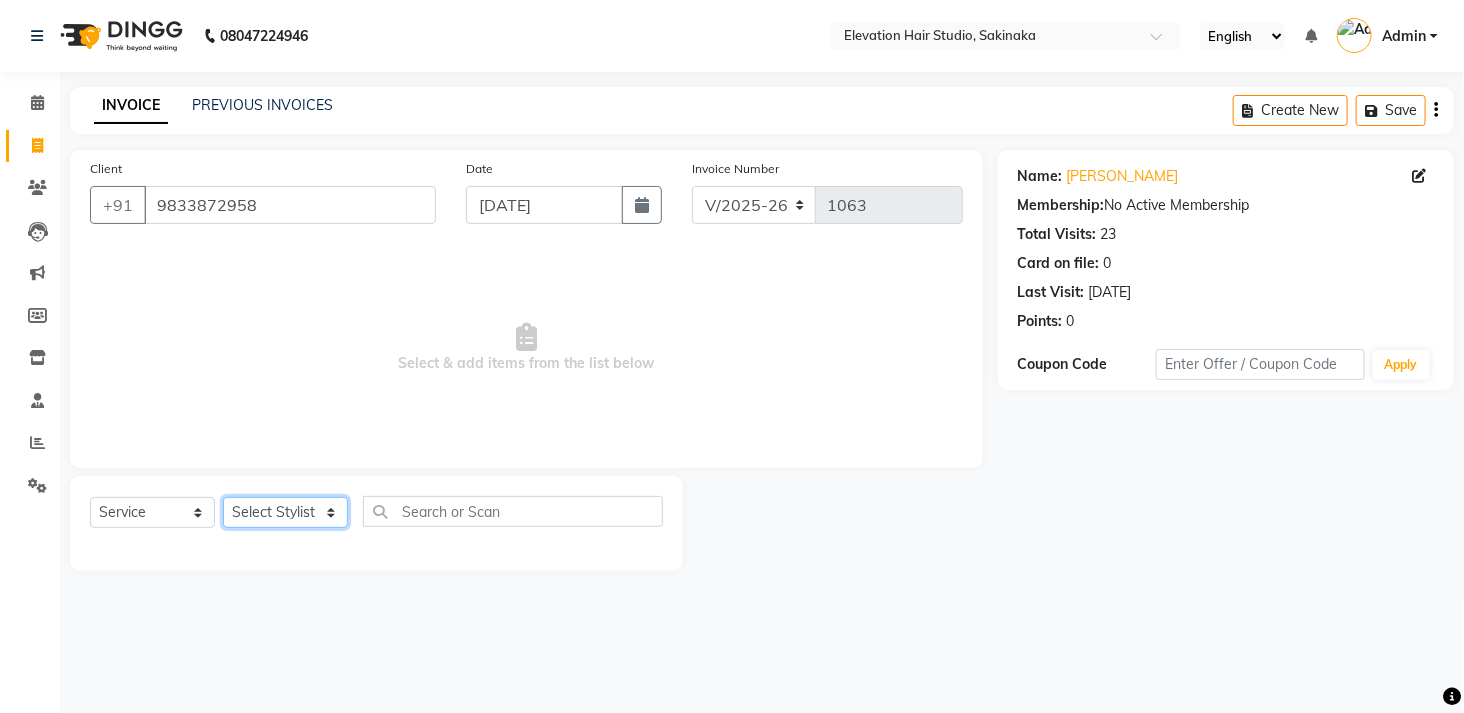 select on "50821" 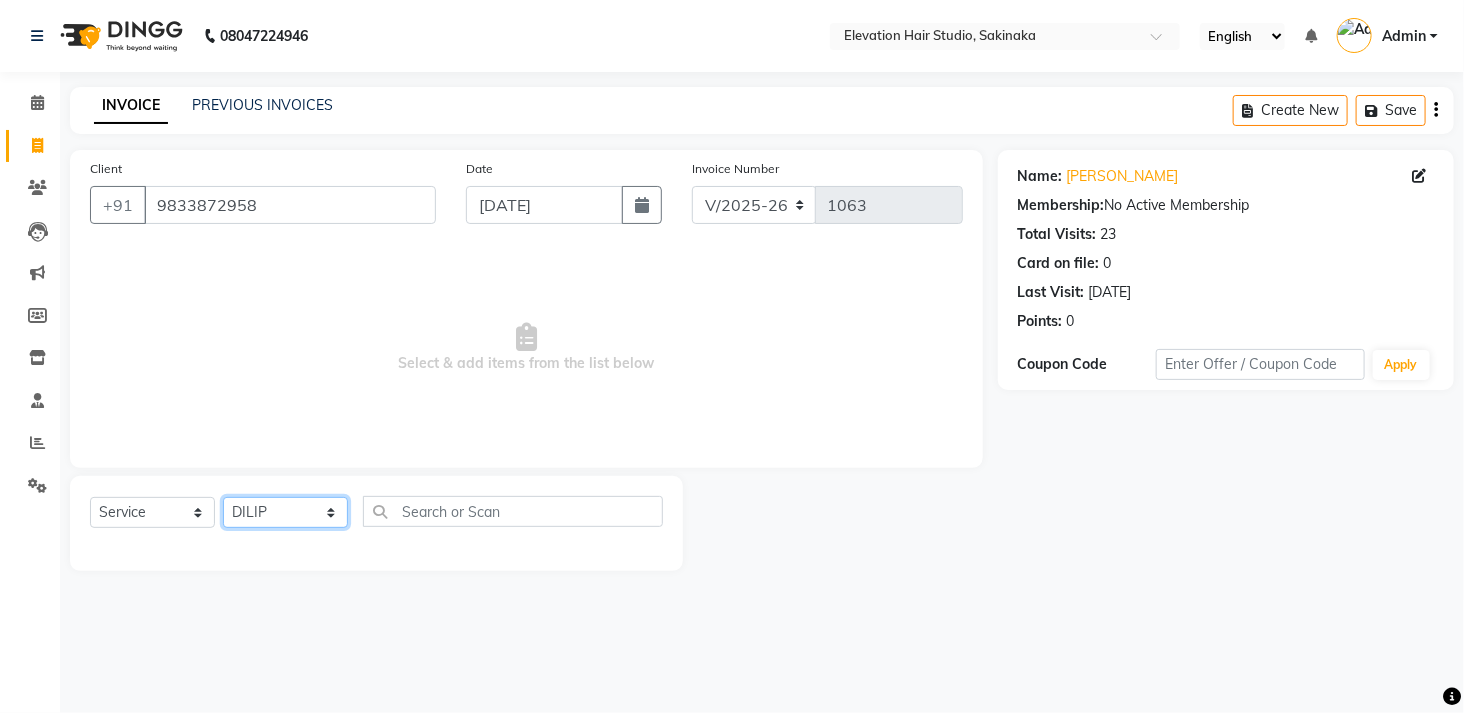 click on "Select Stylist Admin (EHS Thane) ANEES  DILIP KAPIL  PRIYA RUPESH SAHIL  Sarfaraz SHAHEENA SHAIKH  ZEESHAN" 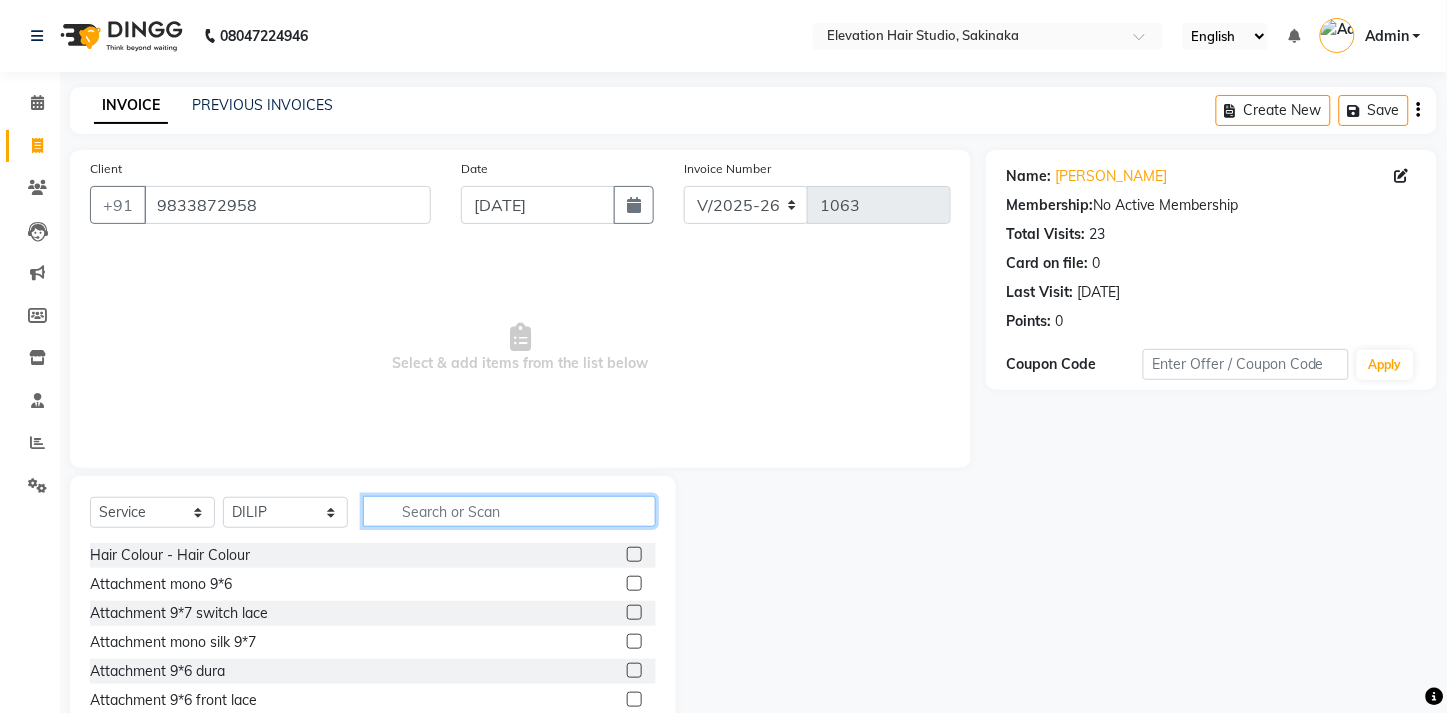 click 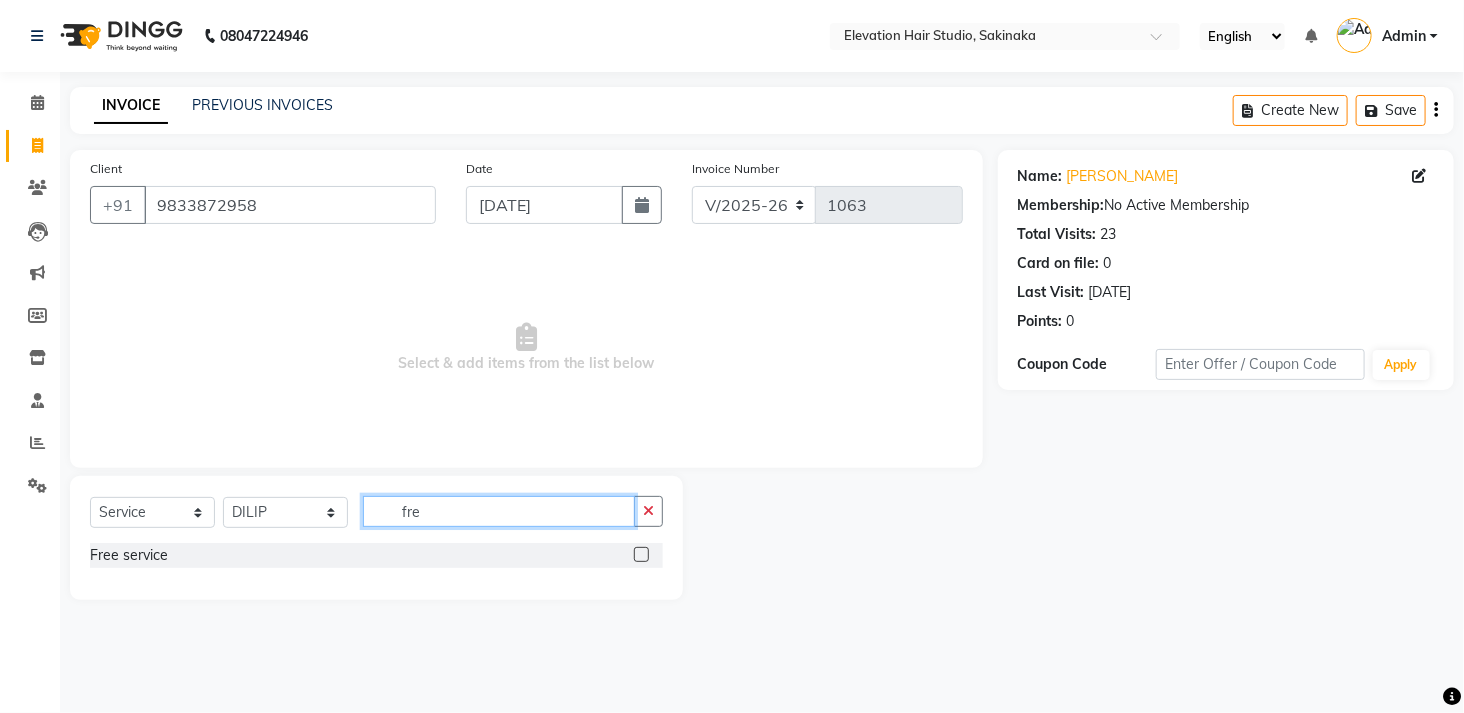 type on "fre" 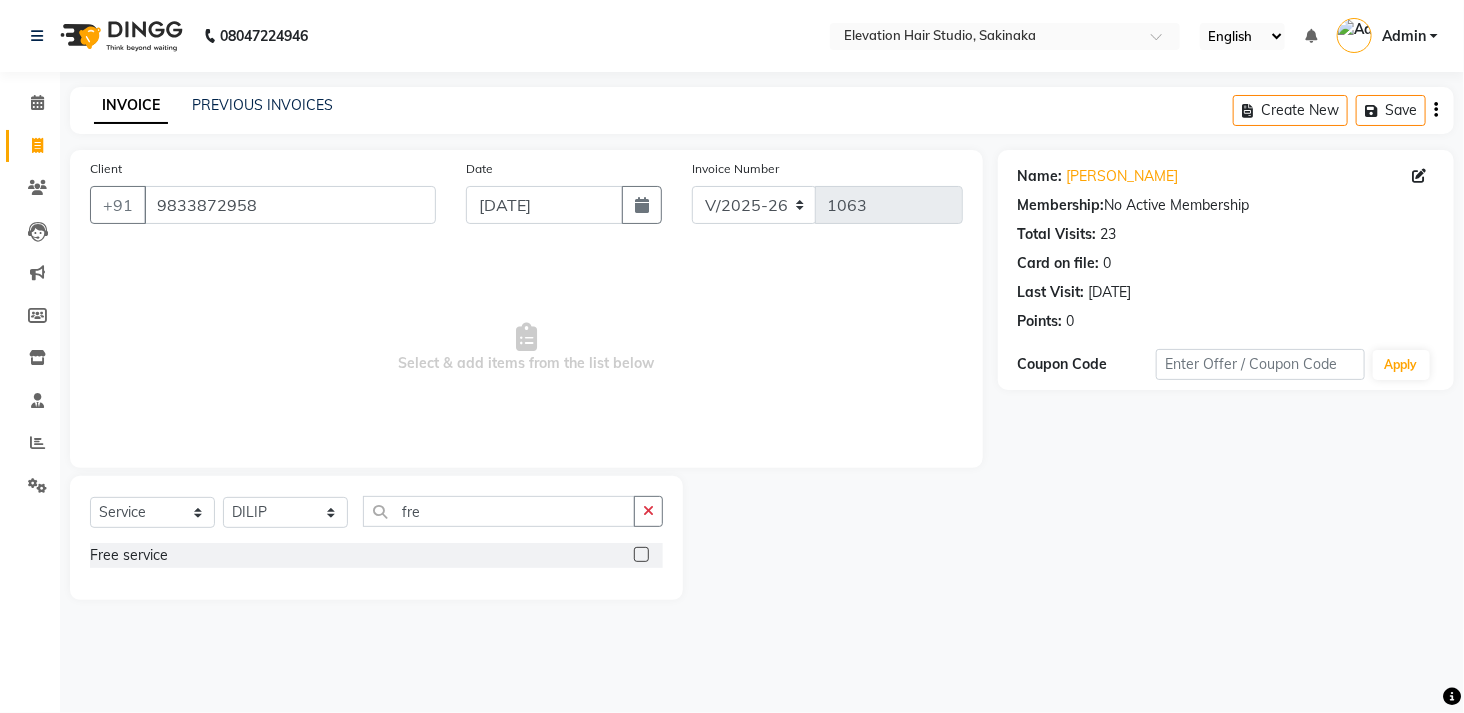 click 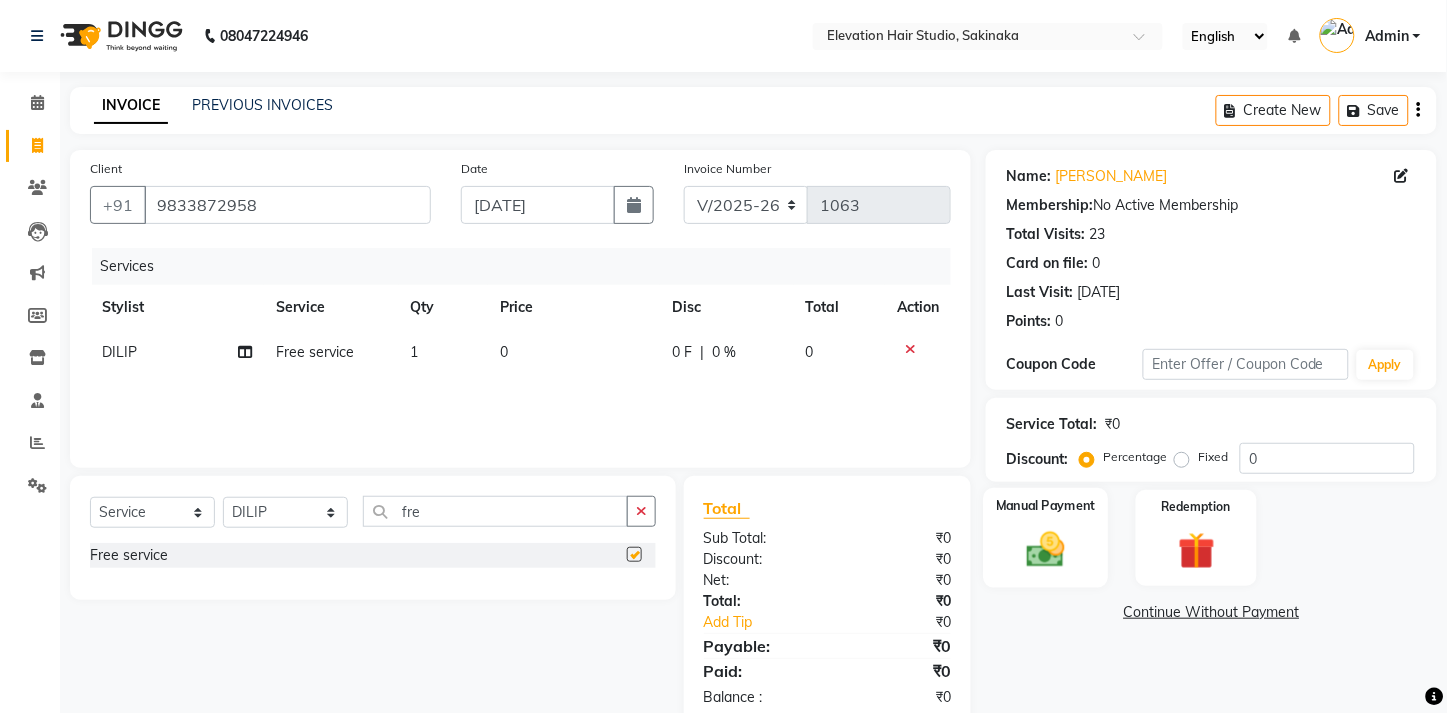 checkbox on "false" 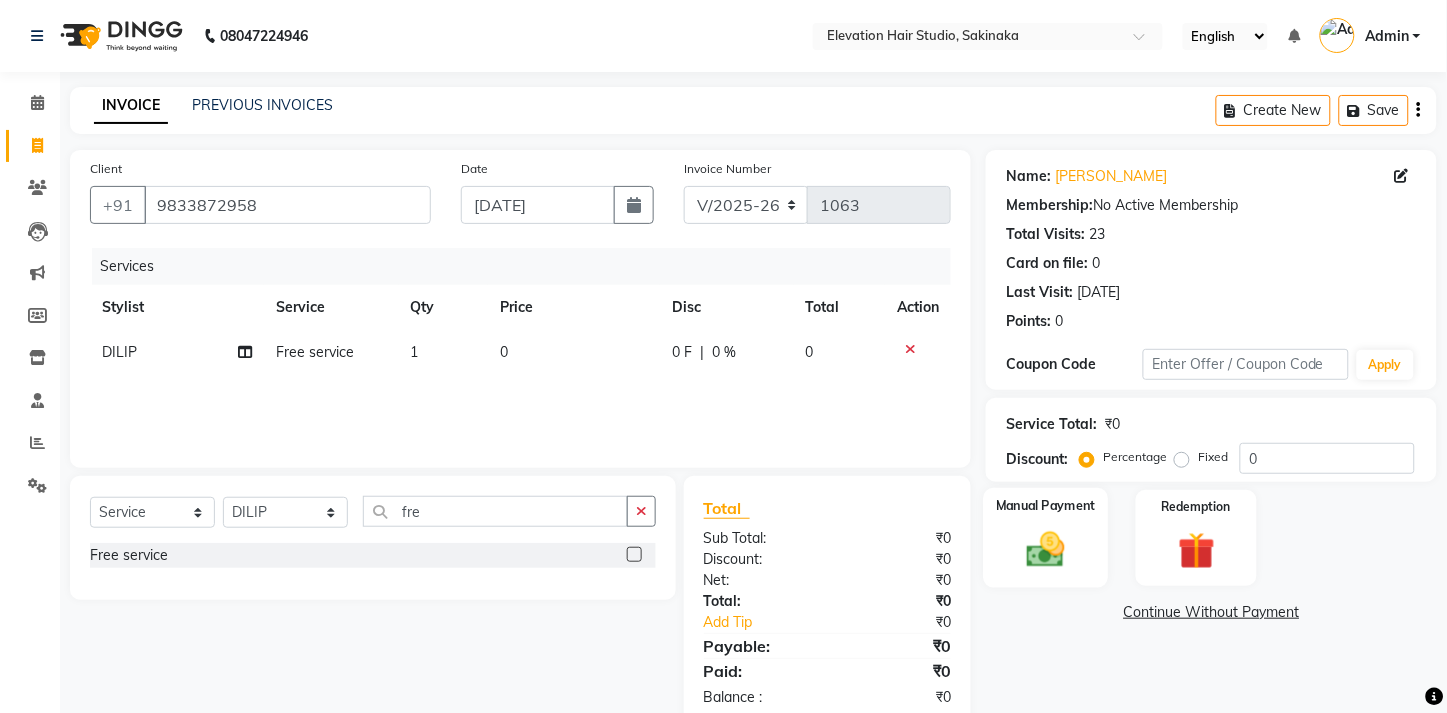 click 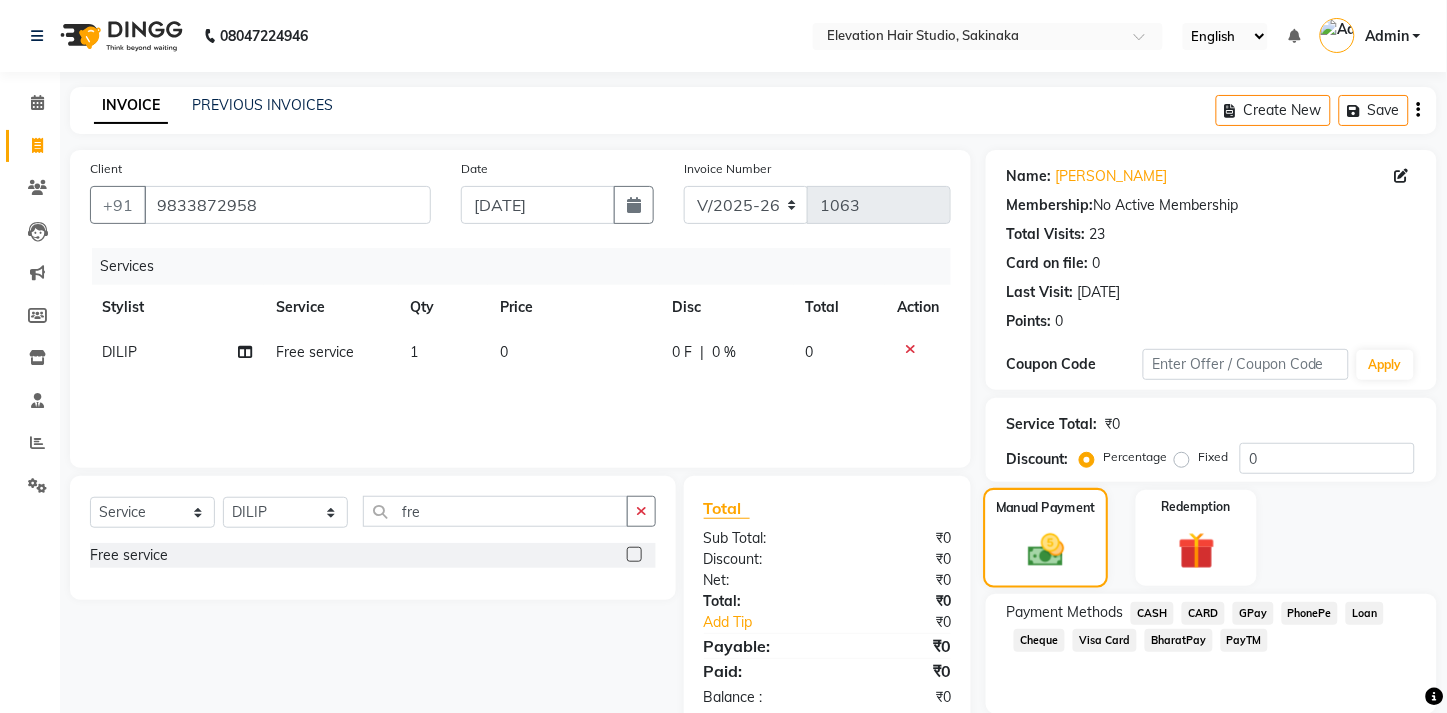 scroll, scrollTop: 94, scrollLeft: 0, axis: vertical 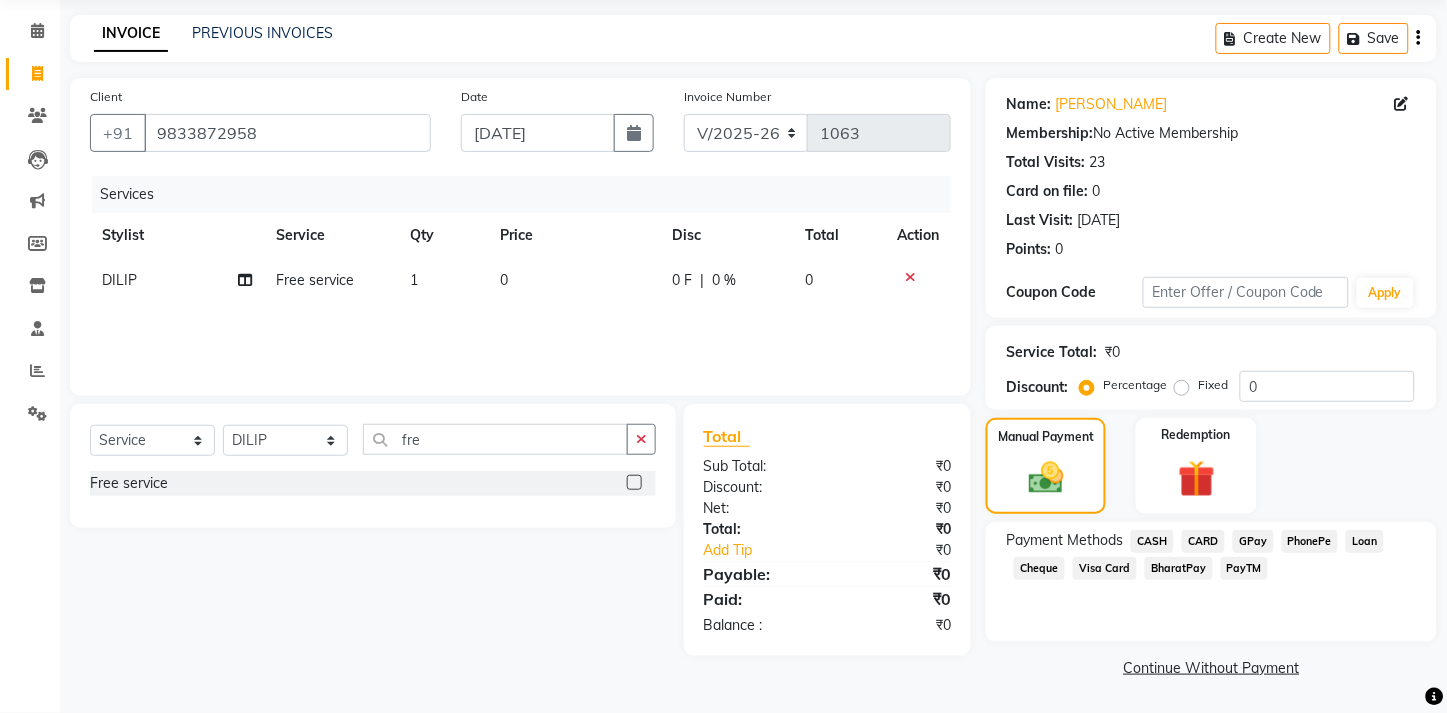 click on "GPay" 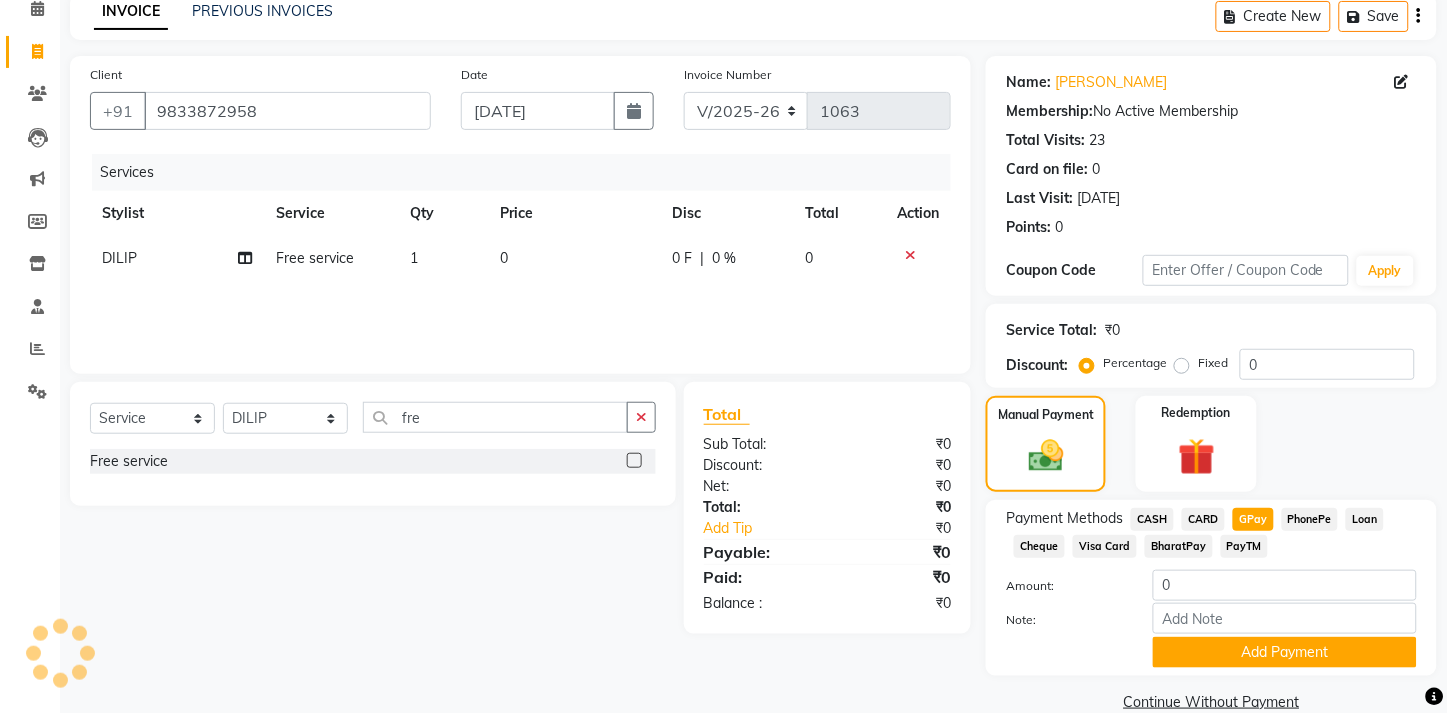 scroll, scrollTop: 151, scrollLeft: 0, axis: vertical 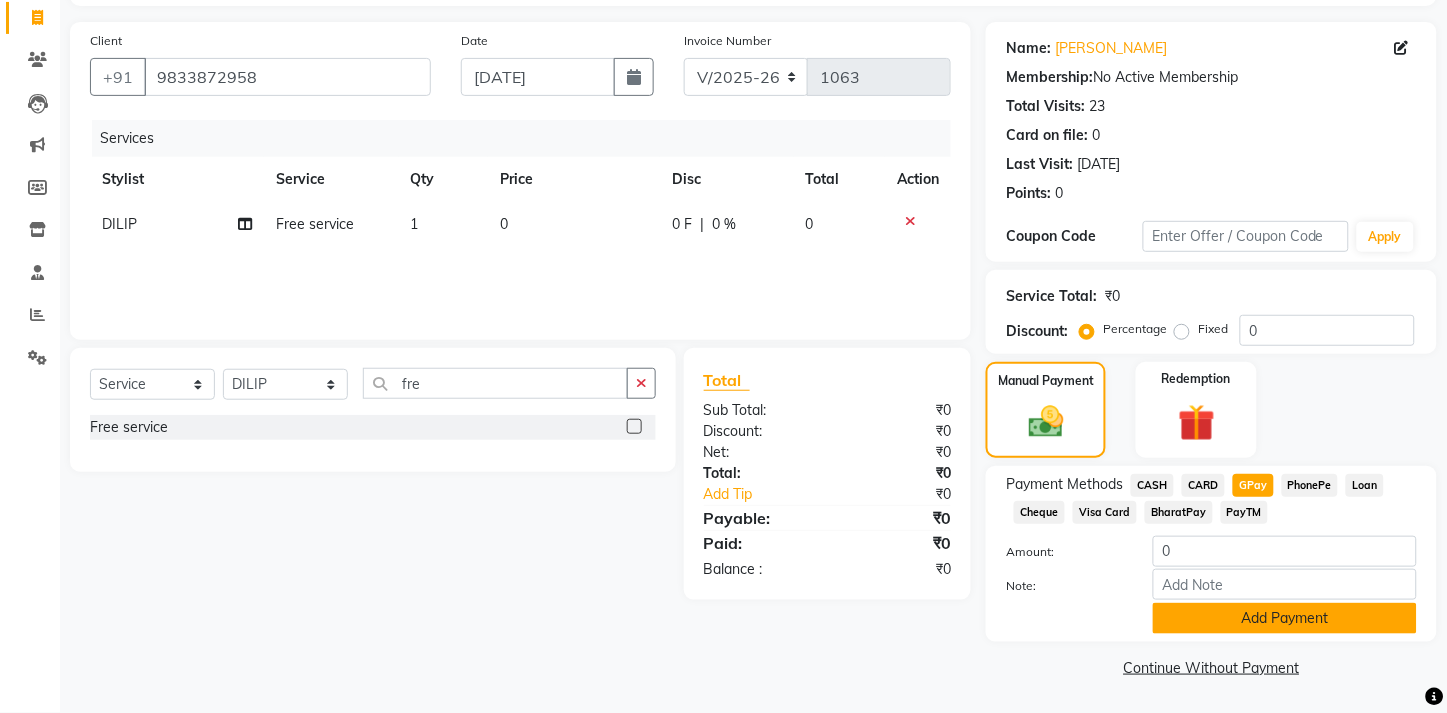 click on "Add Payment" 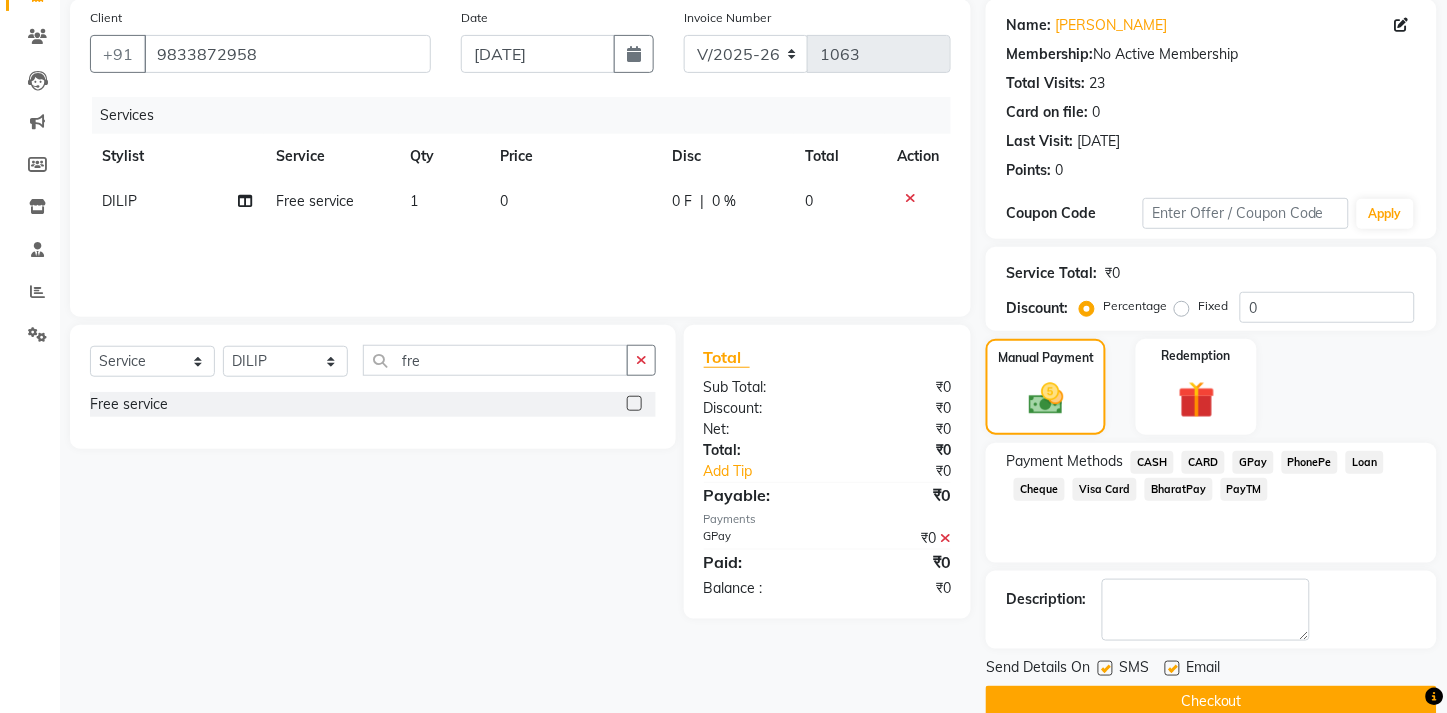 scroll, scrollTop: 207, scrollLeft: 0, axis: vertical 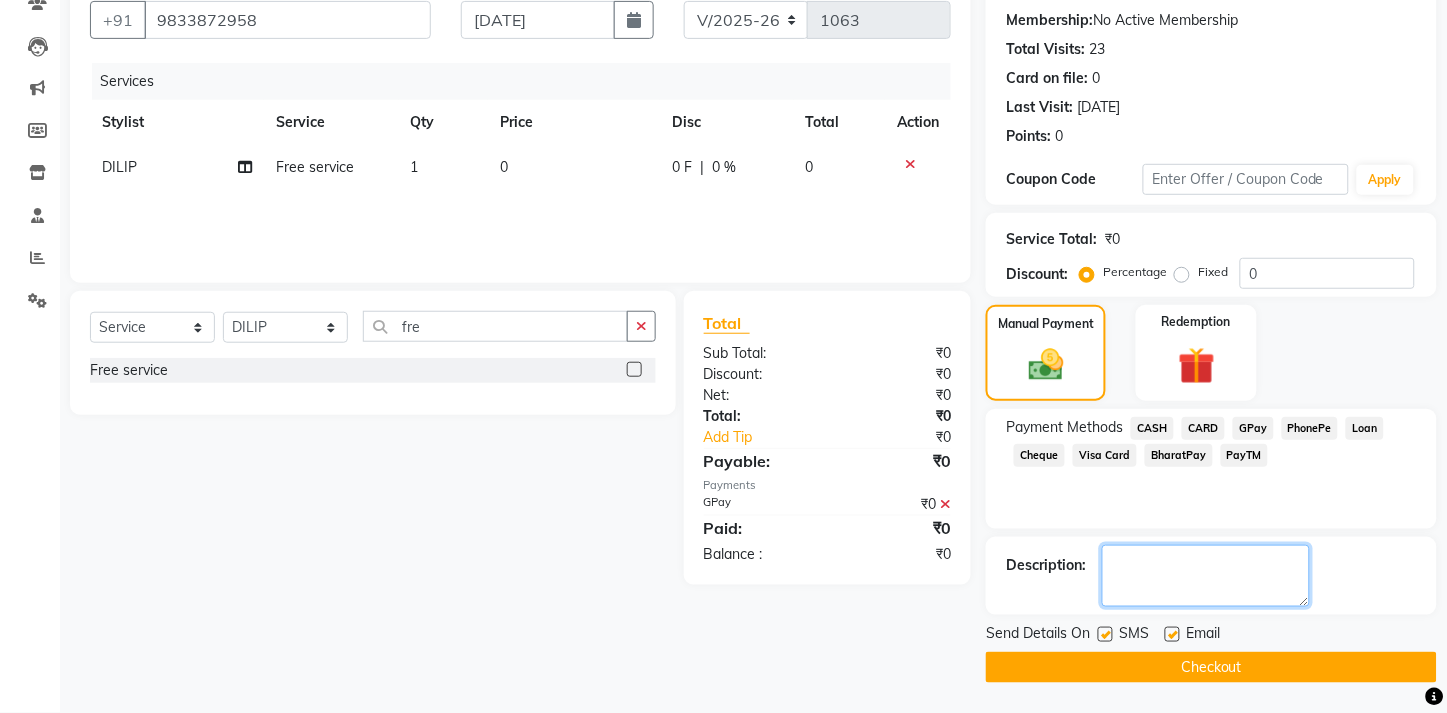 click 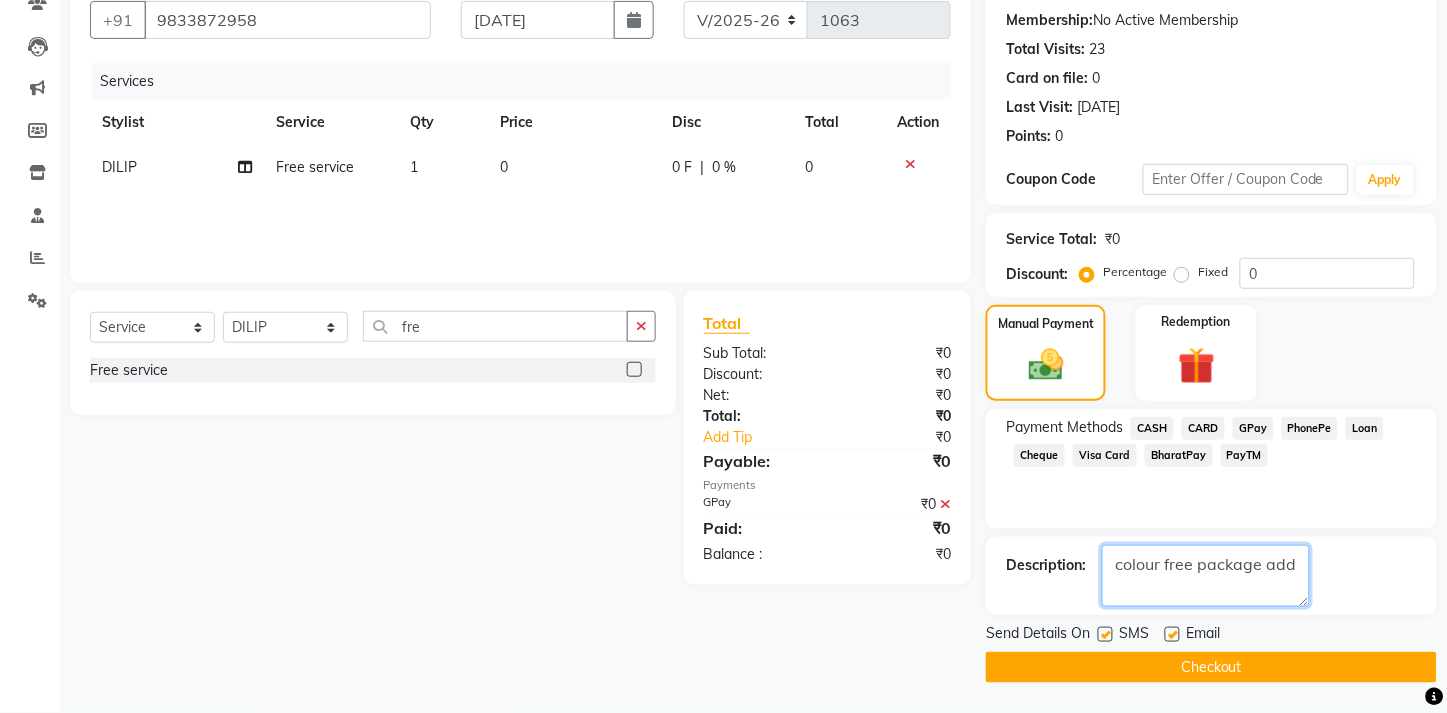 type on "colour free package add" 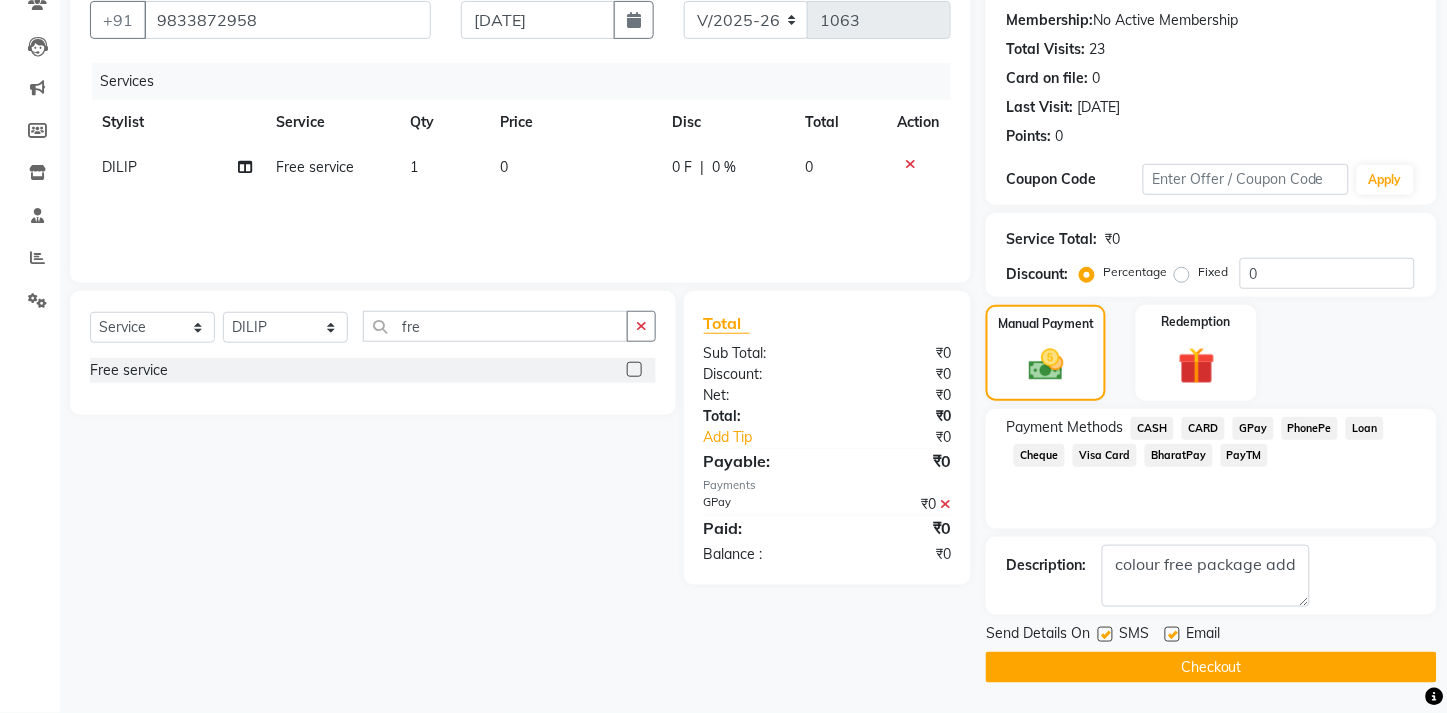 click on "Email" 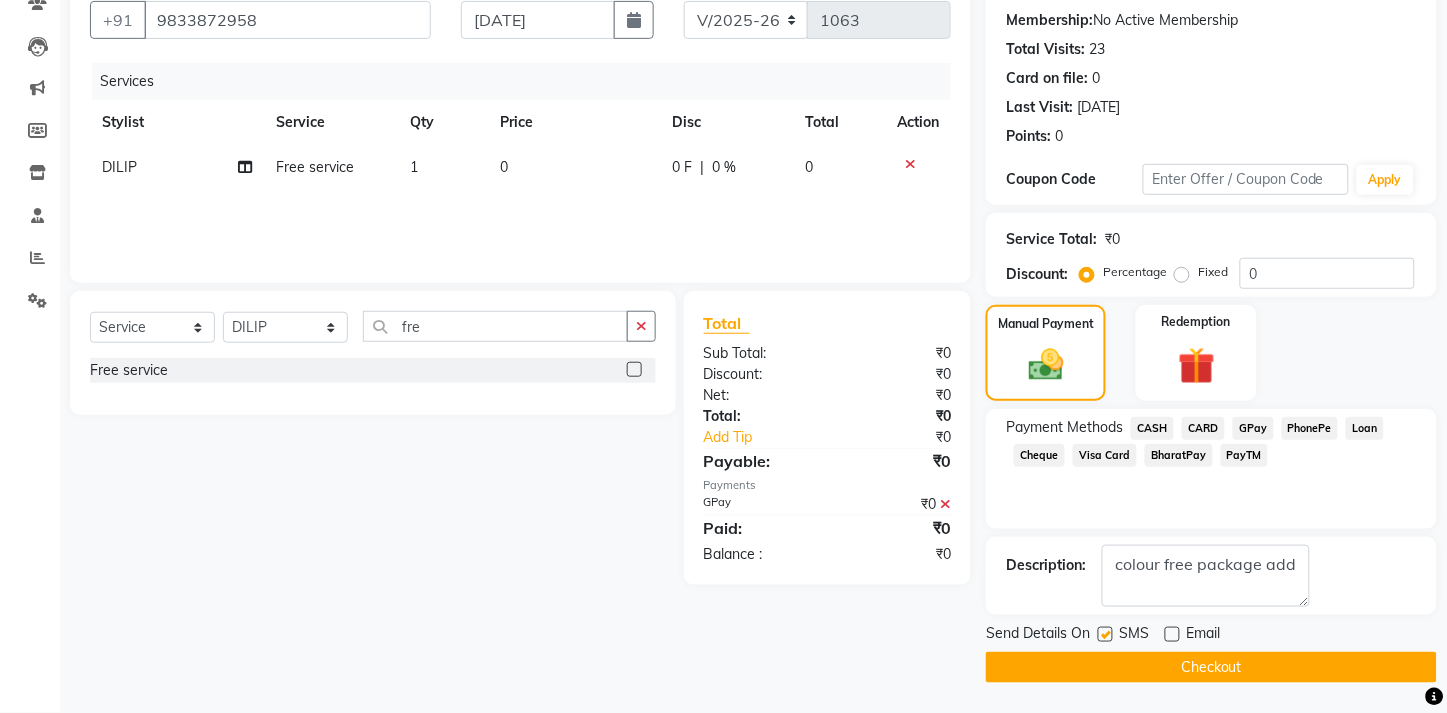 click 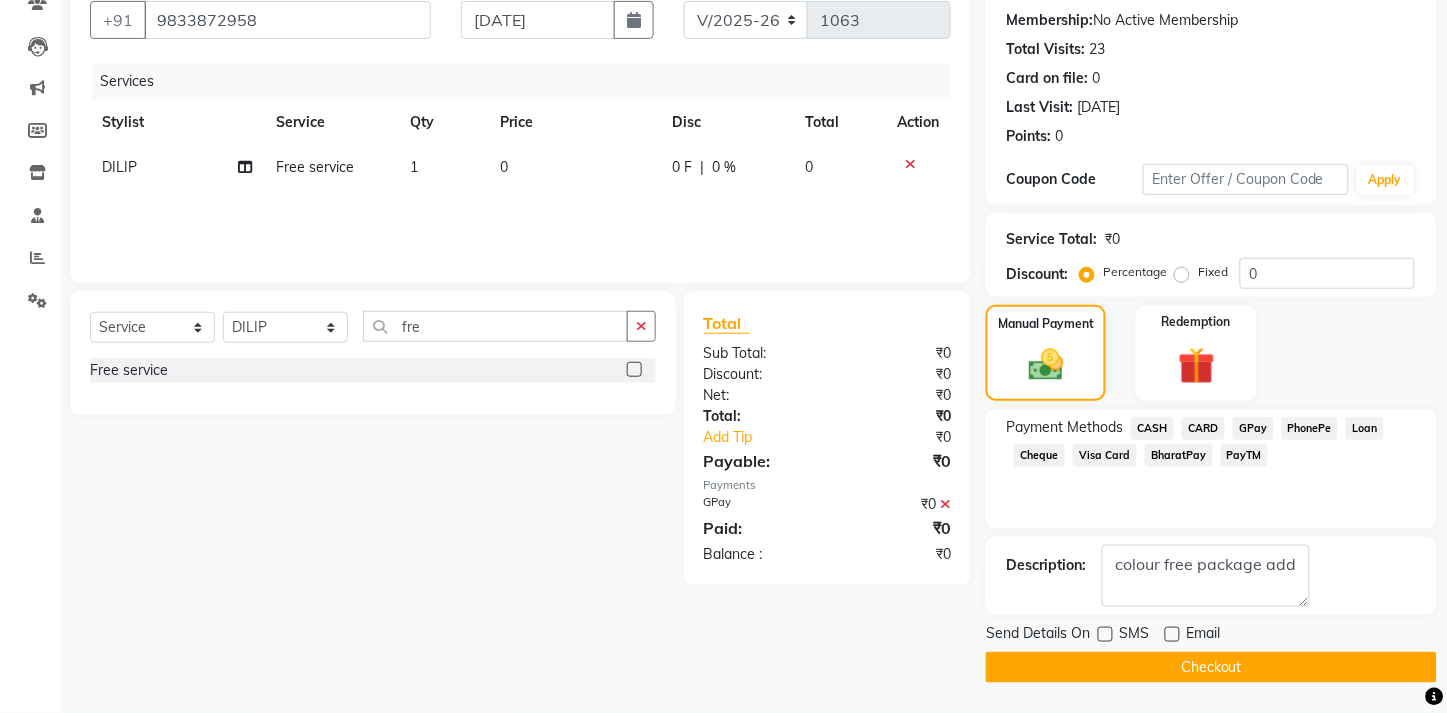 click on "Checkout" 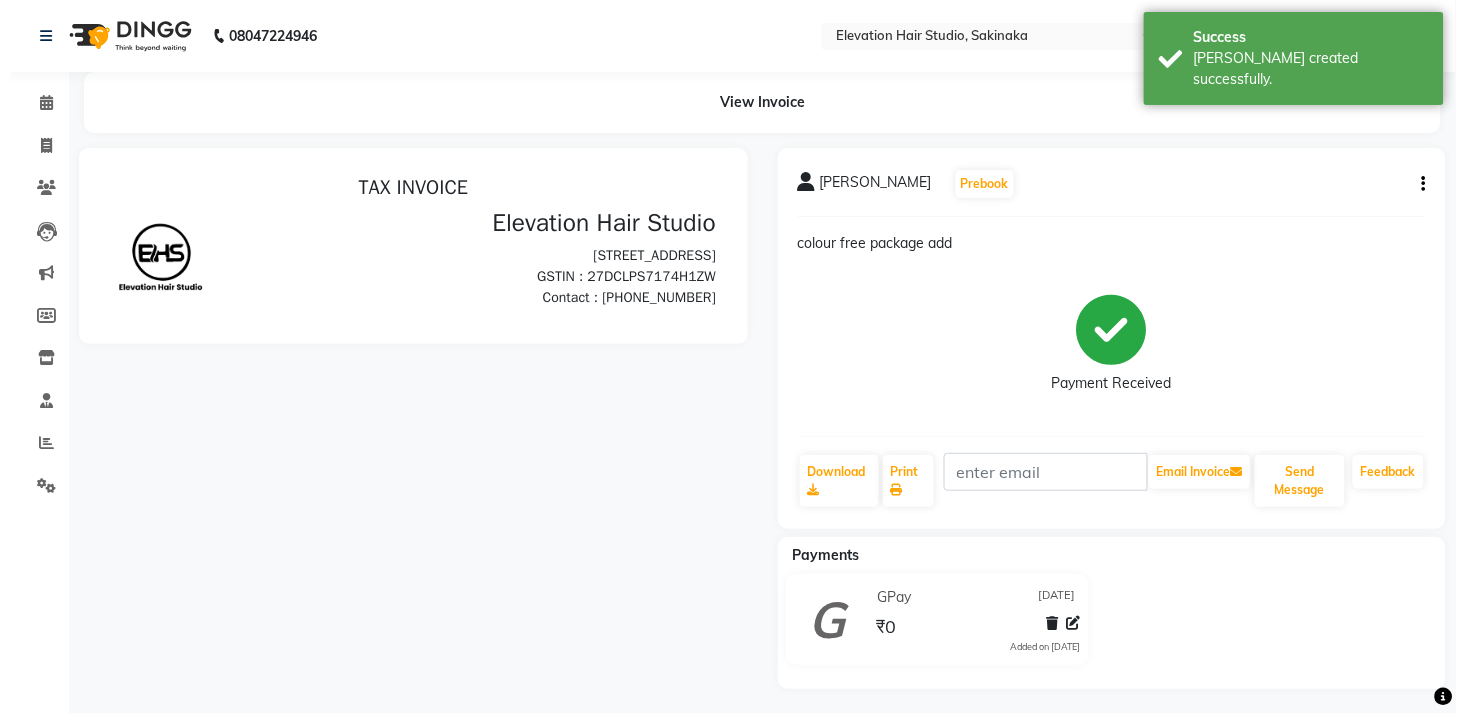 scroll, scrollTop: 0, scrollLeft: 0, axis: both 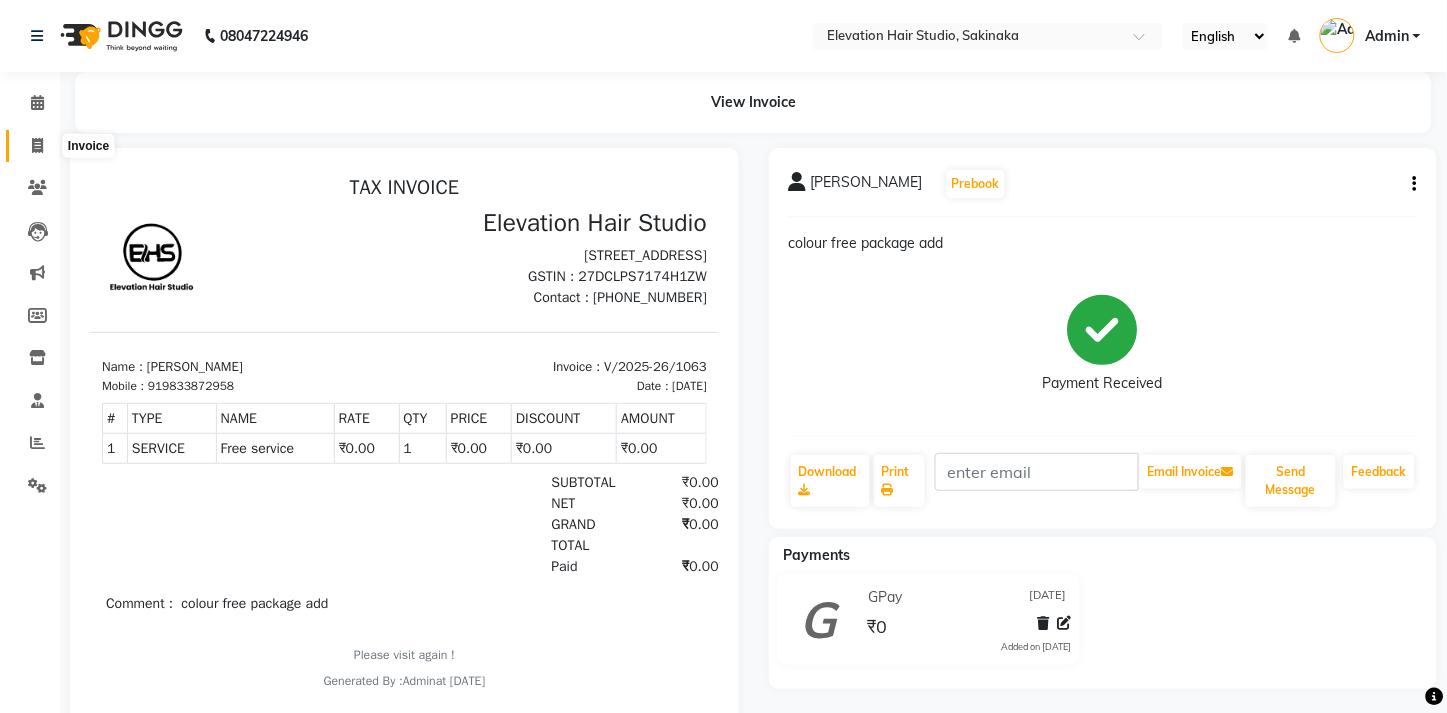 click 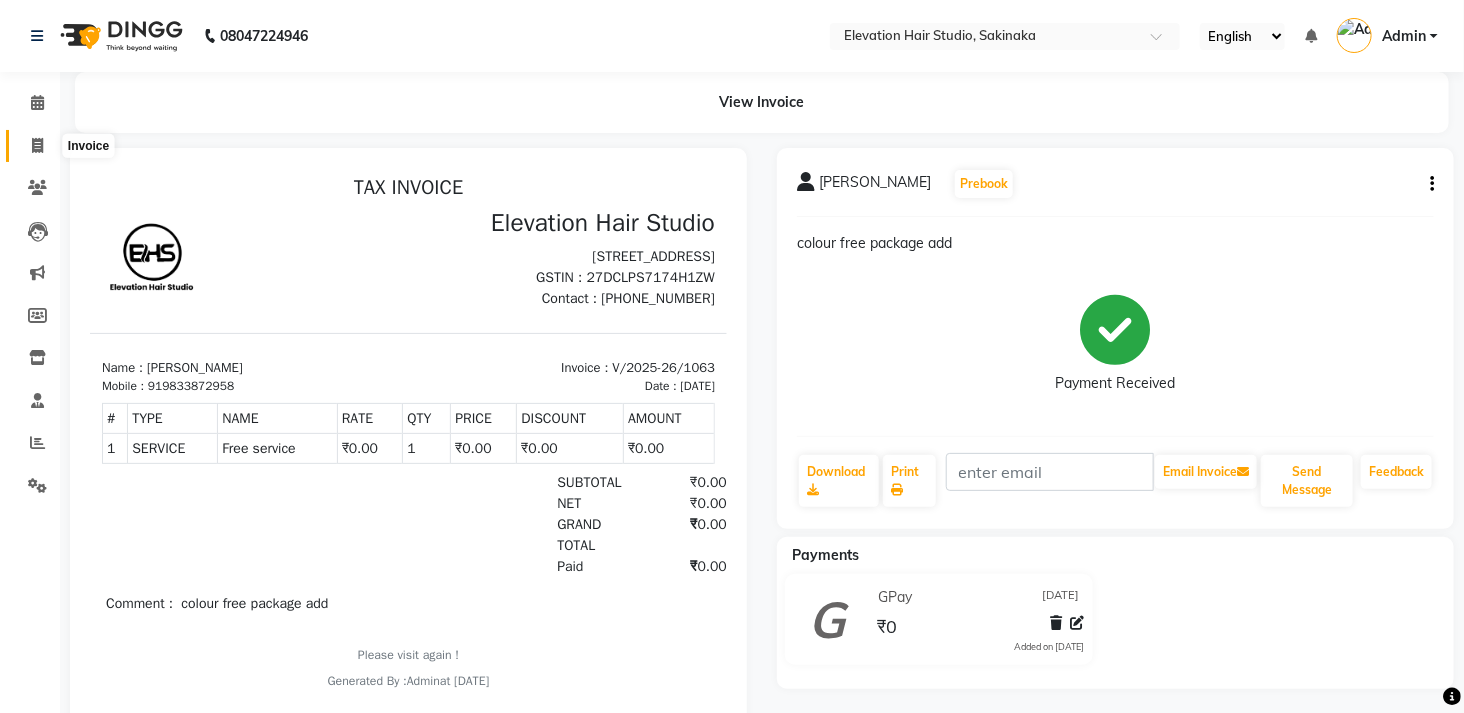 select on "service" 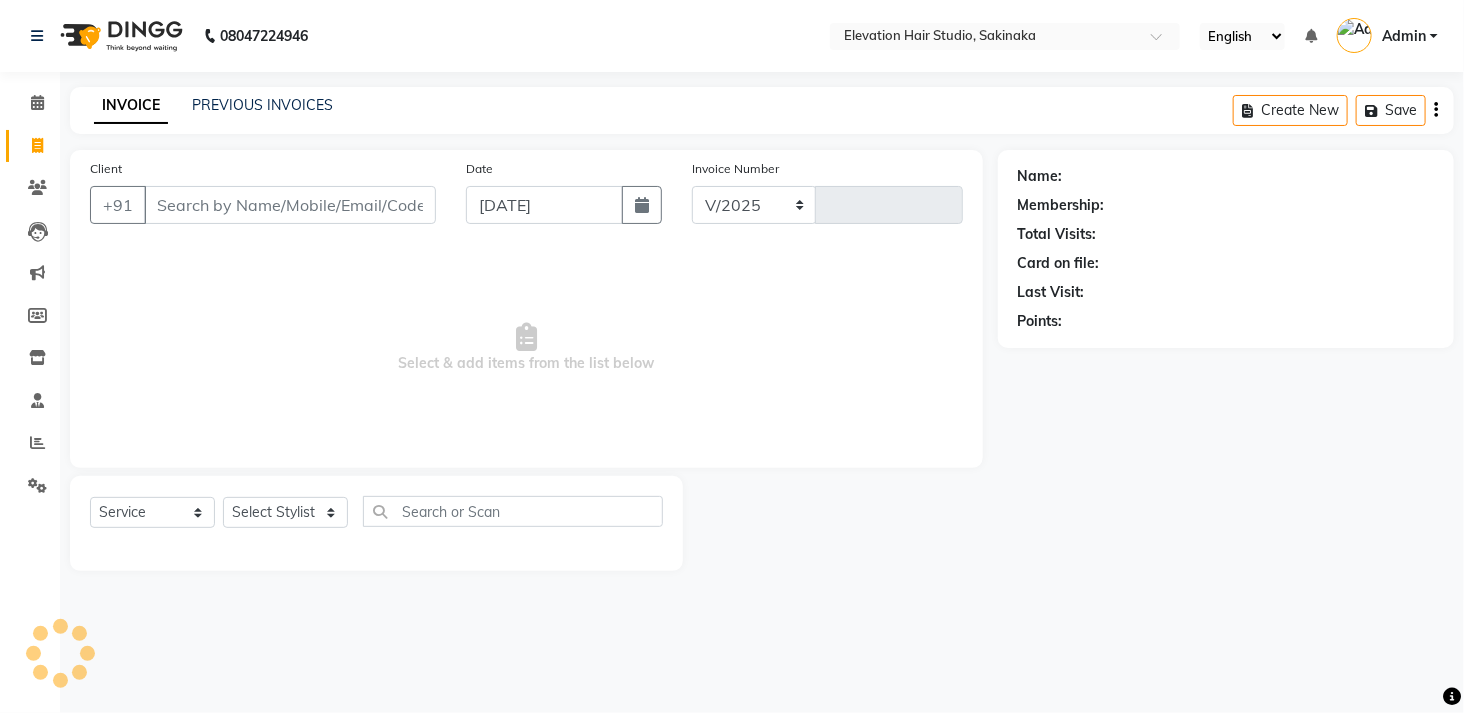 select on "4949" 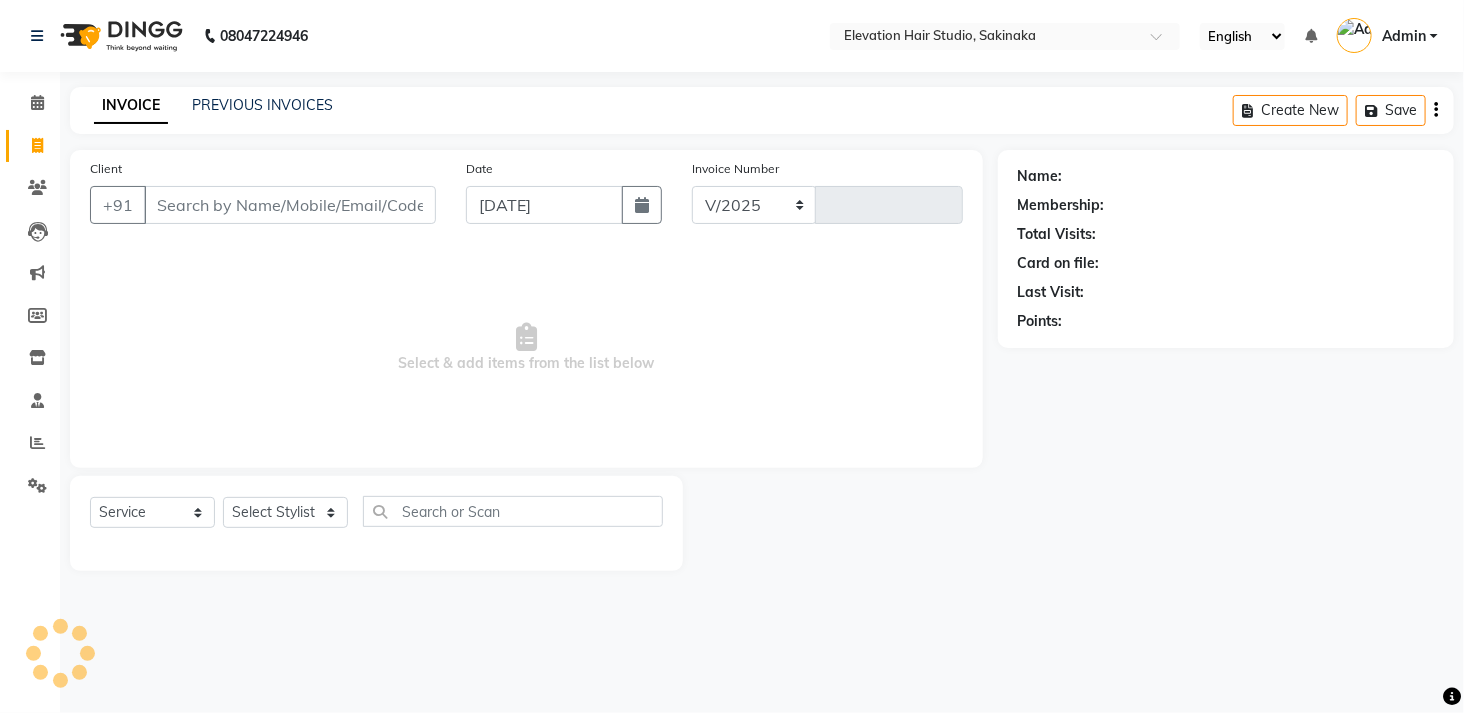 type on "1064" 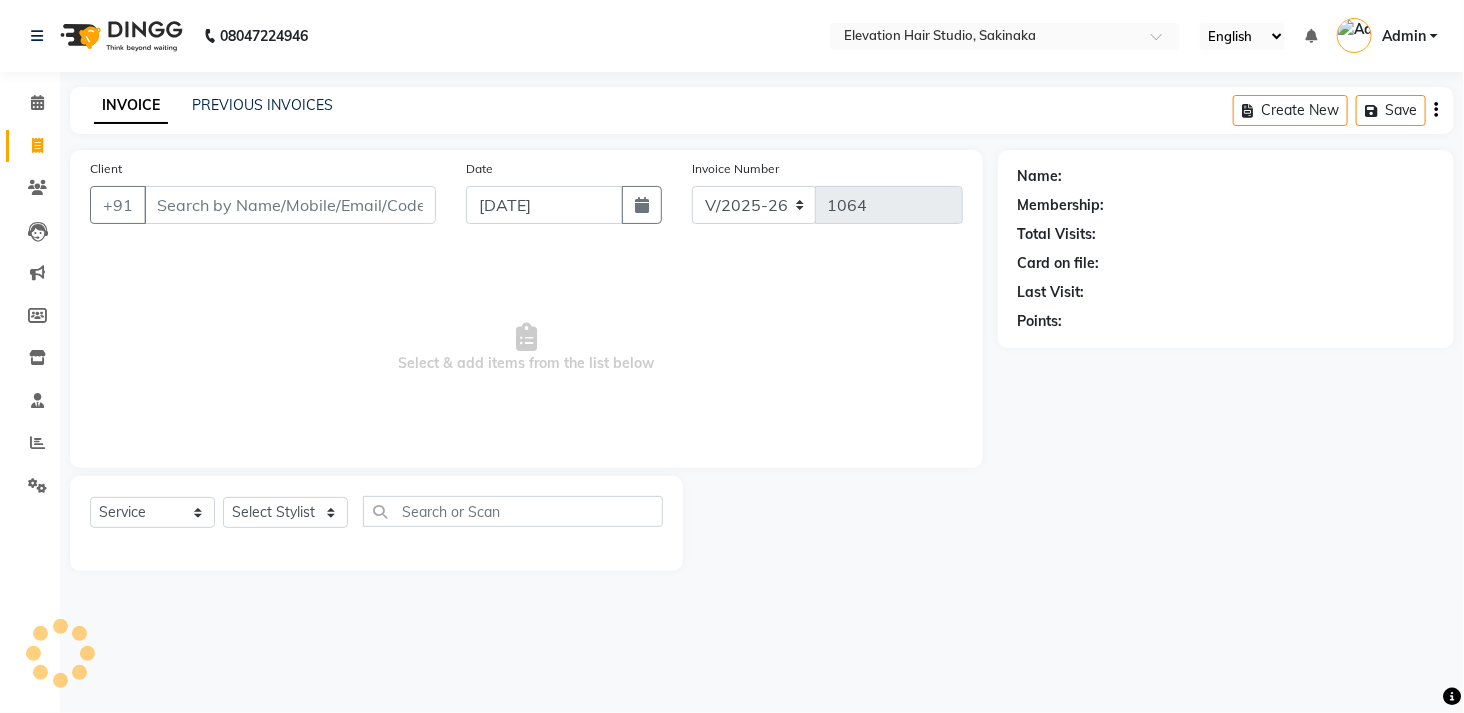 click on "Client" at bounding box center [290, 205] 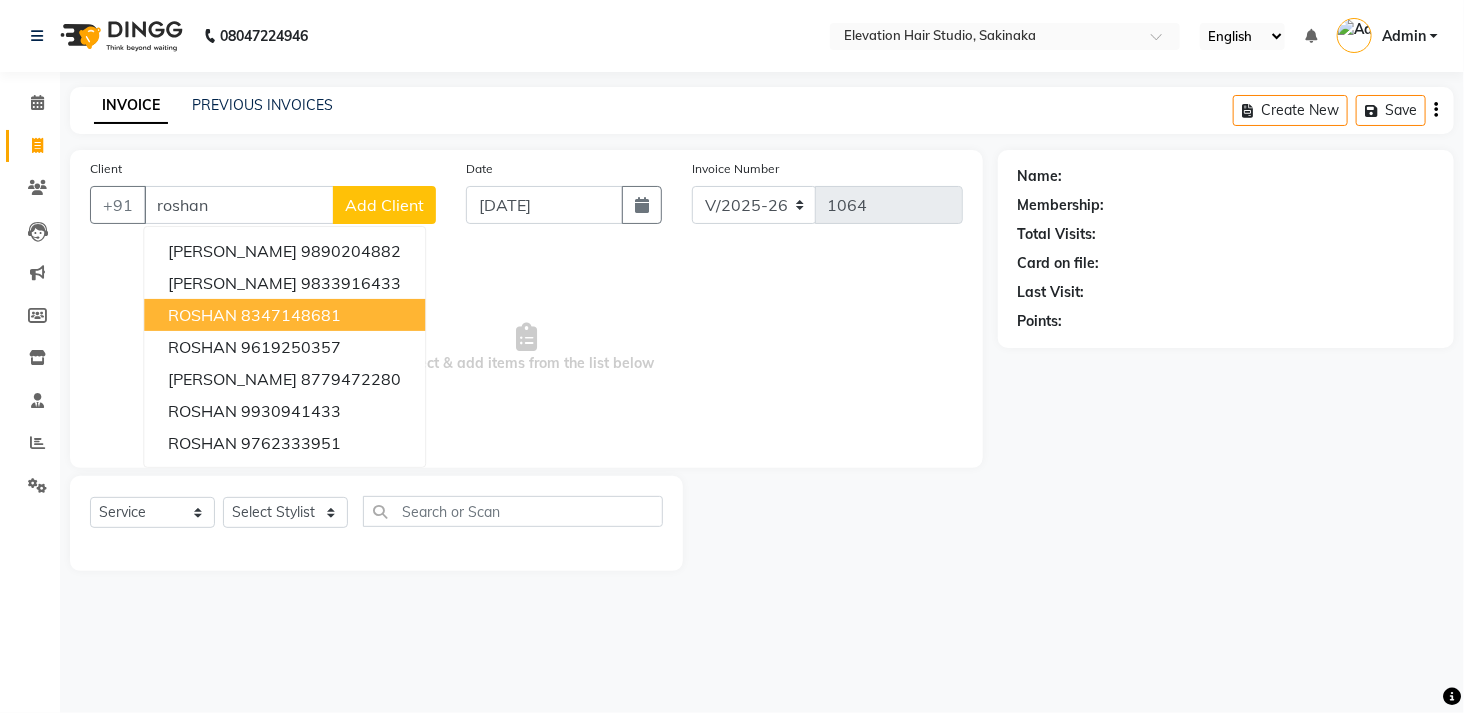 click on "ROSHAN" at bounding box center (202, 315) 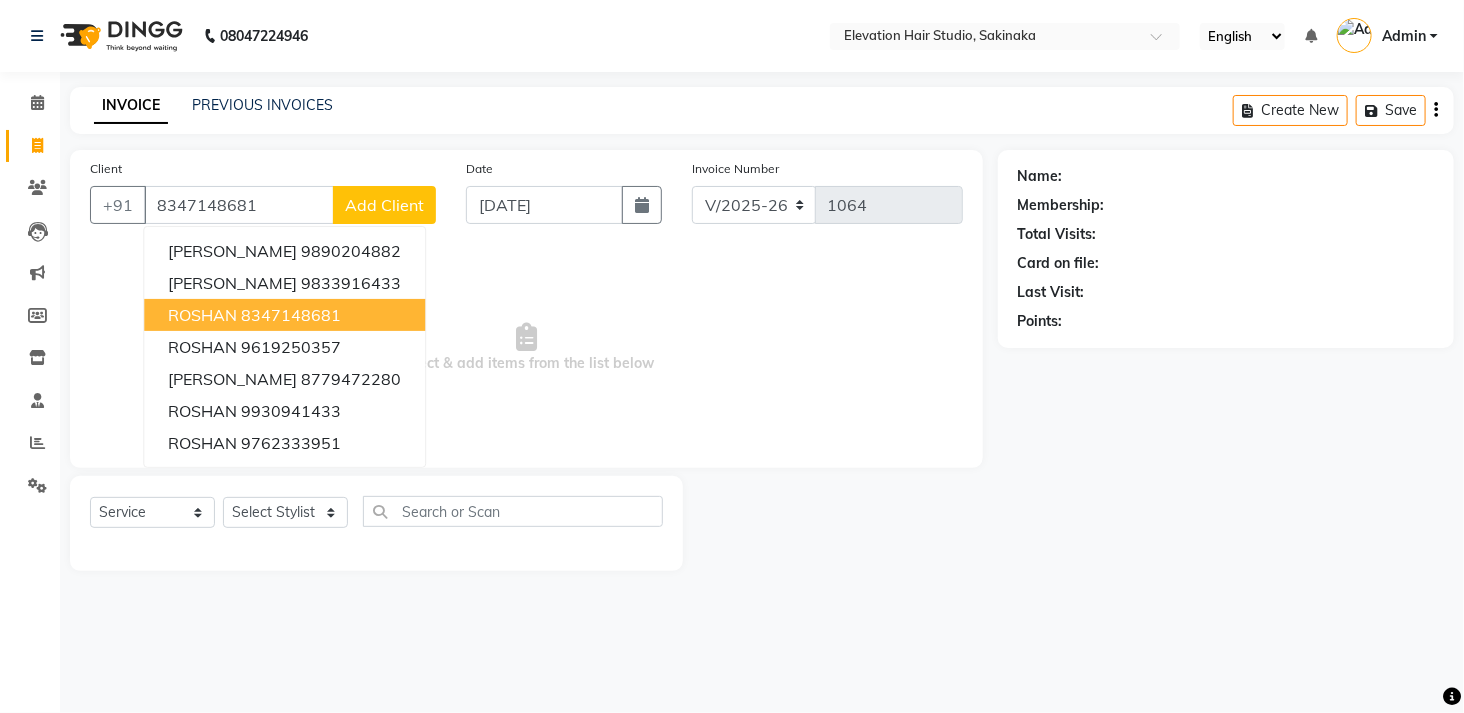 type on "8347148681" 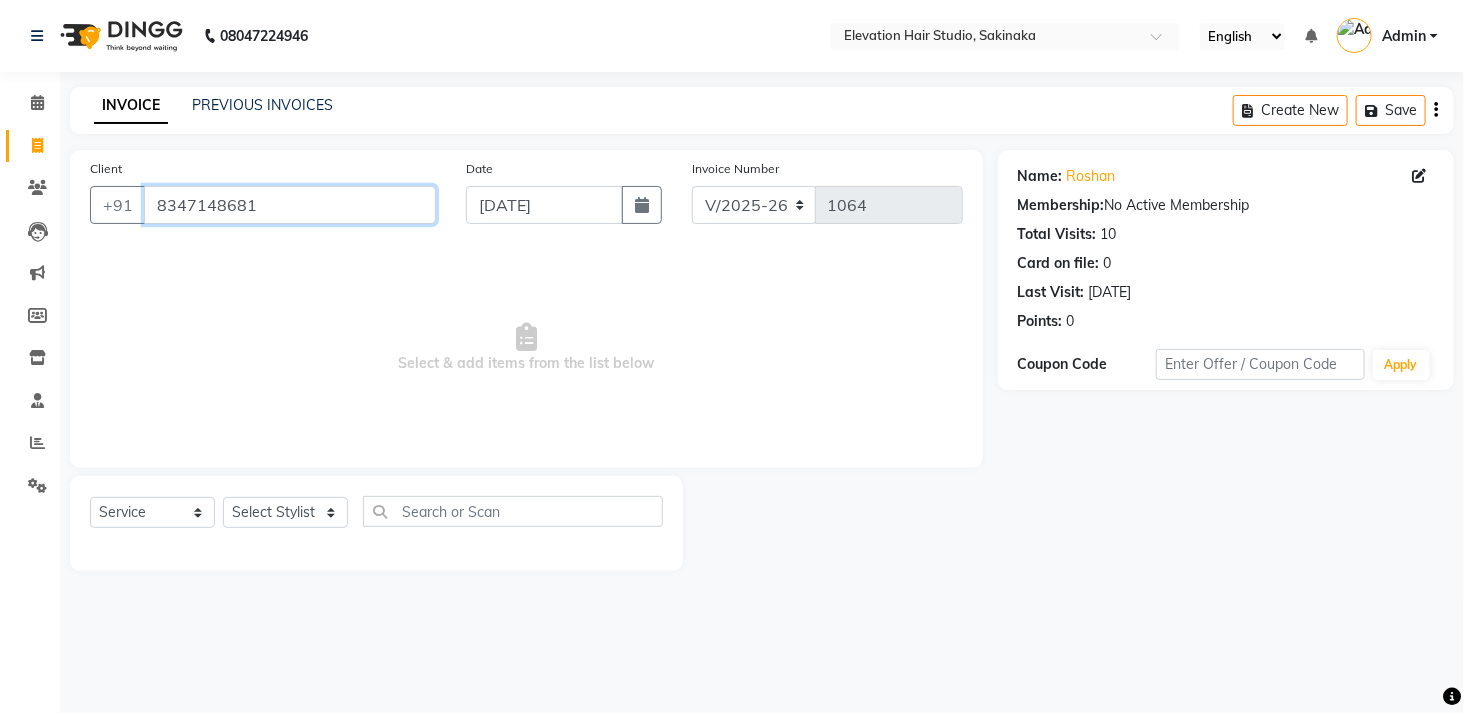 click on "8347148681" at bounding box center [290, 205] 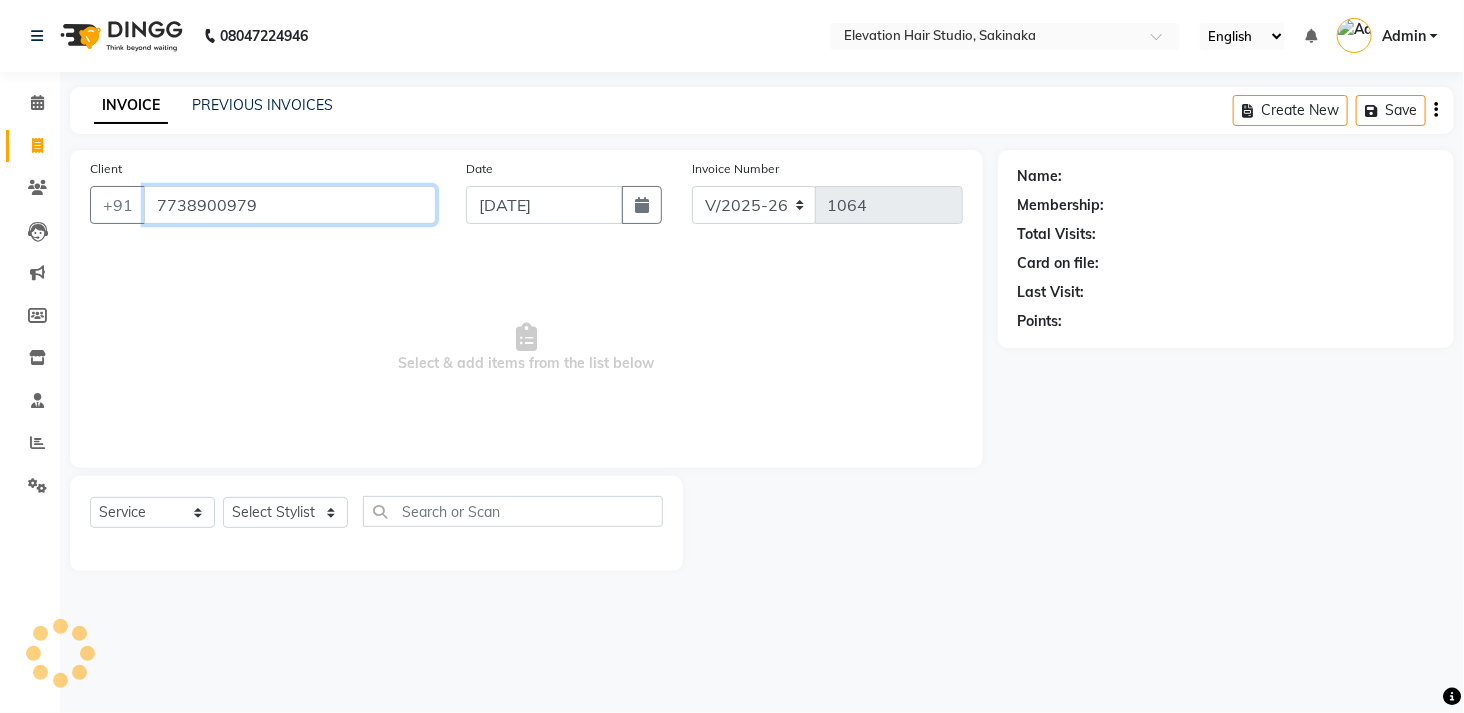 type on "7738900979" 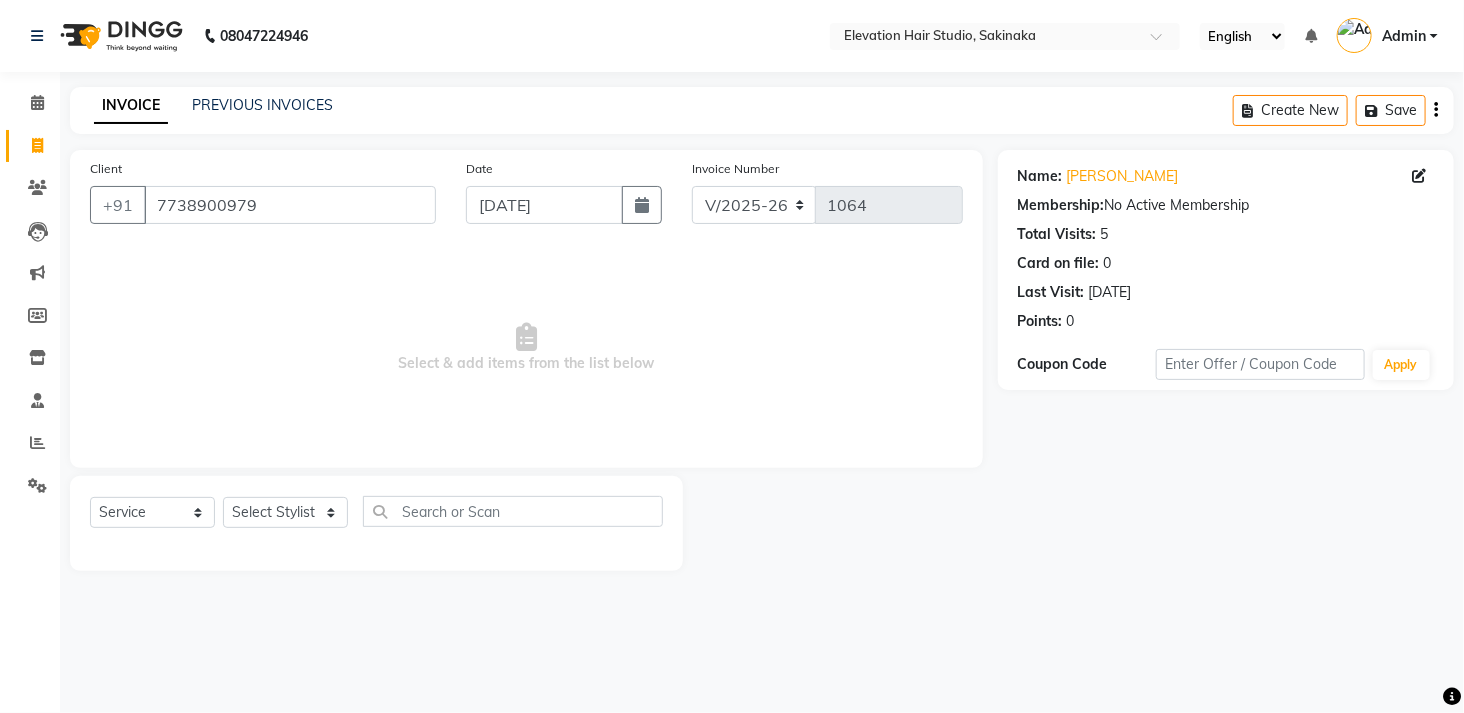 drag, startPoint x: 666, startPoint y: 362, endPoint x: 461, endPoint y: 407, distance: 209.88092 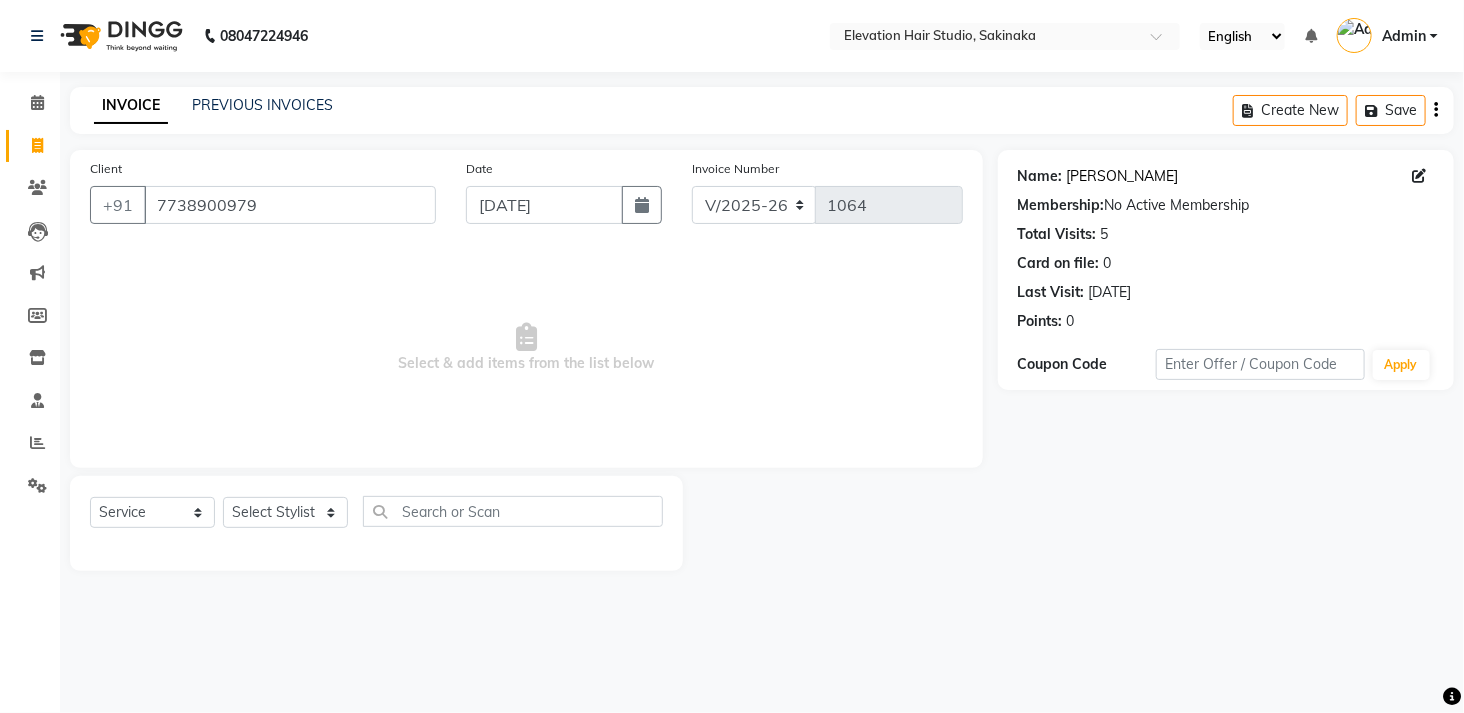 click on "Anand Shinde" 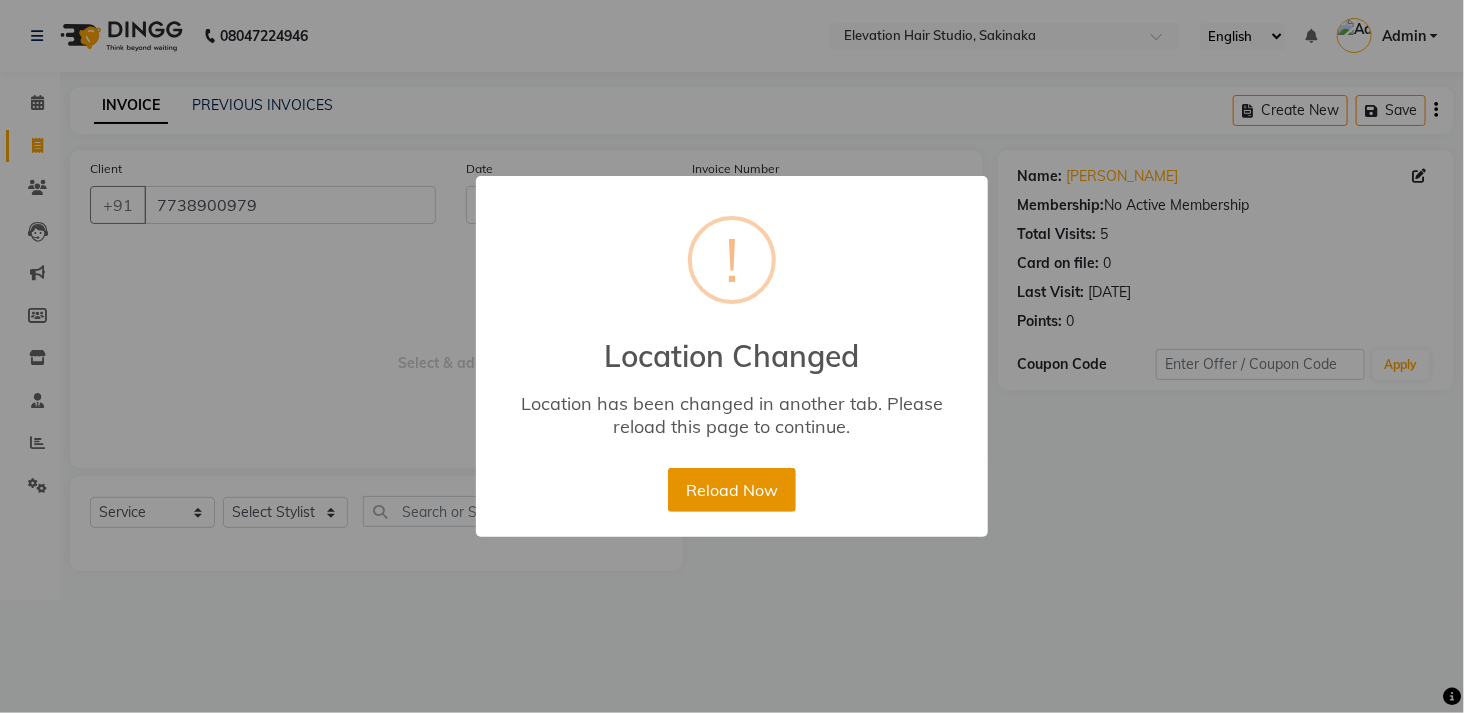 click on "Reload Now" at bounding box center (731, 490) 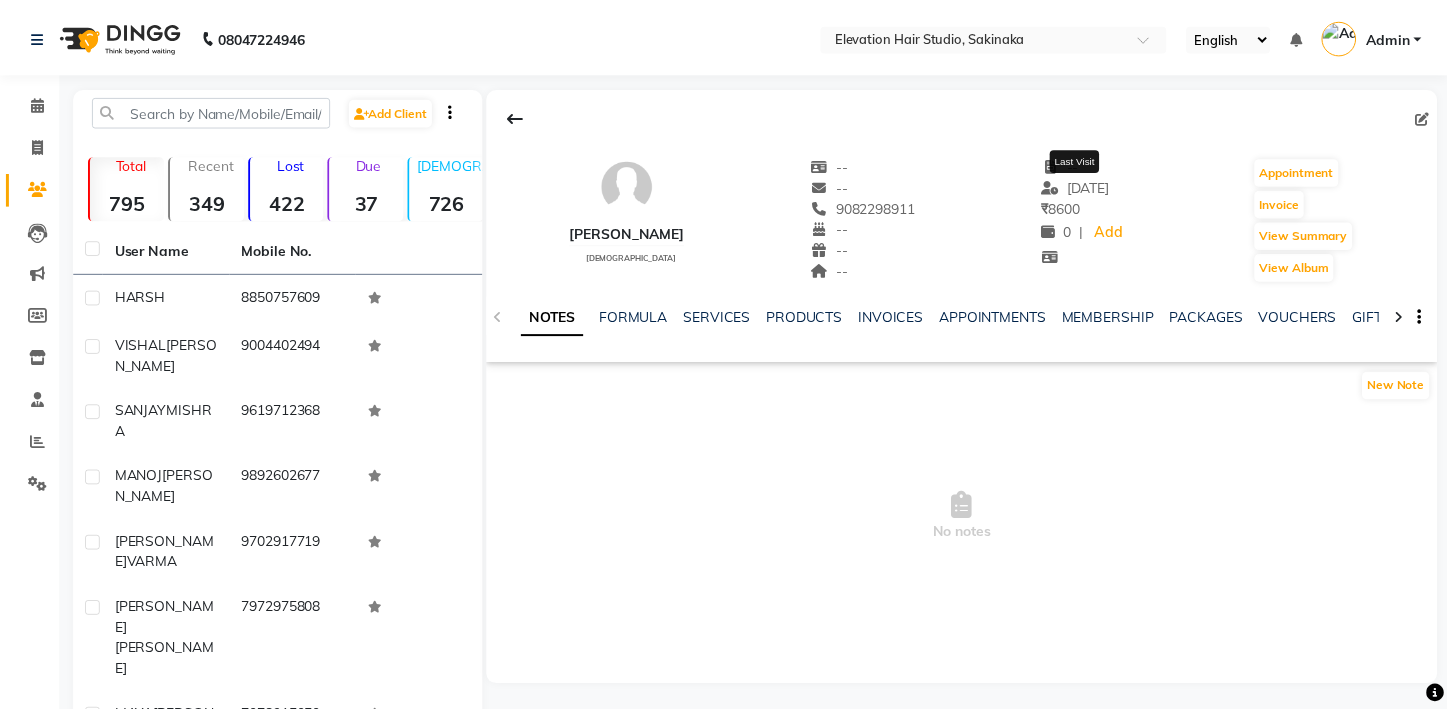 scroll, scrollTop: 0, scrollLeft: 0, axis: both 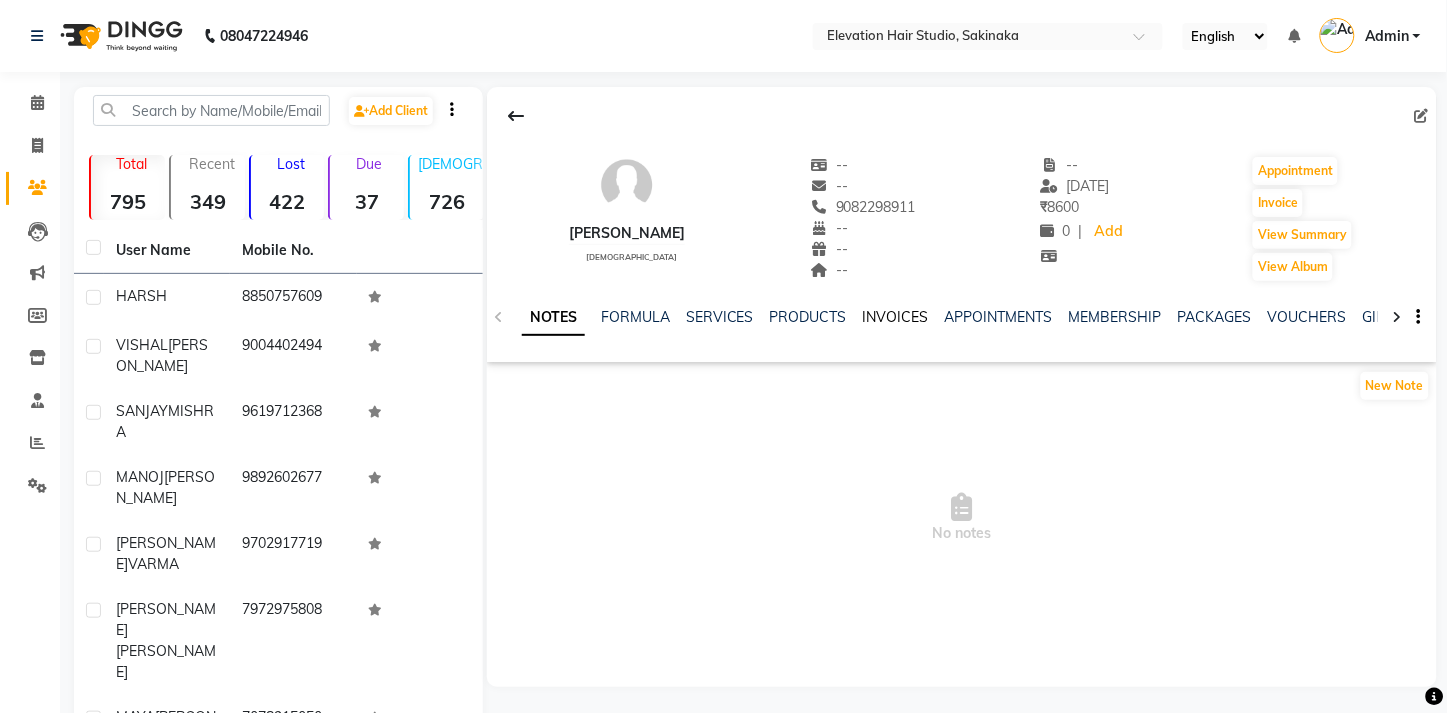 click on "INVOICES" 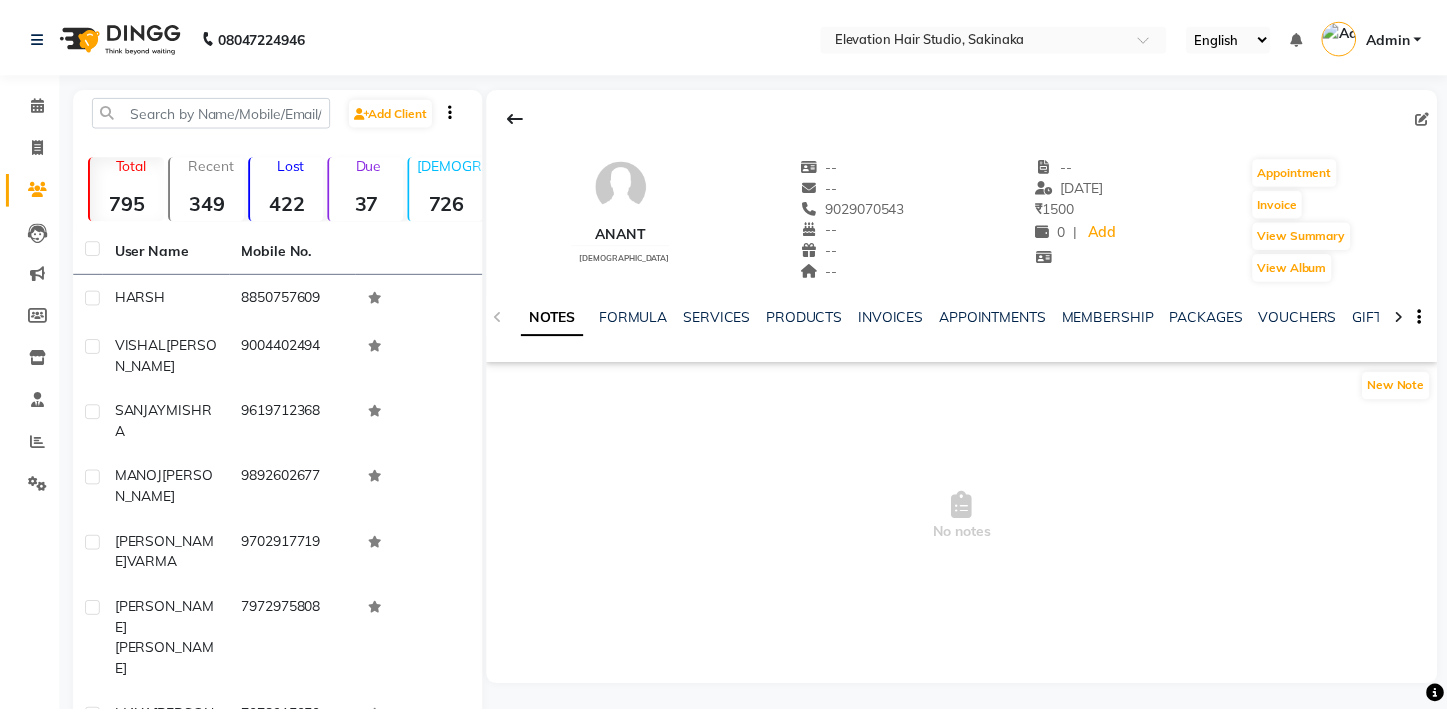 scroll, scrollTop: 0, scrollLeft: 0, axis: both 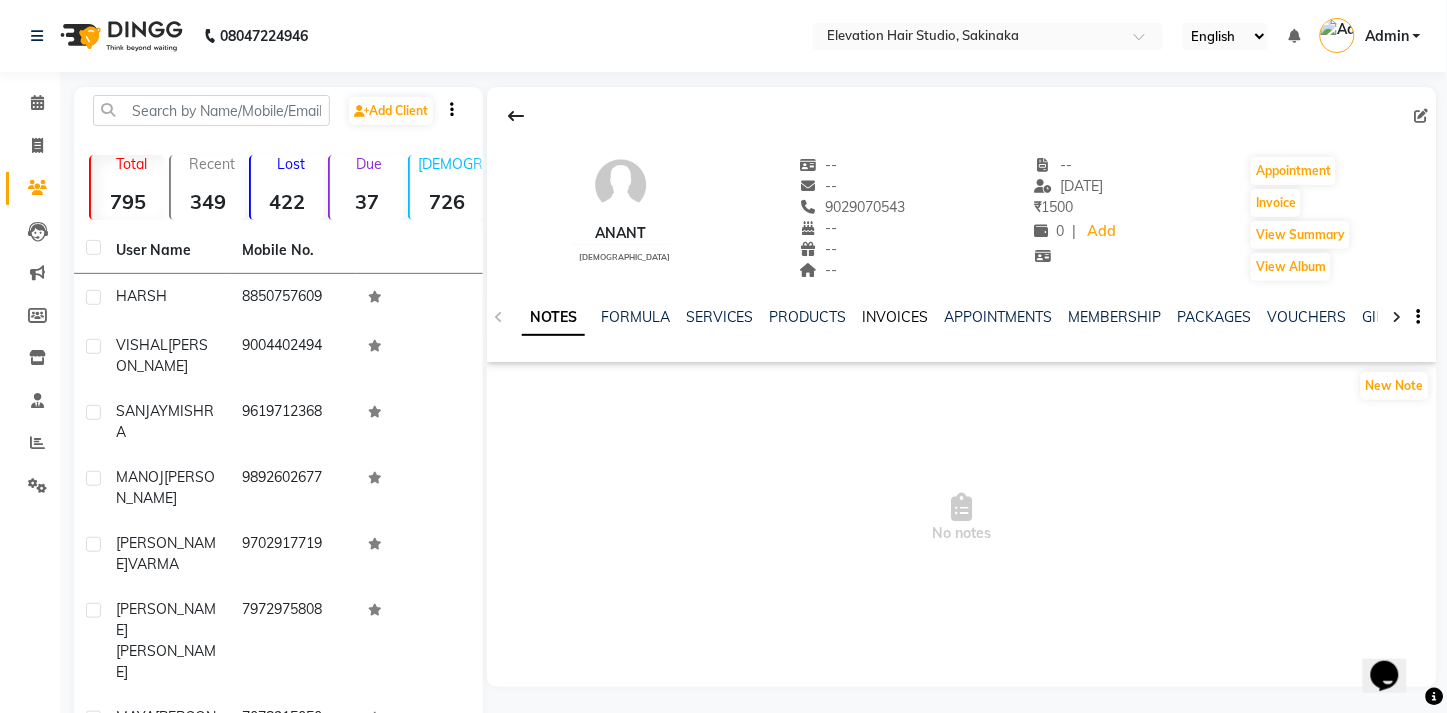 click on "INVOICES" 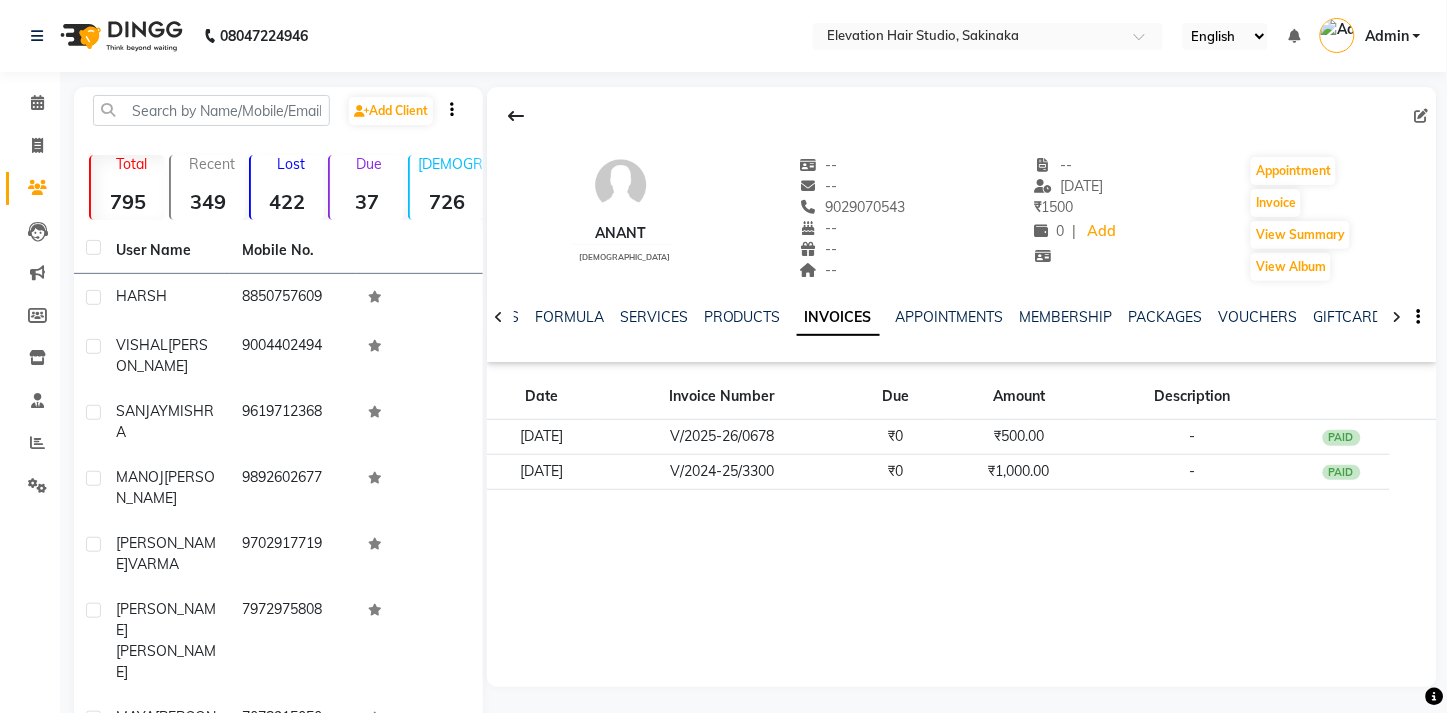 drag, startPoint x: 1462, startPoint y: 158, endPoint x: 8, endPoint y: 595, distance: 1518.2506 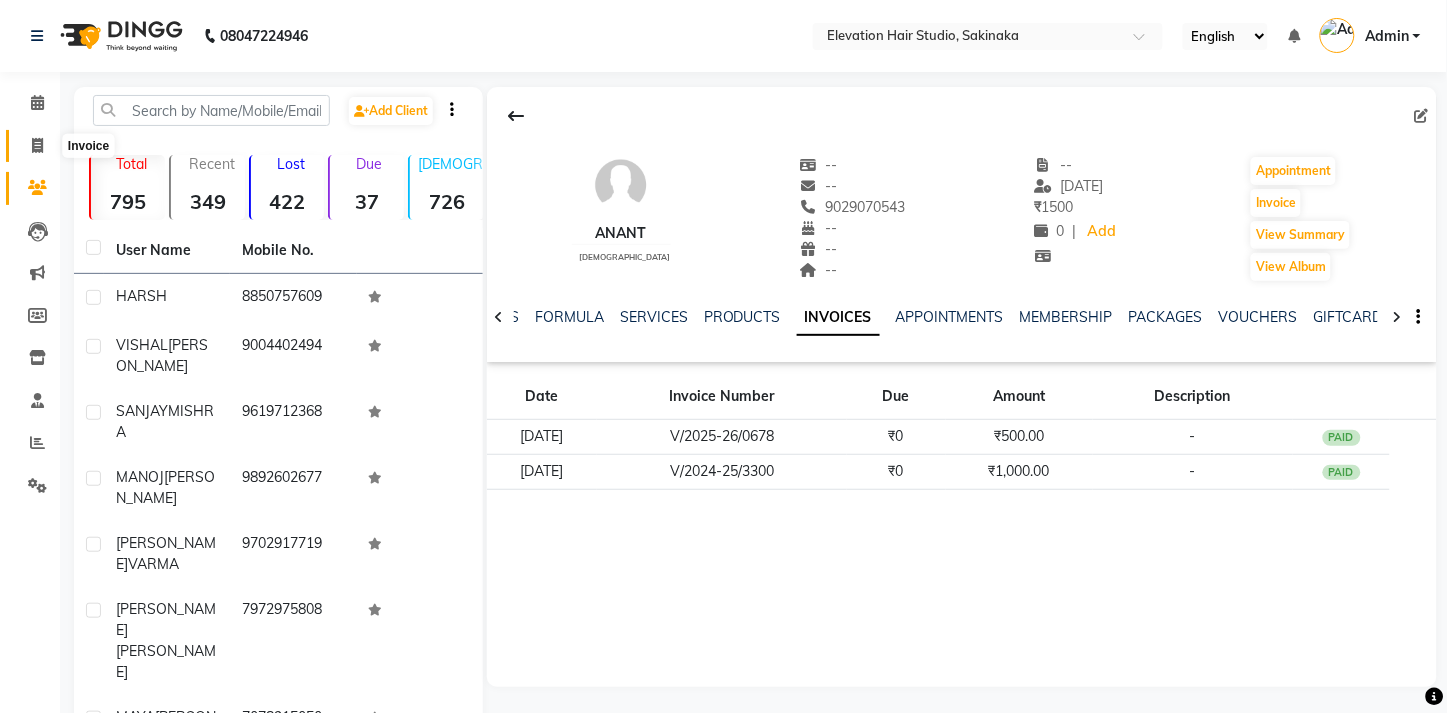 click 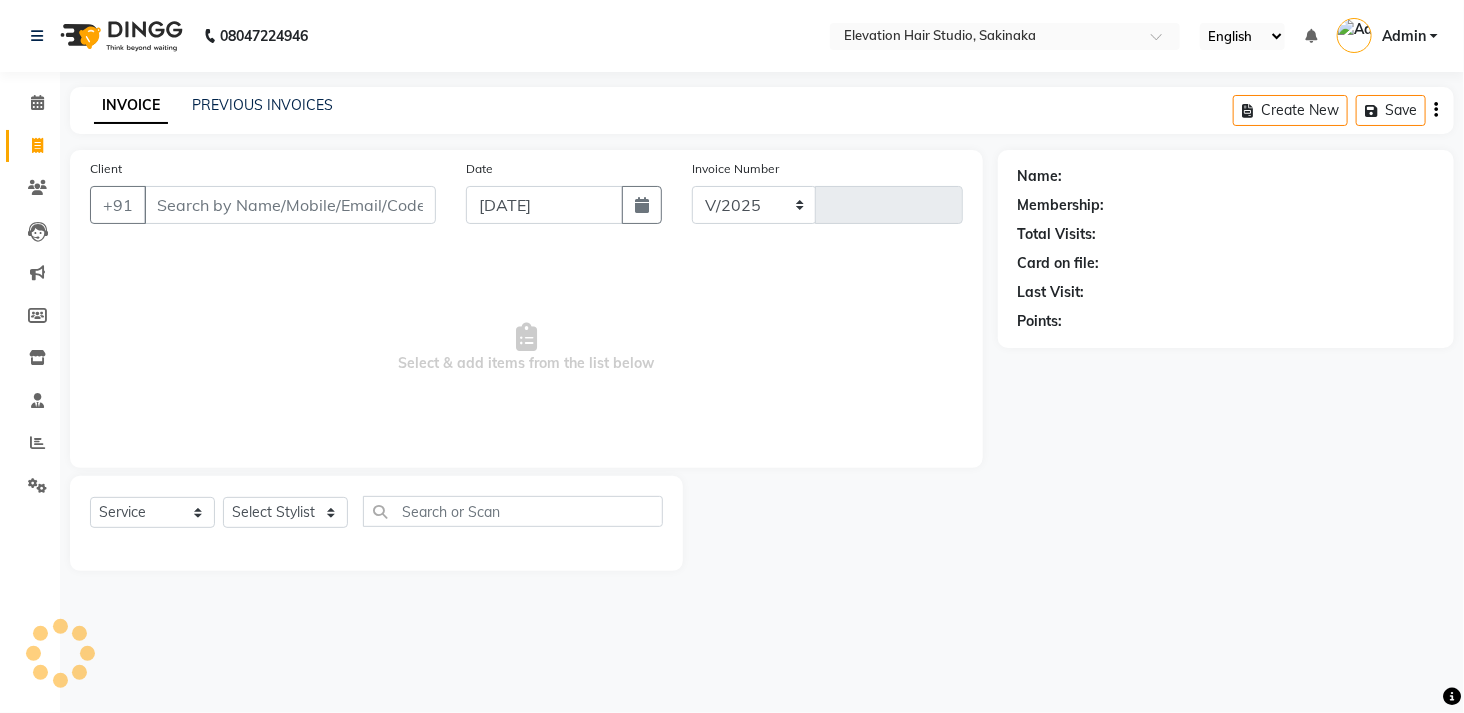 select on "4949" 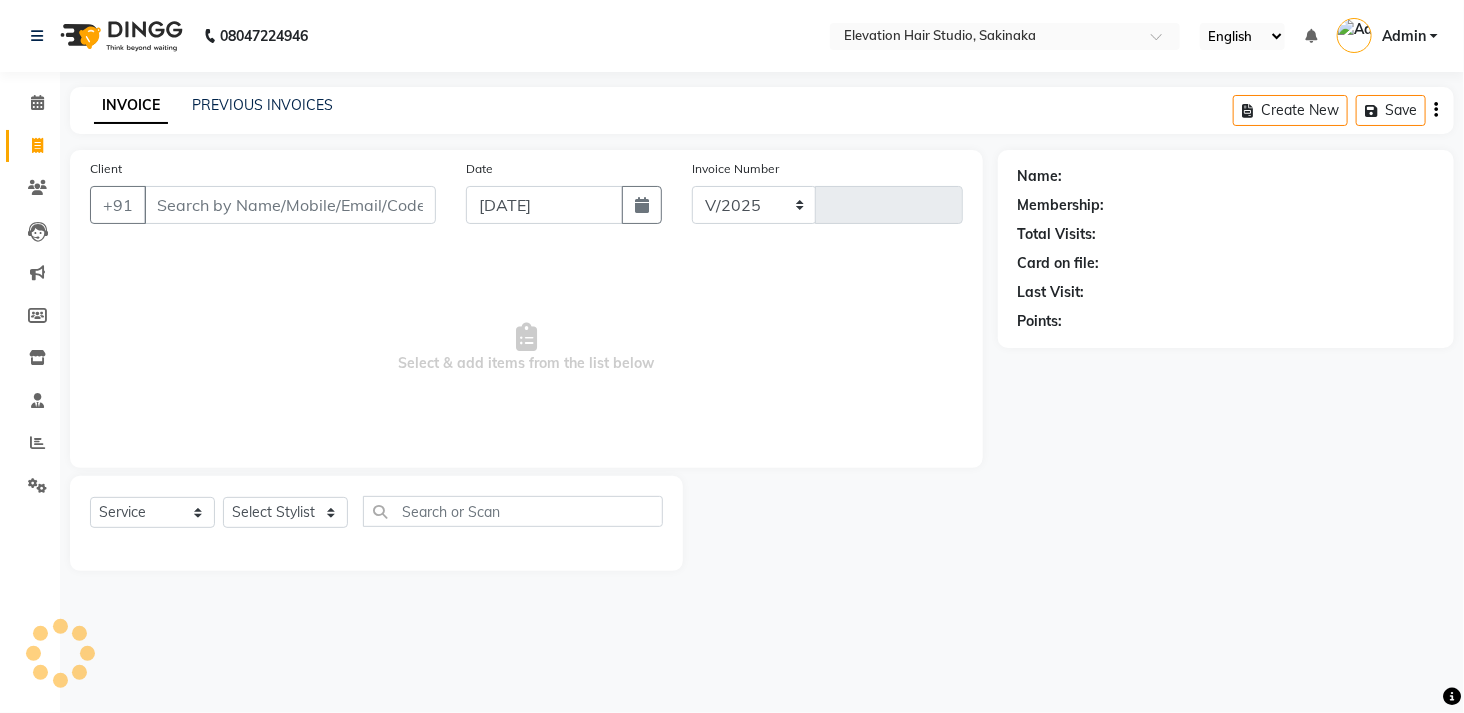 type on "1064" 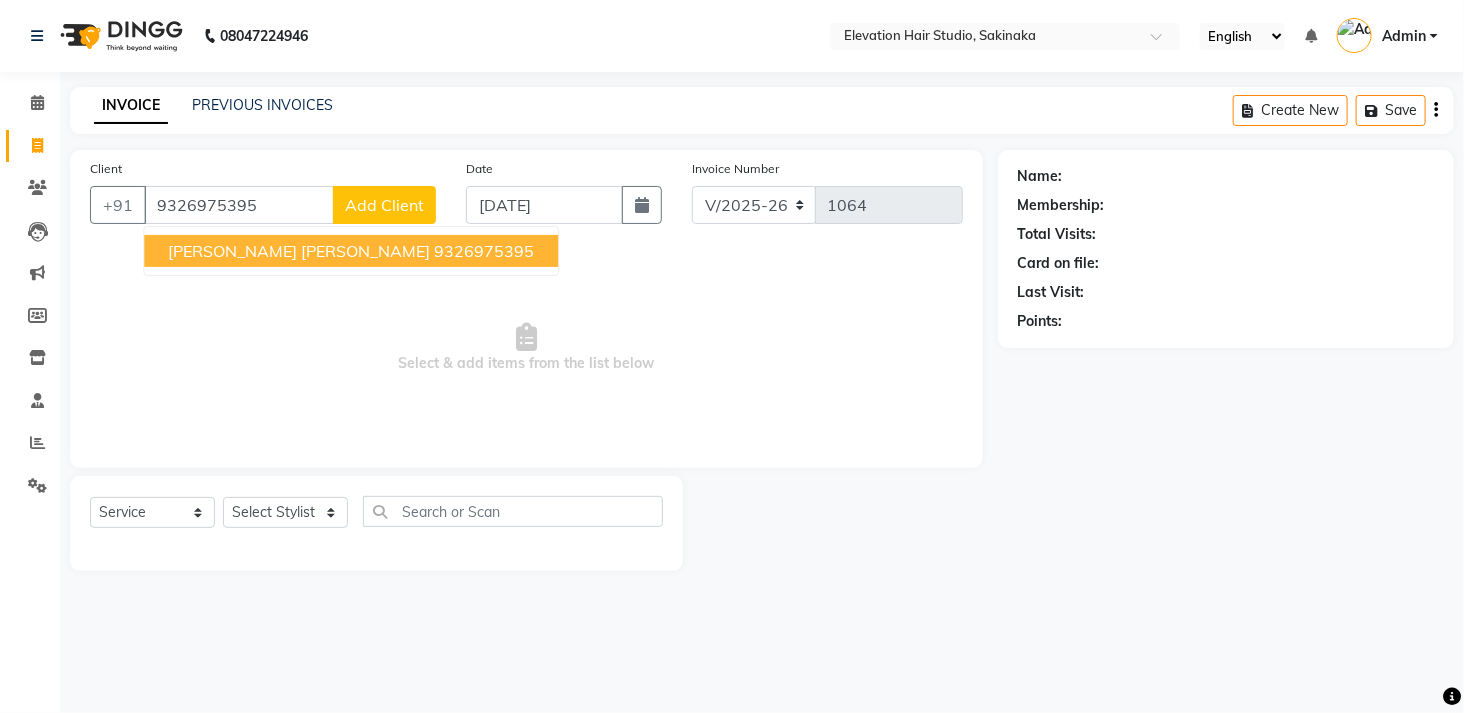 type on "9326975395" 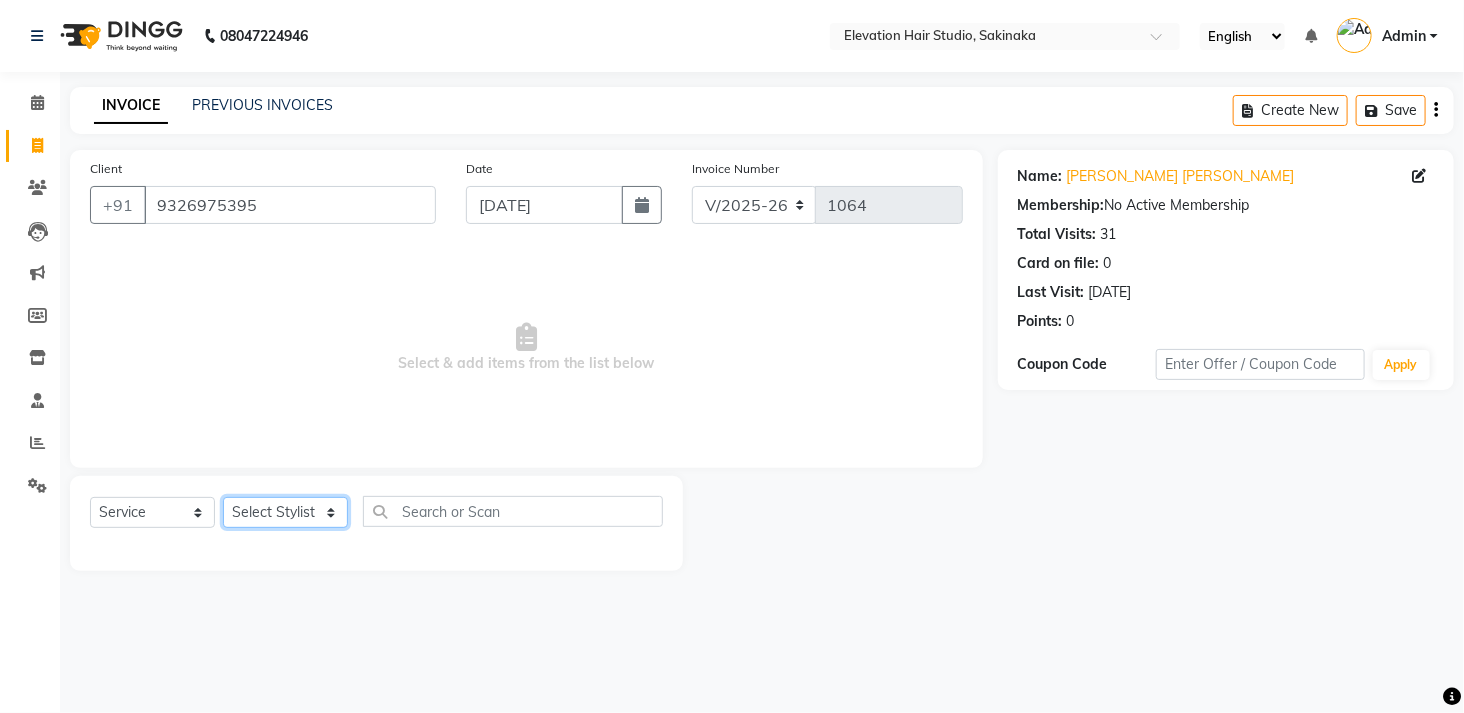 click on "Select Stylist Admin (EHS Thane) ANEES  [PERSON_NAME]  PRIYA [PERSON_NAME]  [PERSON_NAME] [PERSON_NAME]" 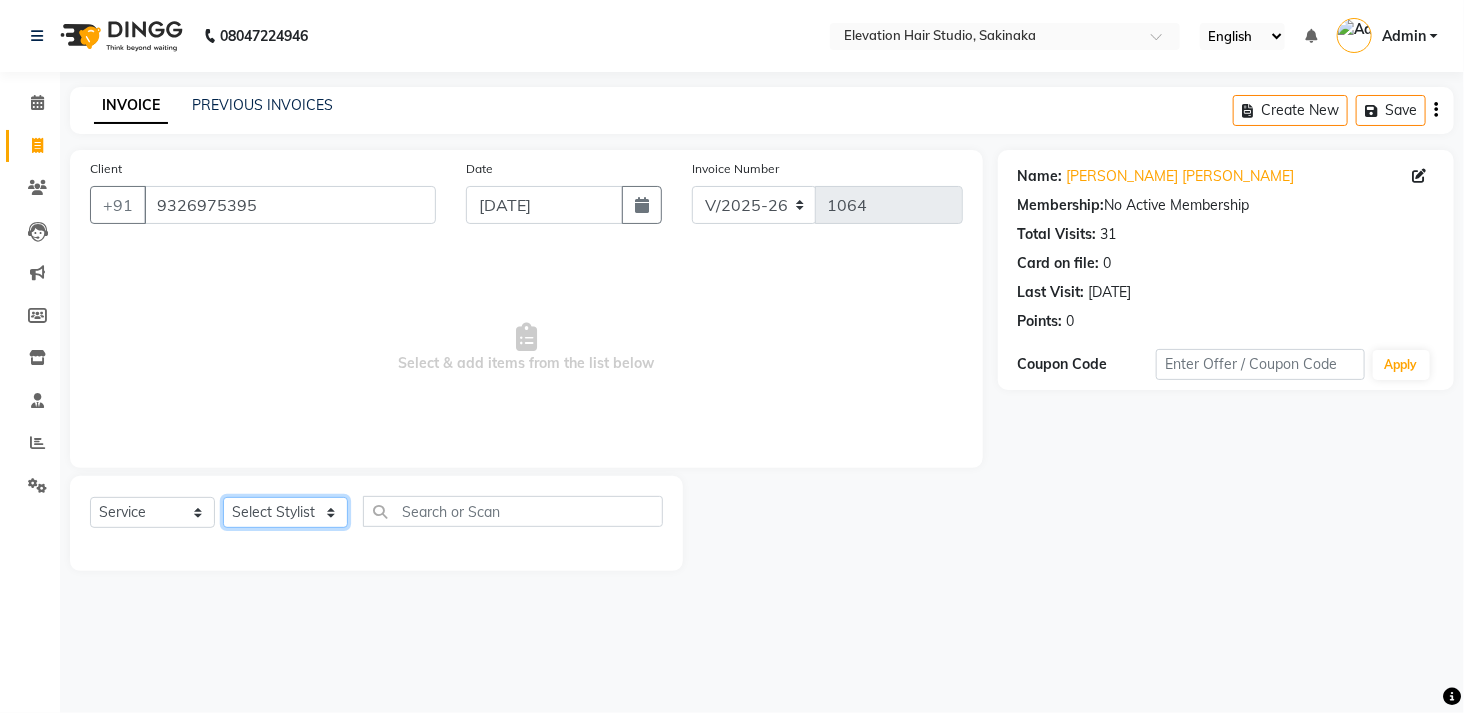 select on "30865" 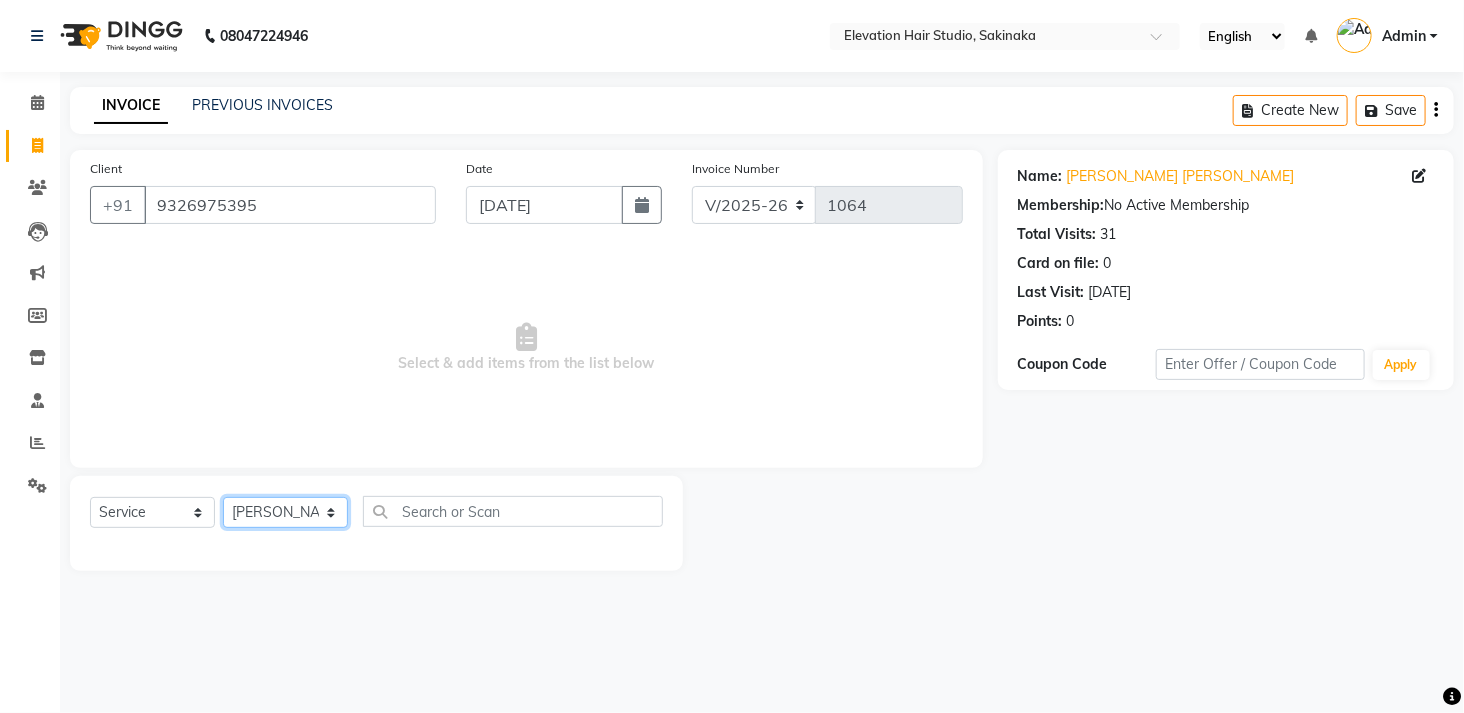 click on "Select Stylist Admin (EHS Thane) ANEES  [PERSON_NAME]  PRIYA [PERSON_NAME]  [PERSON_NAME] [PERSON_NAME]" 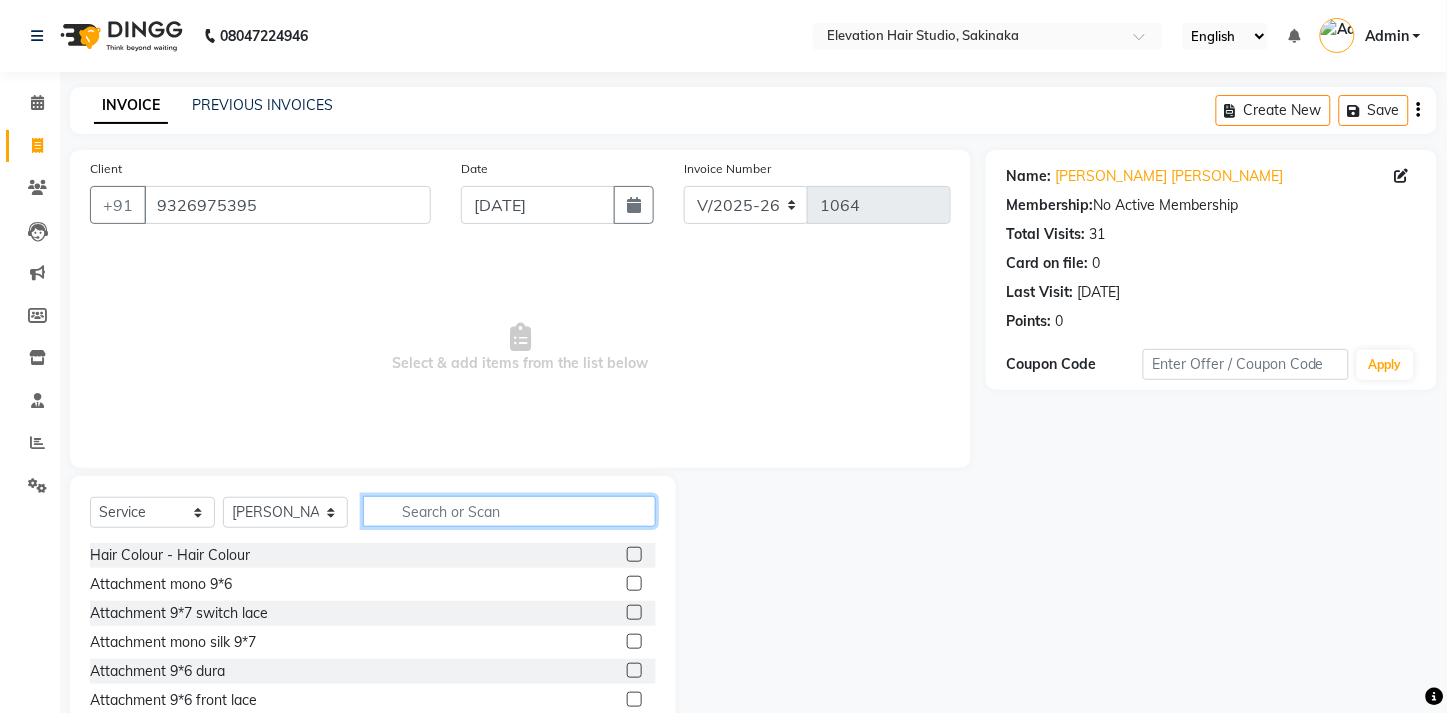 click 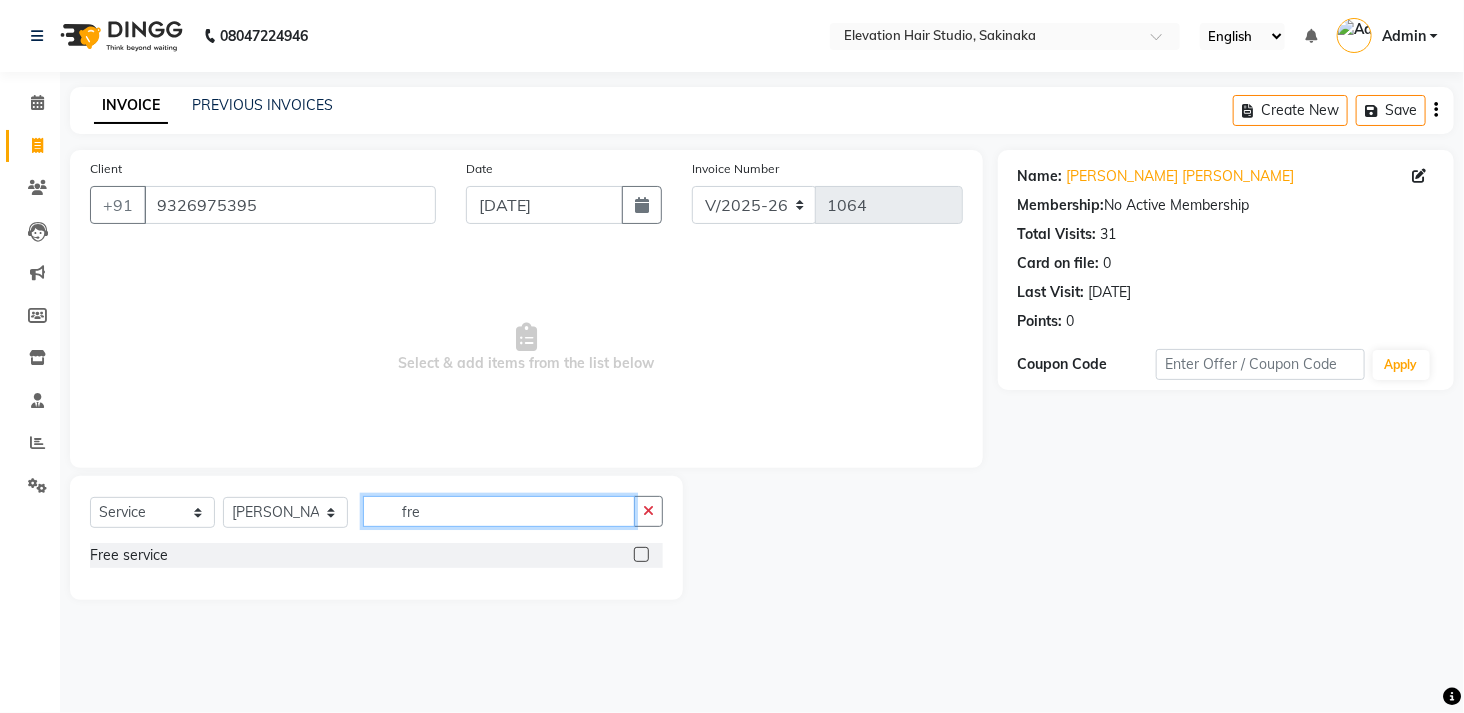 type on "fre" 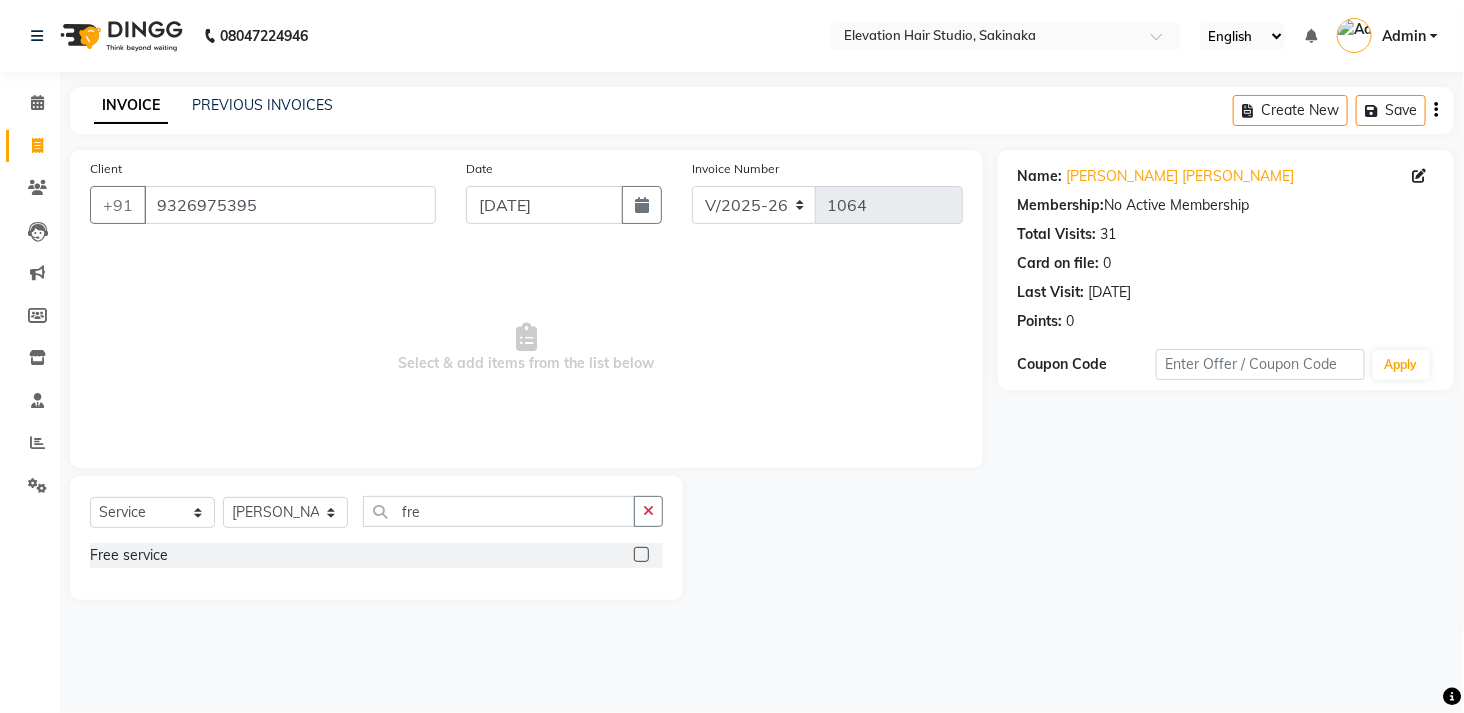 click 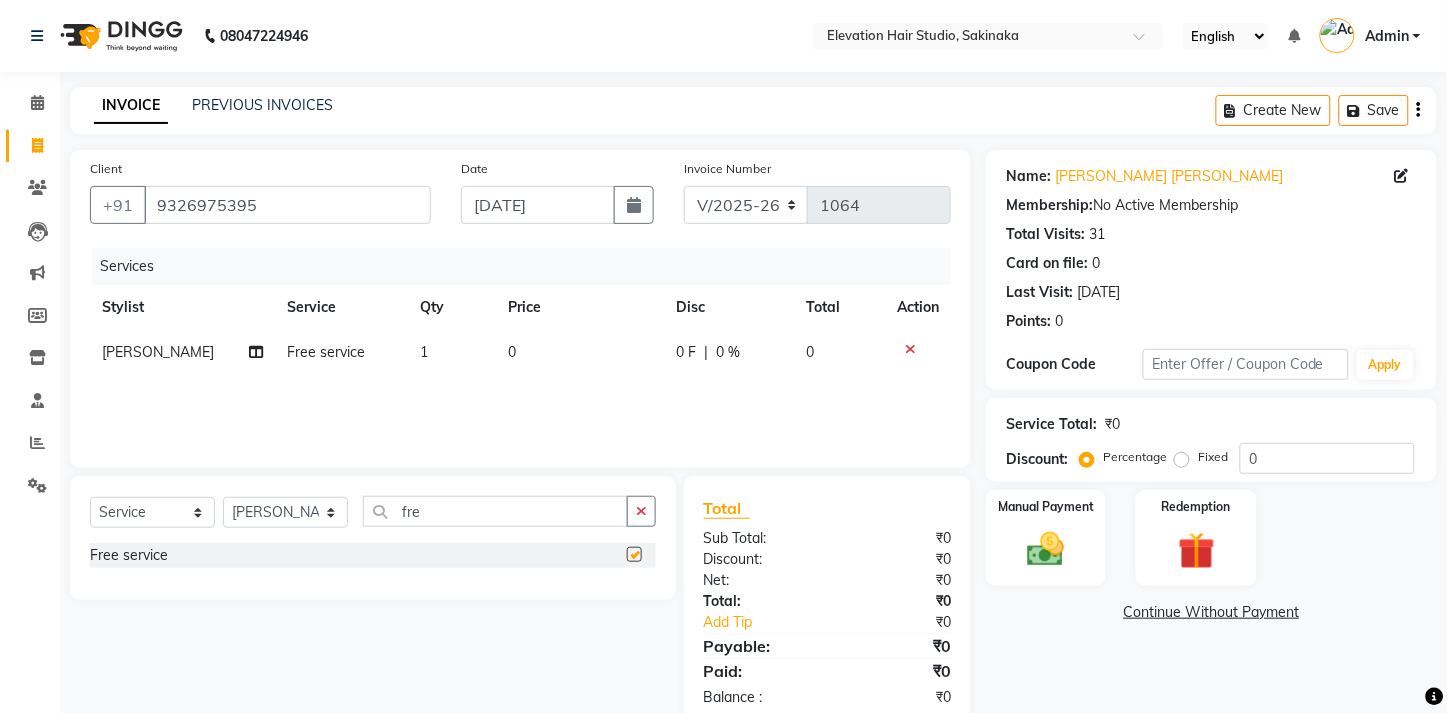 checkbox on "false" 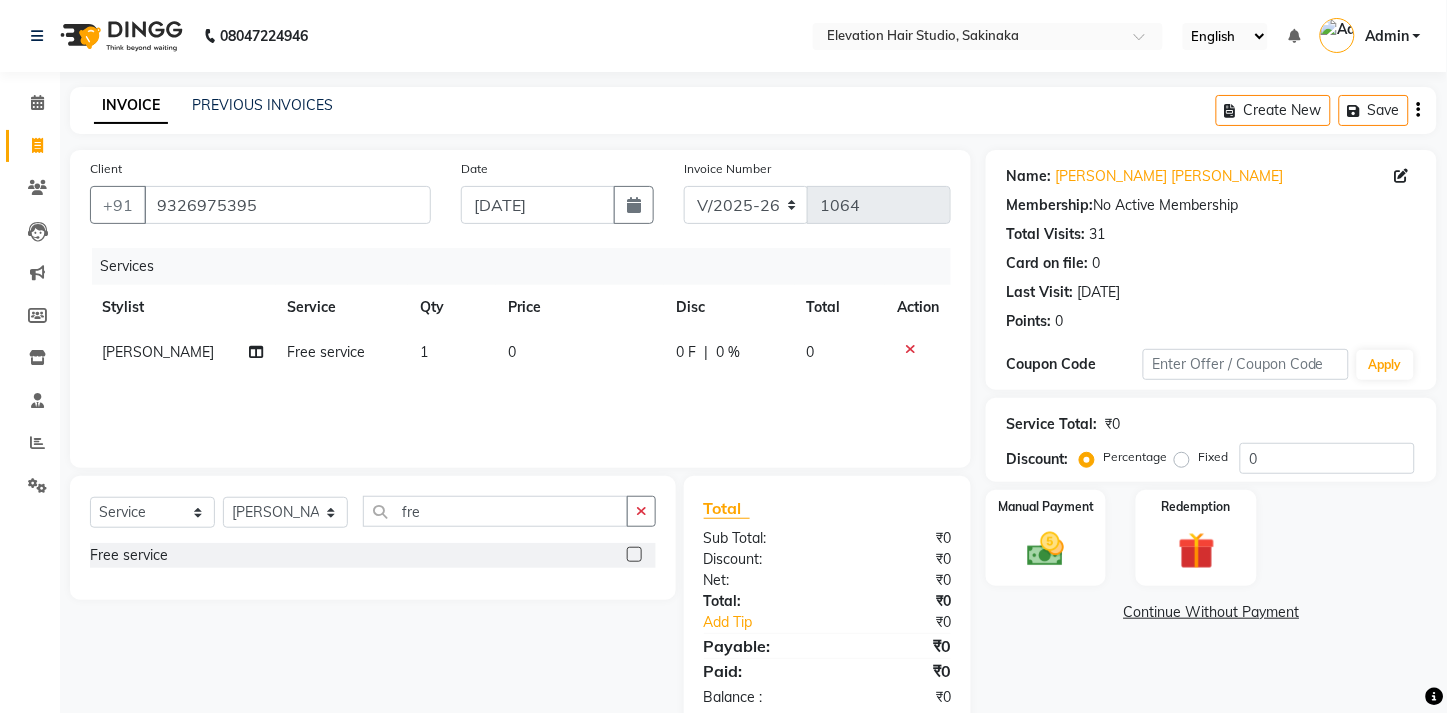 click on "Continue Without Payment" 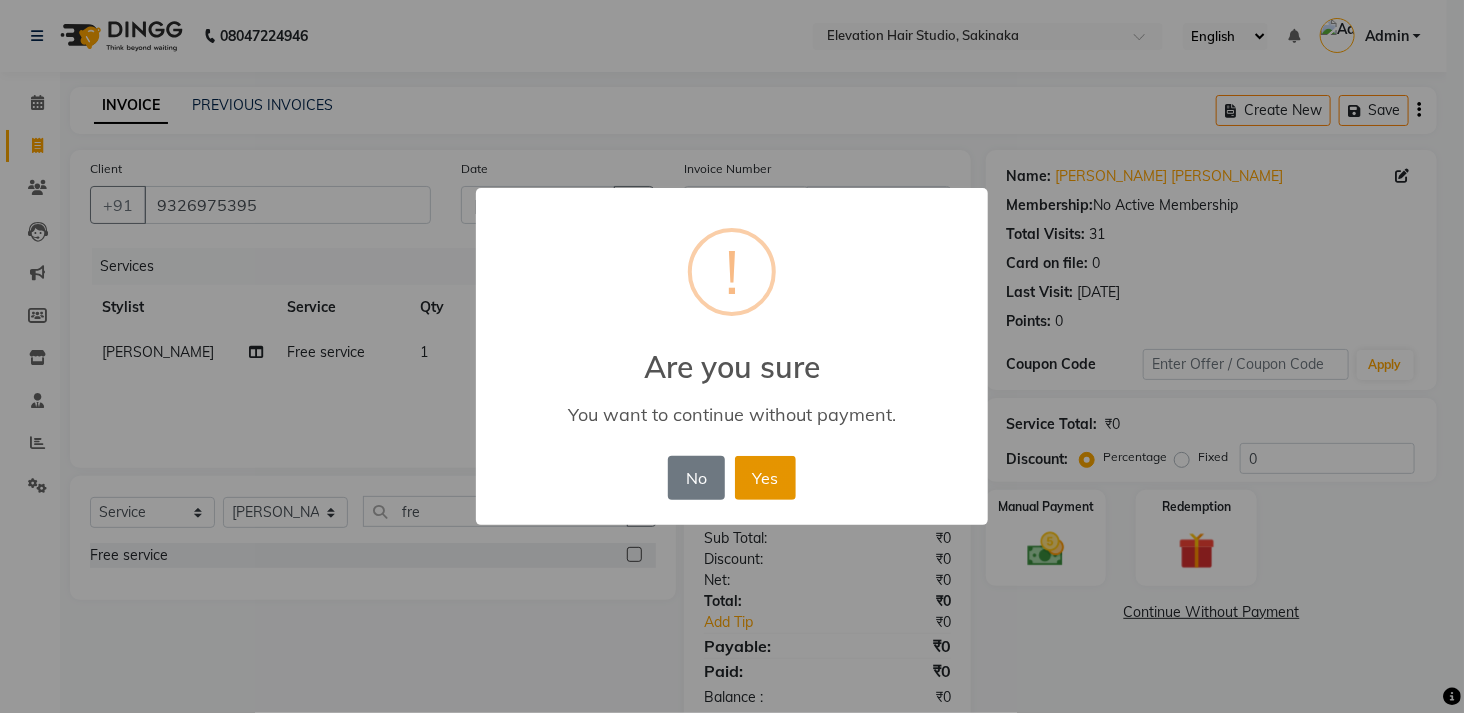 click on "Yes" at bounding box center [765, 478] 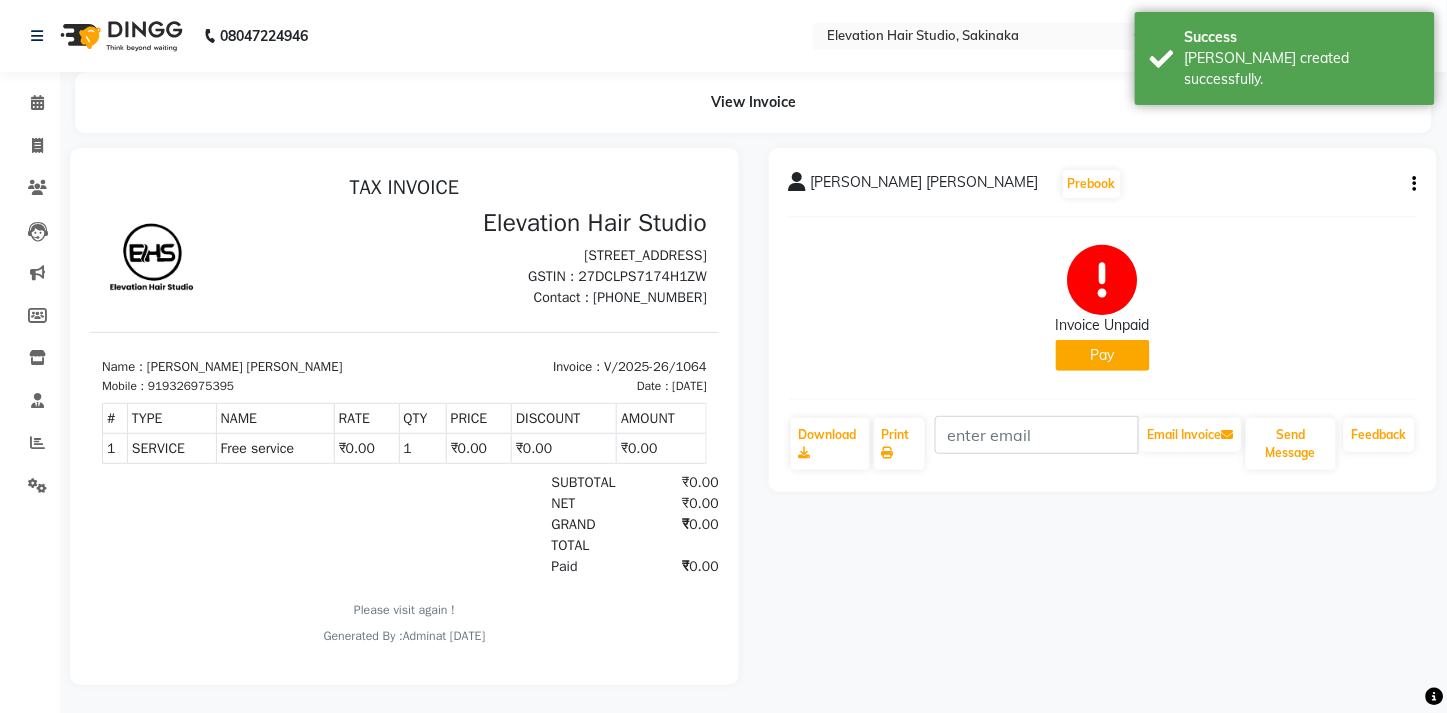 scroll, scrollTop: 0, scrollLeft: 0, axis: both 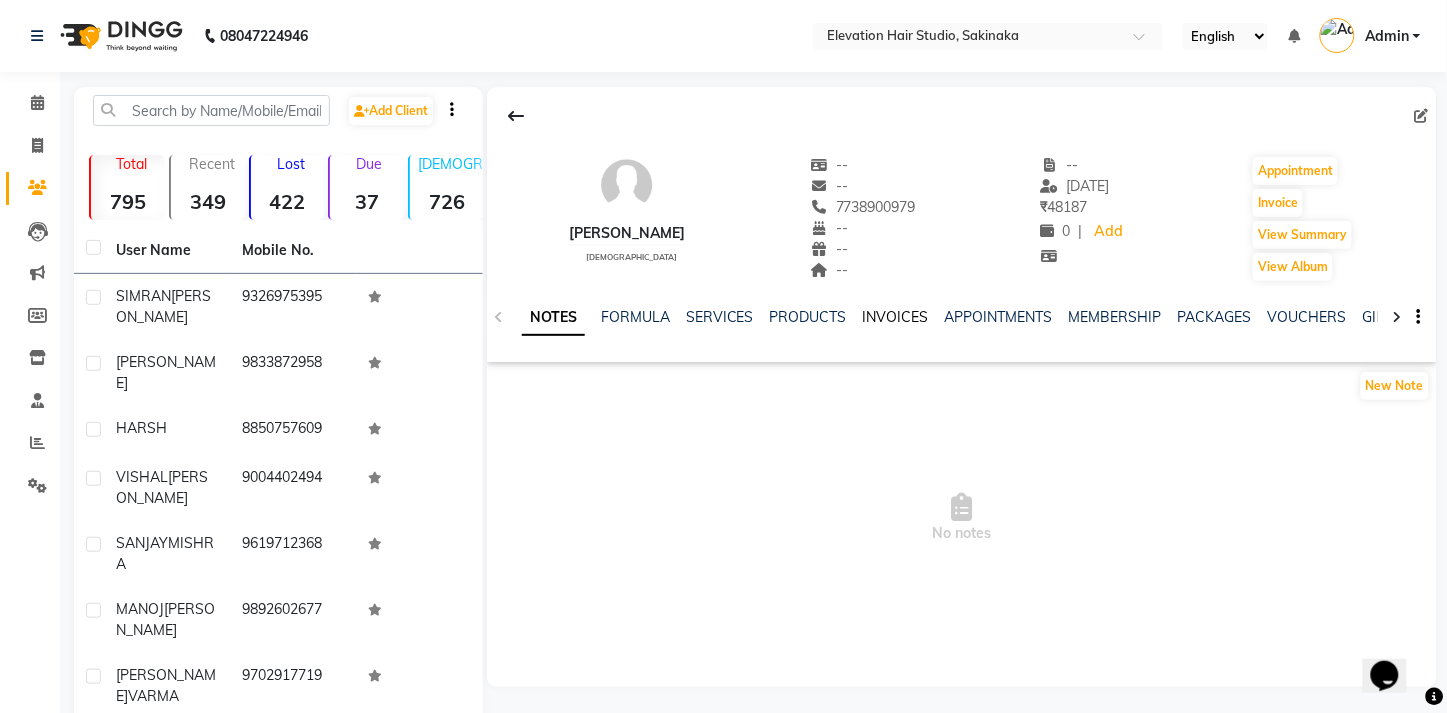 click on "INVOICES" 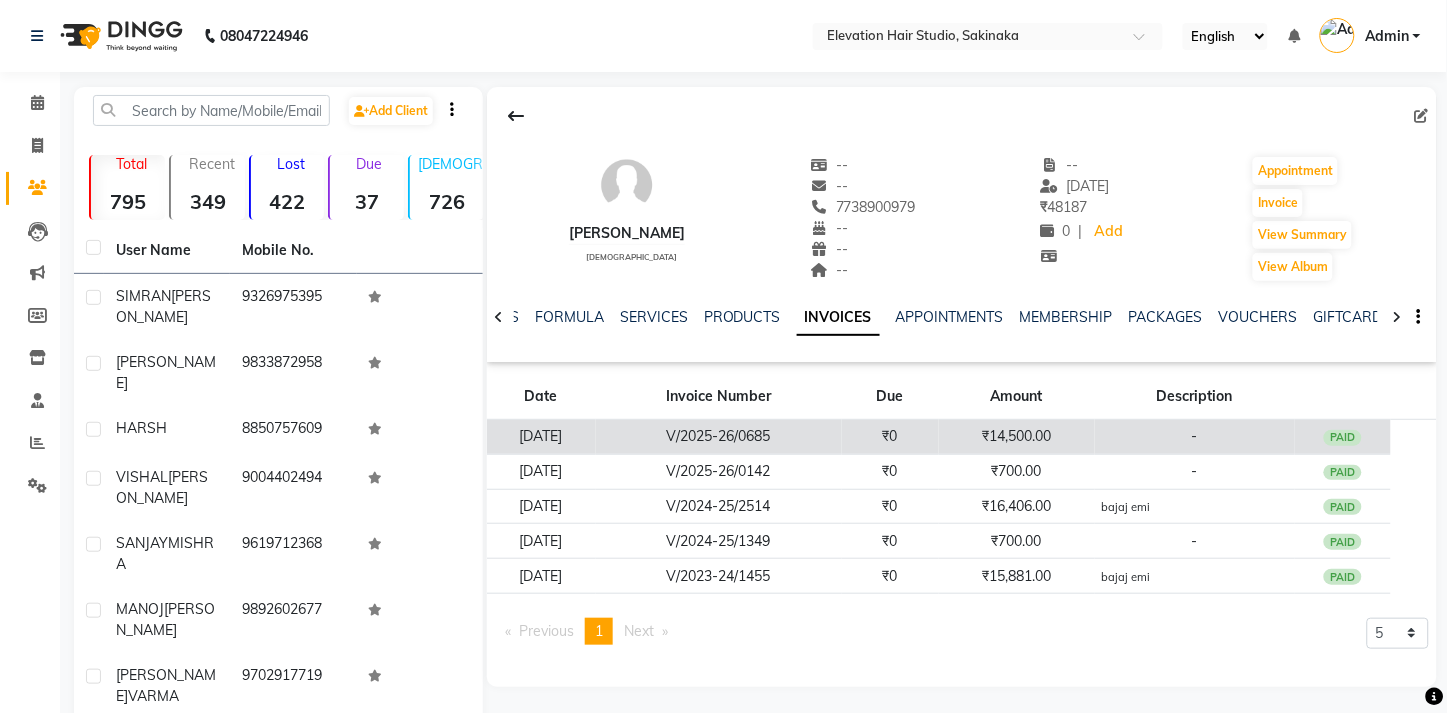 click on "₹0" 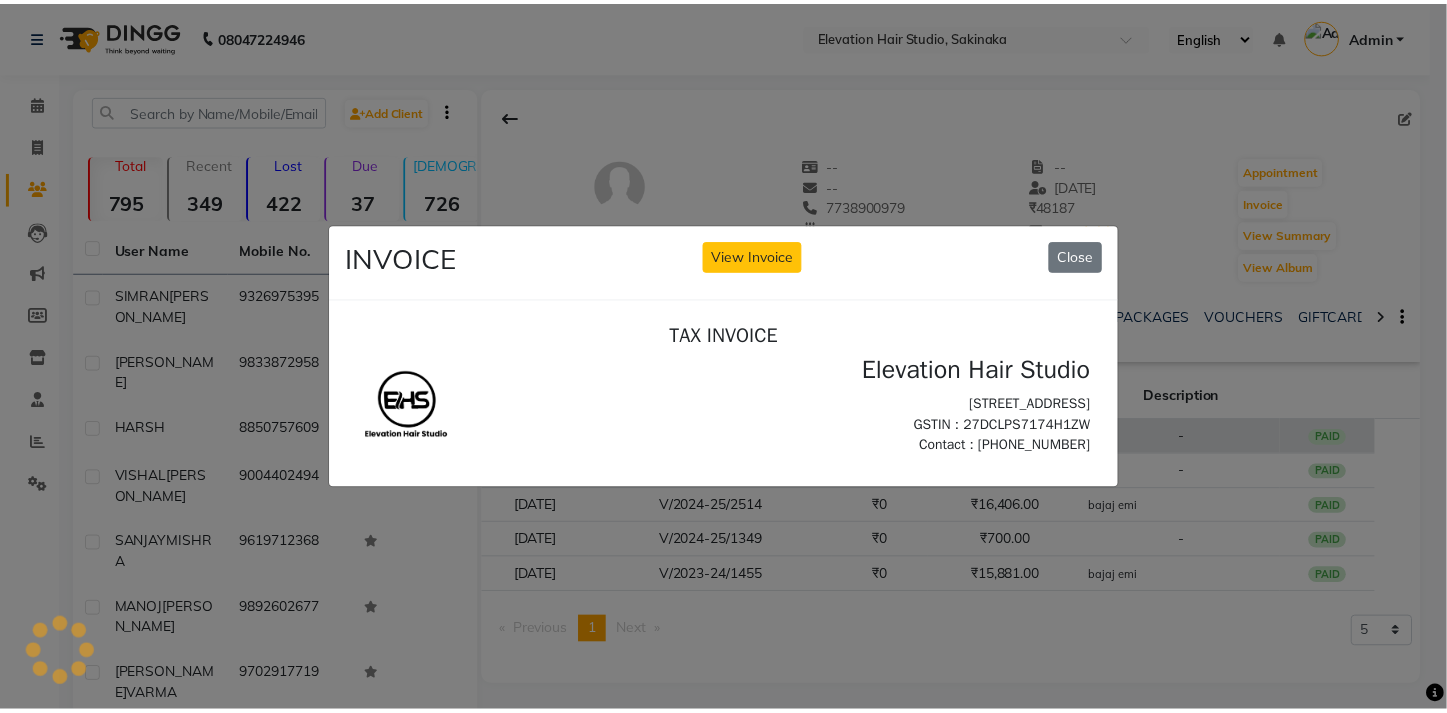 scroll, scrollTop: 0, scrollLeft: 0, axis: both 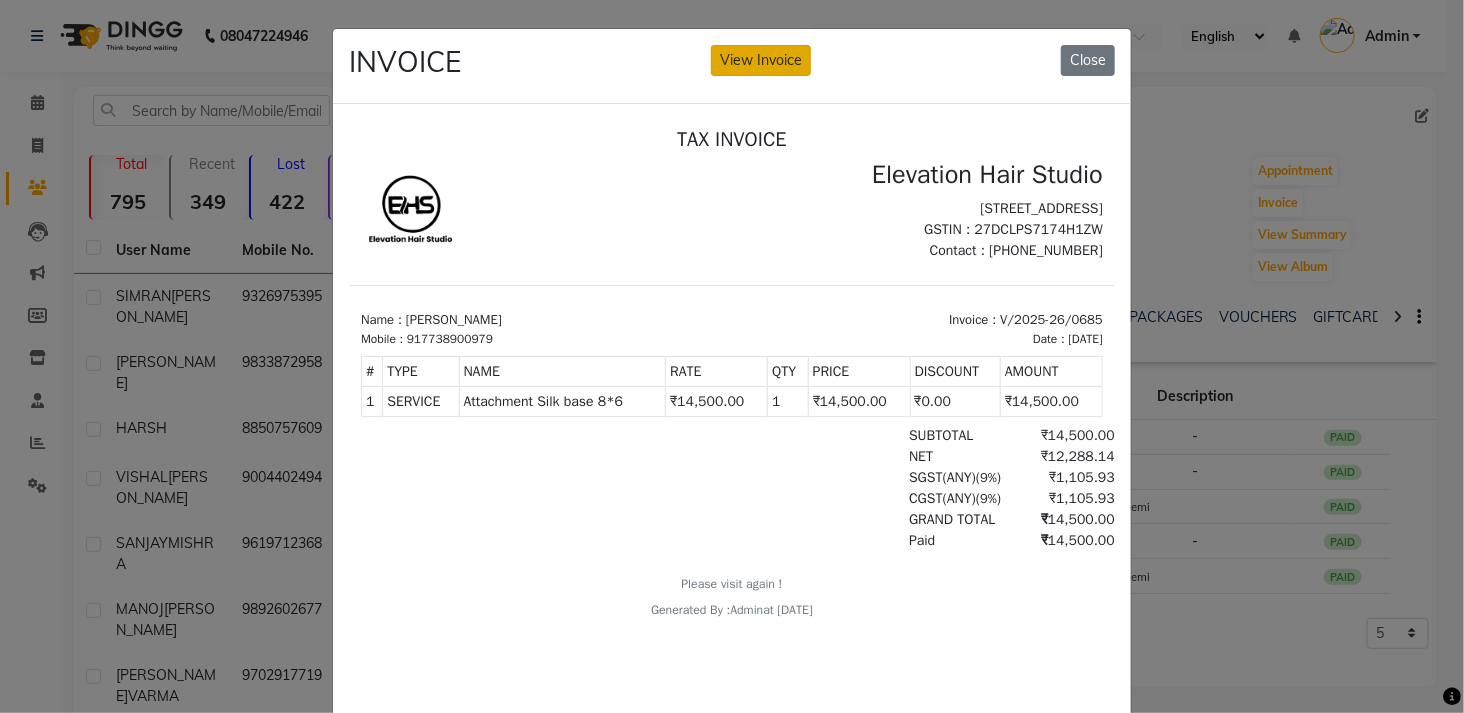 click on "View Invoice" 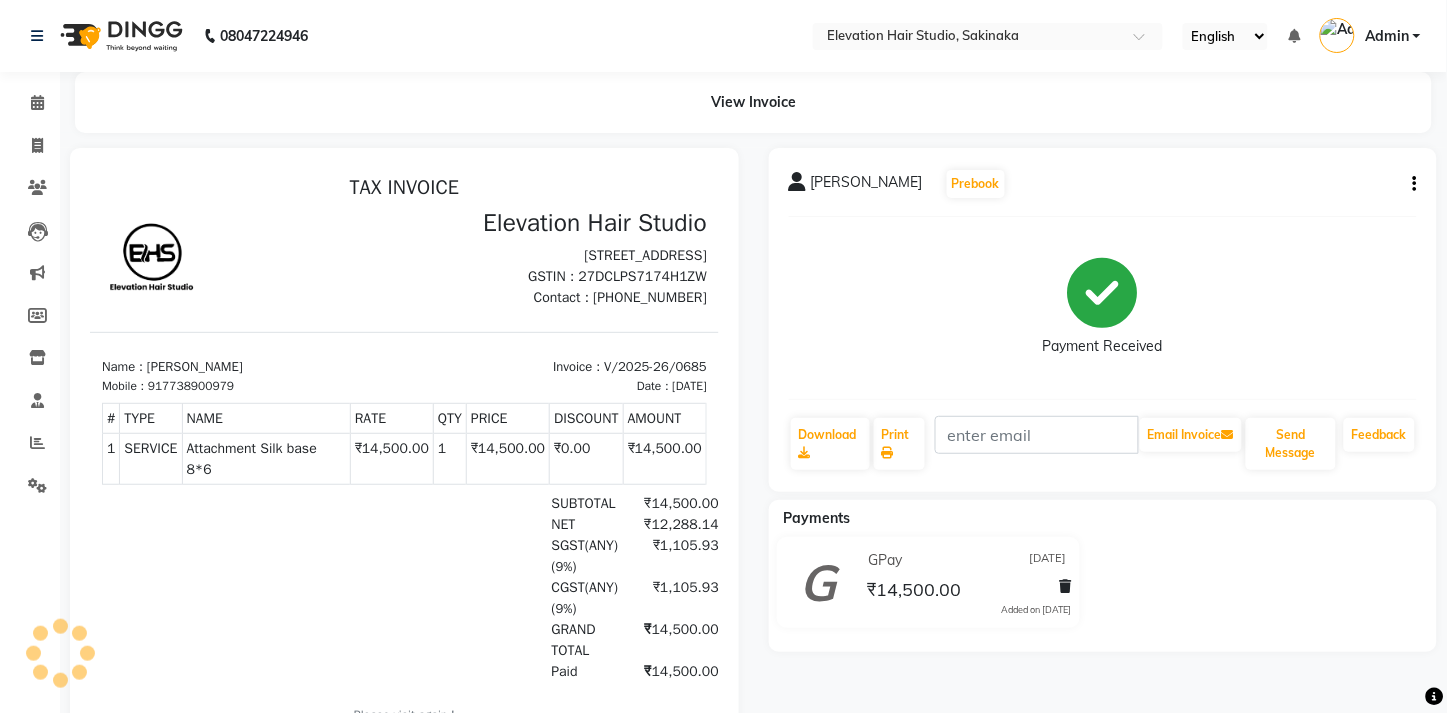 scroll, scrollTop: 0, scrollLeft: 0, axis: both 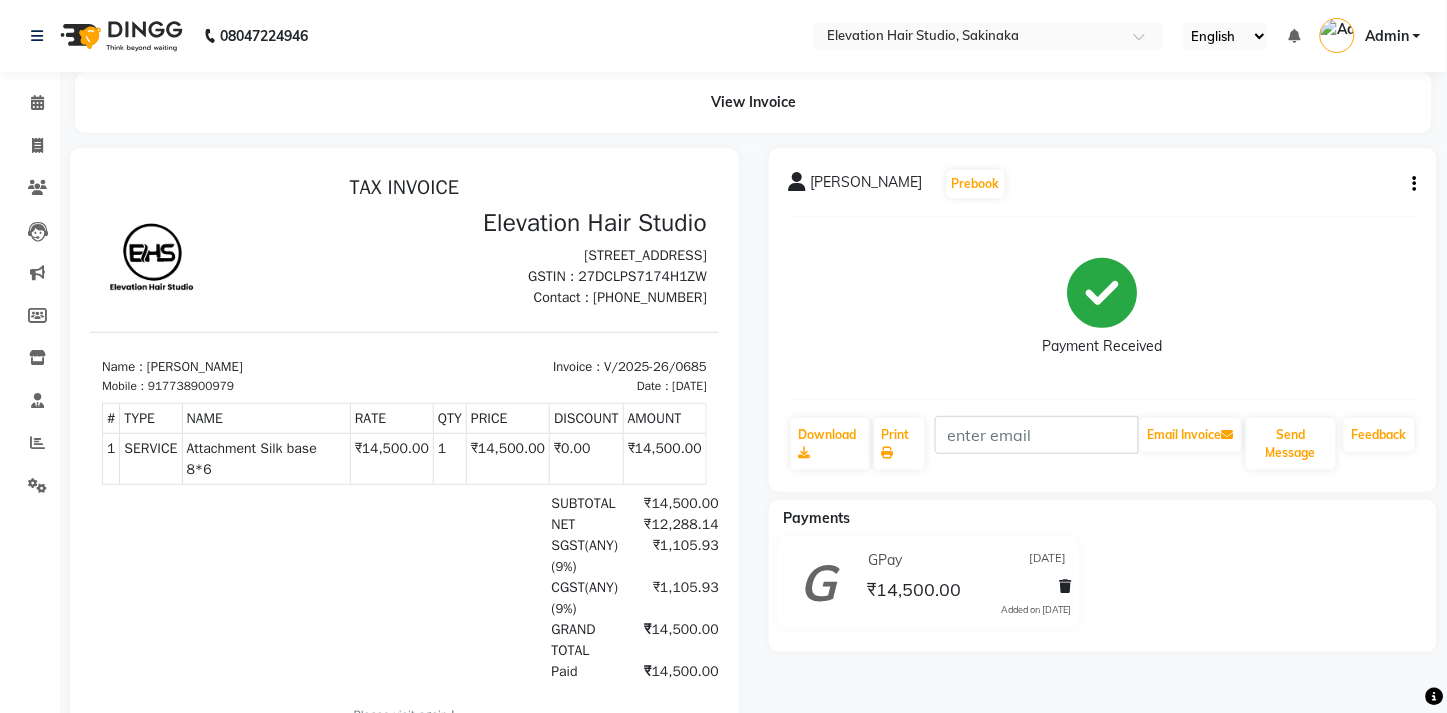 click 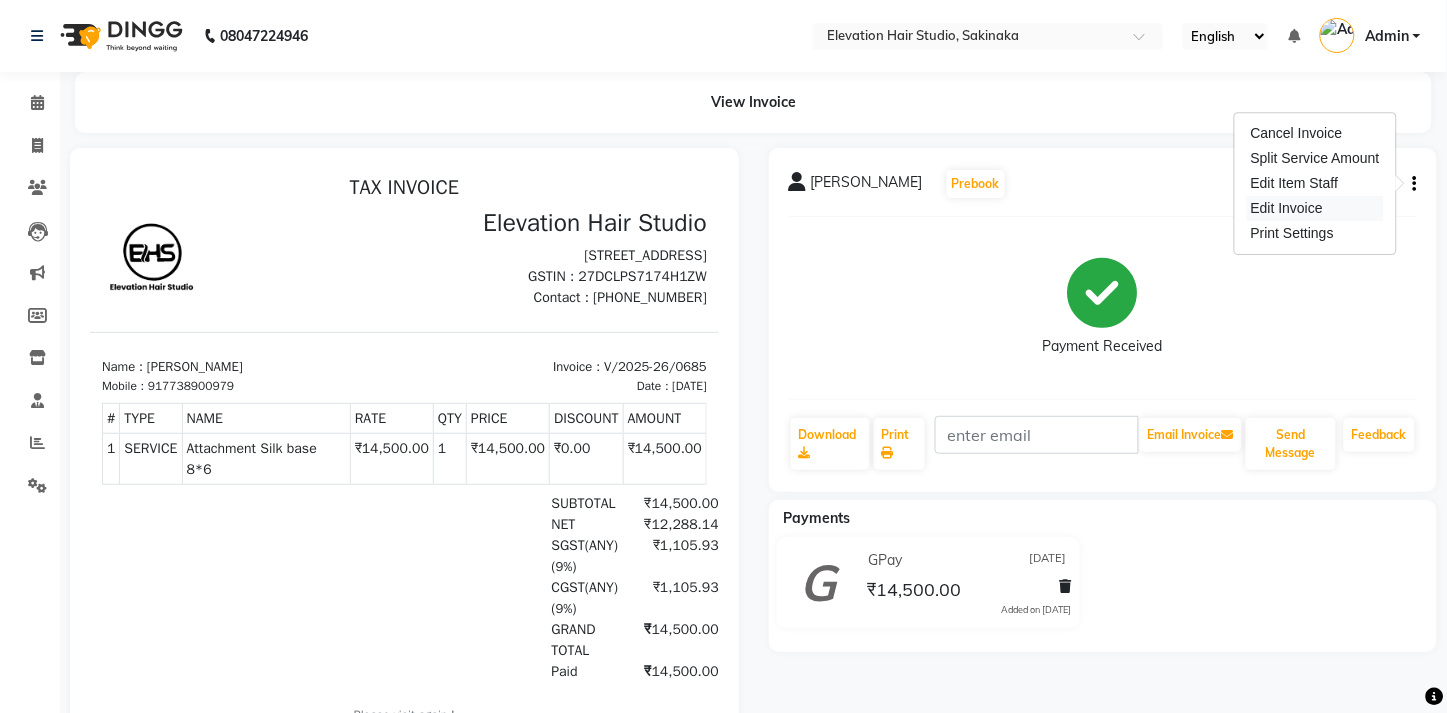 click on "Edit Invoice" at bounding box center [1315, 208] 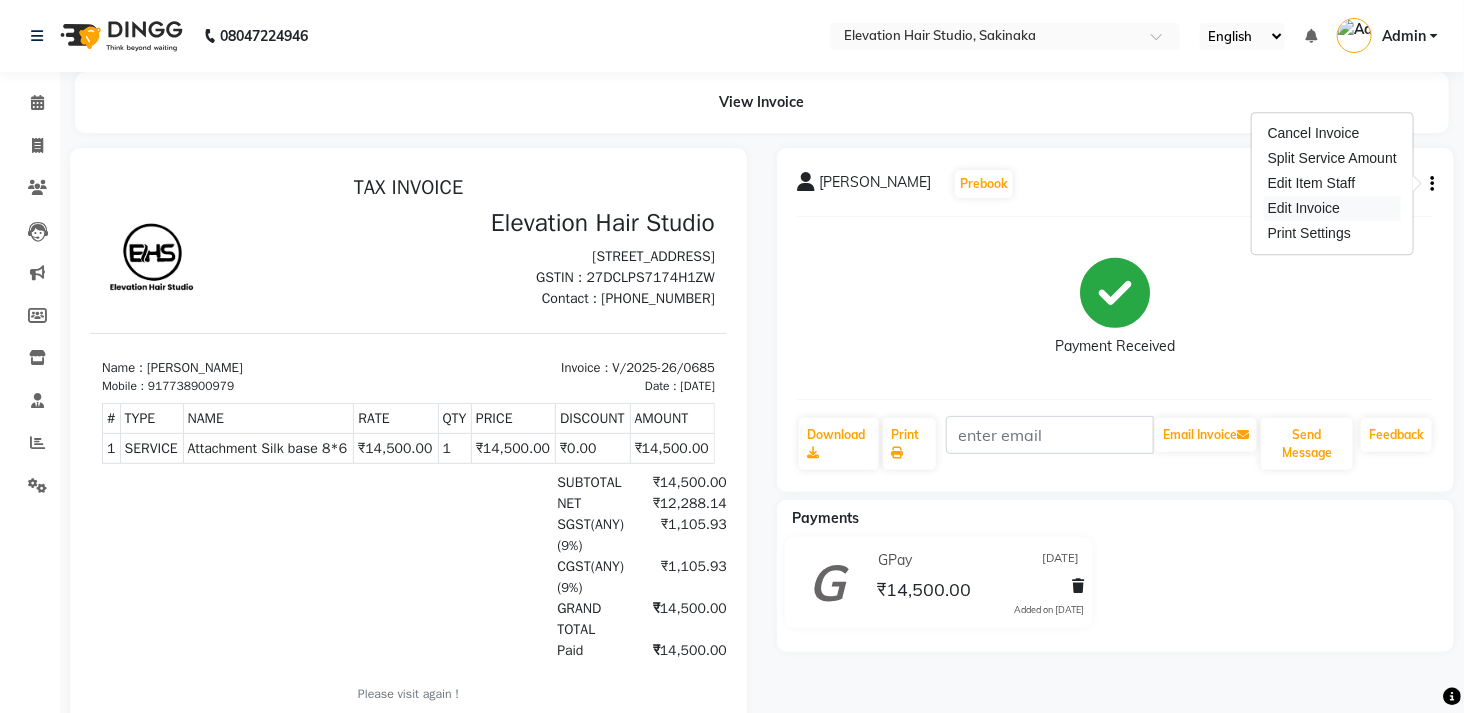 select on "service" 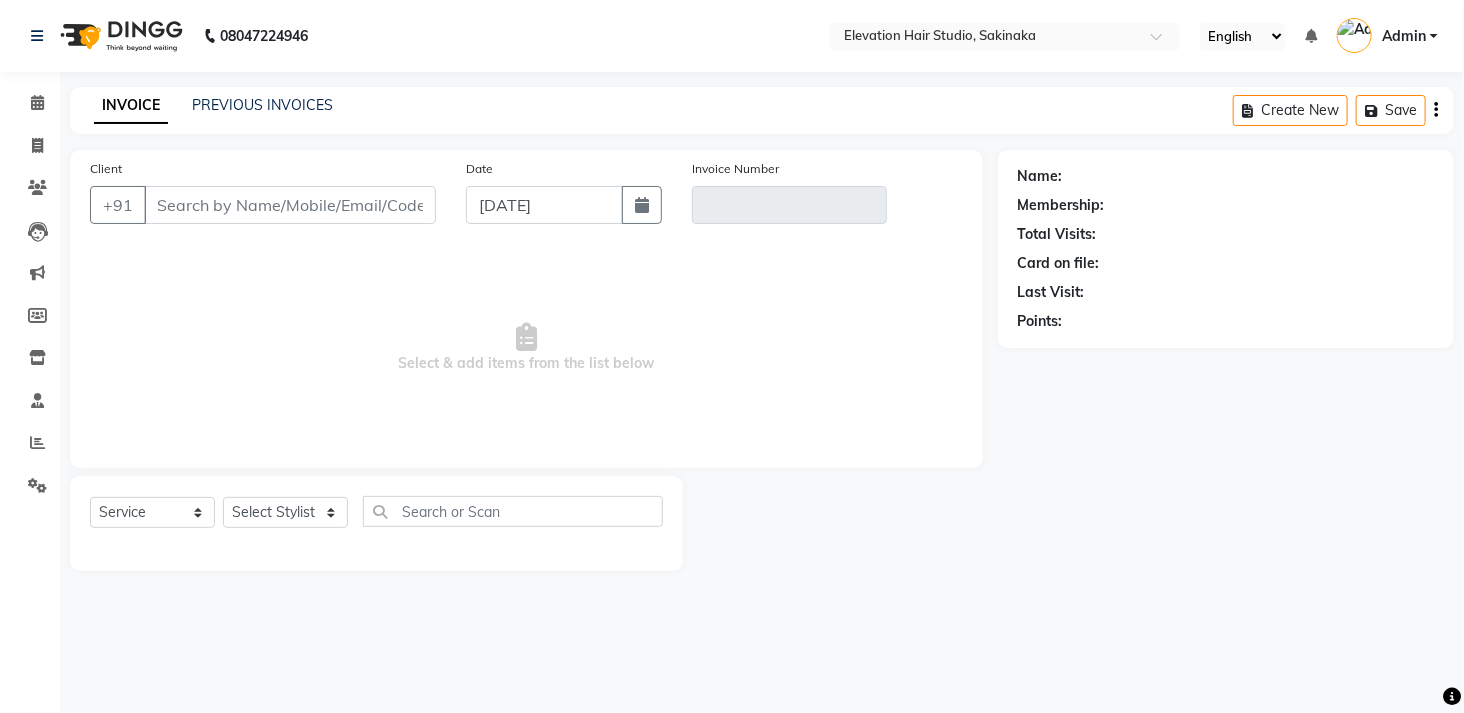 type on "7738900979" 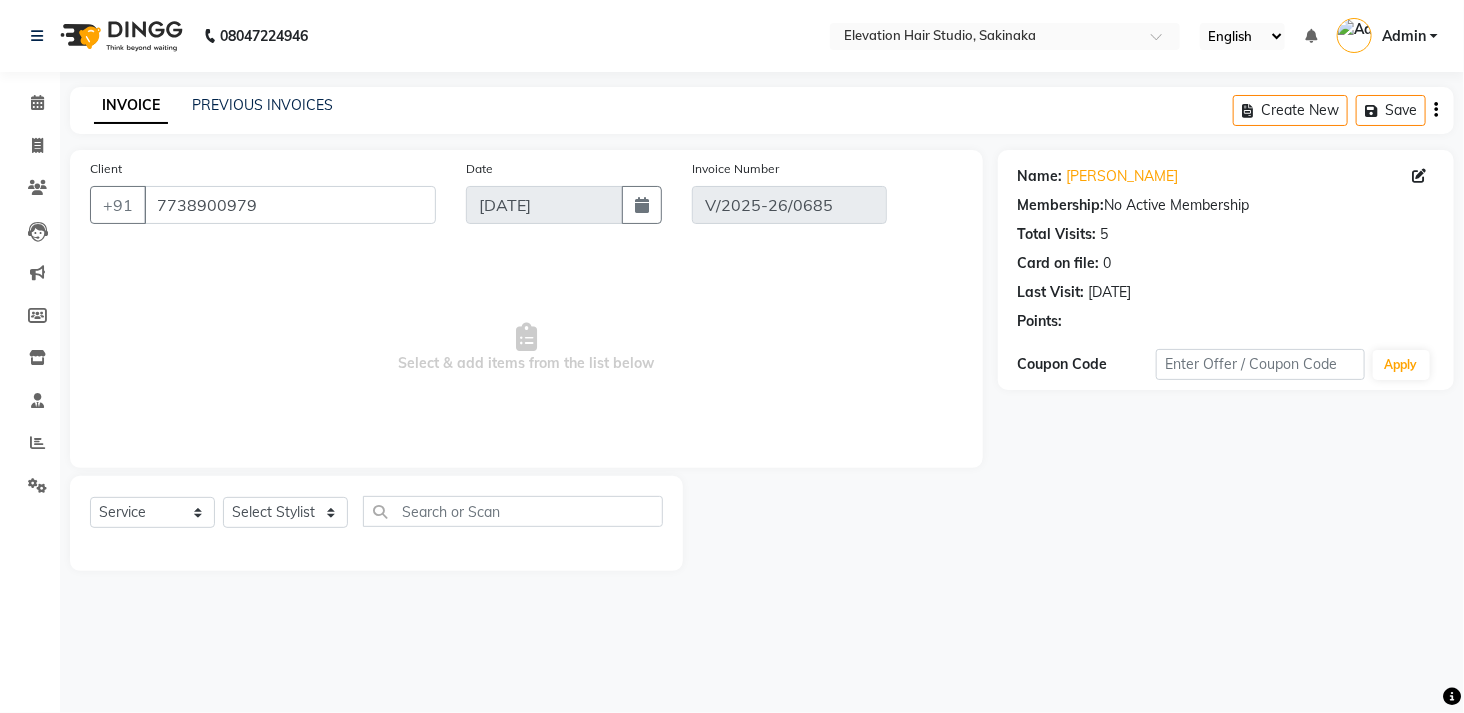 type on "[DATE]" 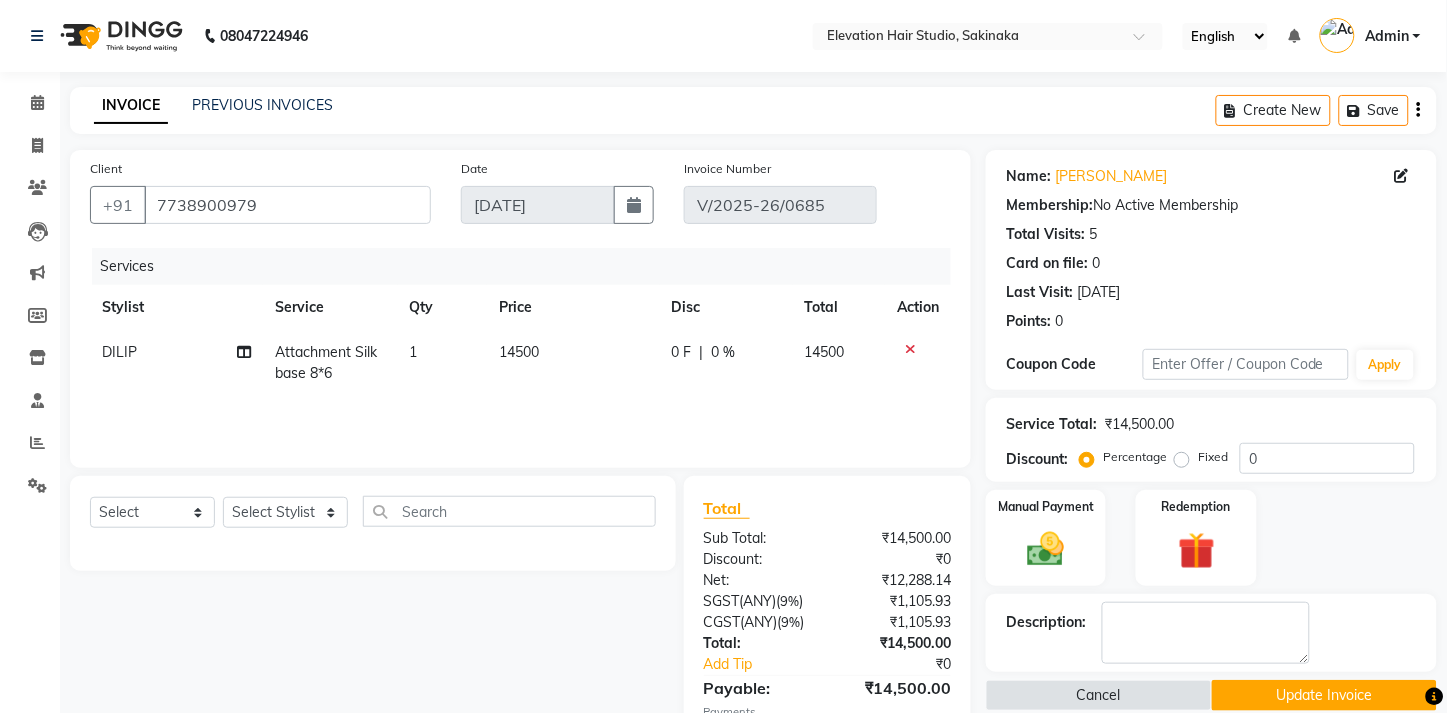 scroll, scrollTop: 128, scrollLeft: 0, axis: vertical 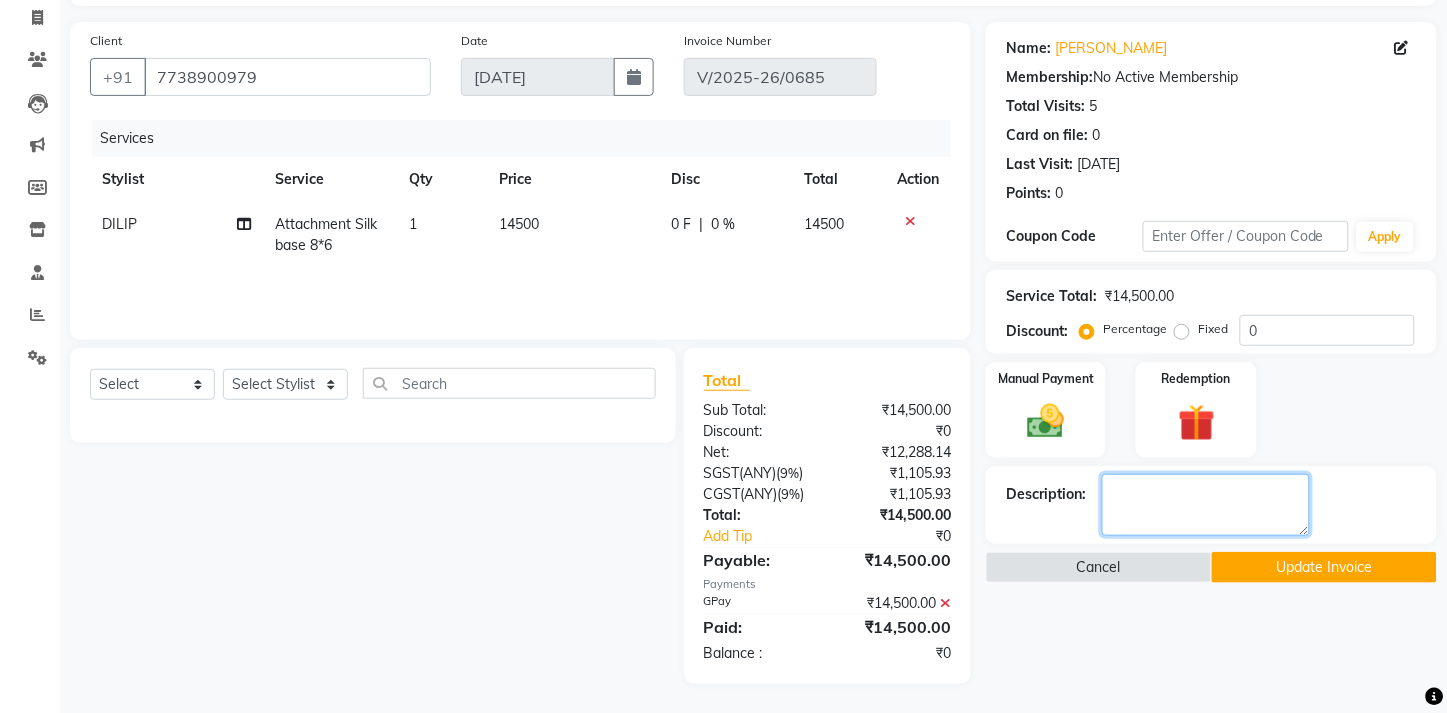 click 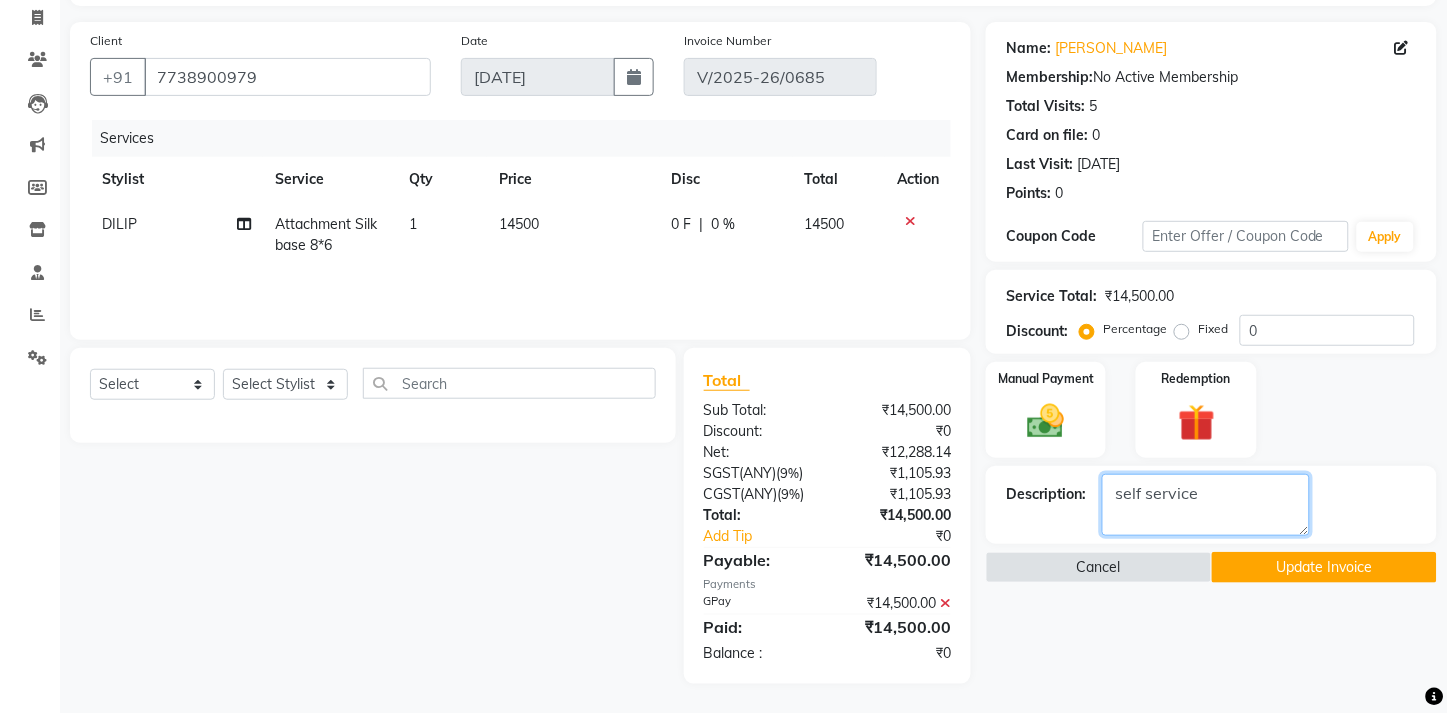 type on "self service" 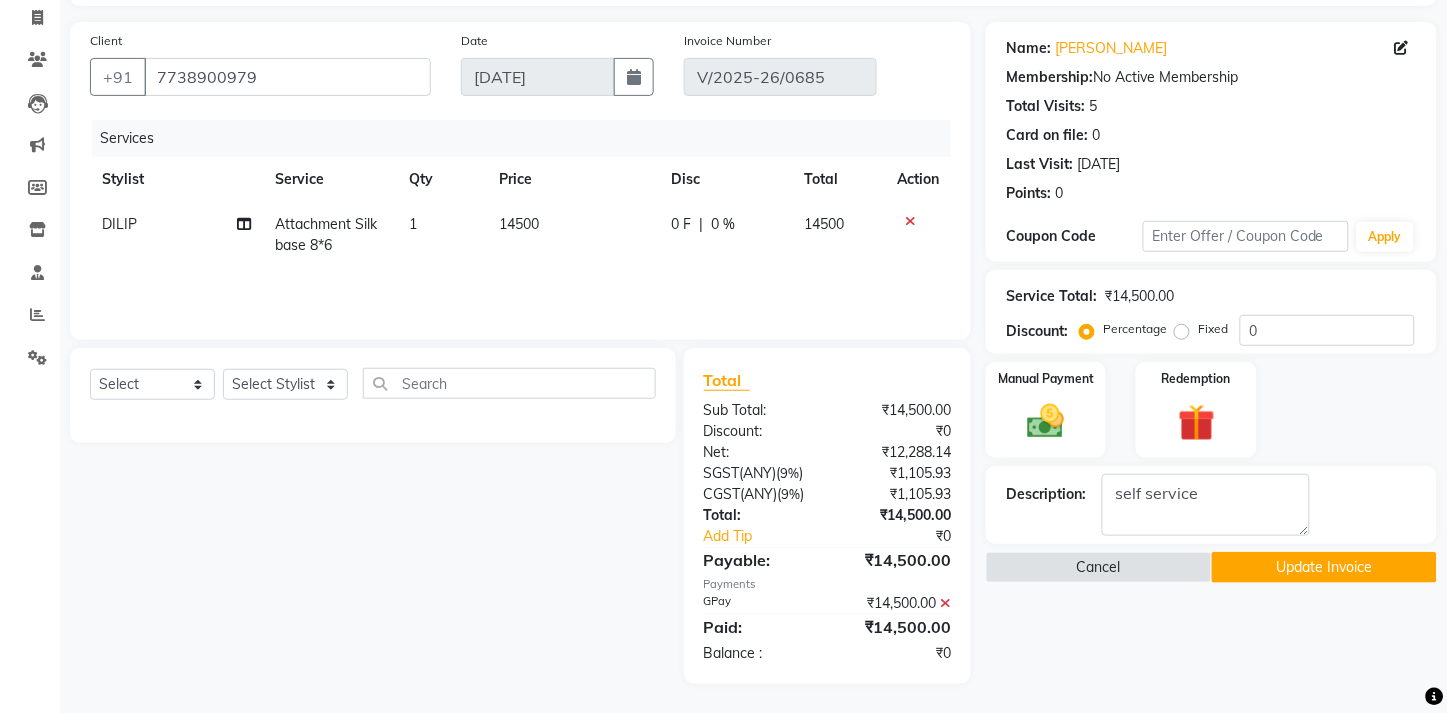 drag, startPoint x: 1073, startPoint y: 687, endPoint x: 1356, endPoint y: 580, distance: 302.55246 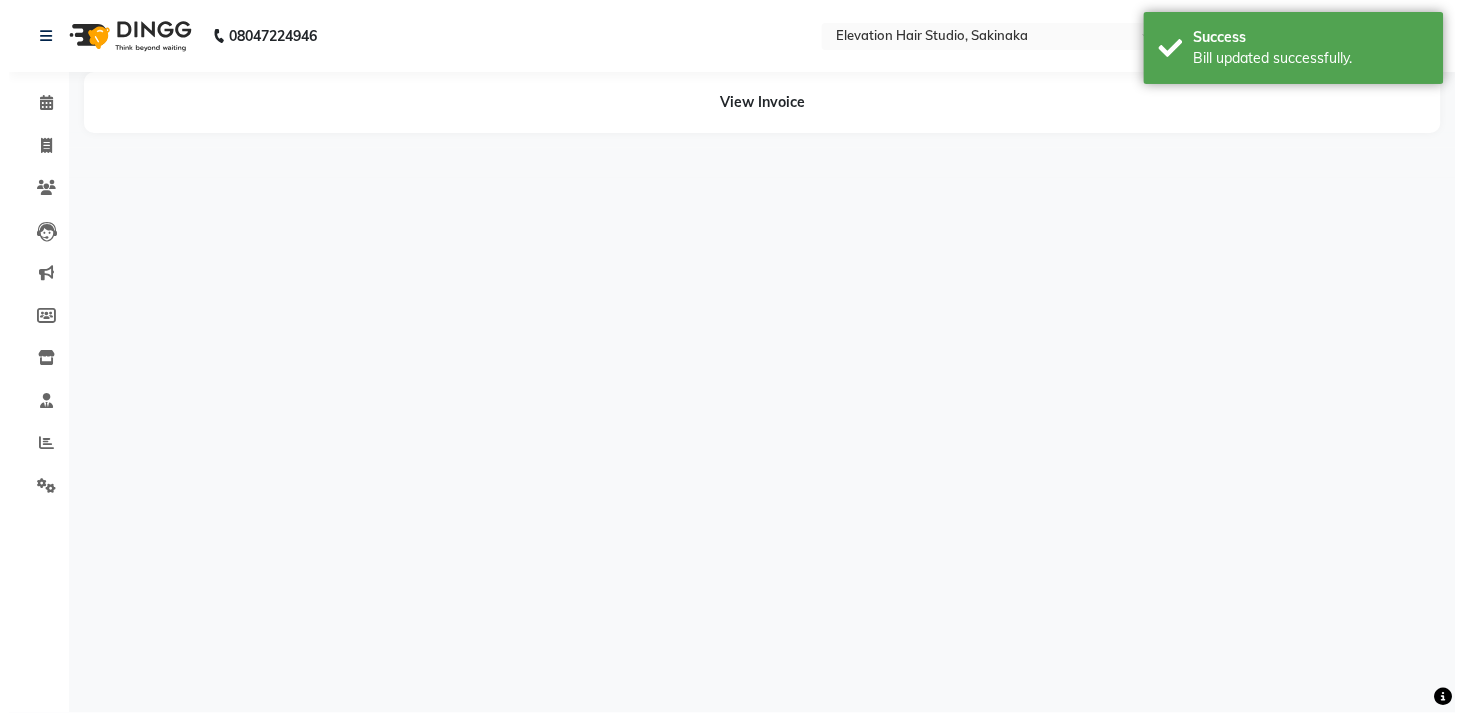 scroll, scrollTop: 0, scrollLeft: 0, axis: both 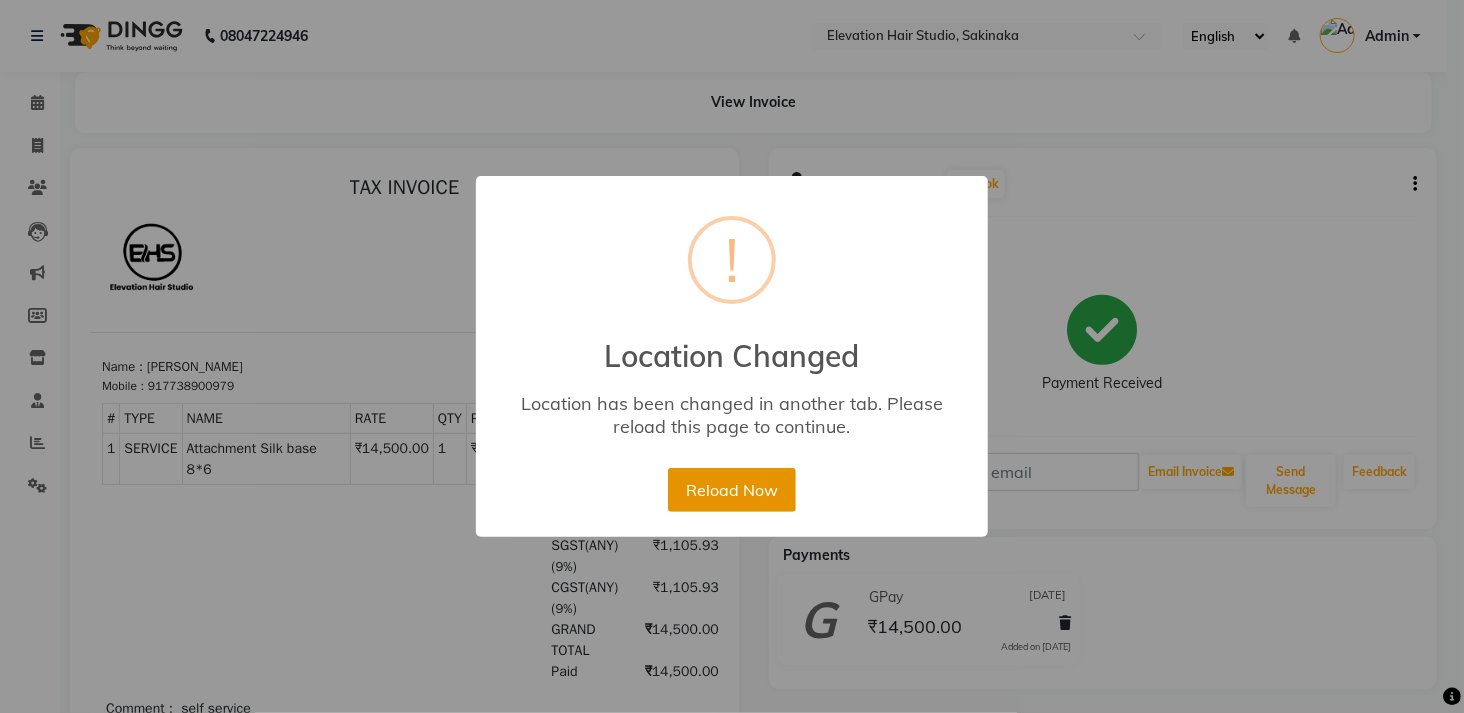 click on "Reload Now" at bounding box center [731, 490] 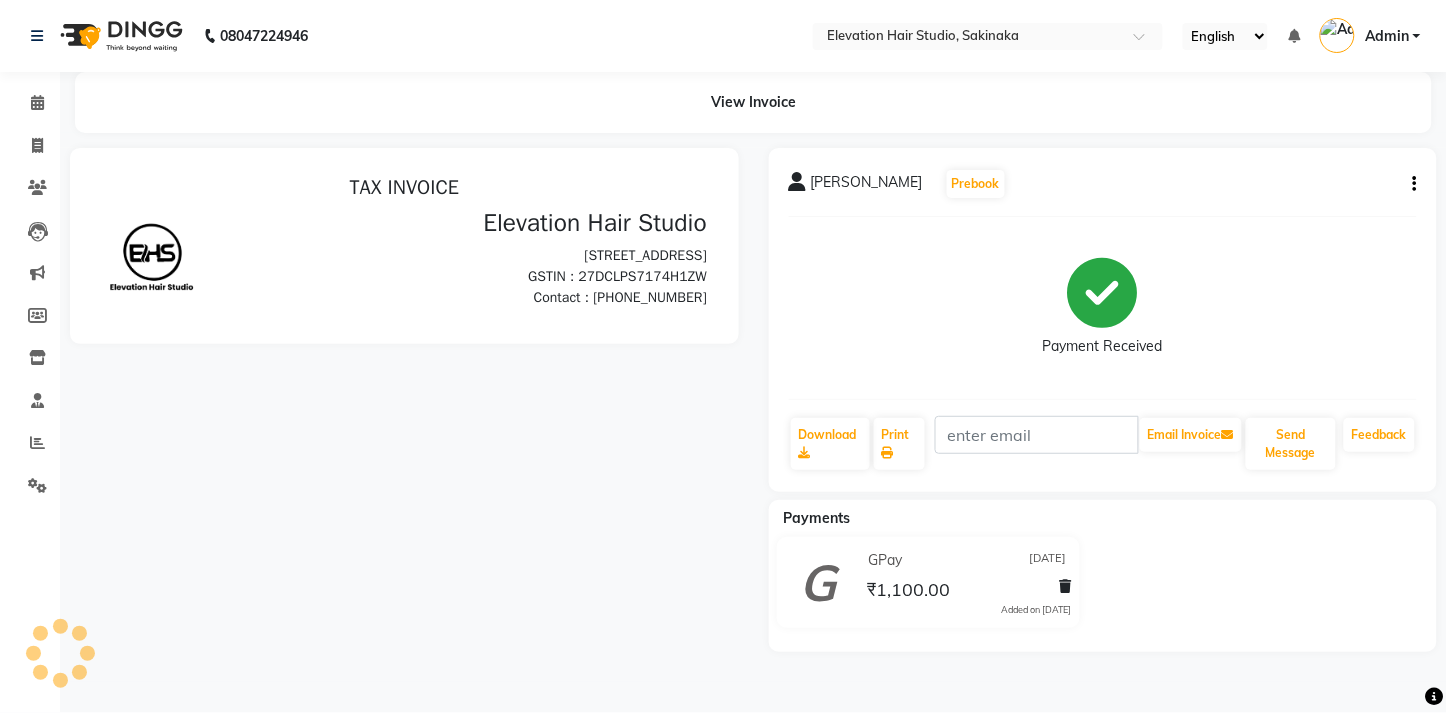 scroll, scrollTop: 0, scrollLeft: 0, axis: both 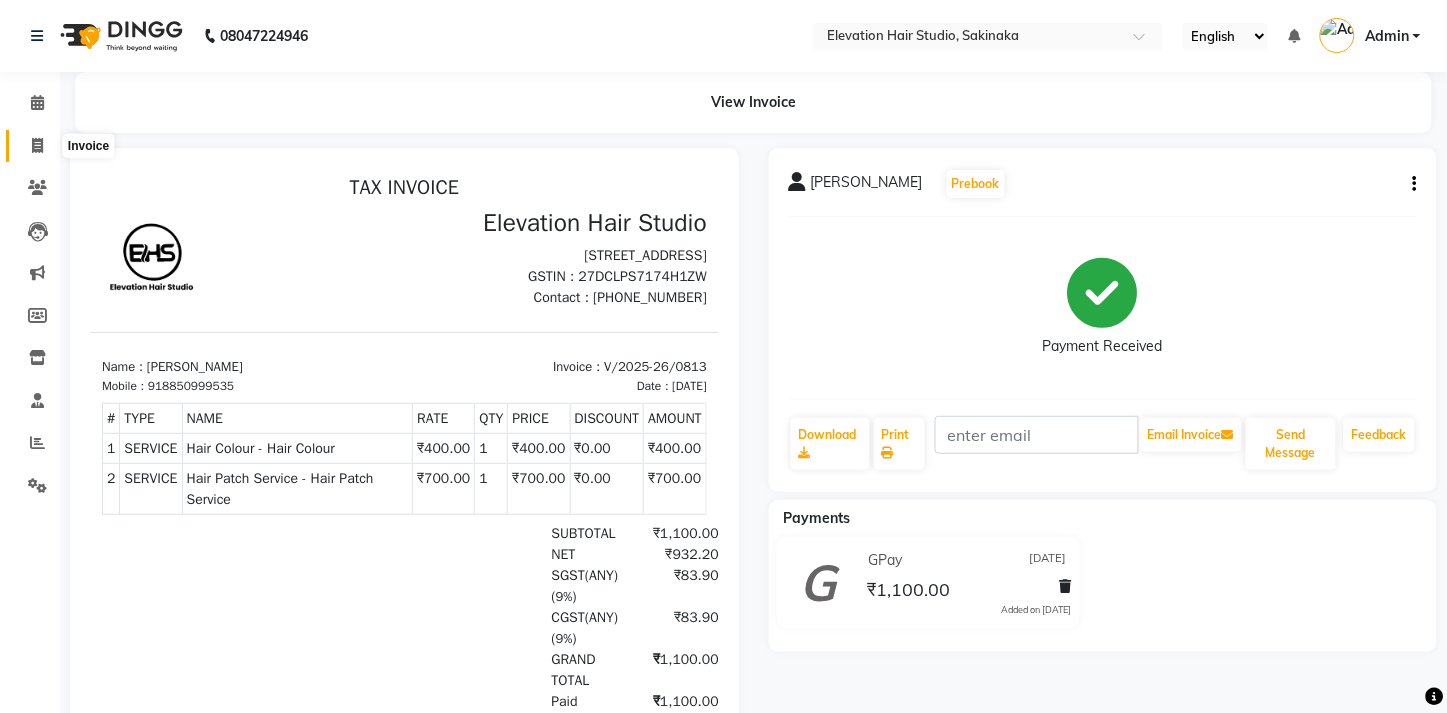 click 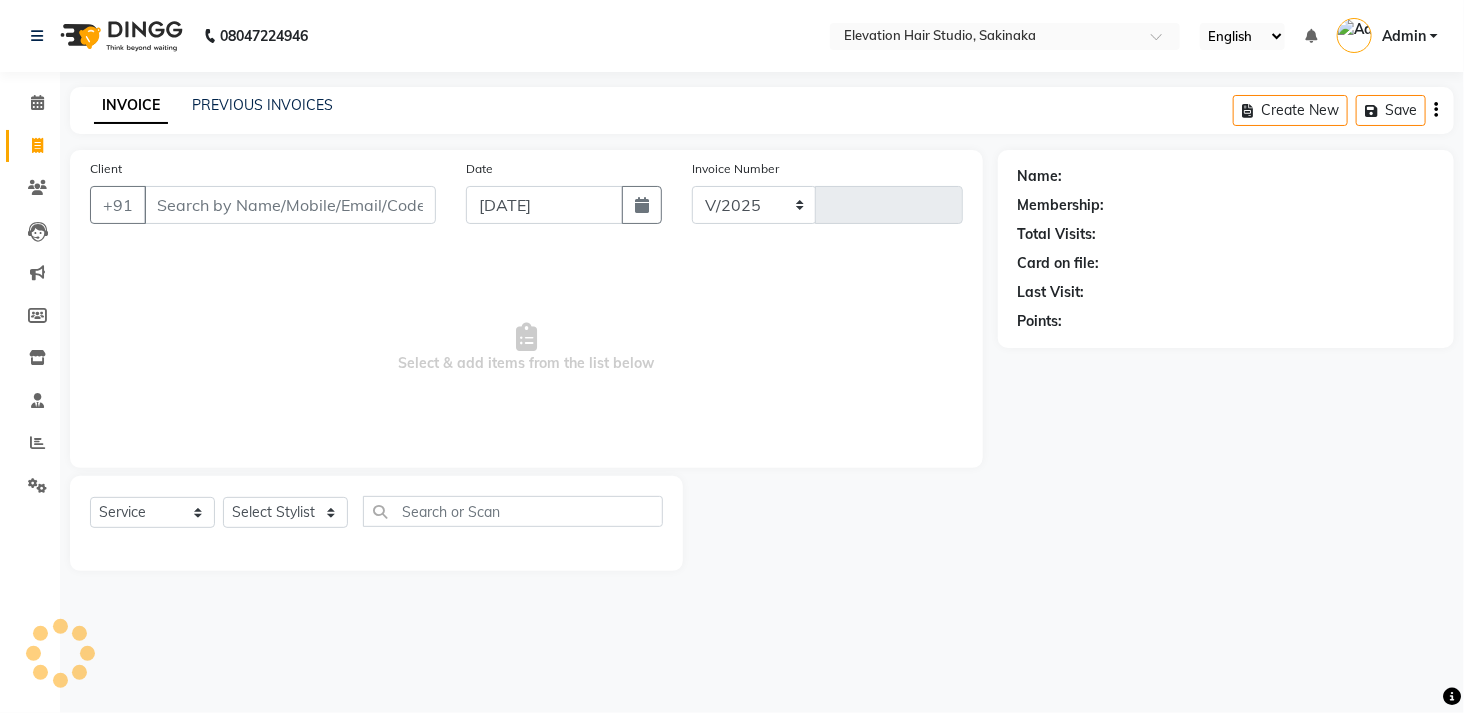 select on "4949" 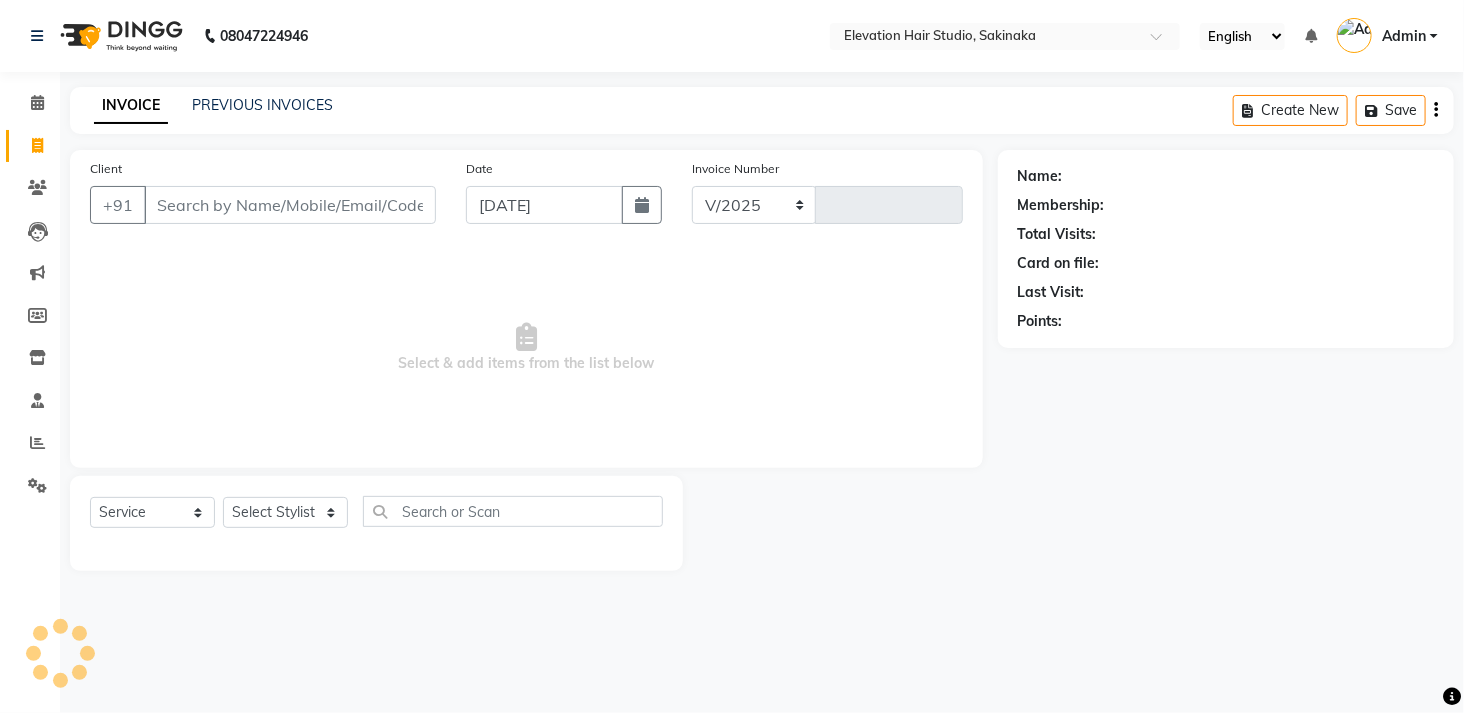 type on "1065" 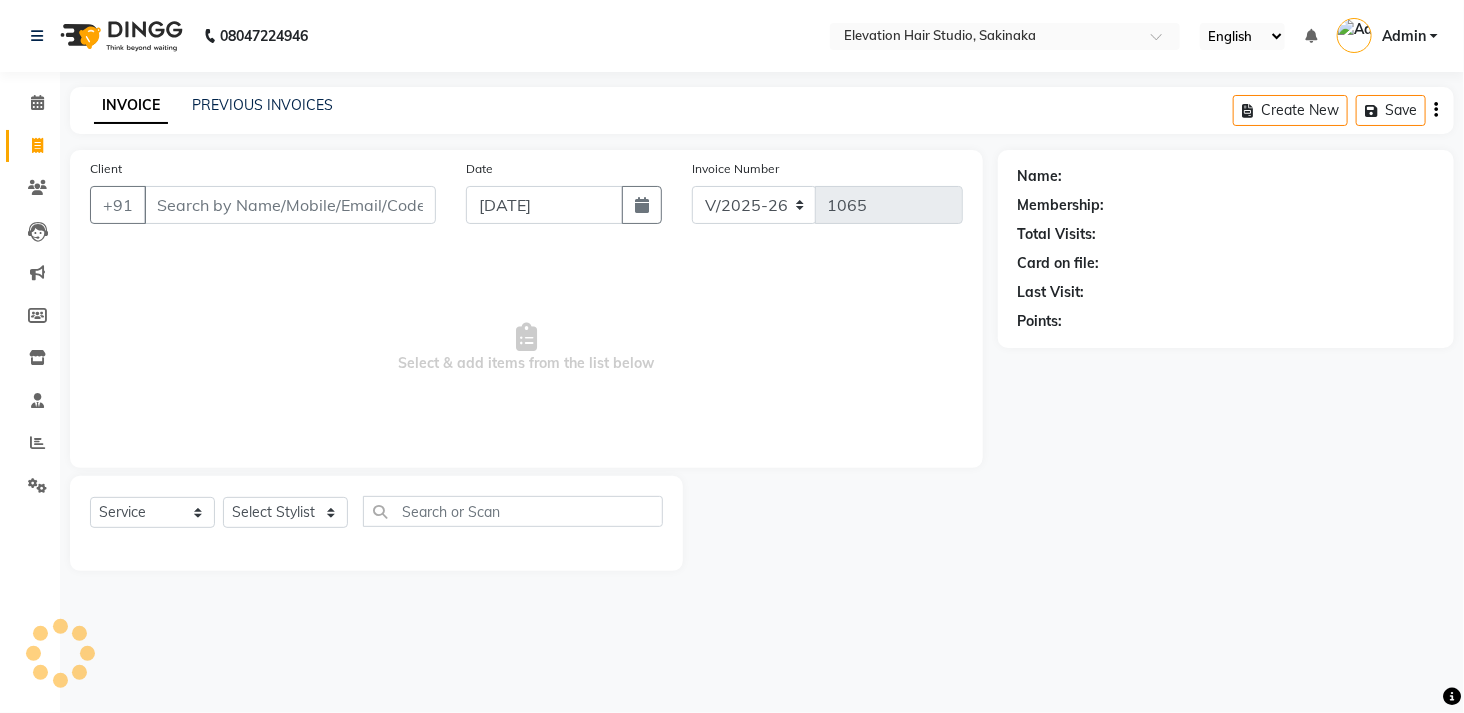 click on "Client" at bounding box center [290, 205] 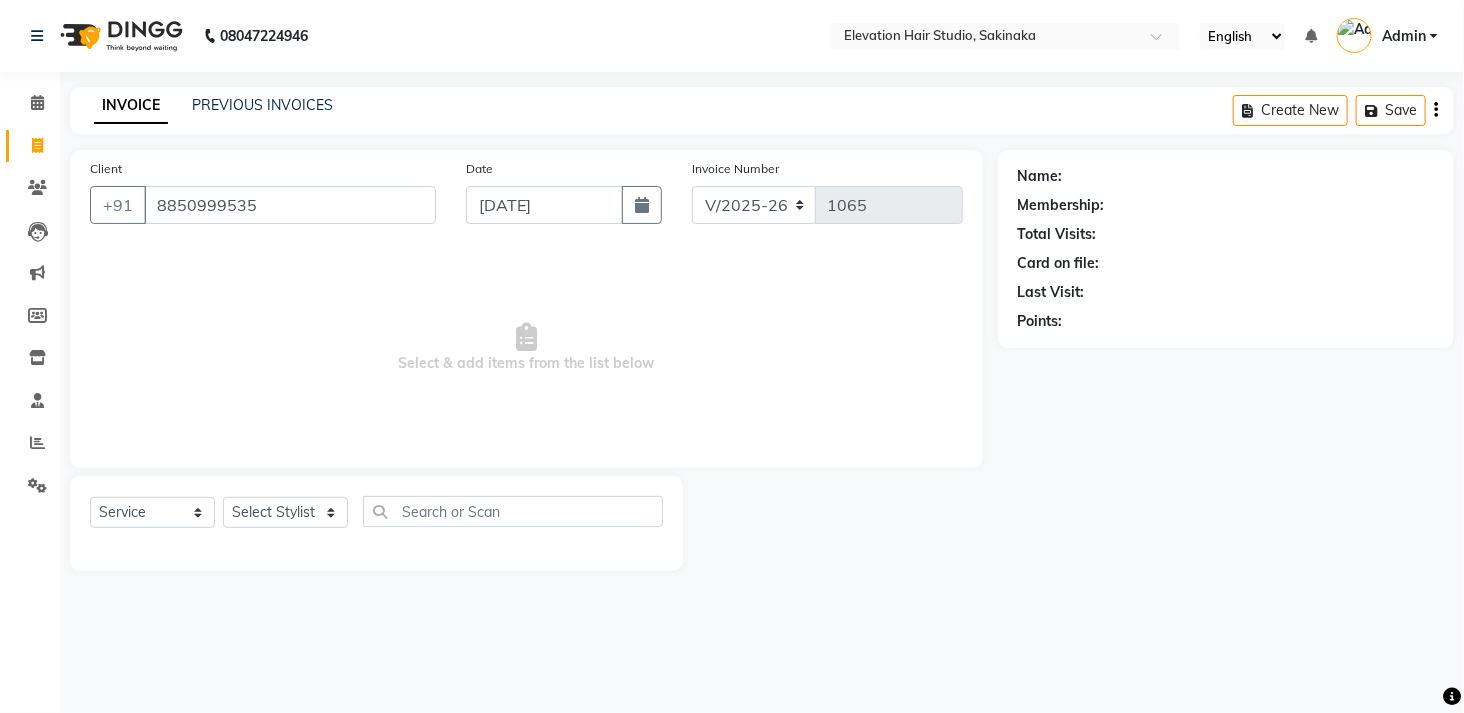 type on "8850999535" 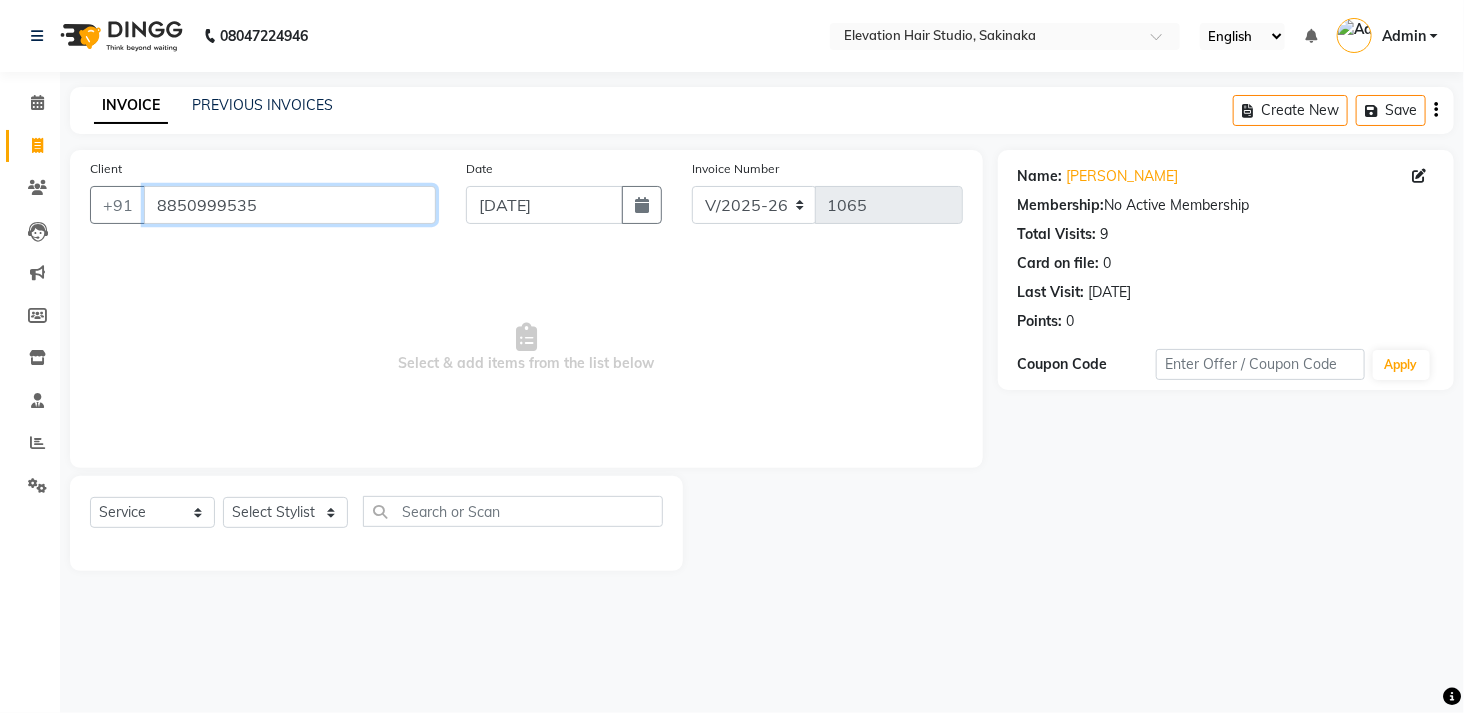 click on "8850999535" at bounding box center (290, 205) 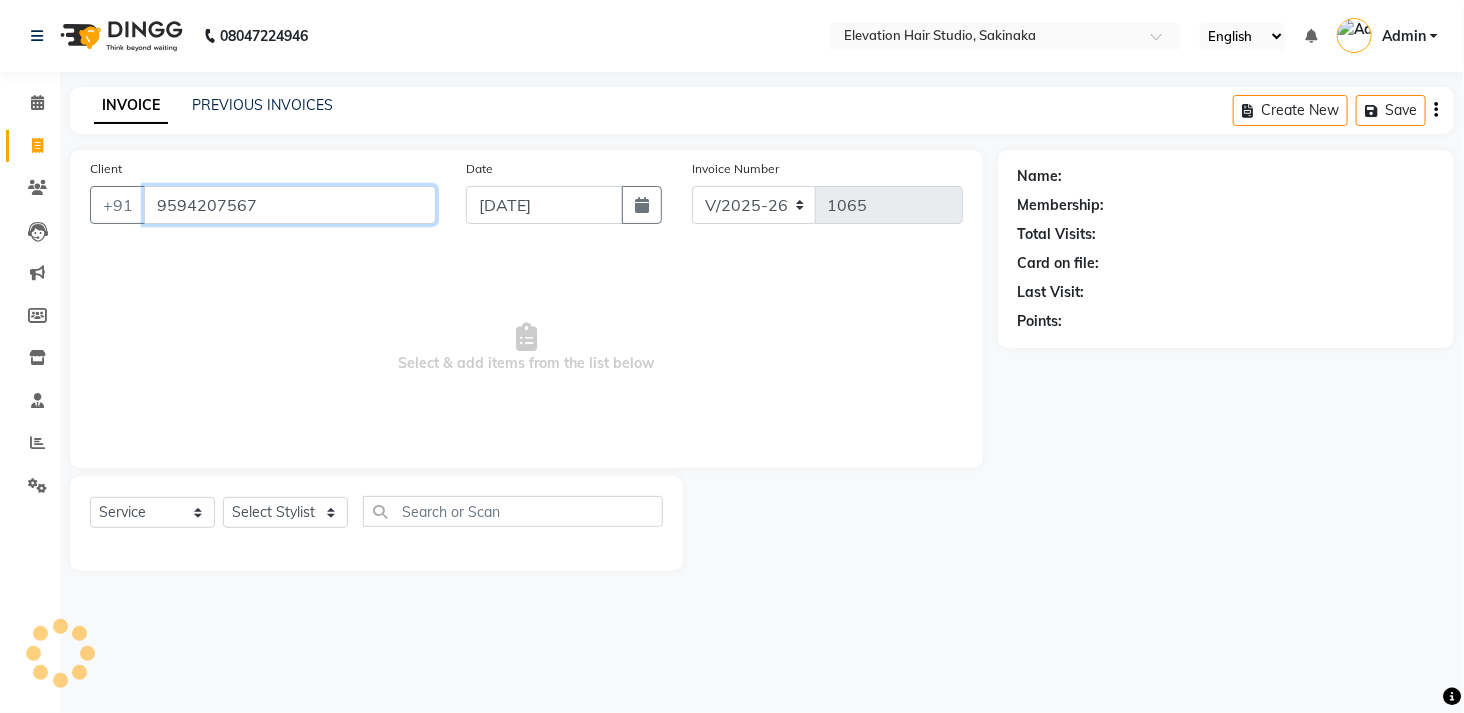 type on "9594207567" 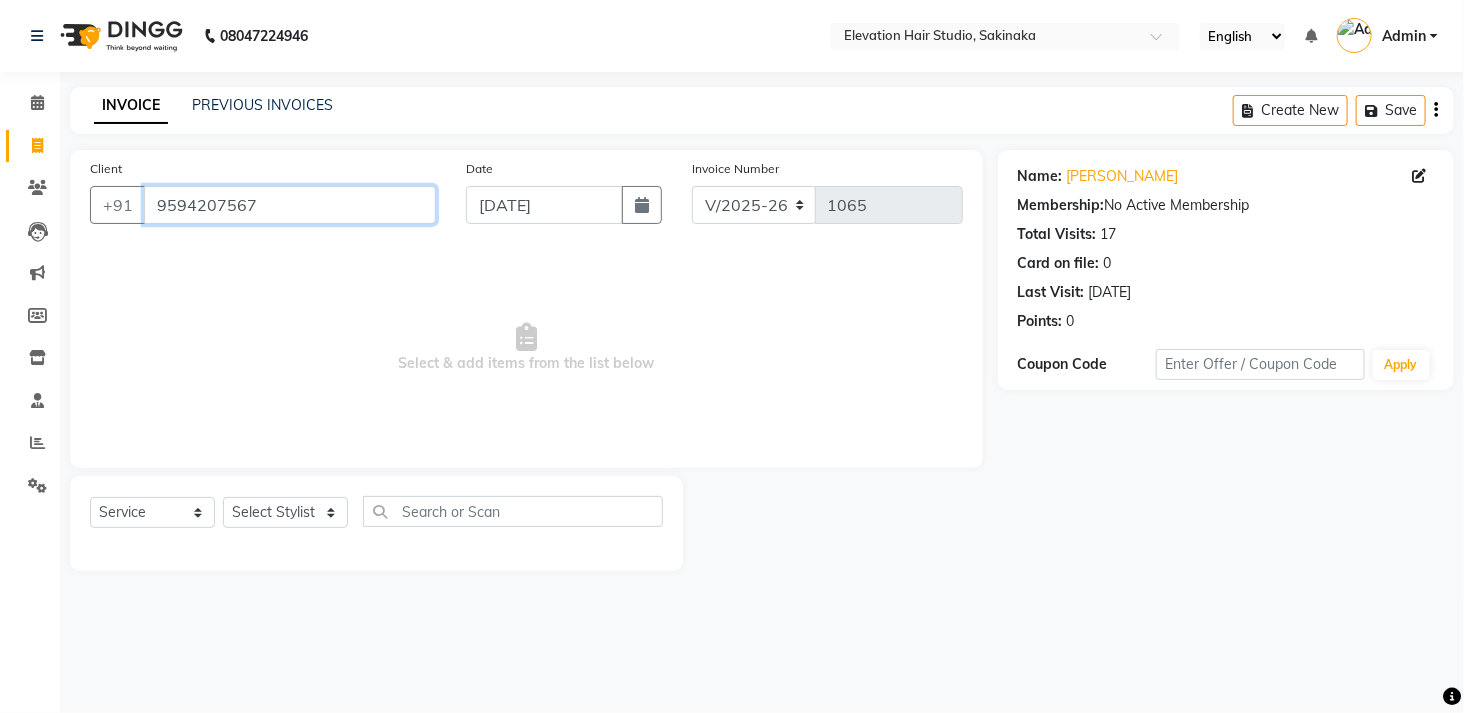 click on "9594207567" at bounding box center (290, 205) 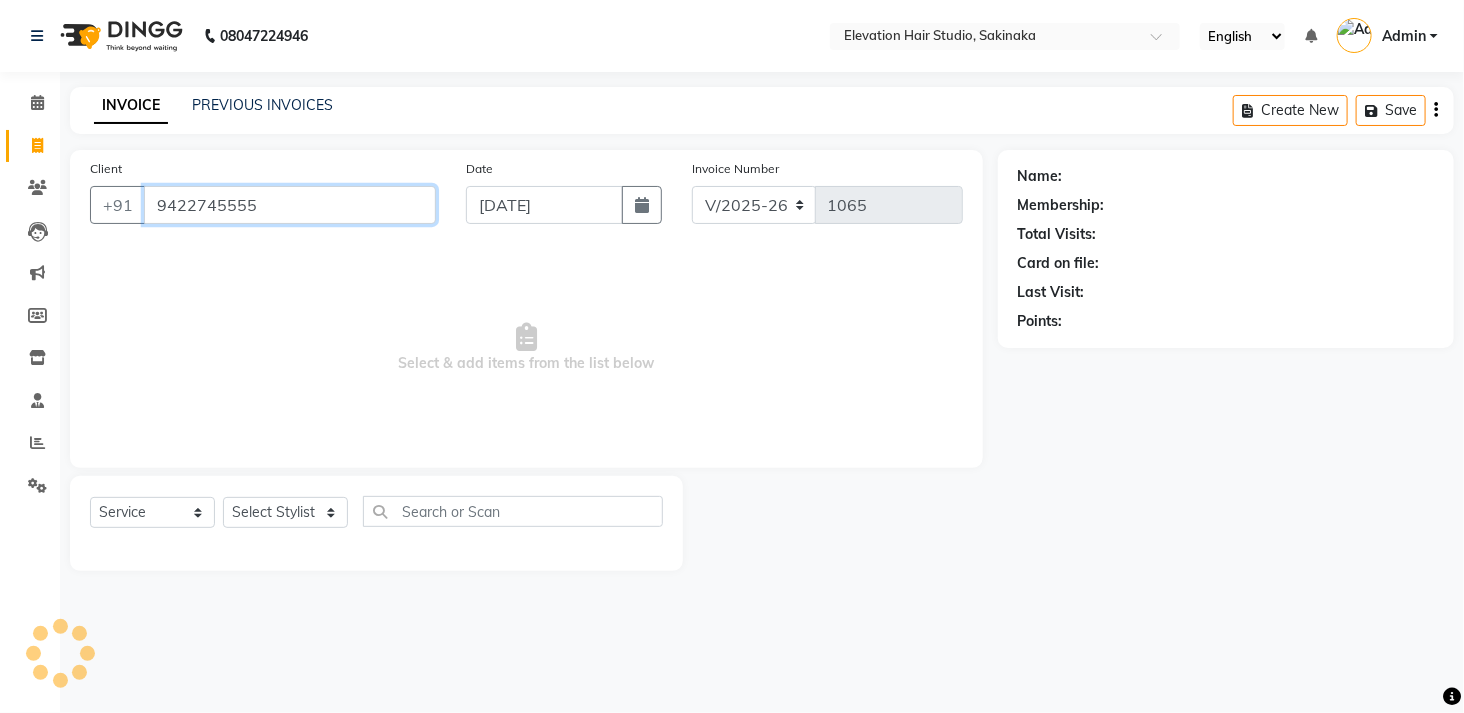 type on "9422745555" 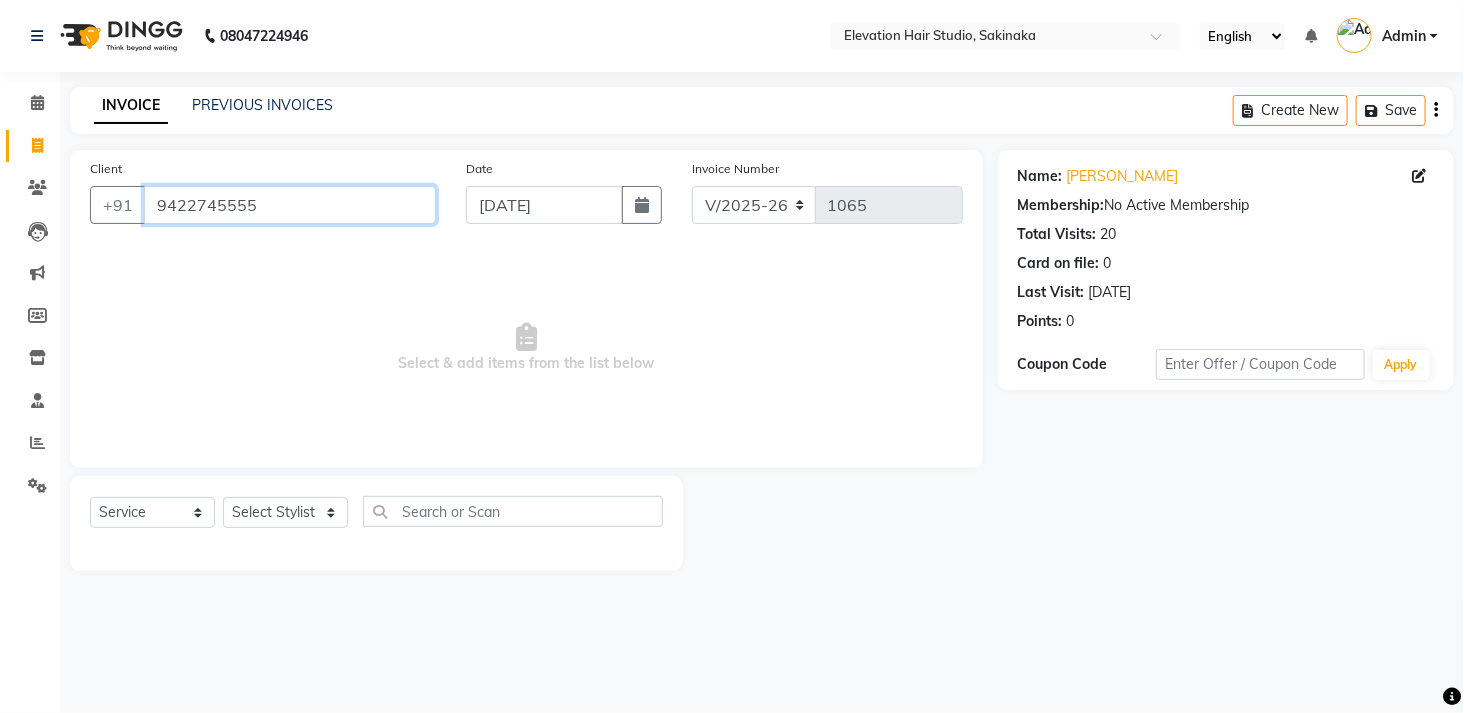 click on "9422745555" at bounding box center (290, 205) 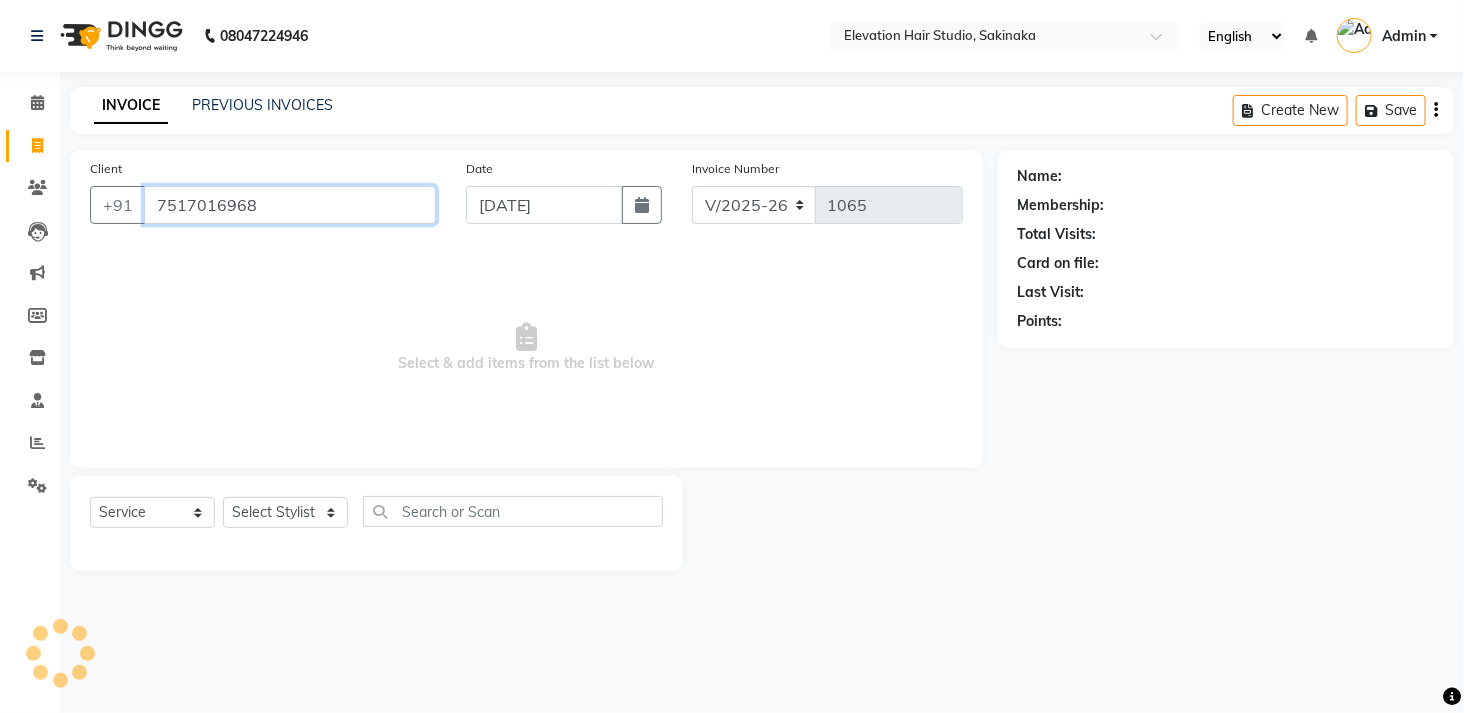 type on "7517016968" 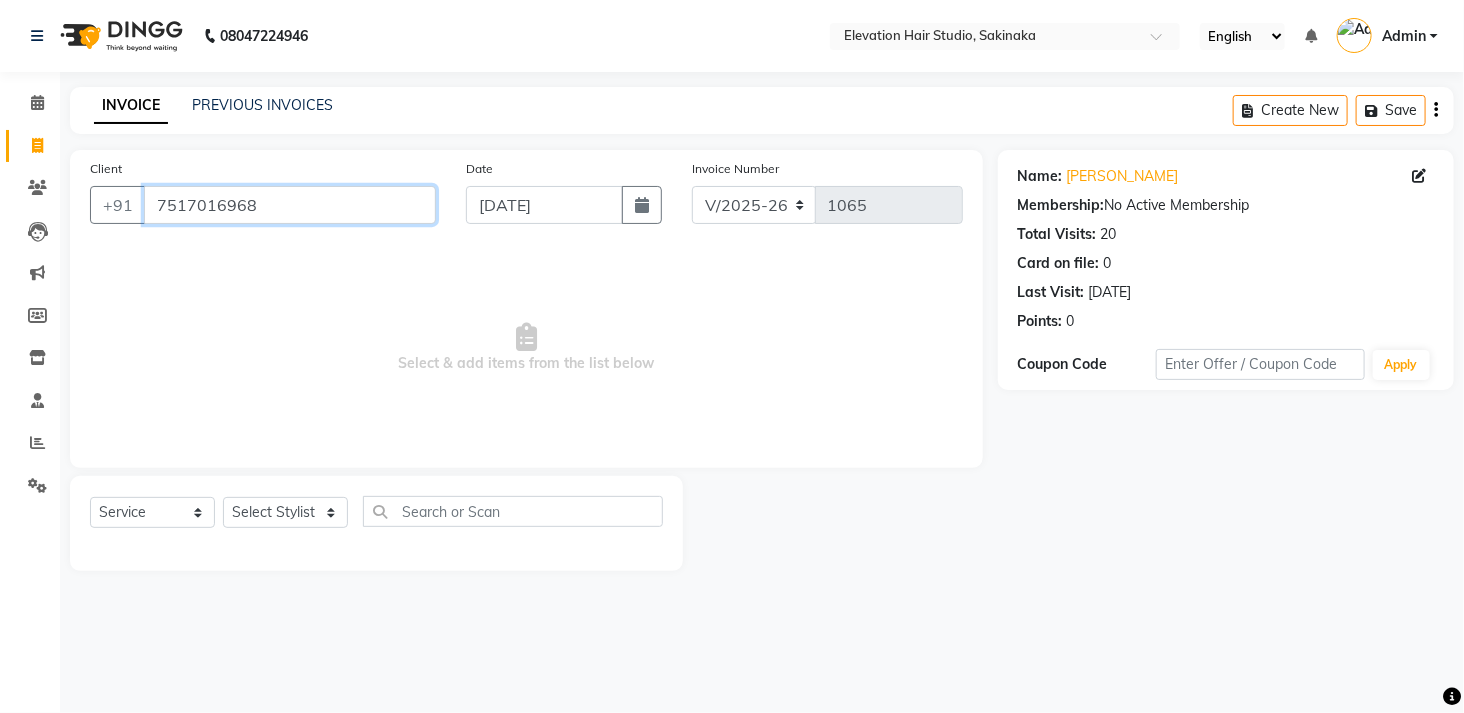 click on "7517016968" at bounding box center (290, 205) 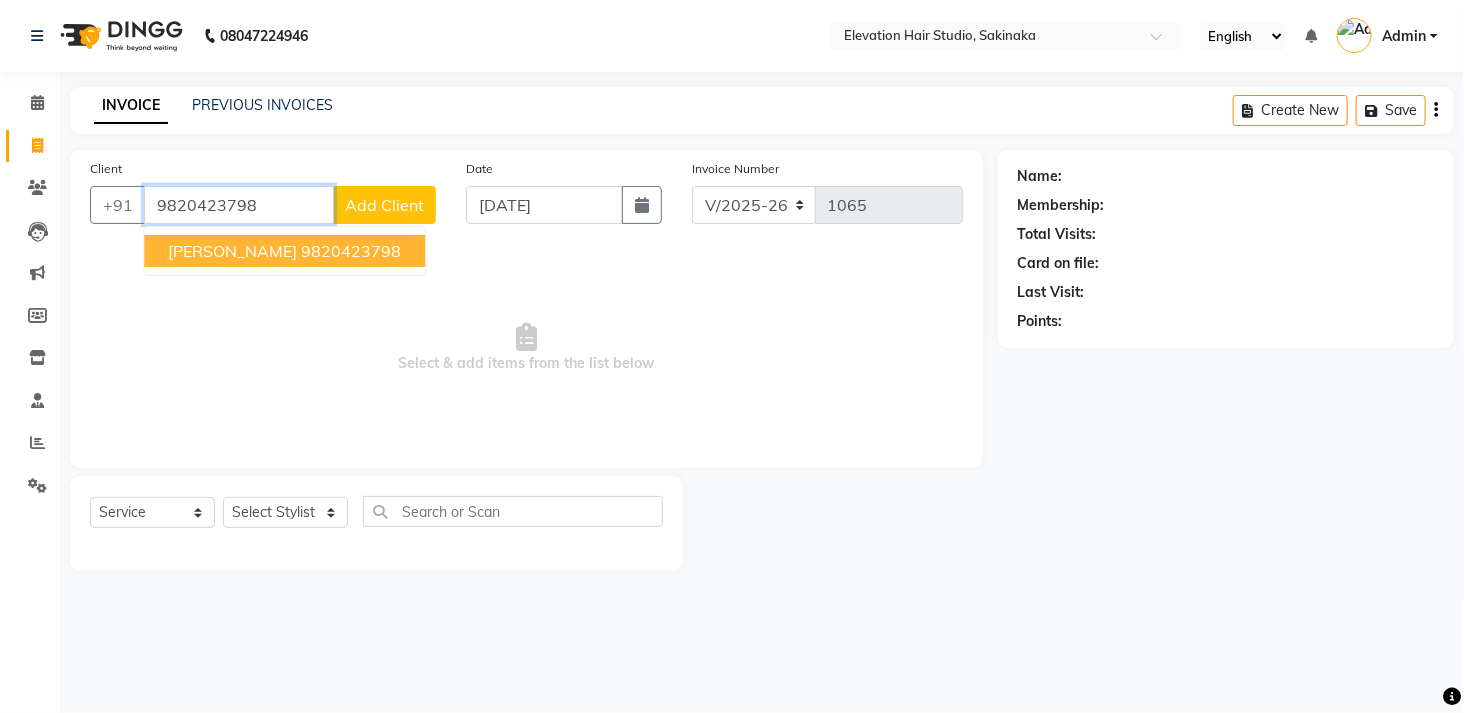 type on "9820423798" 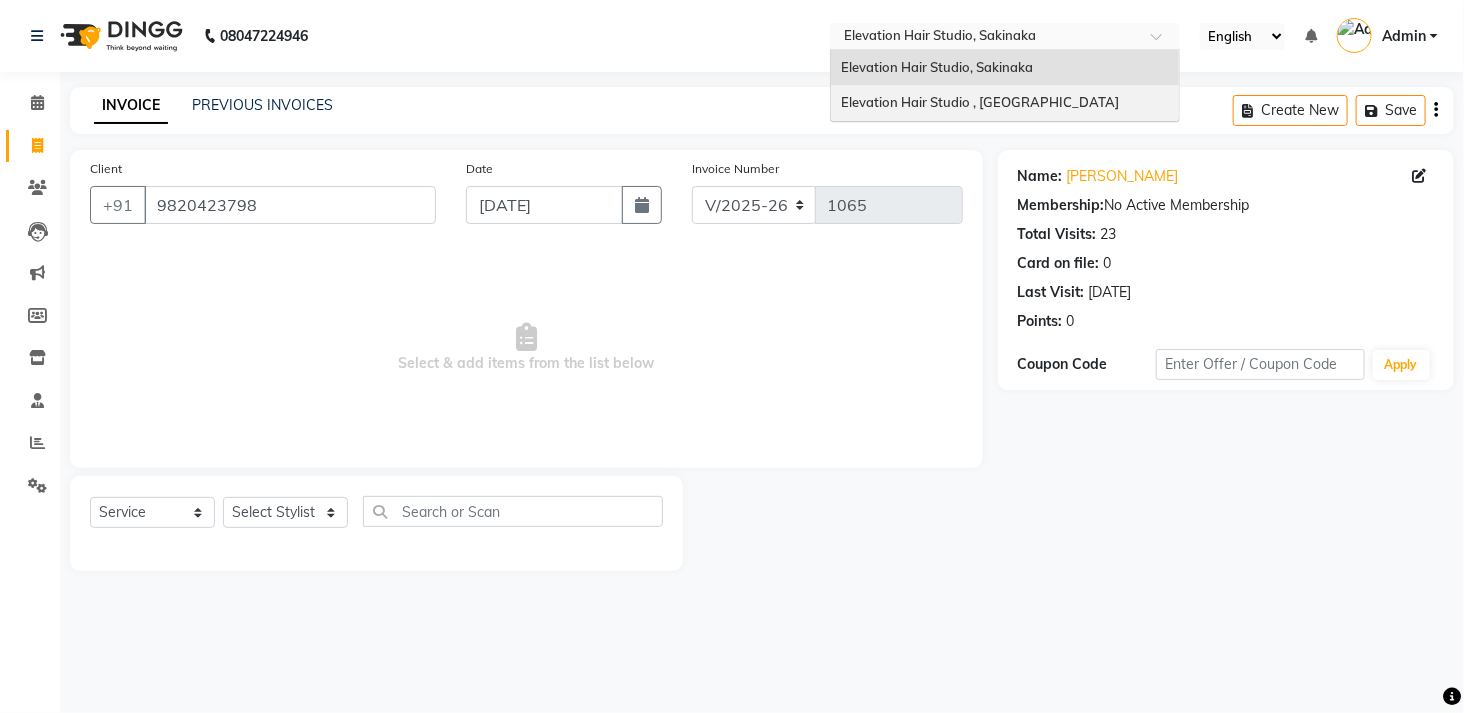 drag, startPoint x: 1033, startPoint y: 43, endPoint x: 980, endPoint y: 110, distance: 85.42833 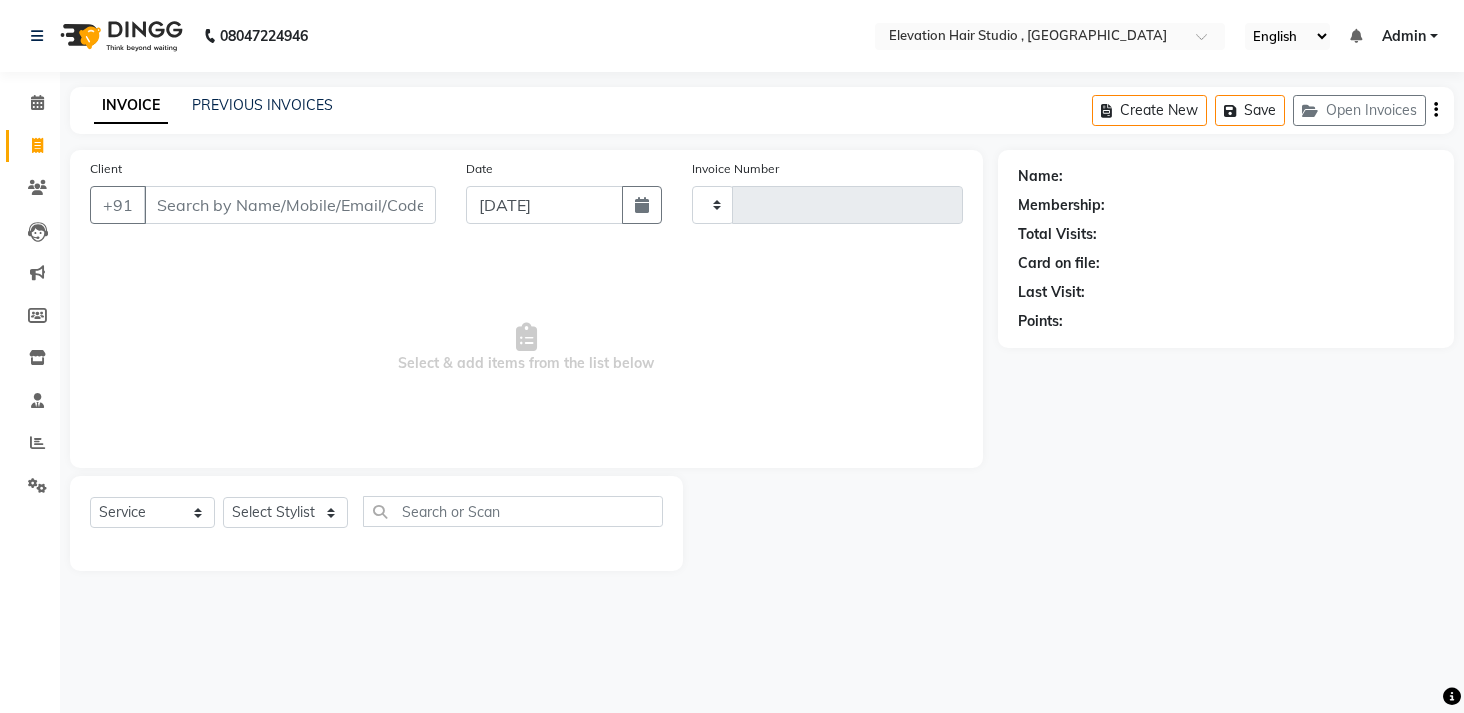 select on "service" 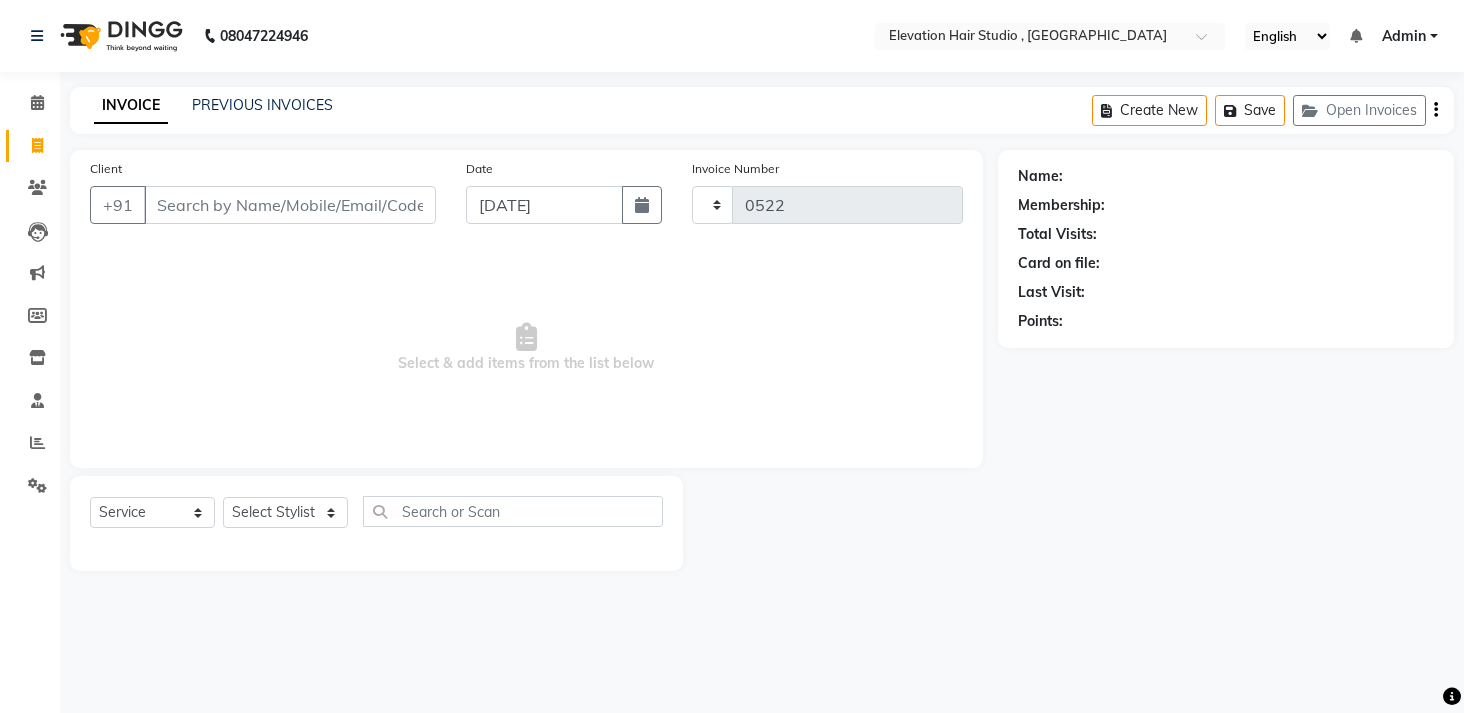 scroll, scrollTop: 0, scrollLeft: 0, axis: both 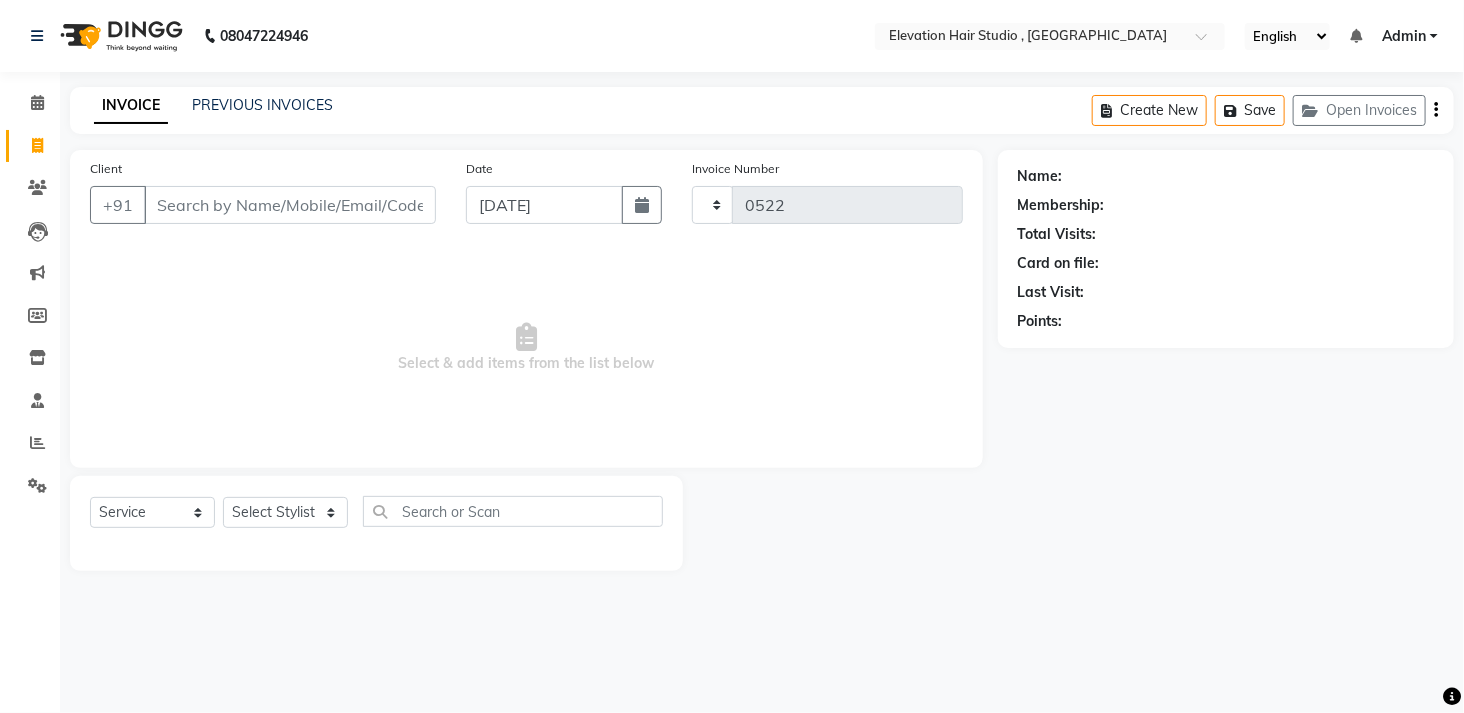 select on "6886" 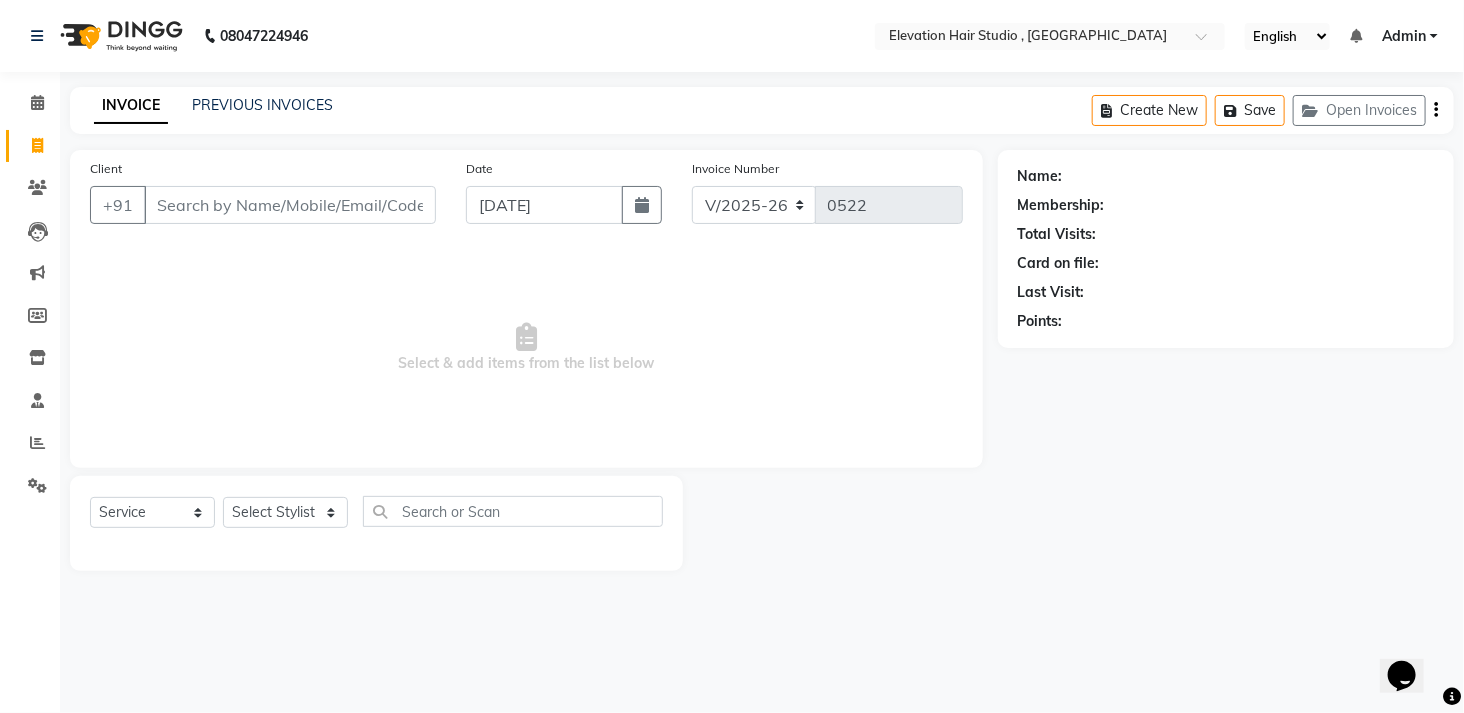 scroll, scrollTop: 0, scrollLeft: 0, axis: both 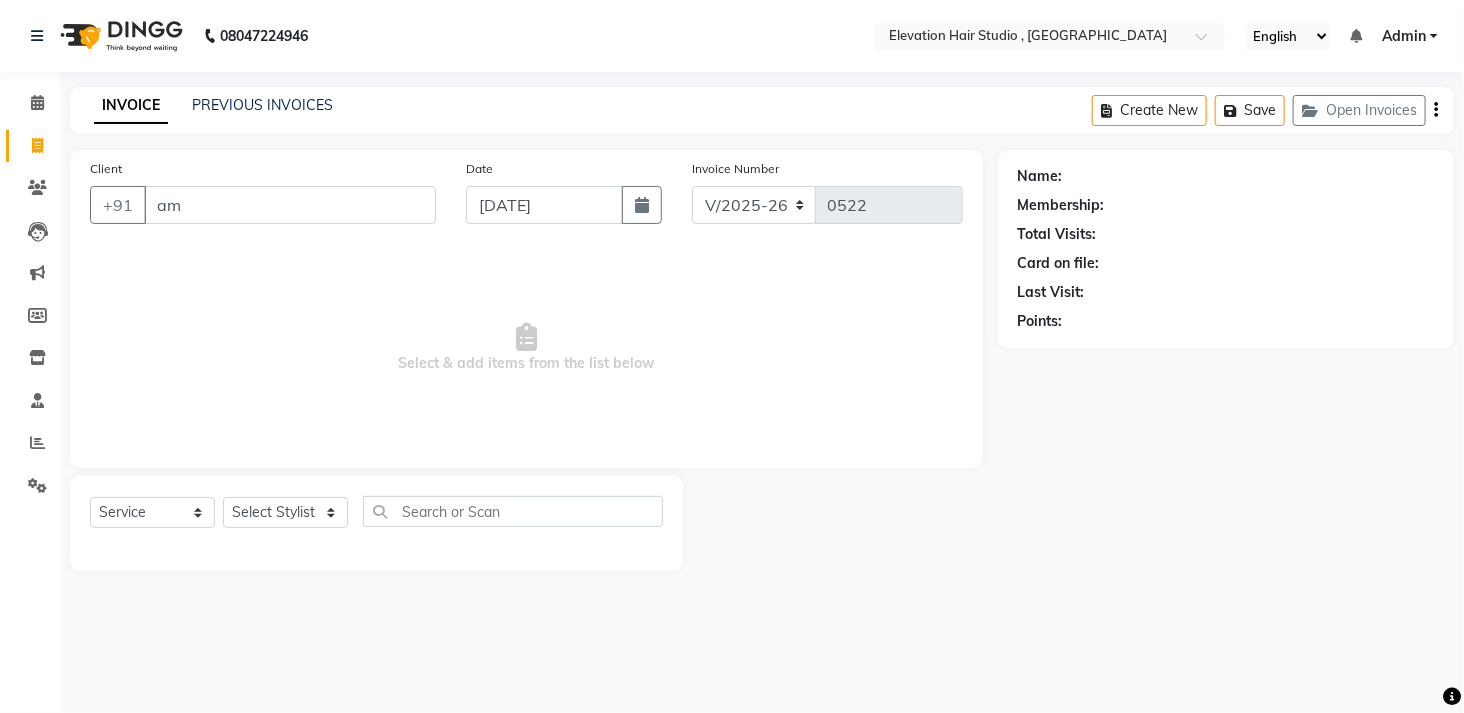 type on "a" 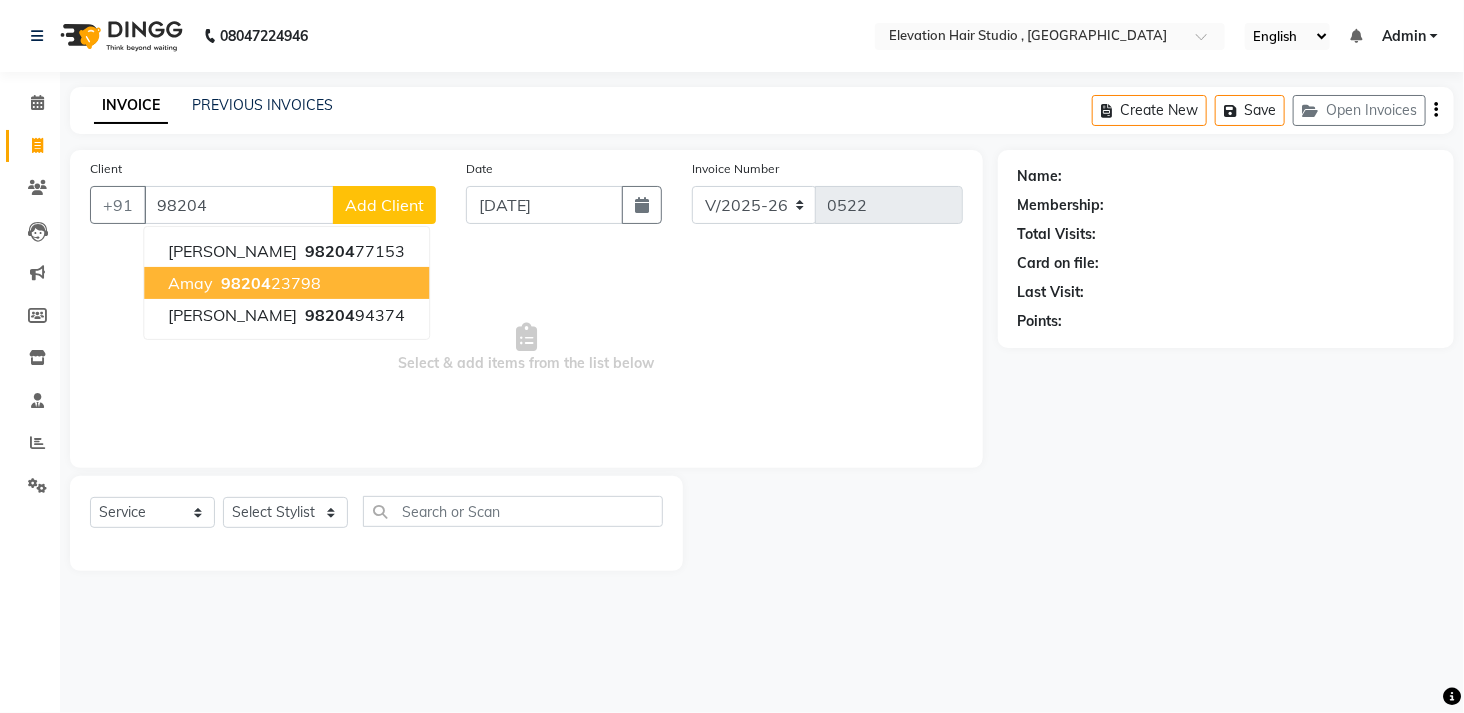 click on "98204 23798" at bounding box center (269, 283) 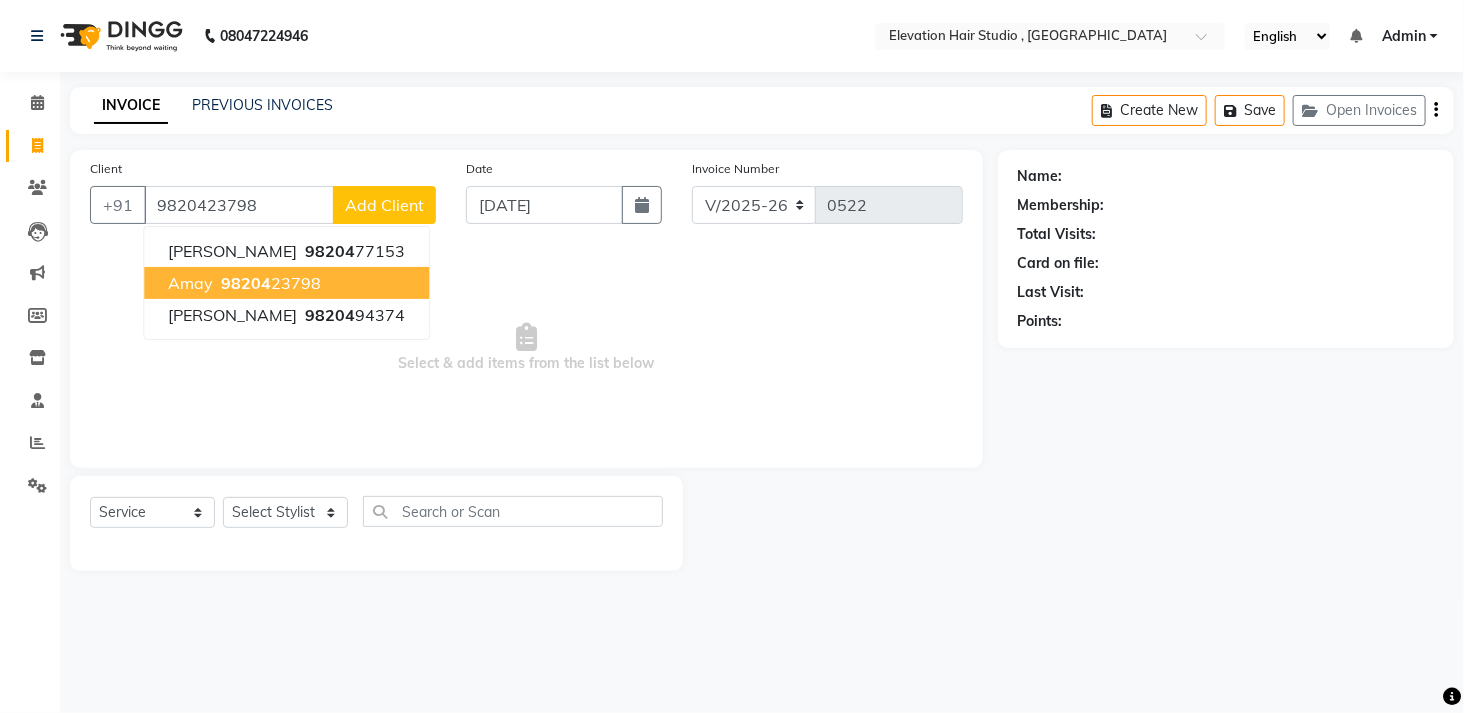 type on "9820423798" 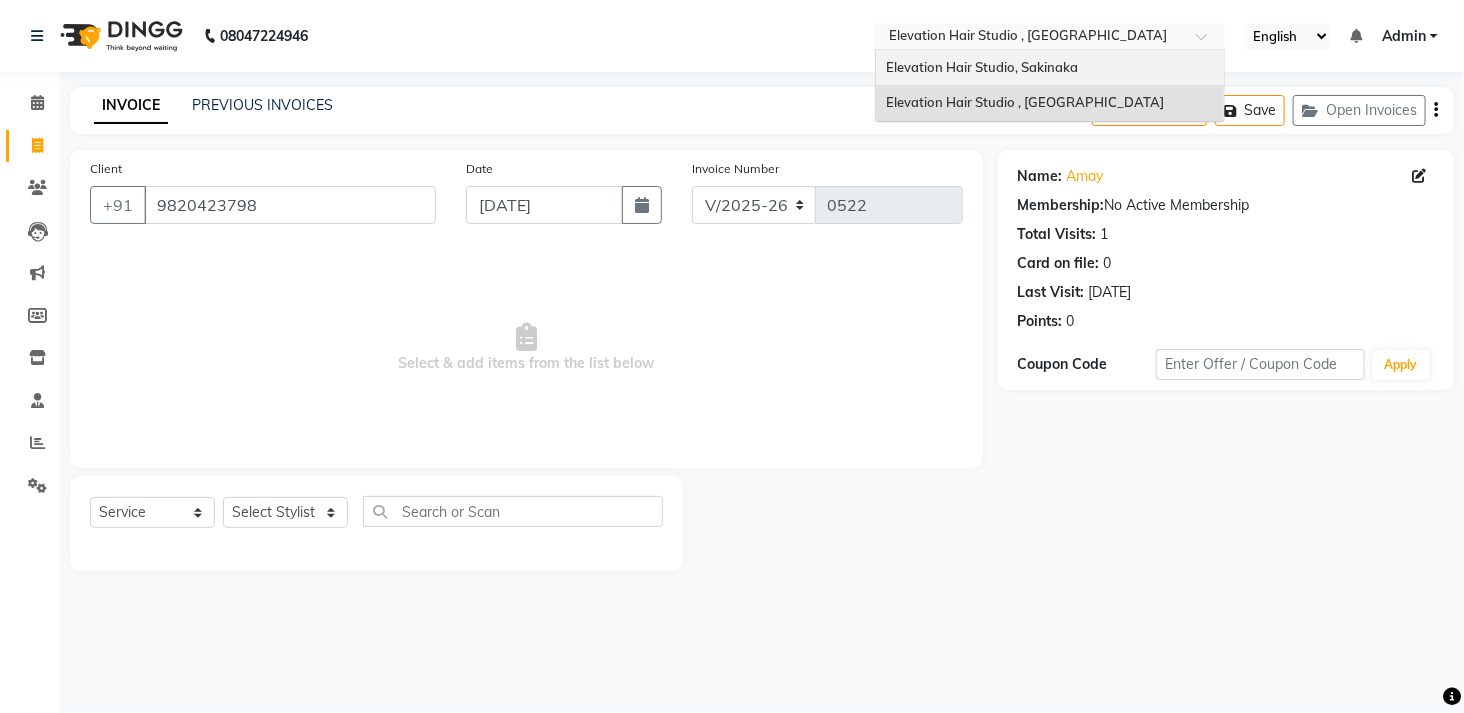 drag, startPoint x: 1010, startPoint y: 32, endPoint x: 981, endPoint y: 60, distance: 40.311287 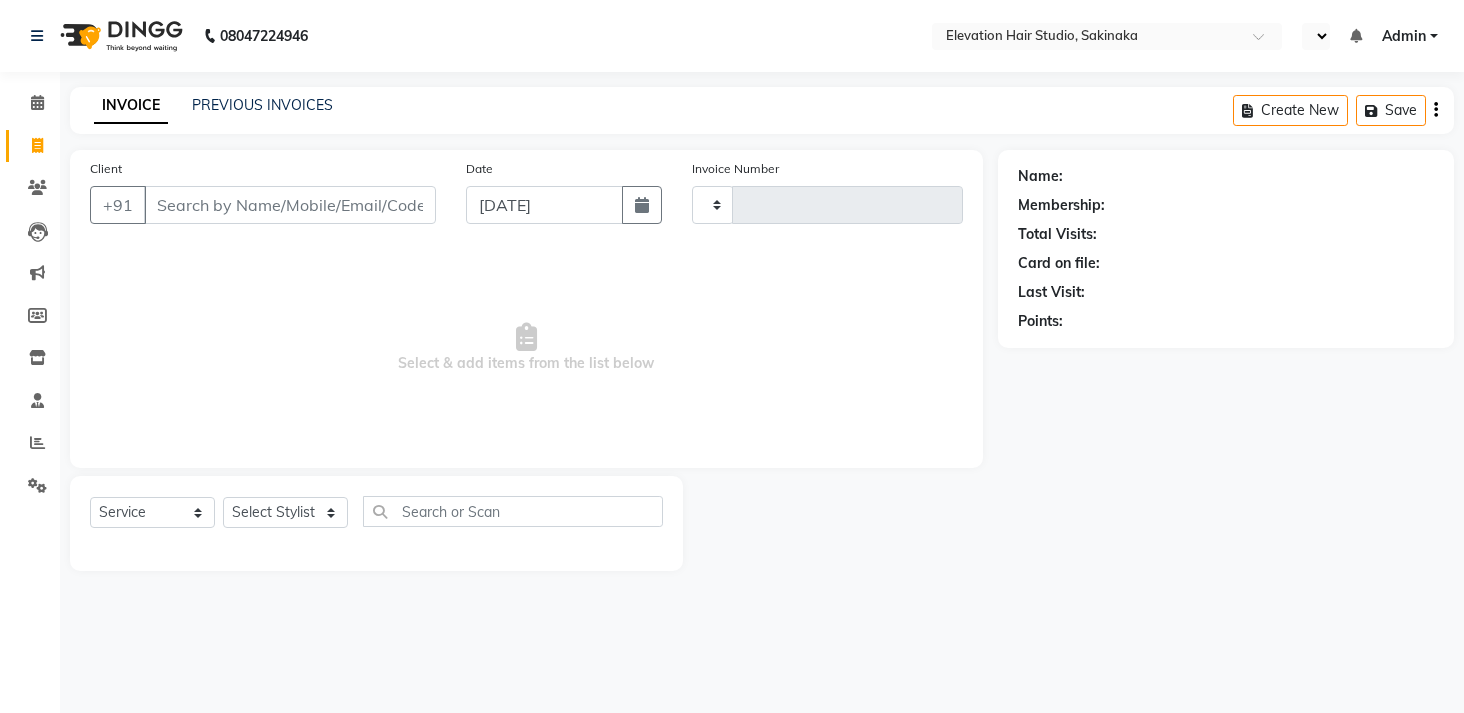 select on "service" 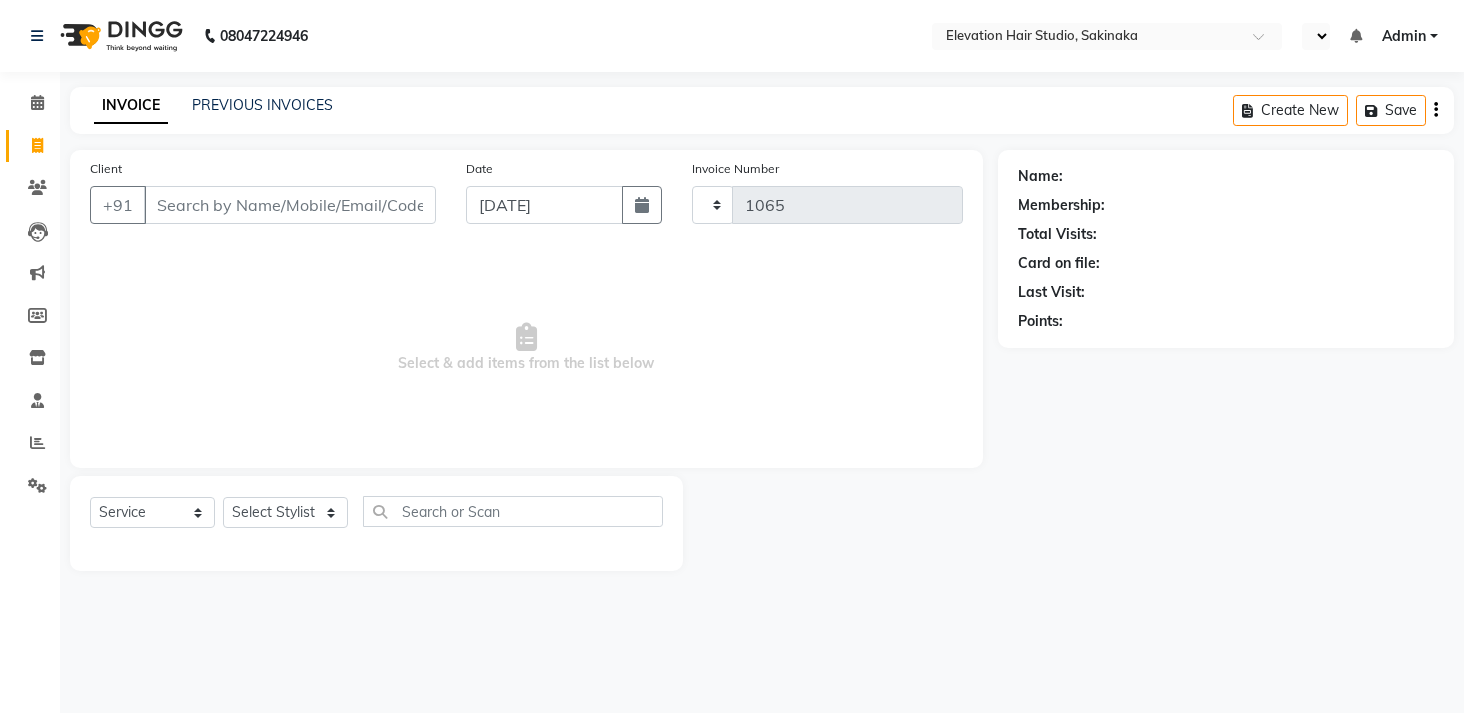 scroll, scrollTop: 0, scrollLeft: 0, axis: both 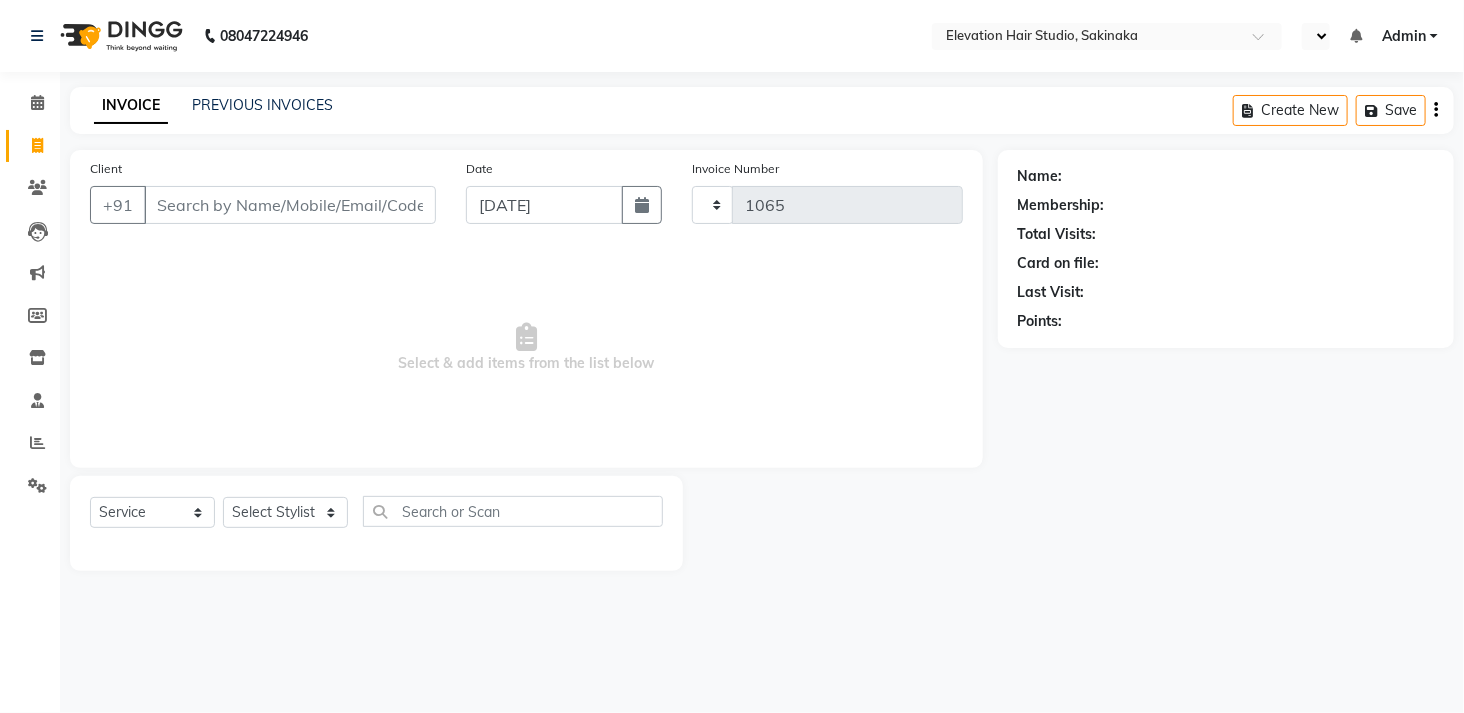 select on "en" 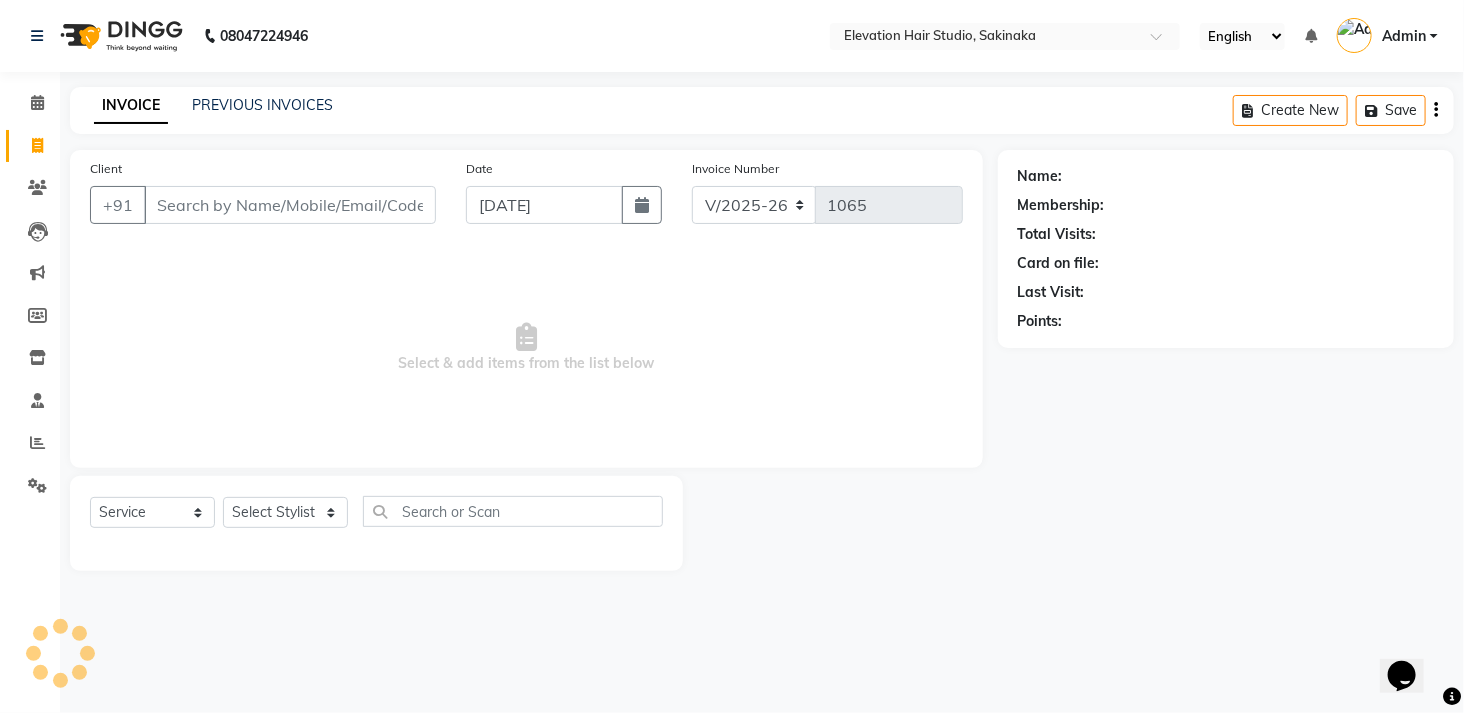 scroll, scrollTop: 0, scrollLeft: 0, axis: both 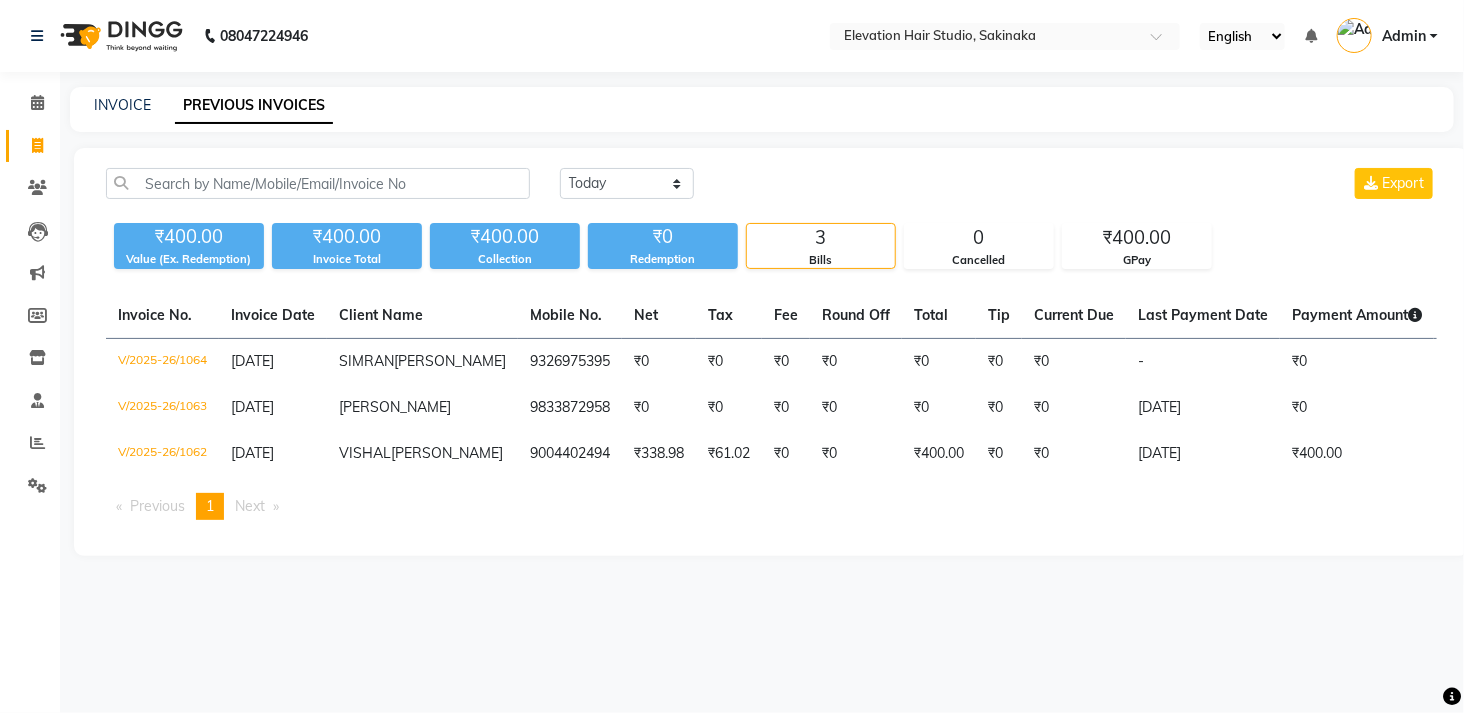click on "Invoice No.   Invoice Date   Client Name   Mobile No.   Net   Tax   Fee   Round Off   Total   Tip   Current Due   Last Payment Date   Payment Amount   Payment Methods   Cancel Reason   Status   V/2025-26/1064  [DATE] [PERSON_NAME]  [PERSON_NAME] 9326975395 ₹0 ₹0  ₹0  ₹0 ₹0 ₹0 ₹0 - ₹0  - UNPAID  V/2025-26/1063  [DATE] [PERSON_NAME]   9833872958 ₹0 ₹0  ₹0  ₹0 ₹0 ₹0 ₹0 [DATE] ₹0  GPay - PAID  V/2025-26/1062  [DATE] [PERSON_NAME] 9004402494 ₹338.98 ₹61.02  ₹0  ₹0 ₹400.00 ₹0 ₹0 [DATE] ₹400.00  GPay - PAID  Previous  page  1 / 1  You're on page  1  Next  page" 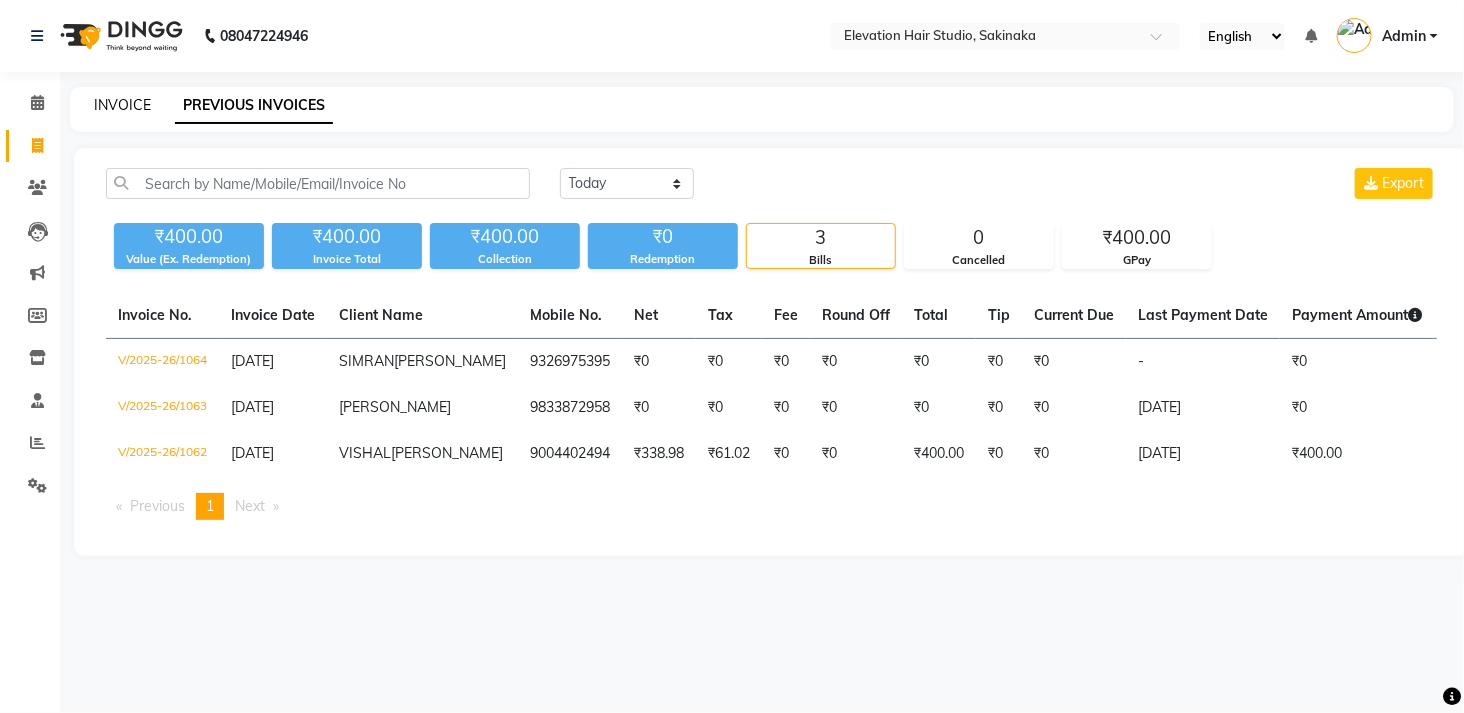 click on "INVOICE" 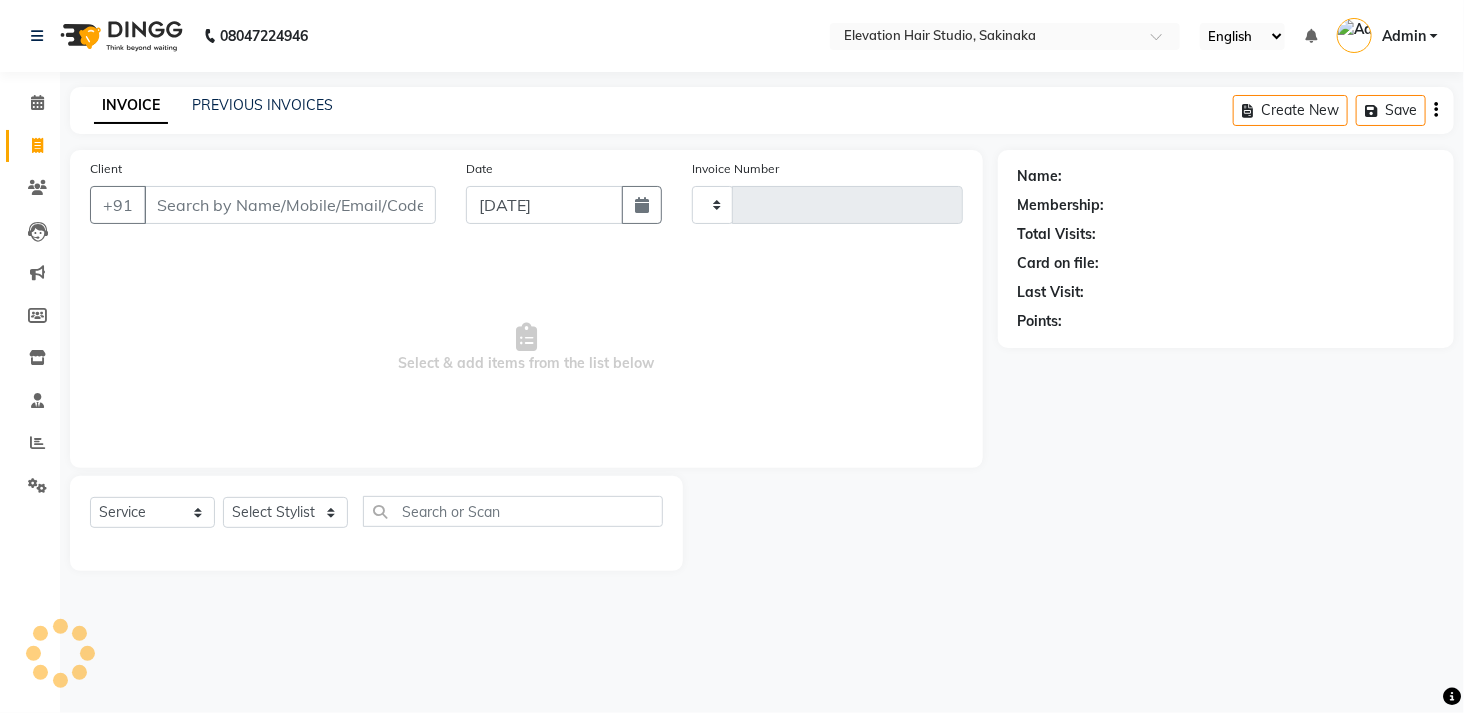 type on "1065" 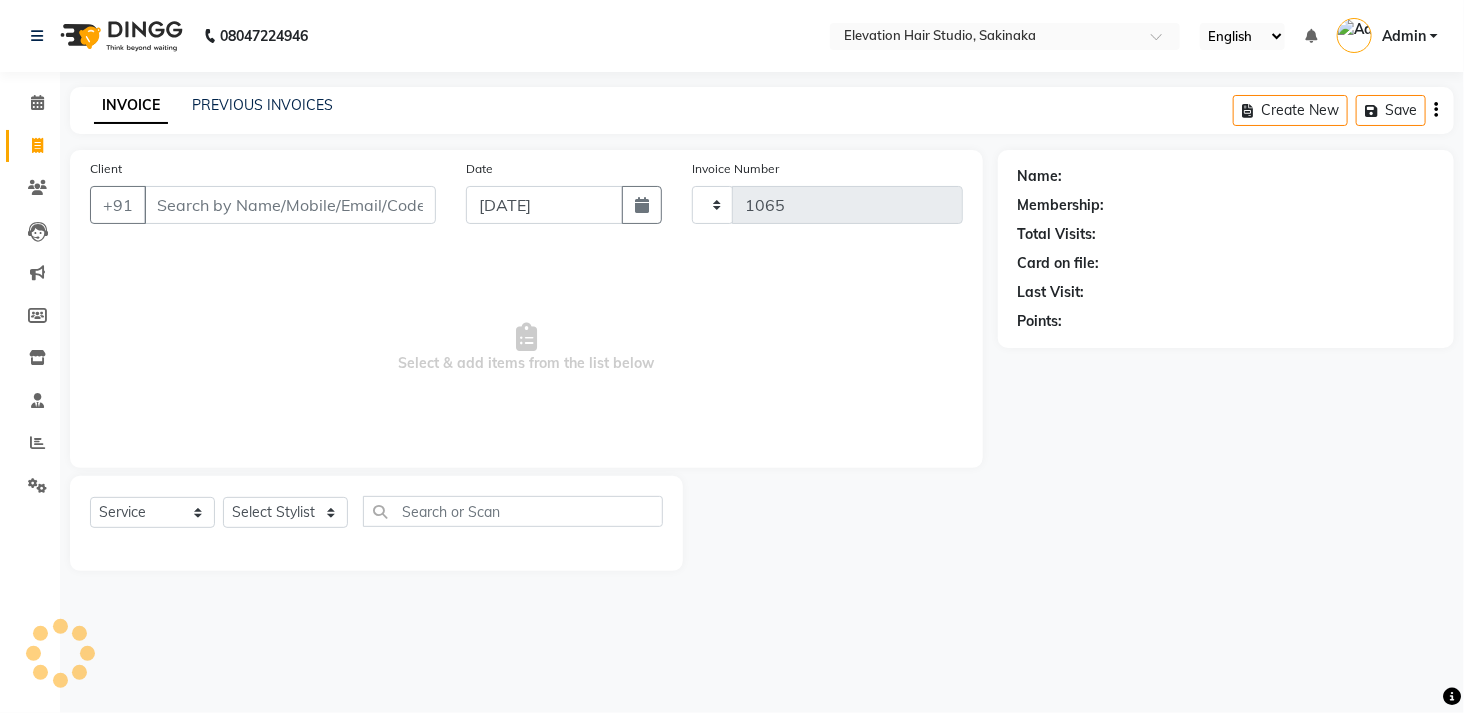 select on "4949" 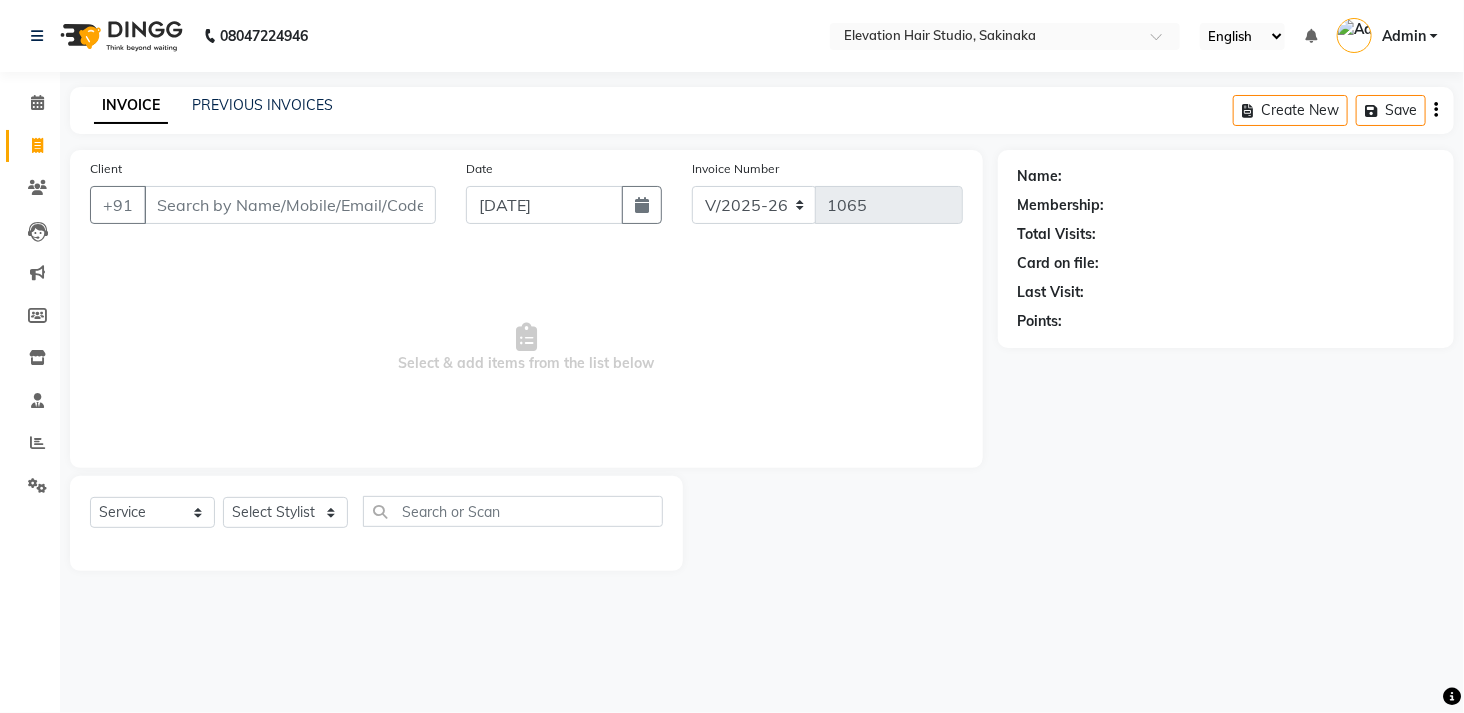 click on "Client" at bounding box center [290, 205] 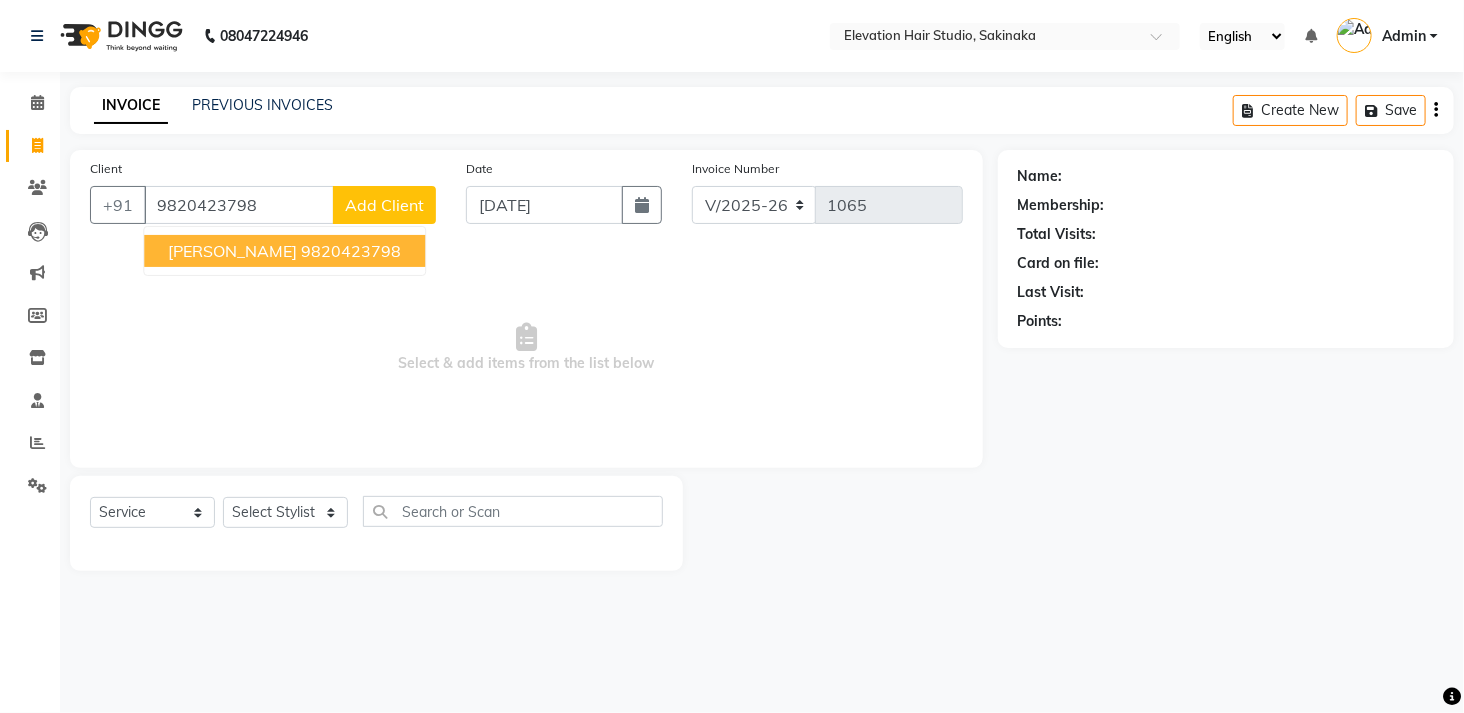 type on "9820423798" 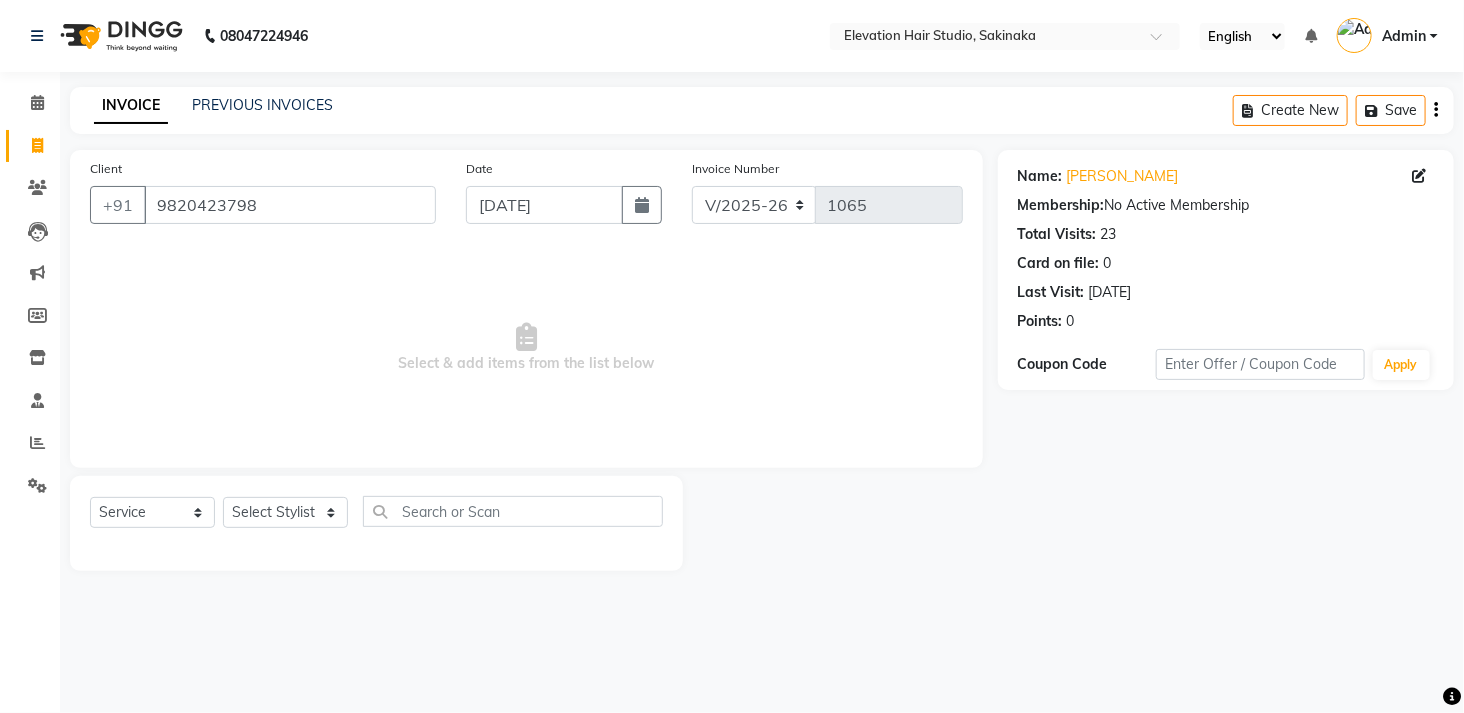 click on "08047224946 Select Location × Elevation Hair Studio, Sakinaka English ENGLISH Español العربية मराठी हिंदी ગુજરાતી தமிழ் 中文 Notifications nothing to show Admin Manage Profile Change Password Sign out  Version:3.15.4" 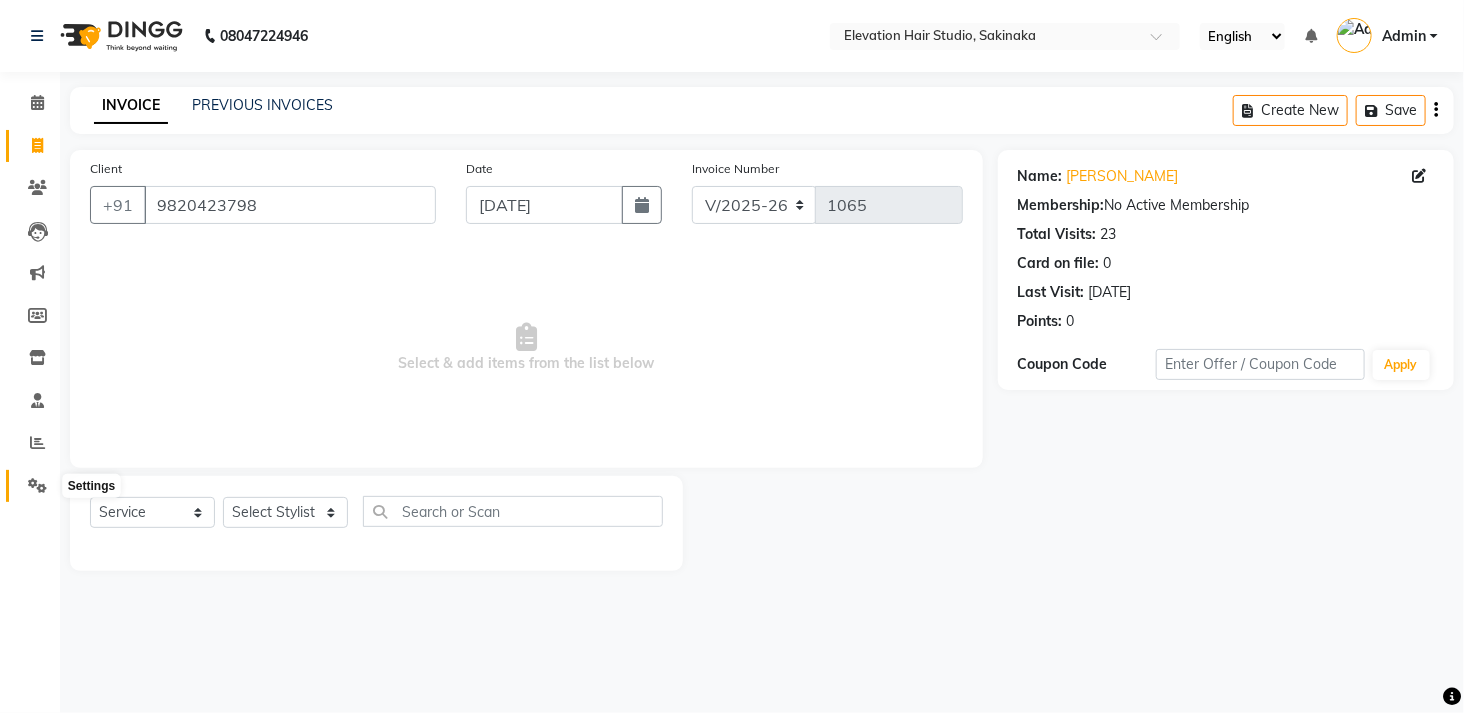click 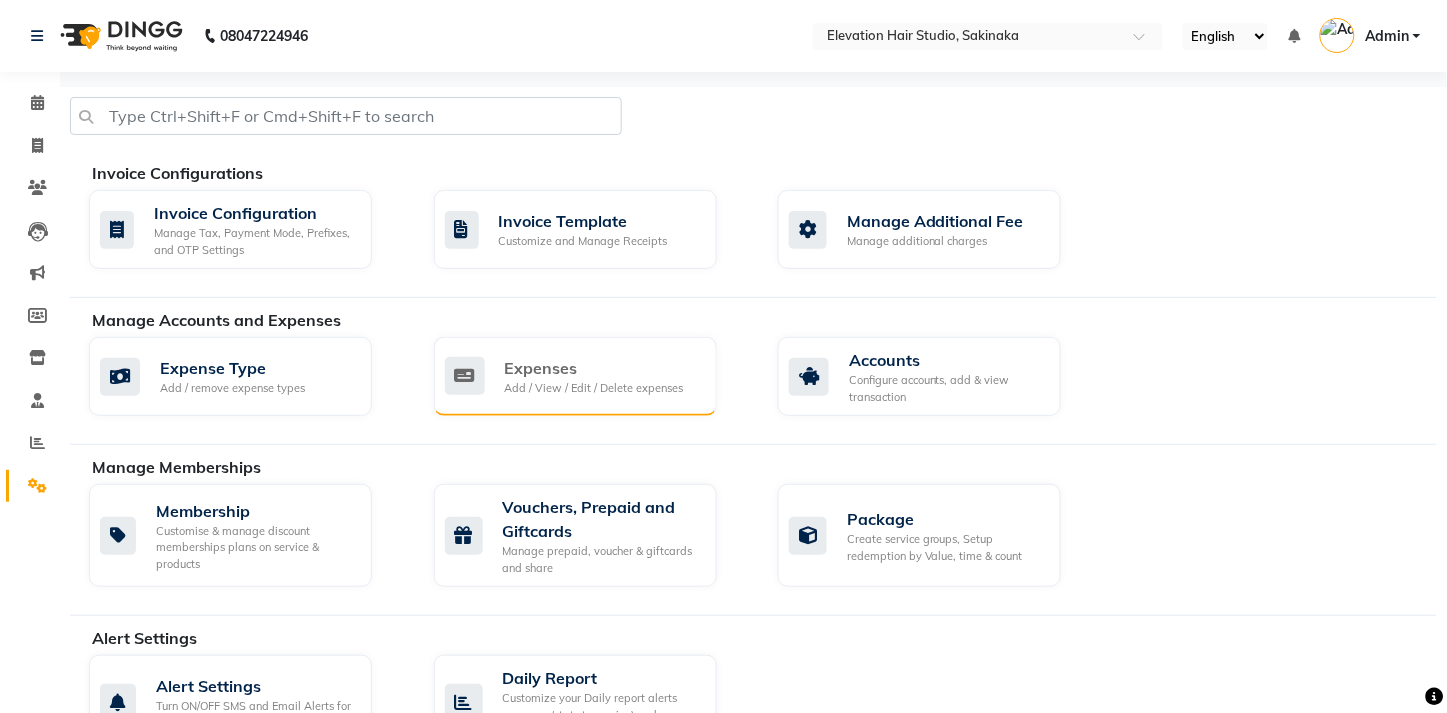 click on "Expenses Add / View / Edit / Delete expenses" 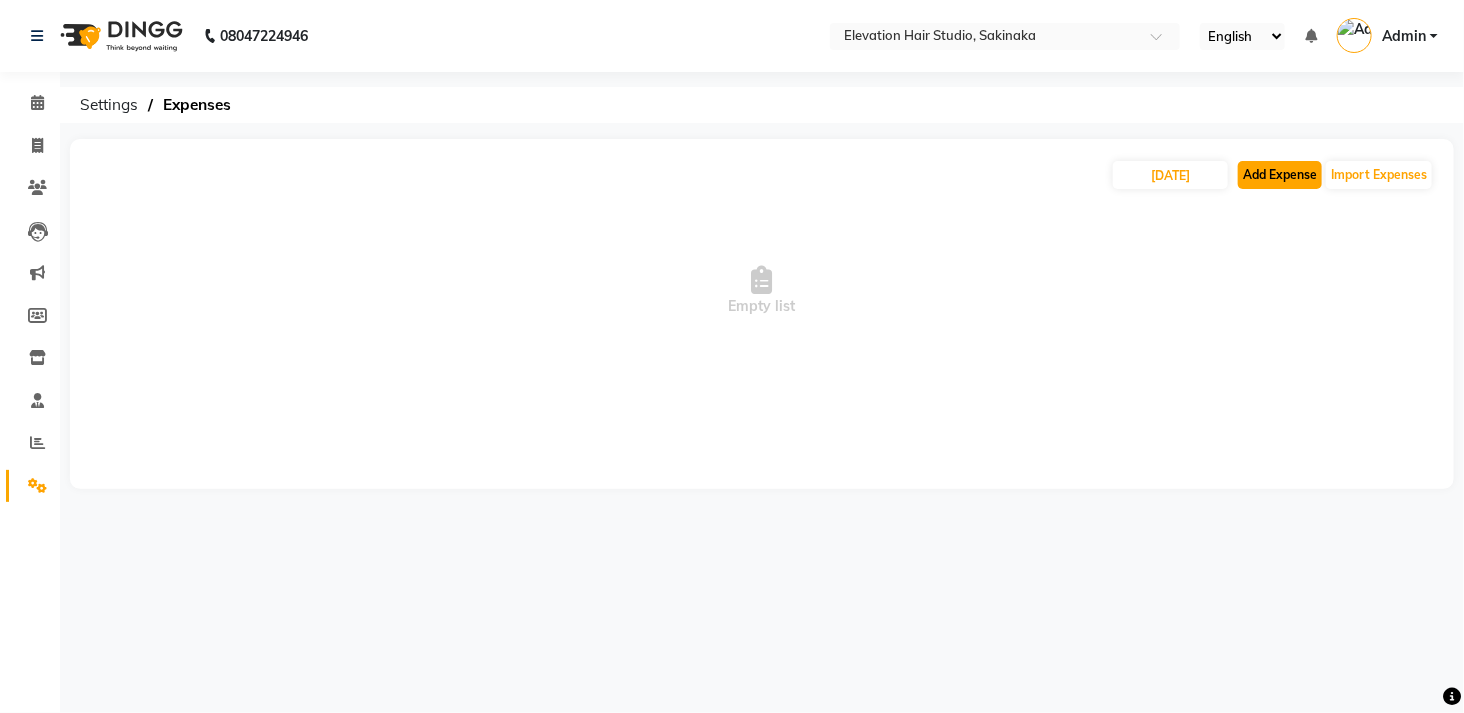 click on "Add Expense" 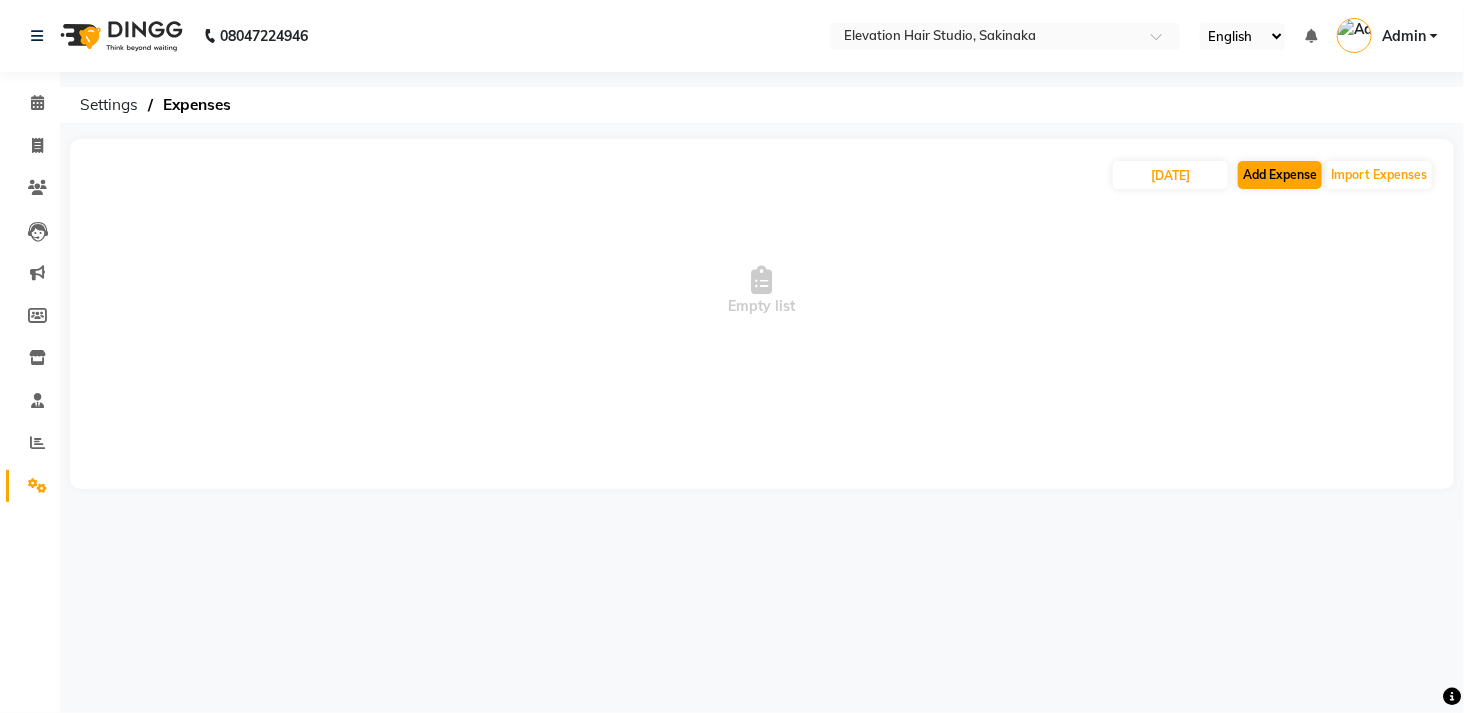select on "1" 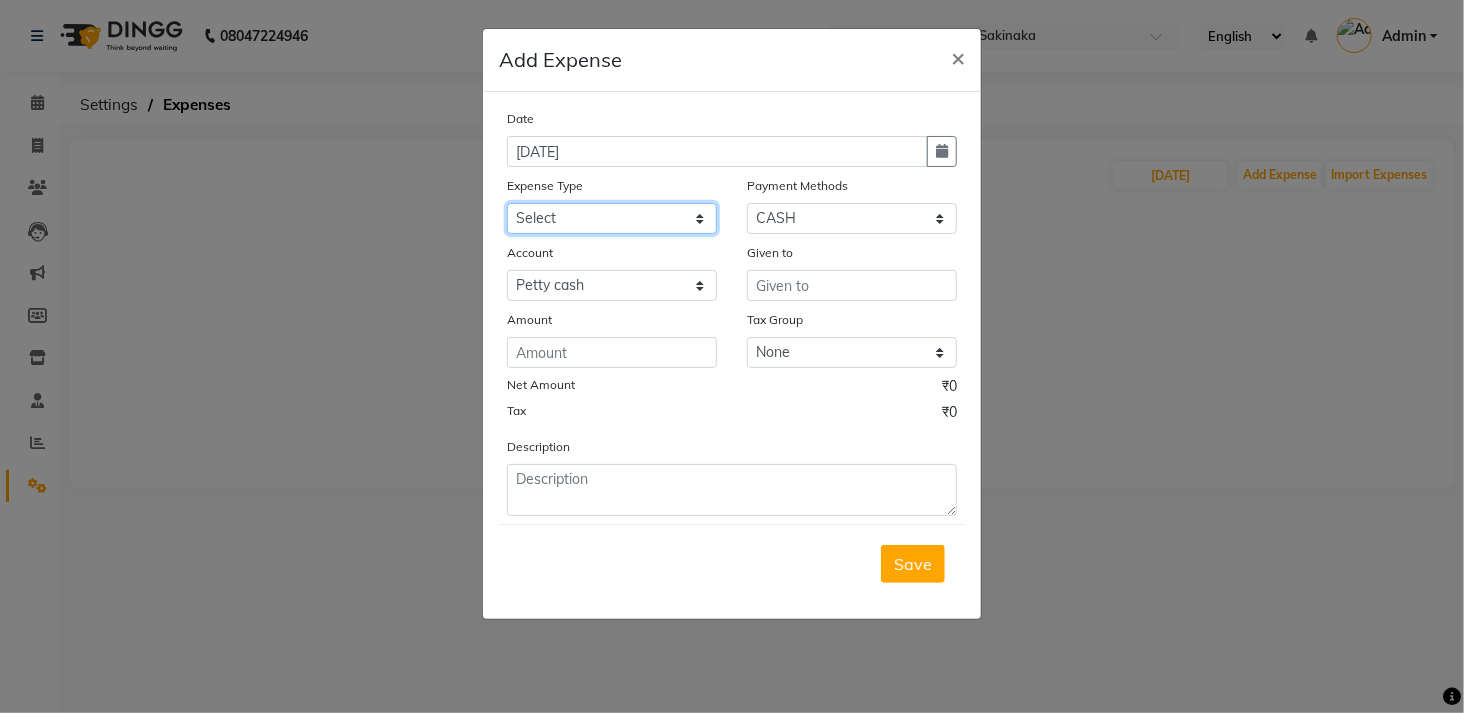 click on "Select AC Adrak Advance Salary agarbatti anees Appron asmoul advance salary Bank charges Car maintenance  CARPENTER Cash Deposited to bank Cash Handed over to Owner cellphone Client Snacks Clinical charges coffee conditioner courier diliptip dustbinplatebottle Equipment extrastuff fridge Fuel glue Govt fee greaser hairpatch hardware Incentive Insurance International purchase israil key lead light bill Loan Repayment Maintenance Marketing medicine milk Miscellaneous MRA ola Other paddlebrush PAINTER Pantry plumber Product product recharge rehman Rent Salary salary salary sandwich shampoo Staff Snacks sugar TAPE Tax Tea & Refreshment tissue towel trolly Utilities velocity VIDEO water web side WEFAST wireboard xerox" 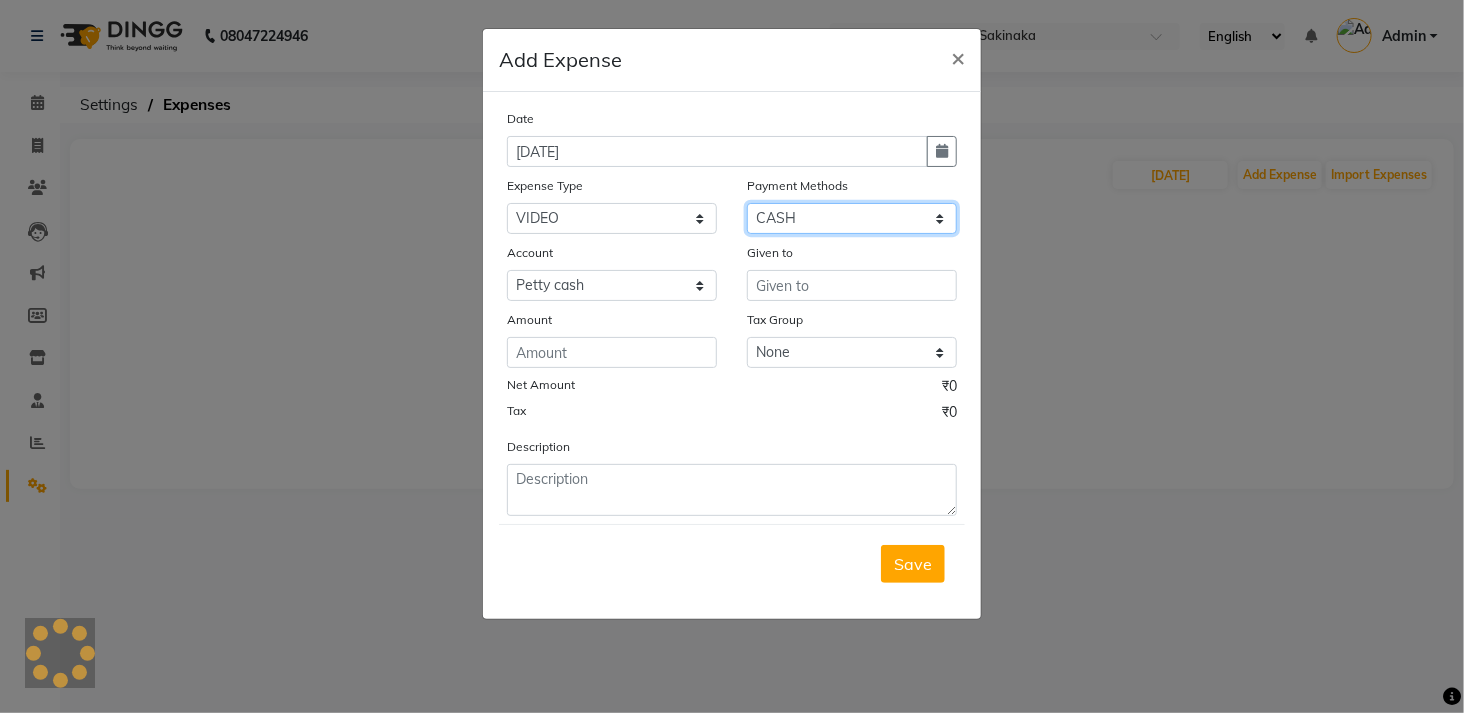 drag, startPoint x: 815, startPoint y: 225, endPoint x: 787, endPoint y: 333, distance: 111.5706 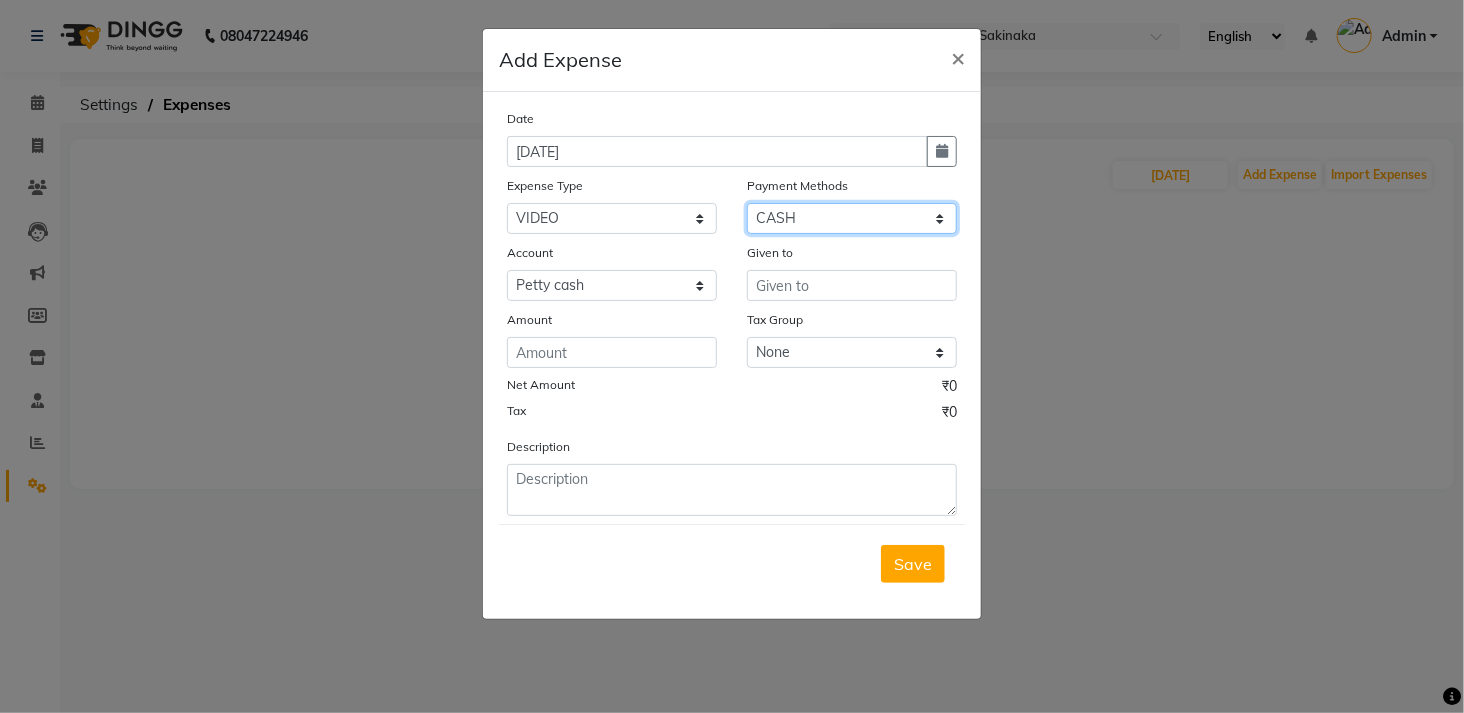 select on "5" 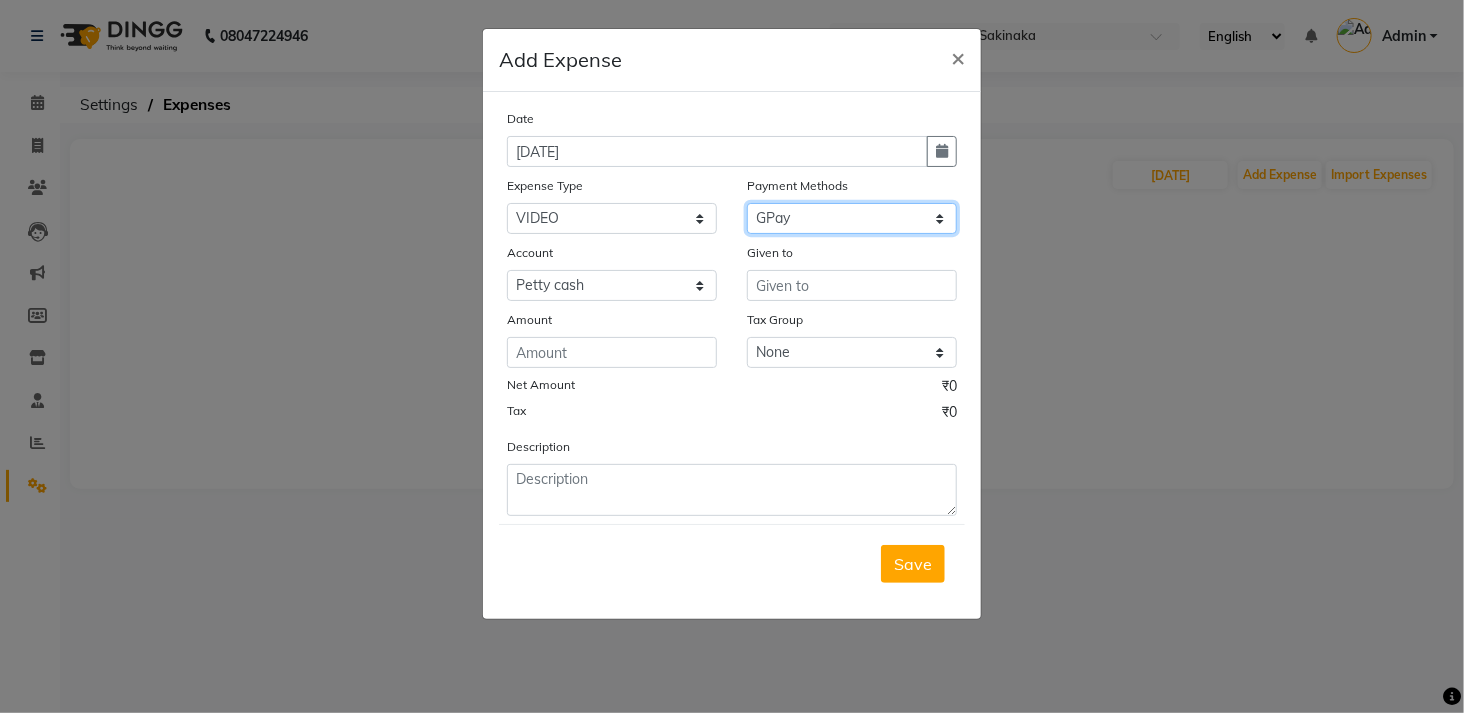 click on "Select CASH CARD GPay PhonePe Loan Cheque Package Visa Card BharatPay PayTM Wallet" 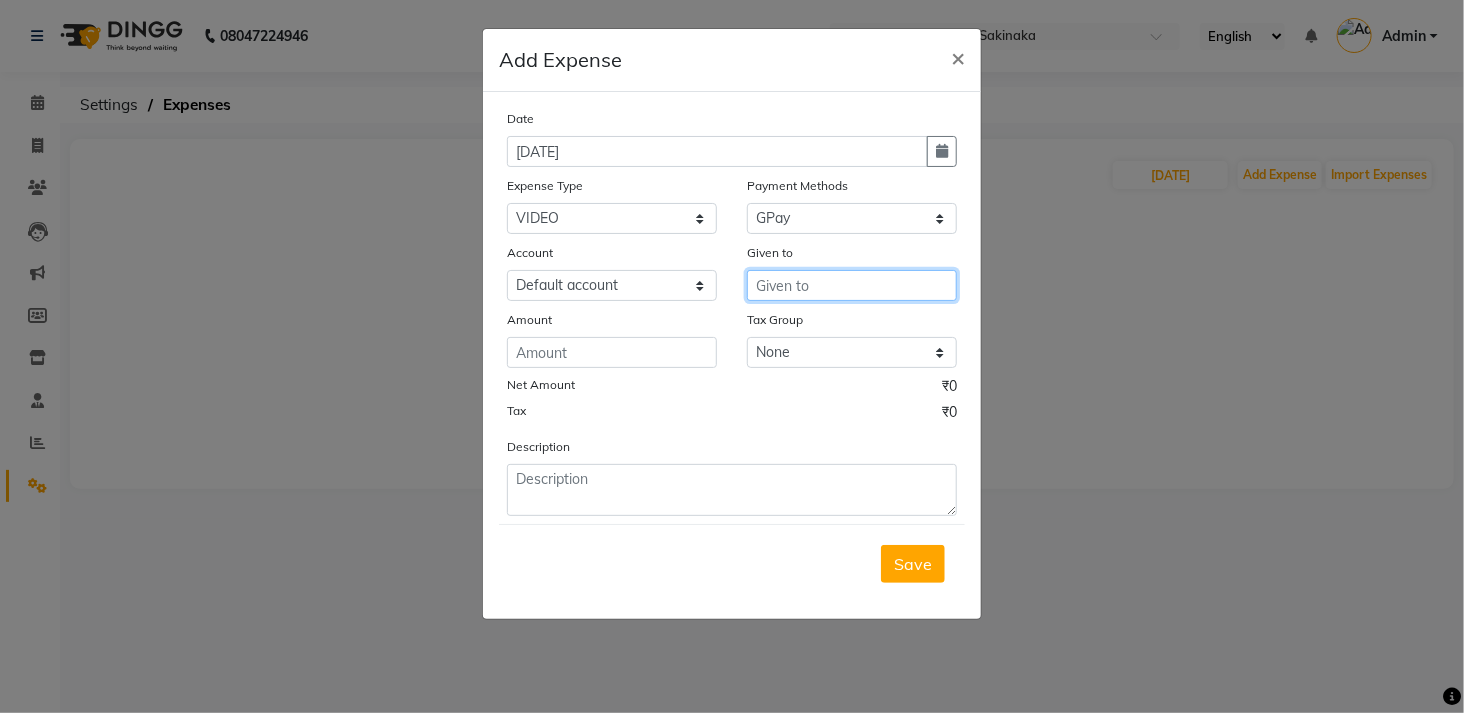 click at bounding box center [852, 285] 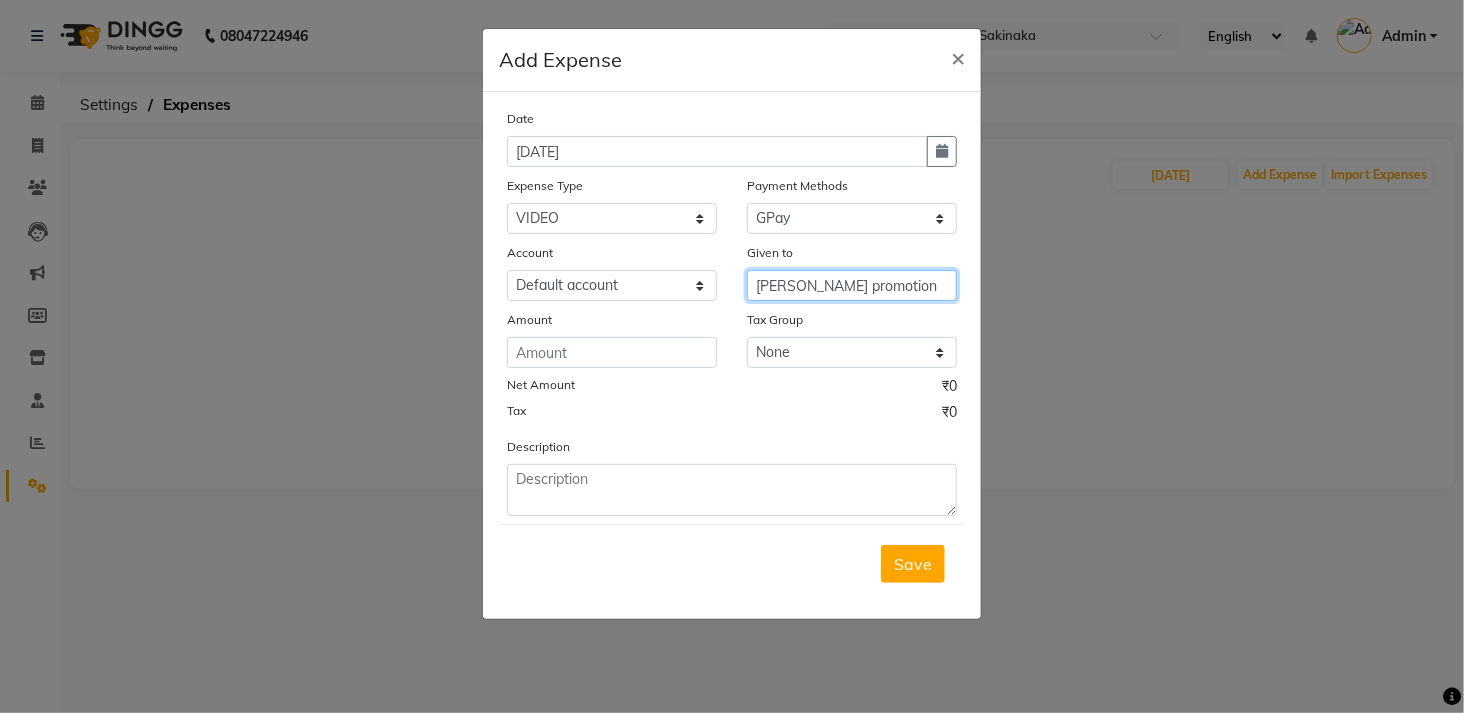 type on "shubhas promotion" 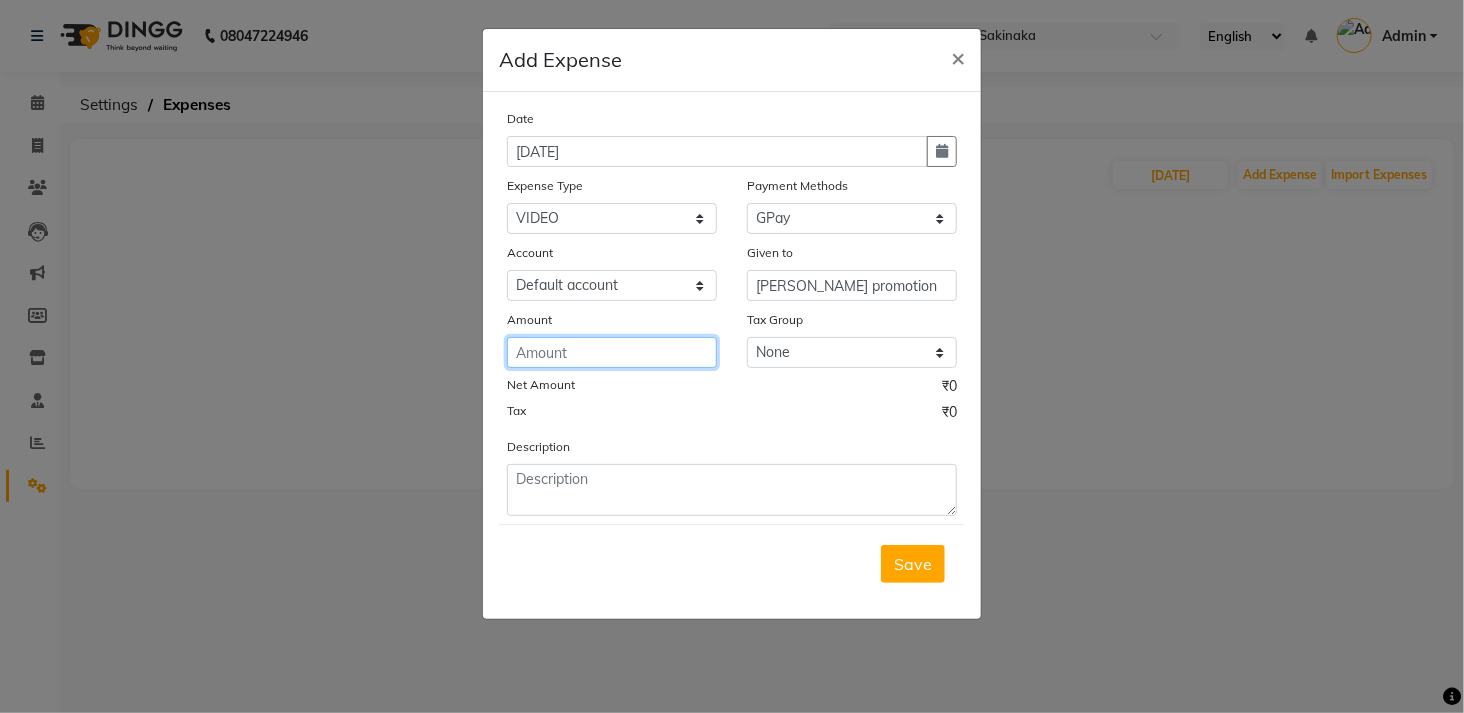 click 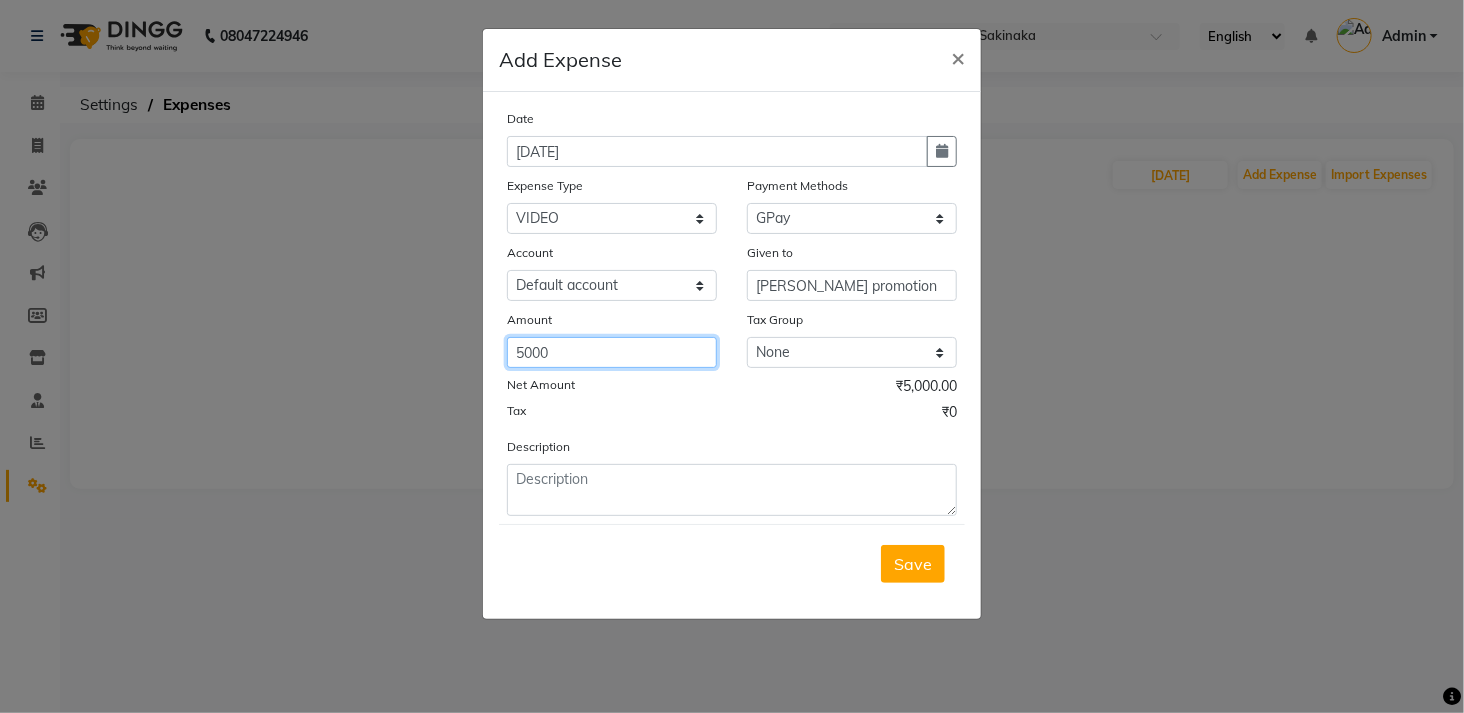 type on "5000" 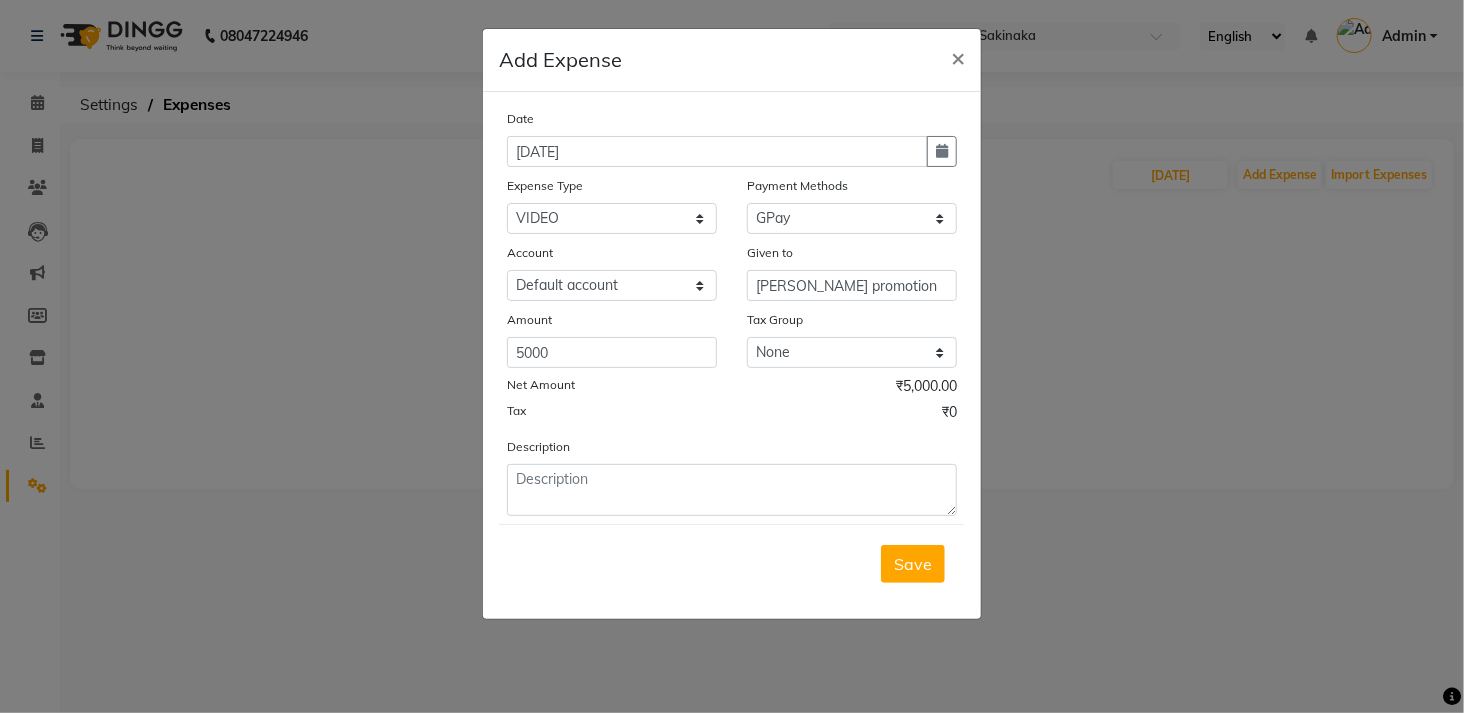 click on "Save" 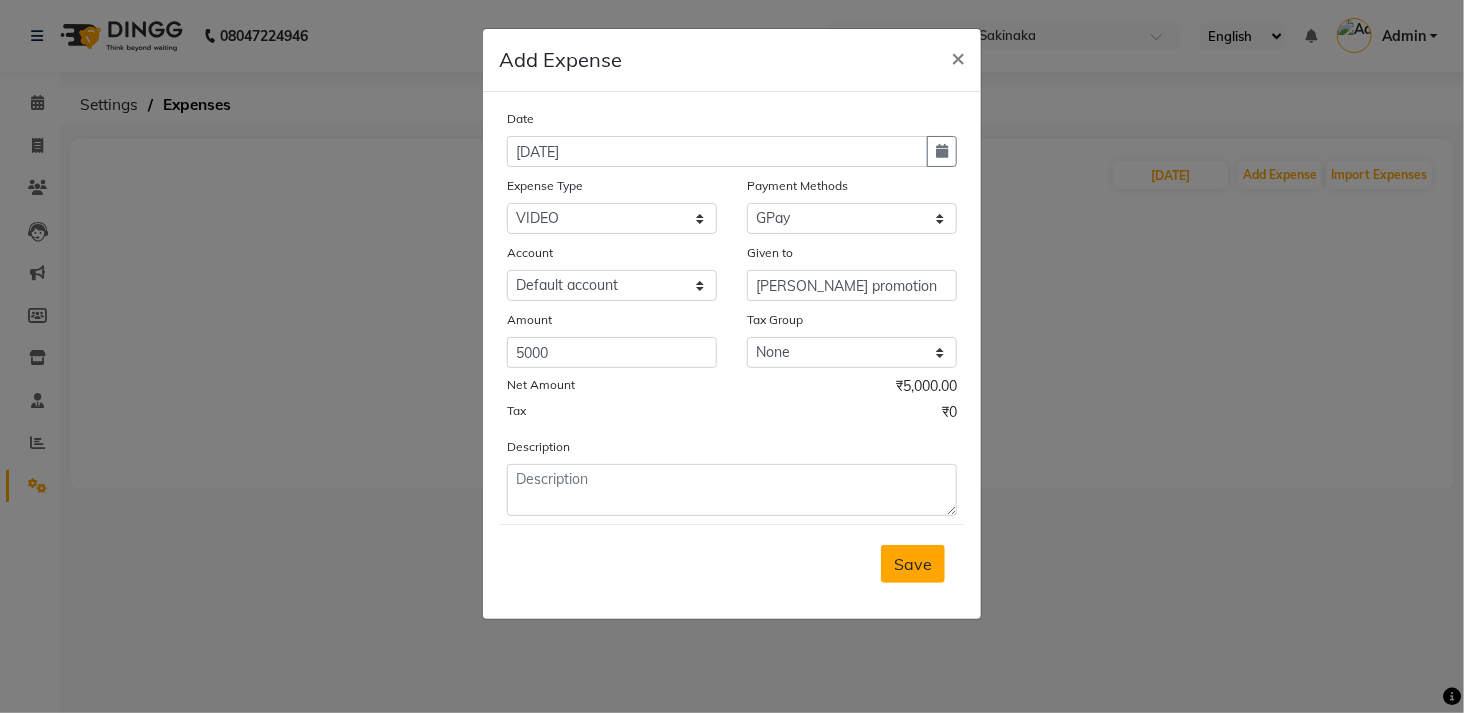 click on "Save" at bounding box center (913, 564) 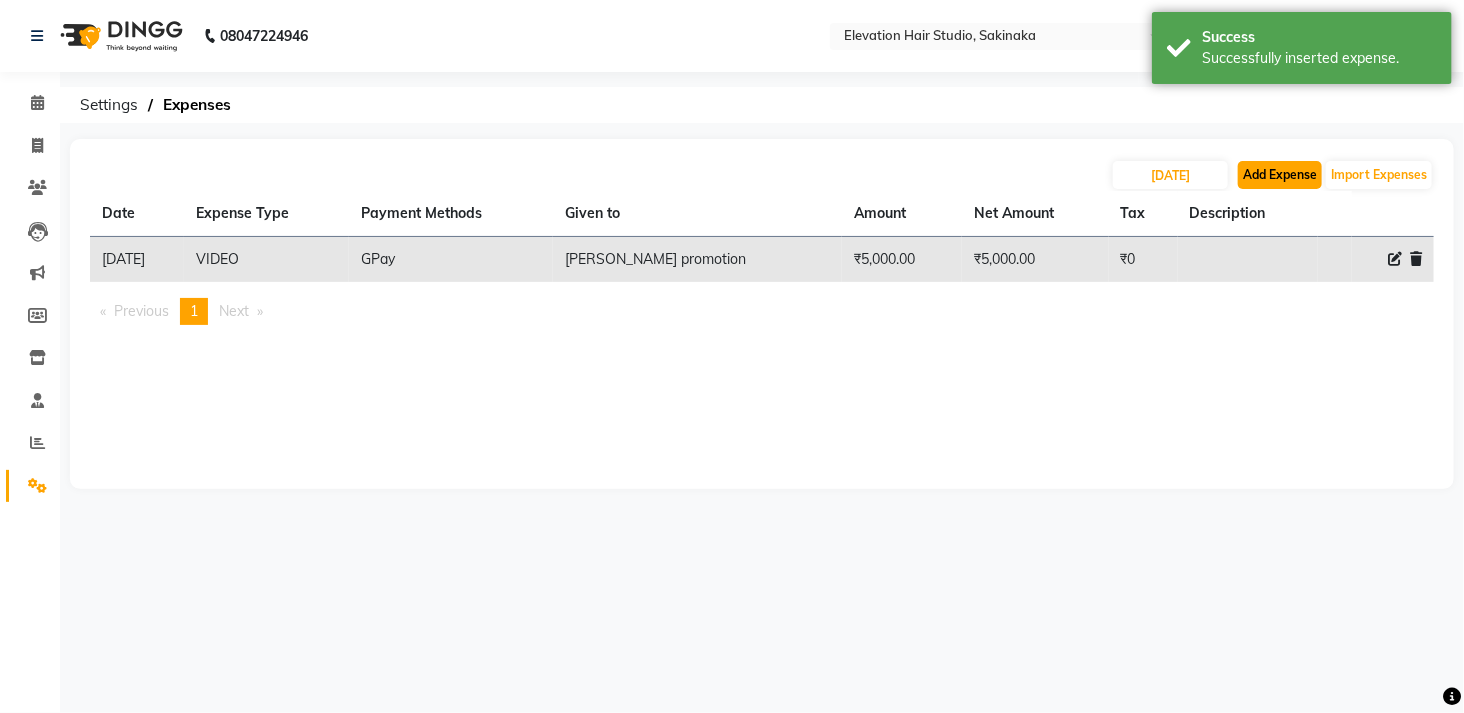 click on "Add Expense" 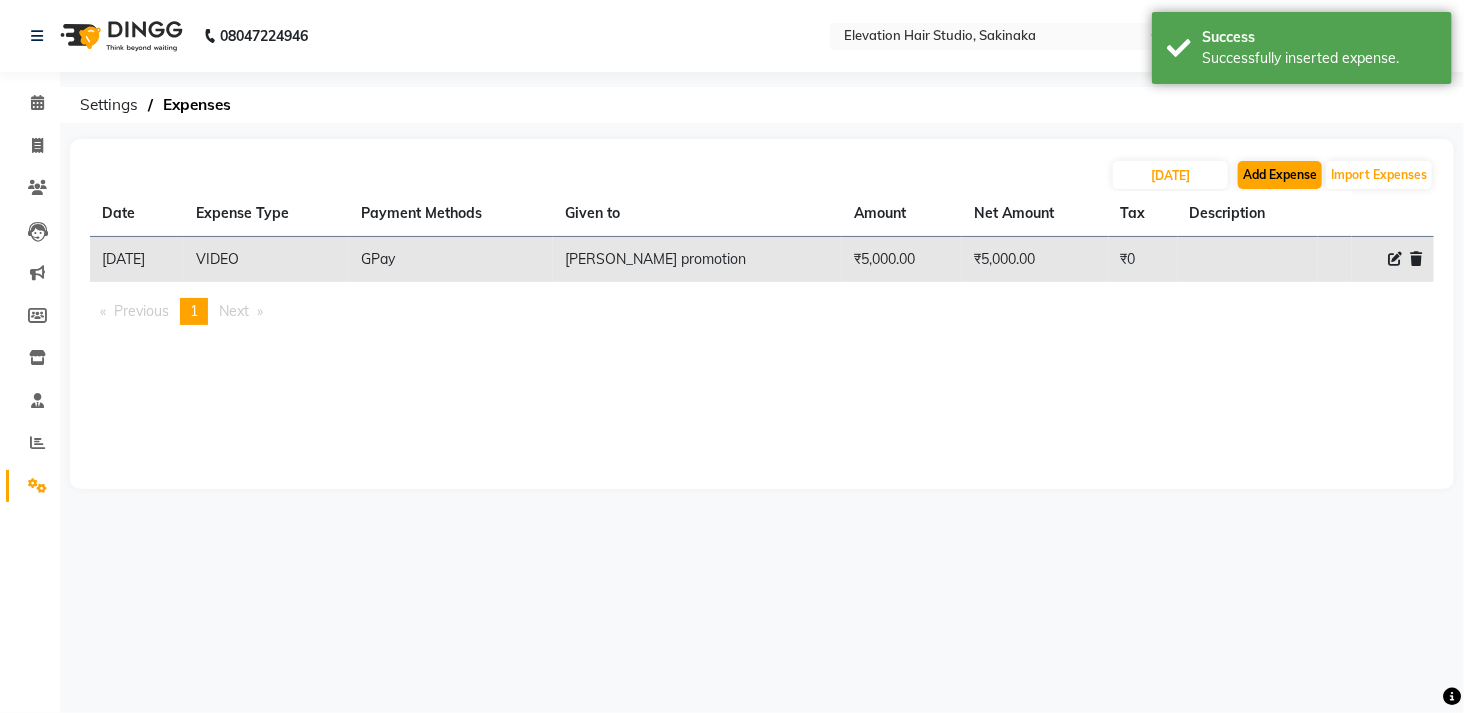 select on "1" 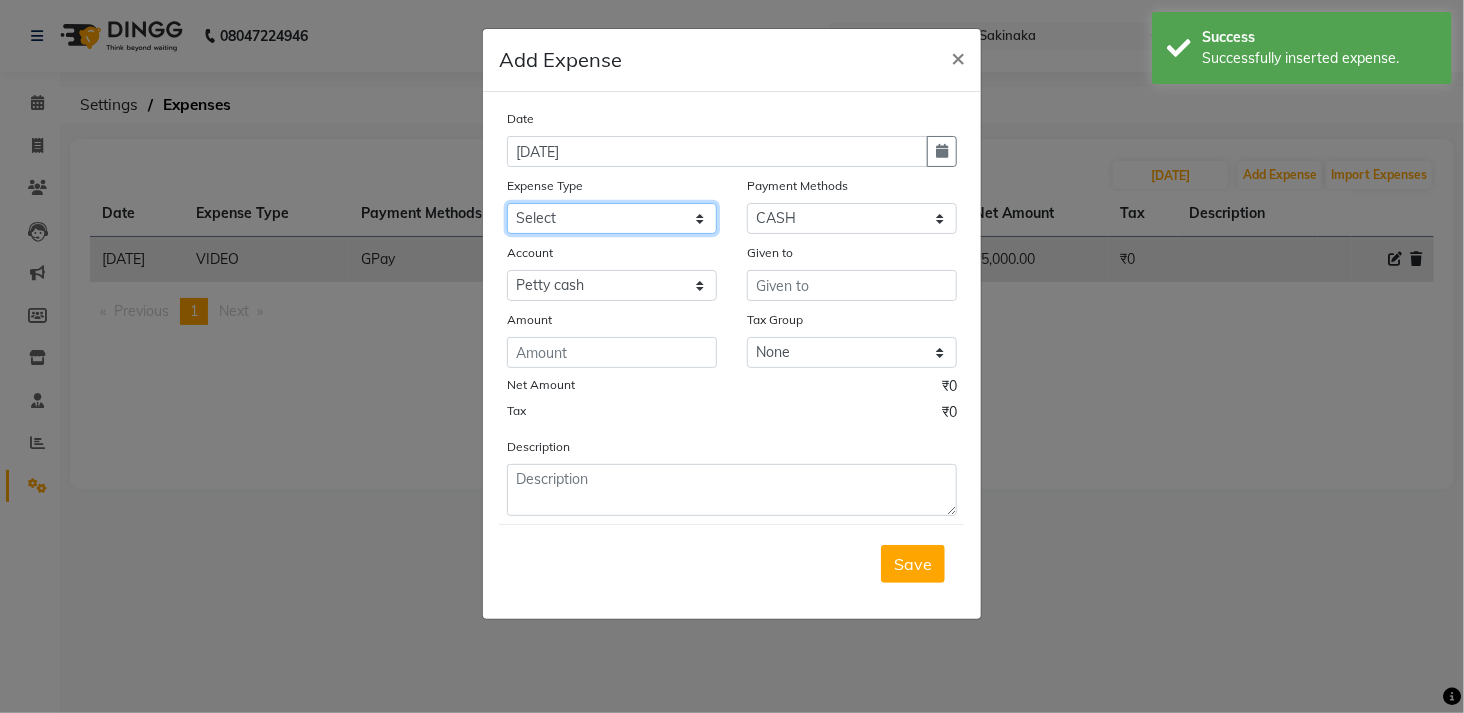 click on "Select AC Adrak Advance Salary agarbatti anees Appron asmoul advance salary Bank charges Car maintenance  CARPENTER Cash Deposited to bank Cash Handed over to Owner cellphone Client Snacks Clinical charges coffee conditioner courier diliptip dustbinplatebottle Equipment extrastuff fridge Fuel glue Govt fee greaser hairpatch hardware Incentive Insurance International purchase israil key lead light bill Loan Repayment Maintenance Marketing medicine milk Miscellaneous MRA ola Other paddlebrush PAINTER Pantry plumber Product product recharge rehman Rent Salary salary salary sandwich shampoo Staff Snacks sugar TAPE Tax Tea & Refreshment tissue towel trolly Utilities velocity VIDEO water web side WEFAST wireboard xerox" 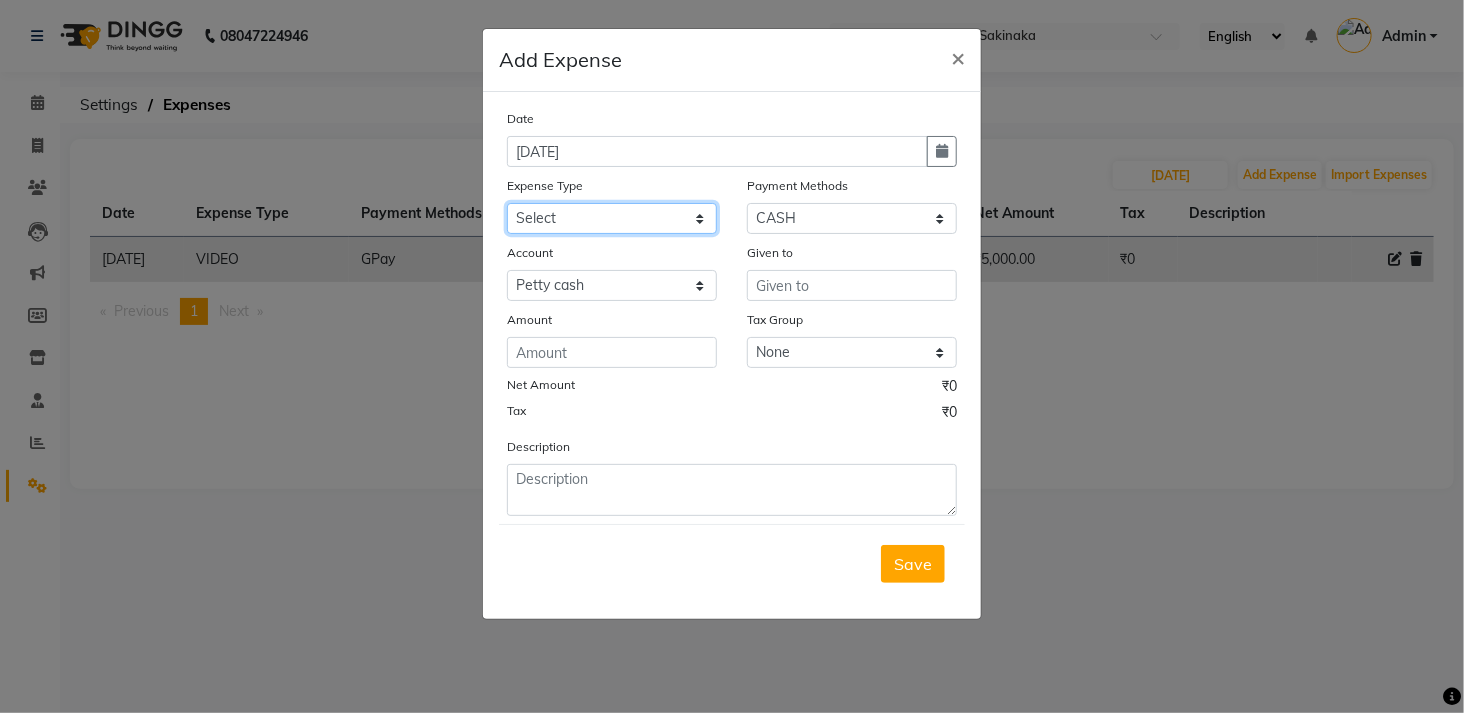 select on "8352" 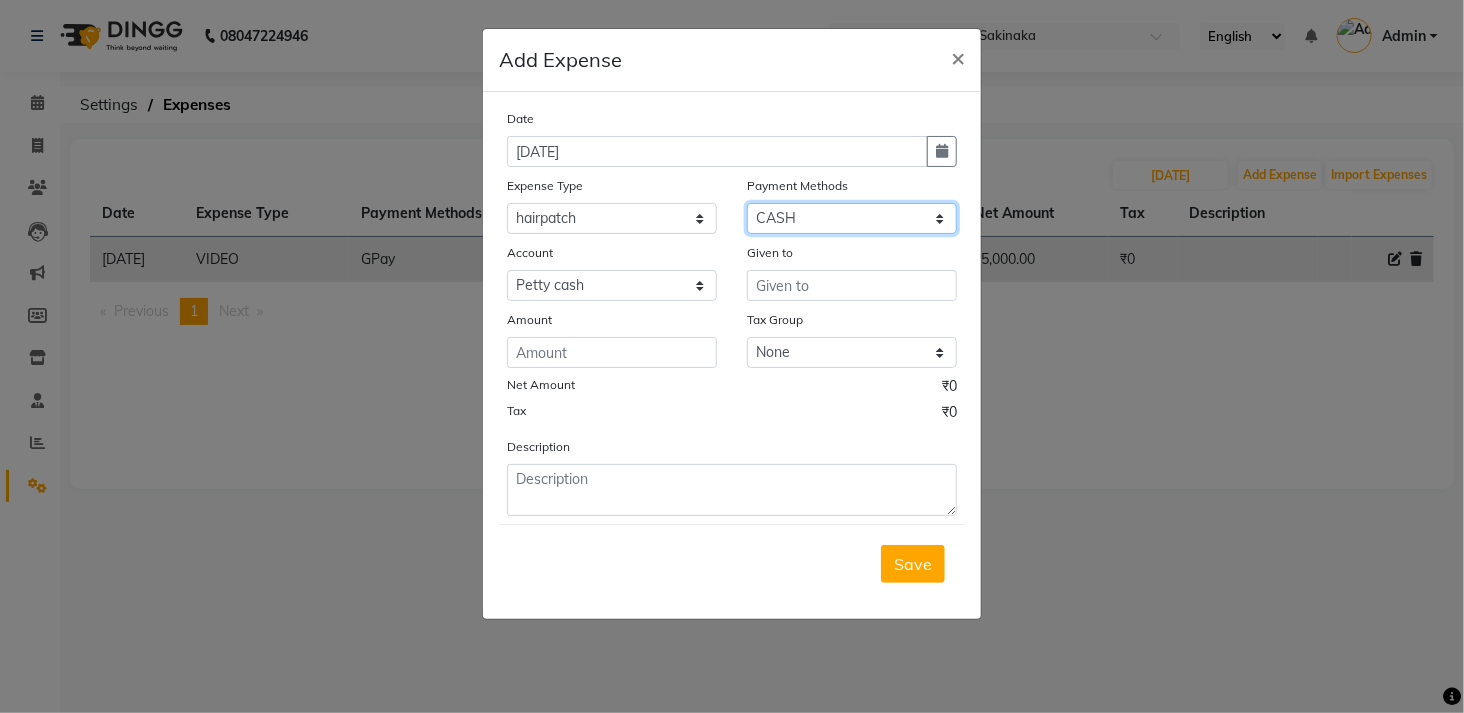 drag, startPoint x: 857, startPoint y: 223, endPoint x: 776, endPoint y: 354, distance: 154.01949 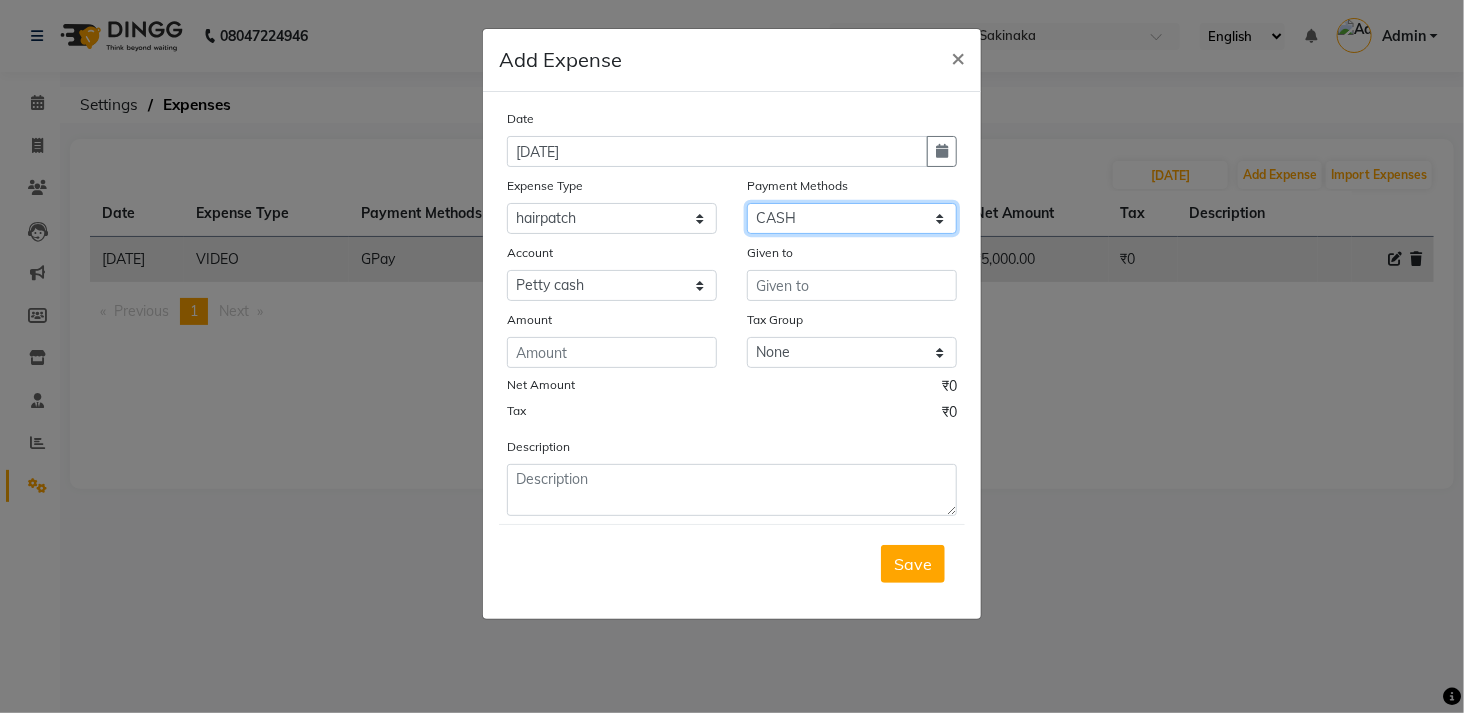select on "5" 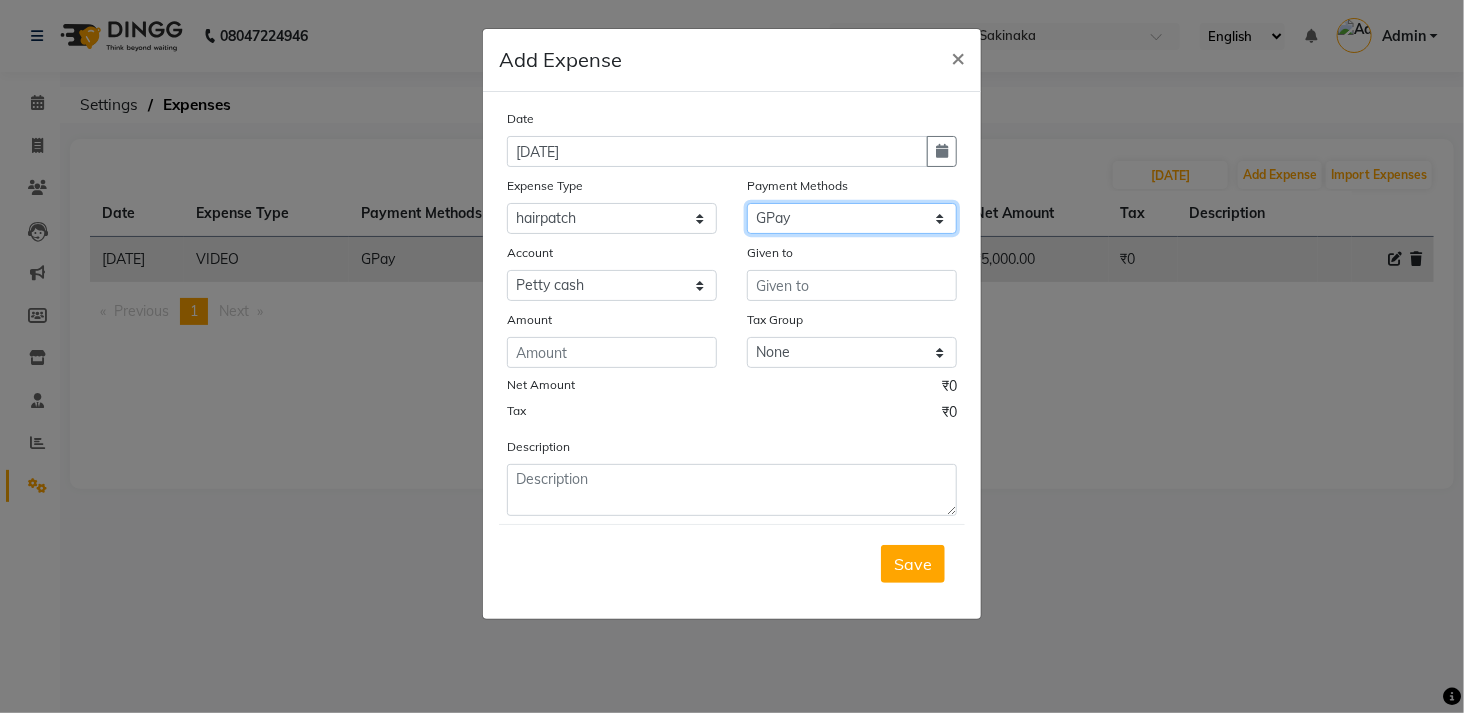 click on "Select CASH CARD GPay PhonePe Loan Cheque Package Visa Card BharatPay PayTM Wallet" 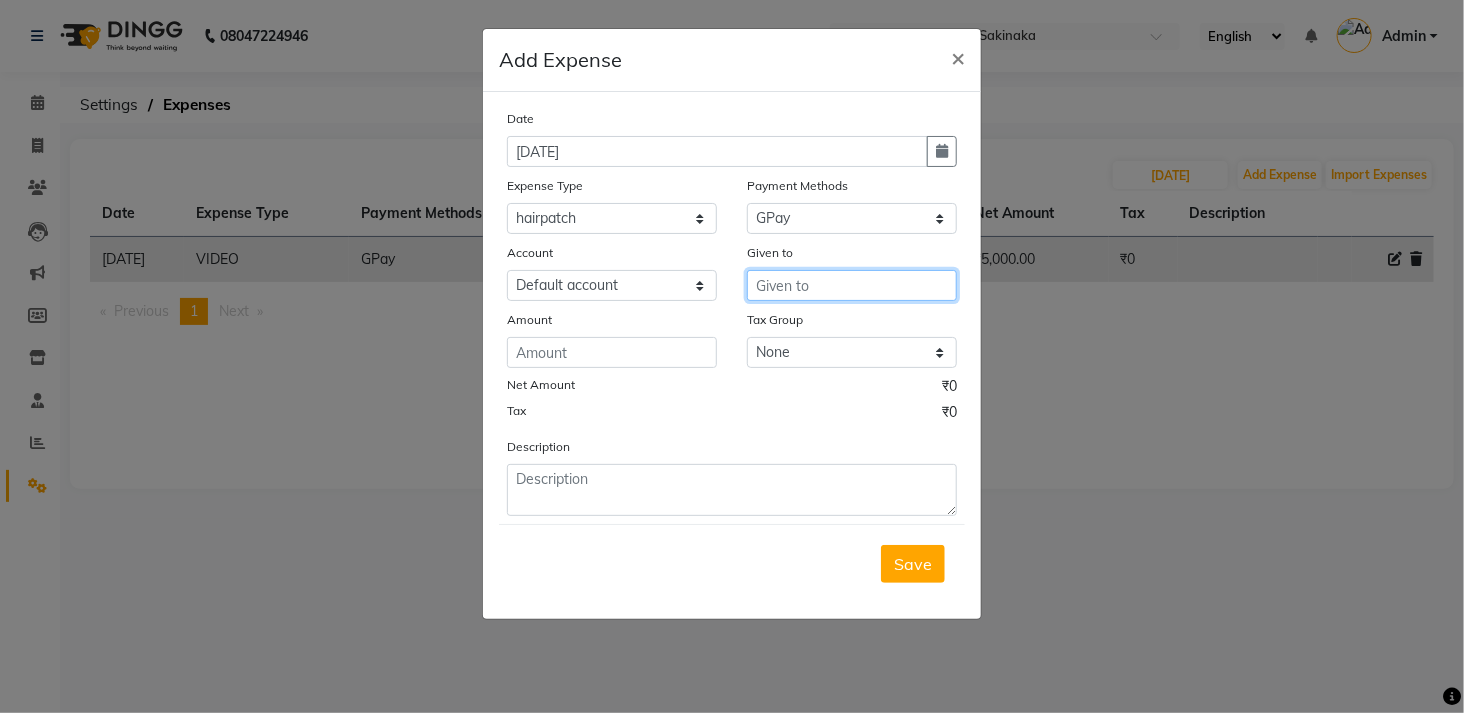 click at bounding box center [852, 285] 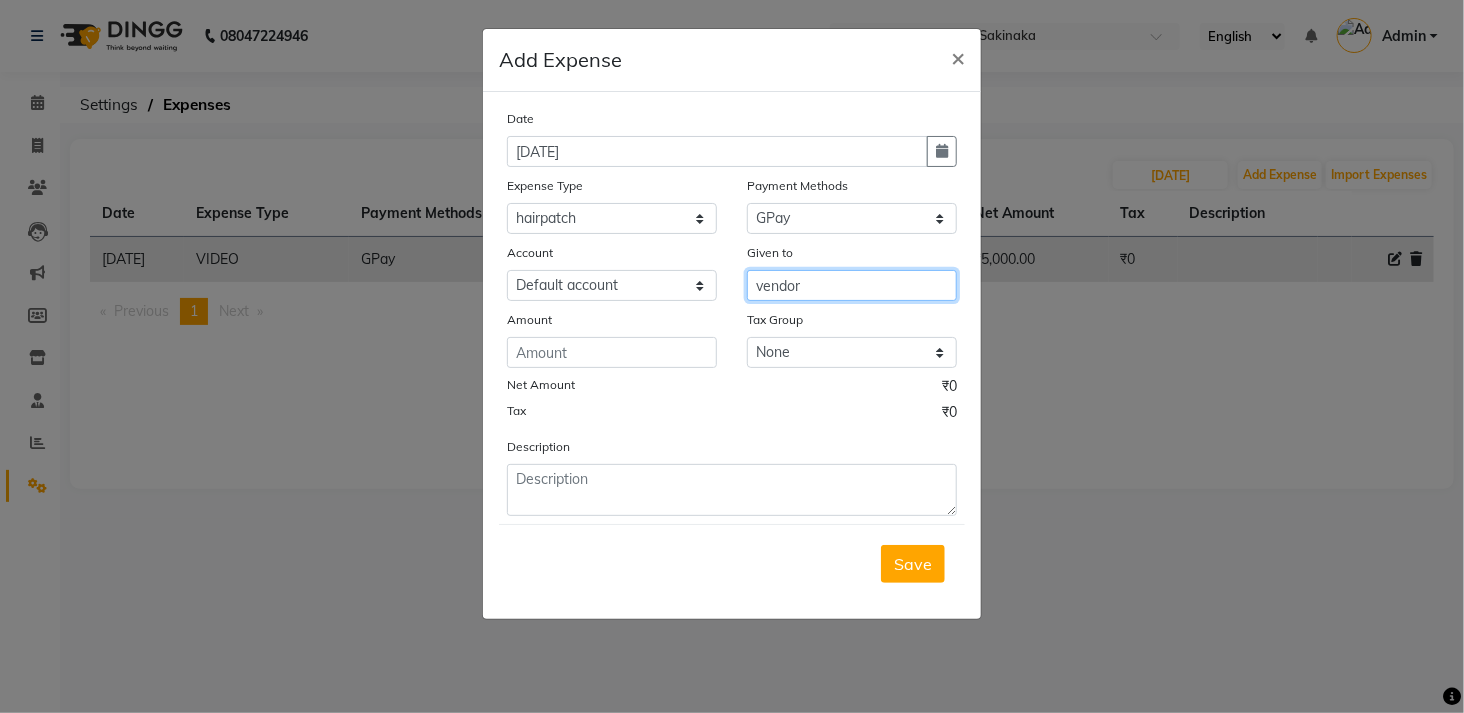 type on "vendor" 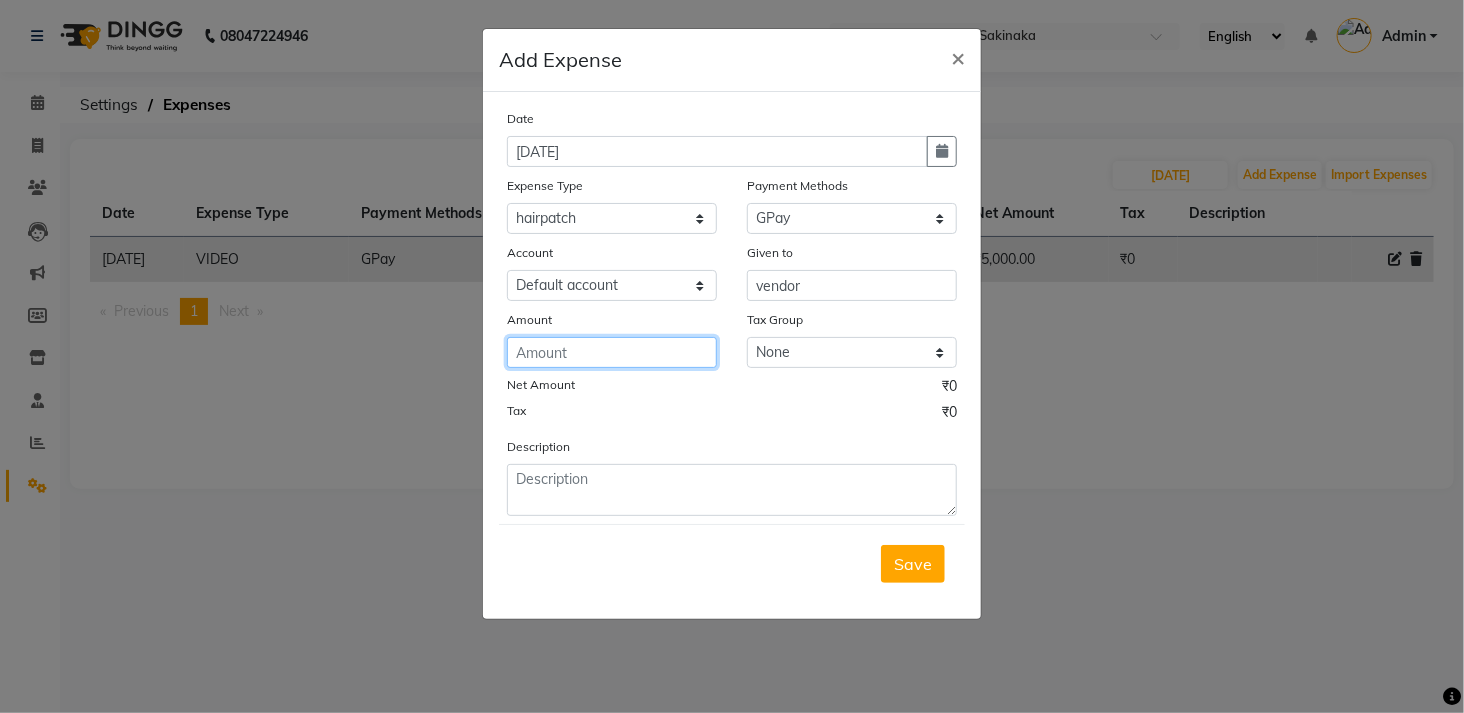 click 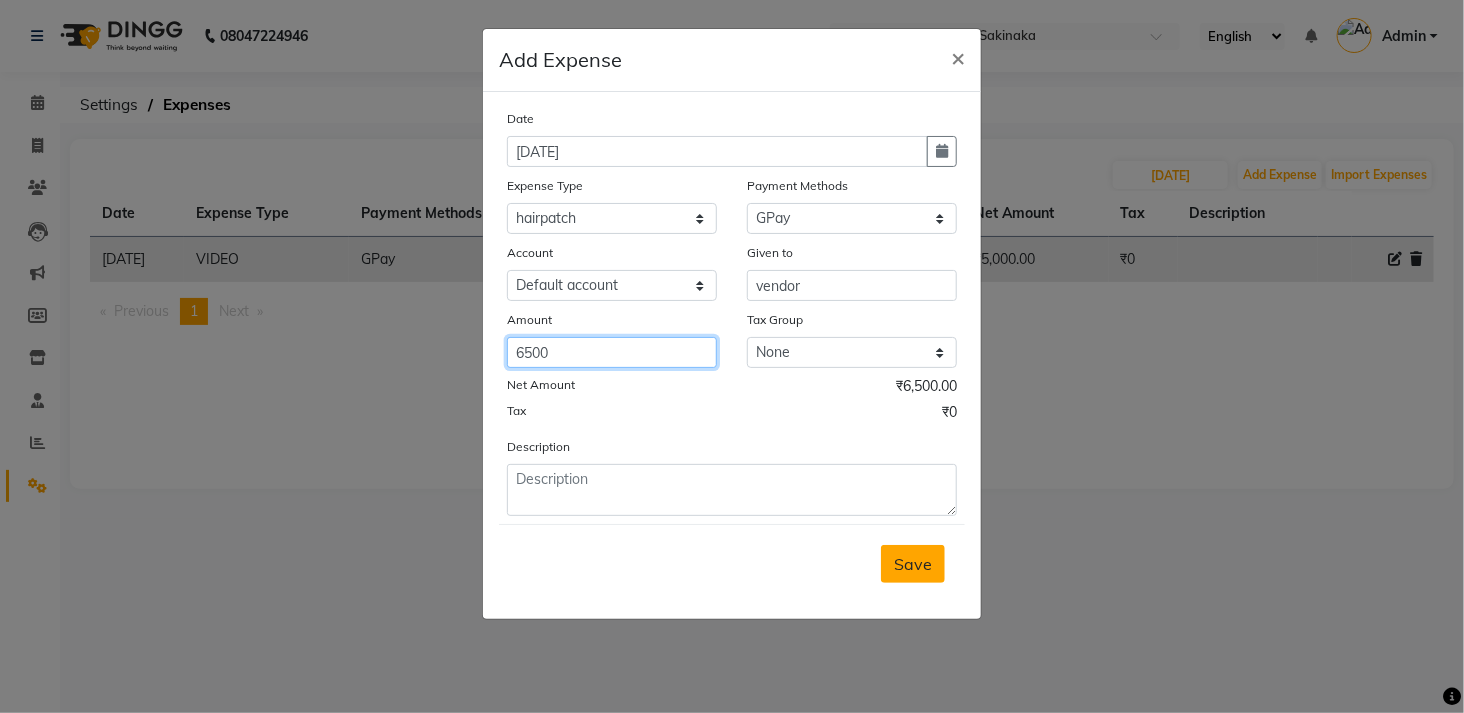type on "6500" 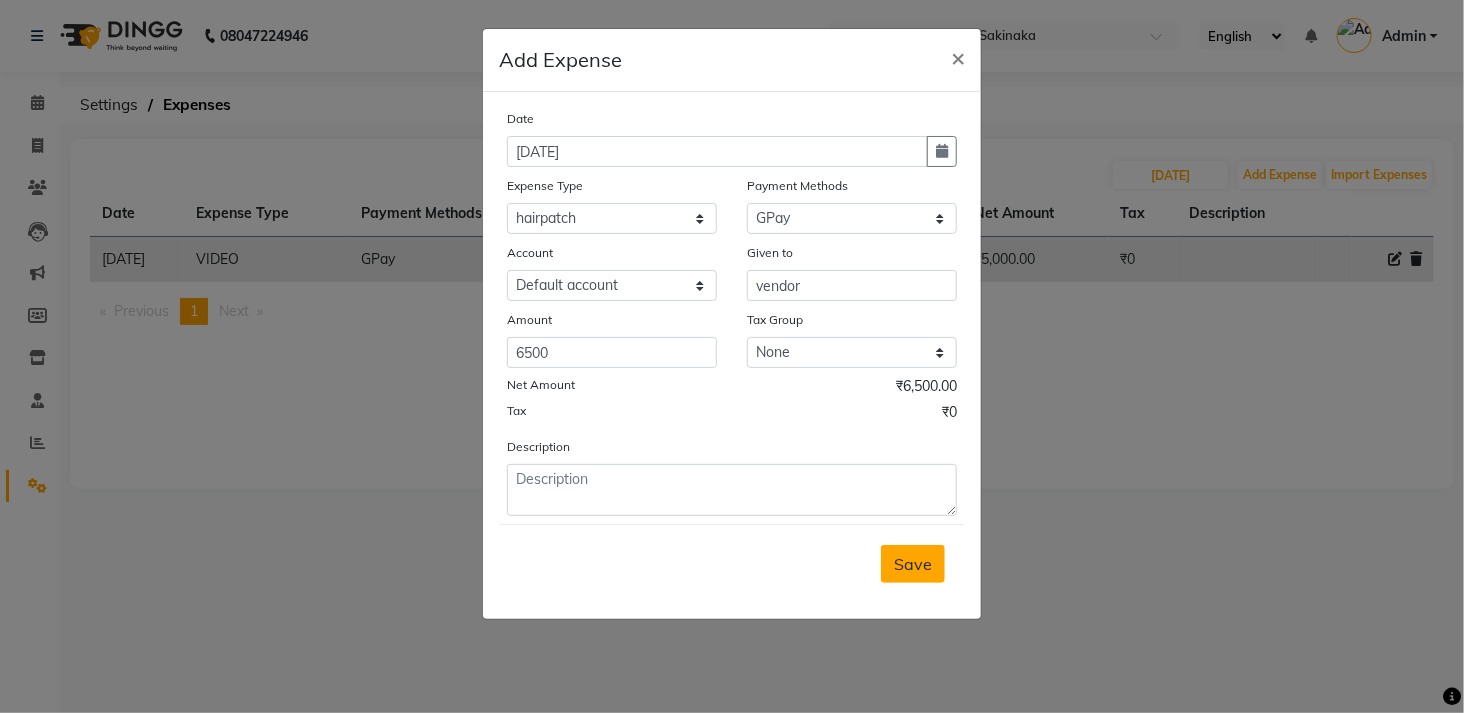 click on "Save" at bounding box center [913, 564] 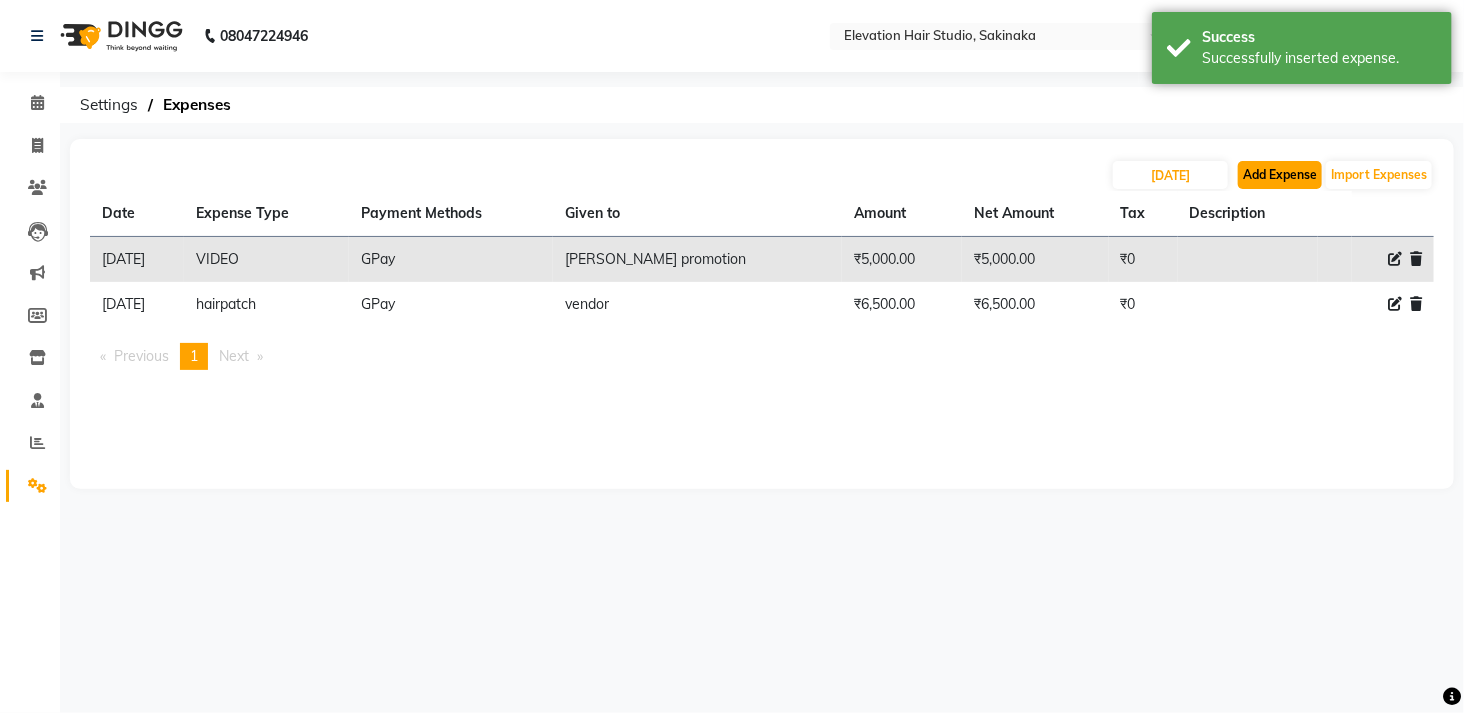 click on "Add Expense" 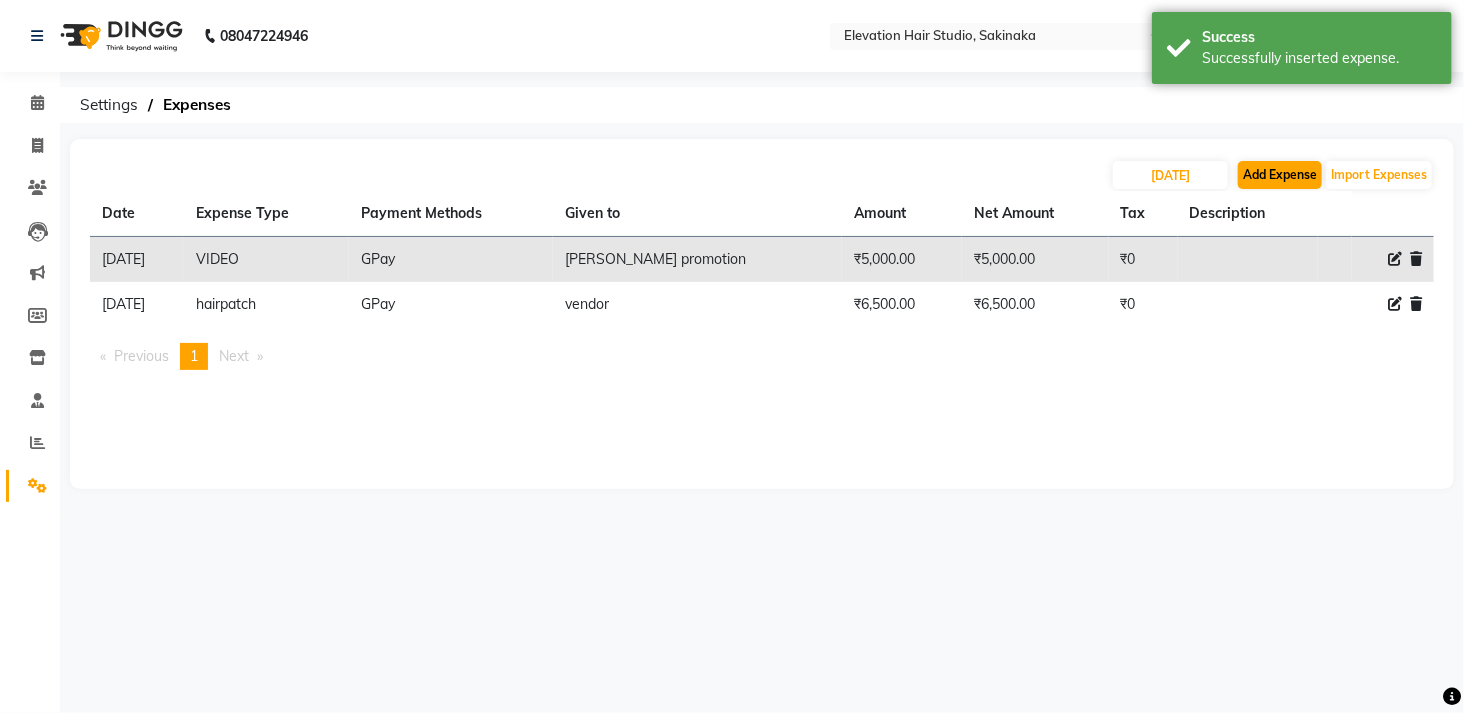 select on "1" 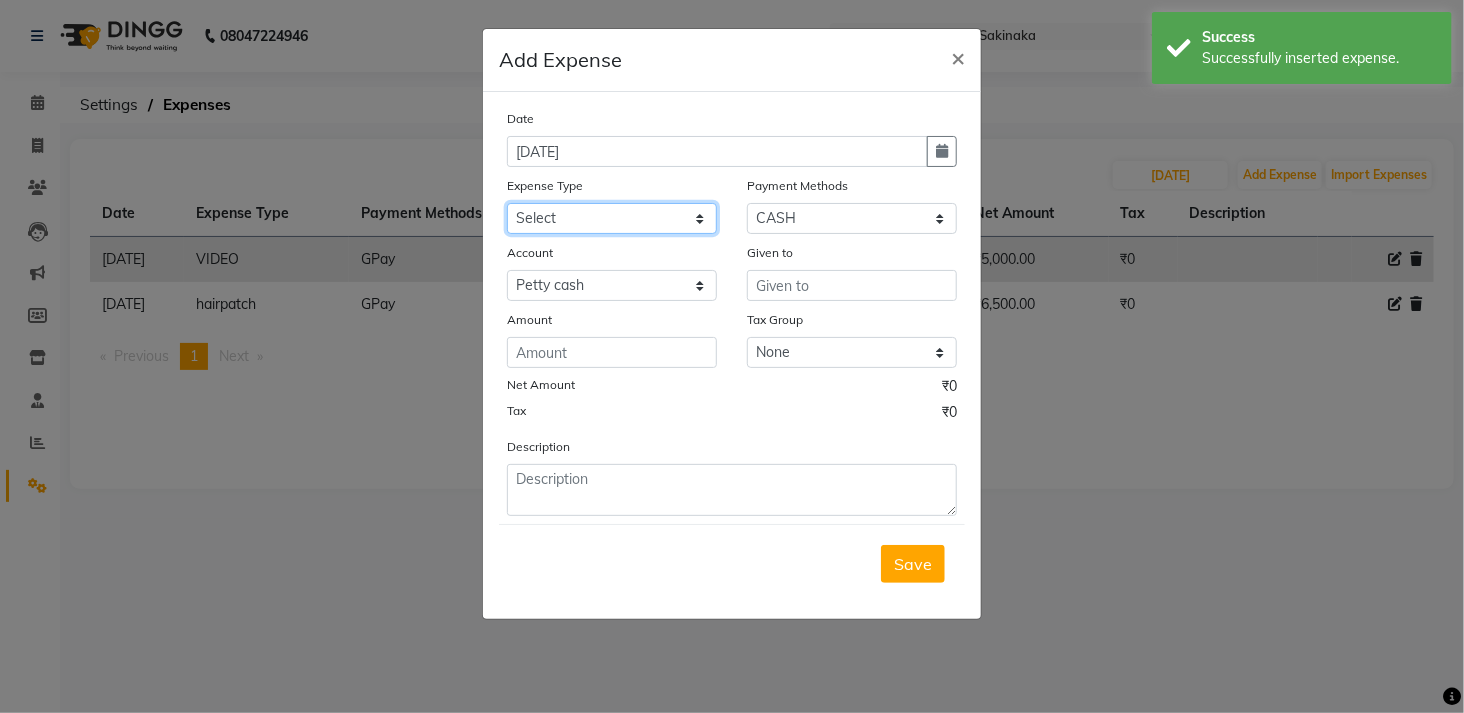 click on "Select AC Adrak Advance Salary agarbatti anees Appron asmoul advance salary Bank charges Car maintenance  CARPENTER Cash Deposited to bank Cash Handed over to Owner cellphone Client Snacks Clinical charges coffee conditioner courier diliptip dustbinplatebottle Equipment extrastuff fridge Fuel glue Govt fee greaser hairpatch hardware Incentive Insurance International purchase israil key lead light bill Loan Repayment Maintenance Marketing medicine milk Miscellaneous MRA ola Other paddlebrush PAINTER Pantry plumber Product product recharge rehman Rent Salary salary salary sandwich shampoo Staff Snacks sugar TAPE Tax Tea & Refreshment tissue towel trolly Utilities velocity VIDEO water web side WEFAST wireboard xerox" 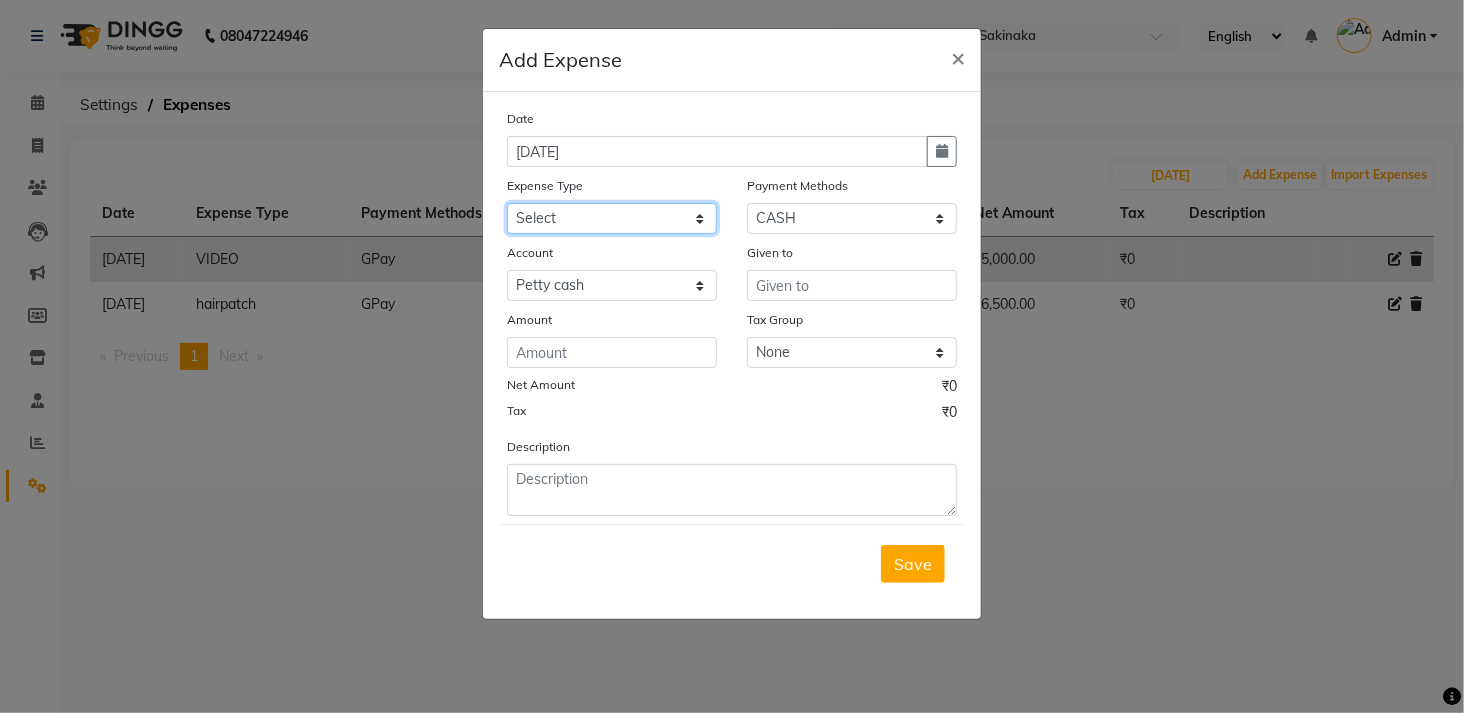 select on "8362" 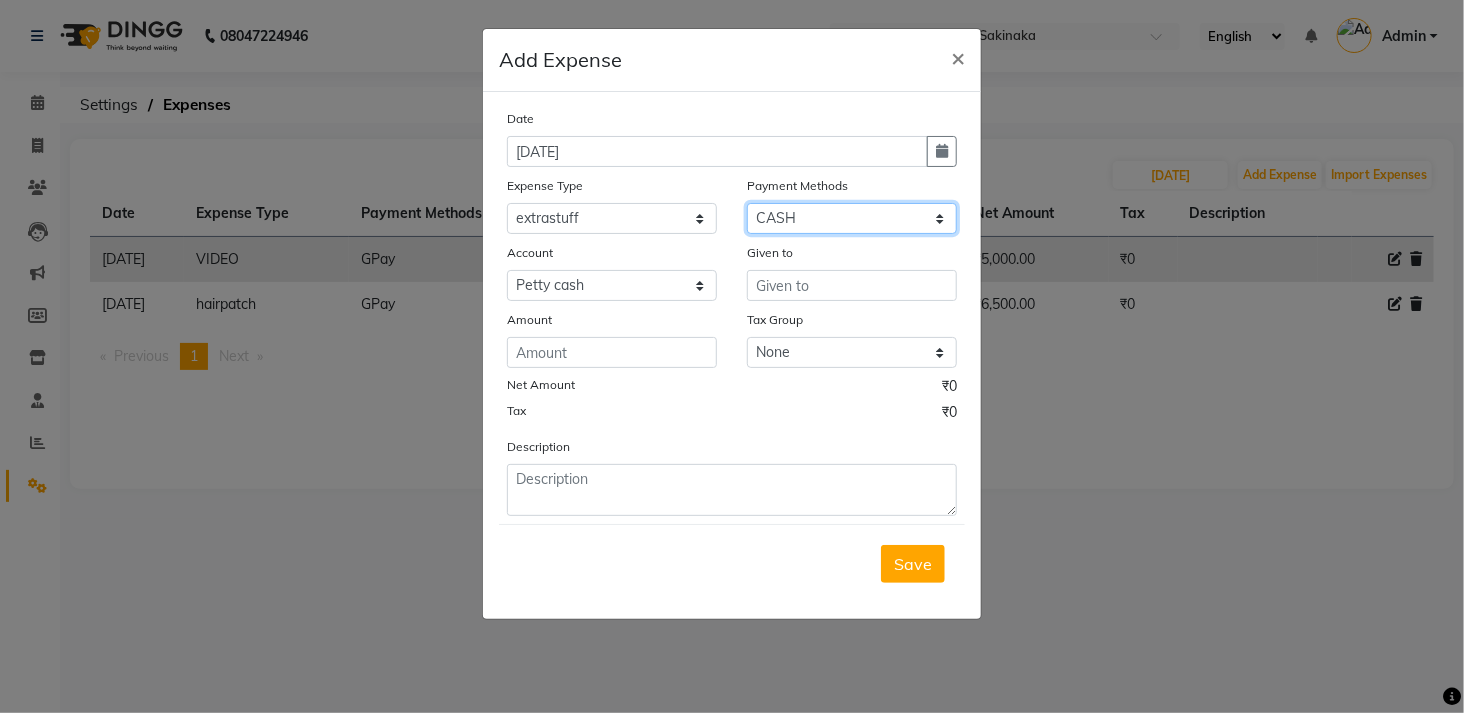 click on "Select CASH CARD GPay PhonePe Loan Cheque Package Visa Card BharatPay PayTM Wallet" 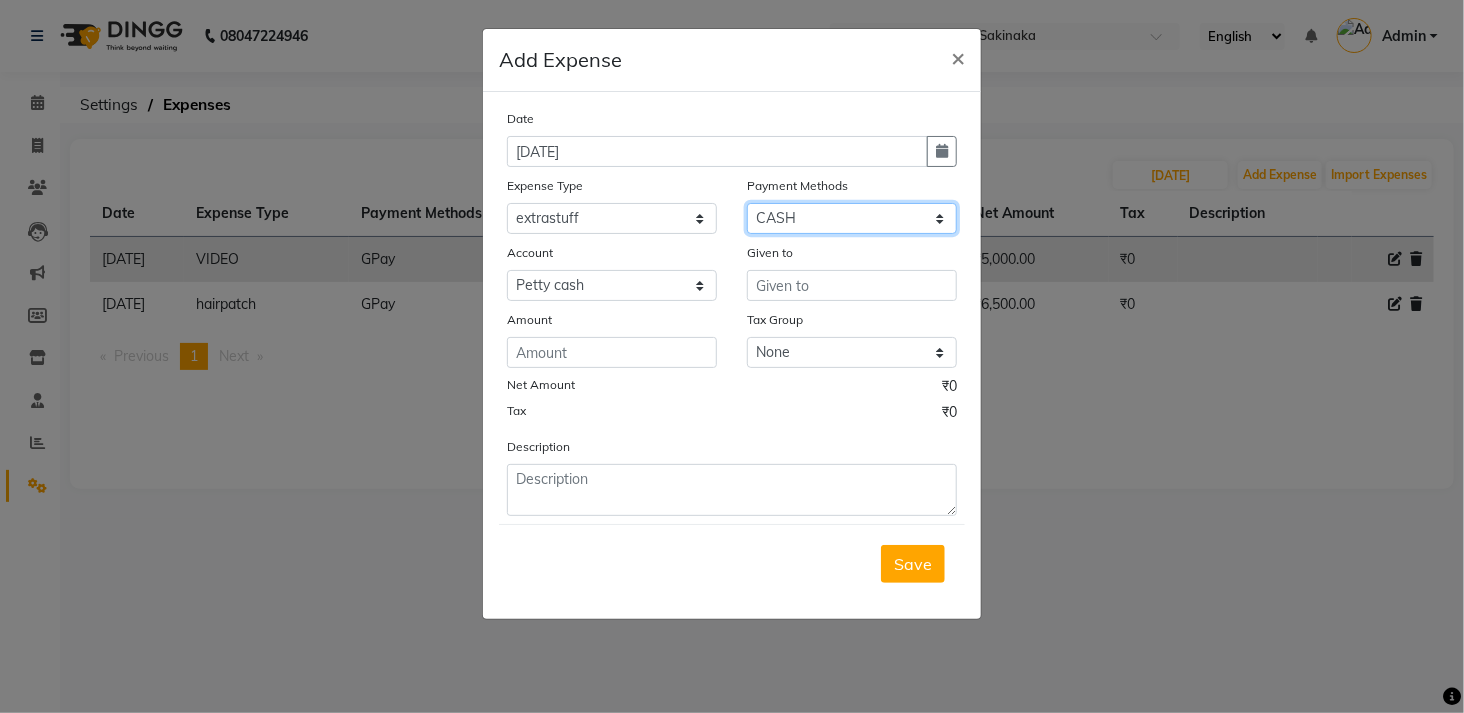 select on "5" 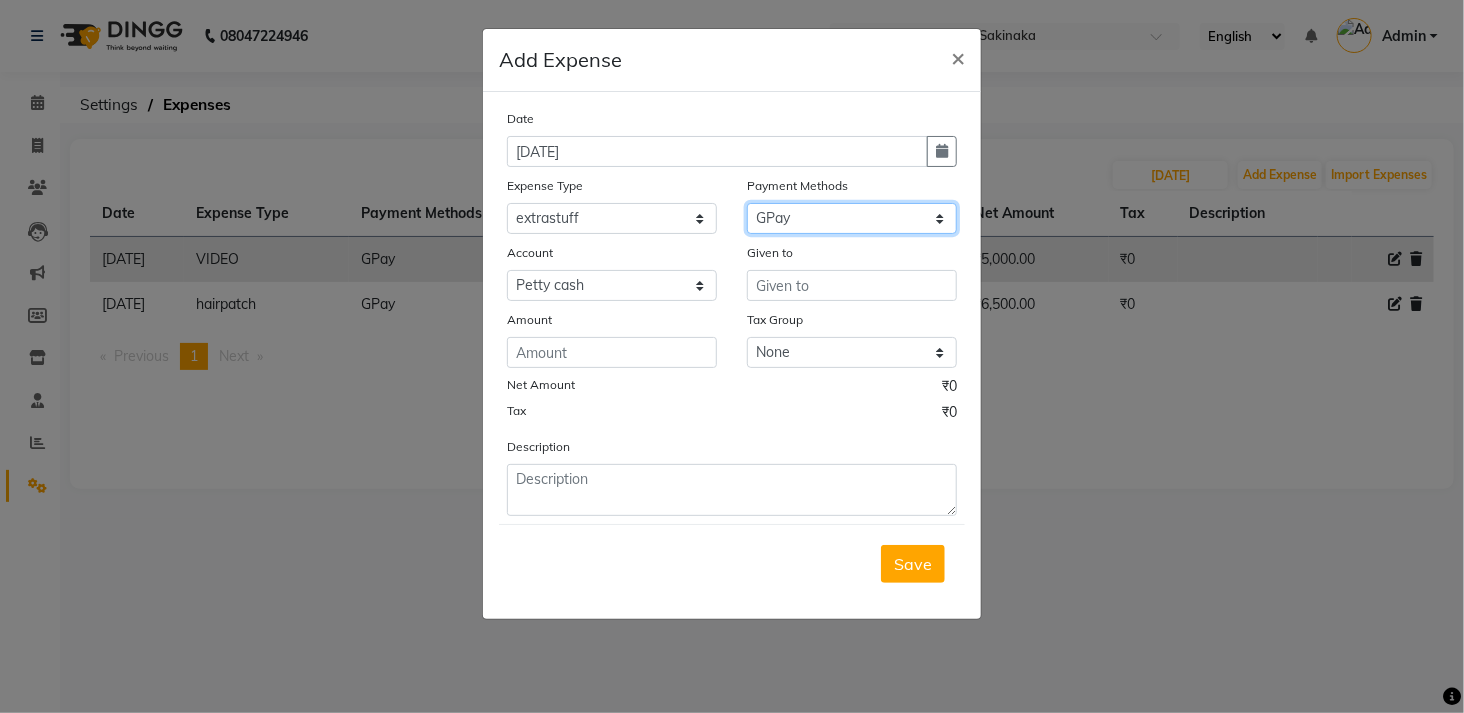 click on "Select CASH CARD GPay PhonePe Loan Cheque Package Visa Card BharatPay PayTM Wallet" 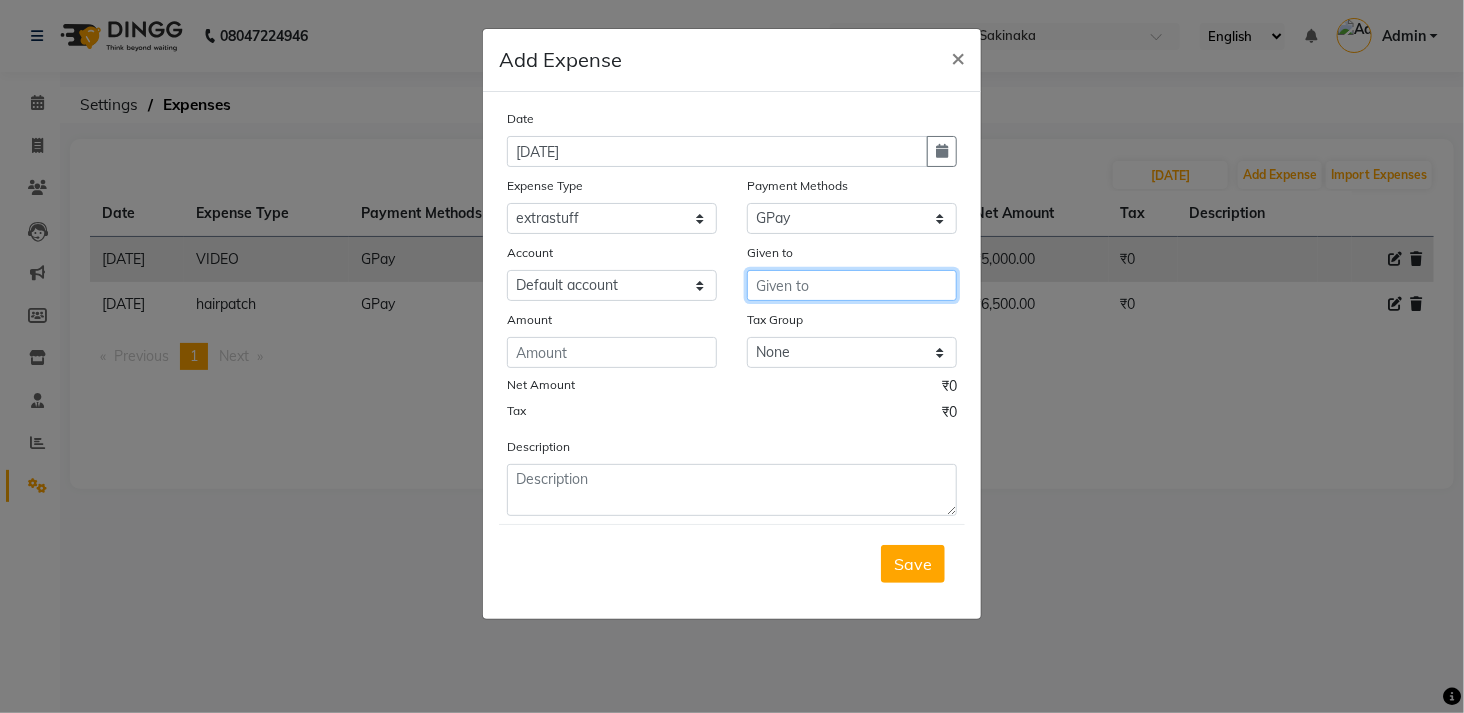 click at bounding box center (852, 285) 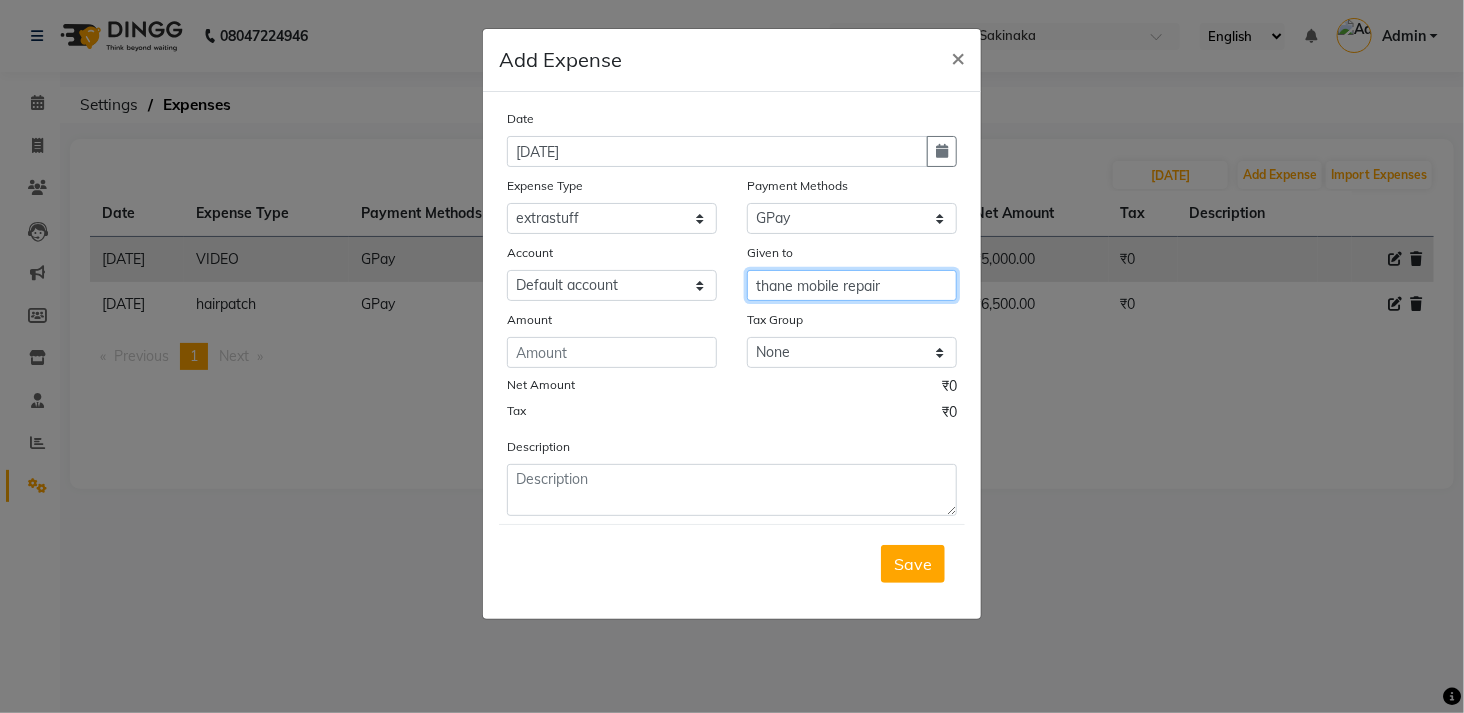 type on "thane mobile repair" 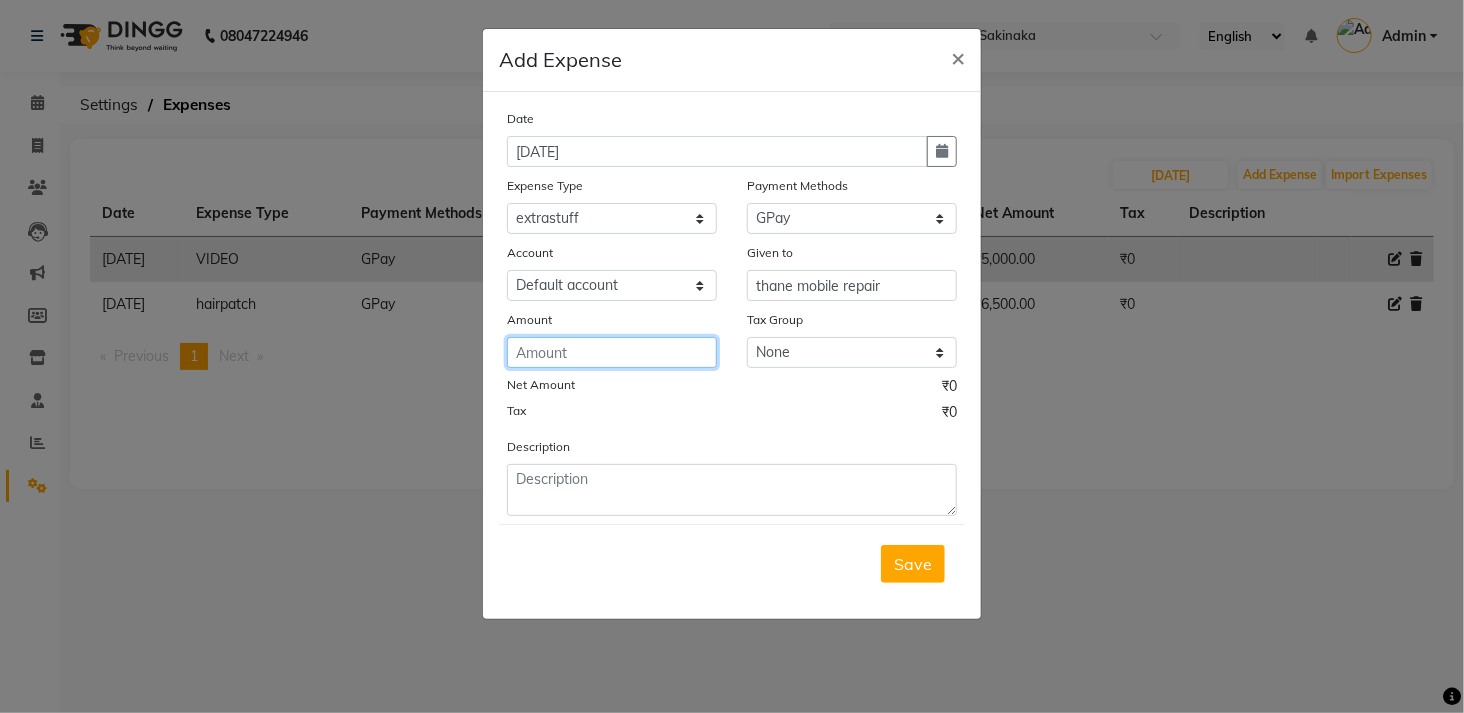 click 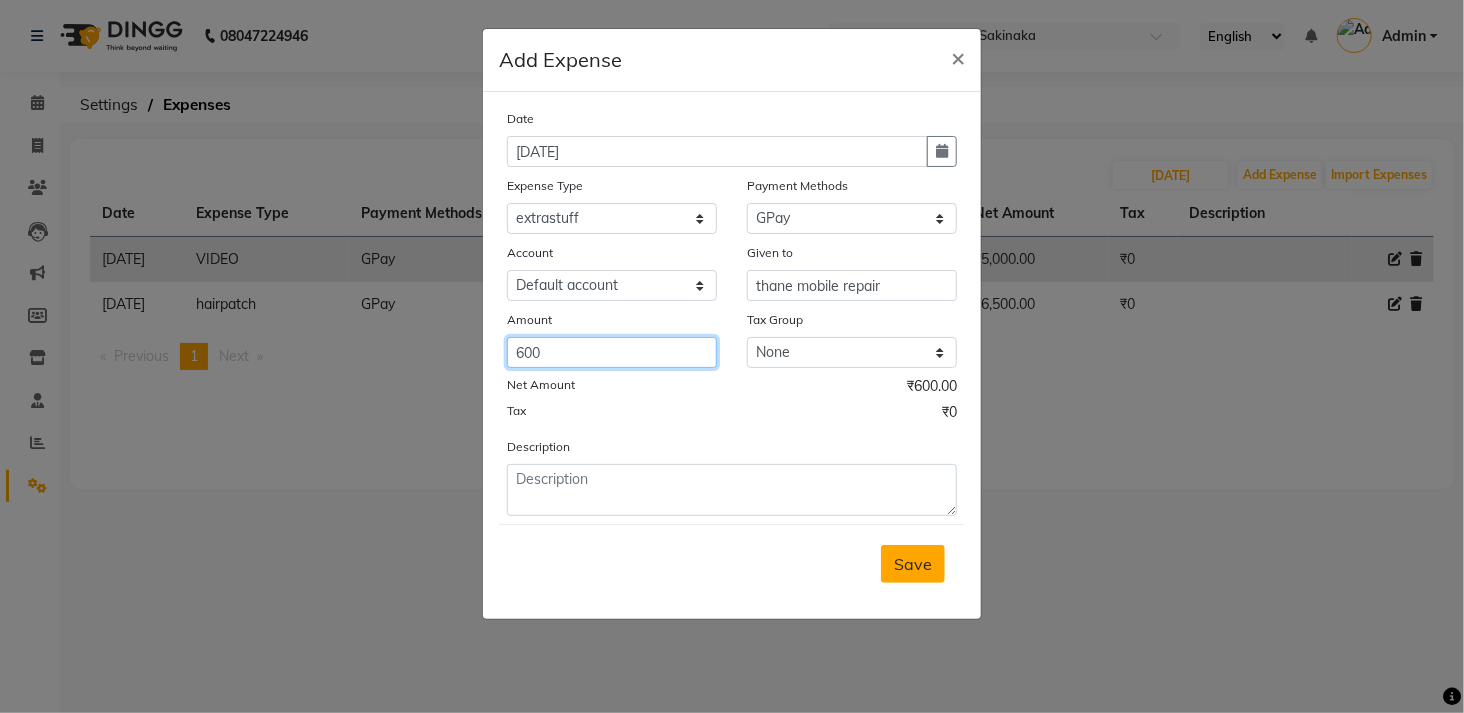 type on "600" 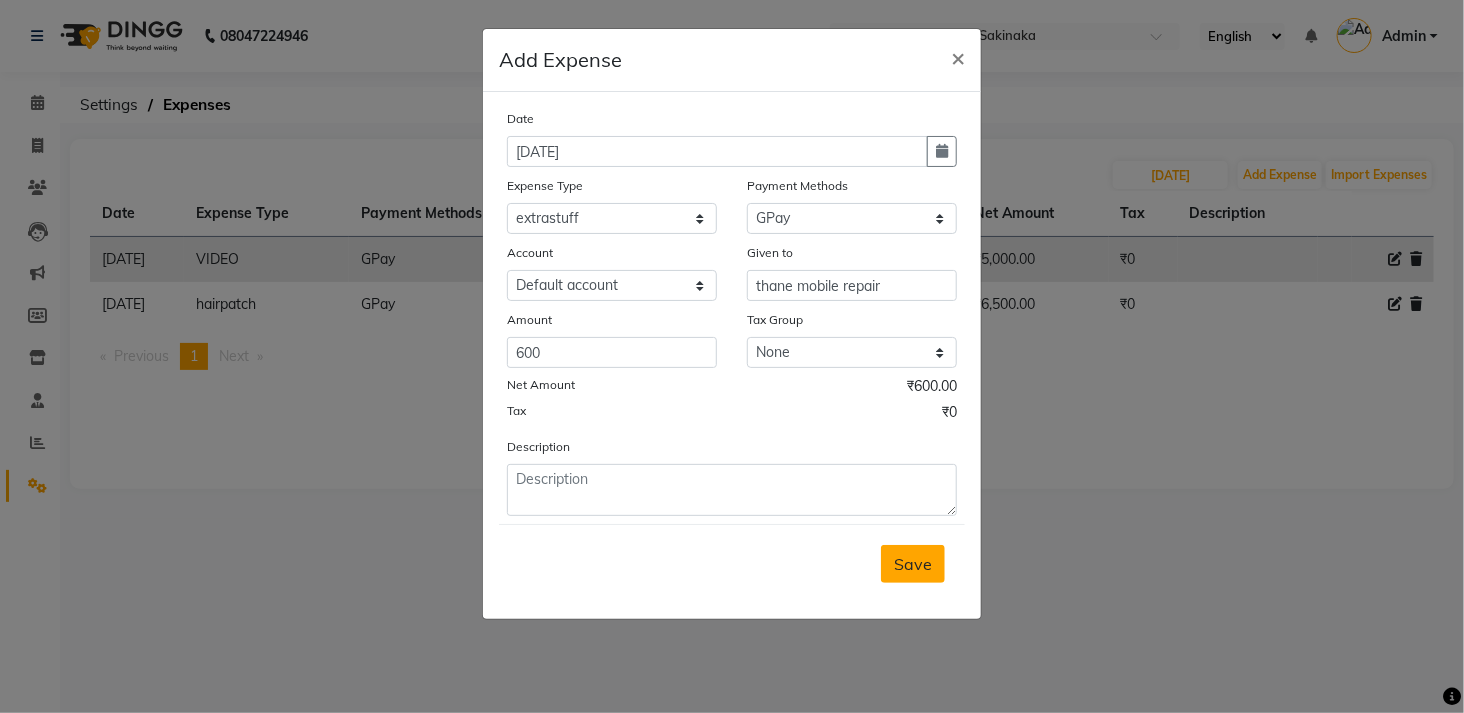 click on "Save" at bounding box center [913, 564] 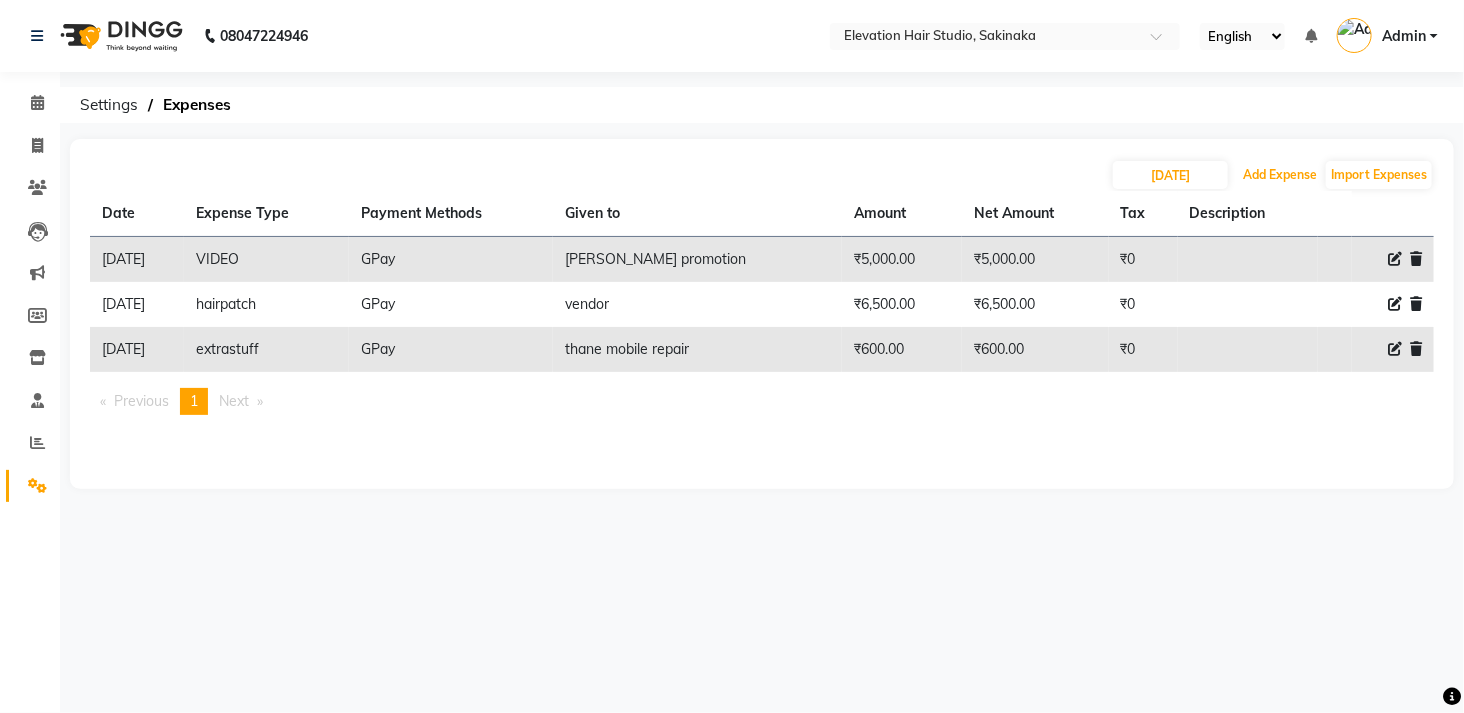 type 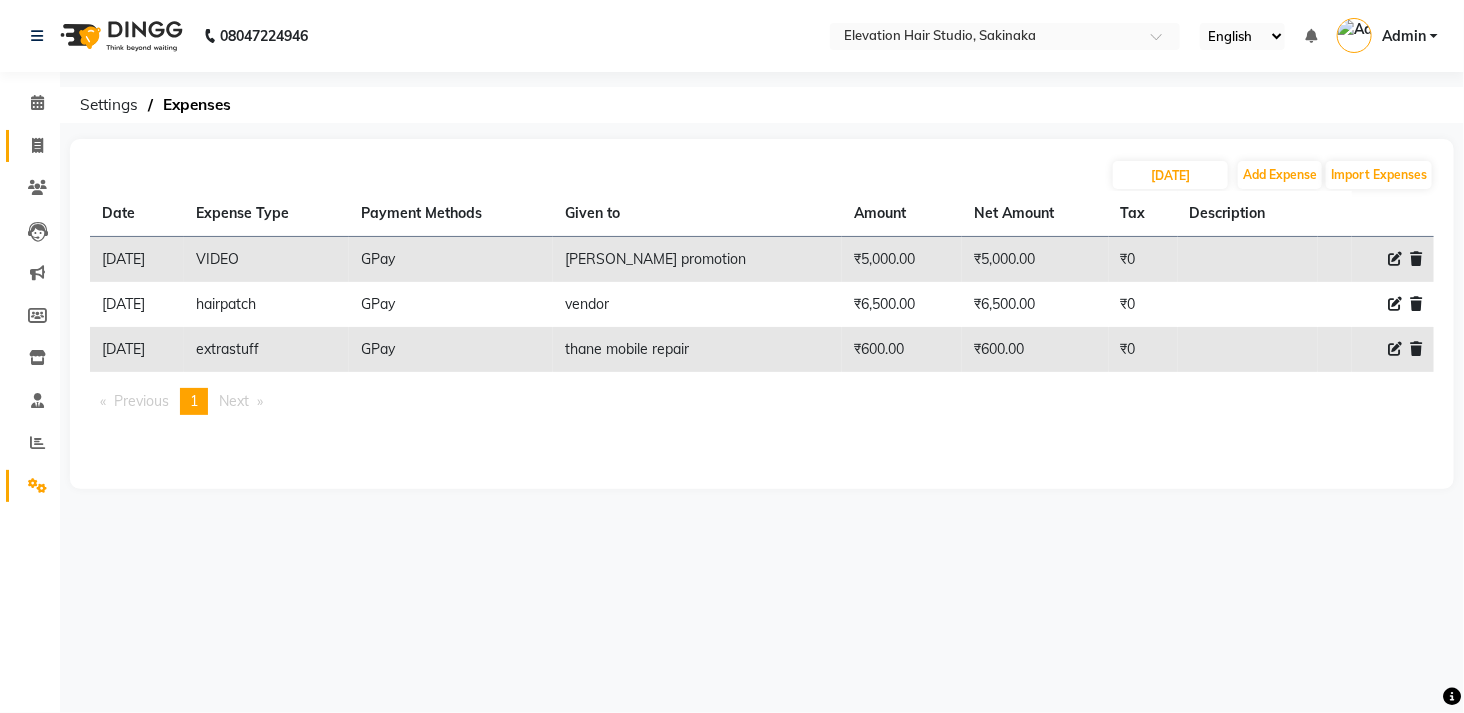 drag, startPoint x: 46, startPoint y: 166, endPoint x: 41, endPoint y: 138, distance: 28.442924 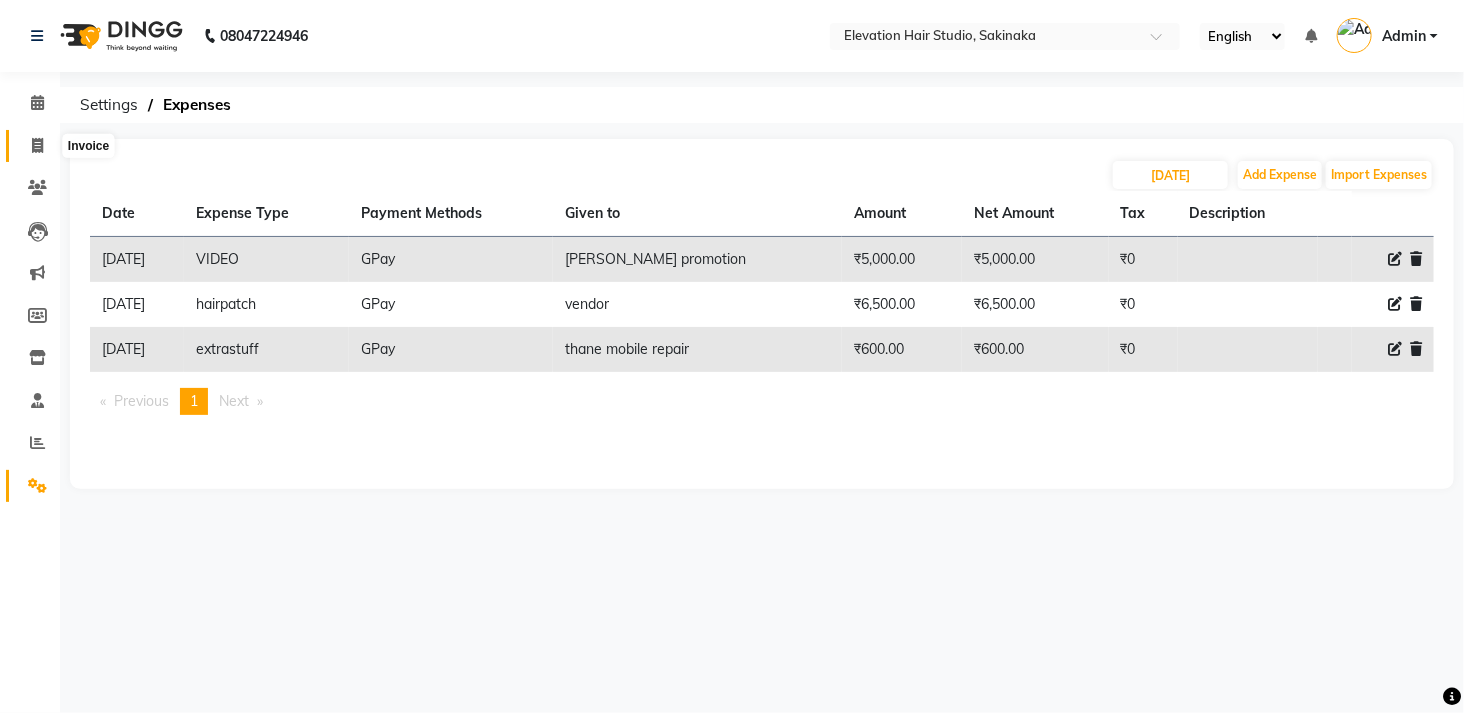 click 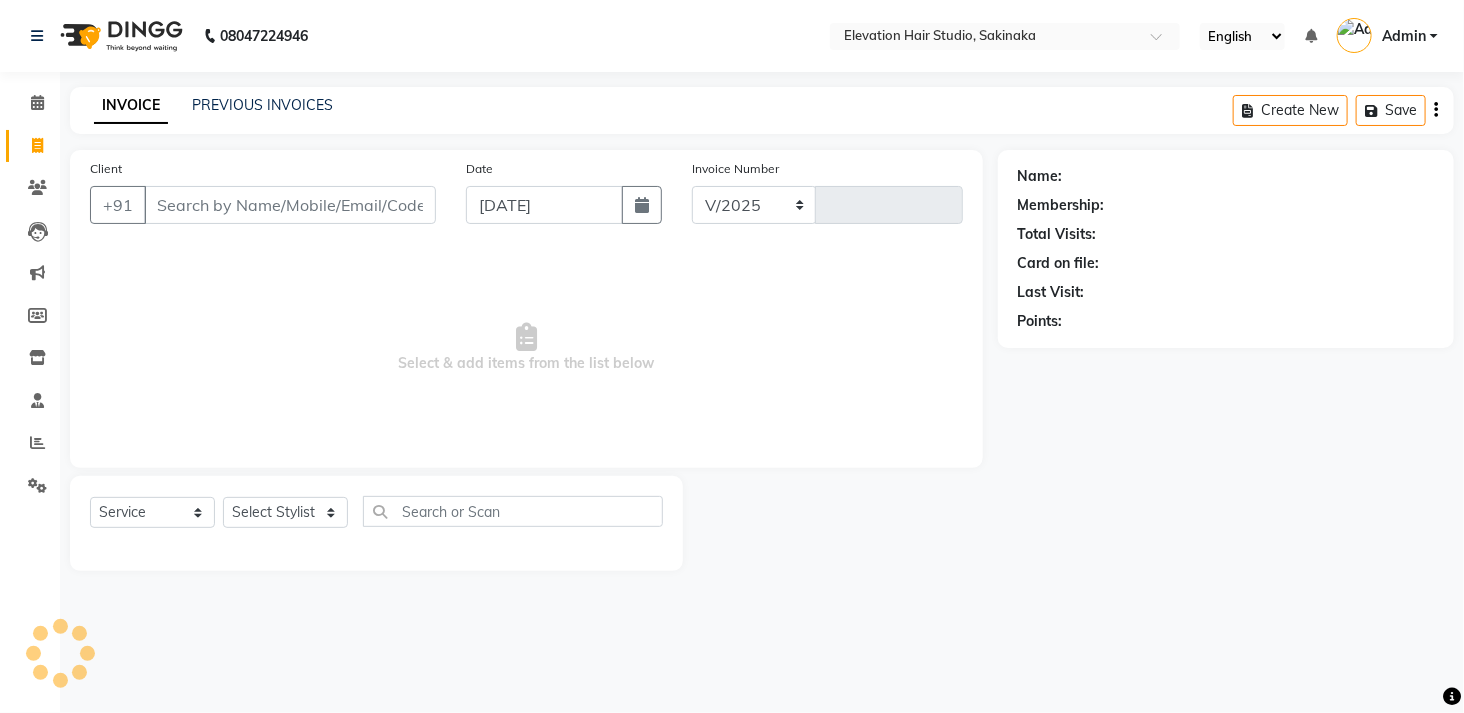 select on "4949" 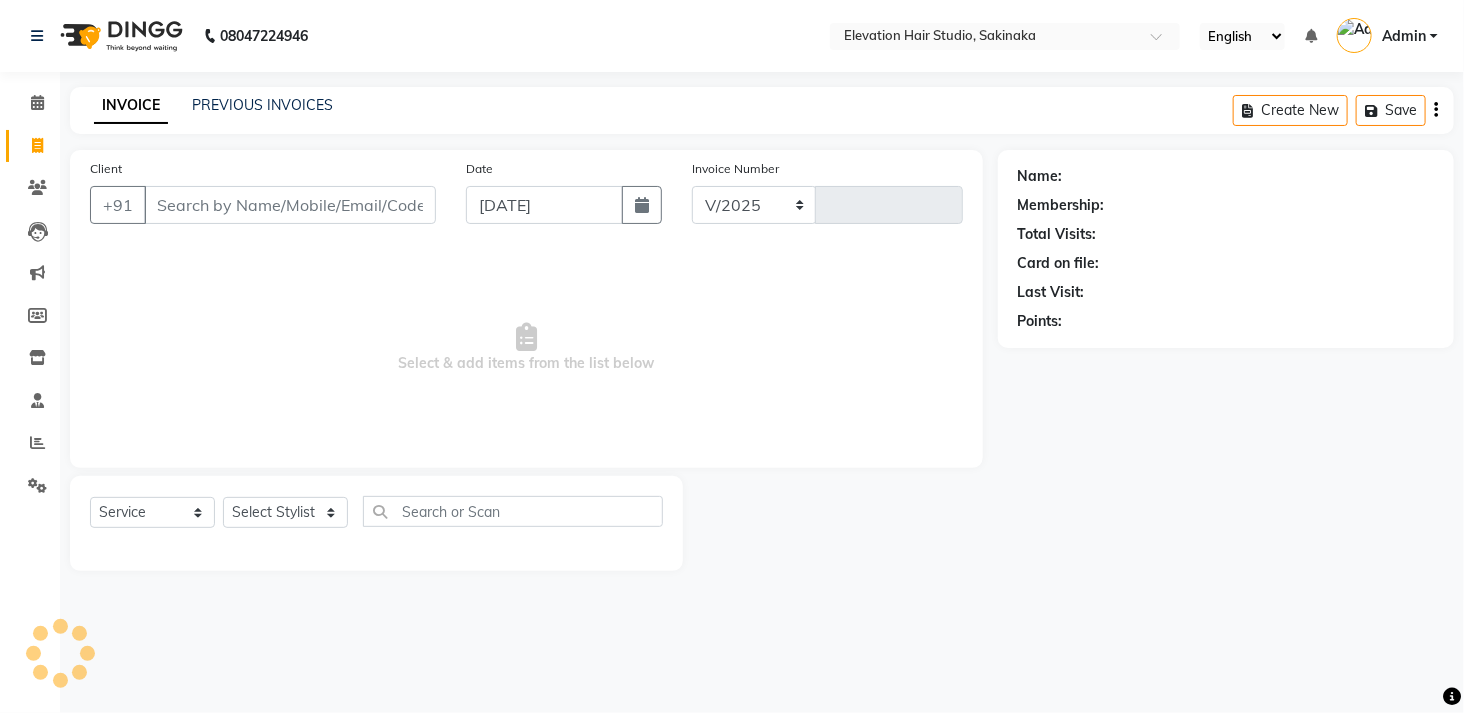 type on "1065" 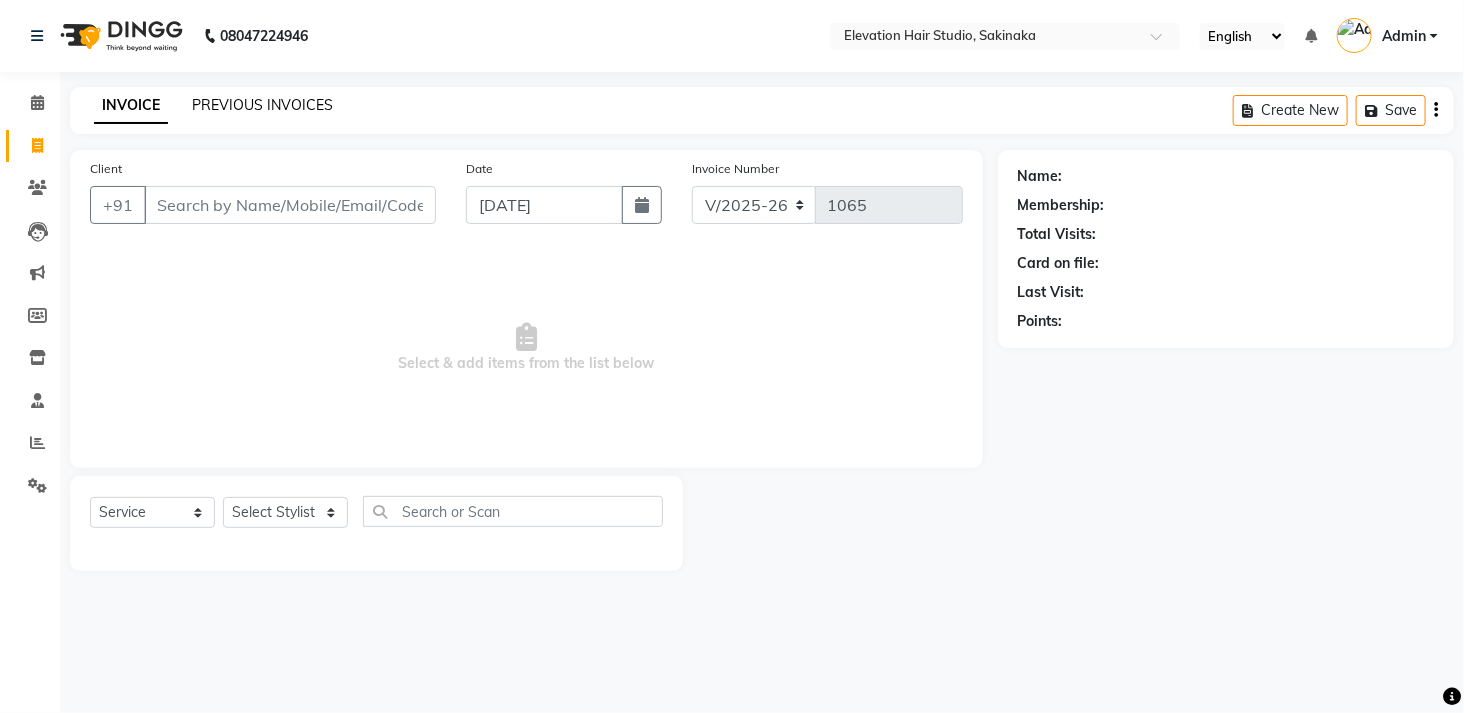 click on "INVOICE PREVIOUS INVOICES" 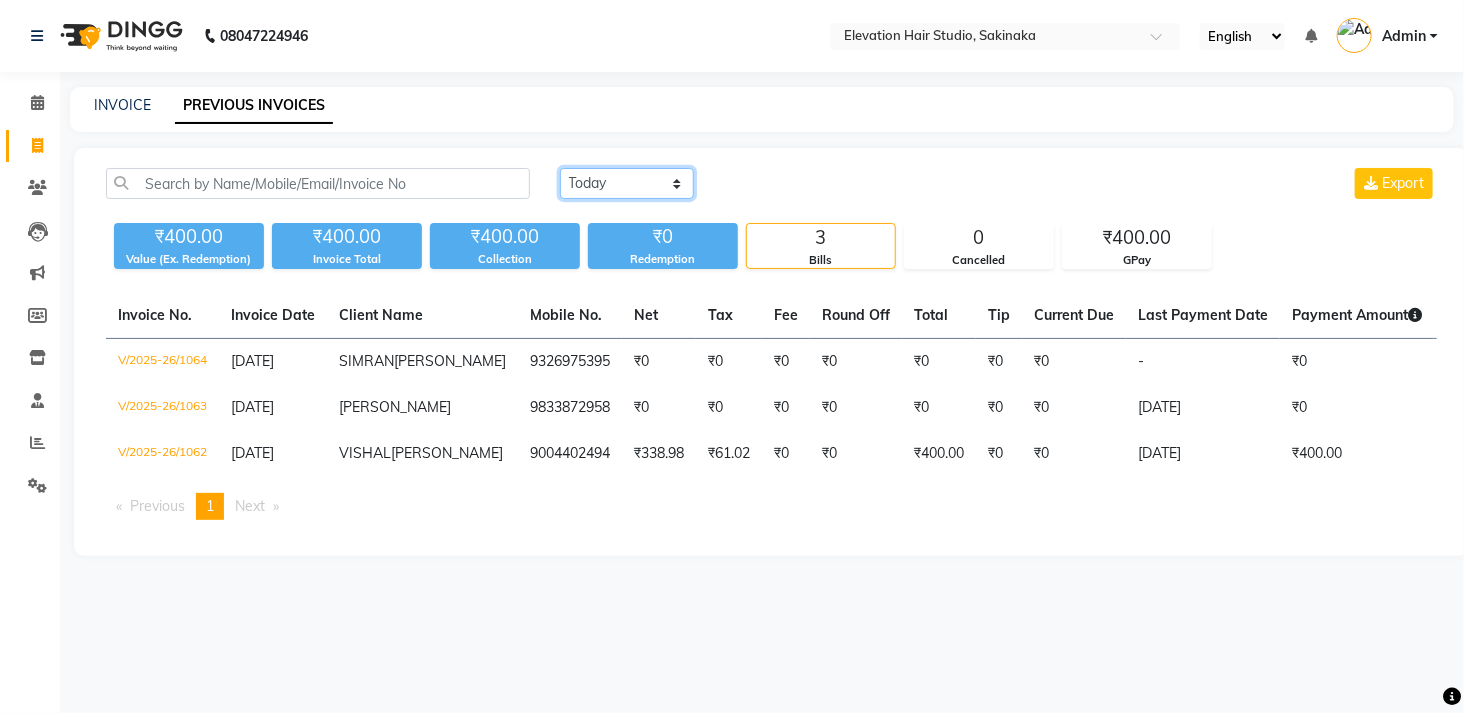 click on "Today Yesterday Custom Range" 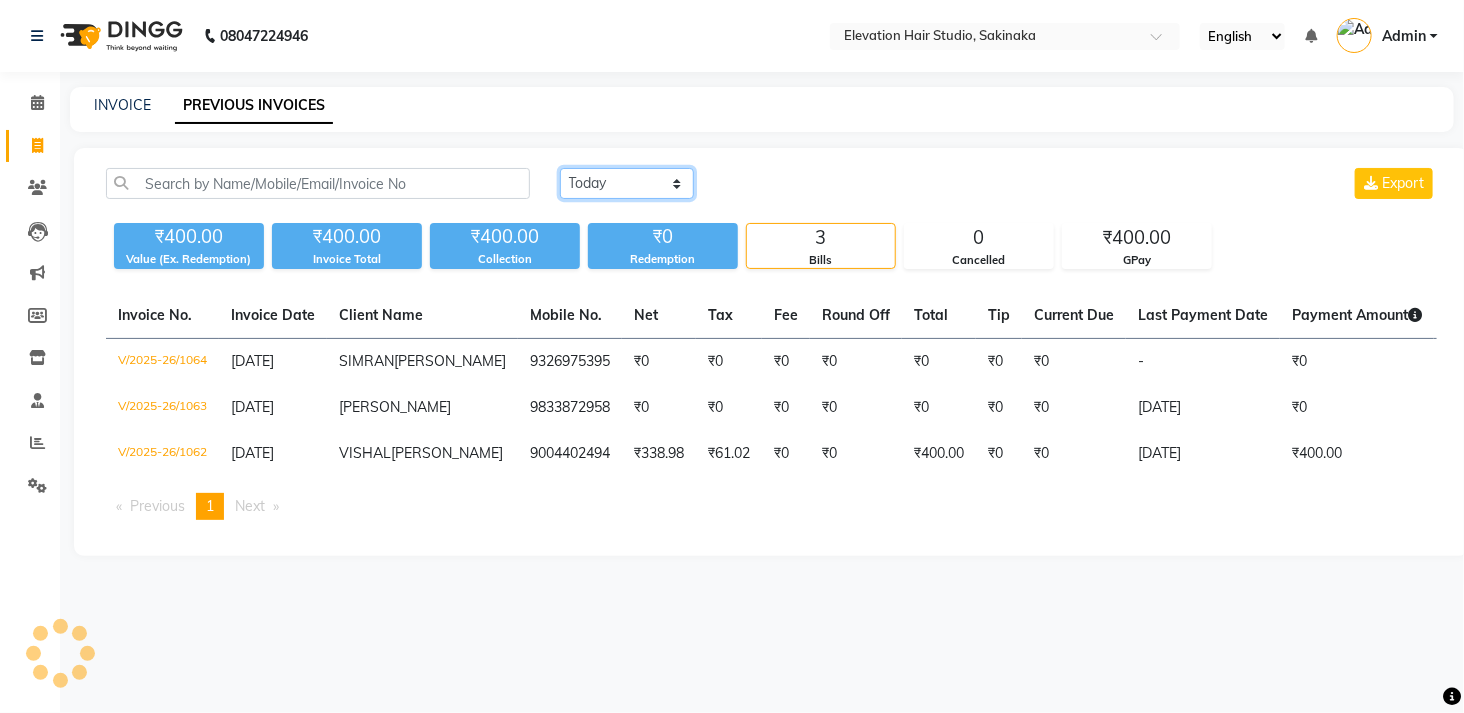 select on "range" 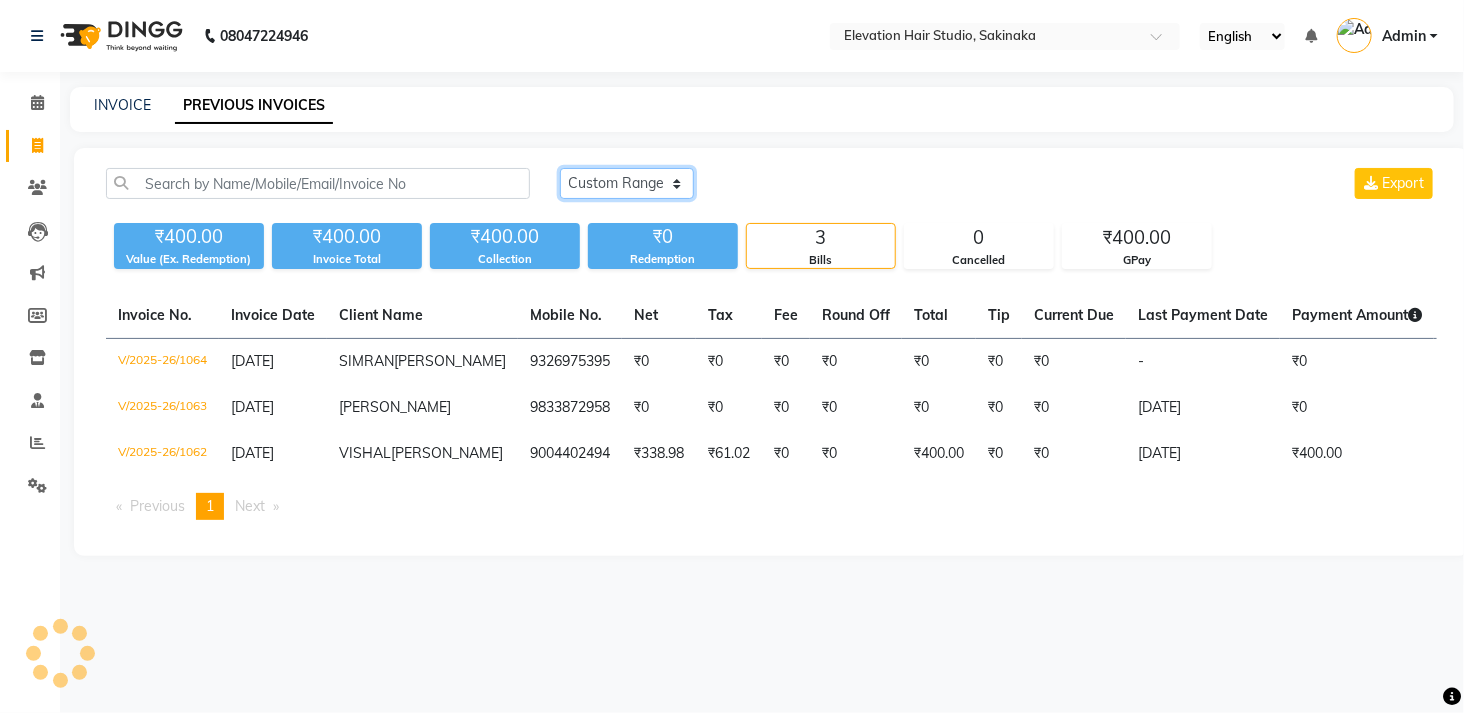 click on "Today Yesterday Custom Range" 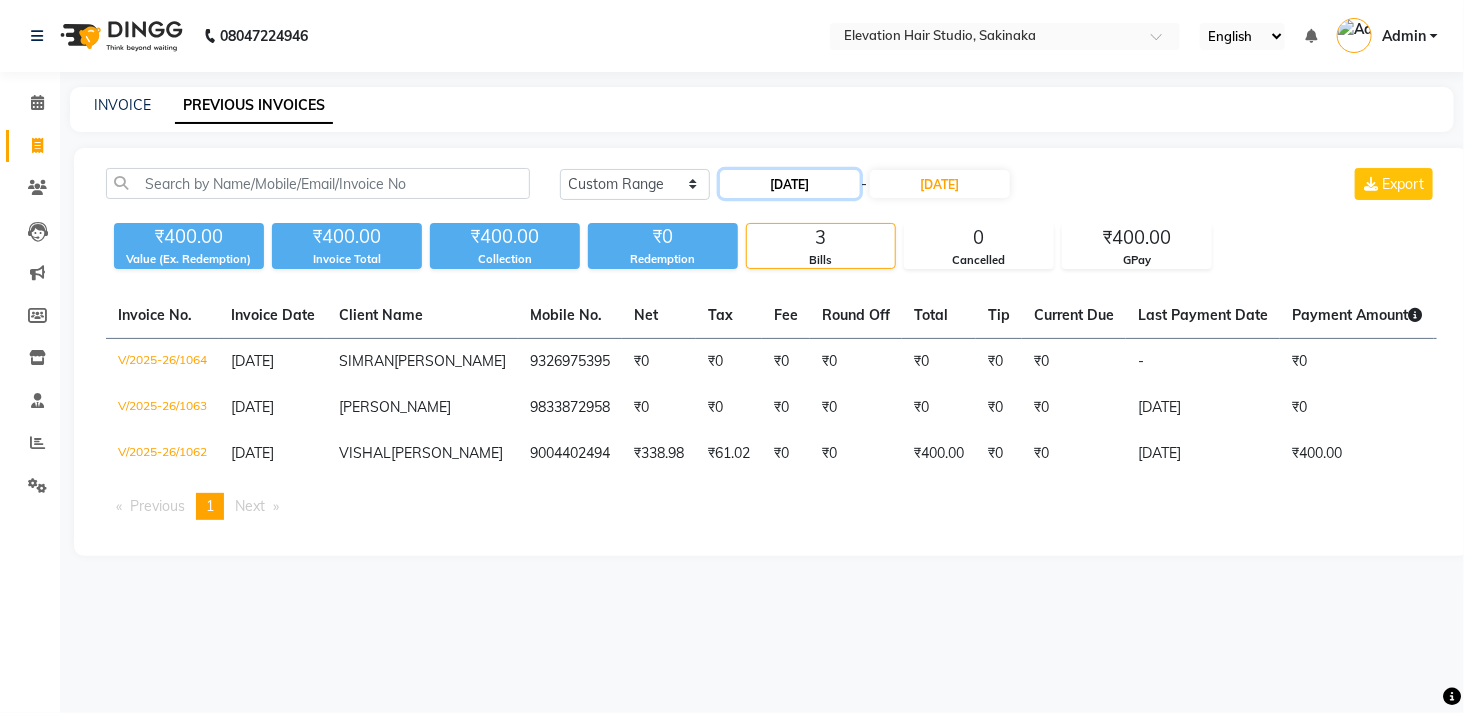 click on "[DATE]" 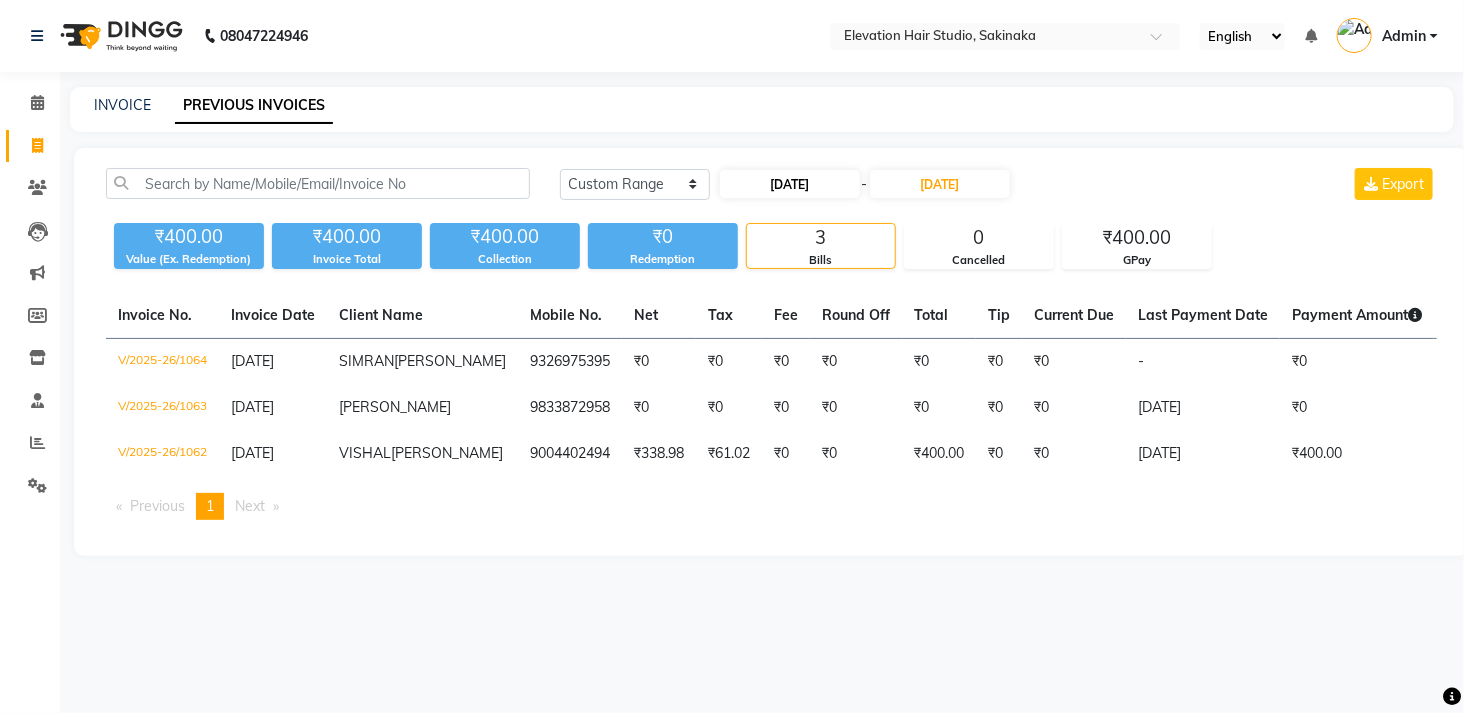 select on "7" 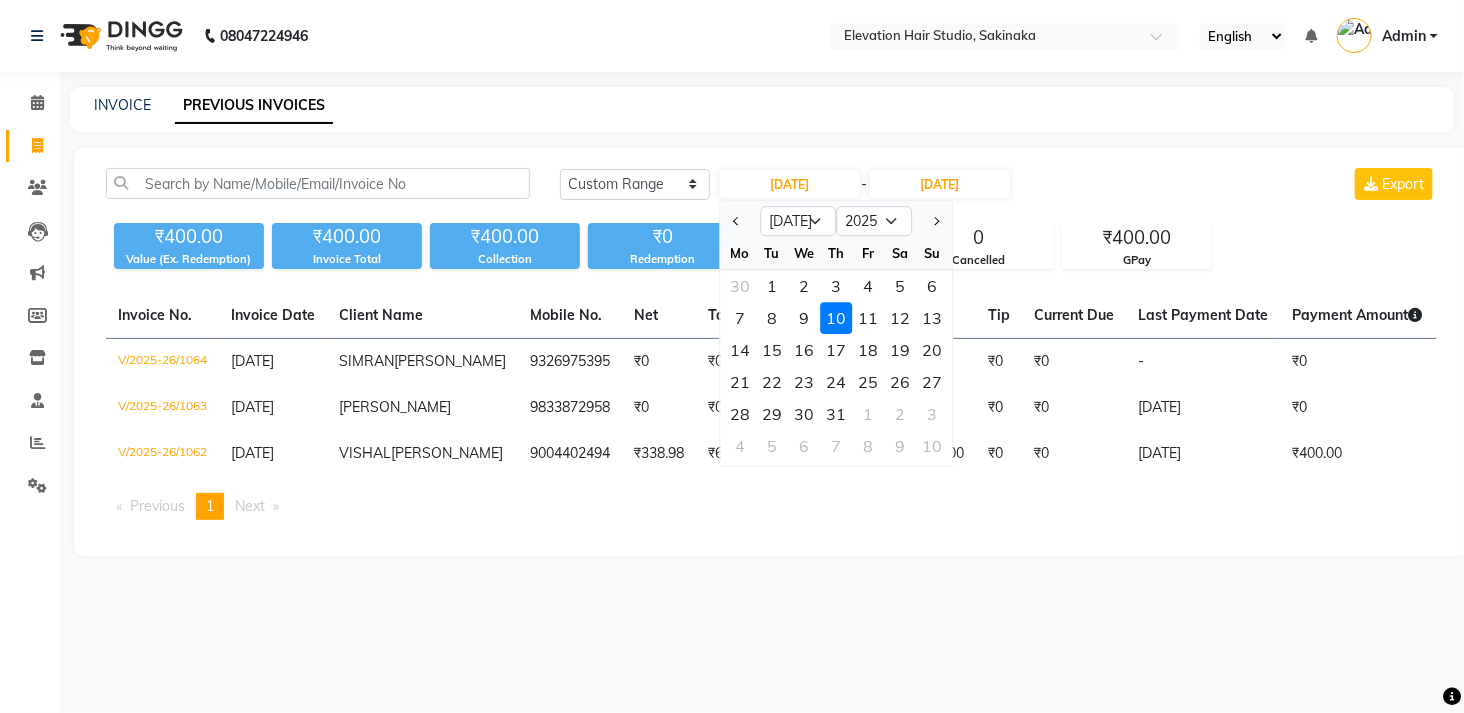 click on "Mo" 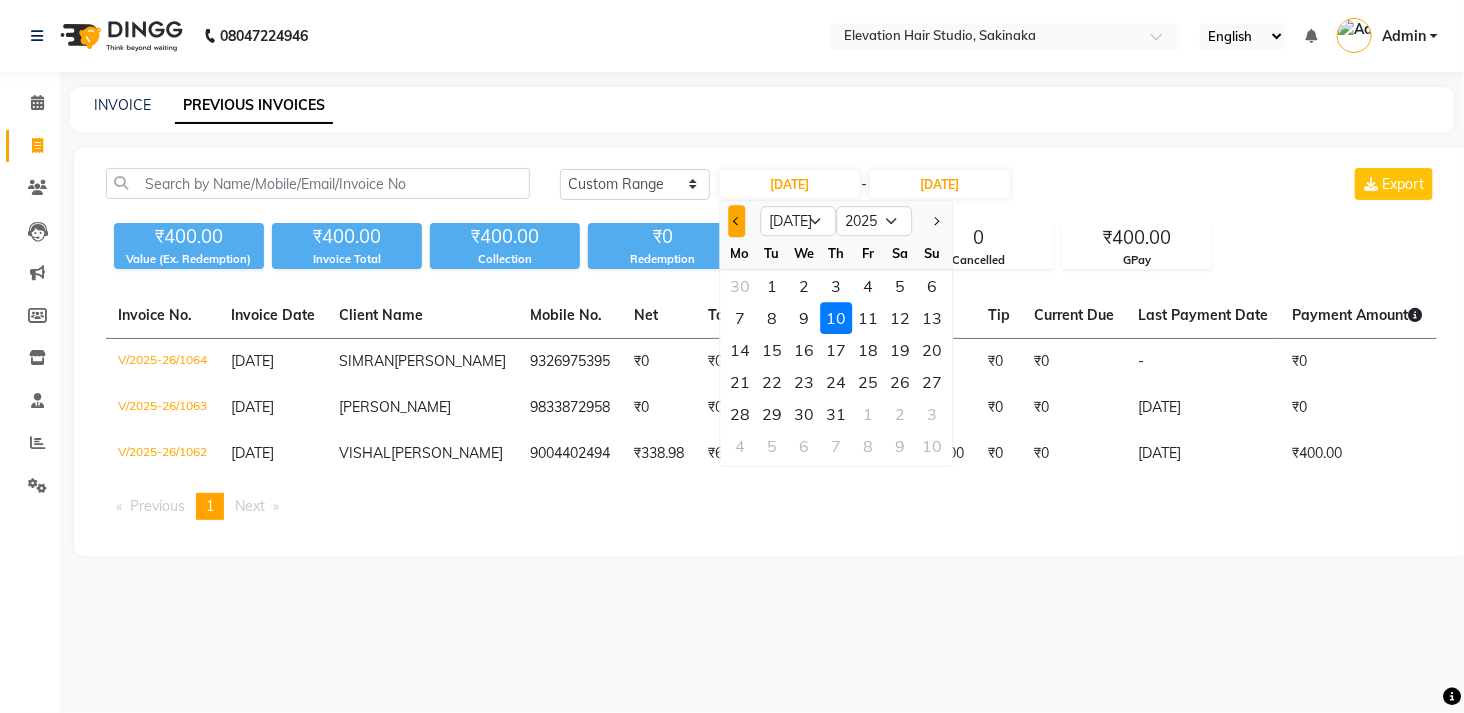 click 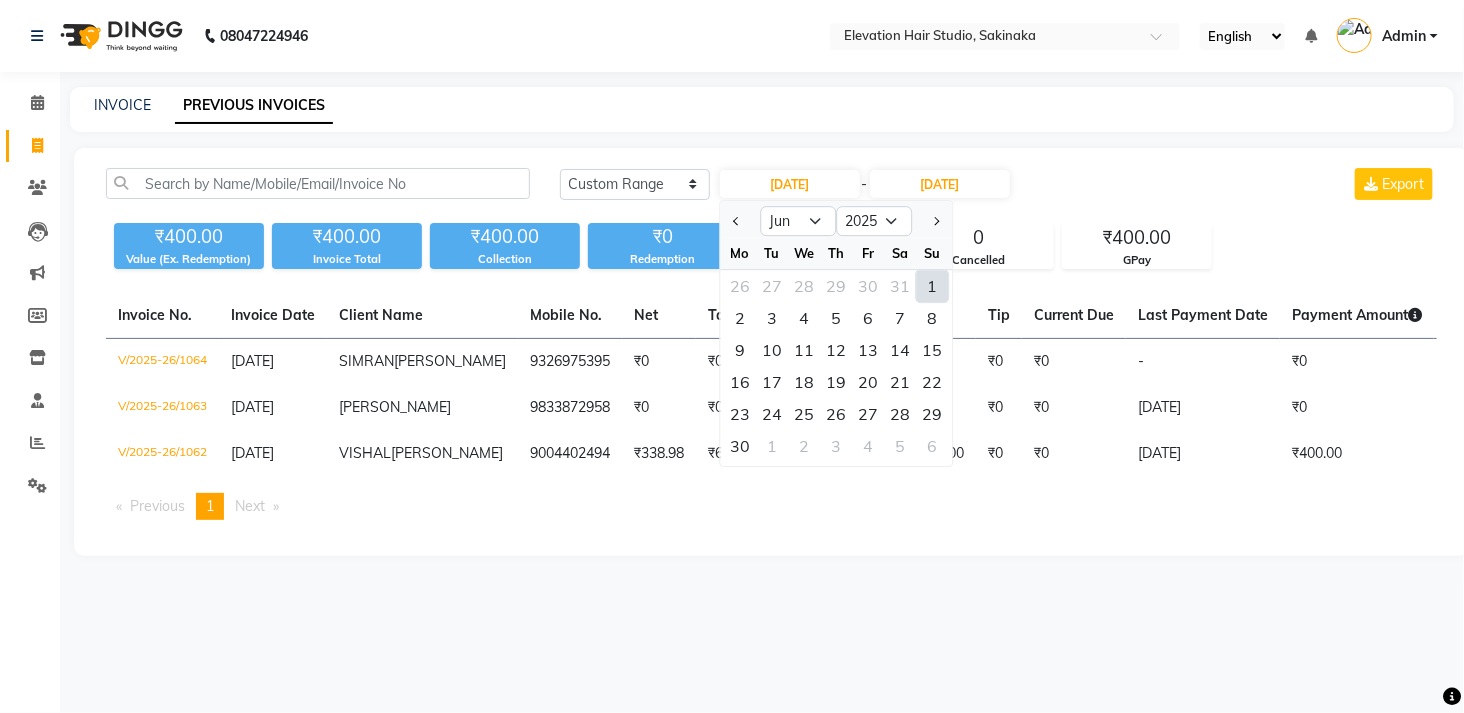 click on "1" 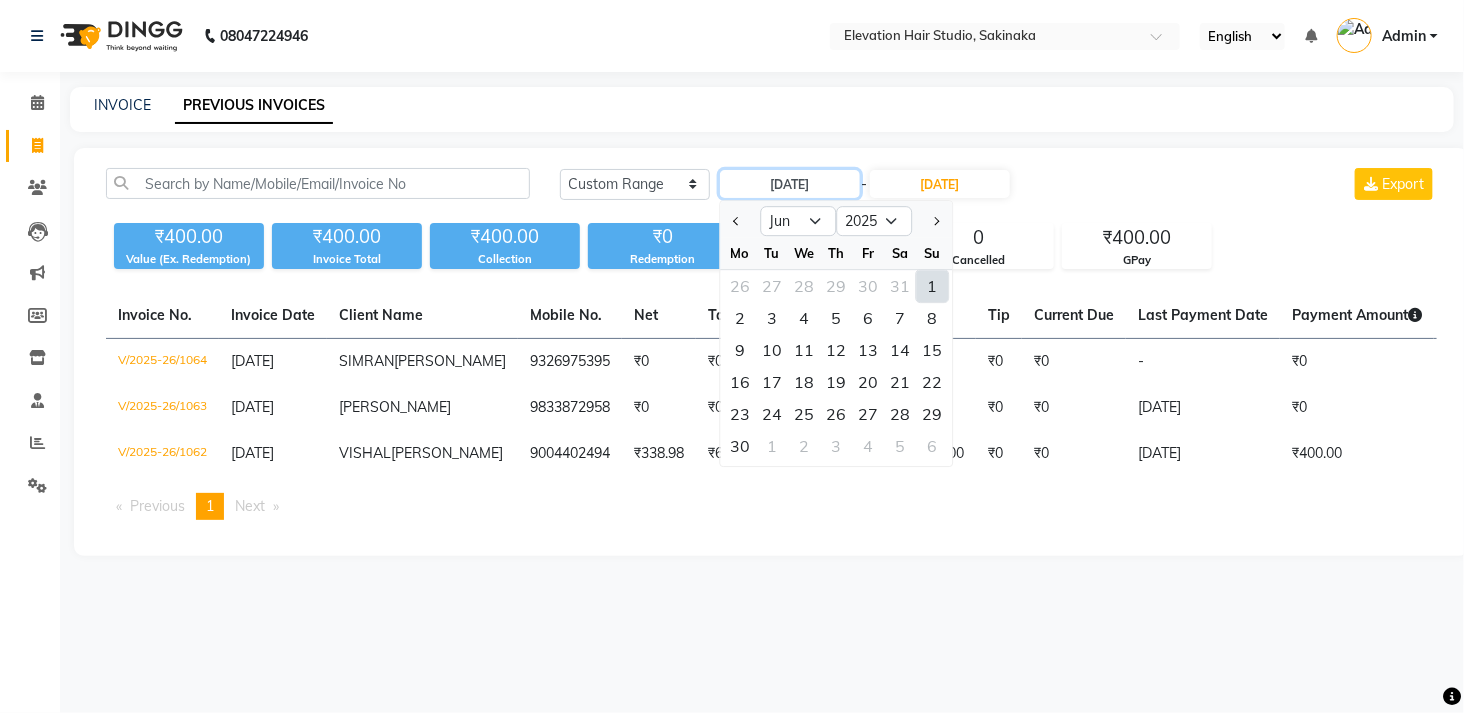type on "01-06-2025" 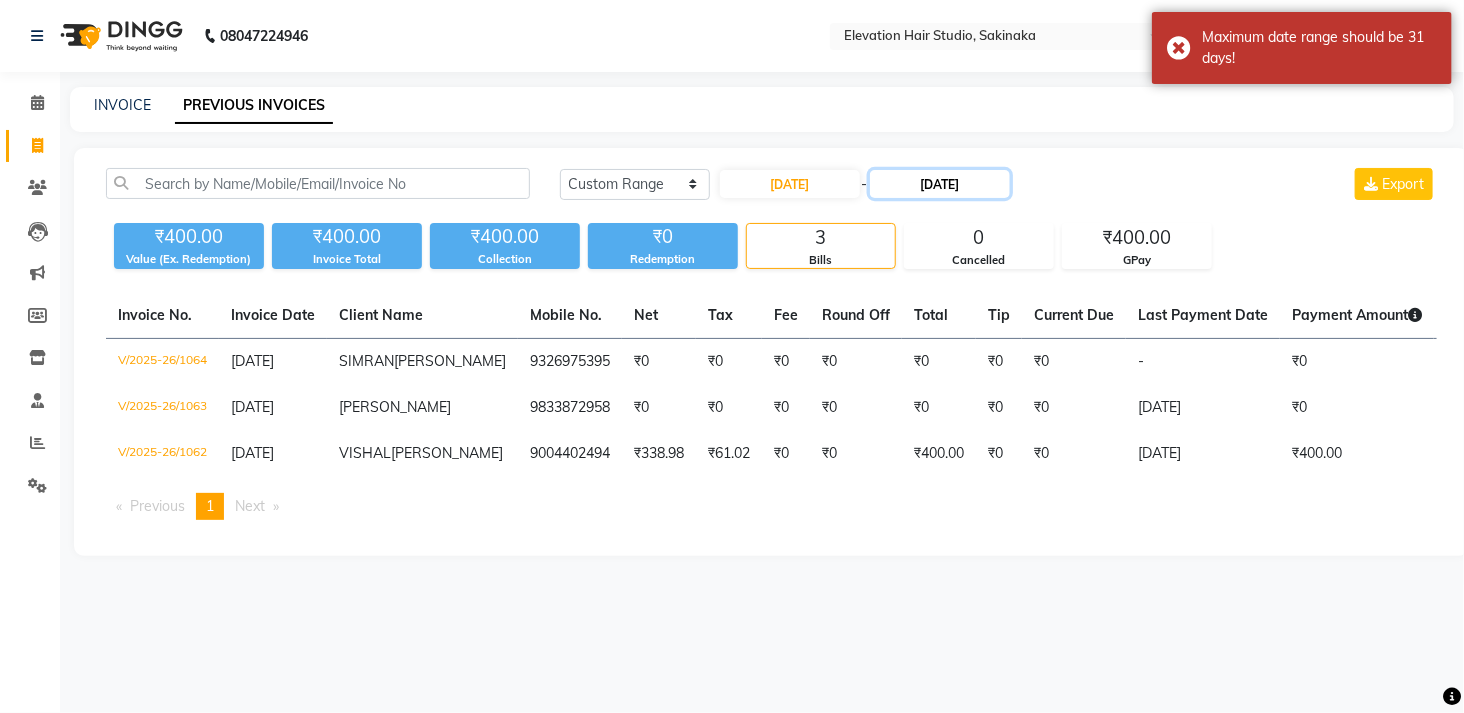 click on "[DATE]" 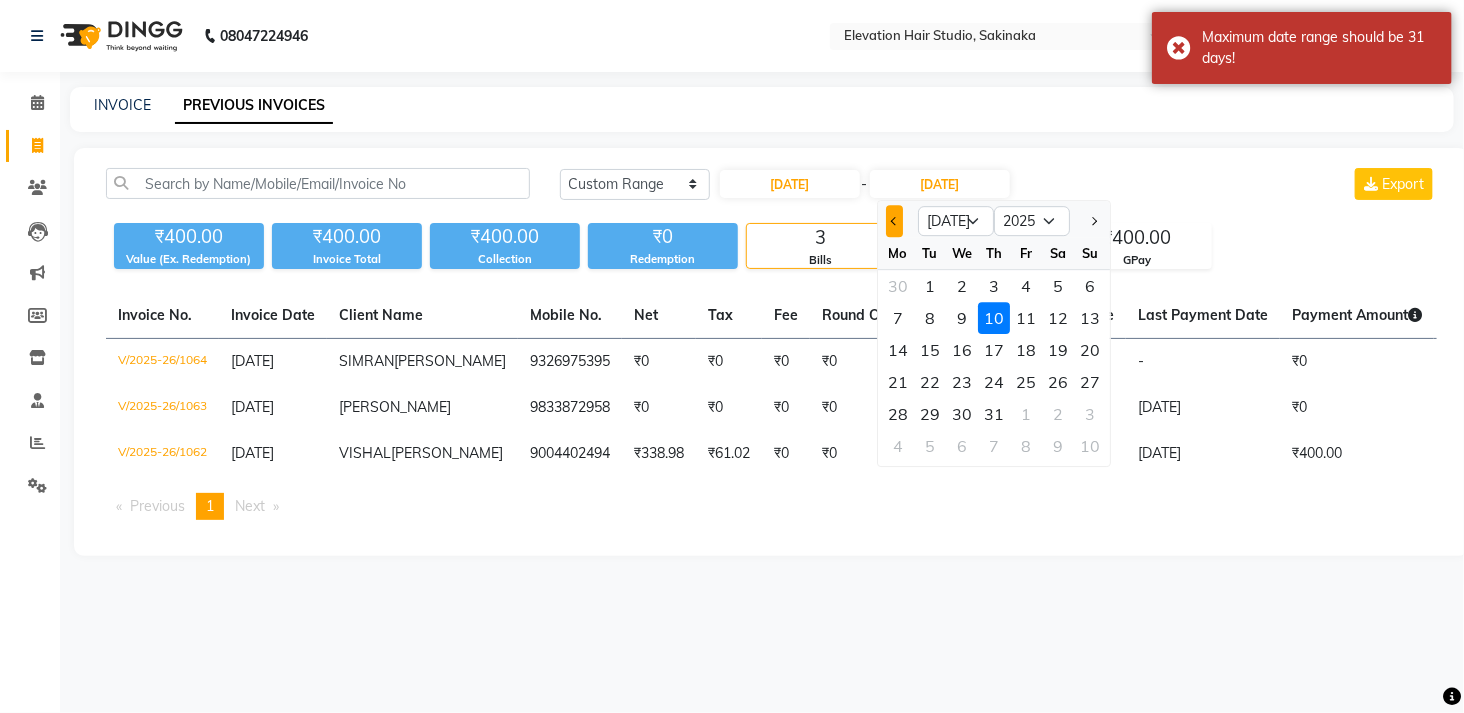 click 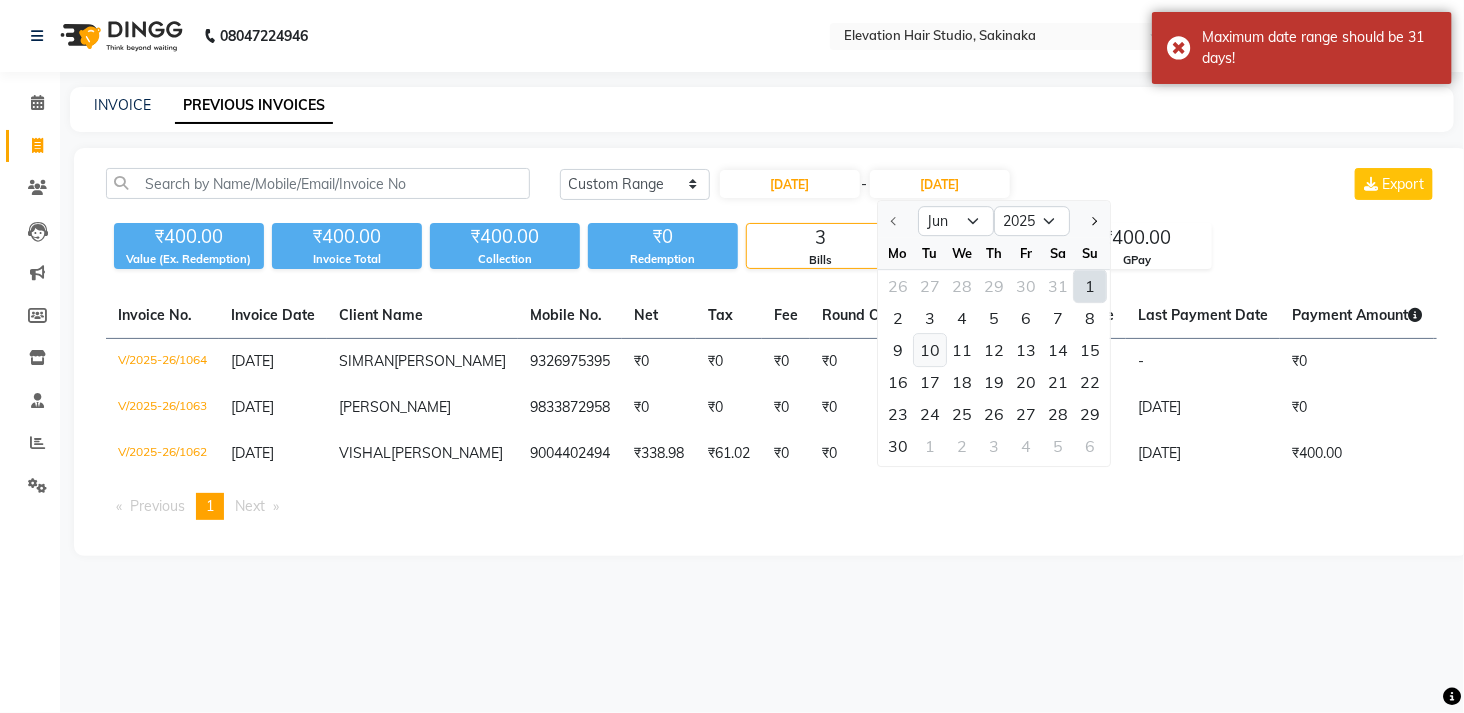 click on "10" 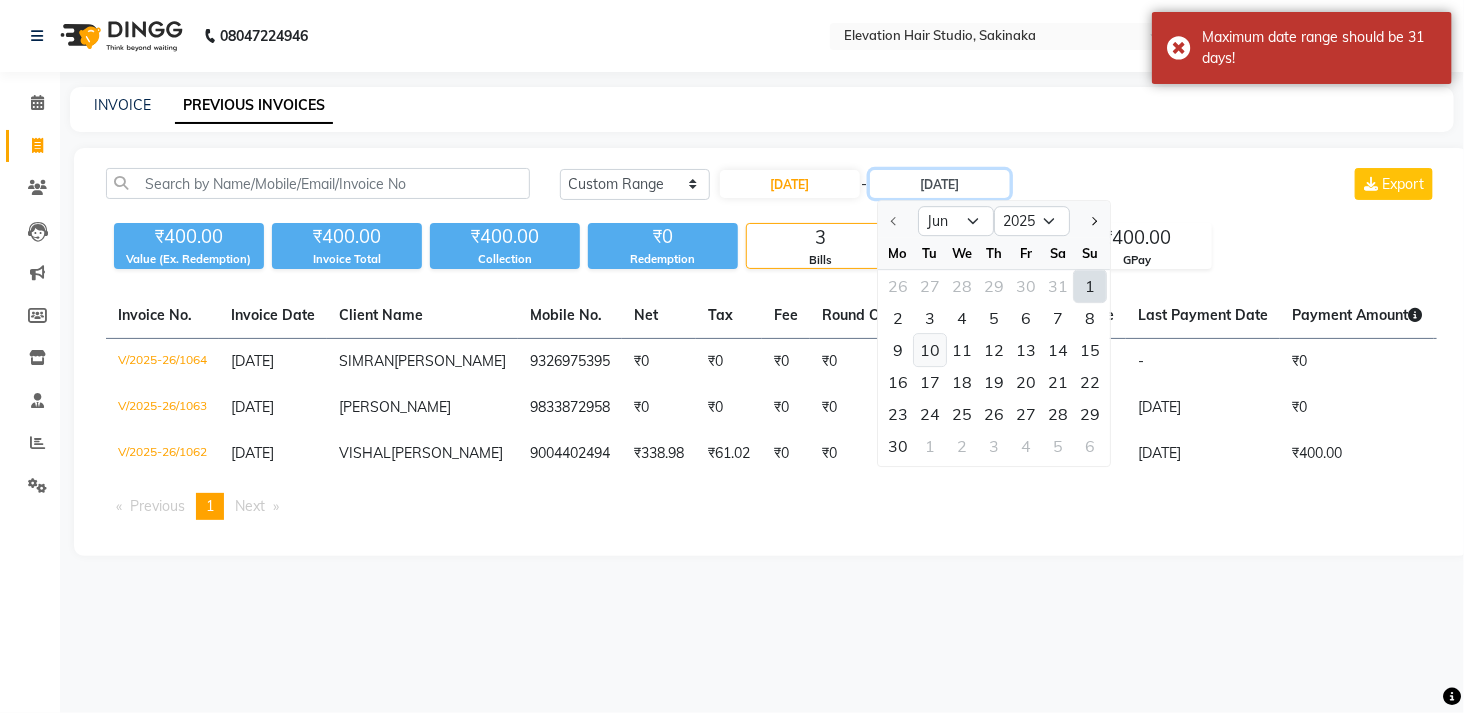 type on "10-06-2025" 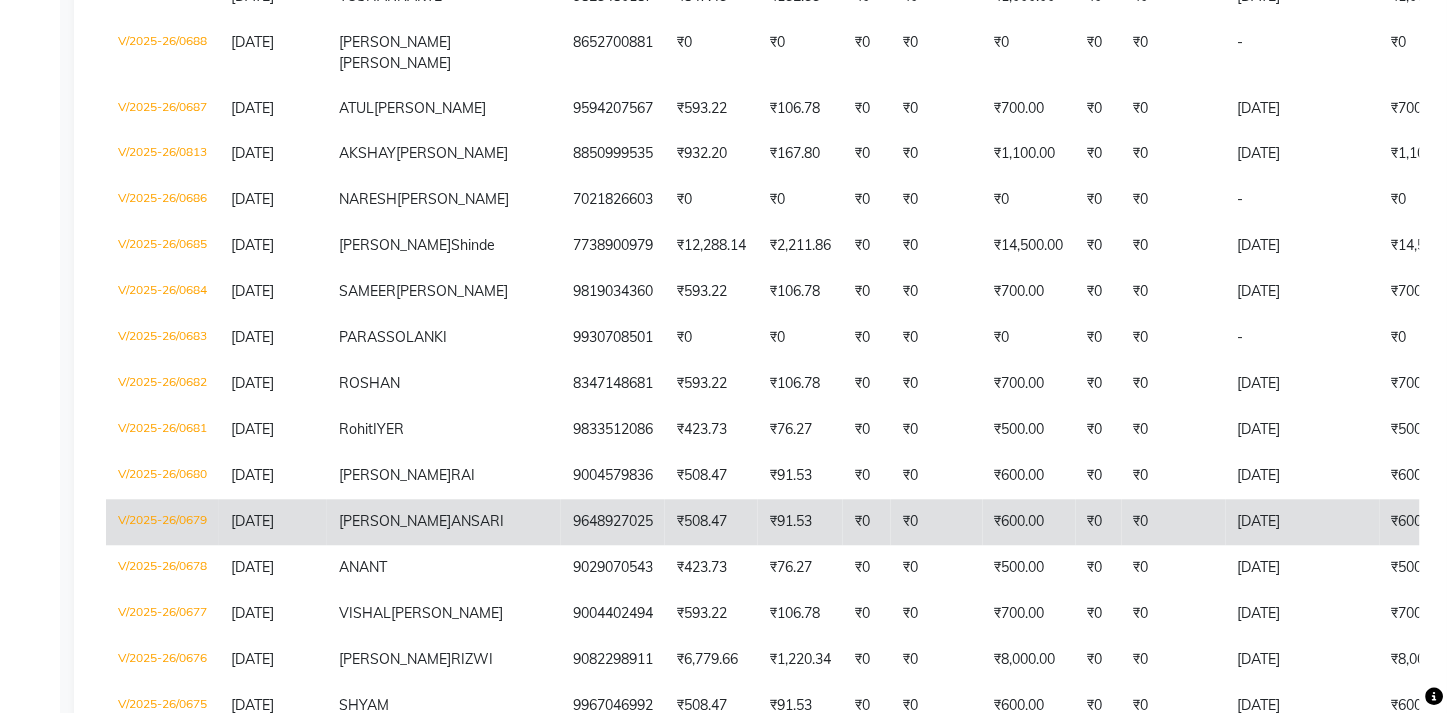 scroll, scrollTop: 4522, scrollLeft: 0, axis: vertical 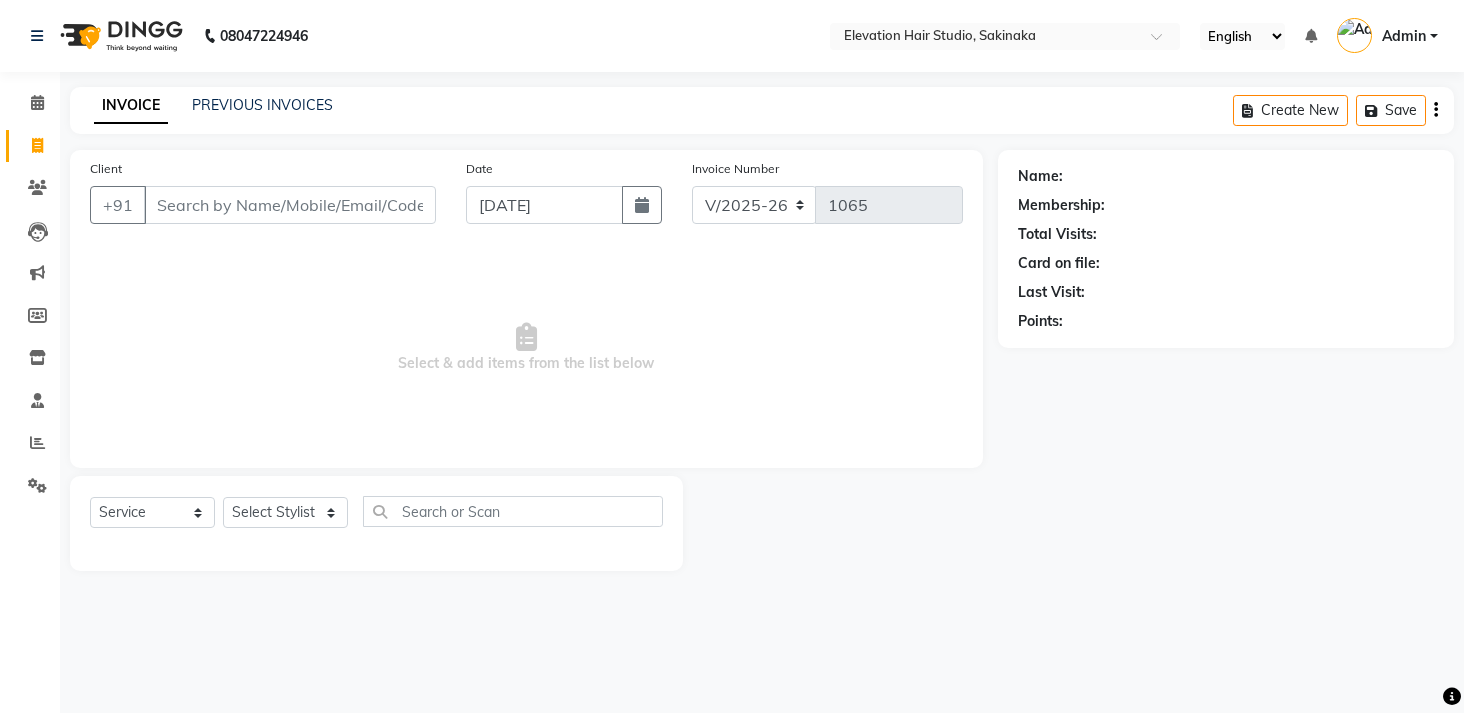 select on "4949" 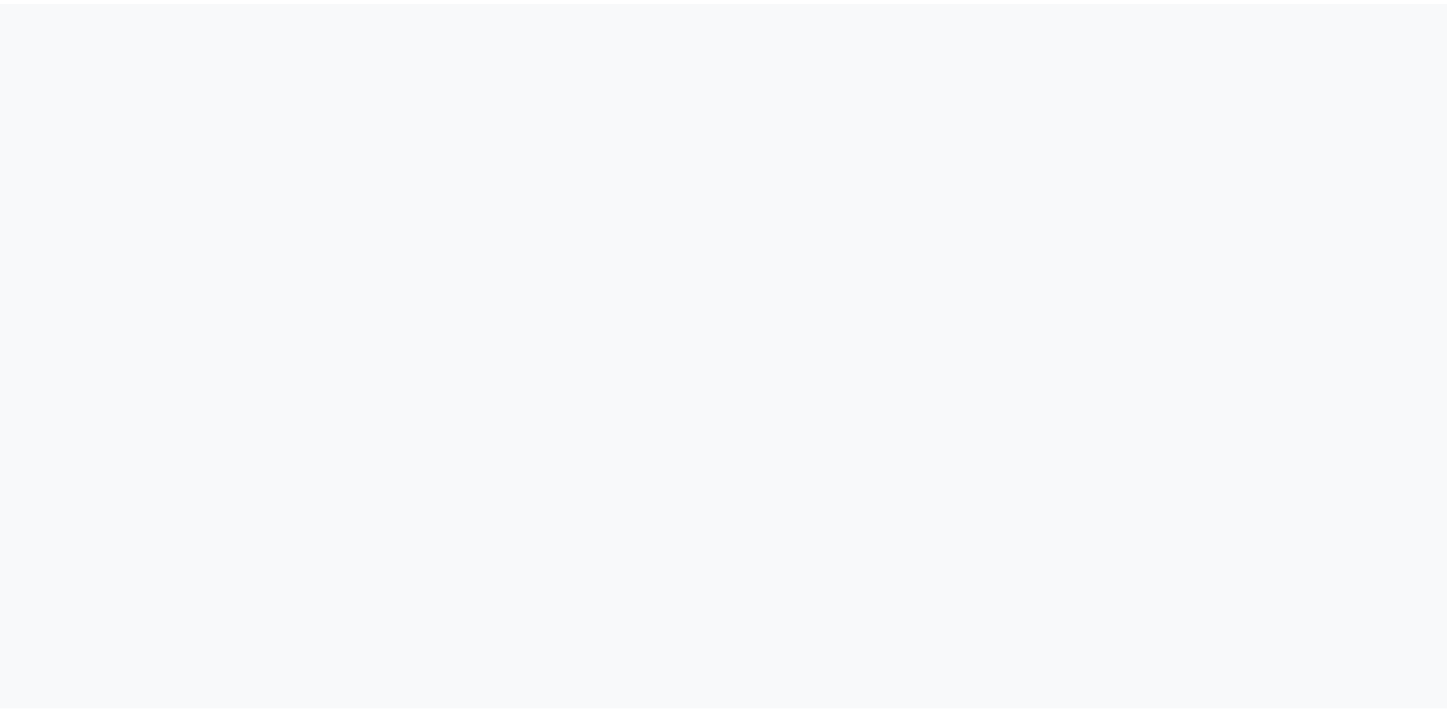 scroll, scrollTop: 0, scrollLeft: 0, axis: both 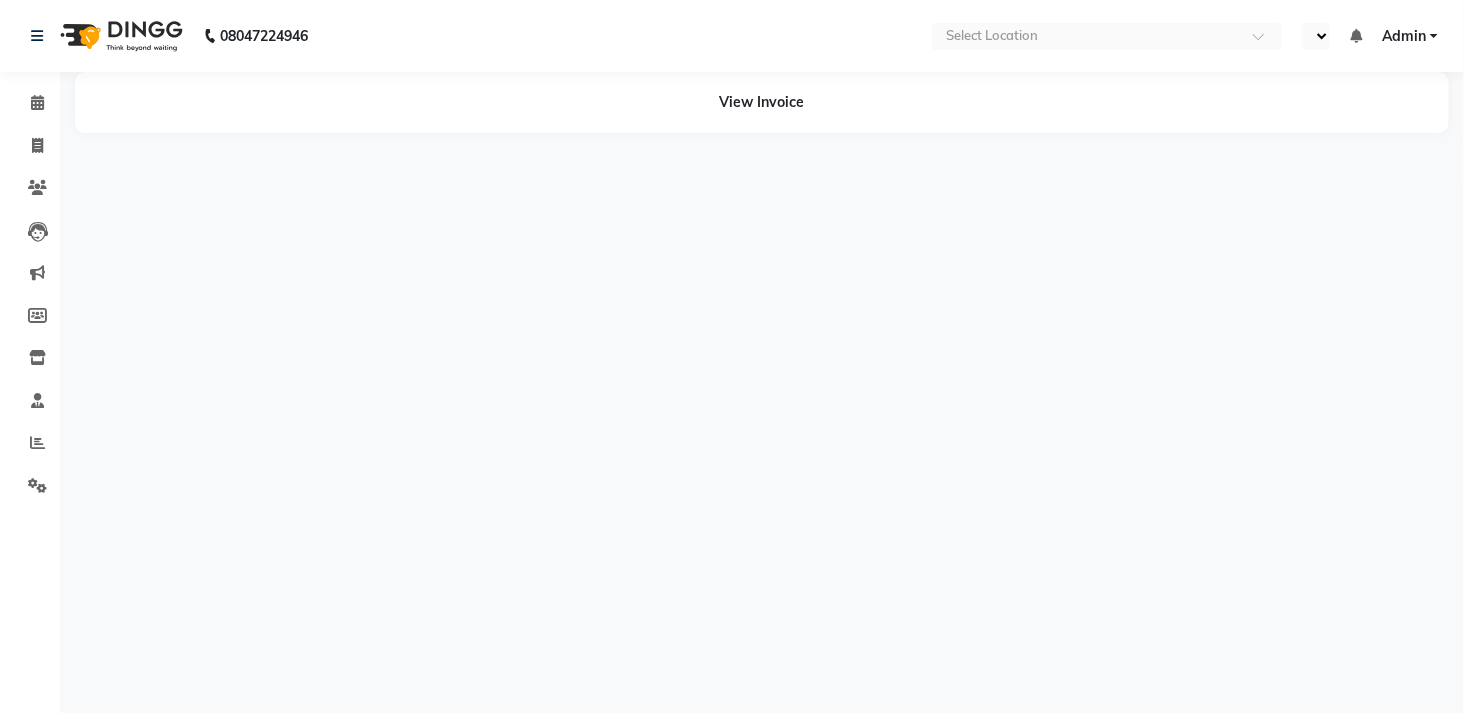 select on "en" 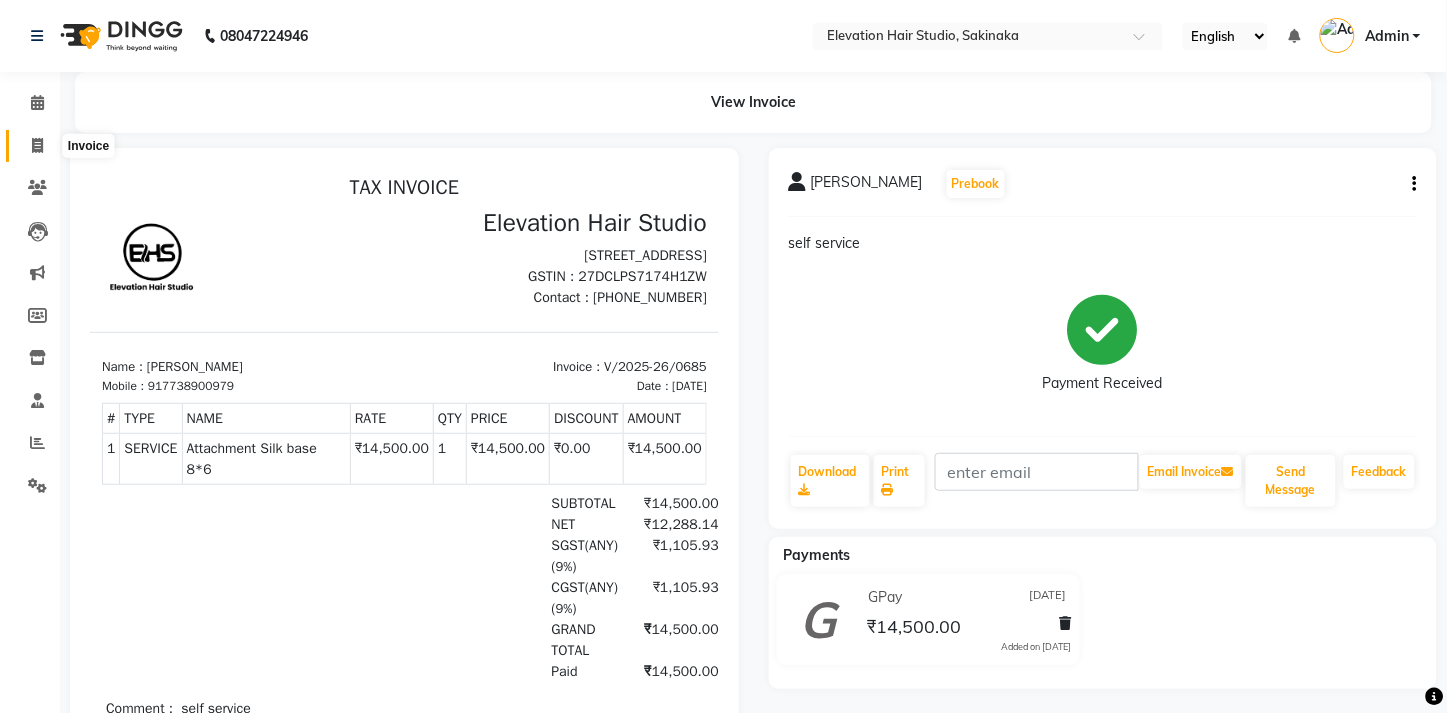scroll, scrollTop: 0, scrollLeft: 0, axis: both 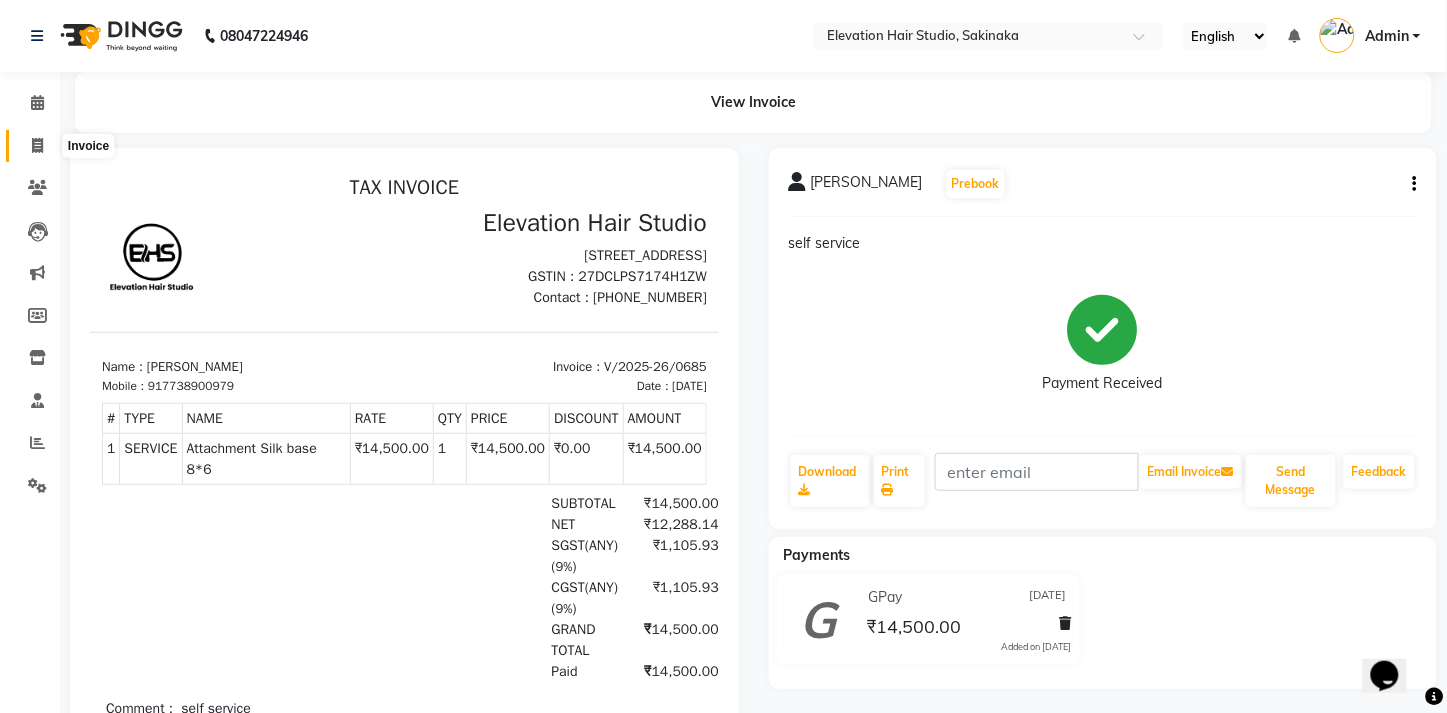 click 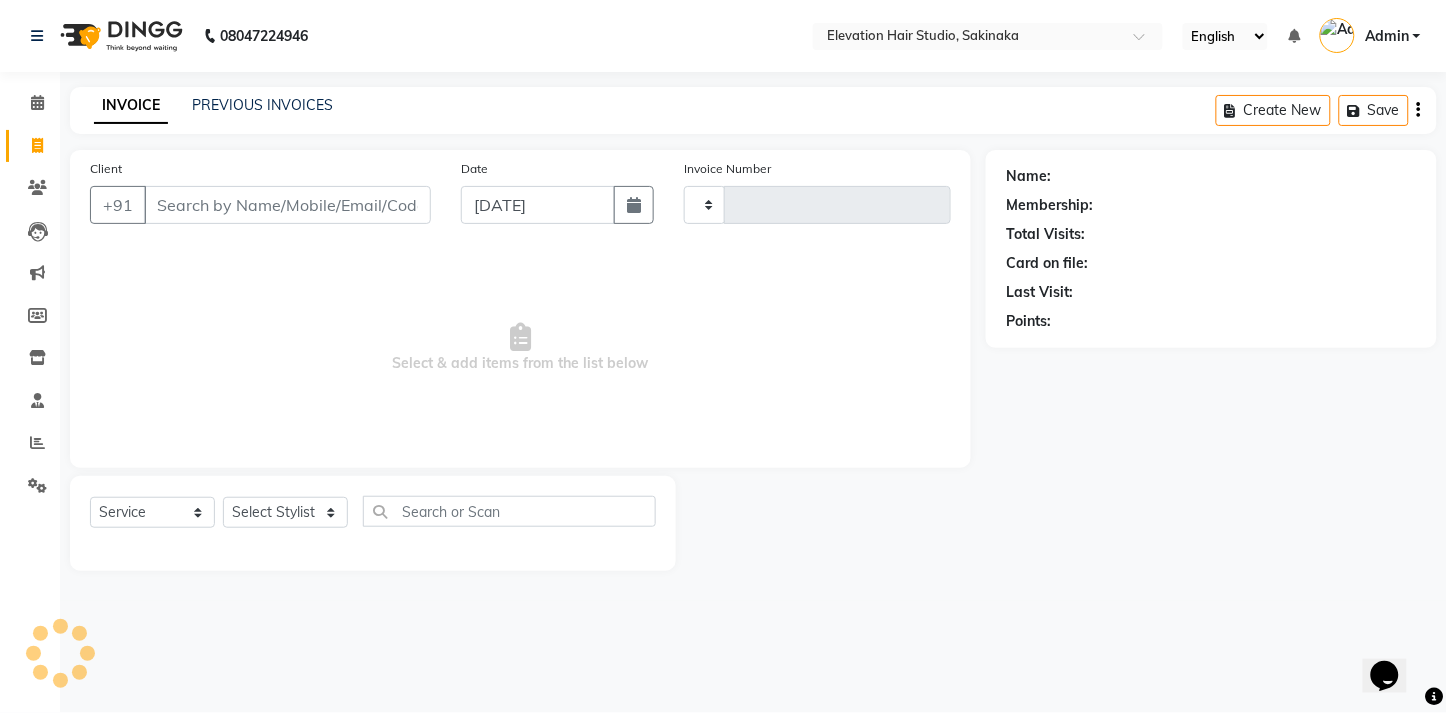 type on "1065" 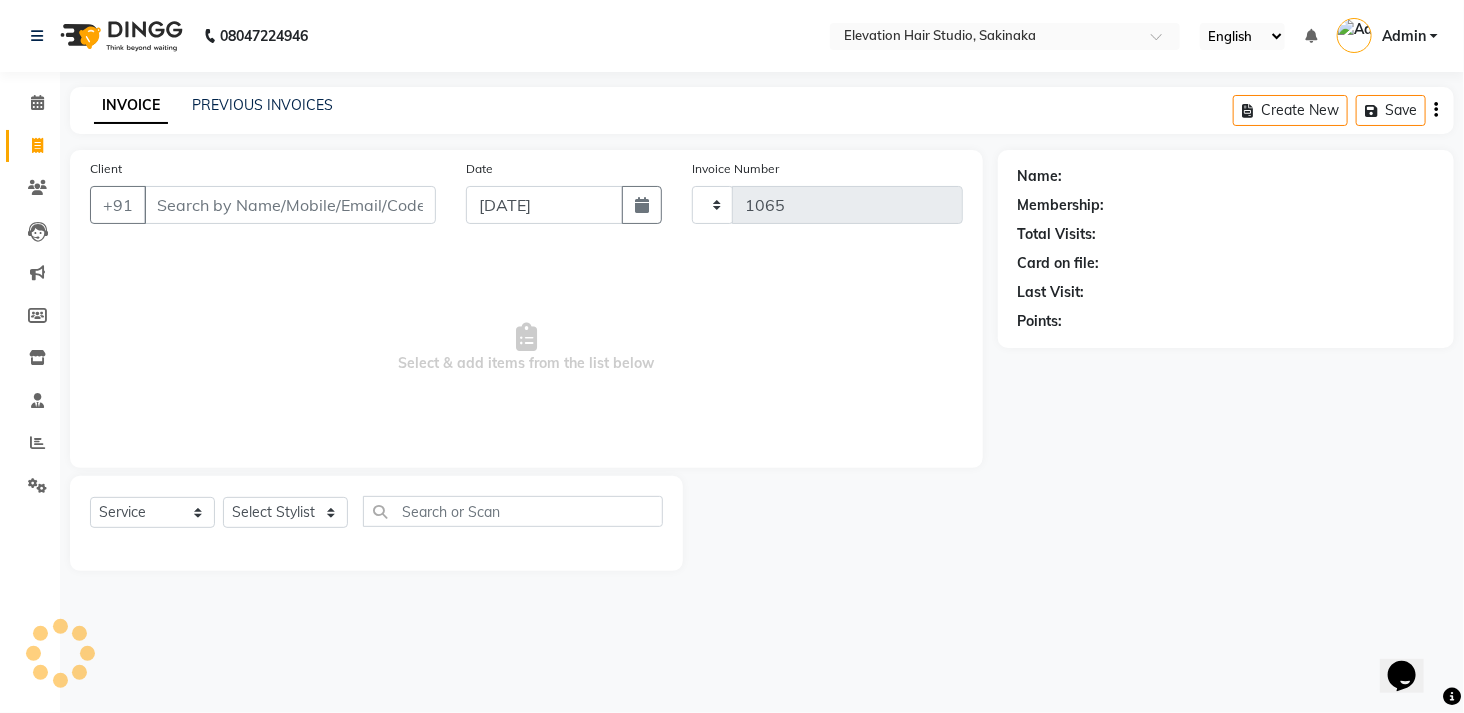 select on "4949" 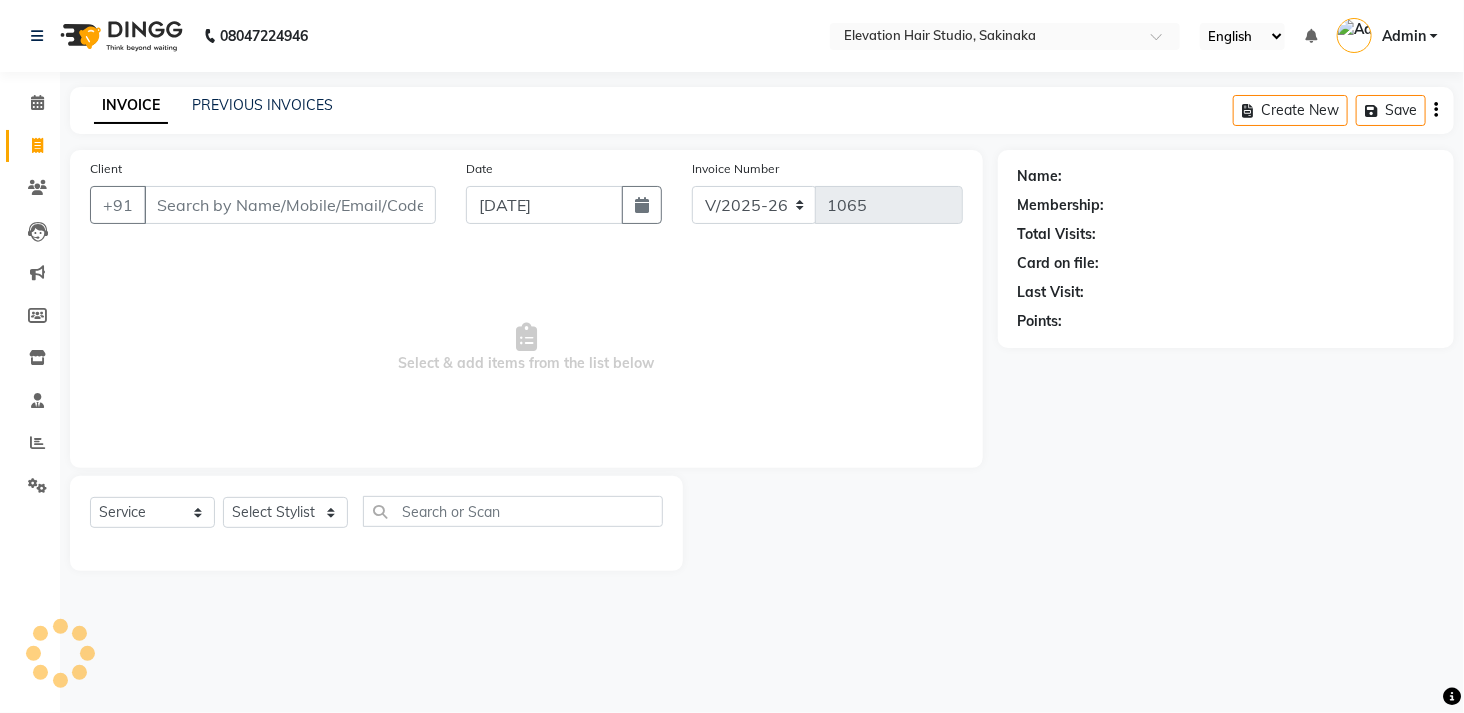 click on "Client" at bounding box center [290, 205] 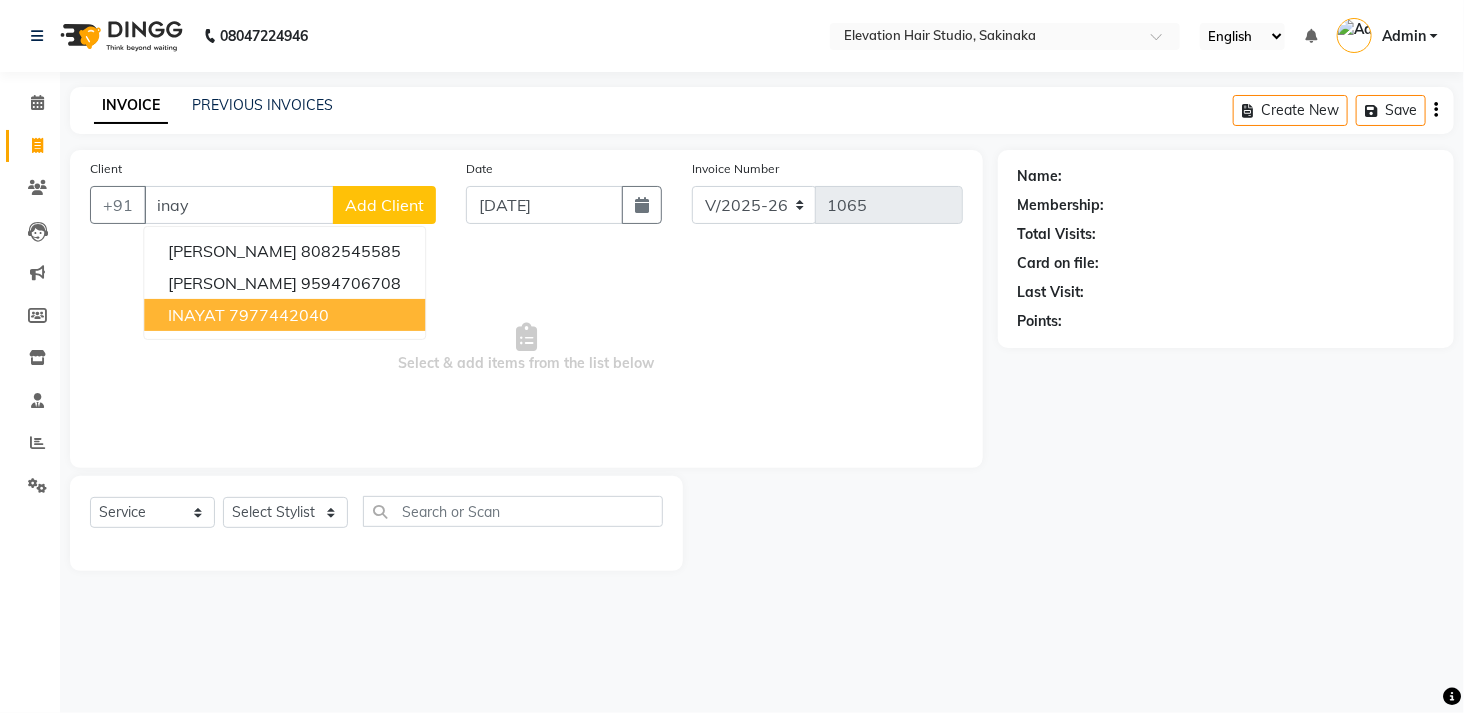 click on "INAYAT  7977442040" at bounding box center [284, 315] 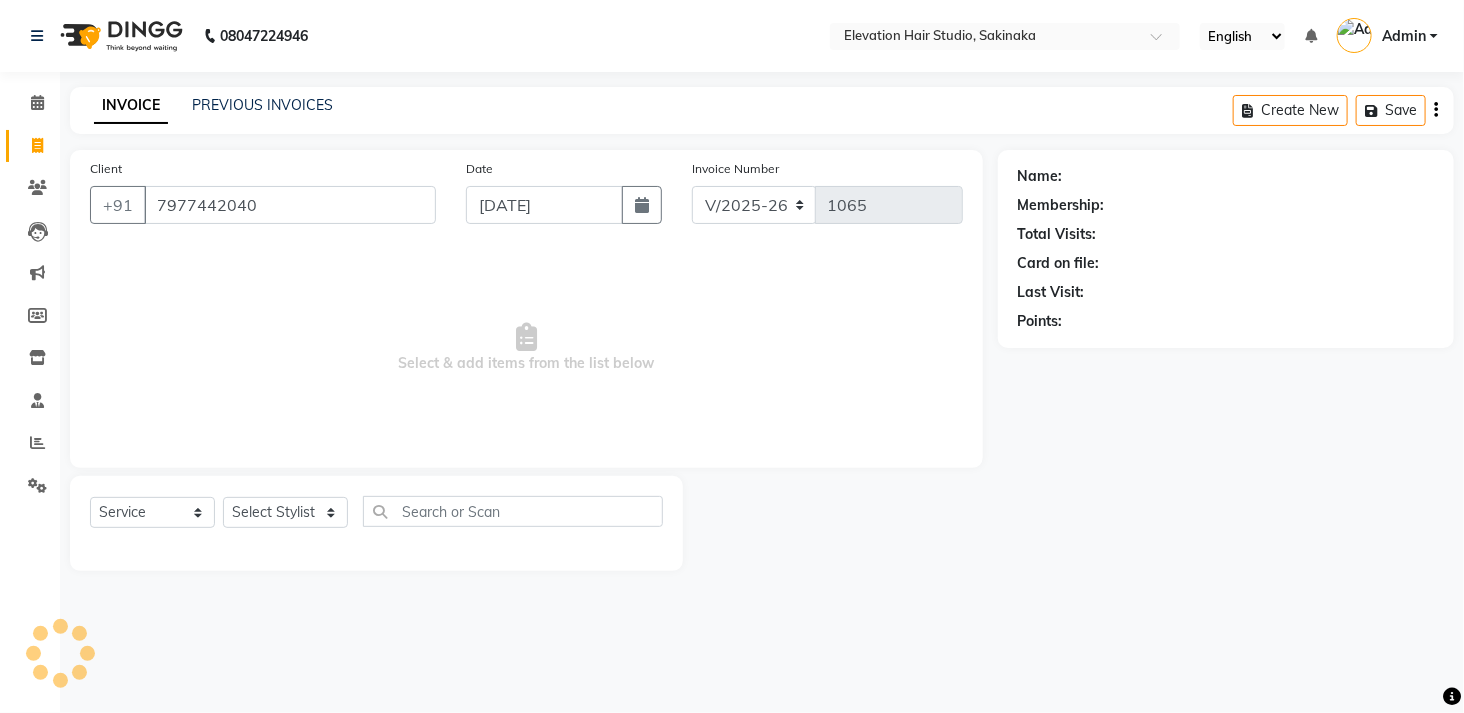 type on "7977442040" 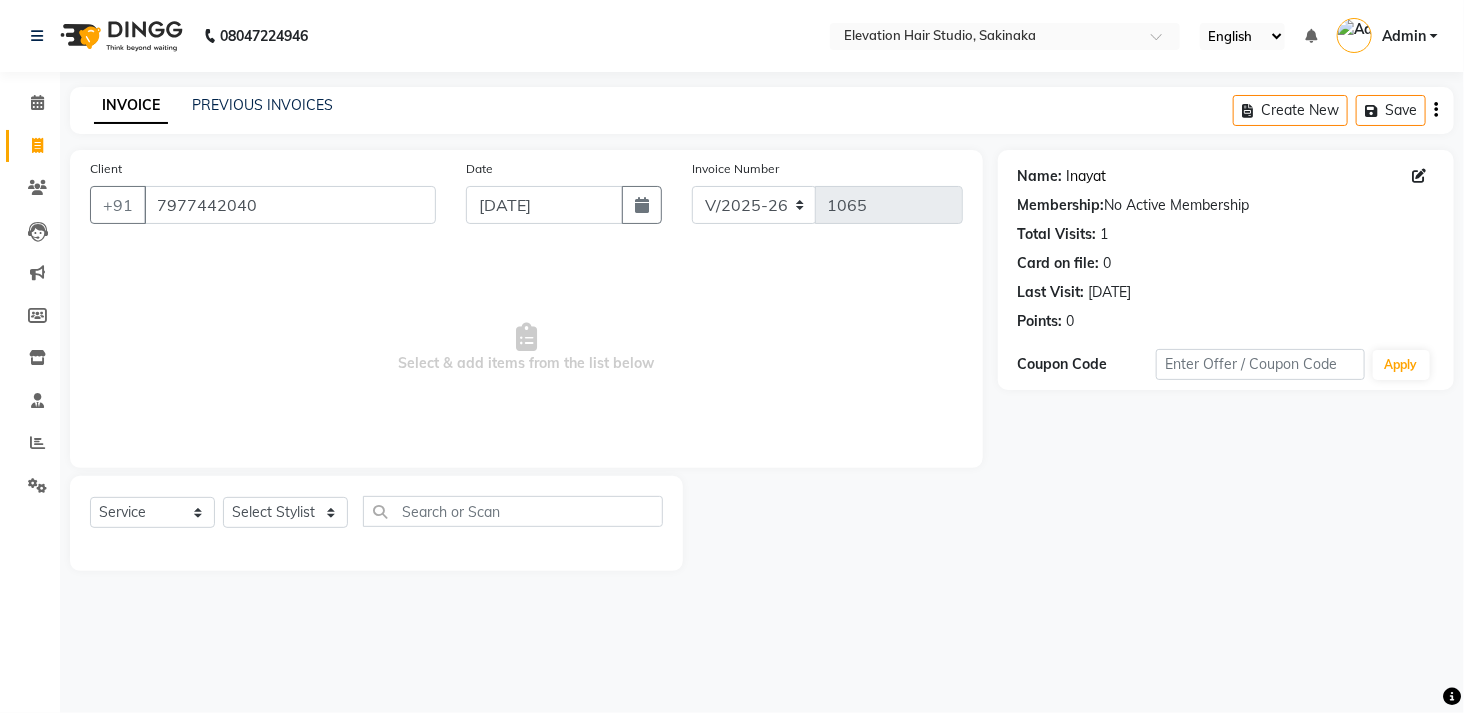 click on "Inayat" 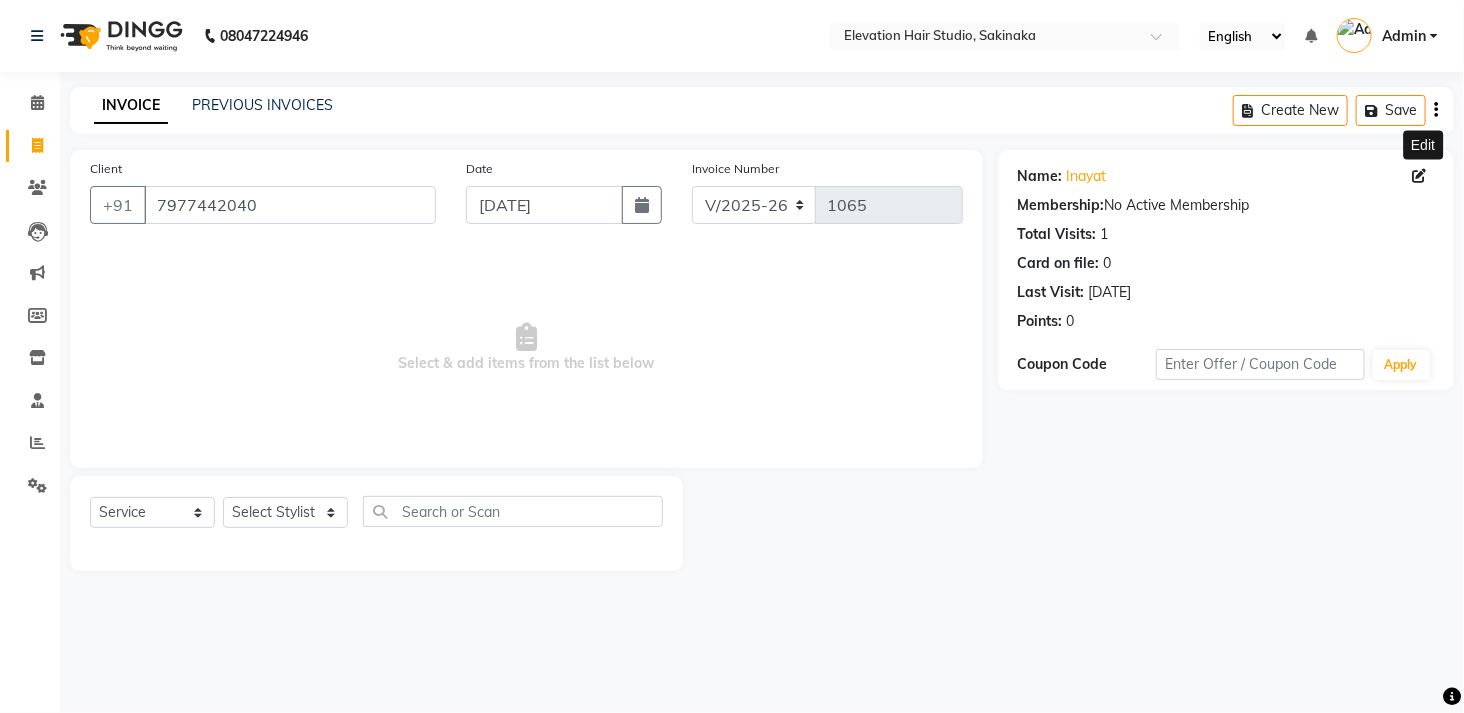 click 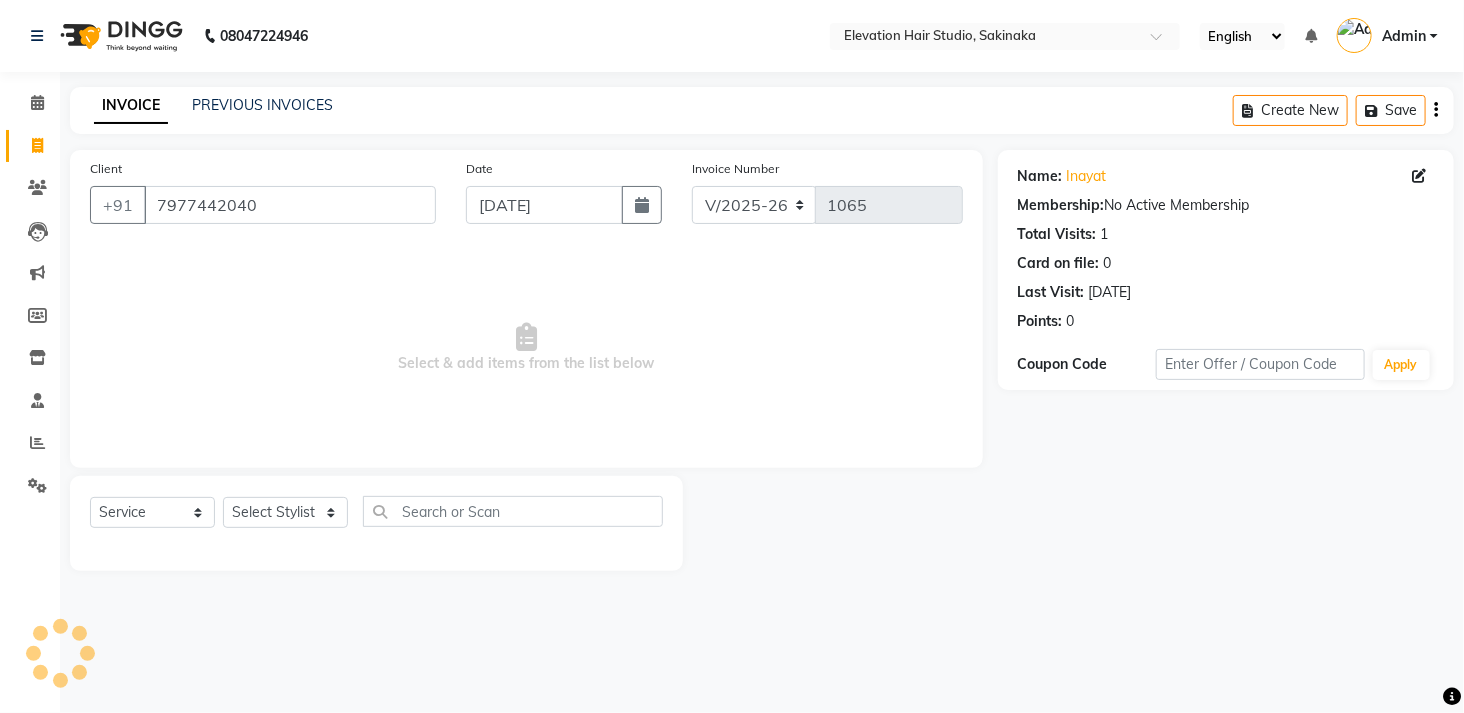 select on "[DEMOGRAPHIC_DATA]" 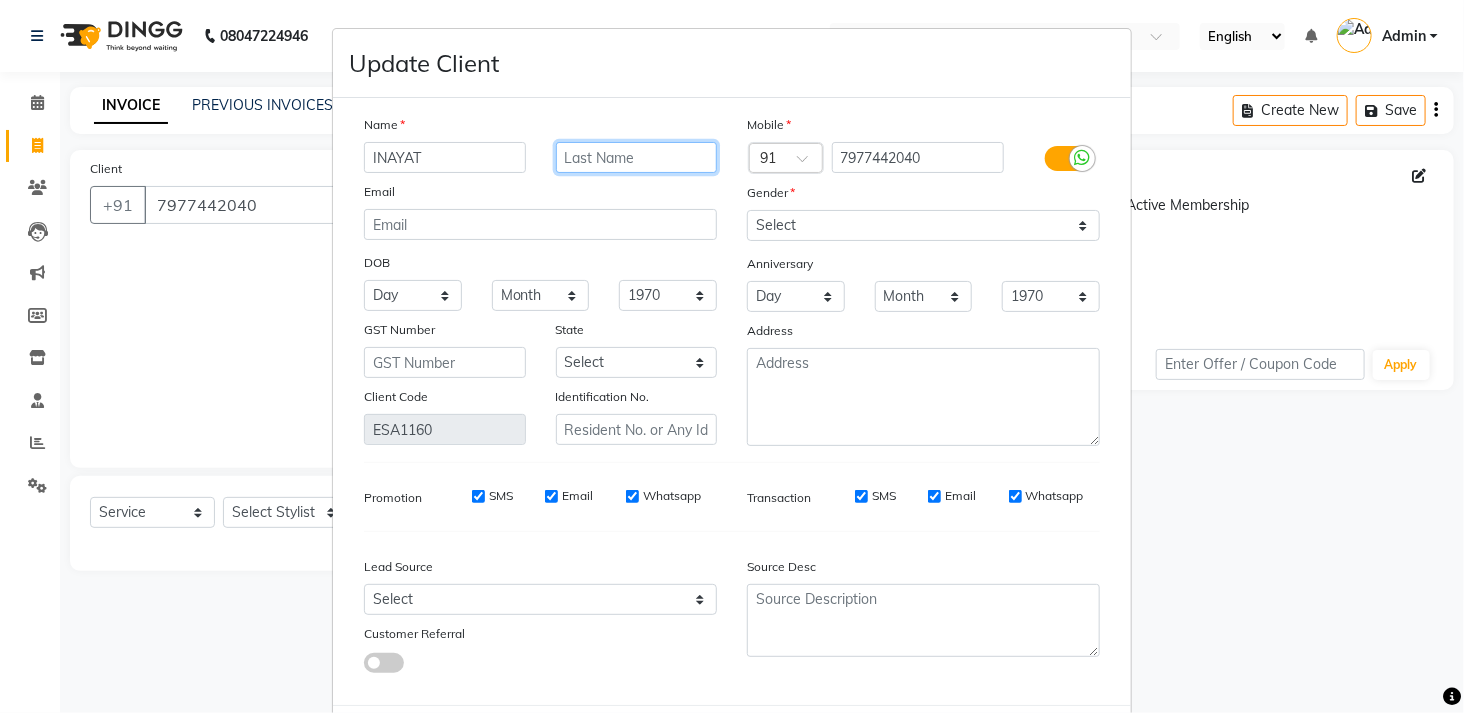 click at bounding box center [637, 157] 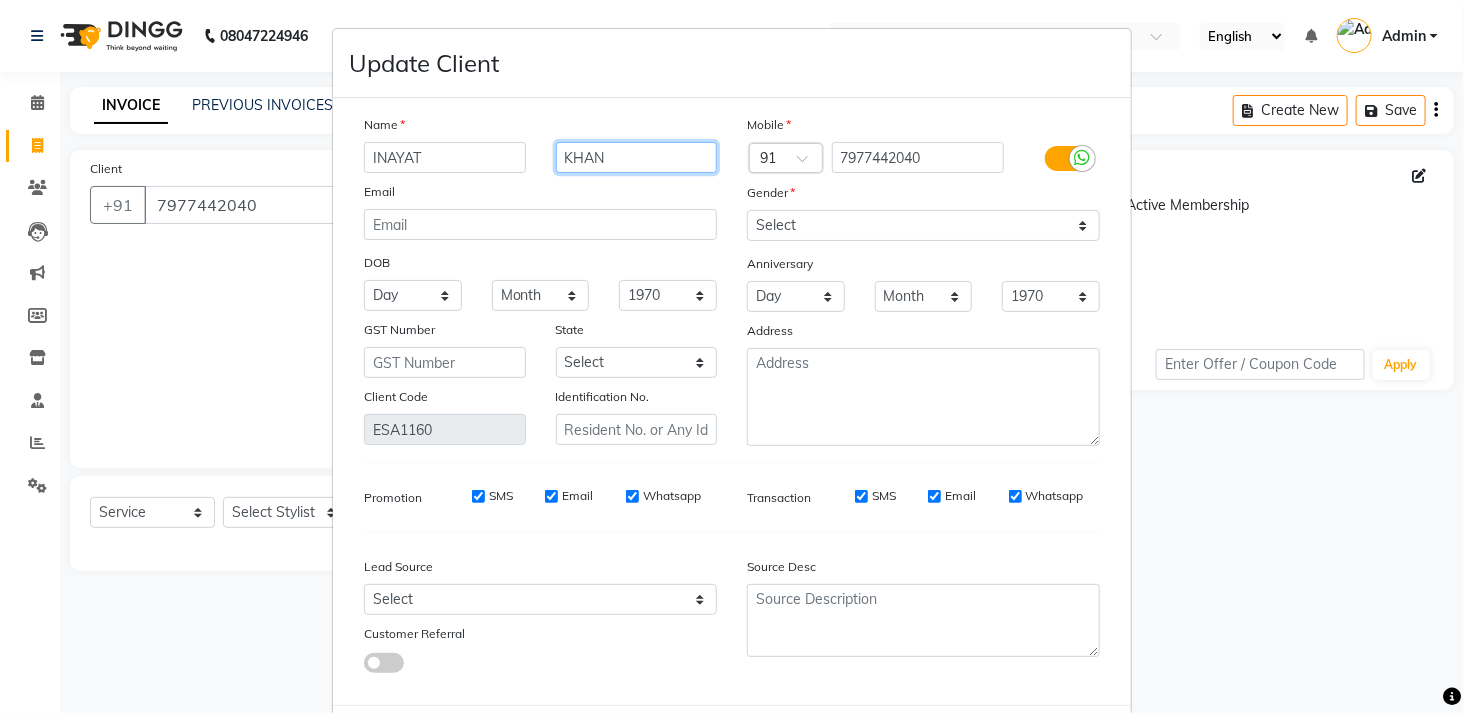 scroll, scrollTop: 102, scrollLeft: 0, axis: vertical 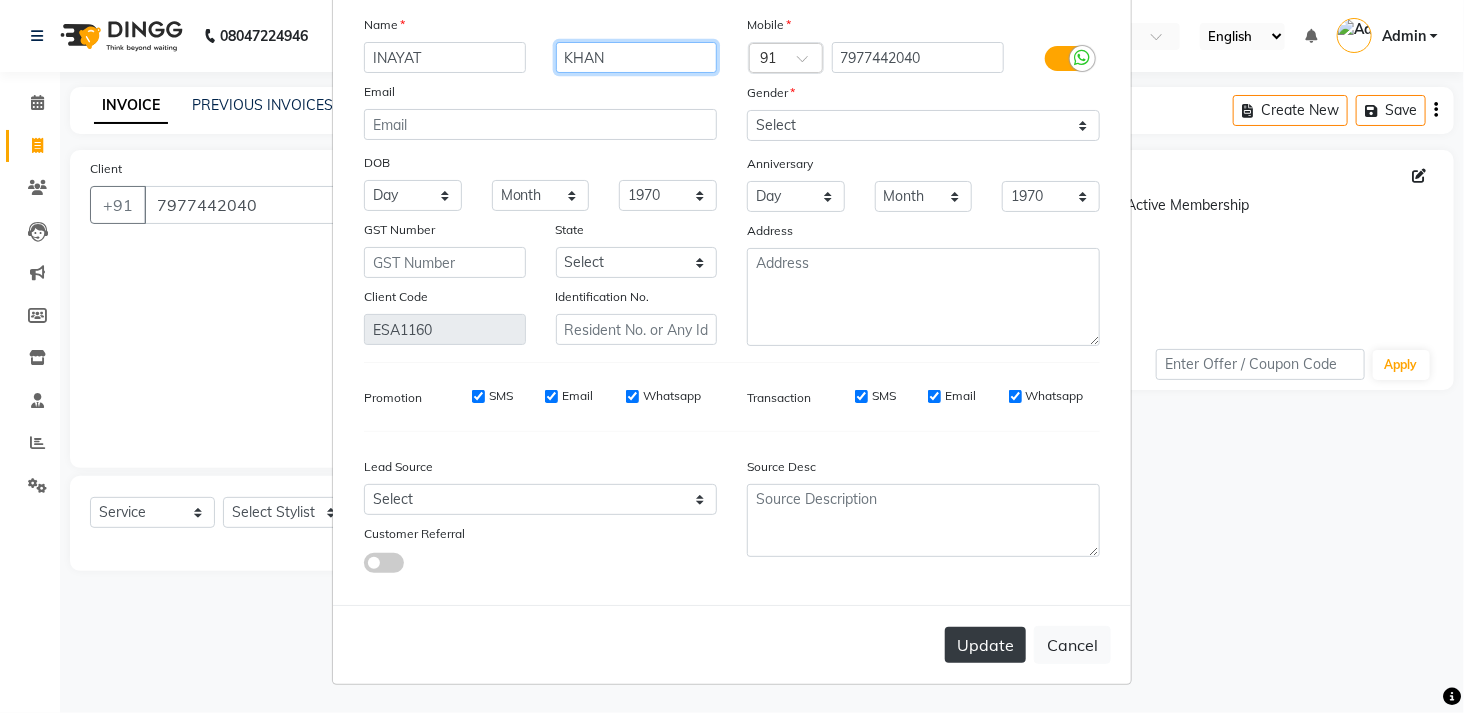 type on "KHAN" 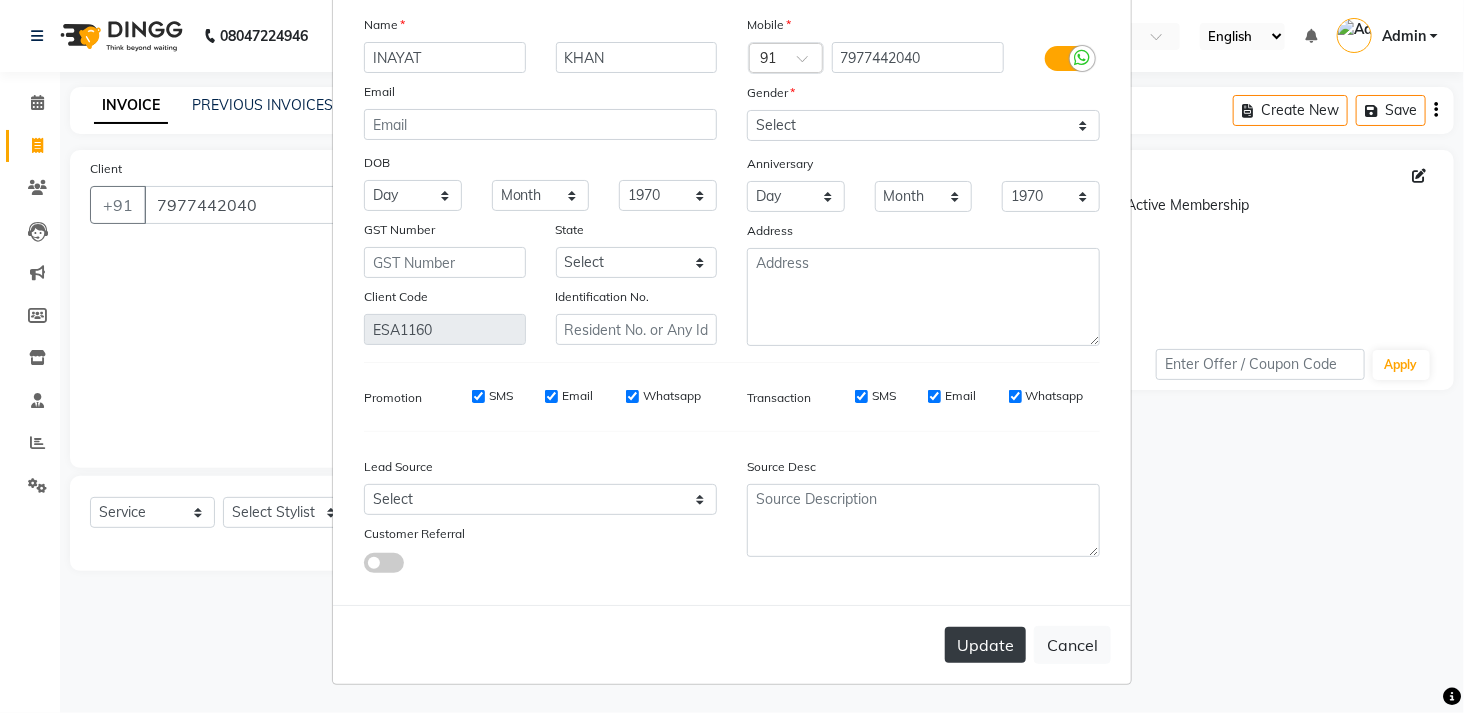 click on "Update" at bounding box center [985, 645] 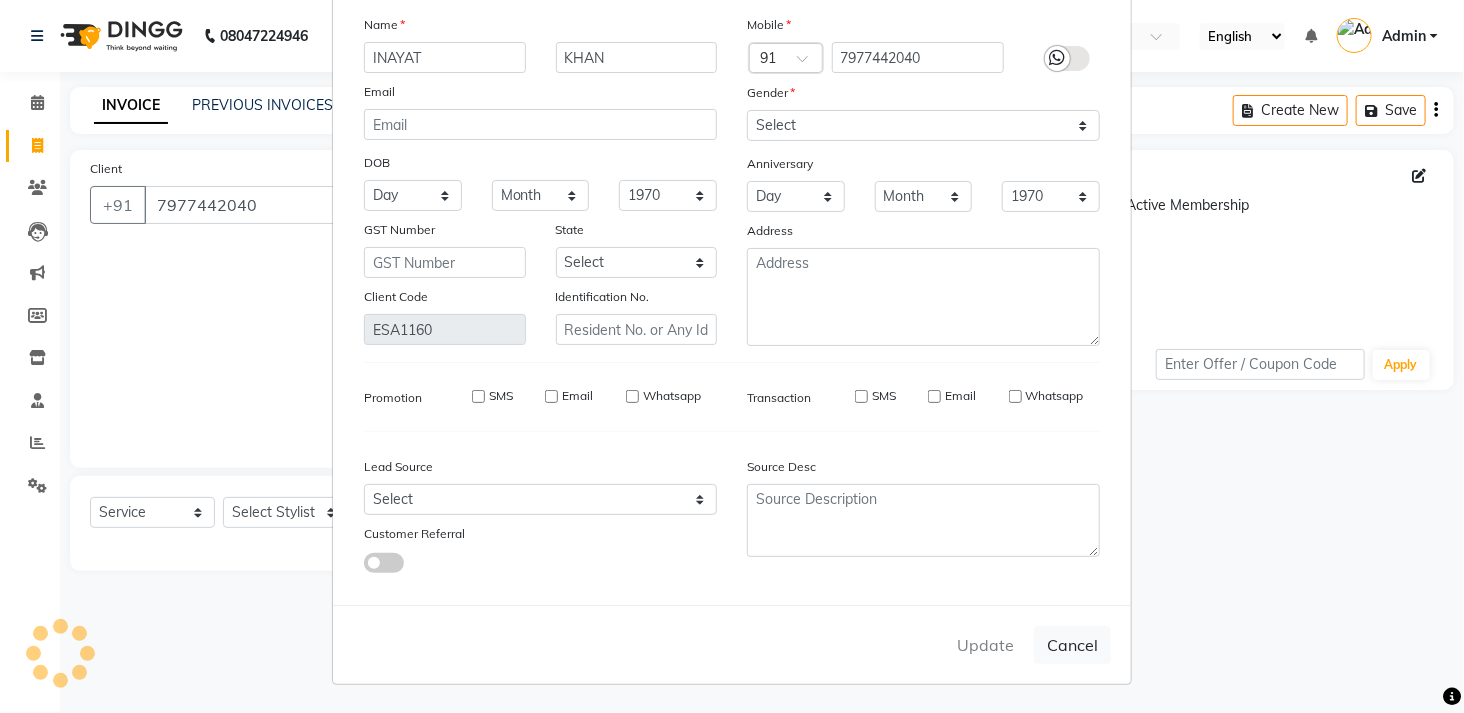 type 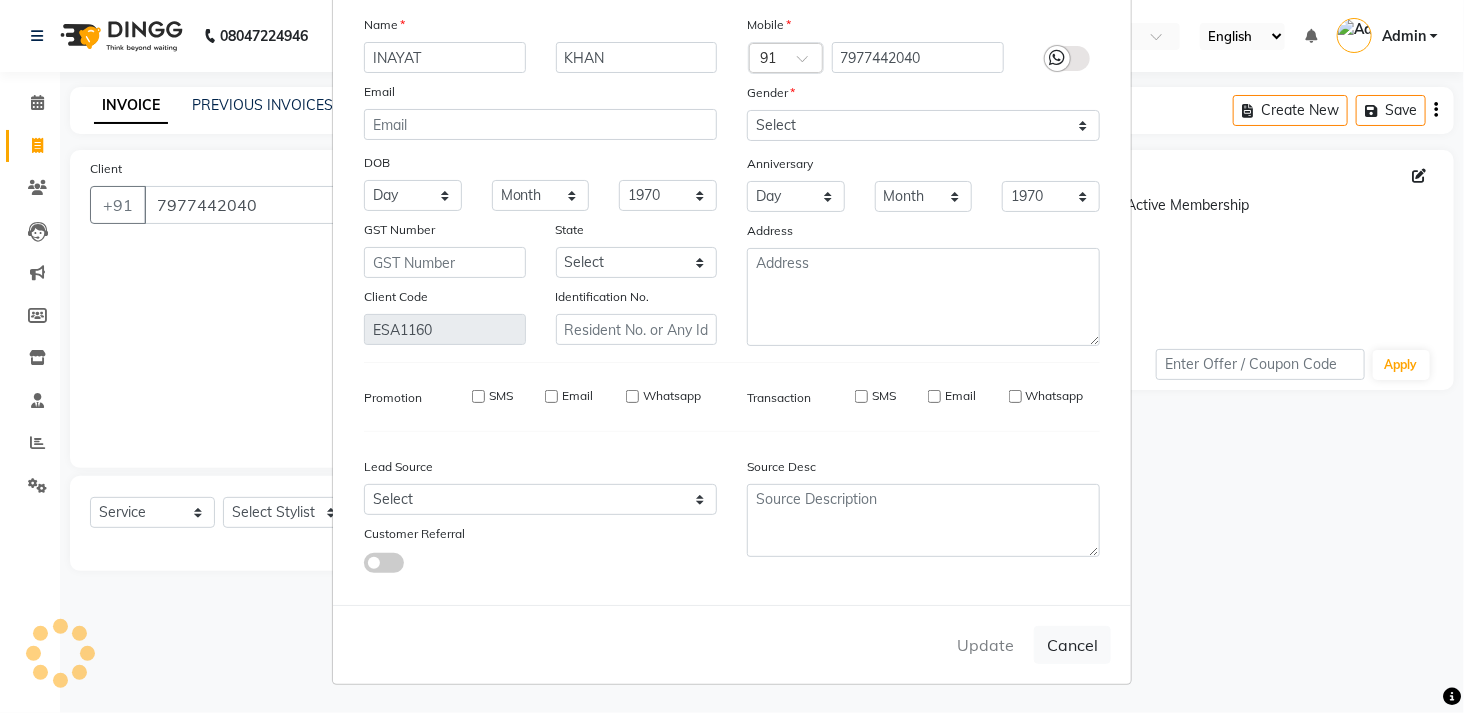 type 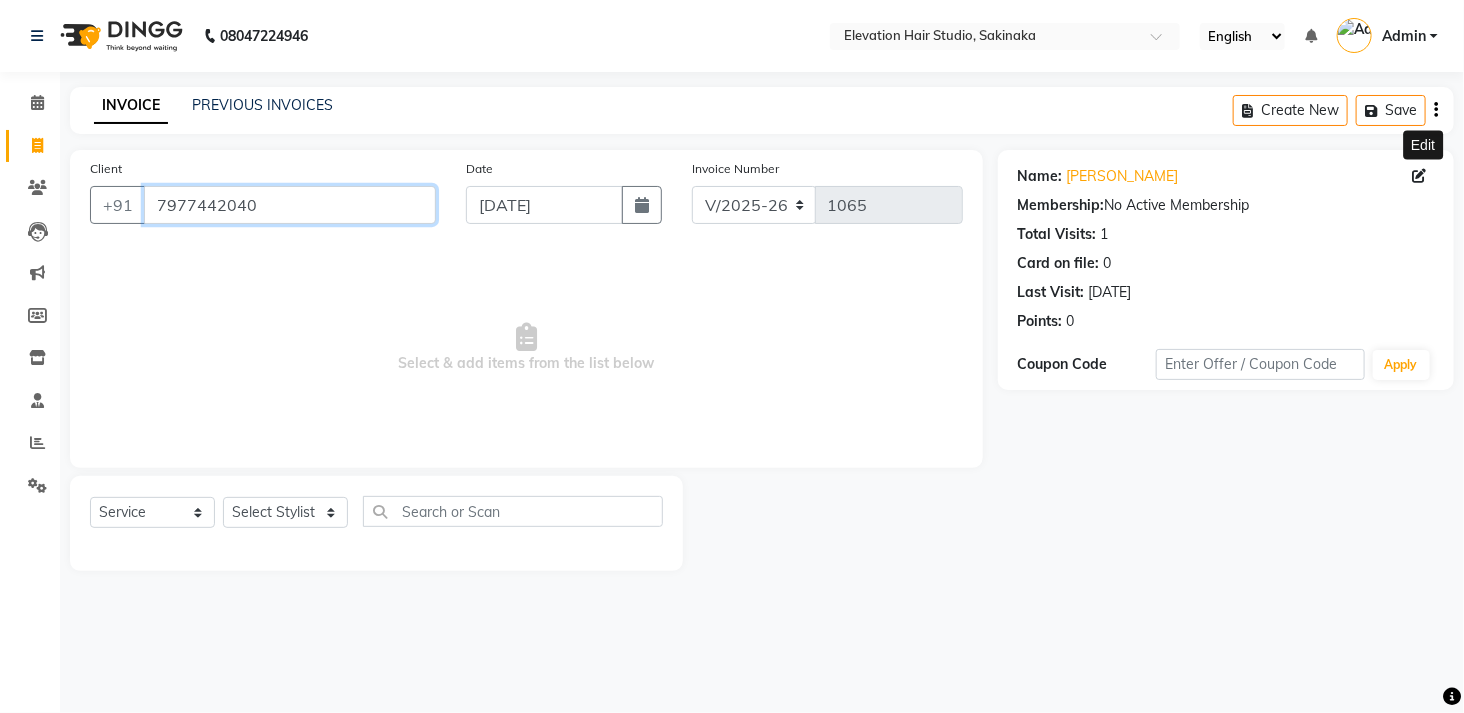click on "7977442040" at bounding box center [290, 205] 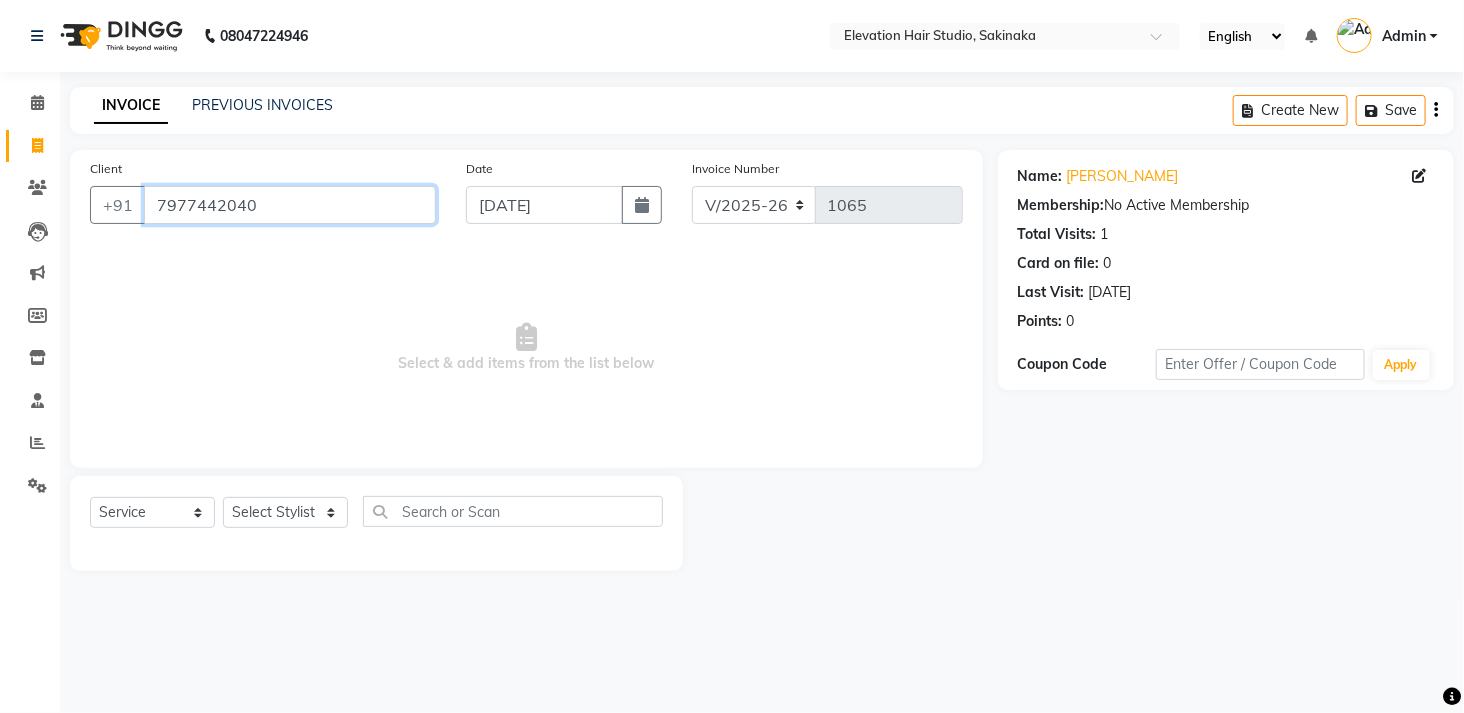 click on "7977442040" at bounding box center [290, 205] 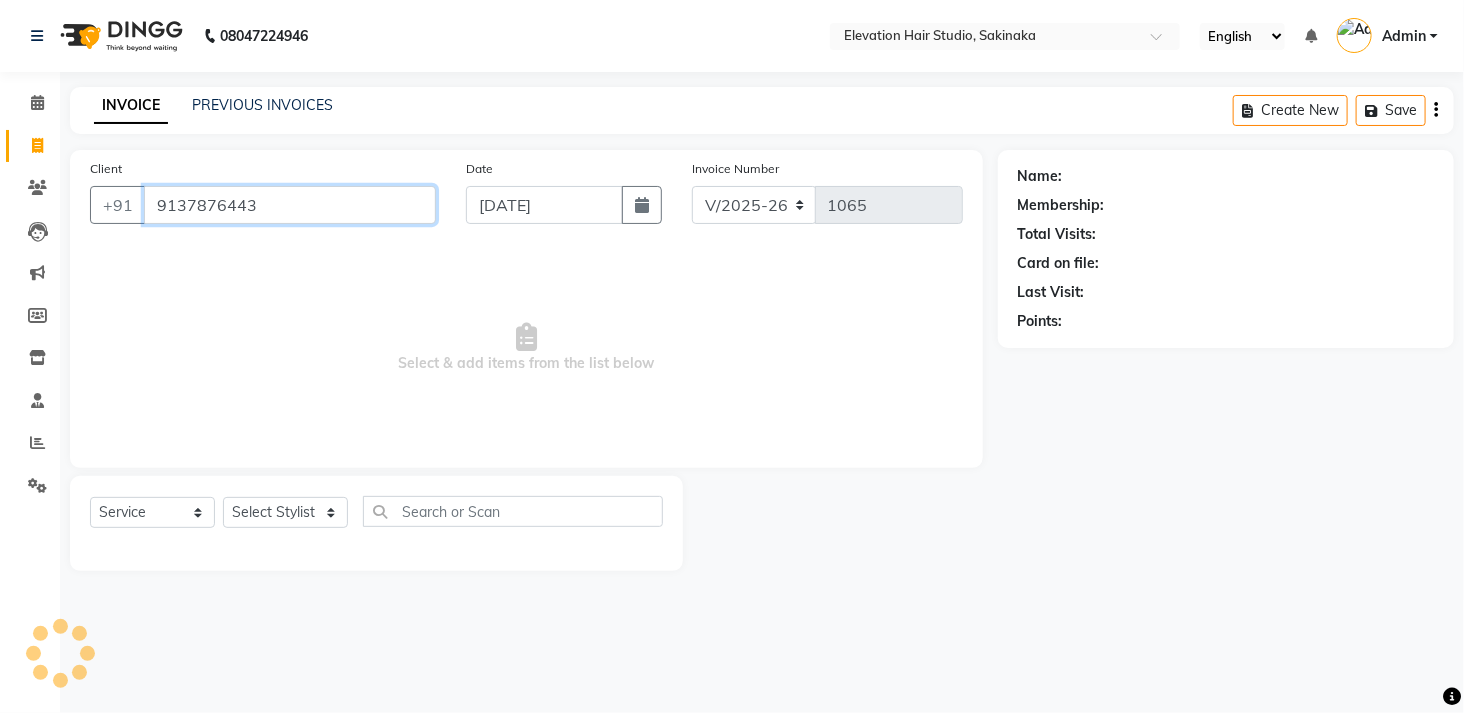 type on "9137876443" 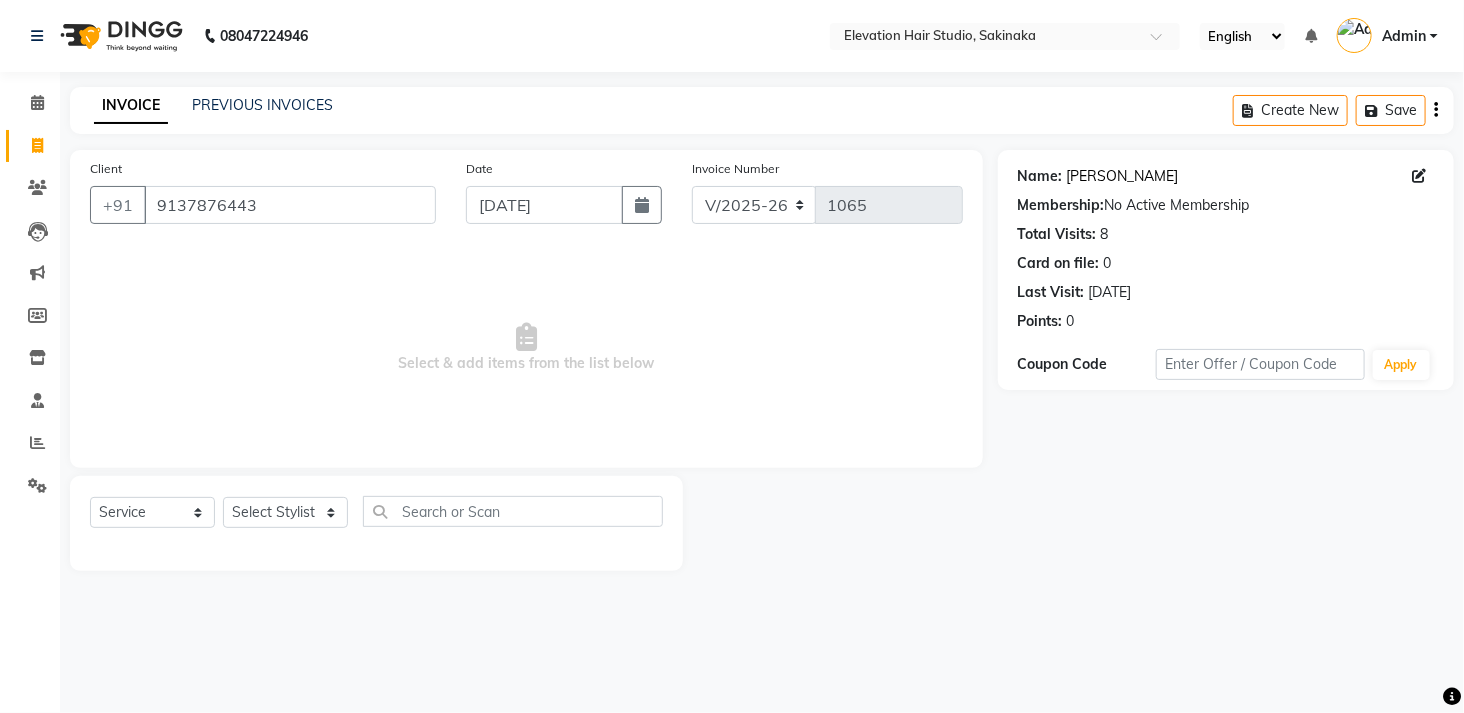 click on "[PERSON_NAME]" 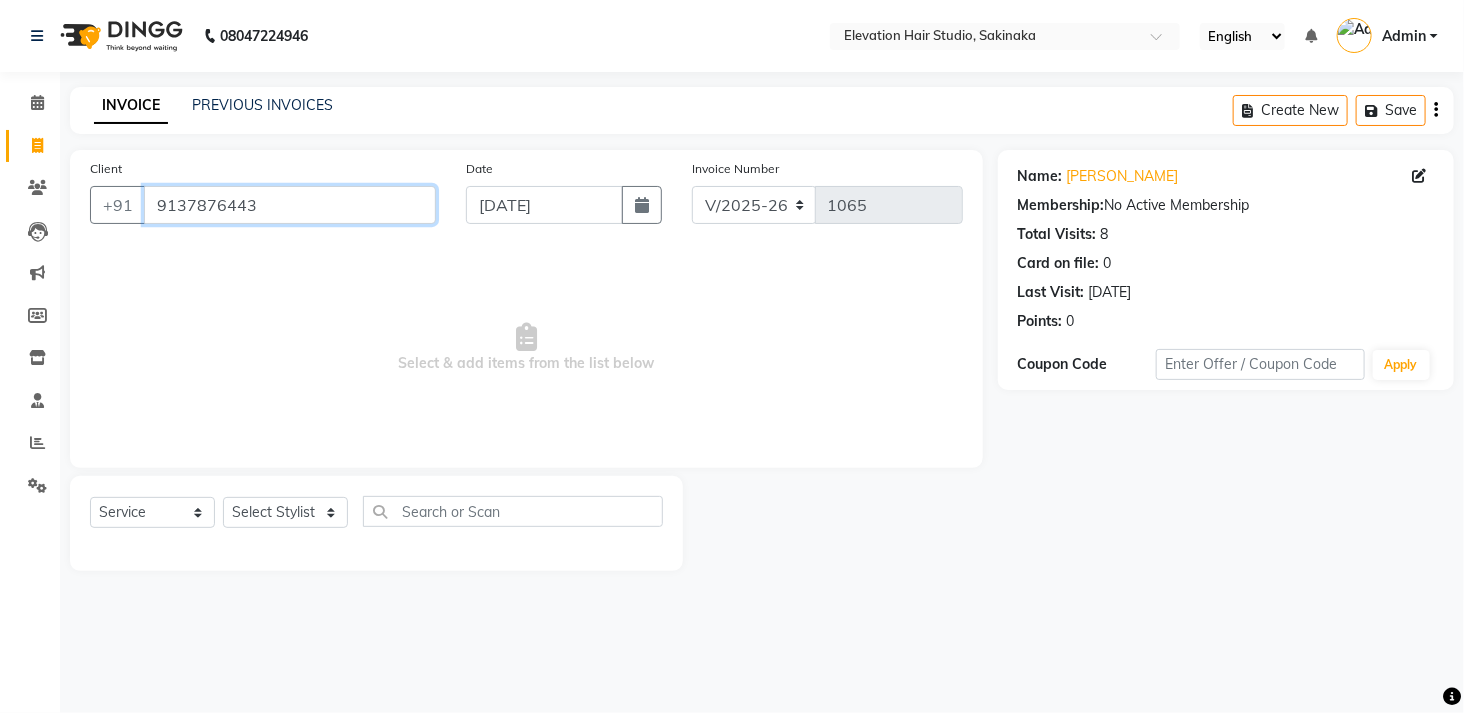 click on "9137876443" at bounding box center (290, 205) 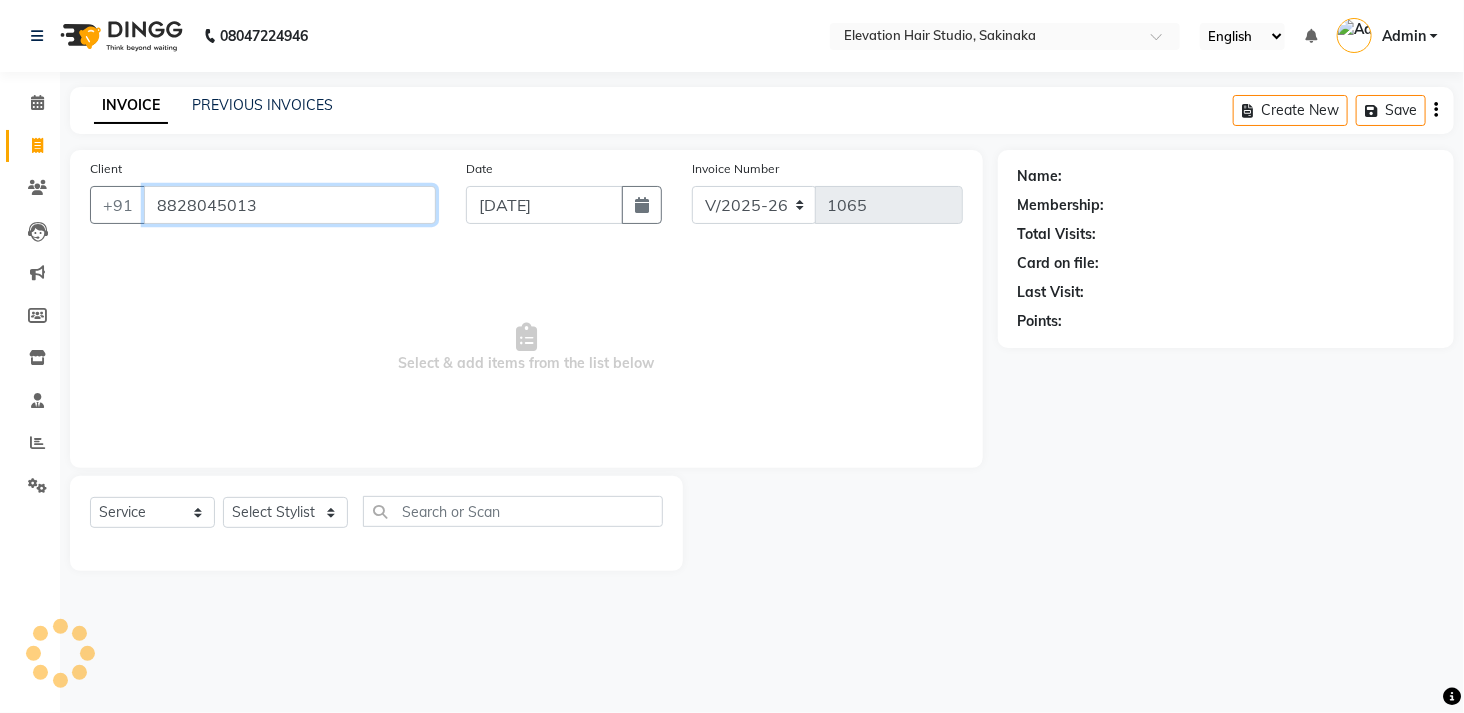 type on "8828045013" 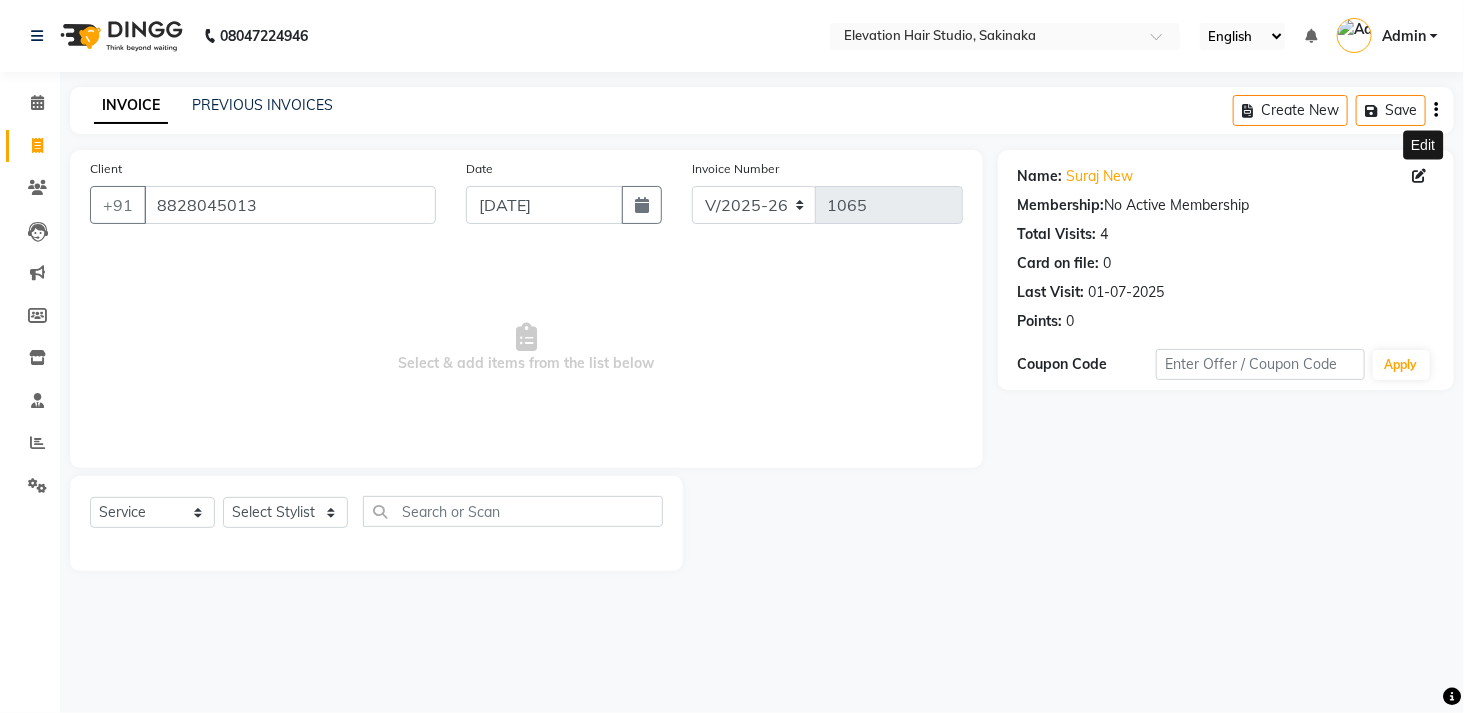click 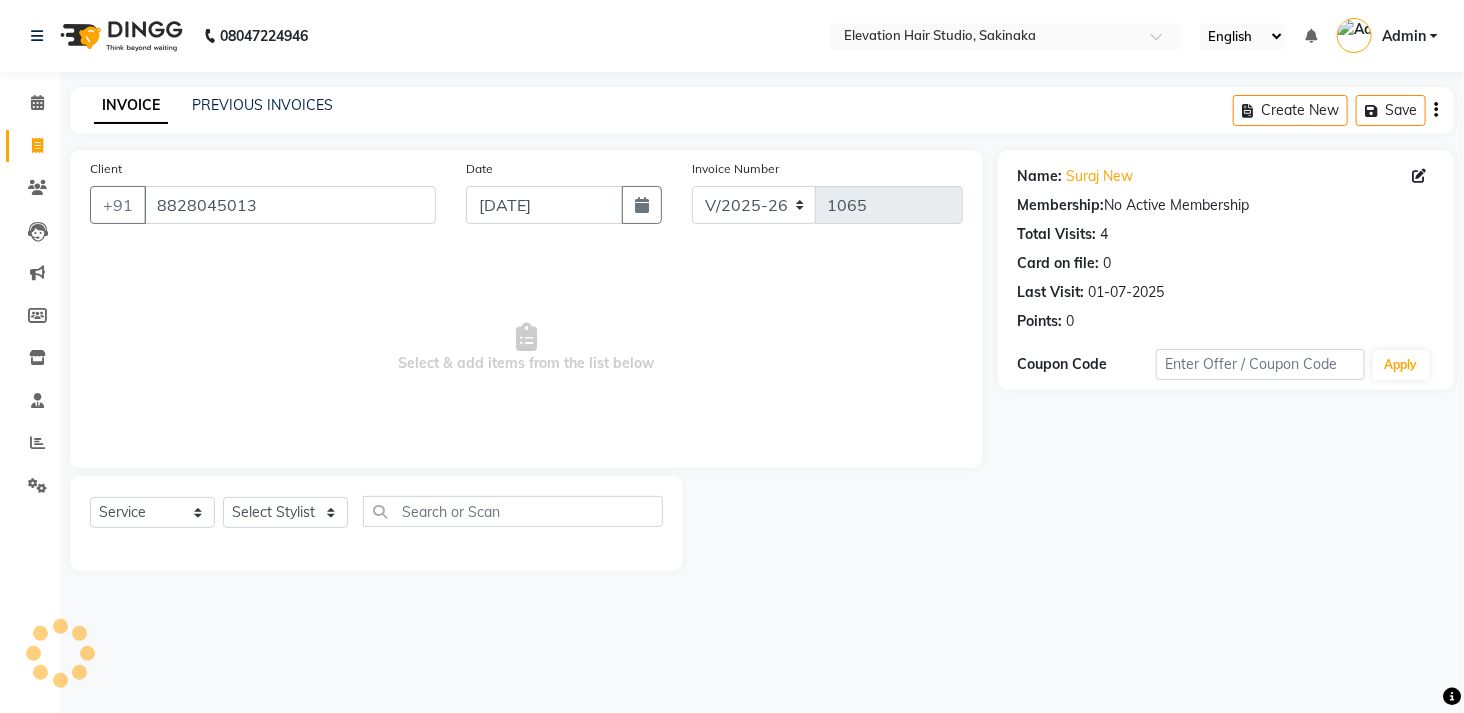 select on "[DEMOGRAPHIC_DATA]" 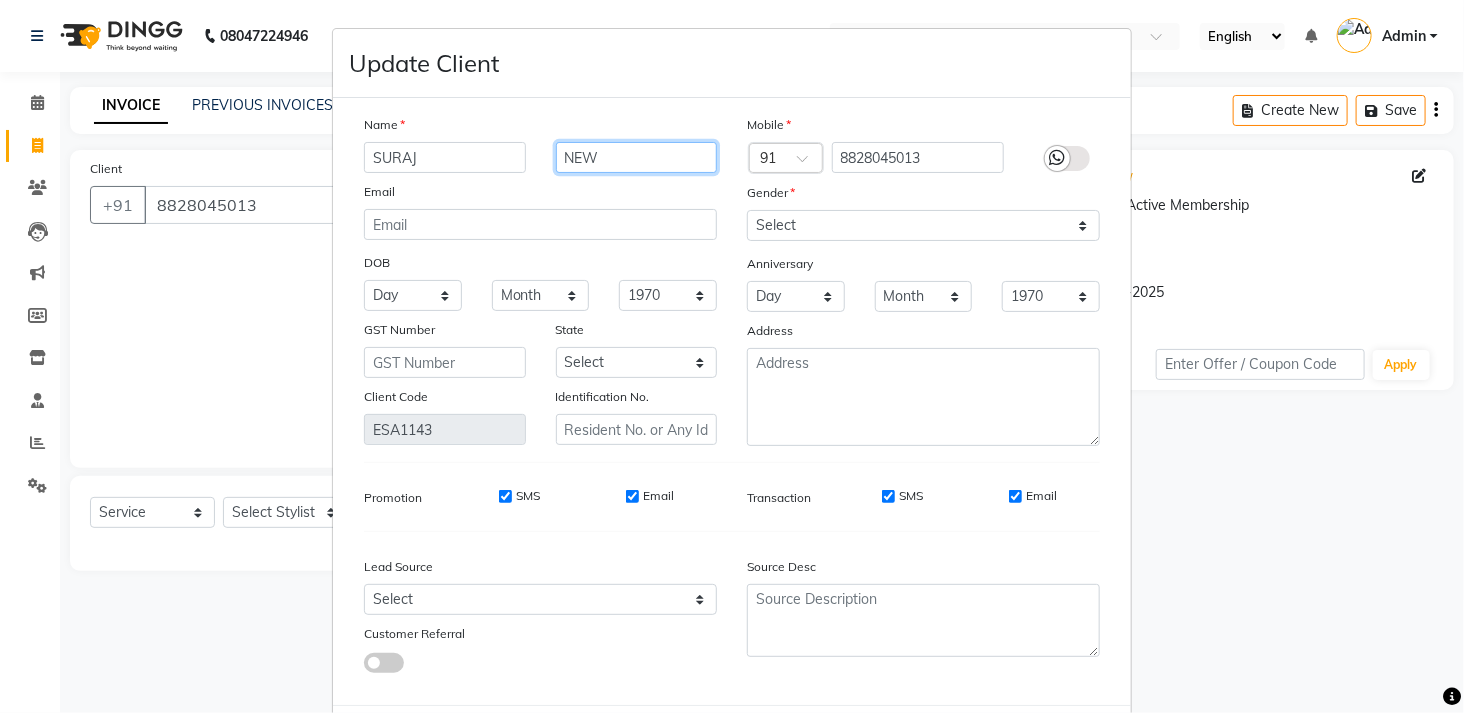 click on "NEW" at bounding box center [637, 157] 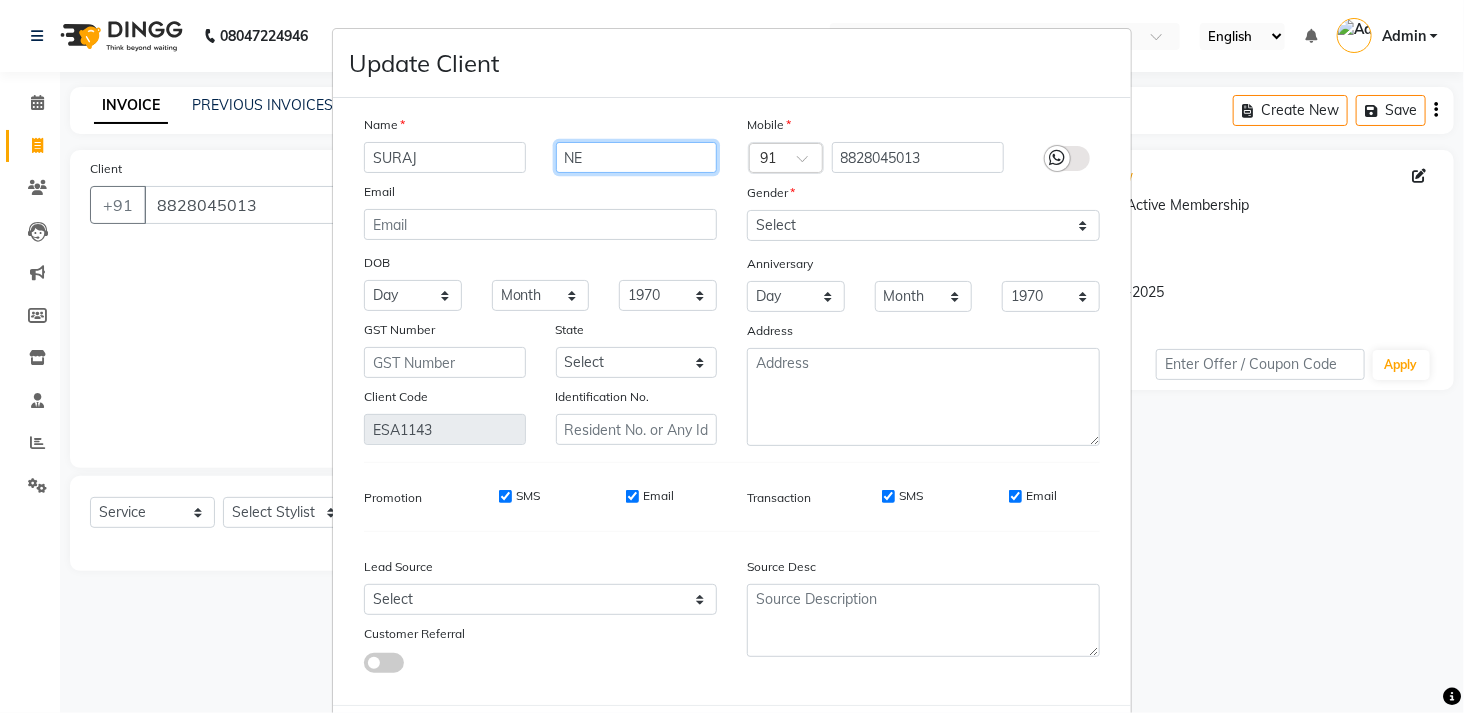 type on "N" 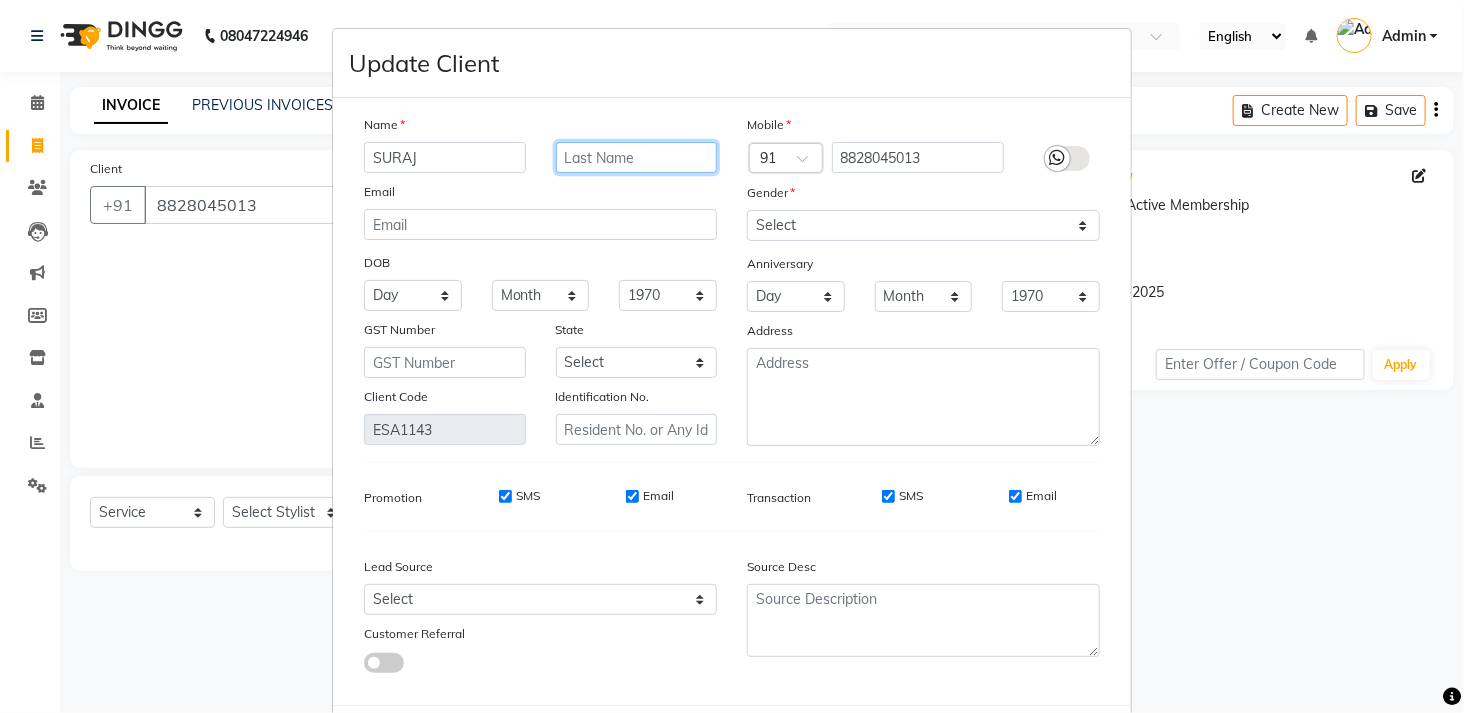 scroll, scrollTop: 102, scrollLeft: 0, axis: vertical 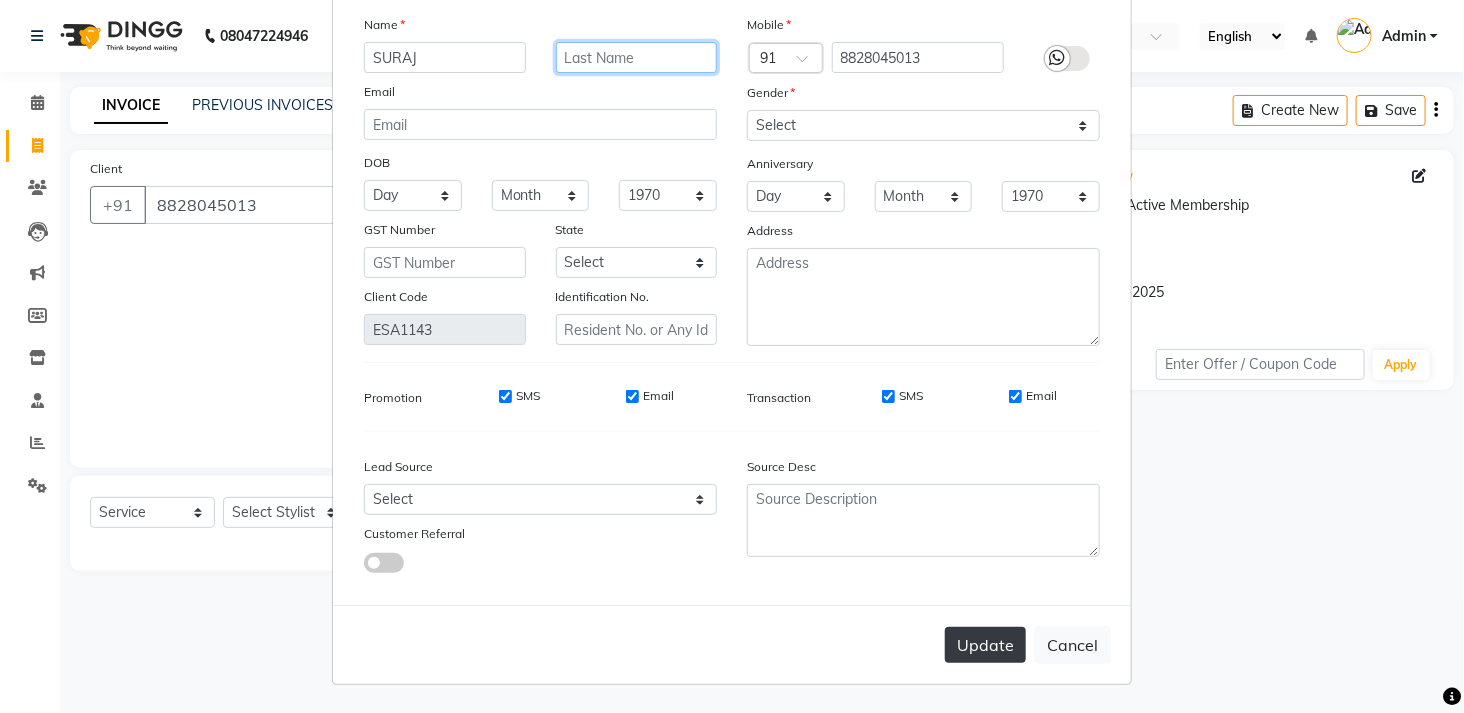type 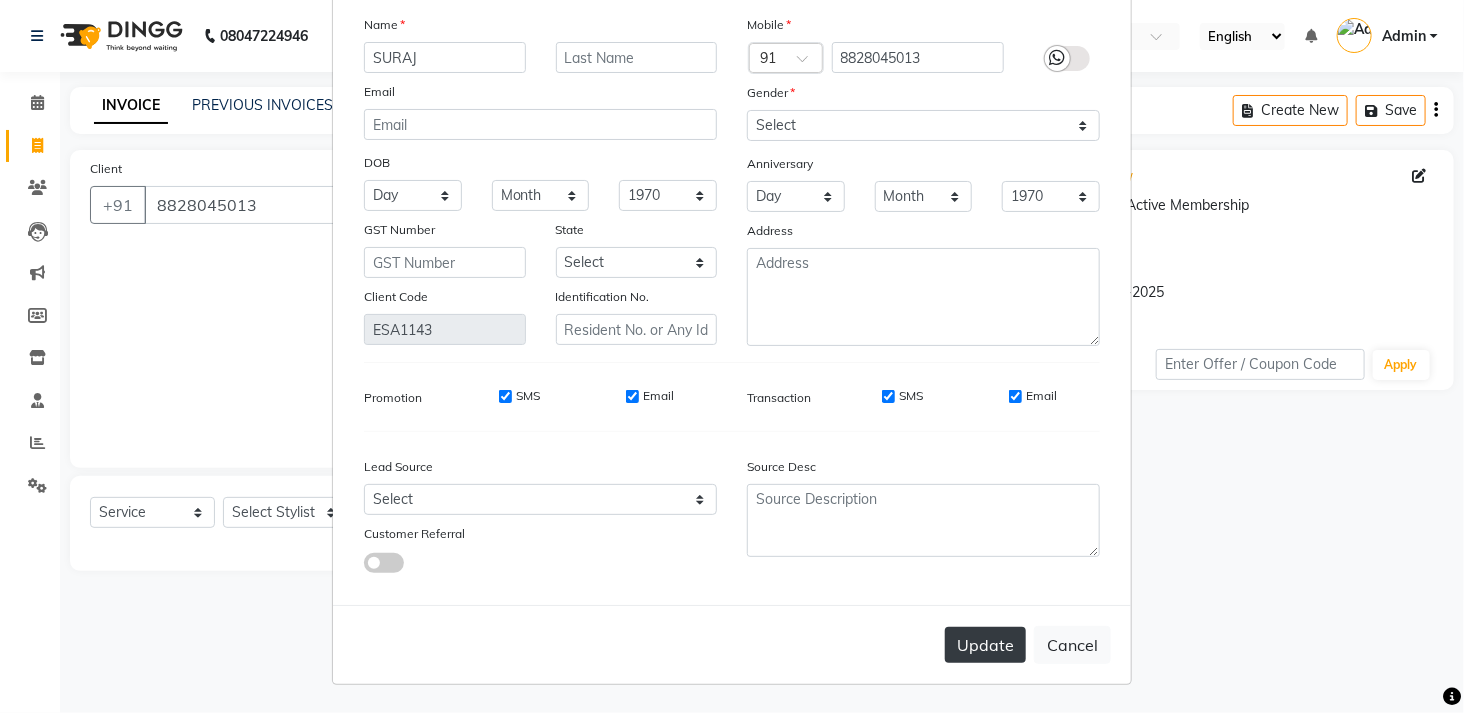 click on "Update" at bounding box center [985, 645] 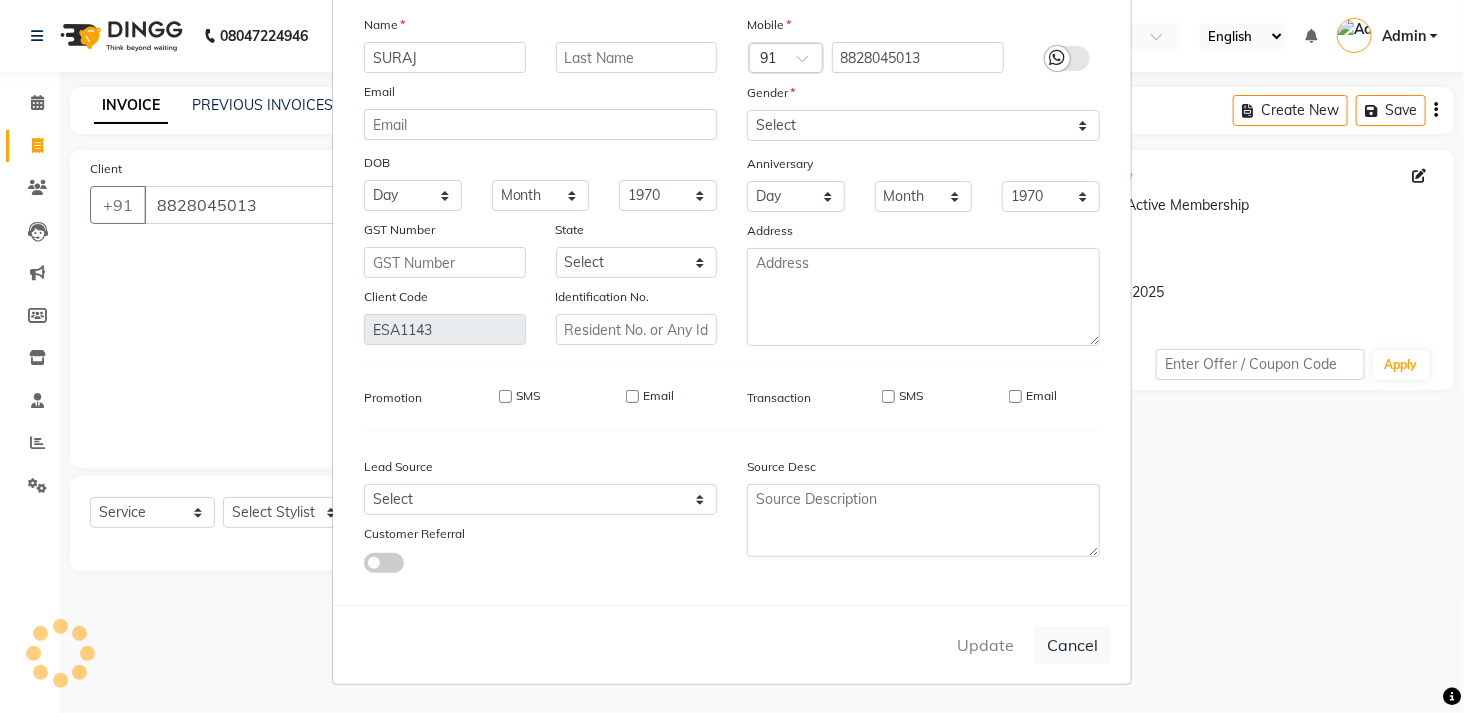 type 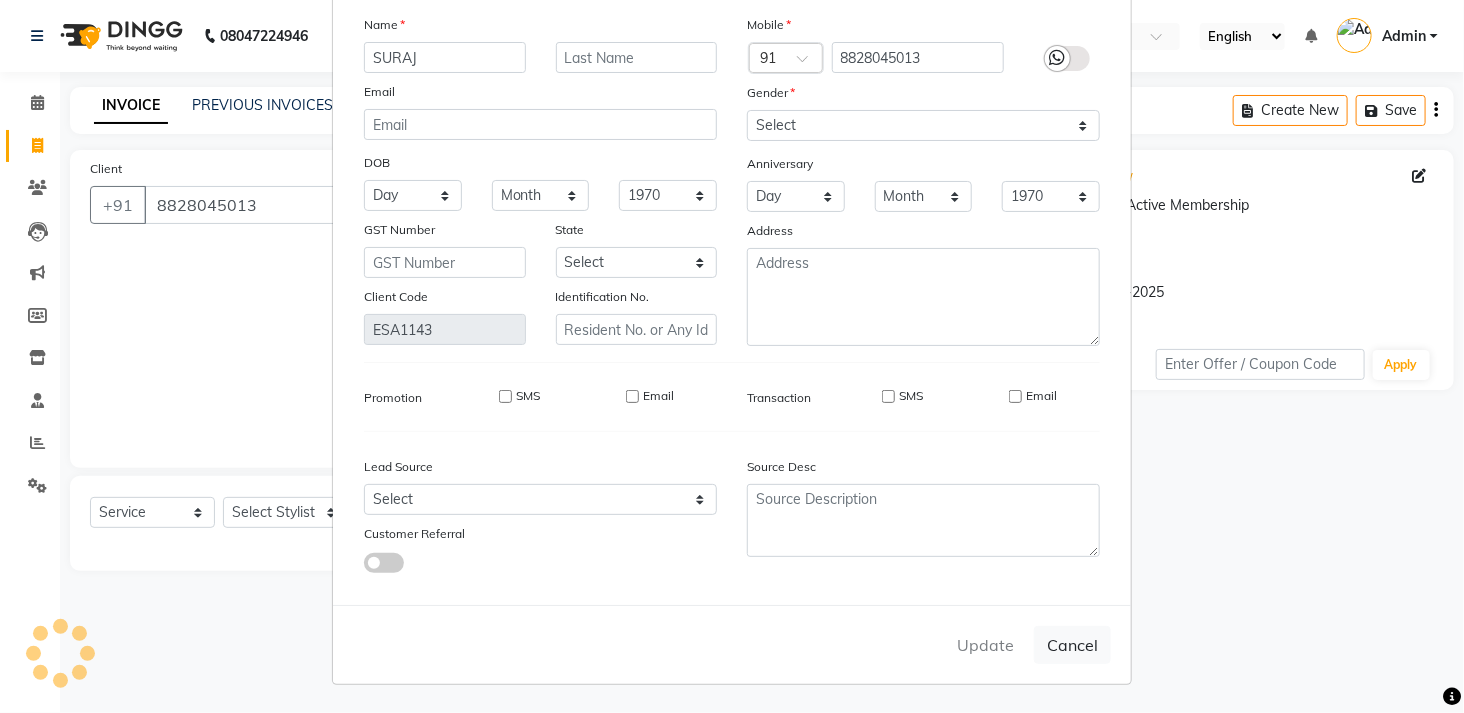 select 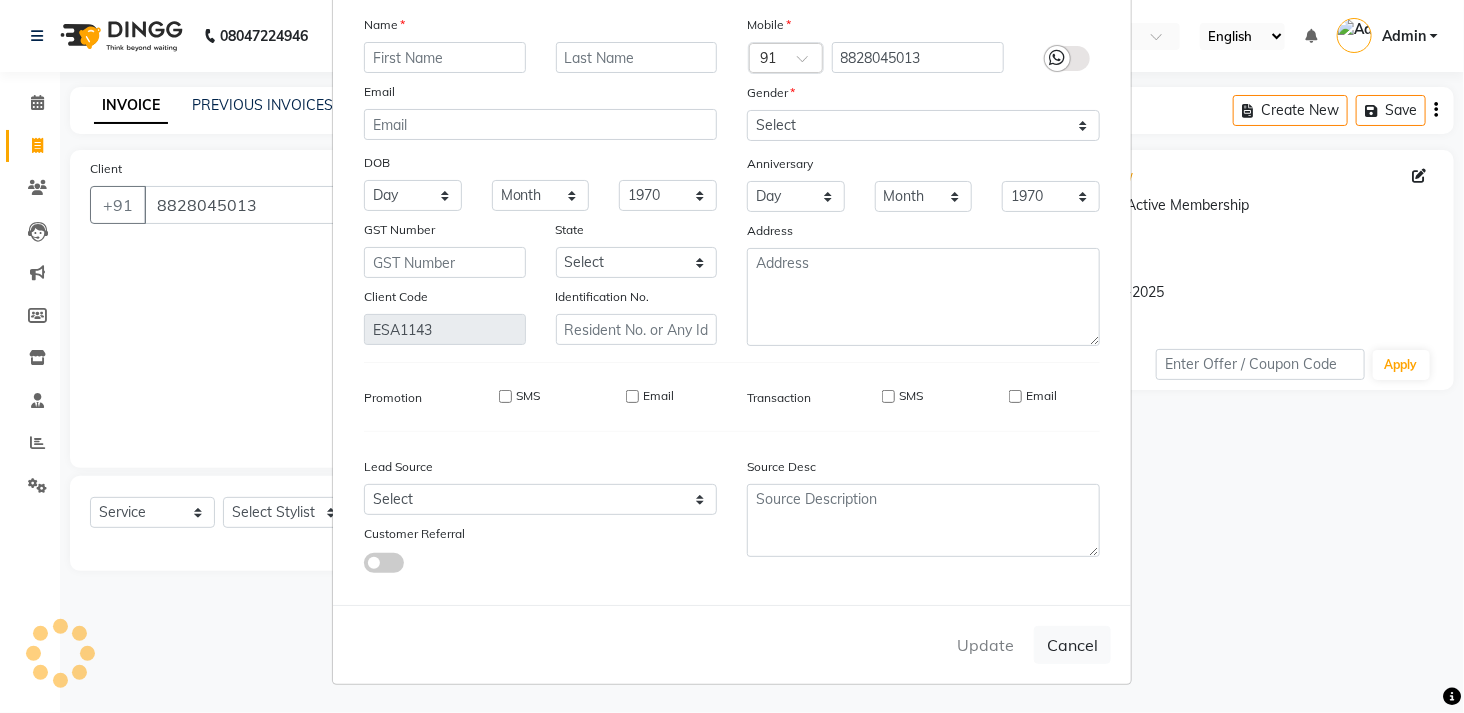 select 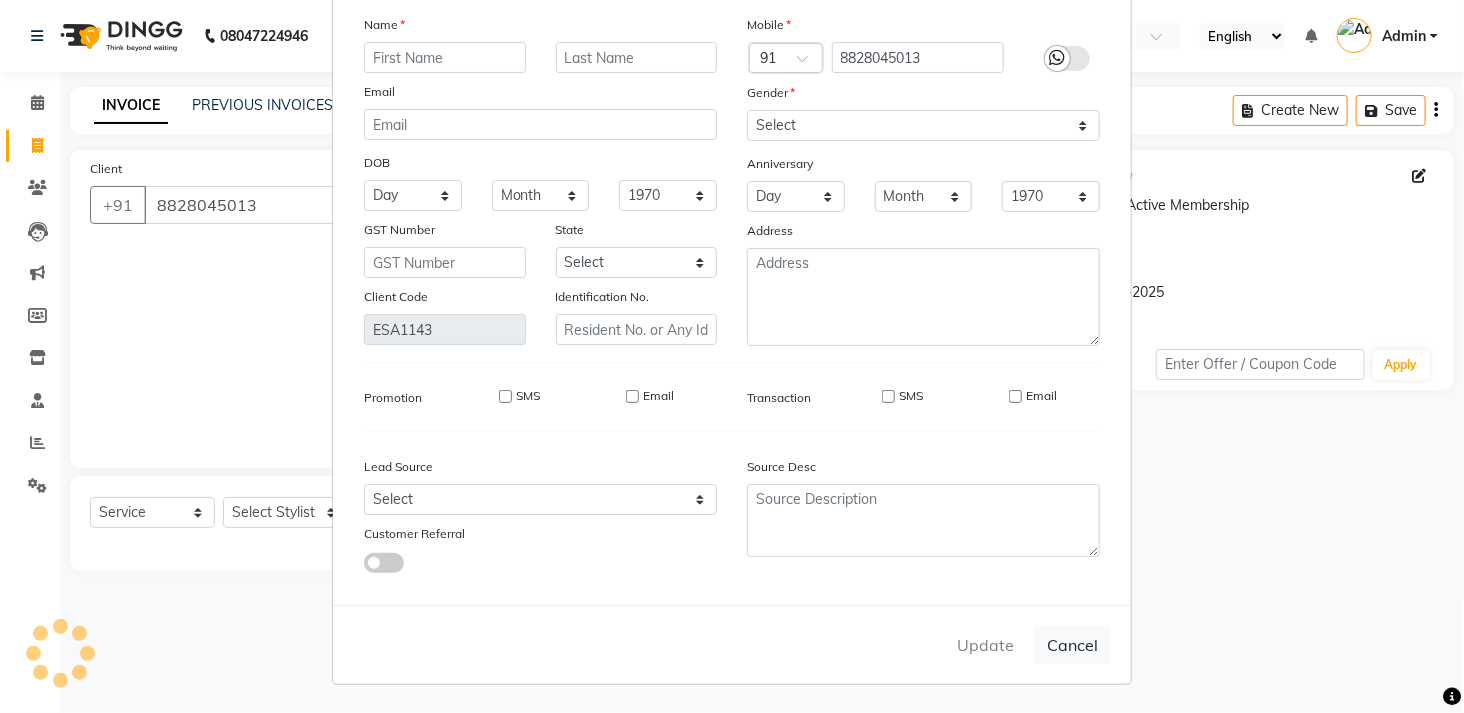 type 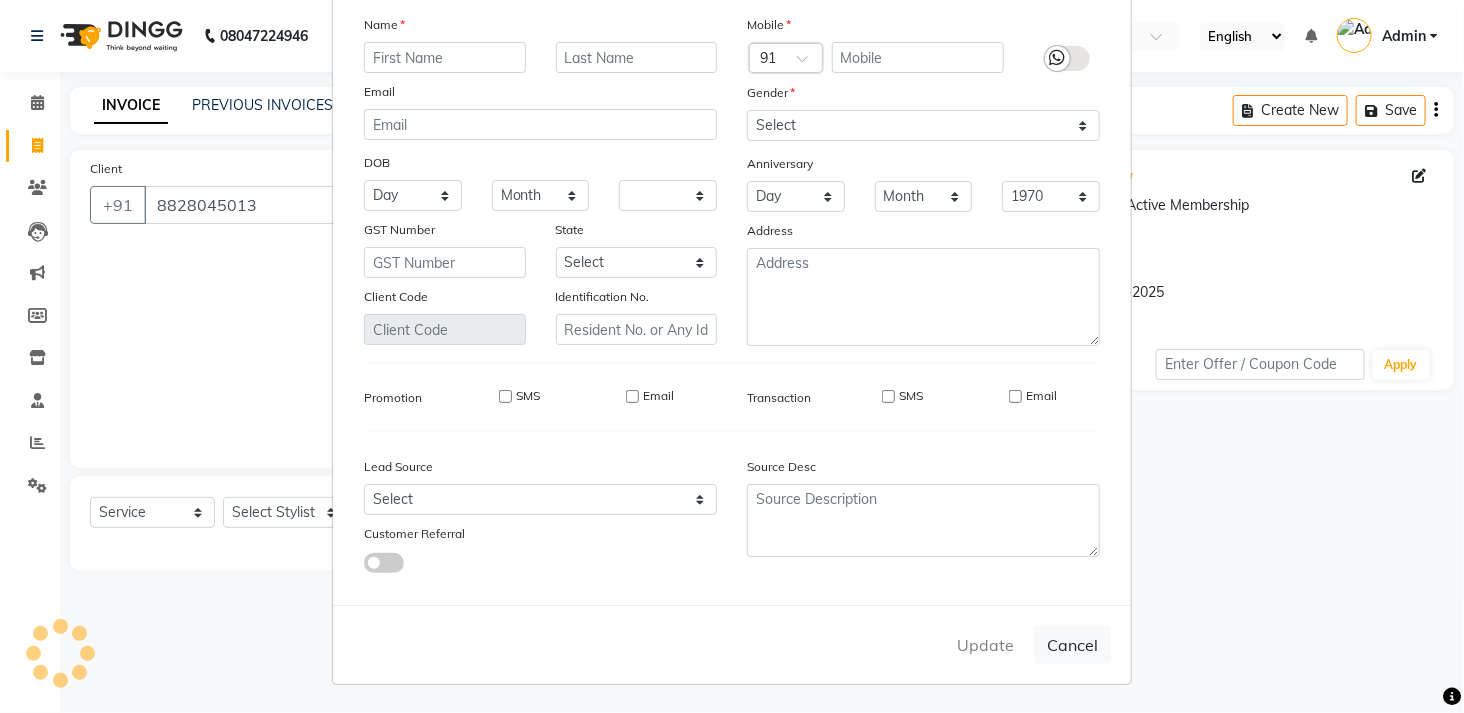 select 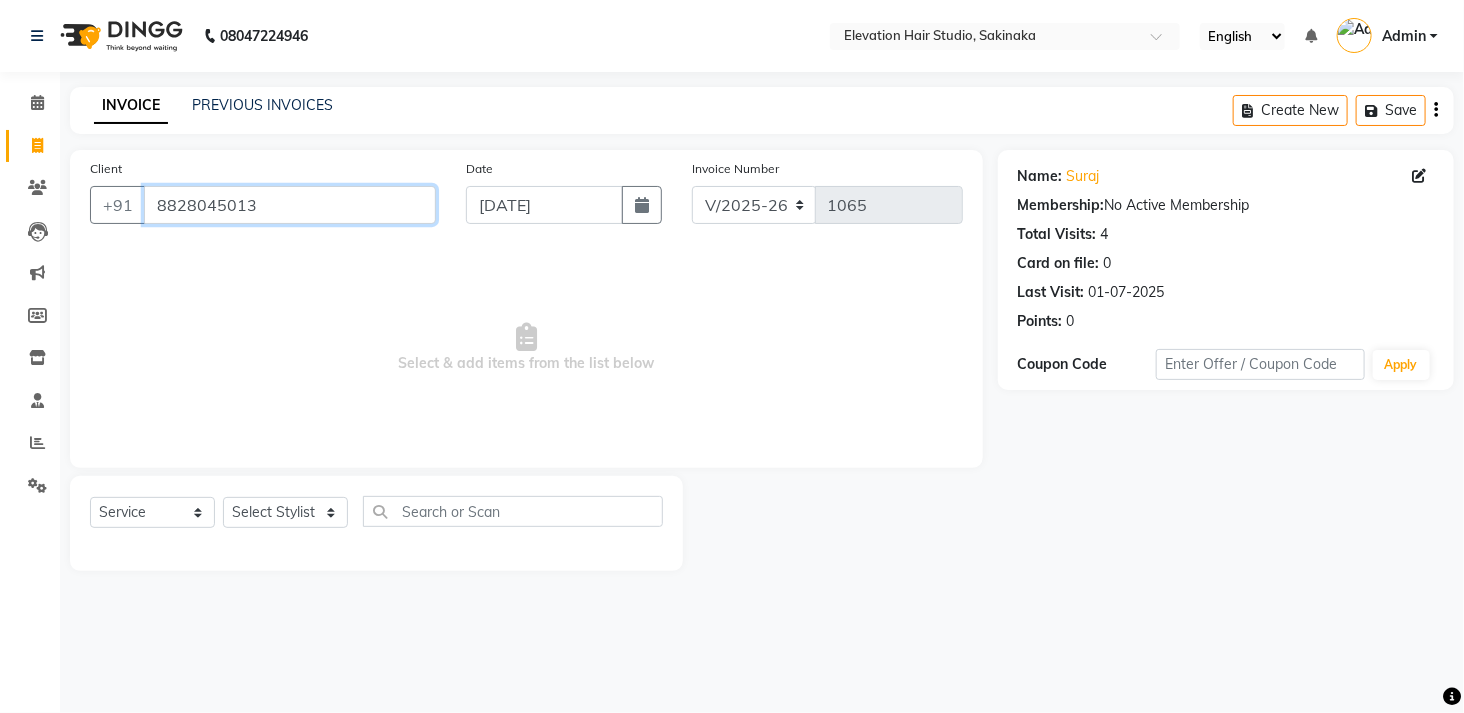click on "8828045013" at bounding box center (290, 205) 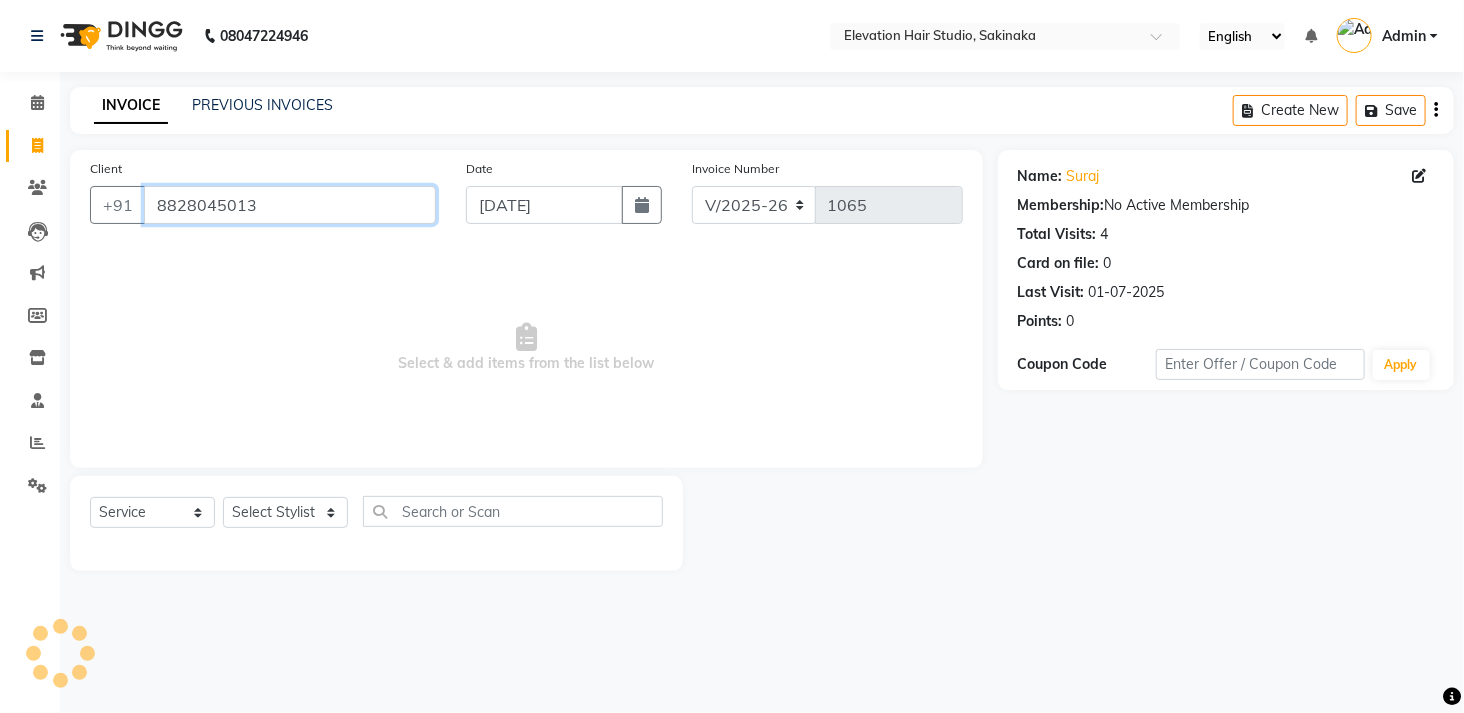 click on "8828045013" at bounding box center (290, 205) 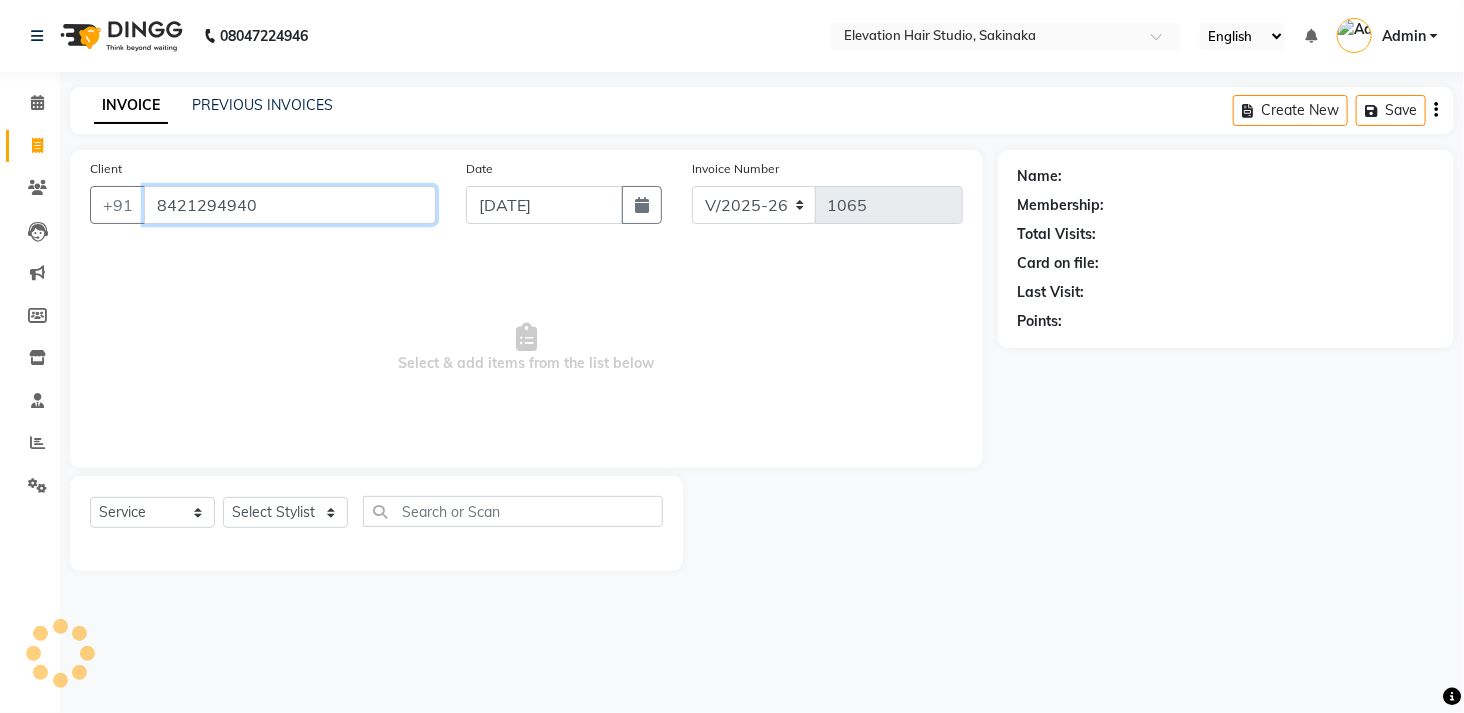 type on "8421294940" 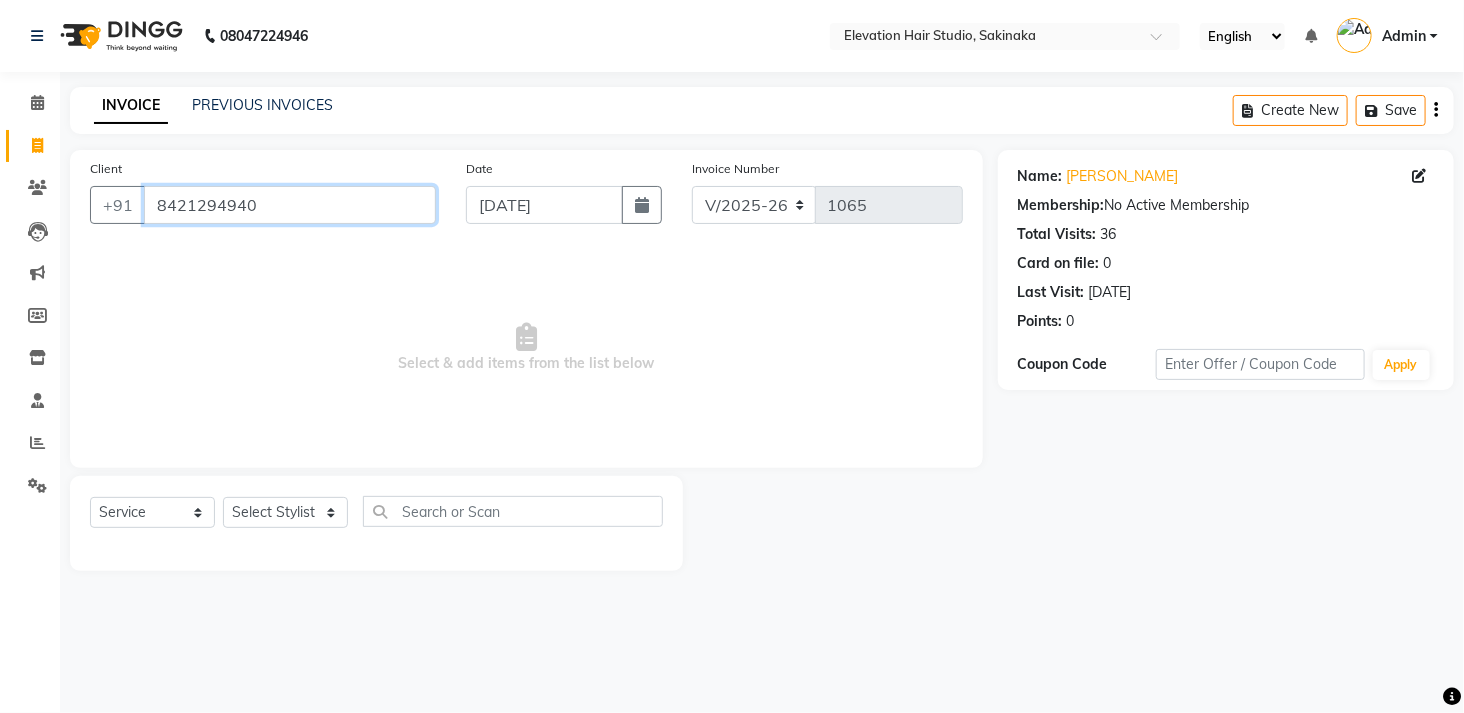 click on "8421294940" at bounding box center [290, 205] 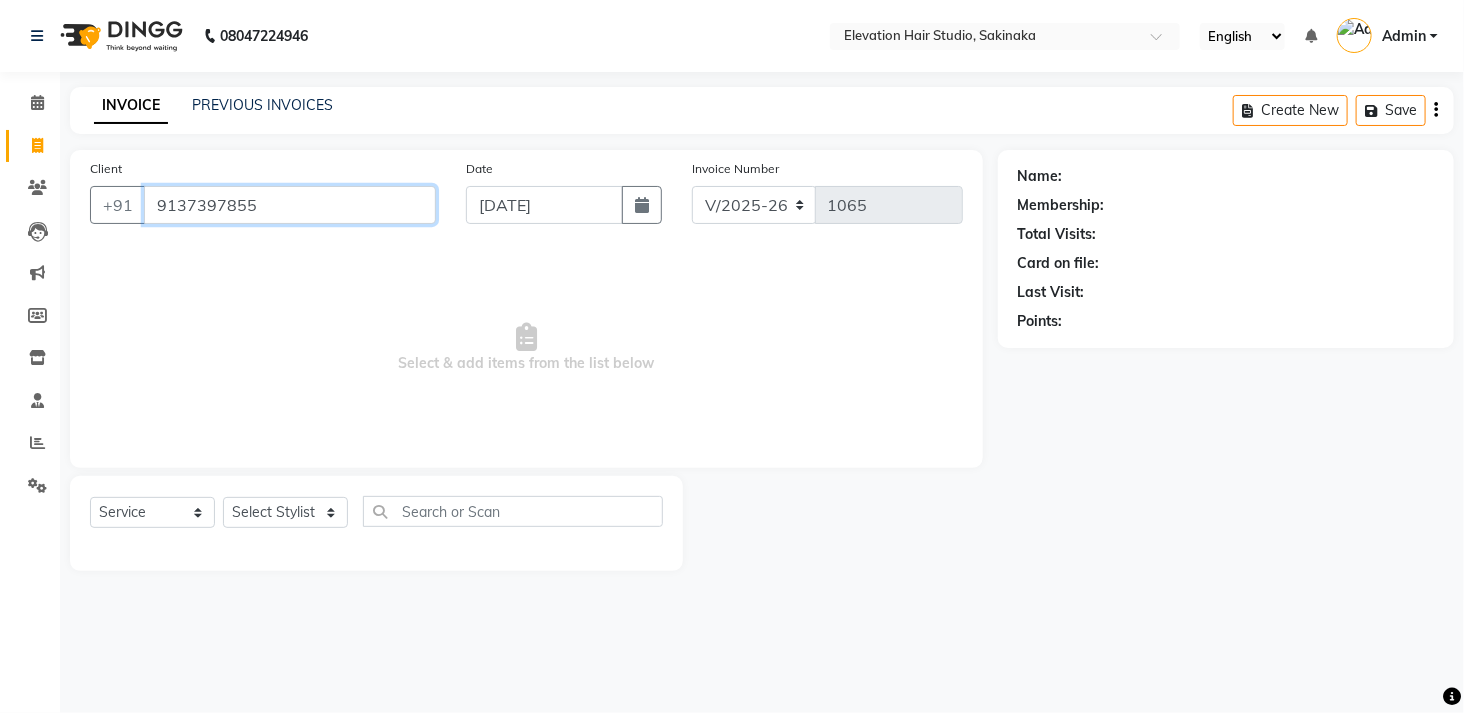 type on "9137397855" 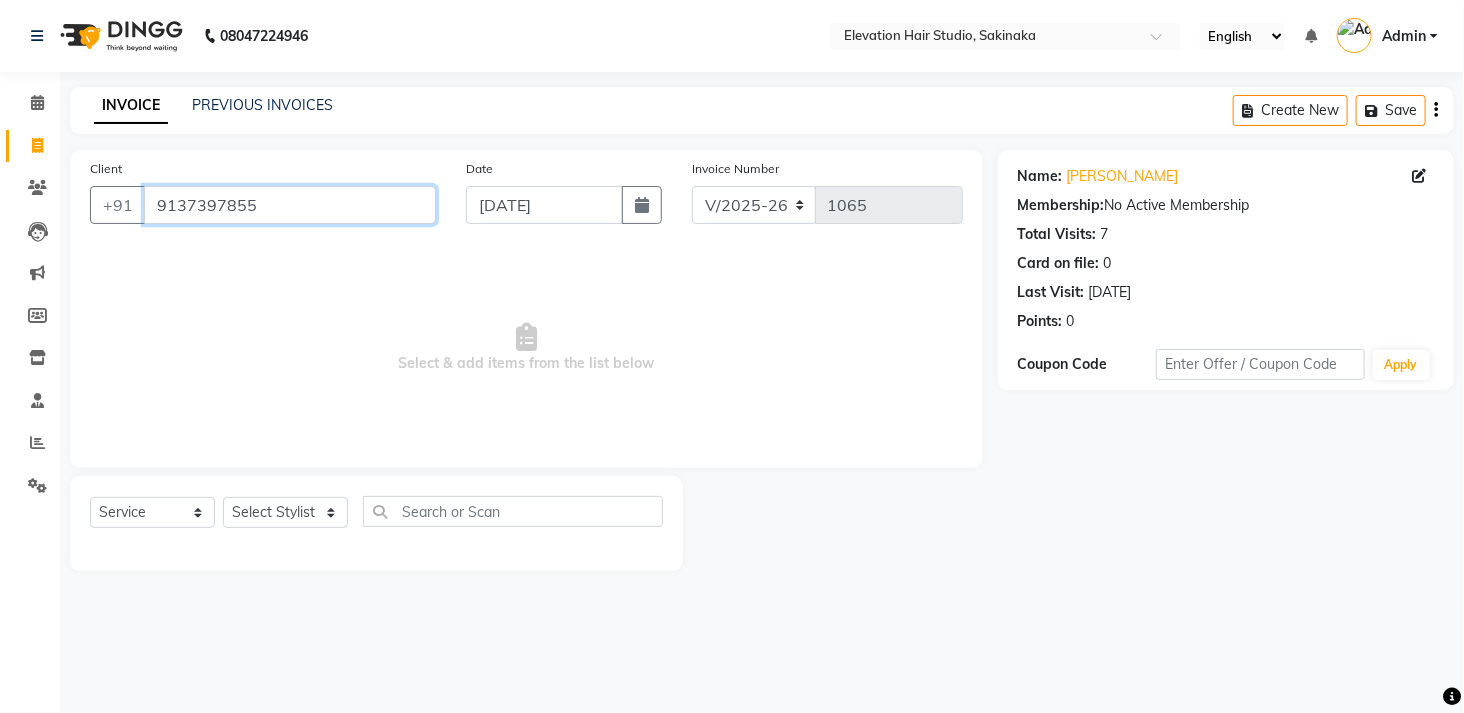 click on "9137397855" at bounding box center (290, 205) 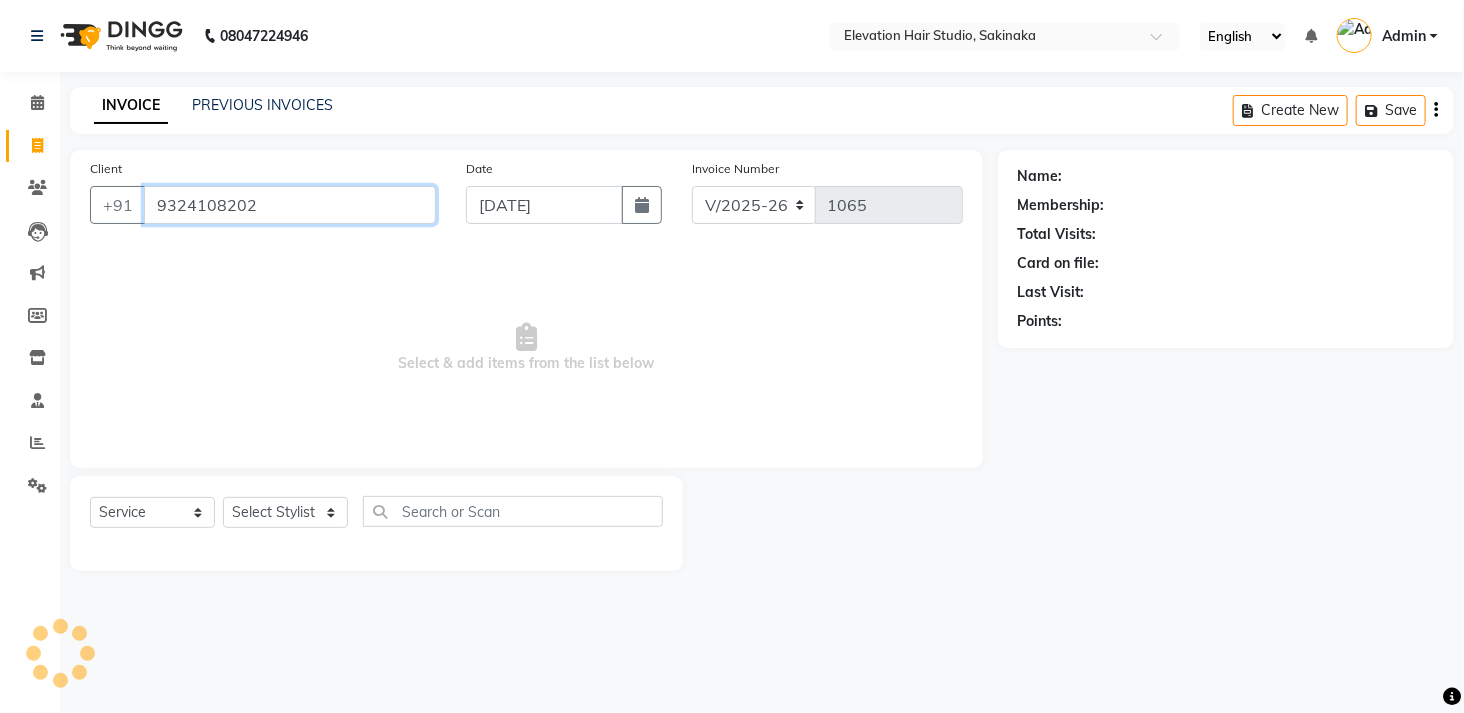 type on "9324108202" 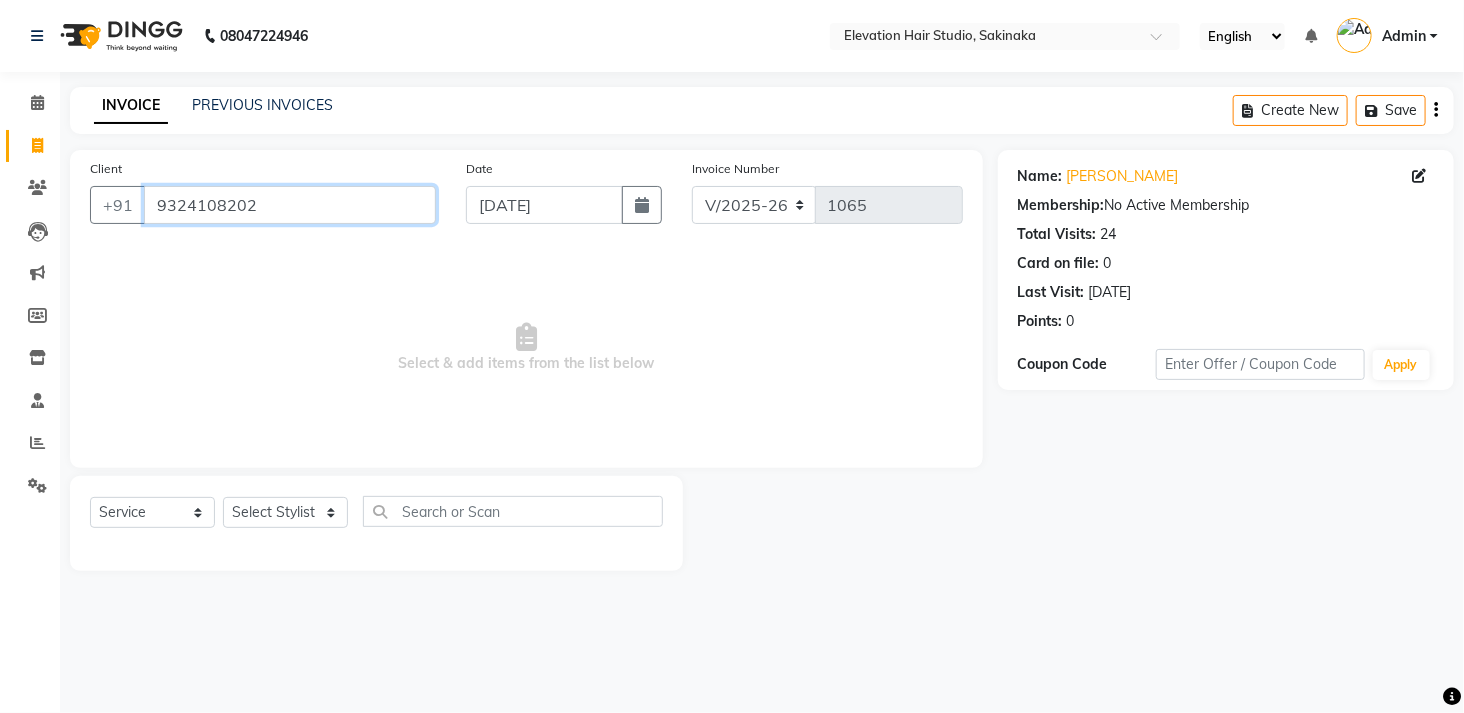 click on "9324108202" at bounding box center (290, 205) 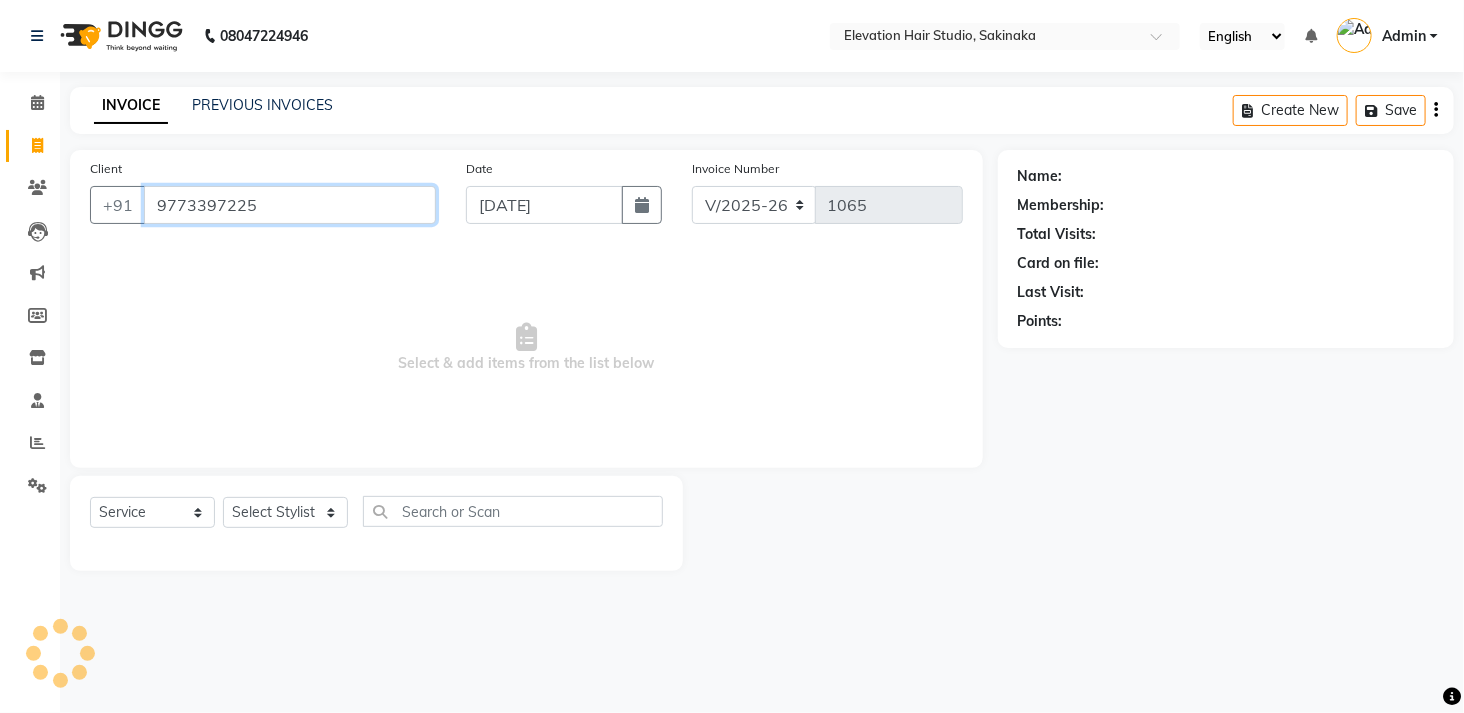 type on "9773397225" 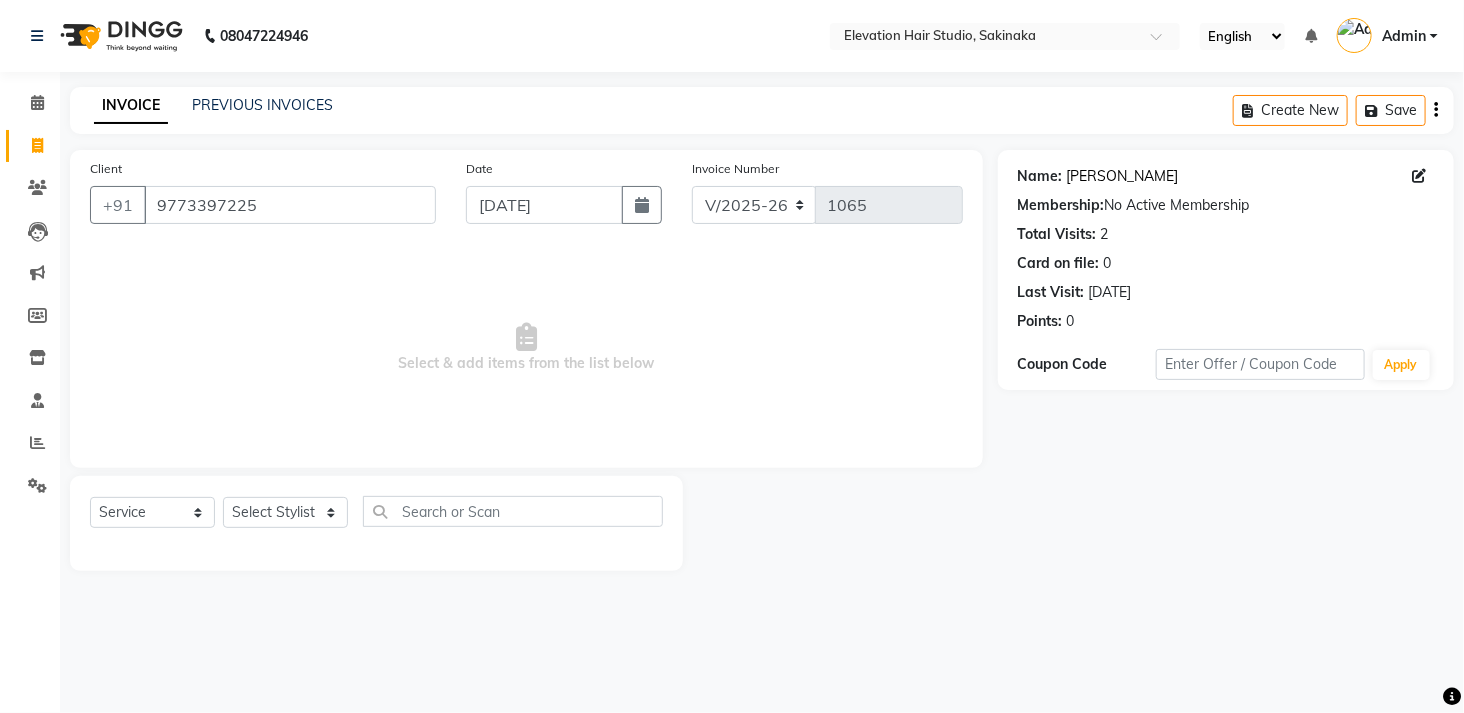 click on "[PERSON_NAME]" 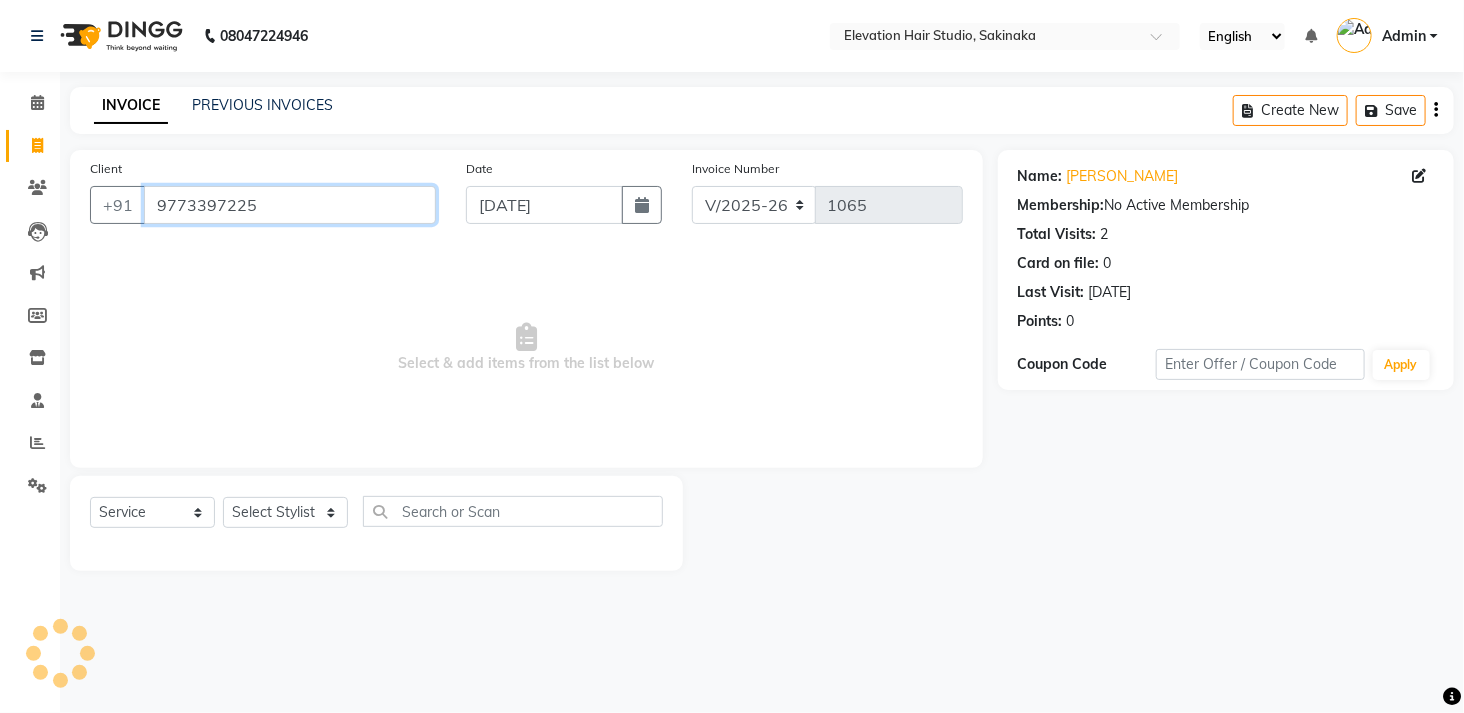 click on "9773397225" at bounding box center [290, 205] 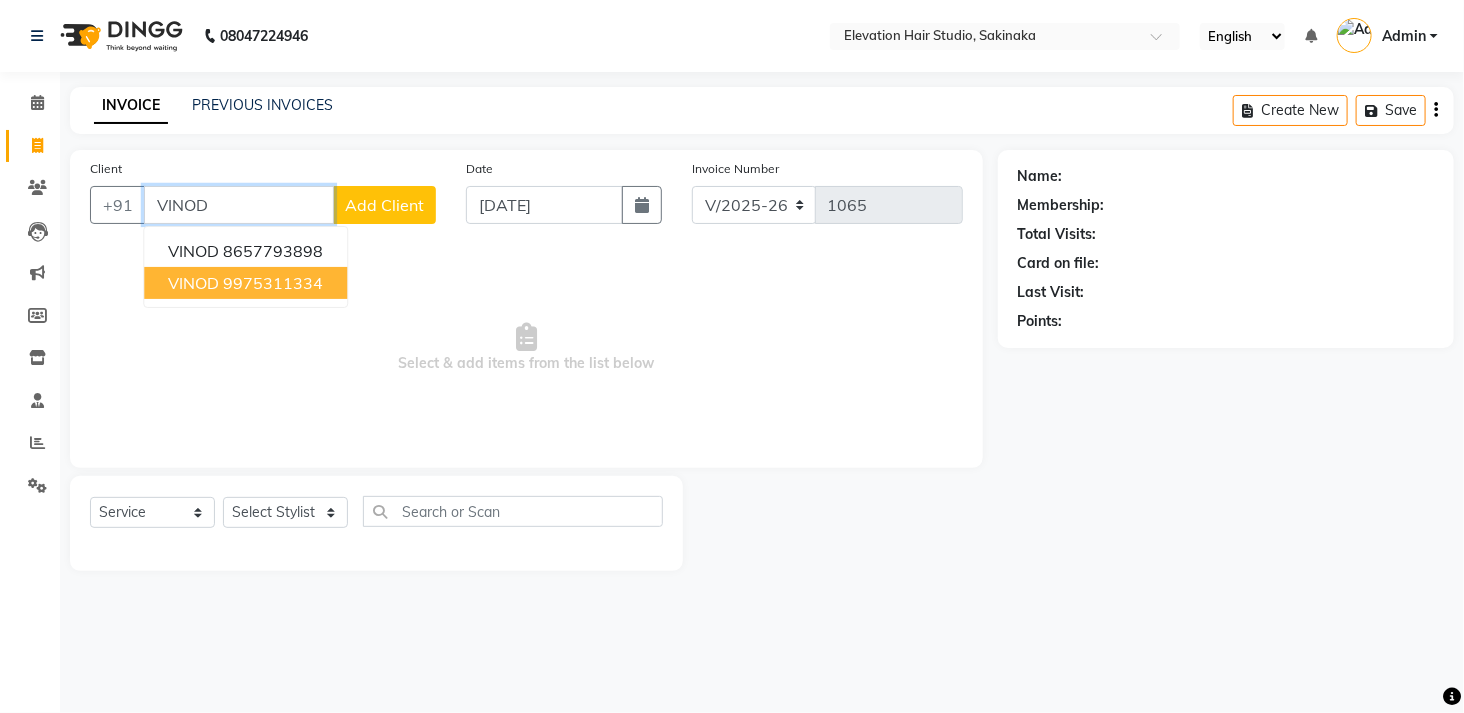 click on "9975311334" at bounding box center [273, 283] 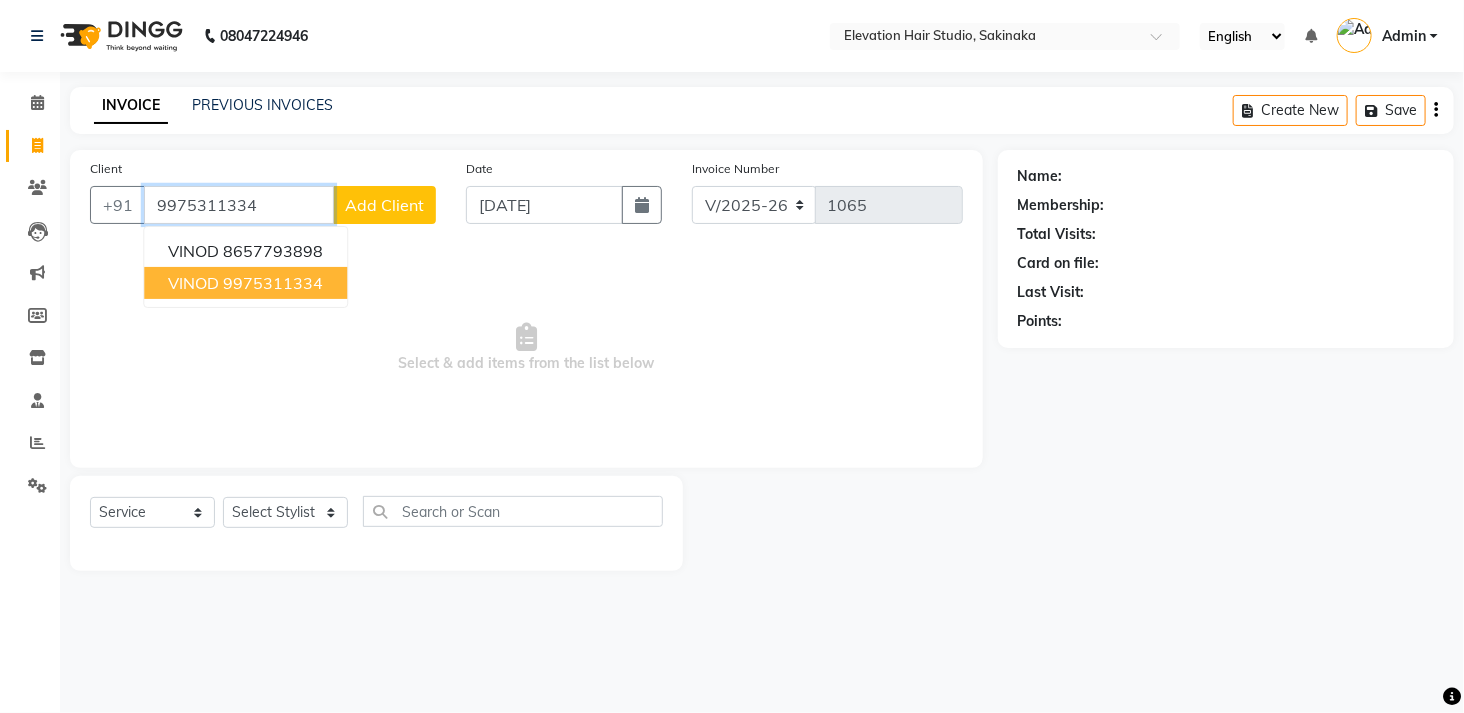 type on "9975311334" 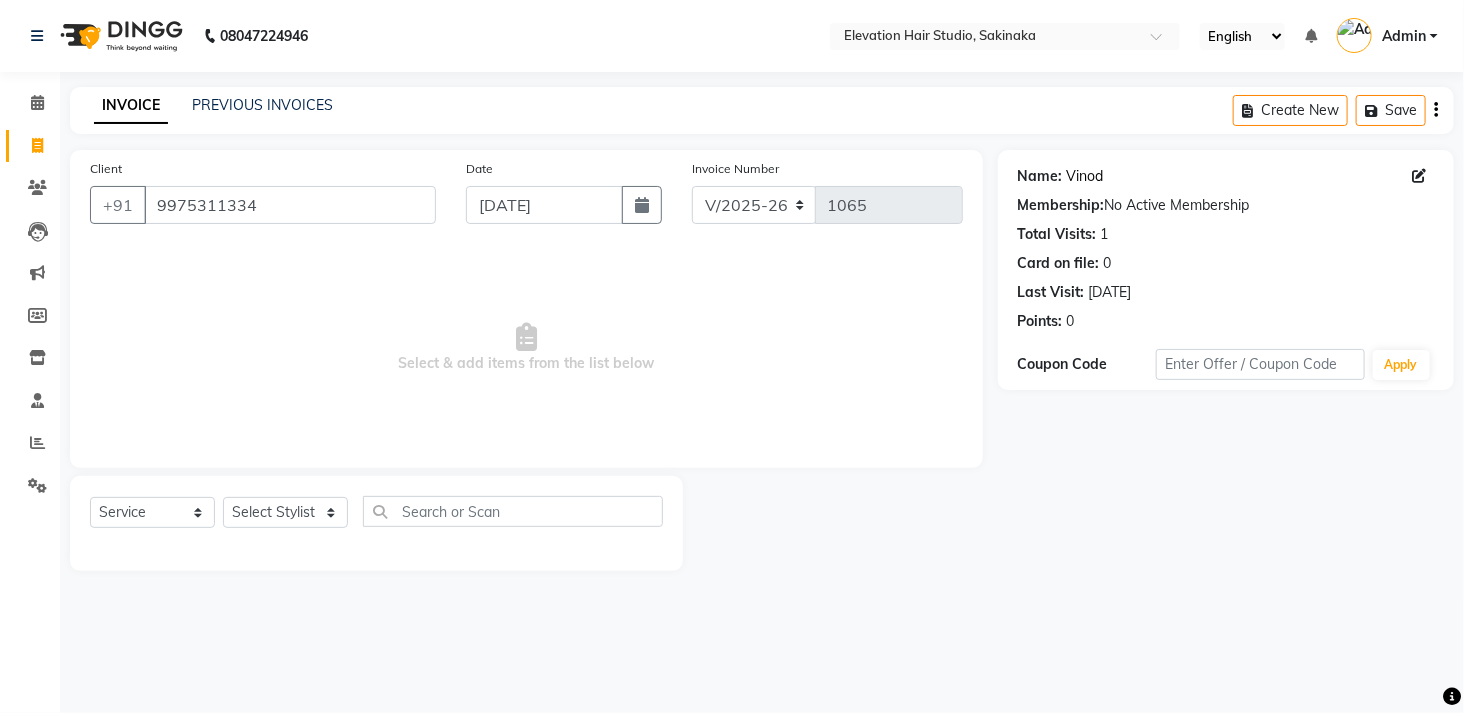 click on "Vinod" 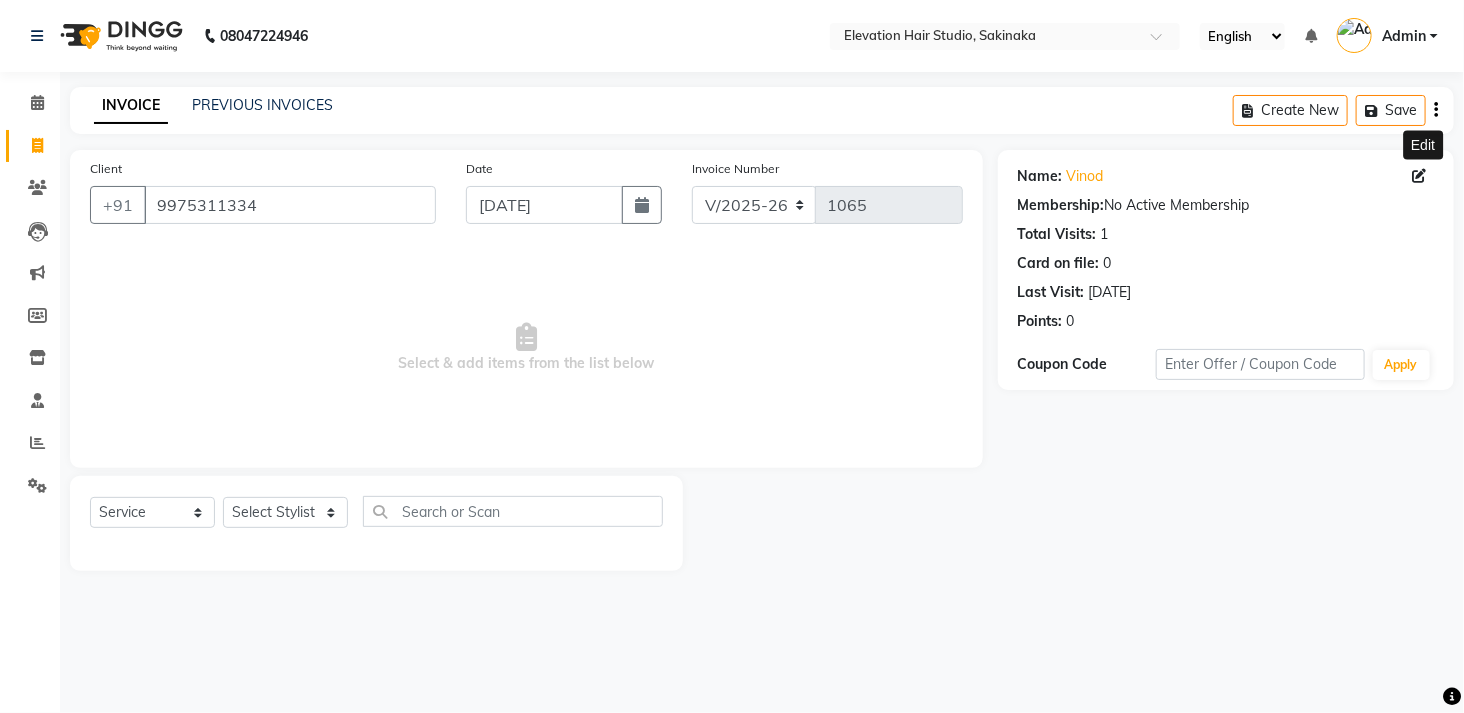 click 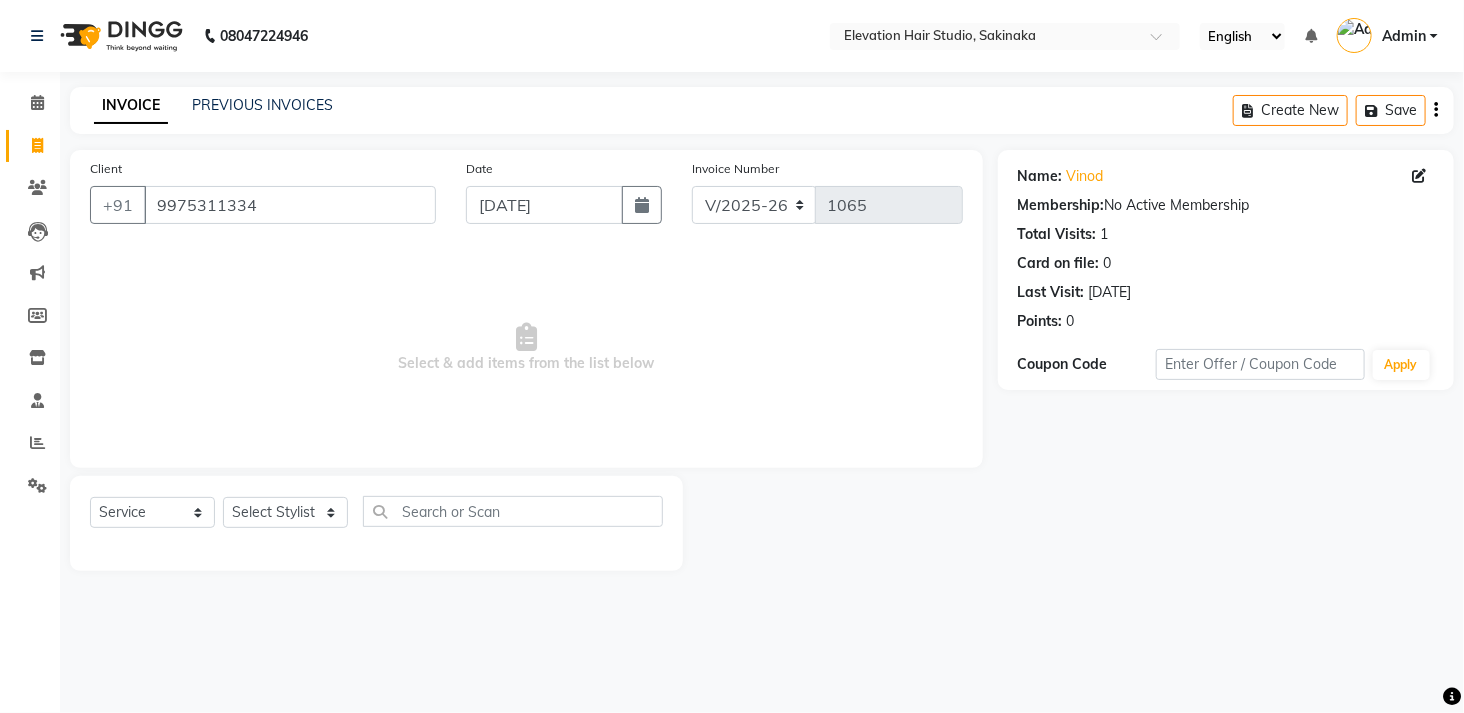 click 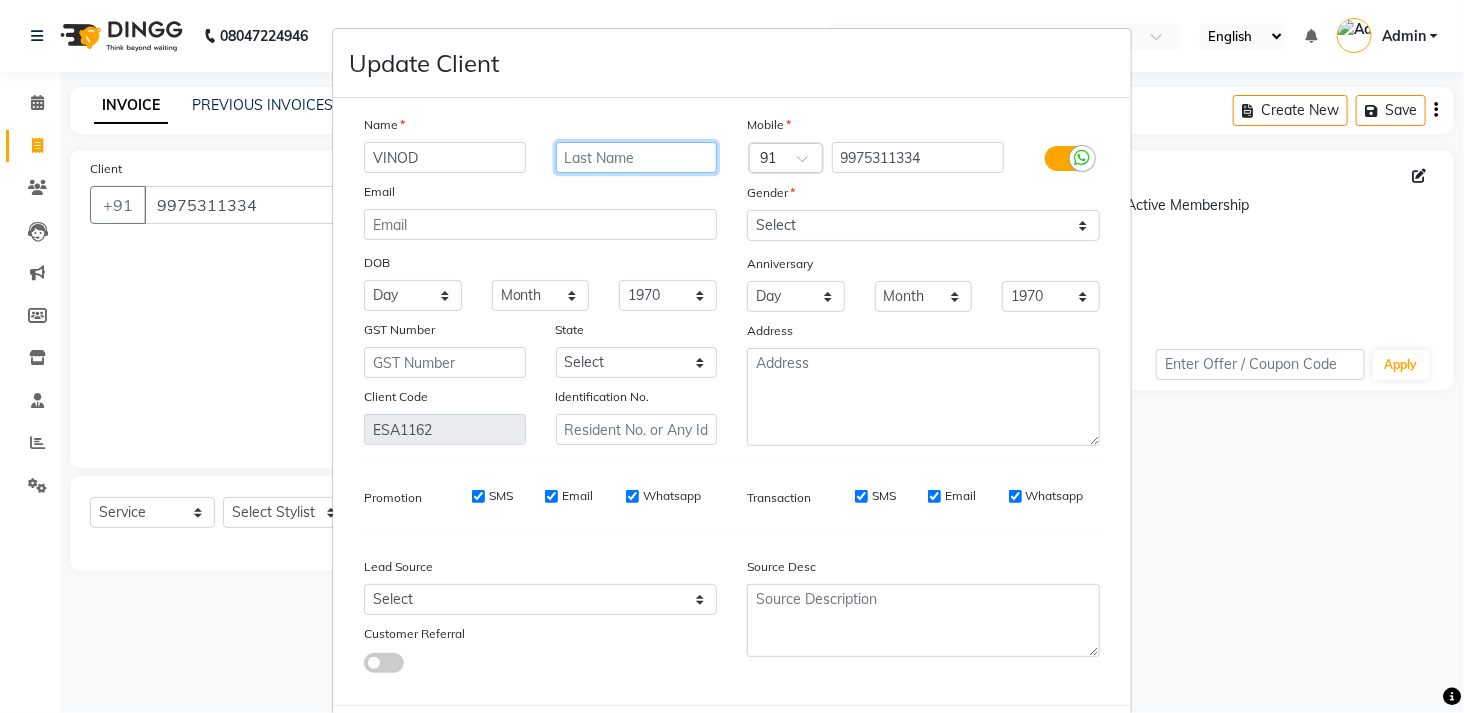 click at bounding box center [637, 157] 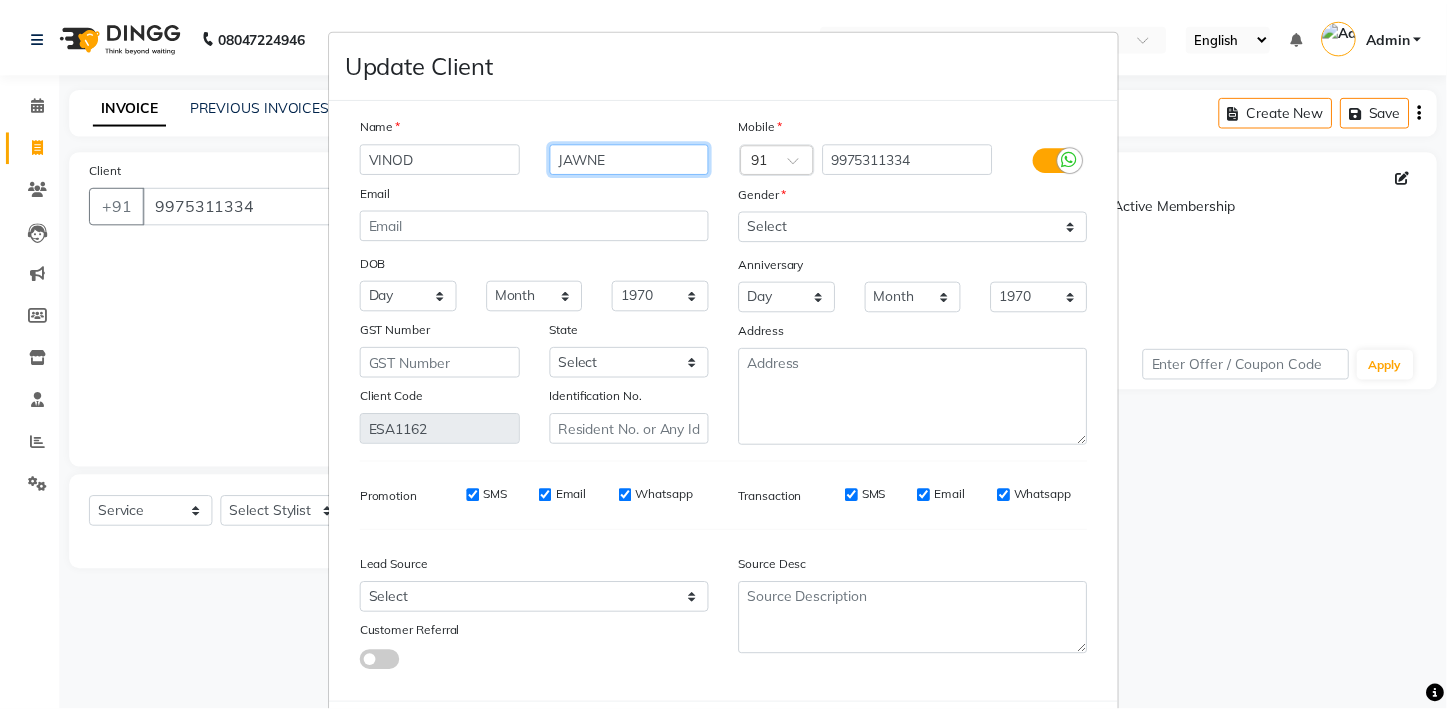 scroll, scrollTop: 102, scrollLeft: 0, axis: vertical 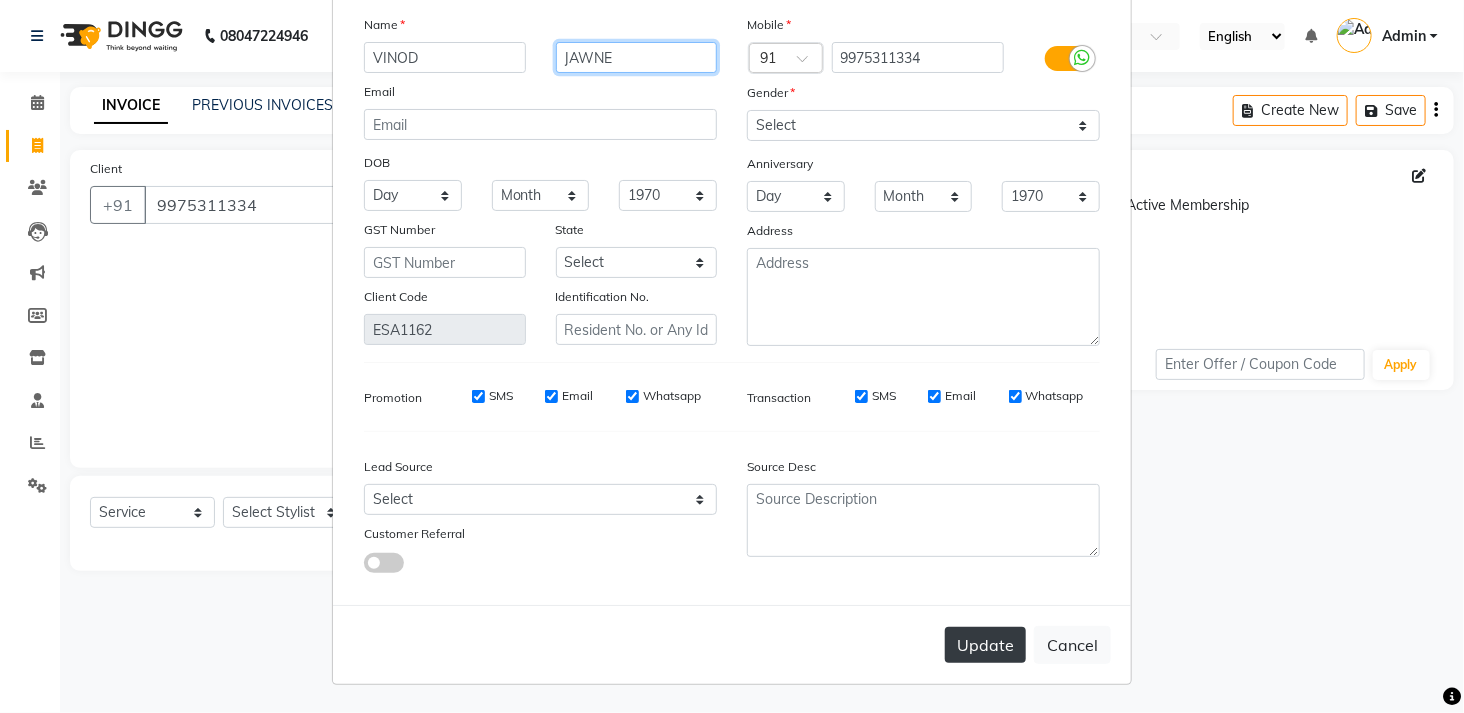type on "JAWNE" 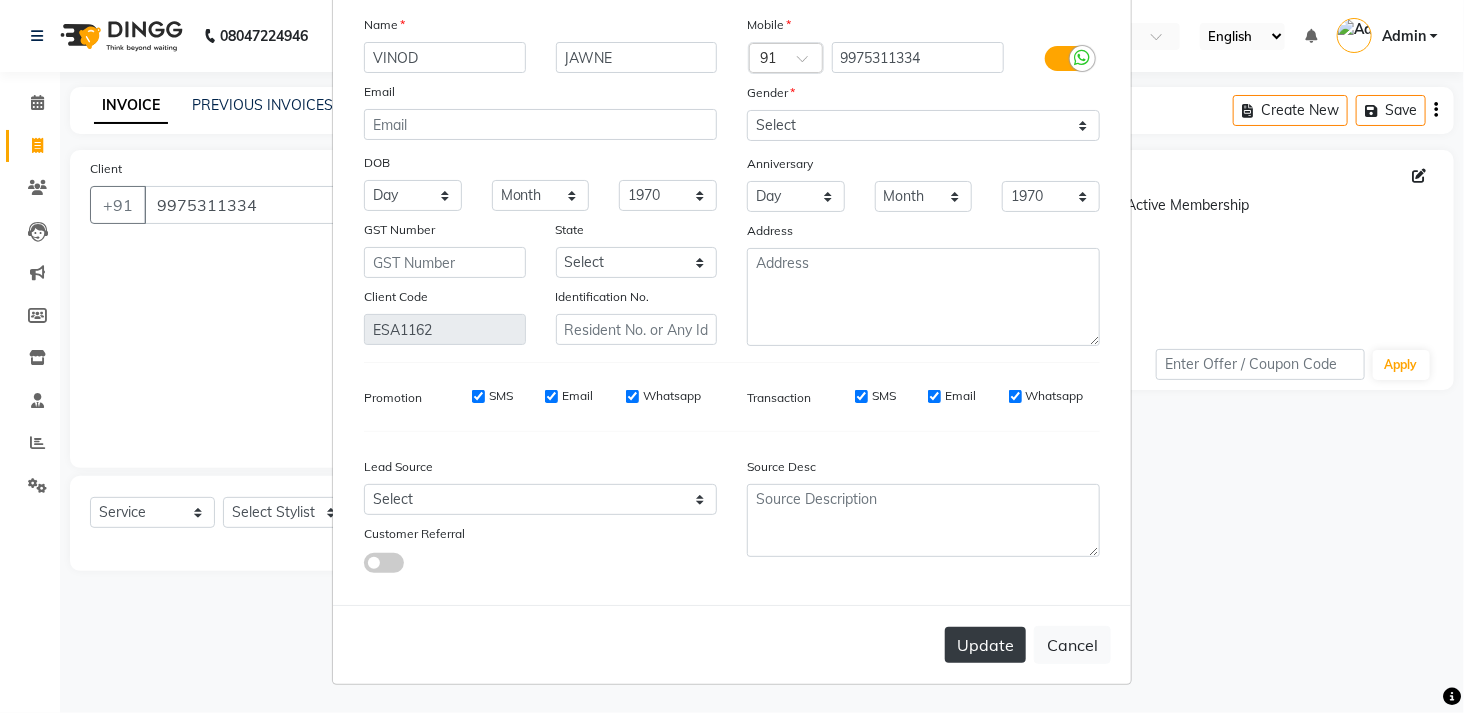 click on "Update" at bounding box center [985, 645] 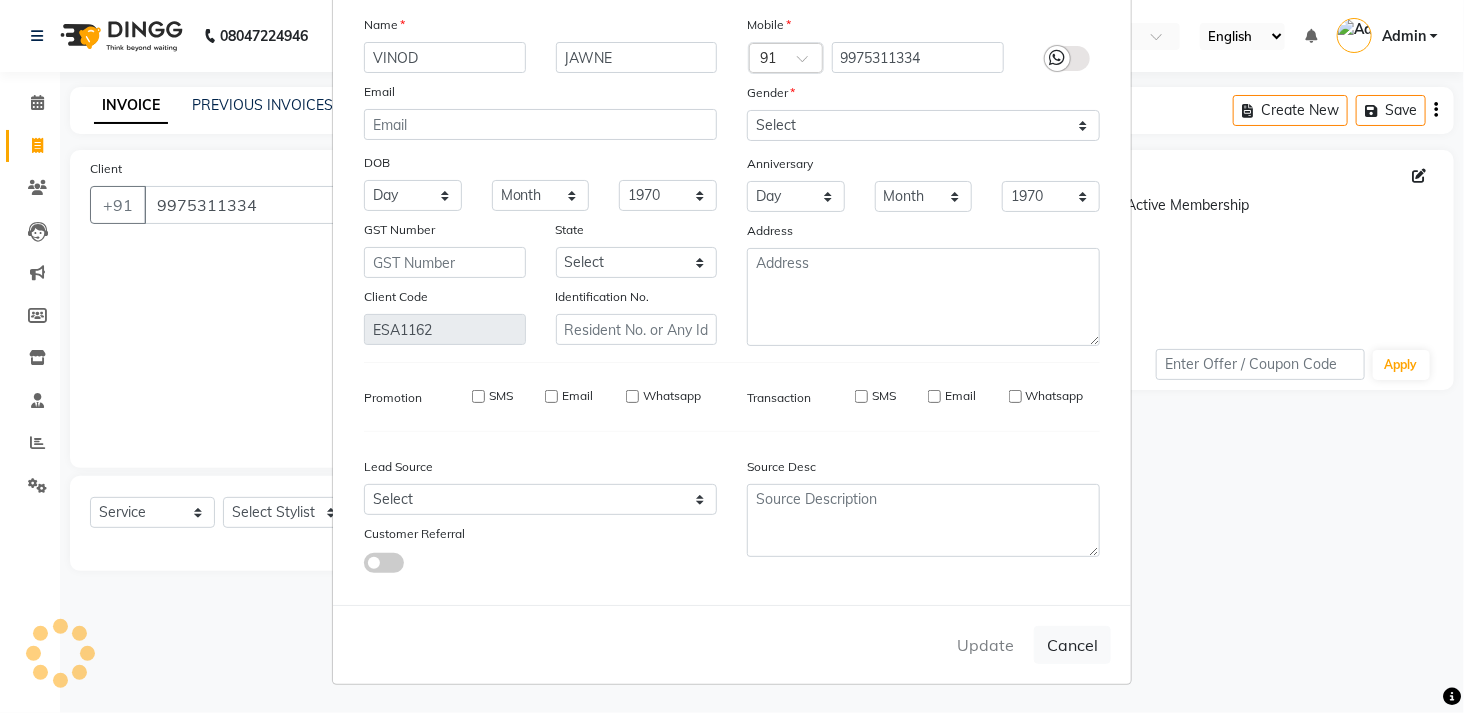 type 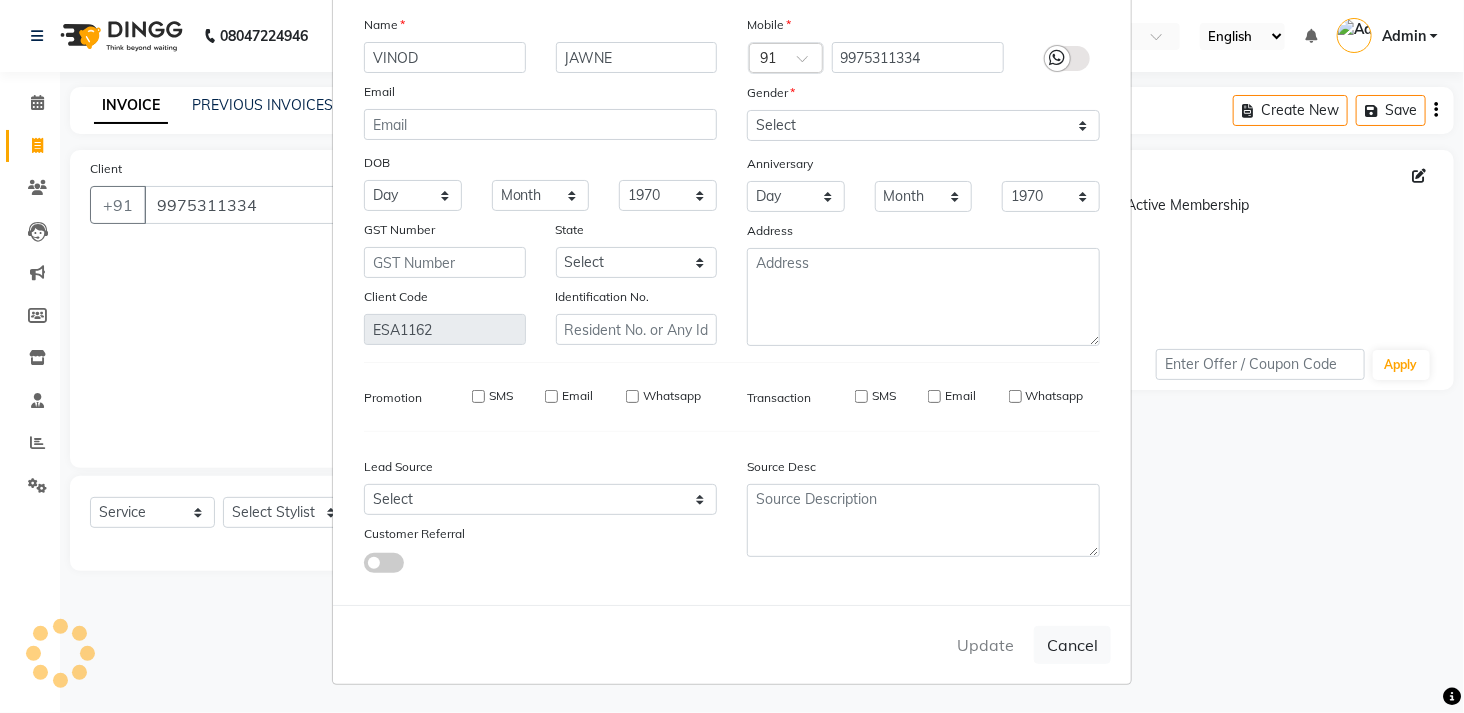 type 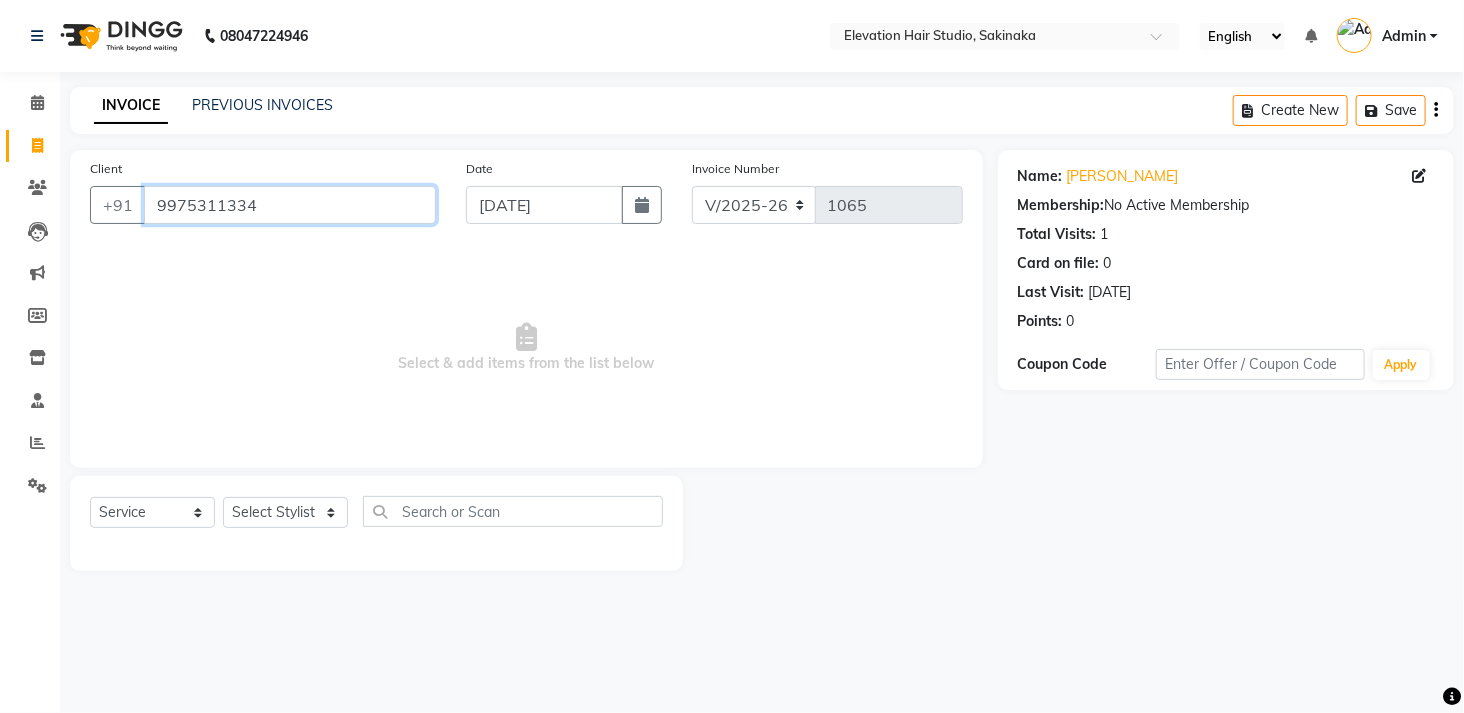 click on "9975311334" at bounding box center (290, 205) 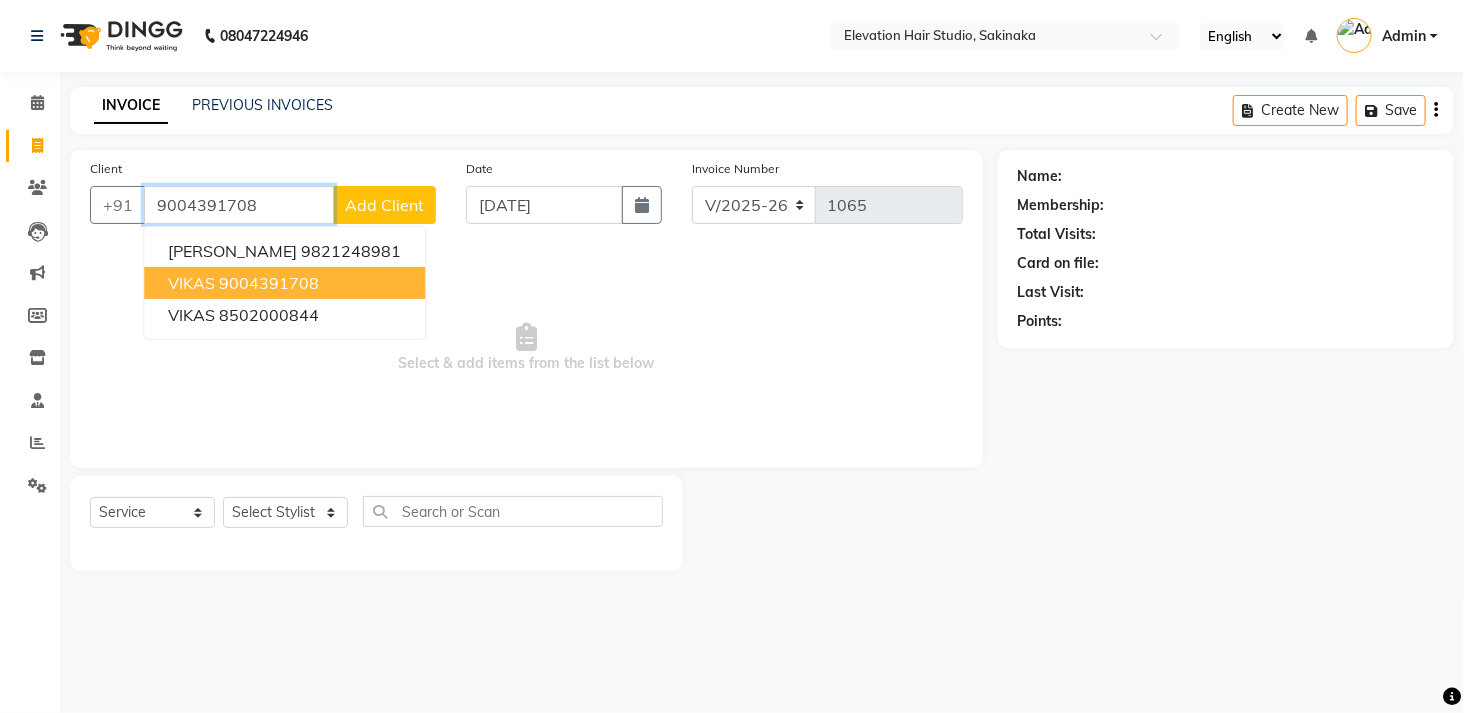 type on "9004391708" 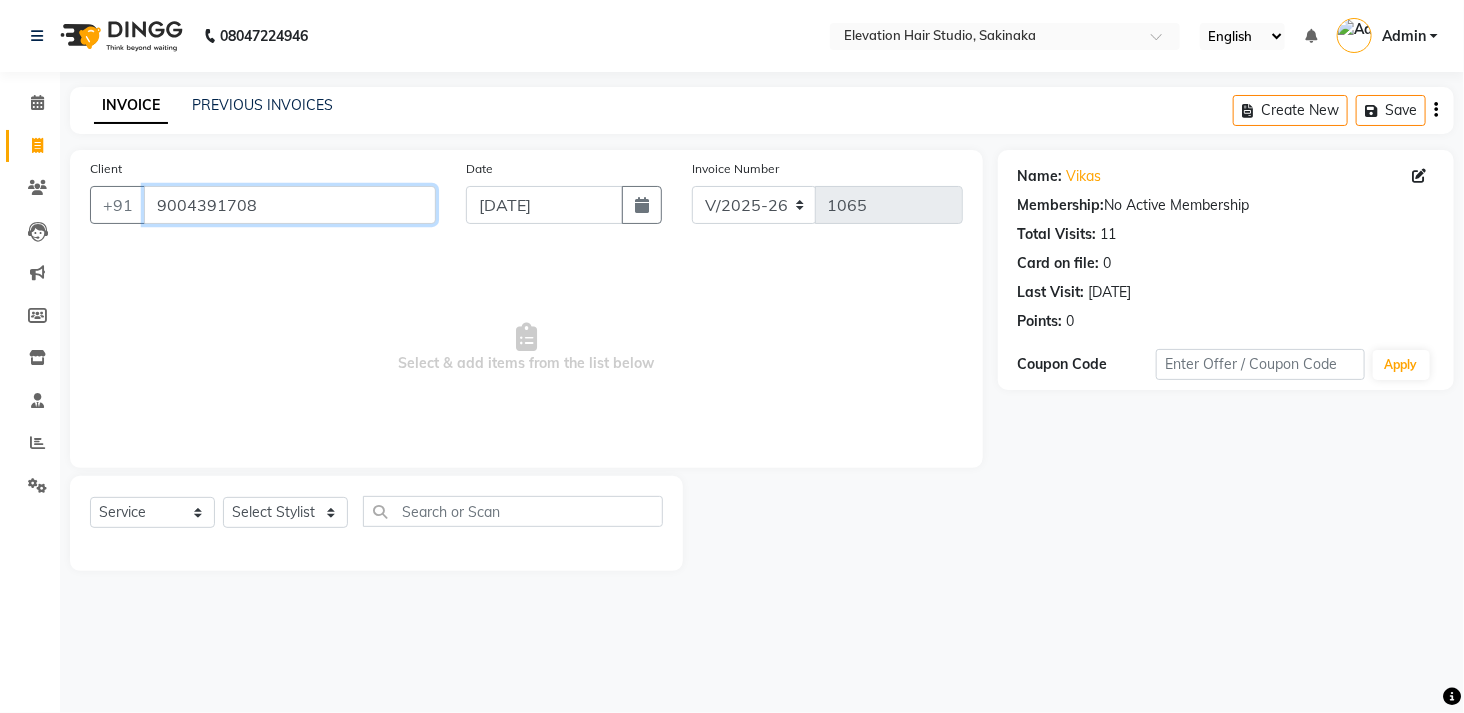 click on "9004391708" at bounding box center [290, 205] 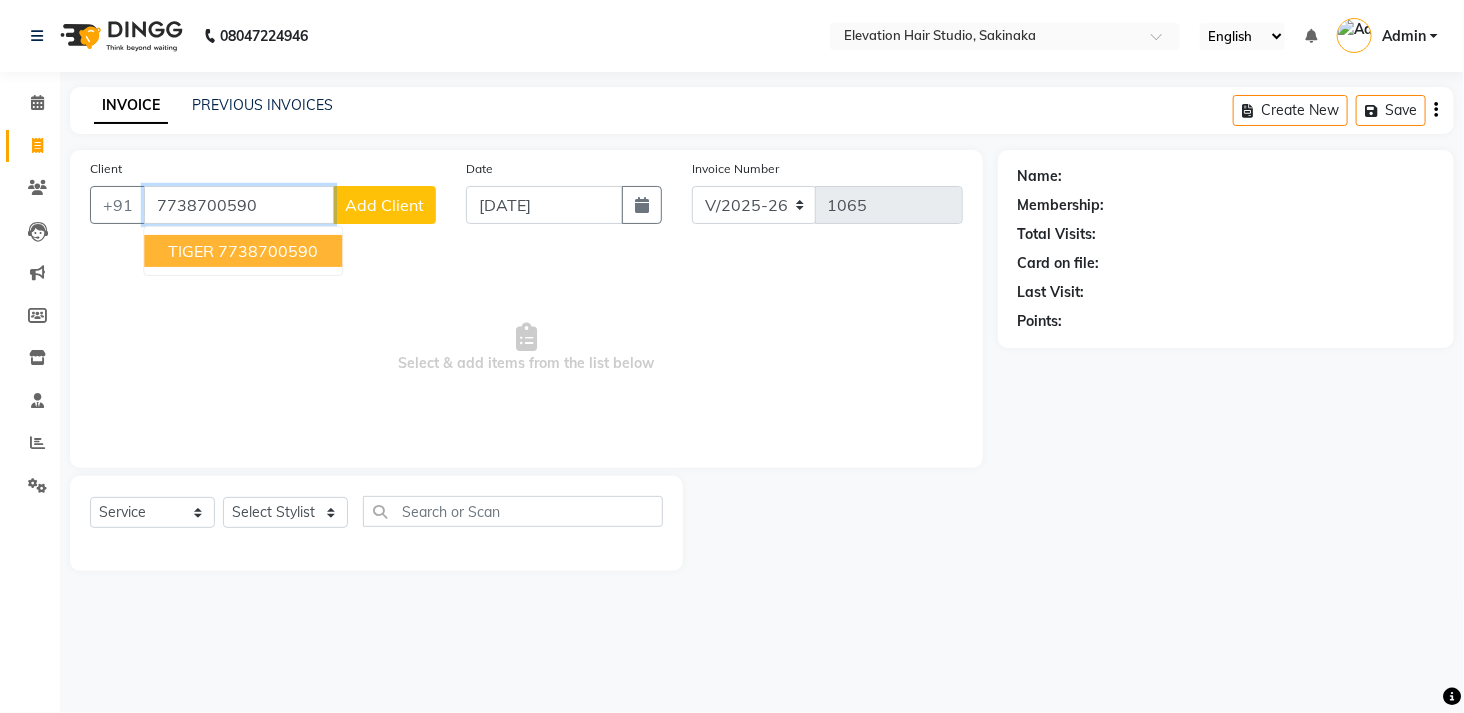 type on "7738700590" 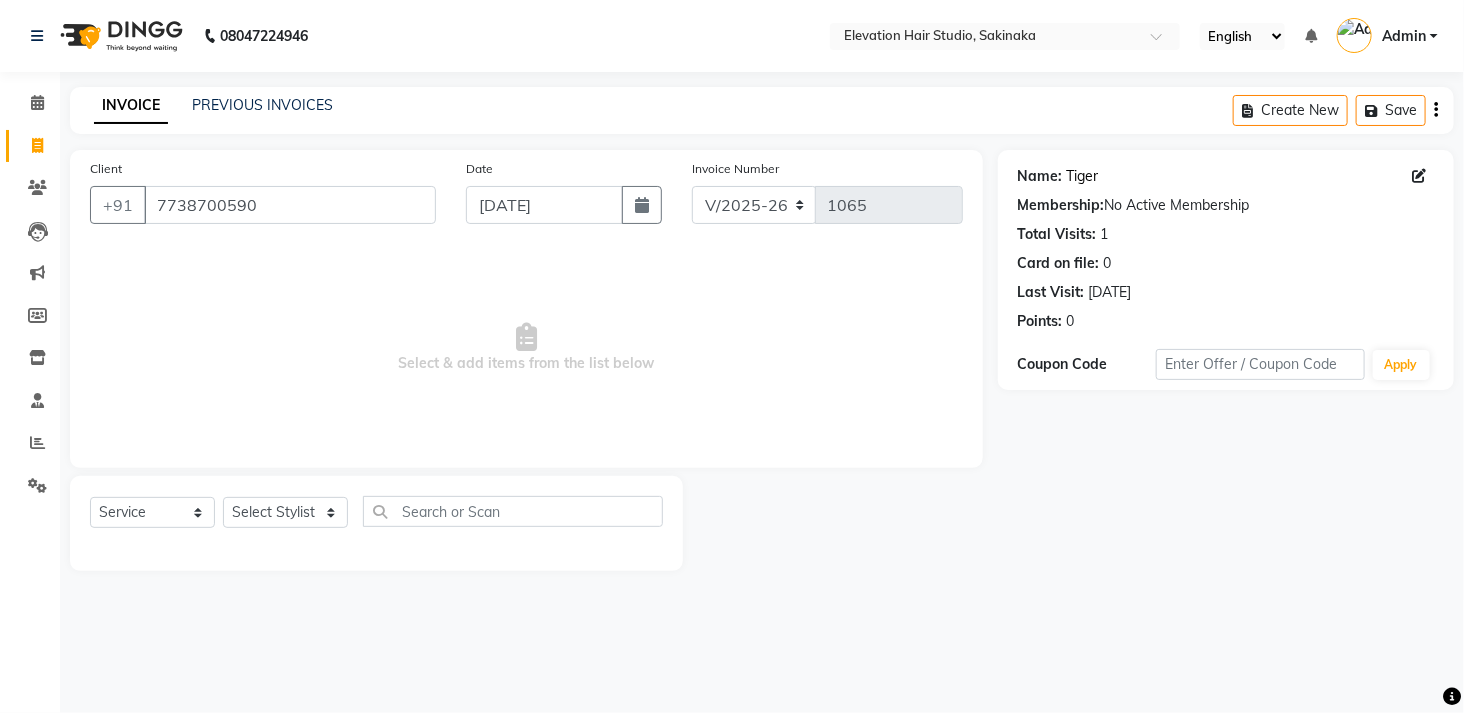 click on "Tiger" 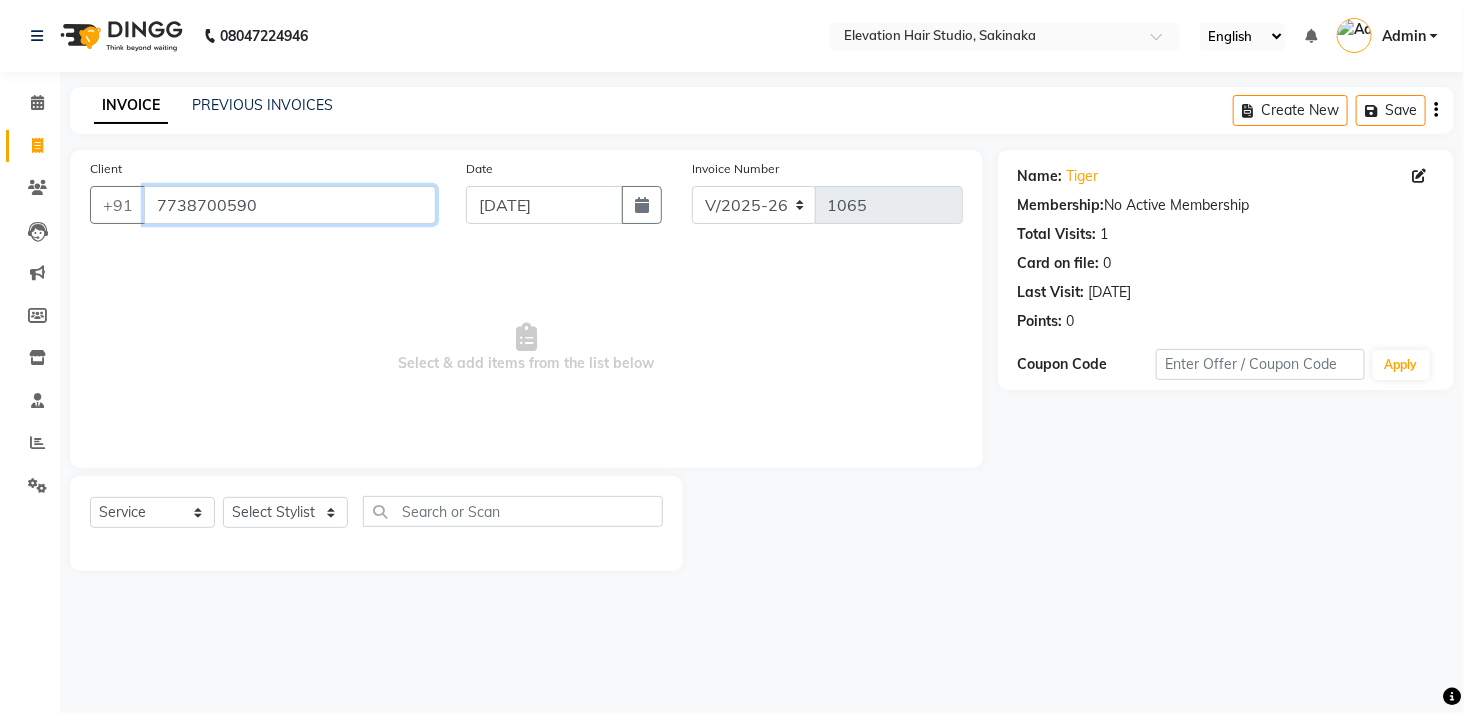 click on "7738700590" at bounding box center (290, 205) 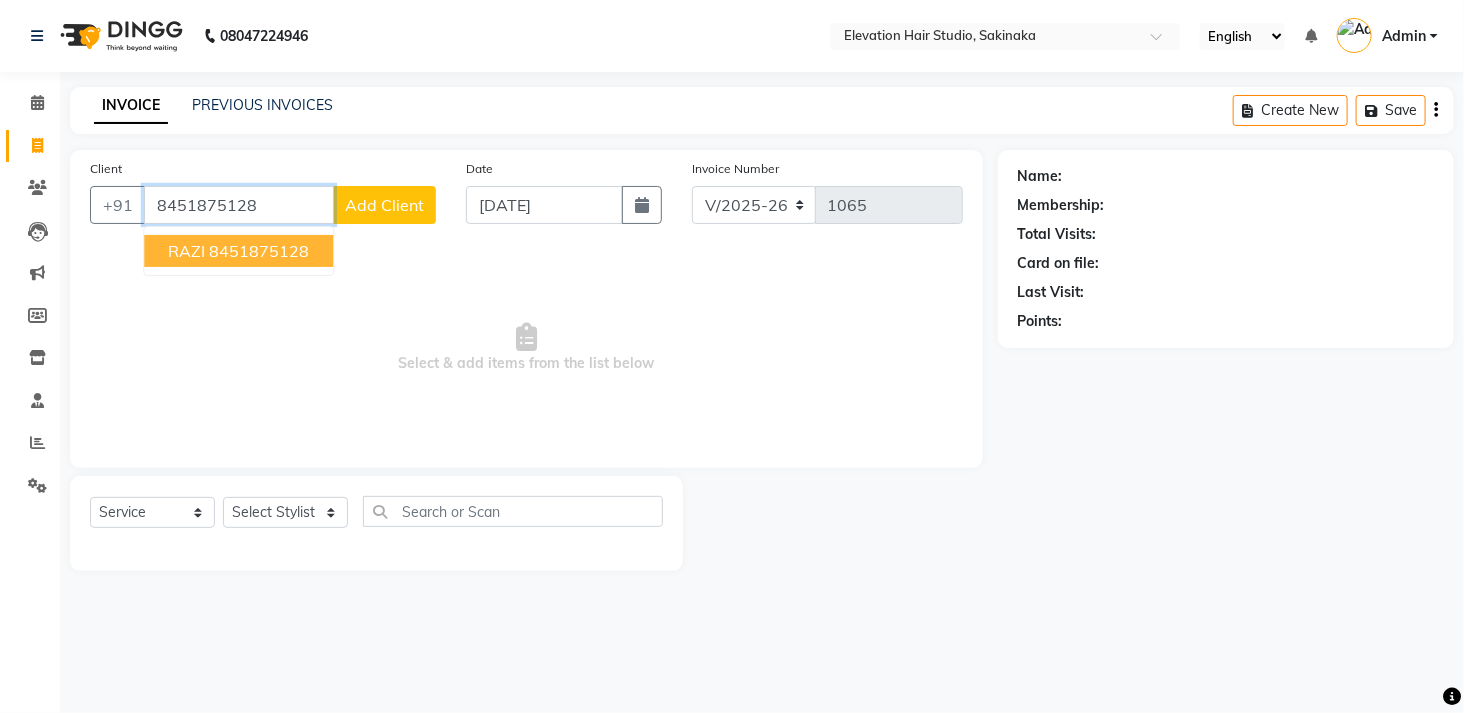 type on "8451875128" 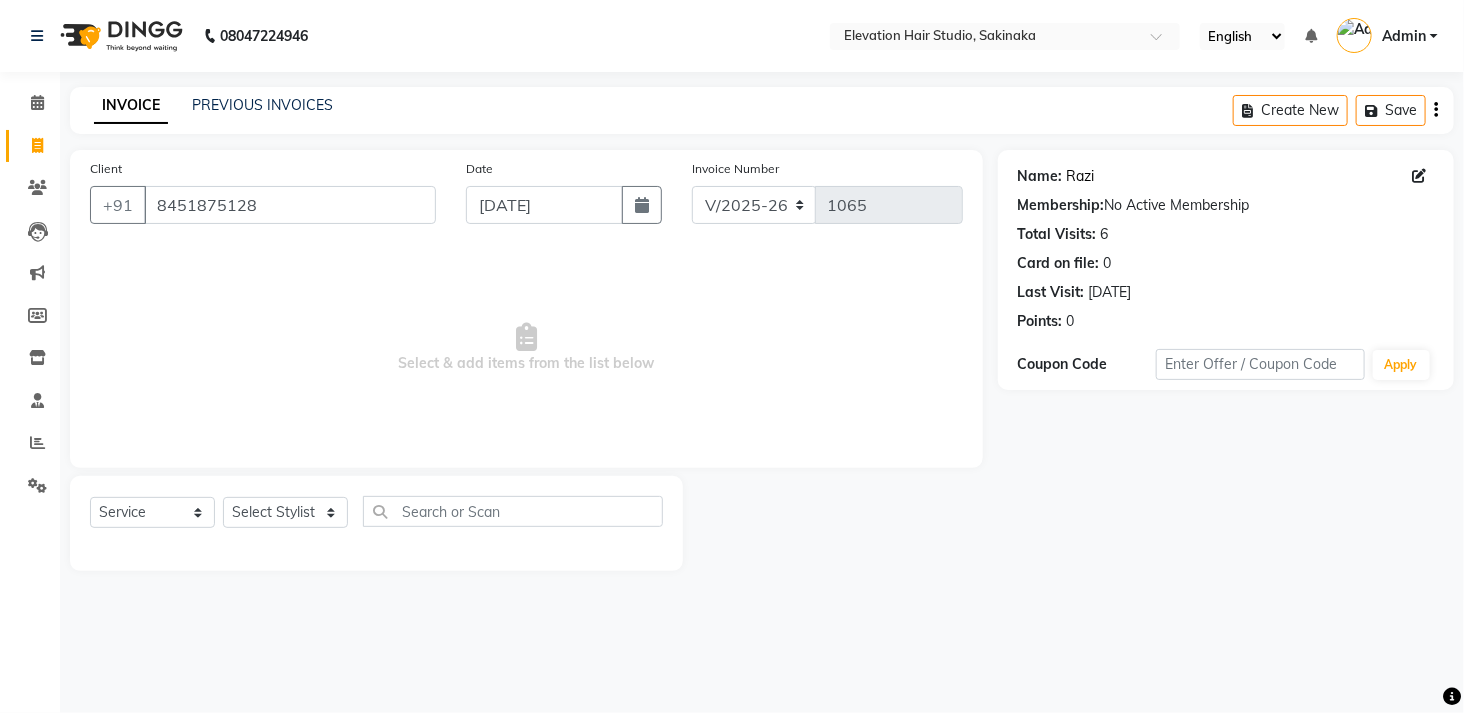 click on "Razi" 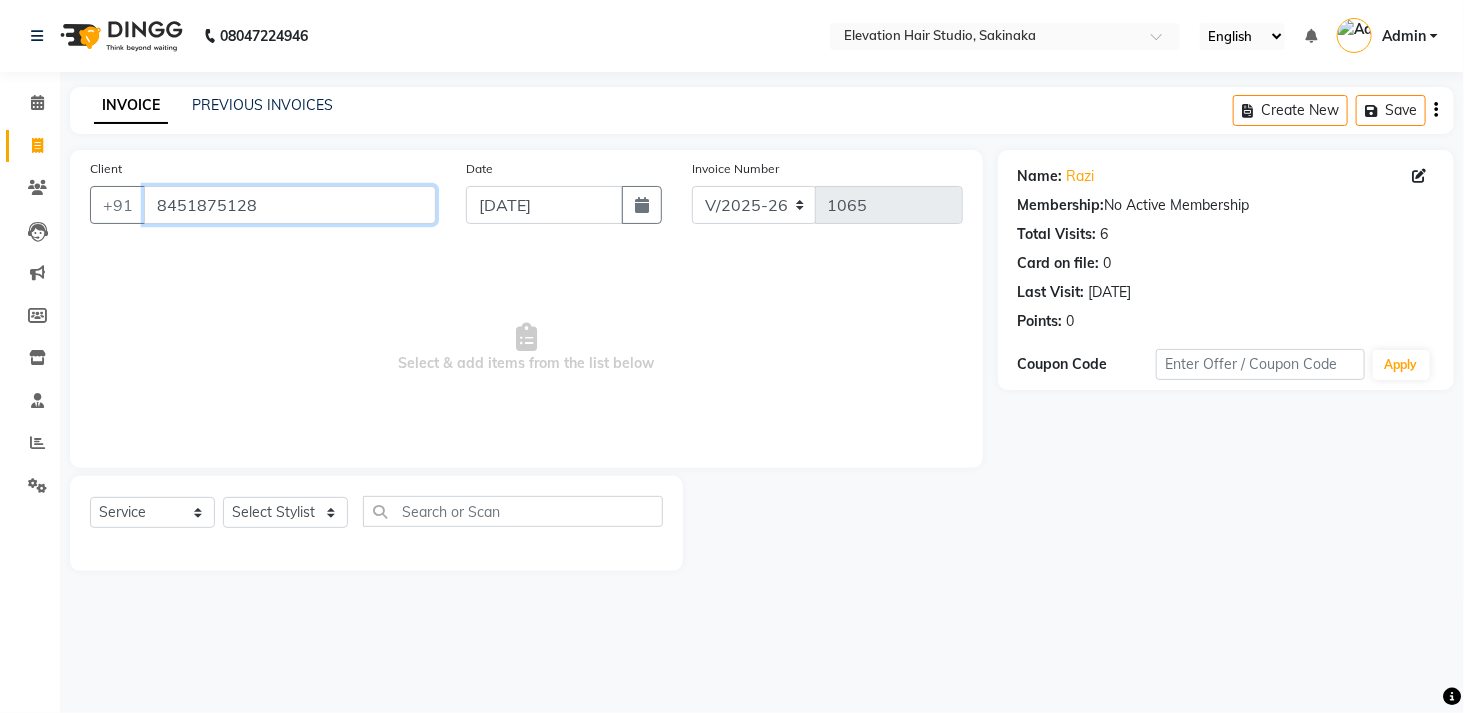 click on "8451875128" at bounding box center [290, 205] 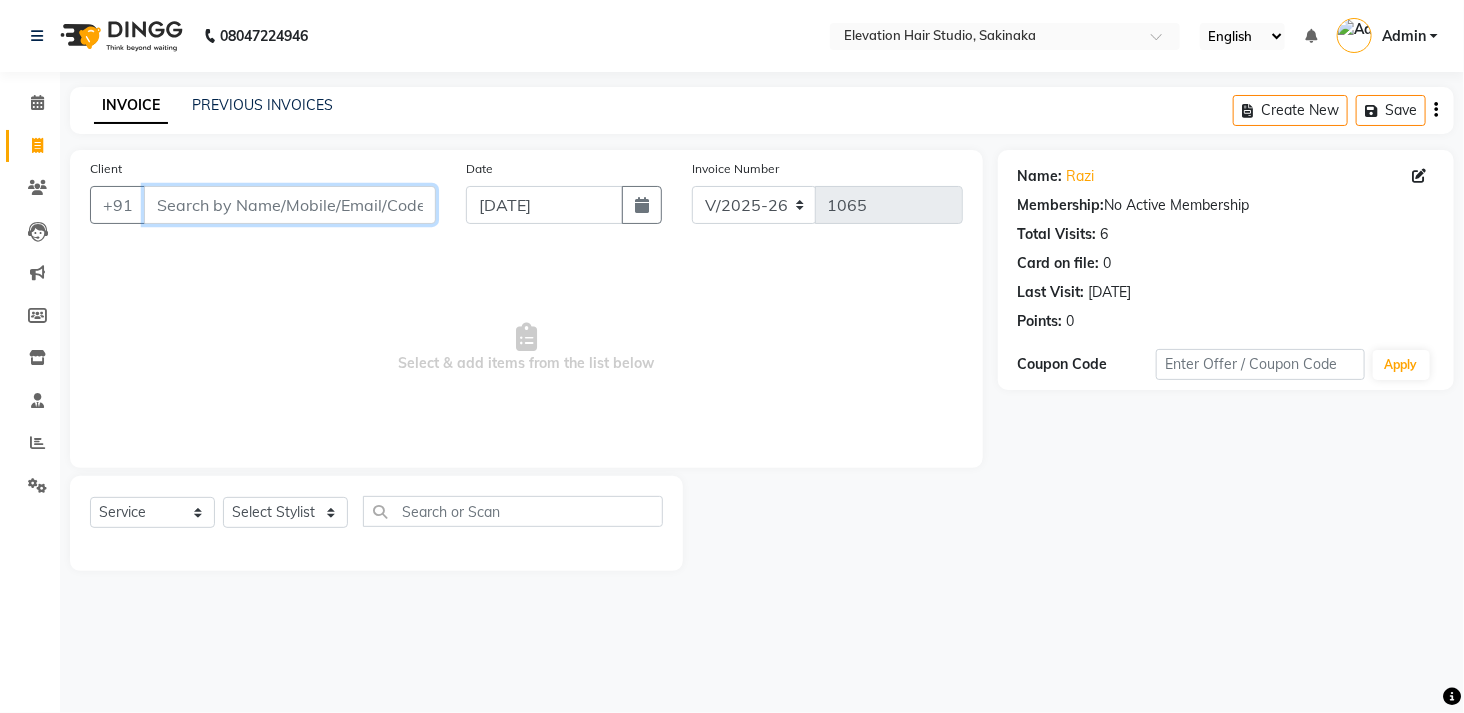 type on "M" 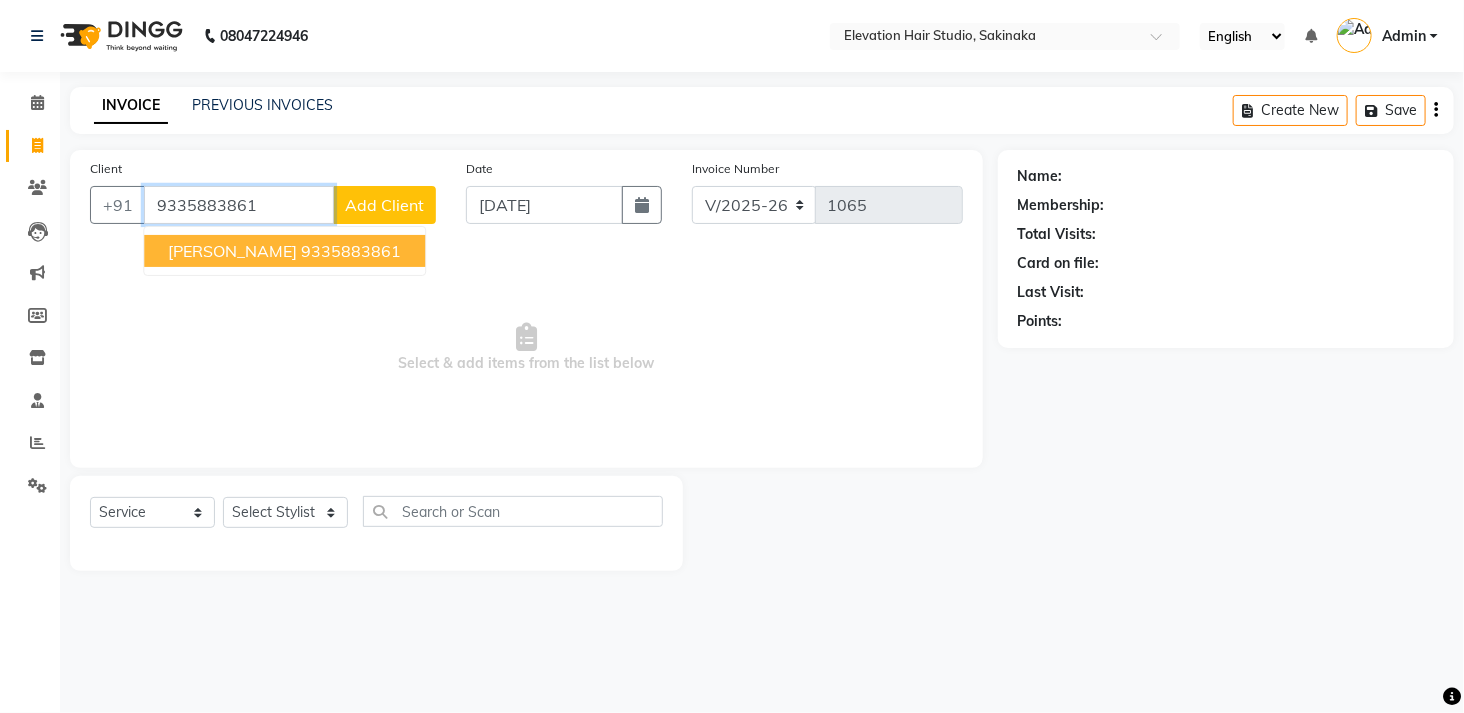 type on "9335883861" 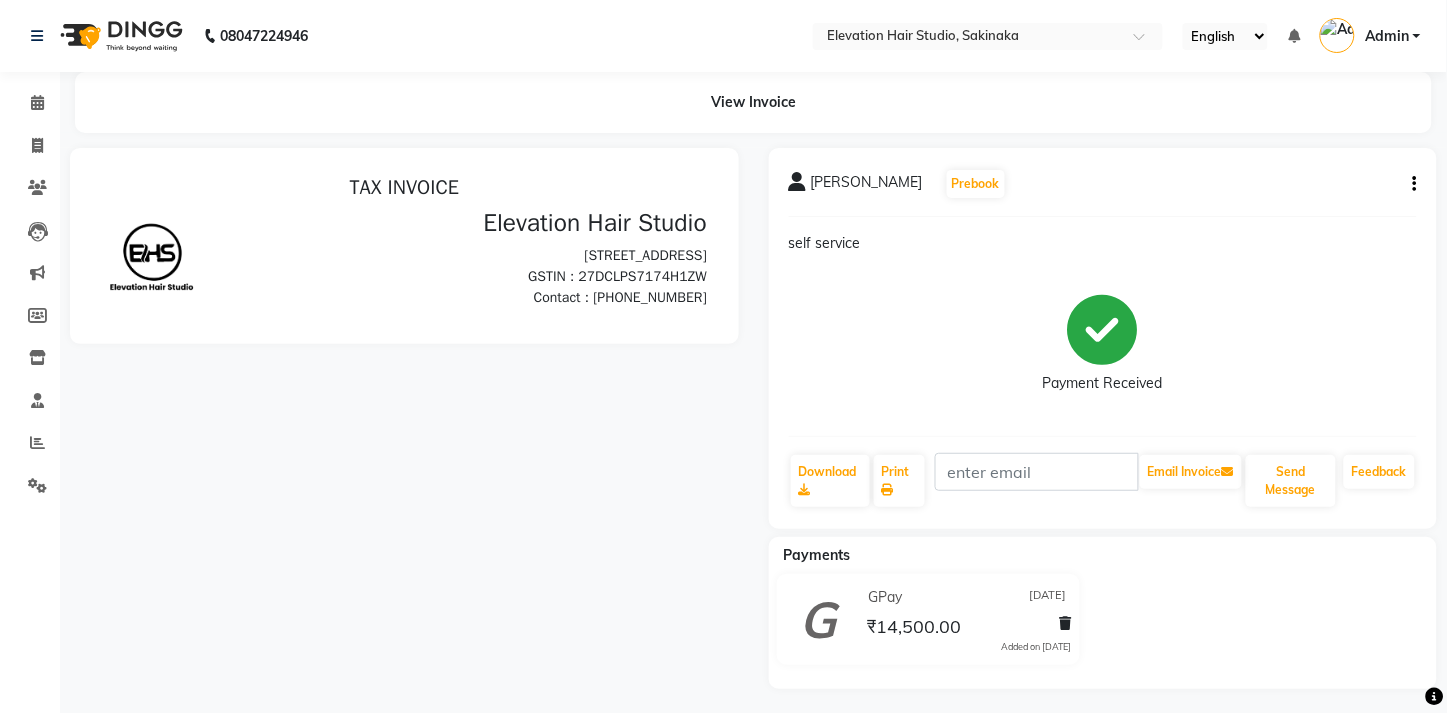scroll, scrollTop: 0, scrollLeft: 0, axis: both 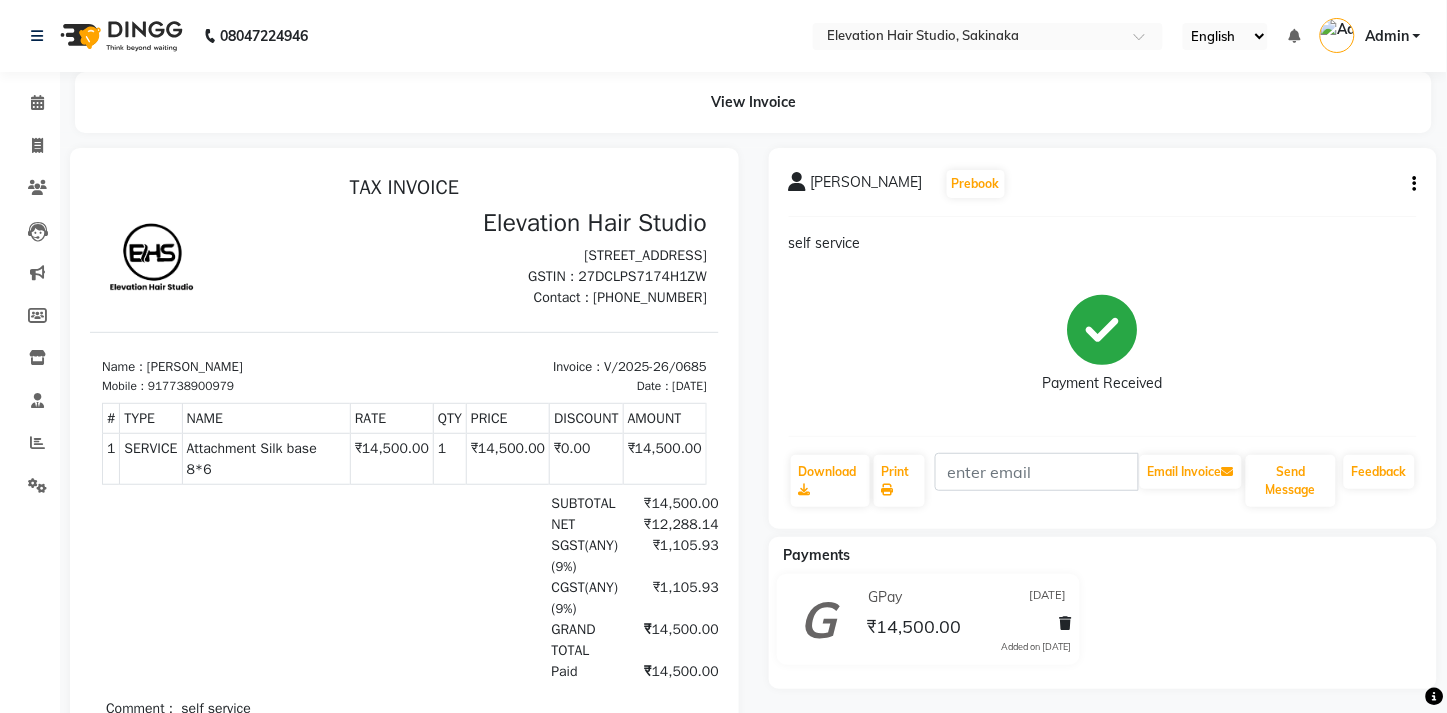 select on "service" 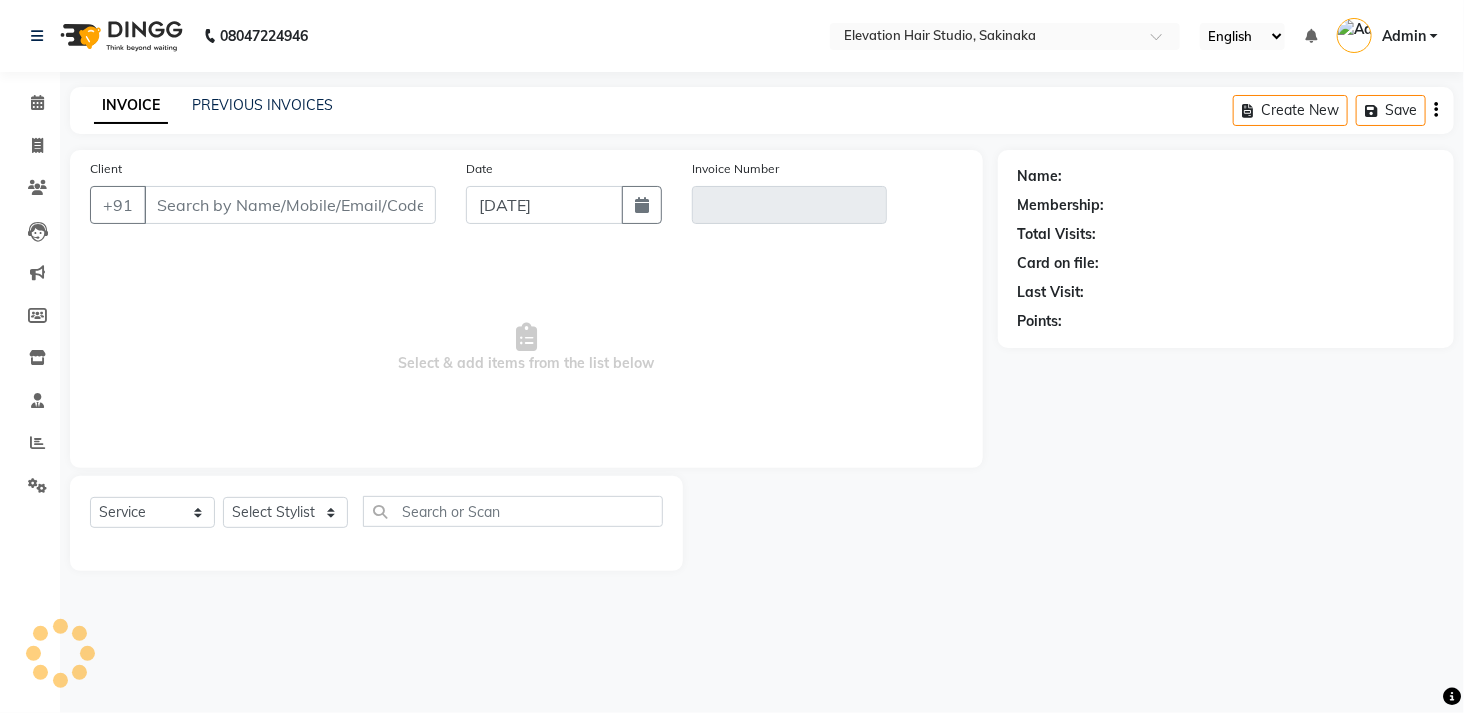 type on "7738900979" 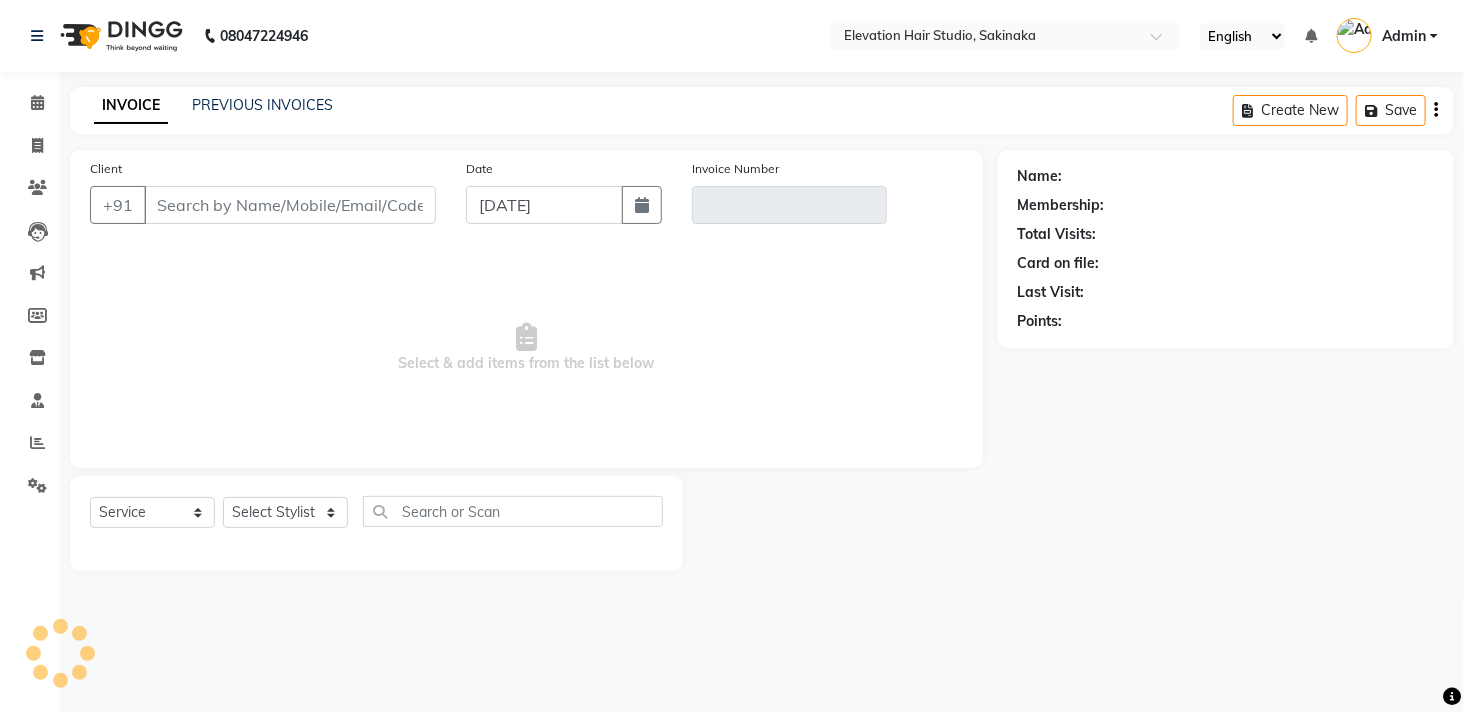 type on "V/2025-26/0685" 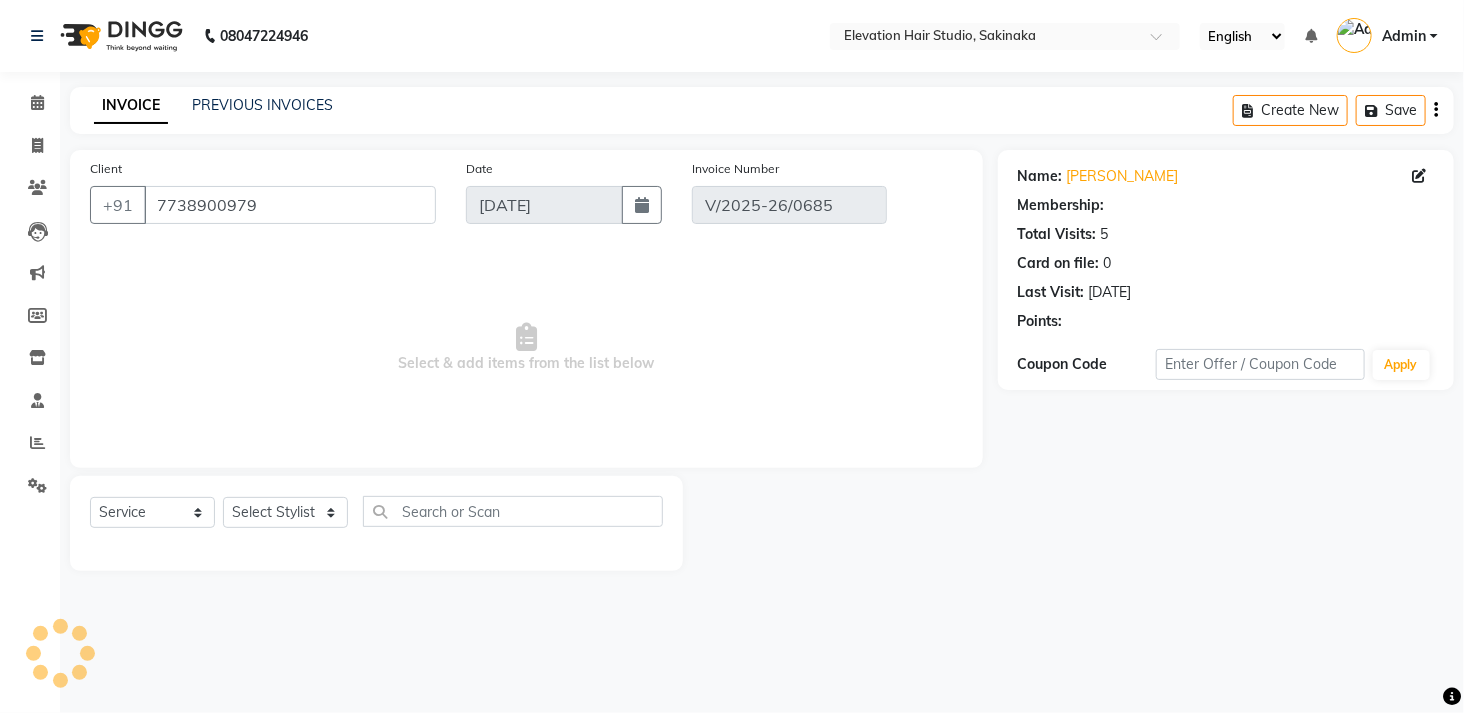 type on "02-06-2025" 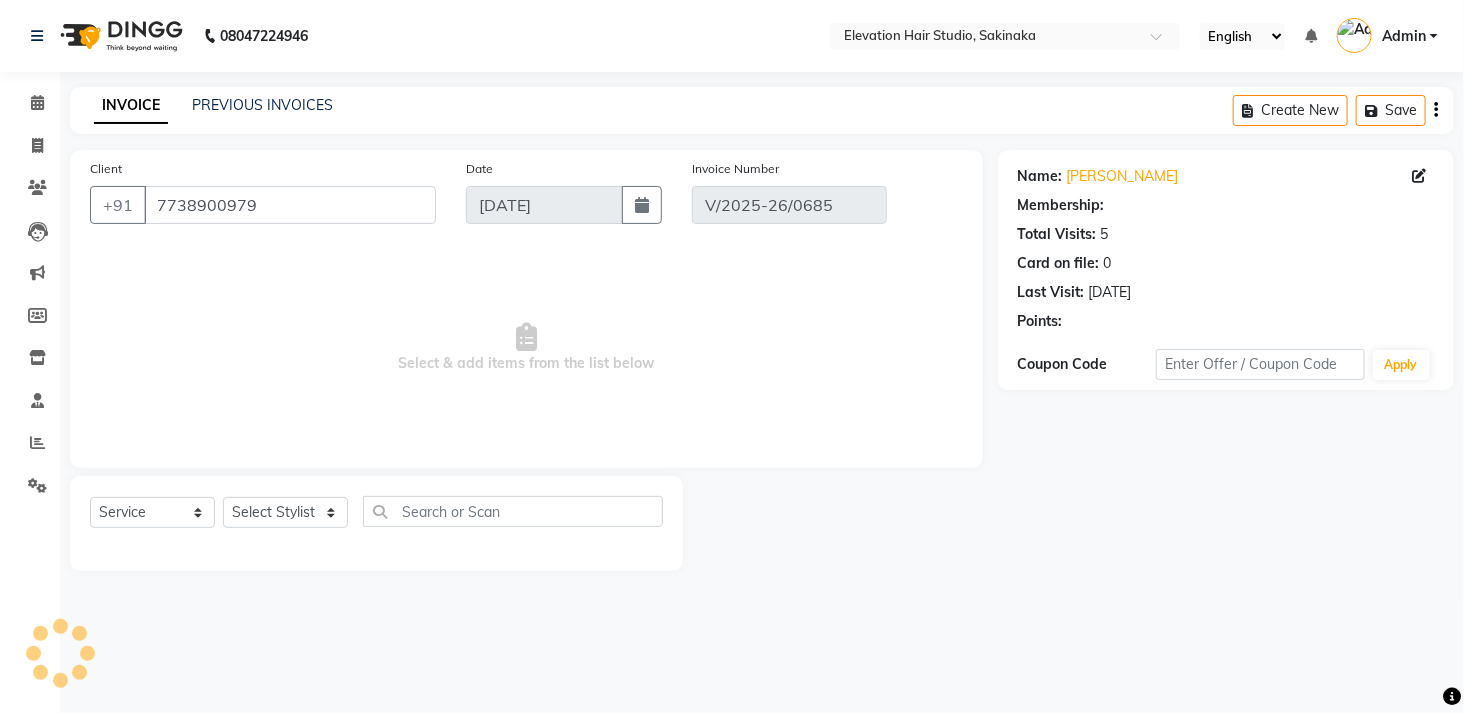 select on "select" 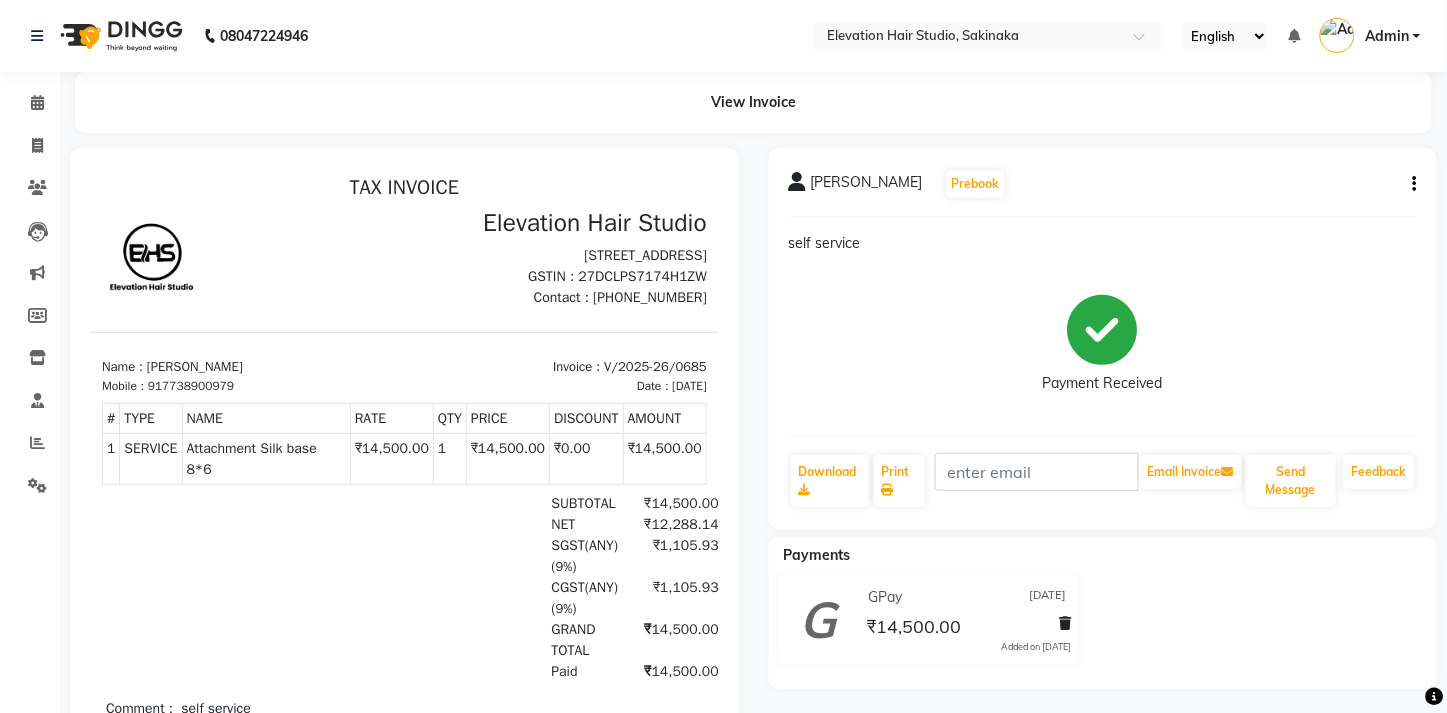 scroll, scrollTop: 0, scrollLeft: 0, axis: both 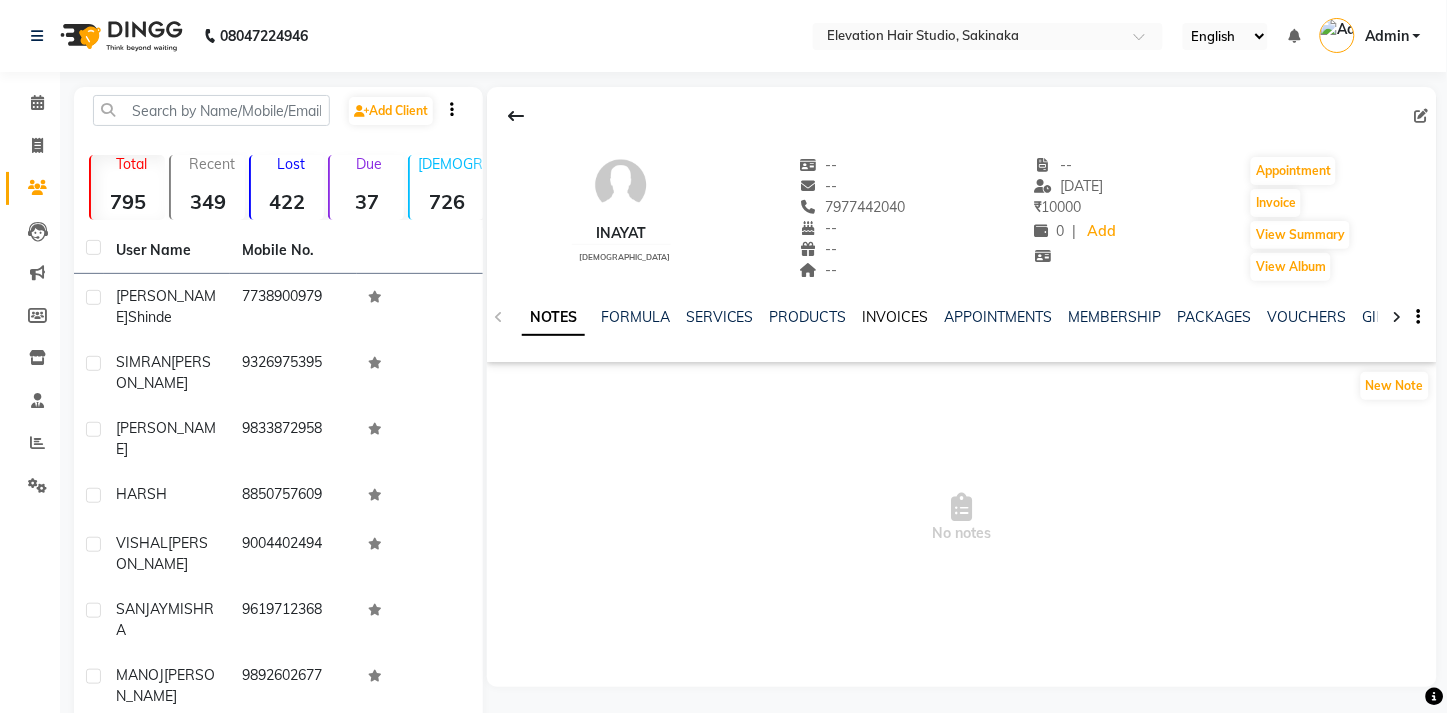 click on "INVOICES" 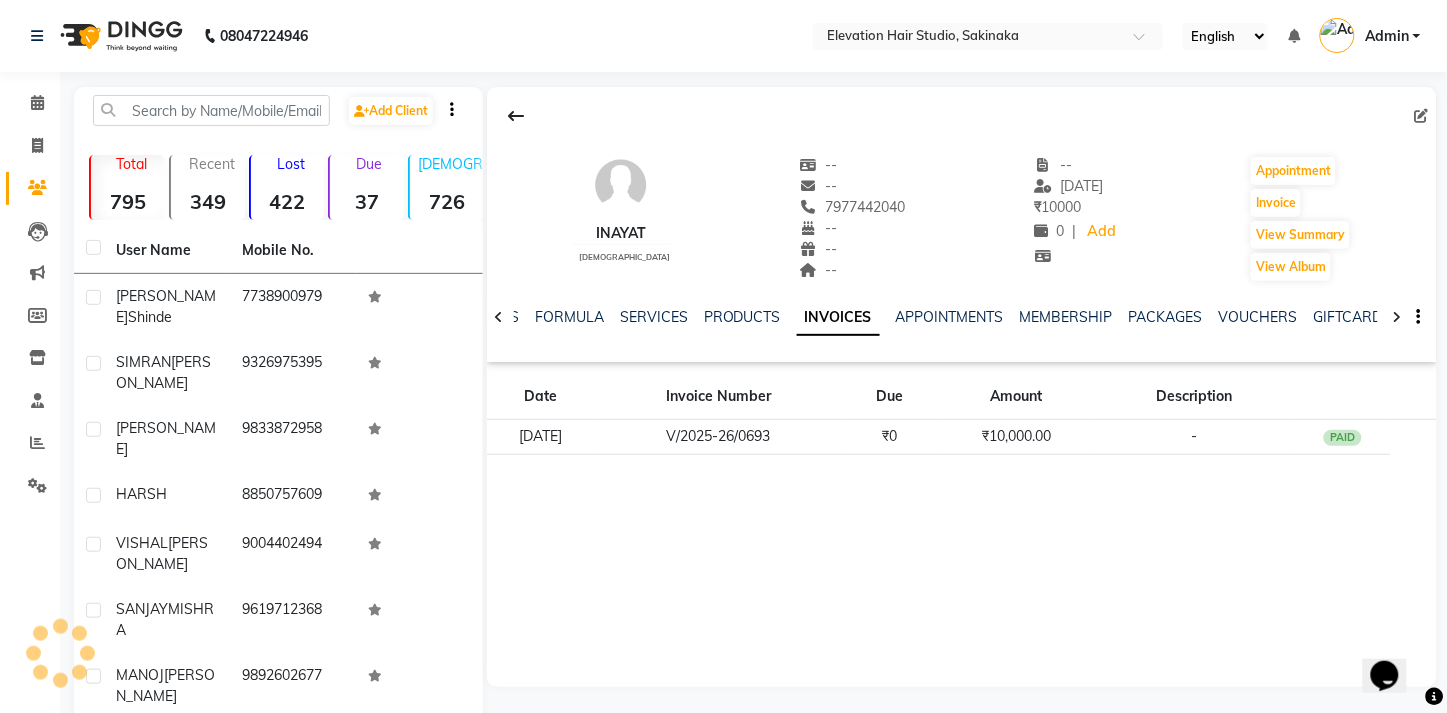 scroll, scrollTop: 0, scrollLeft: 0, axis: both 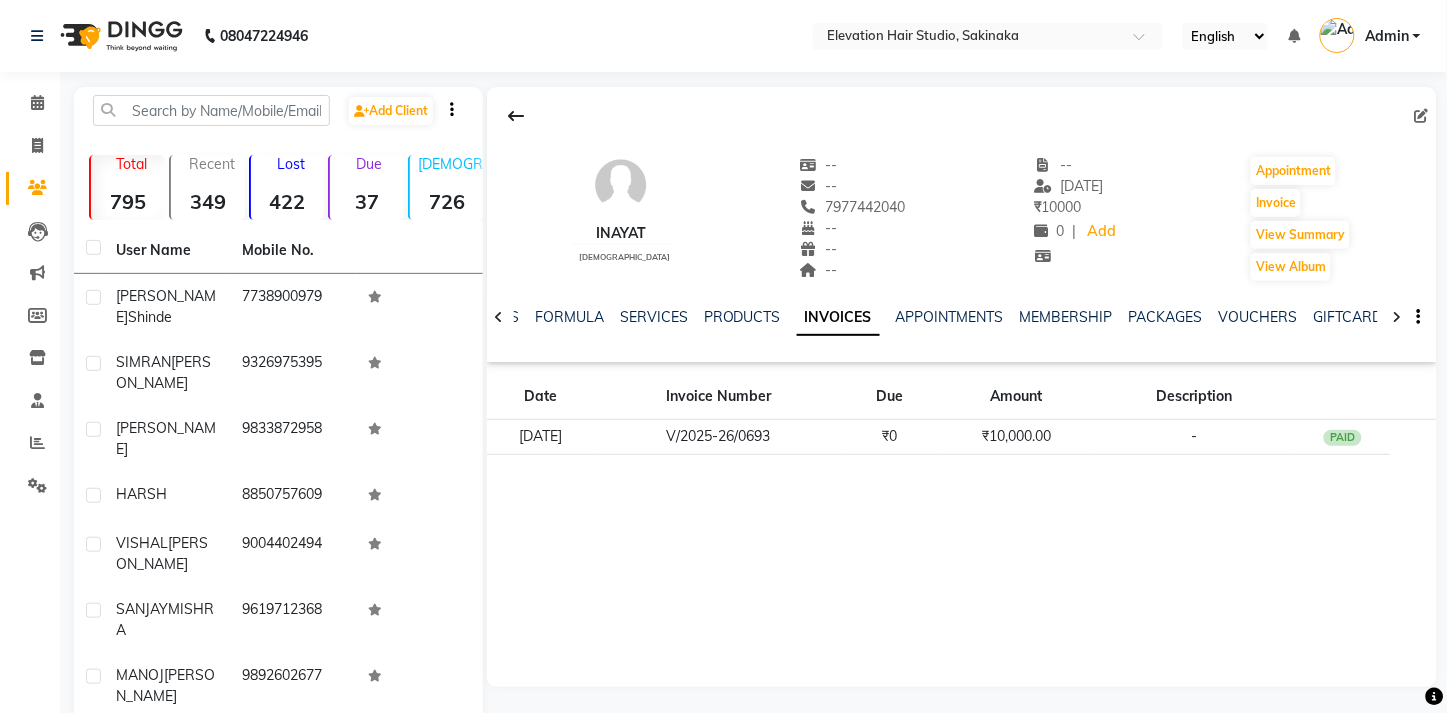 click on "08047224946 Select Location × Elevation Hair Studio, Sakinaka English ENGLISH Español العربية मराठी हिंदी ગુજરાતી தமிழ் 中文 Notifications nothing to show Admin Manage Profile Change Password Sign out  Version:3.15.4" 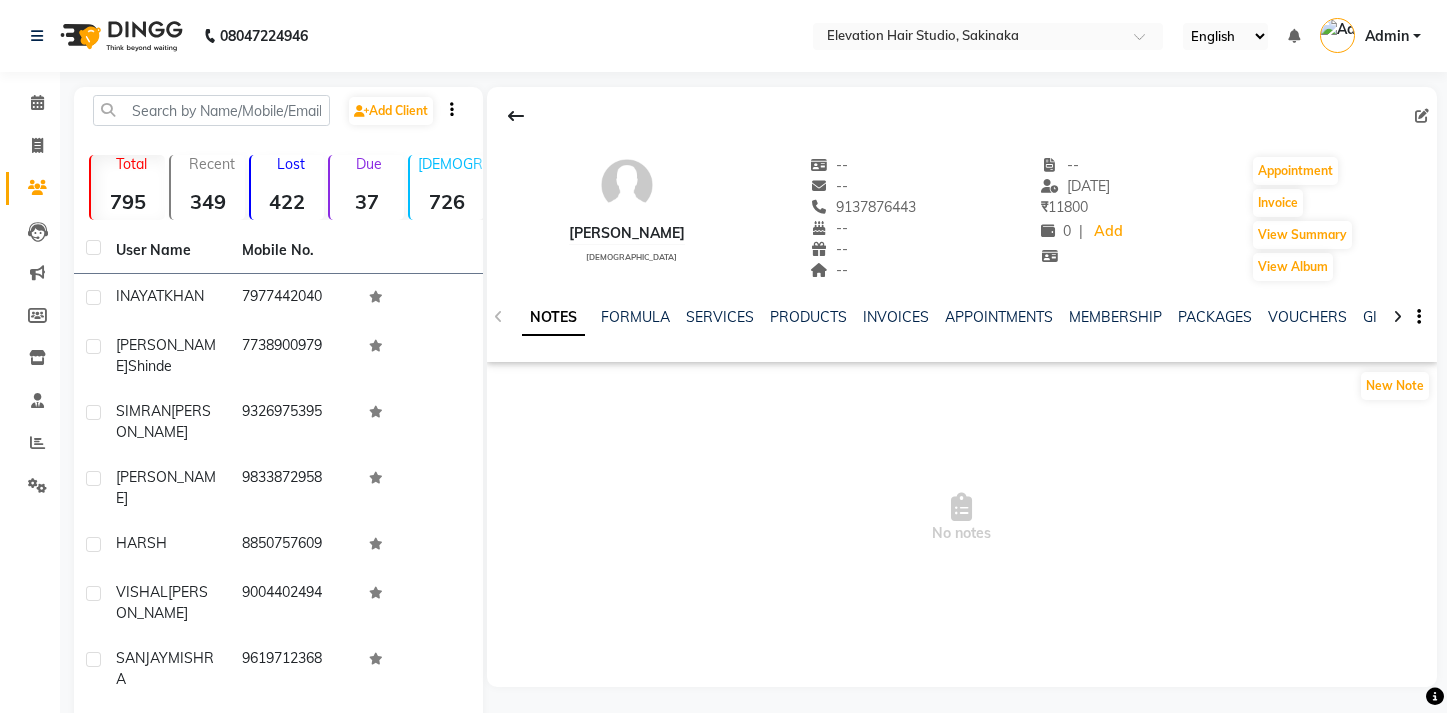 scroll, scrollTop: 0, scrollLeft: 0, axis: both 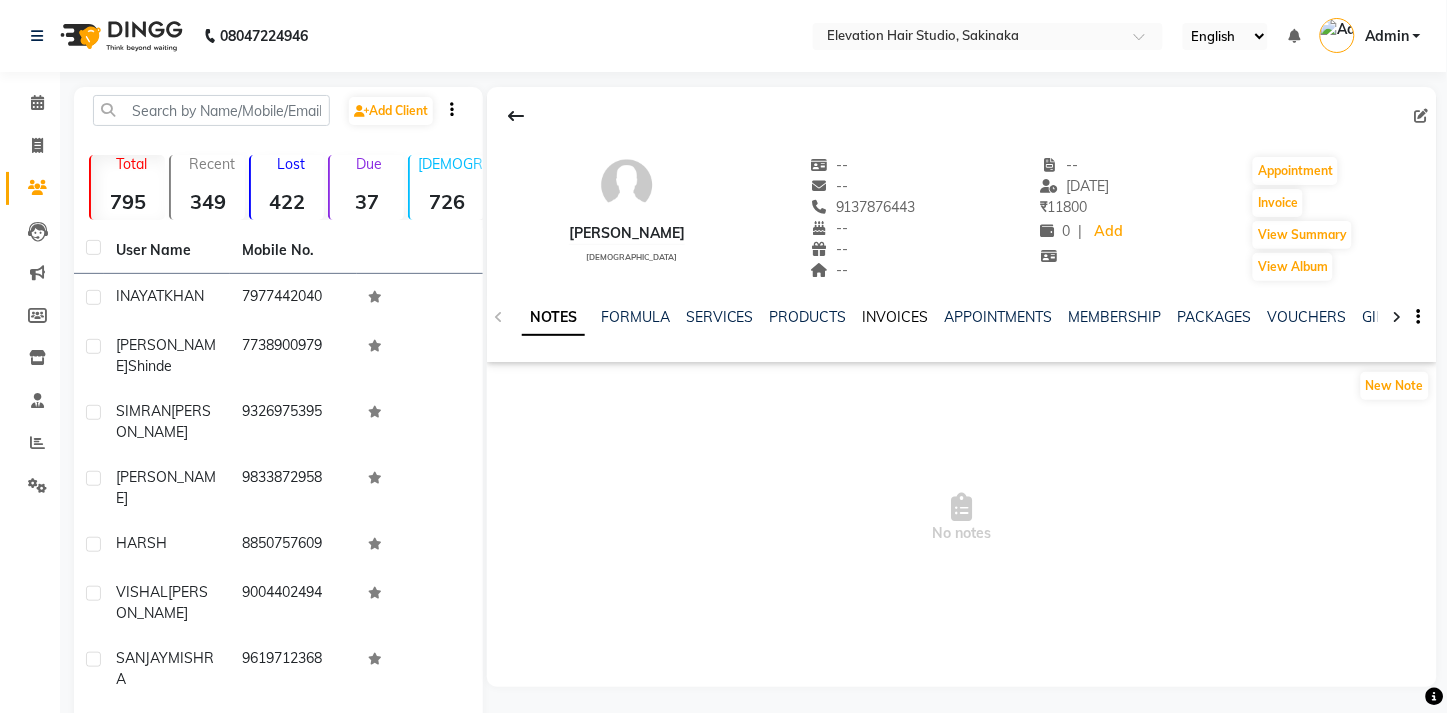 click on "INVOICES" 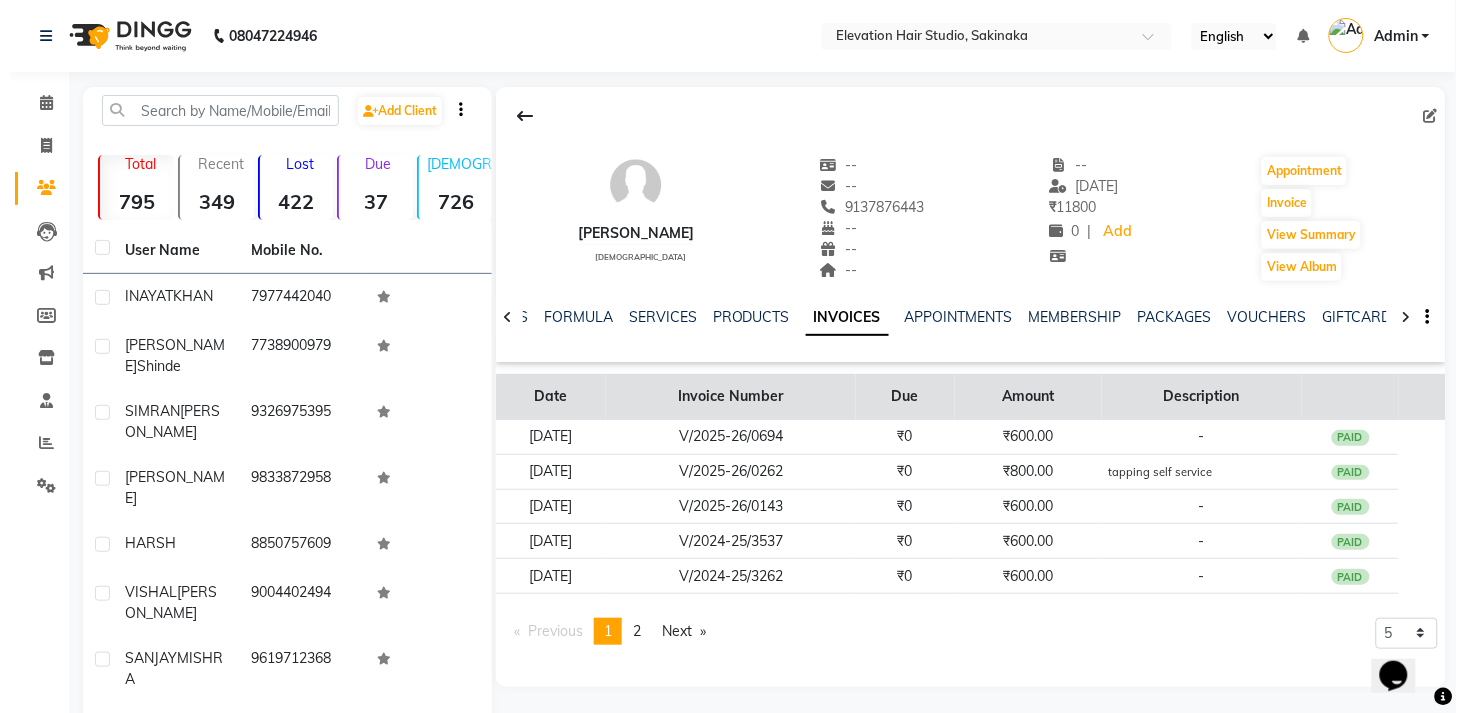 scroll, scrollTop: 0, scrollLeft: 0, axis: both 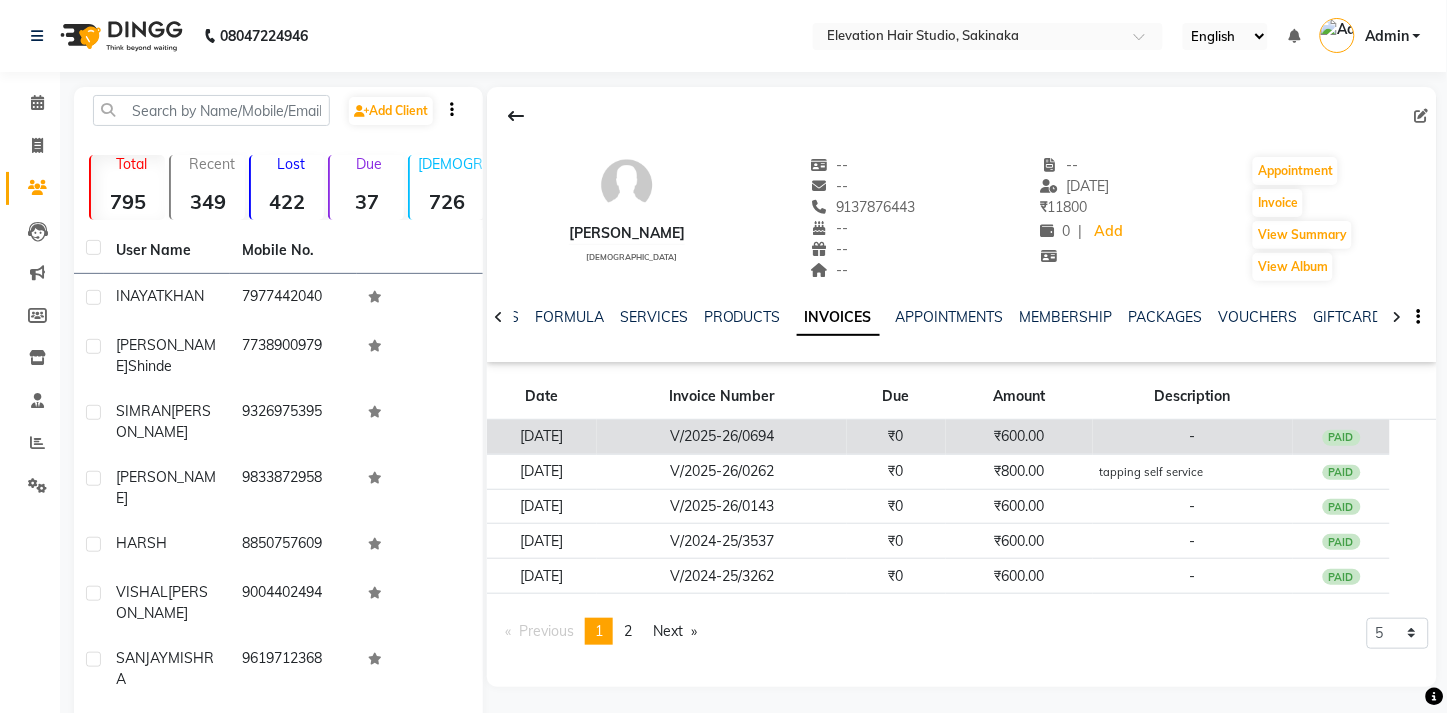 click on "₹0" 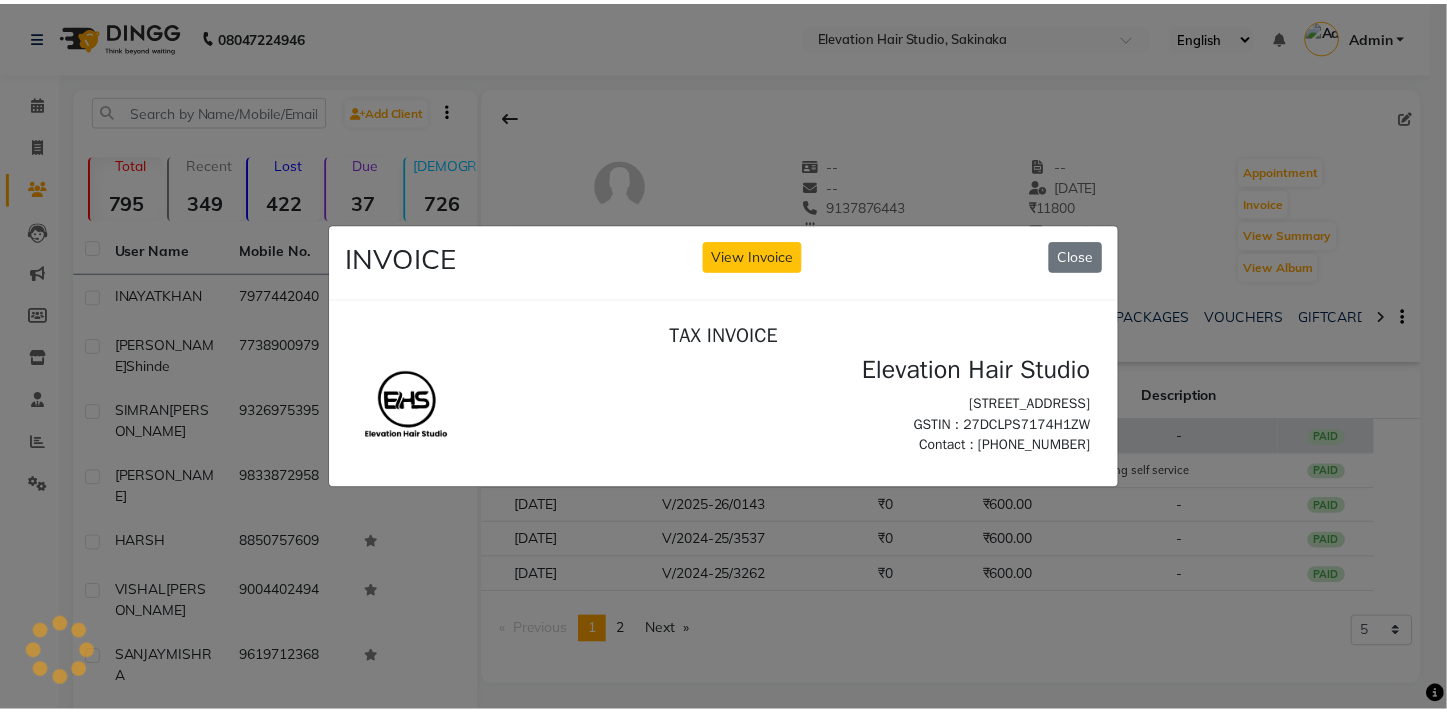 scroll, scrollTop: 0, scrollLeft: 0, axis: both 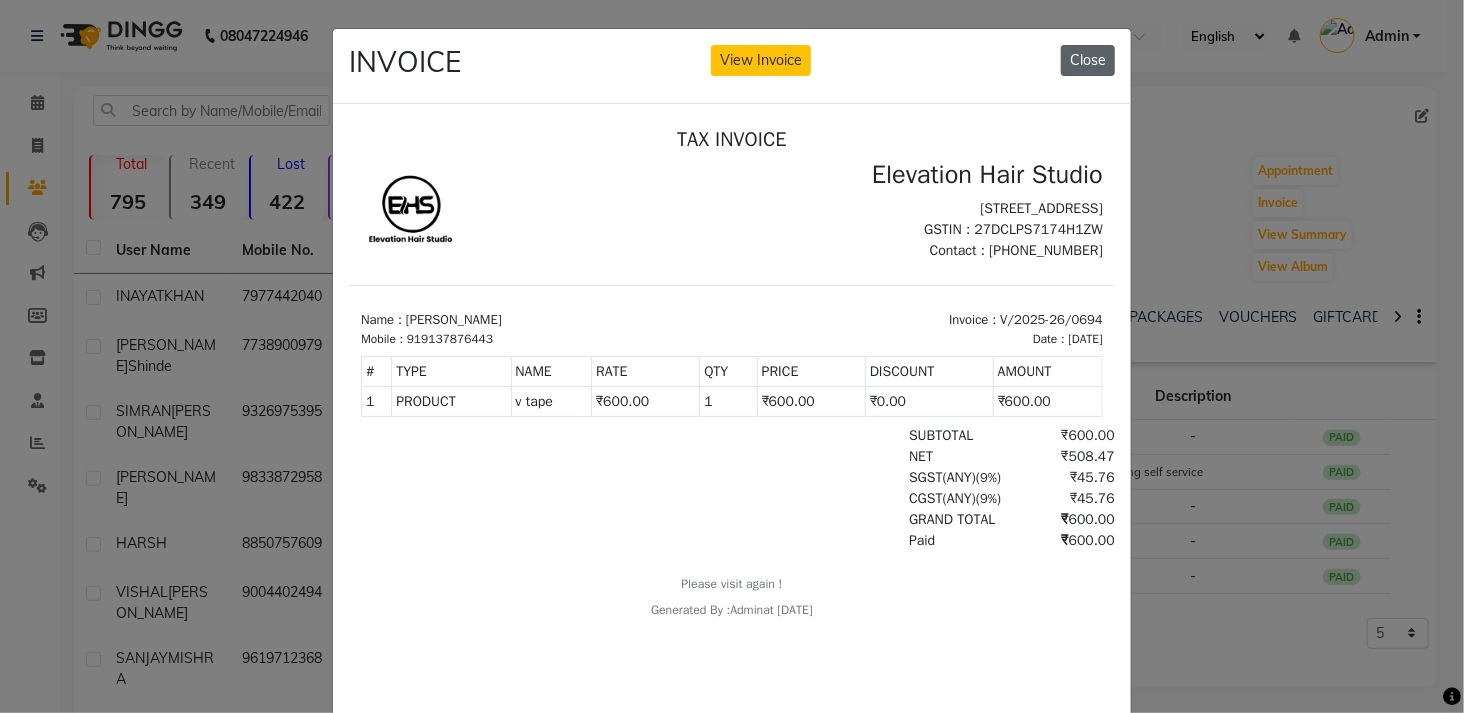 click on "Close" 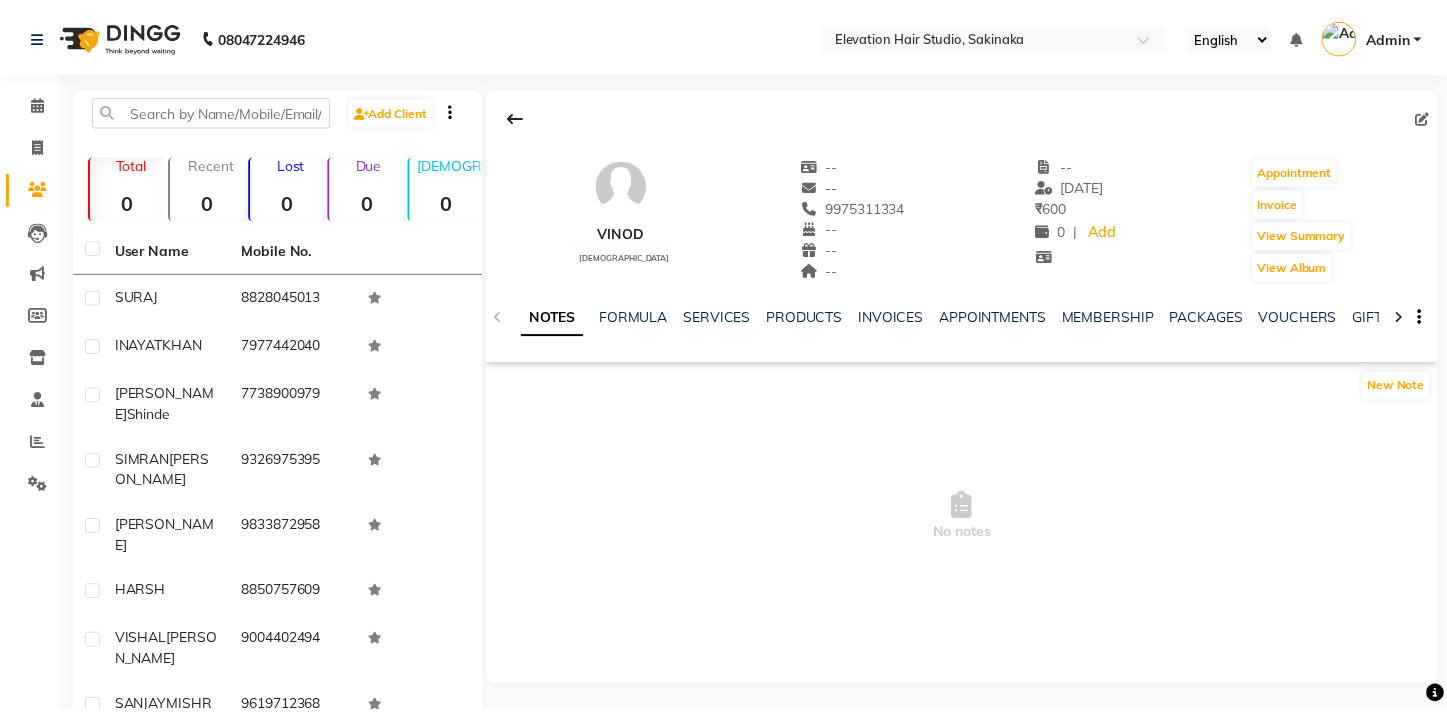 scroll, scrollTop: 0, scrollLeft: 0, axis: both 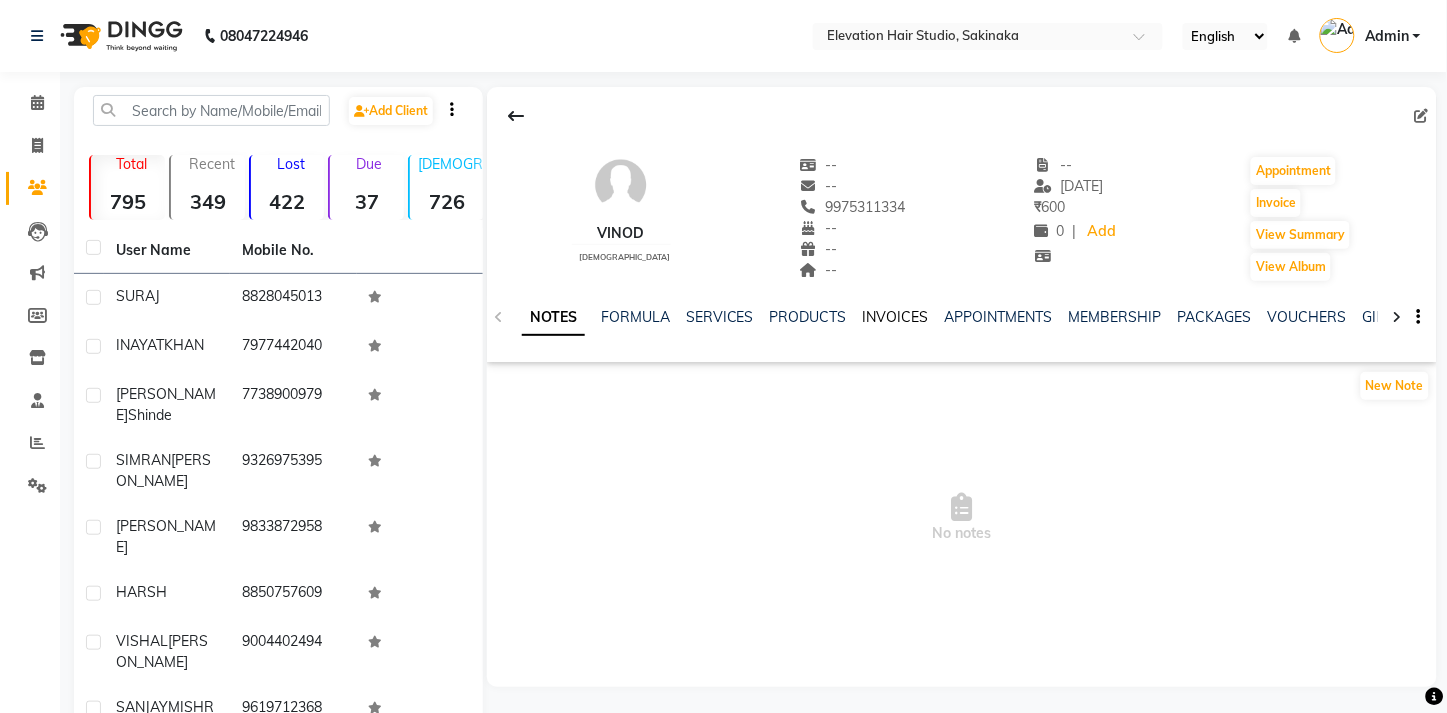 click on "INVOICES" 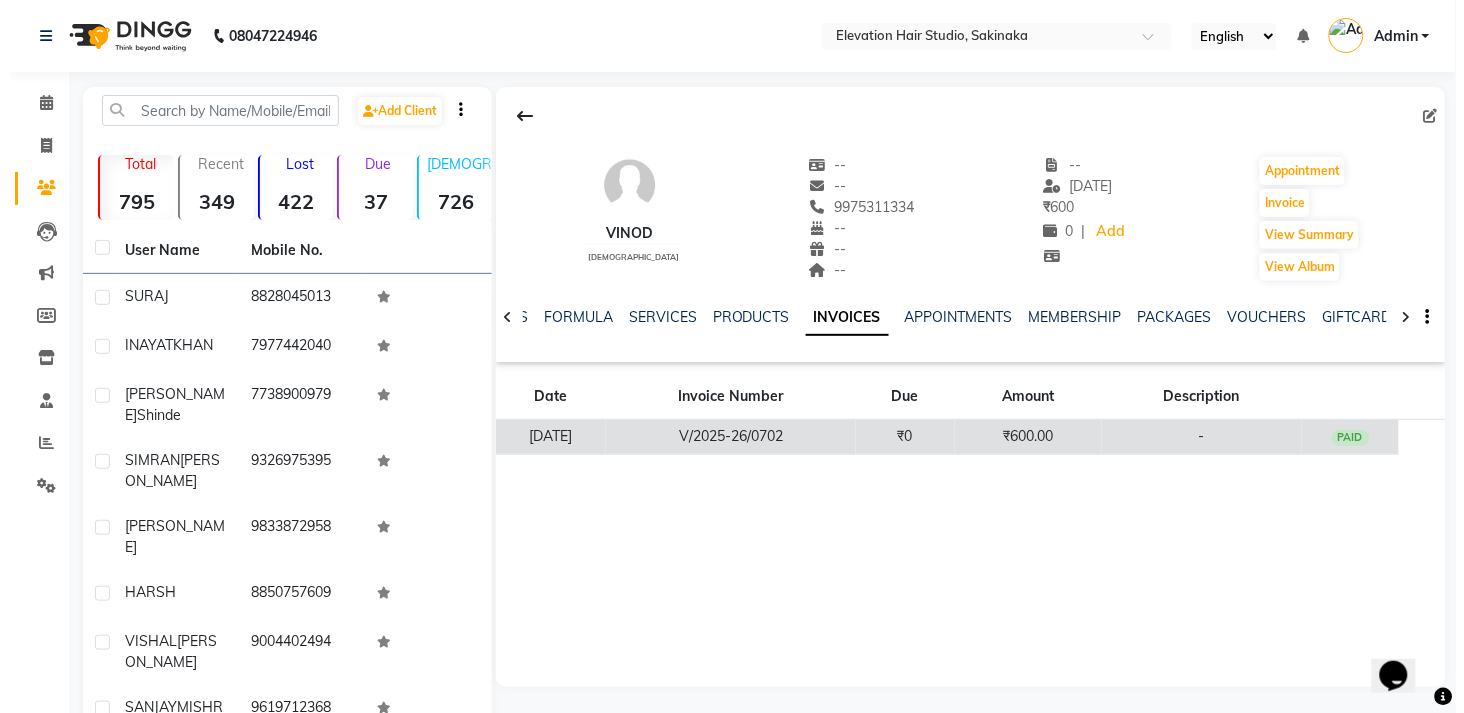 scroll, scrollTop: 0, scrollLeft: 0, axis: both 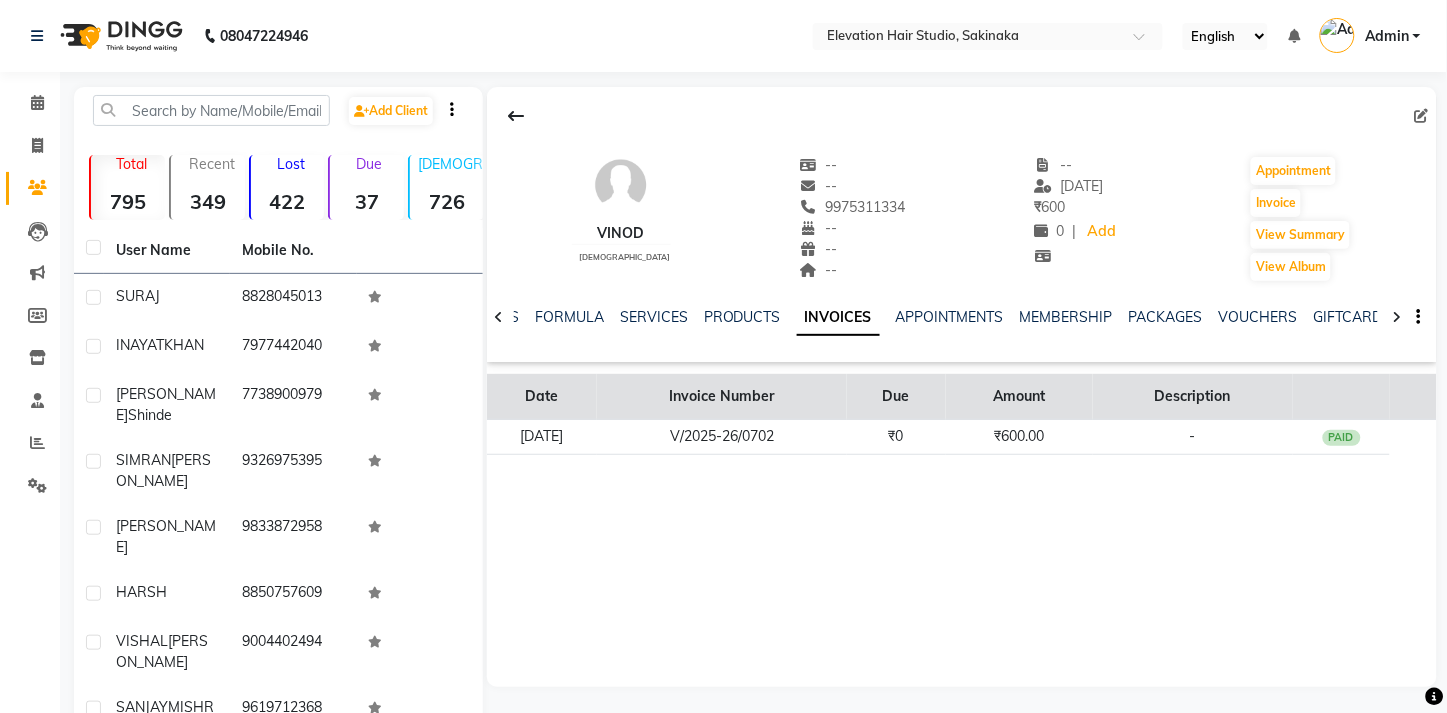 click on "Due" 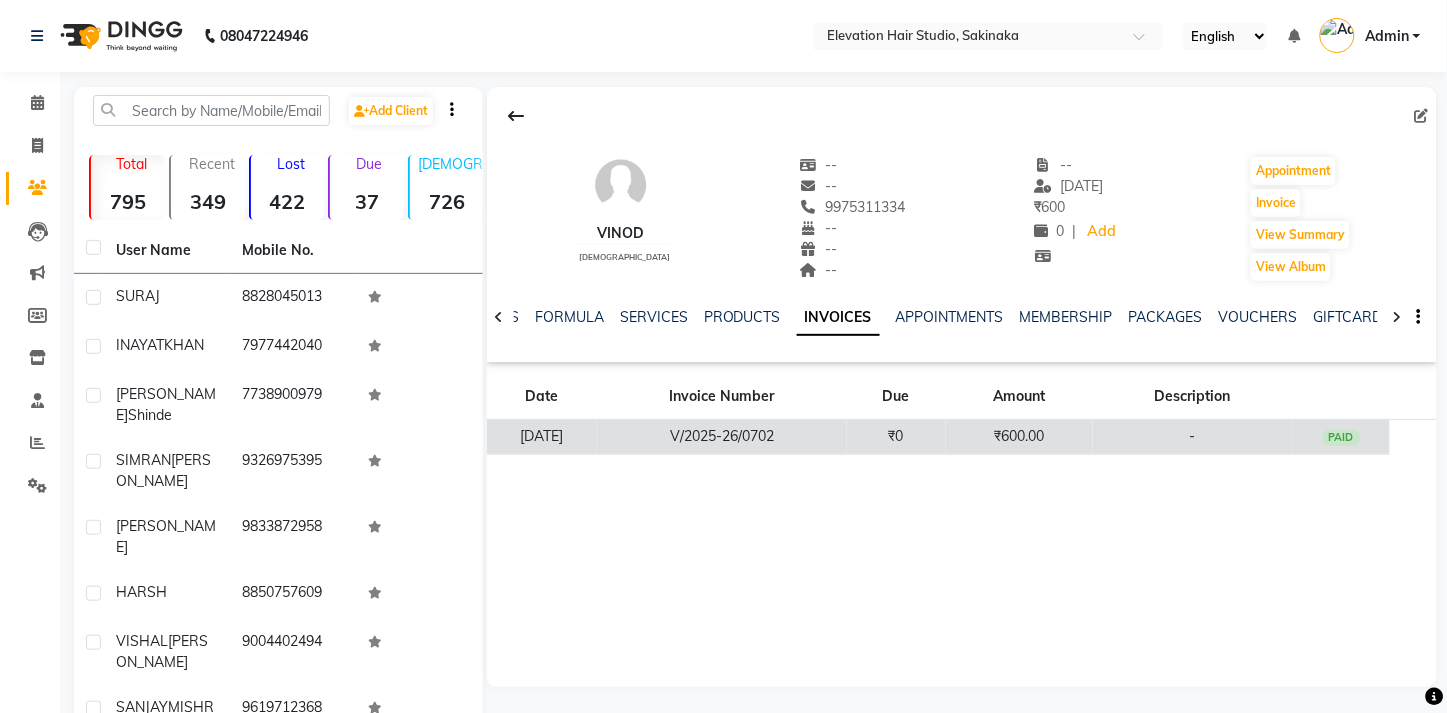 click on "₹0" 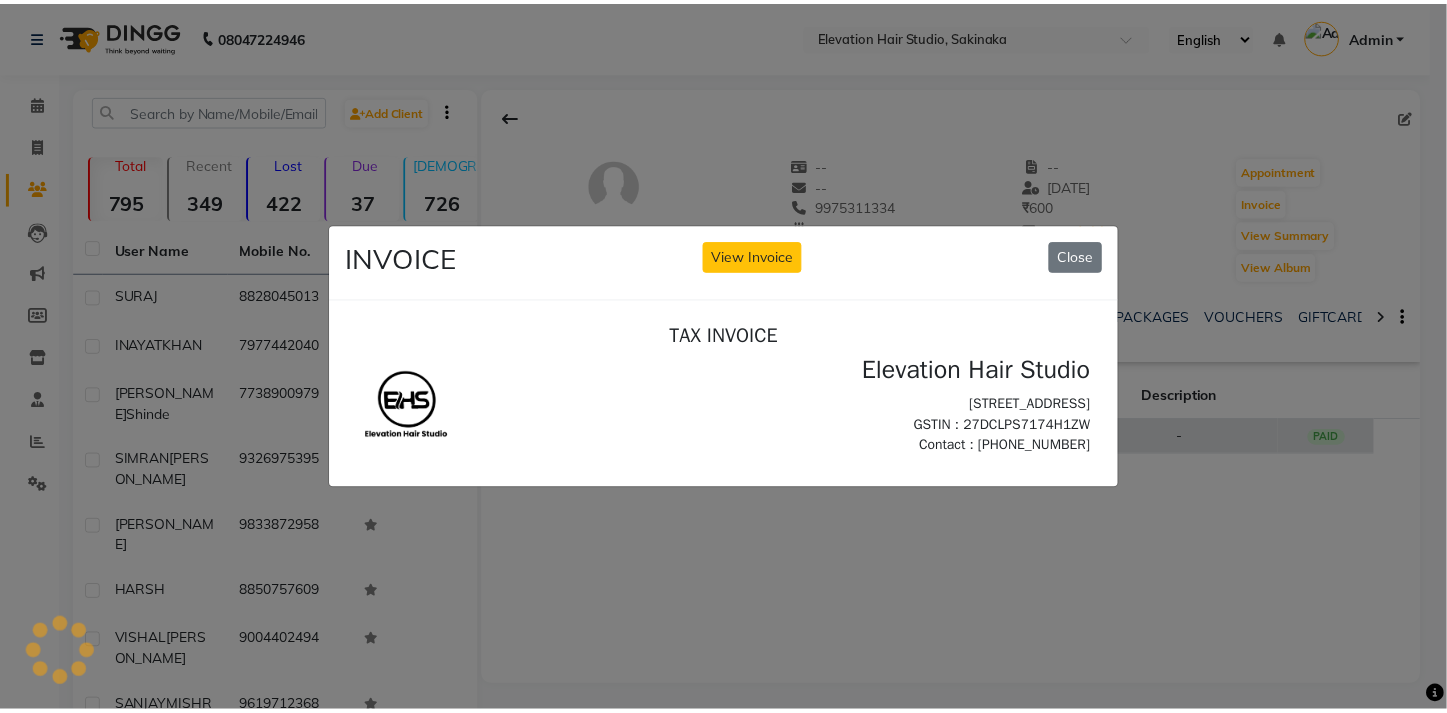 scroll, scrollTop: 0, scrollLeft: 0, axis: both 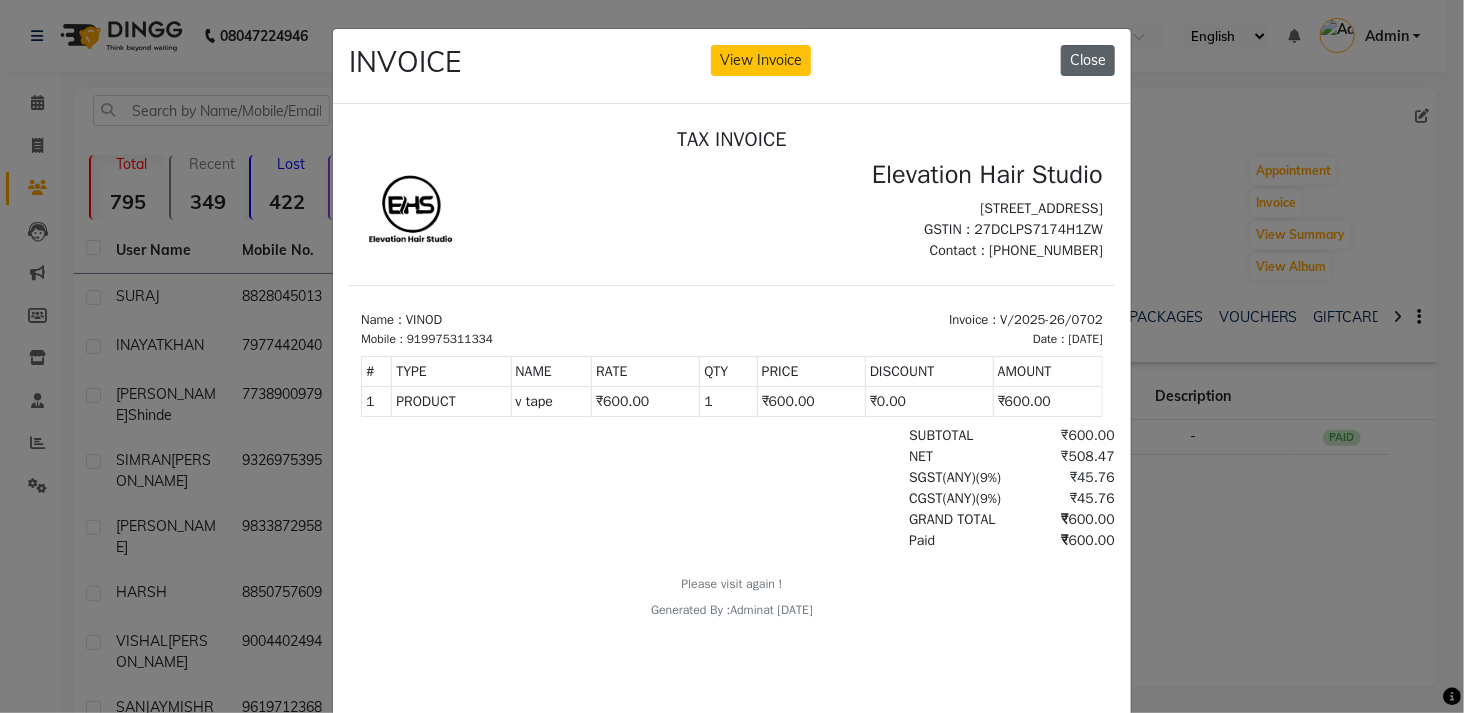 click on "Close" 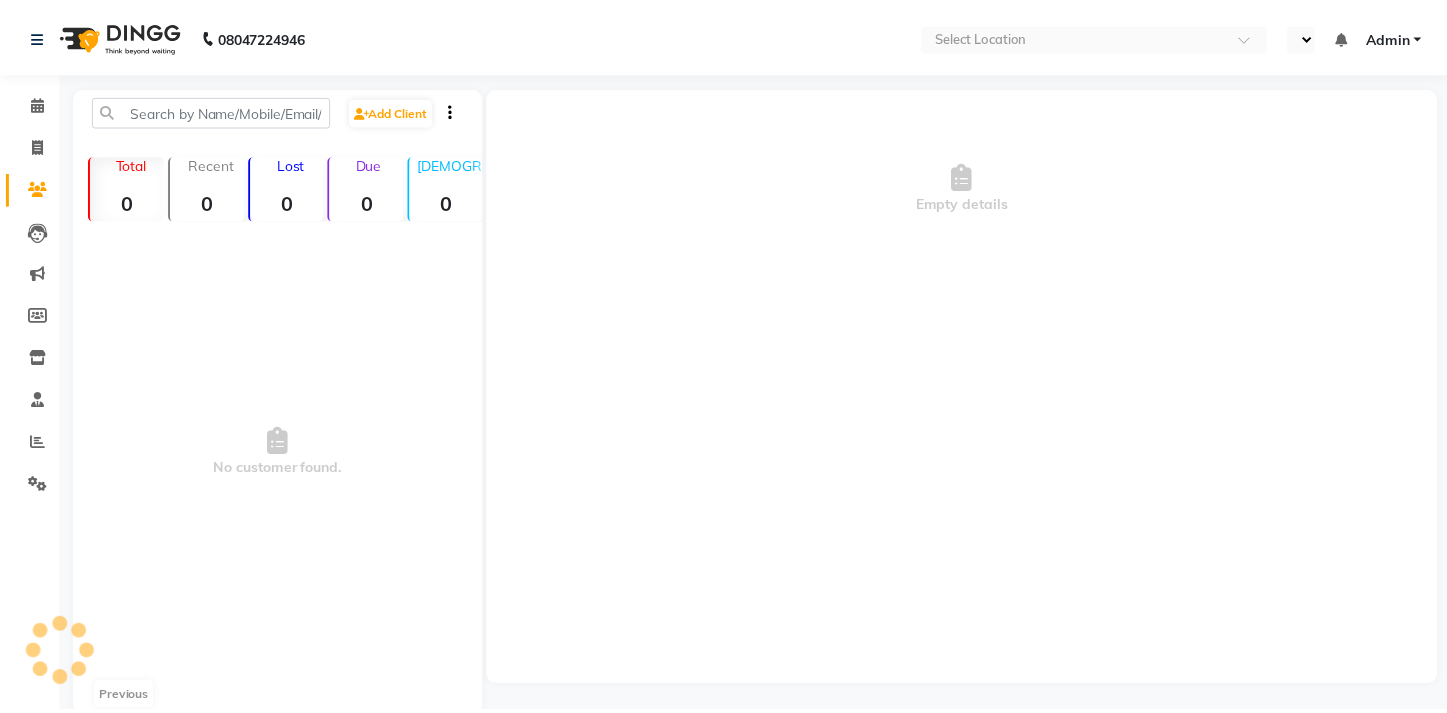scroll, scrollTop: 0, scrollLeft: 0, axis: both 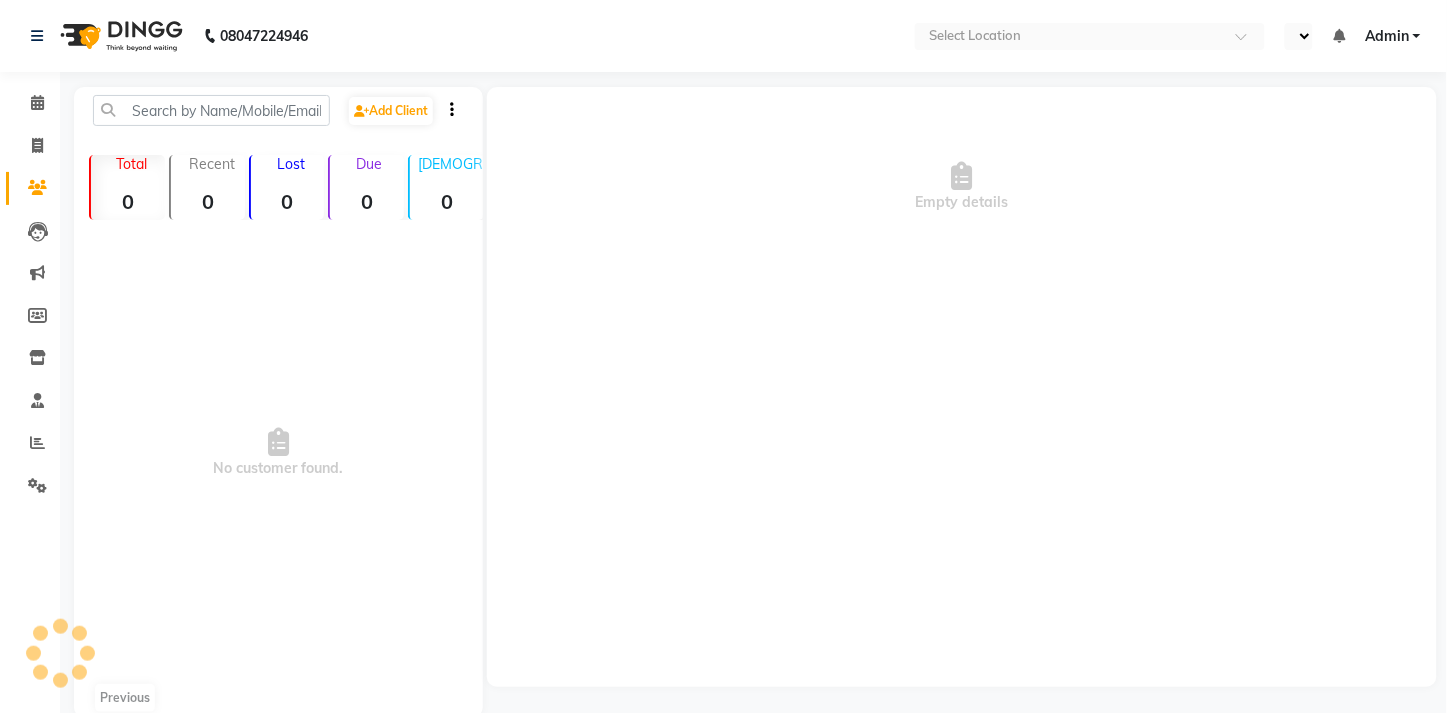 select on "en" 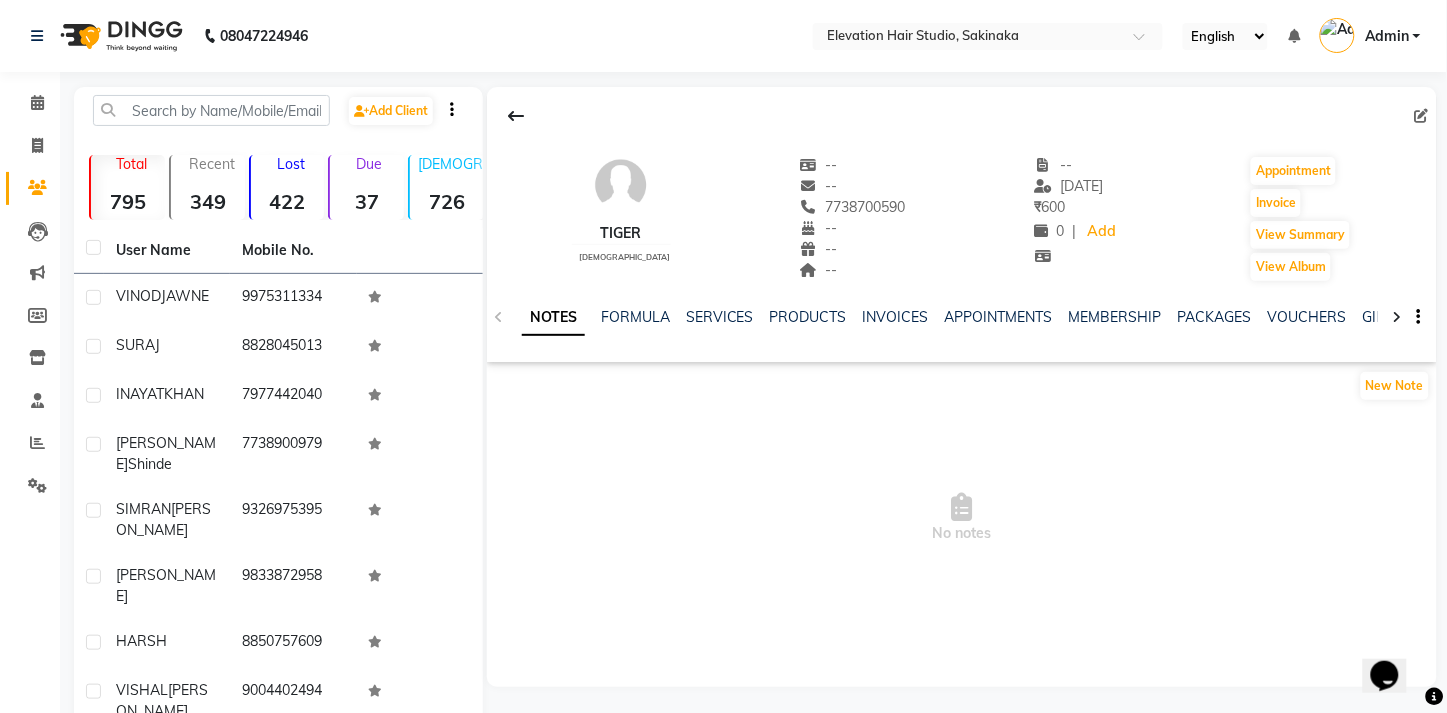 scroll, scrollTop: 0, scrollLeft: 0, axis: both 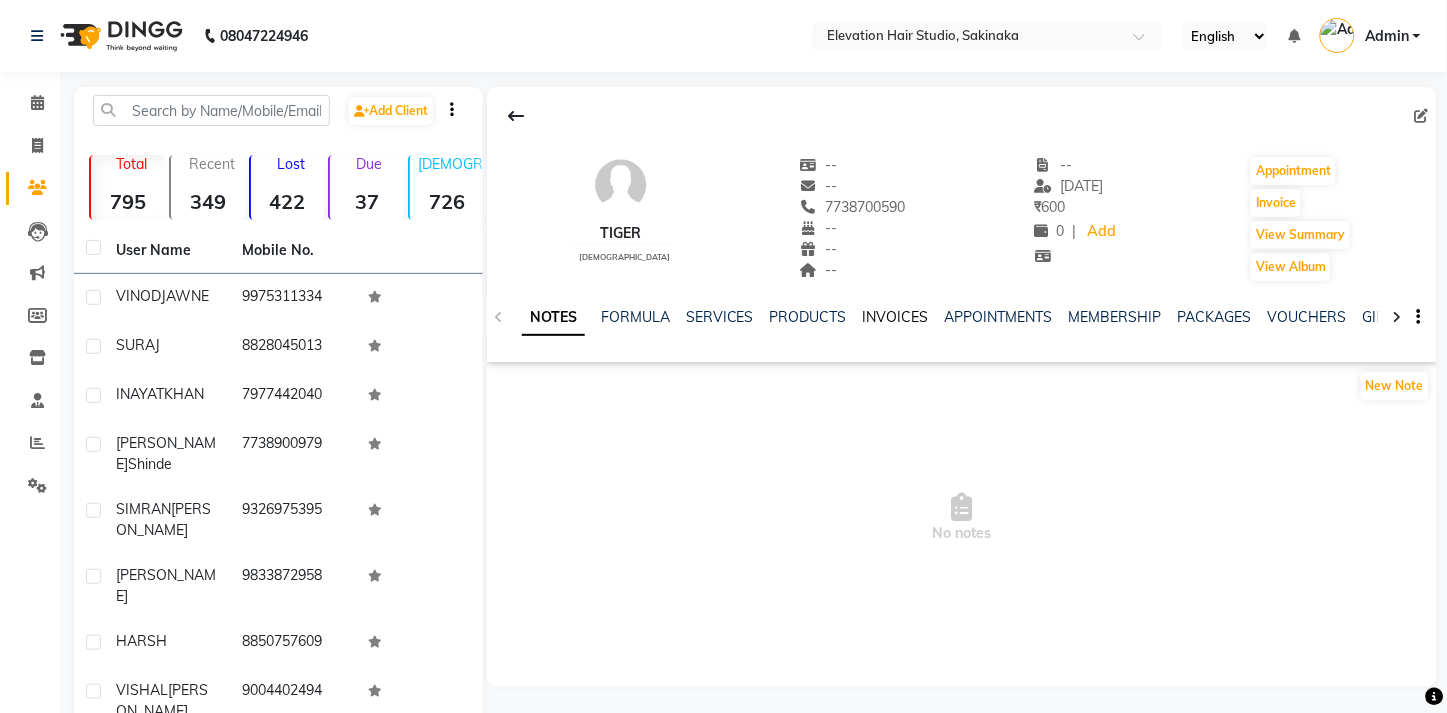 click on "INVOICES" 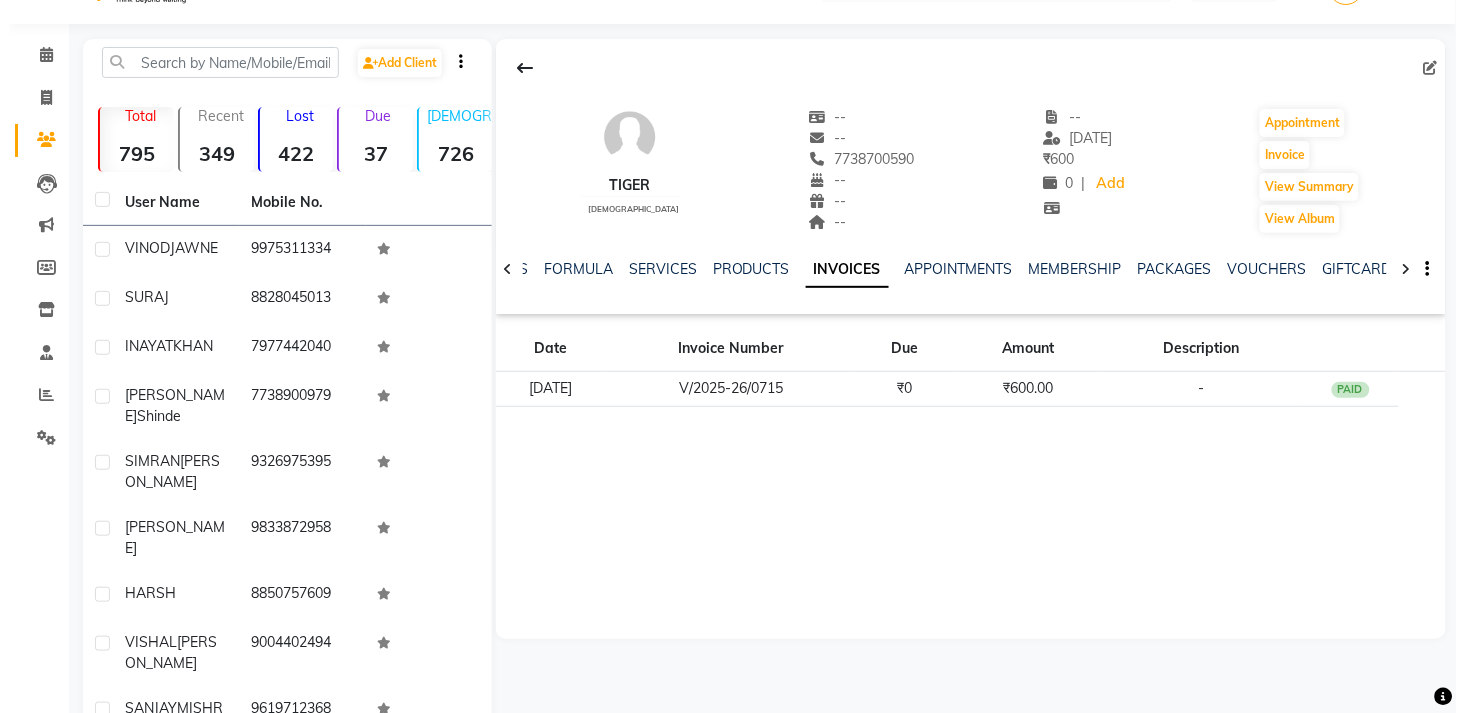 scroll, scrollTop: 51, scrollLeft: 0, axis: vertical 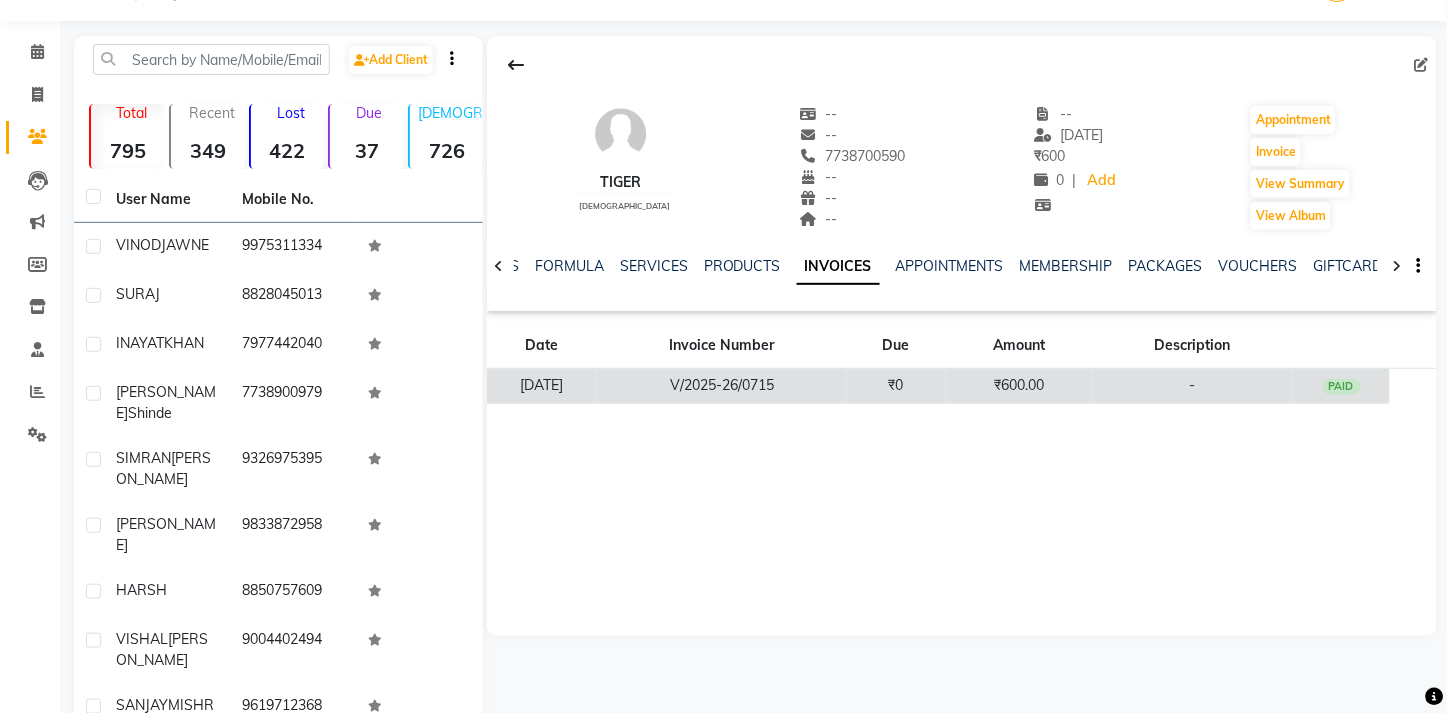 click on "V/2025-26/0715" 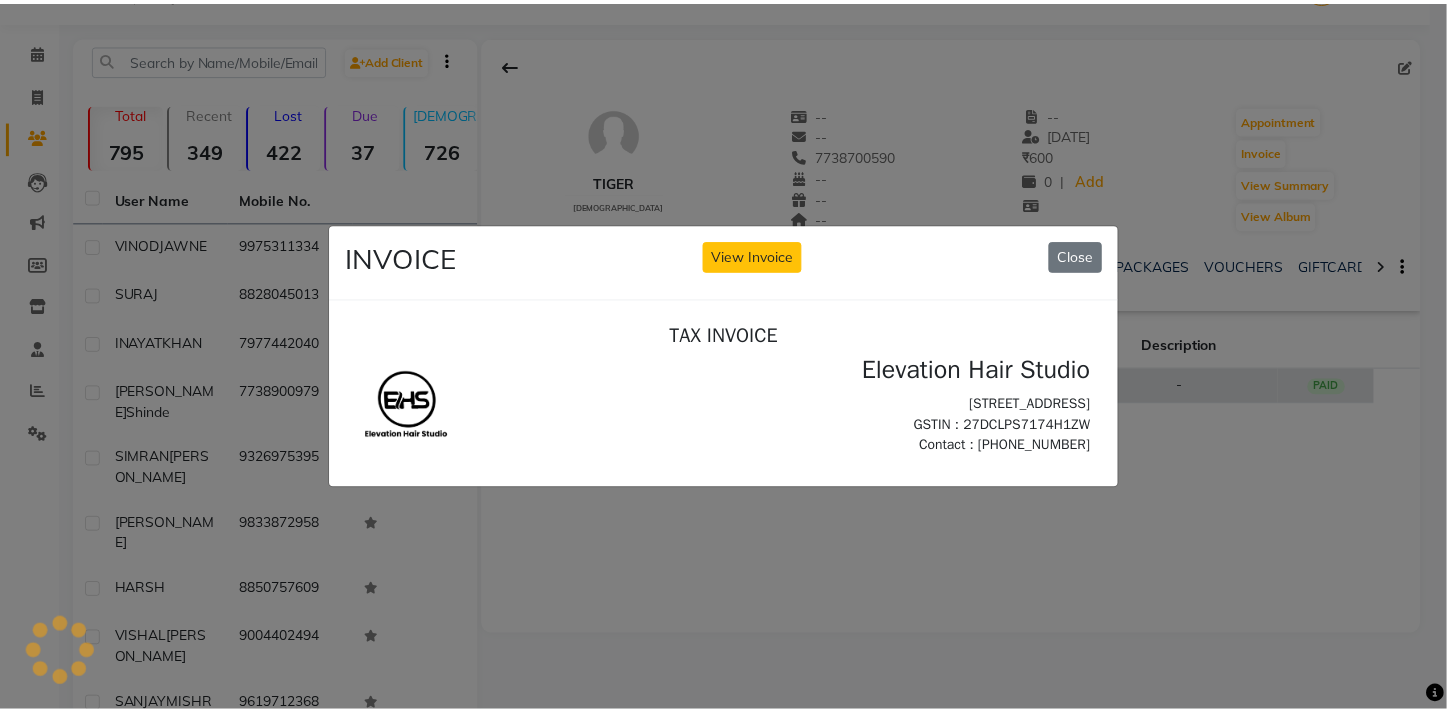 scroll, scrollTop: 0, scrollLeft: 0, axis: both 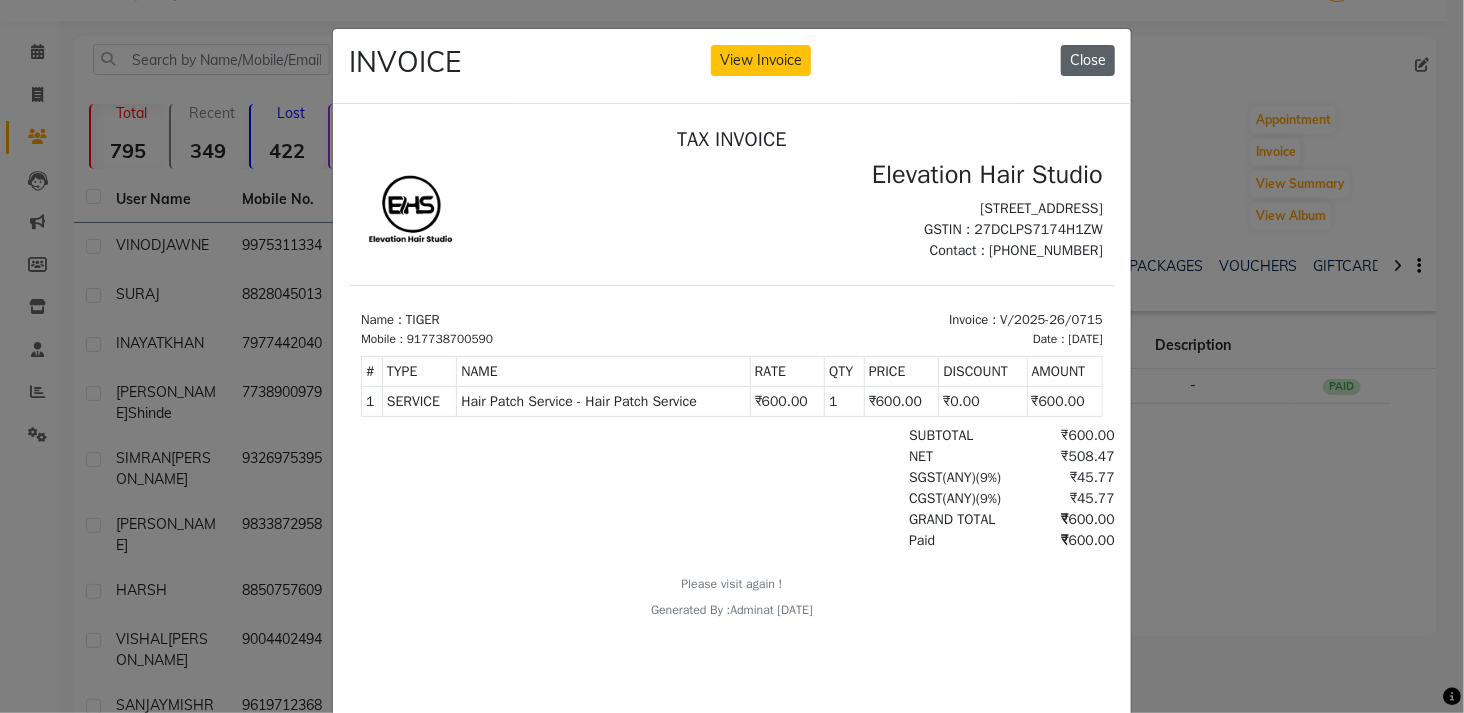 click on "Close" 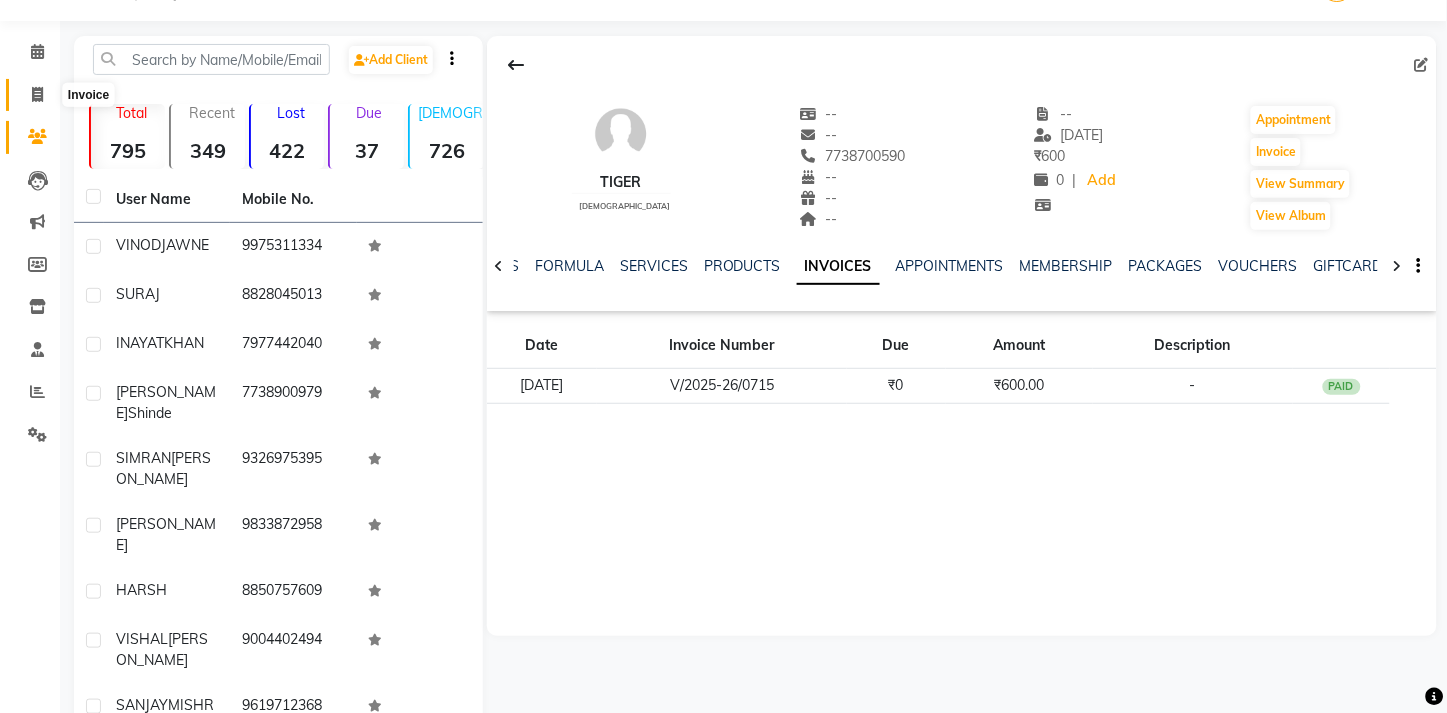 click 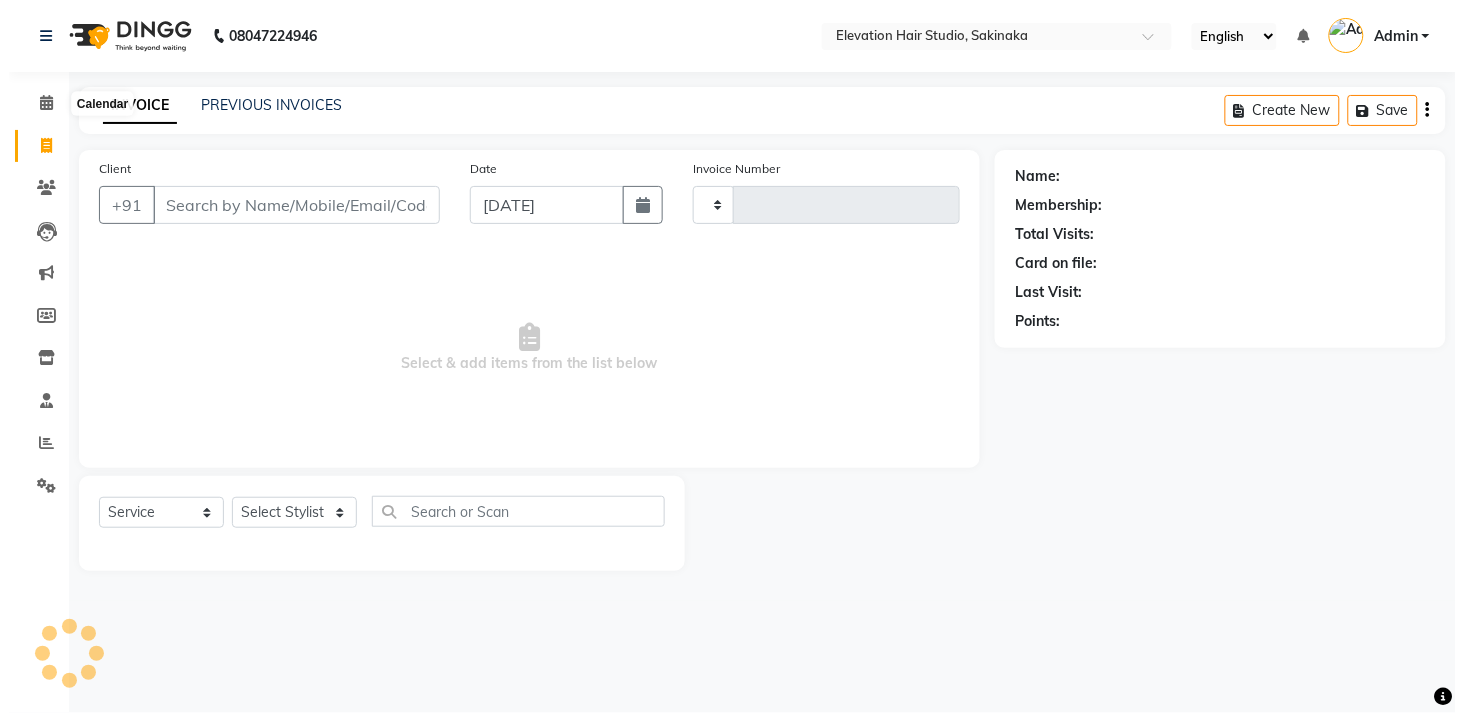 scroll, scrollTop: 0, scrollLeft: 0, axis: both 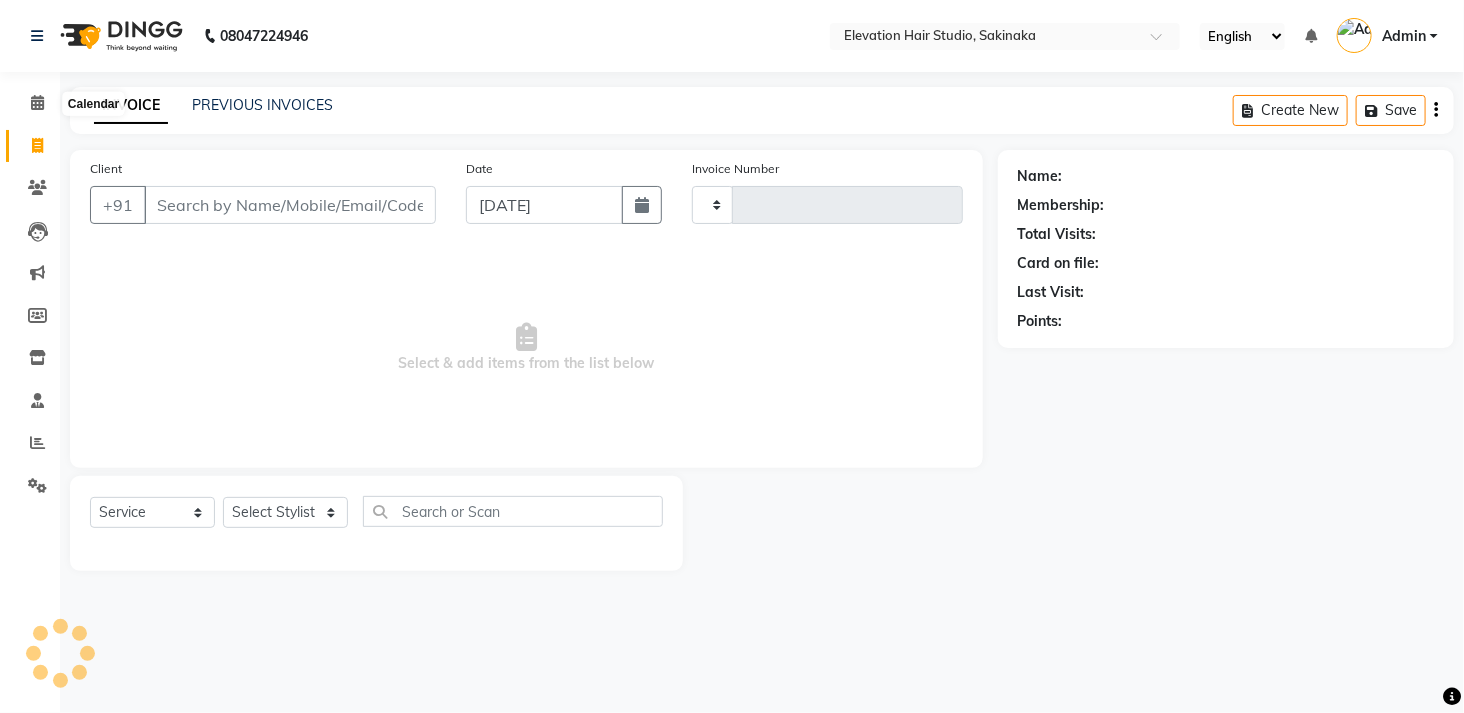 type on "1065" 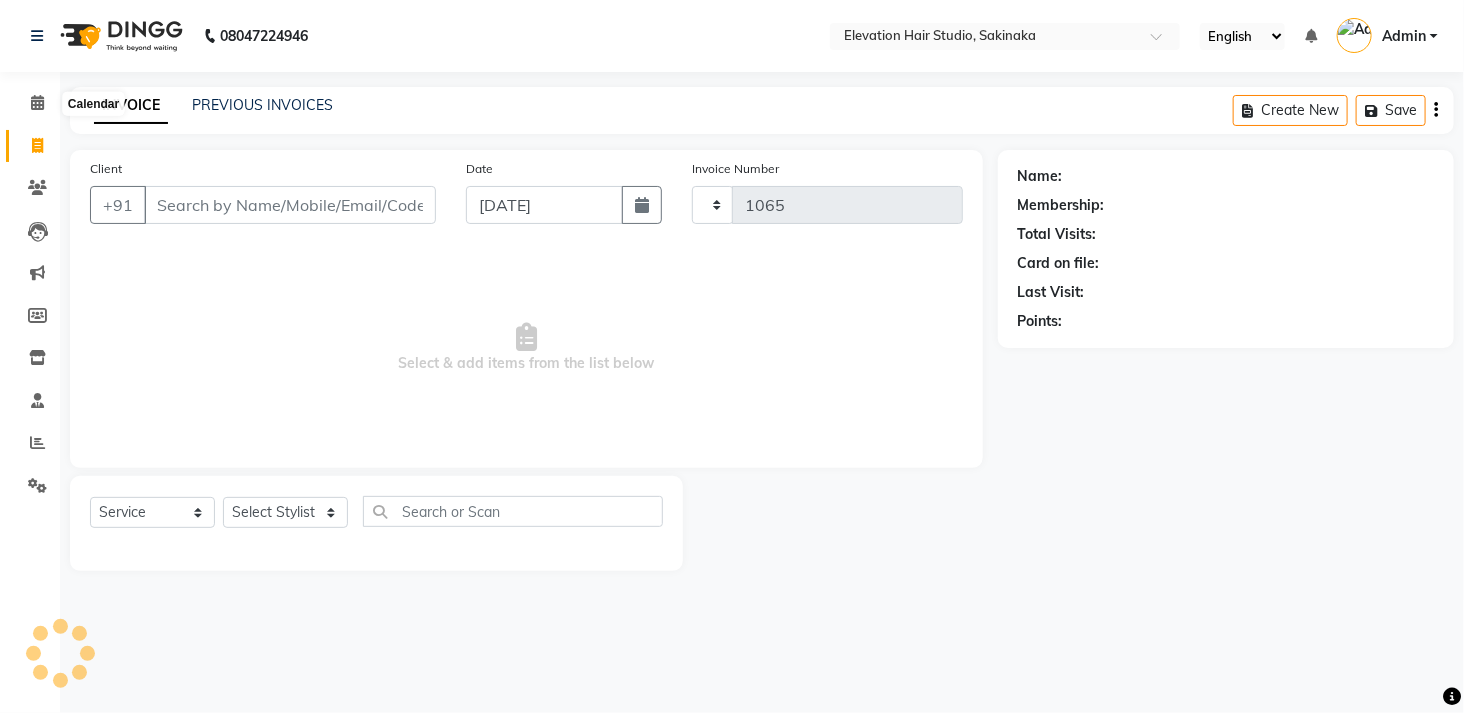 select on "4949" 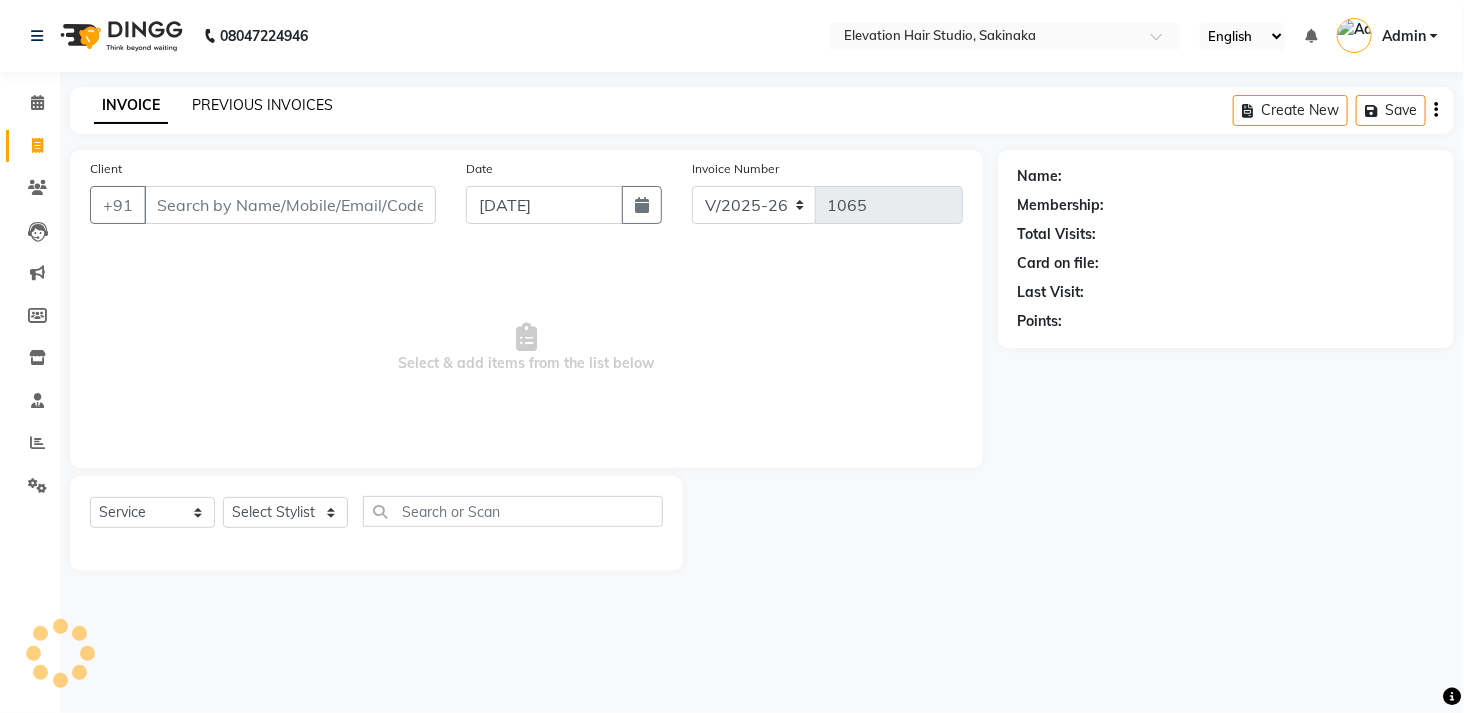 click on "PREVIOUS INVOICES" 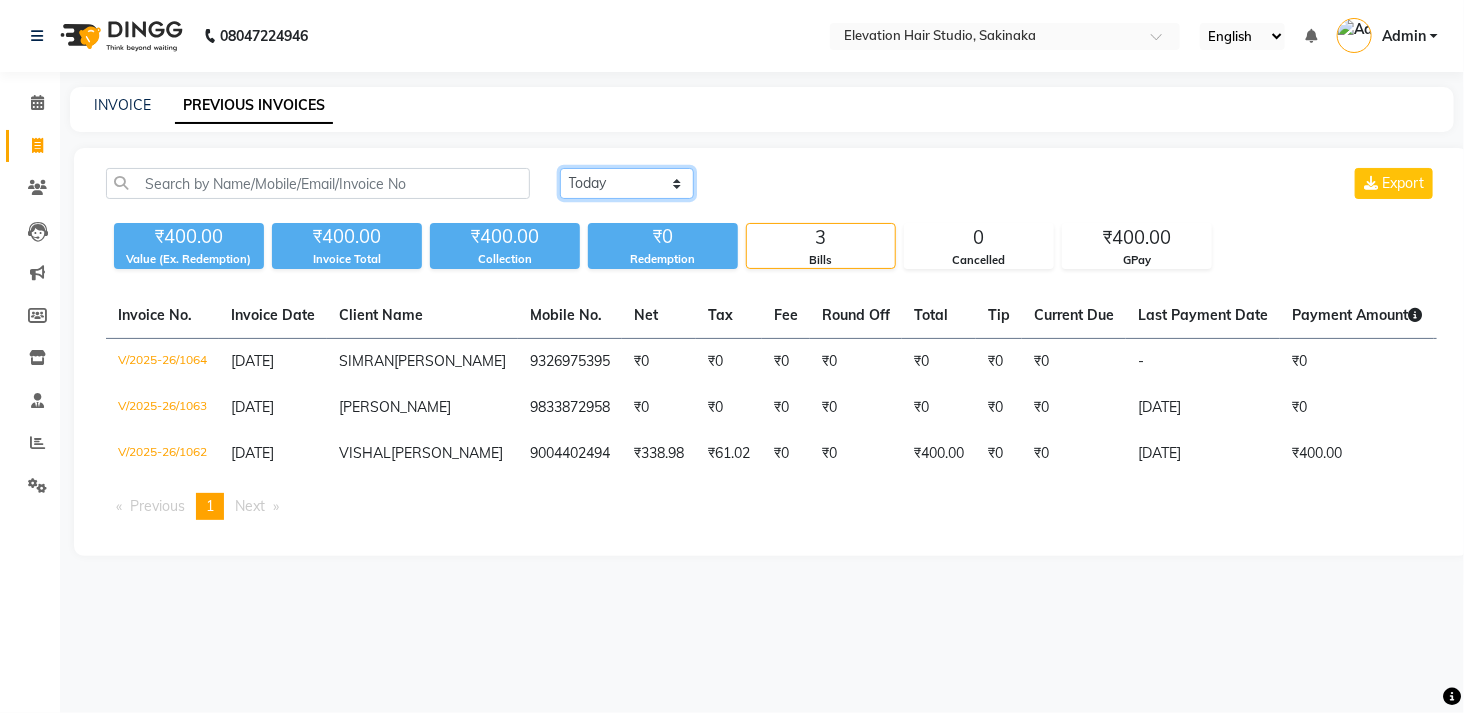 click on "Today Yesterday Custom Range" 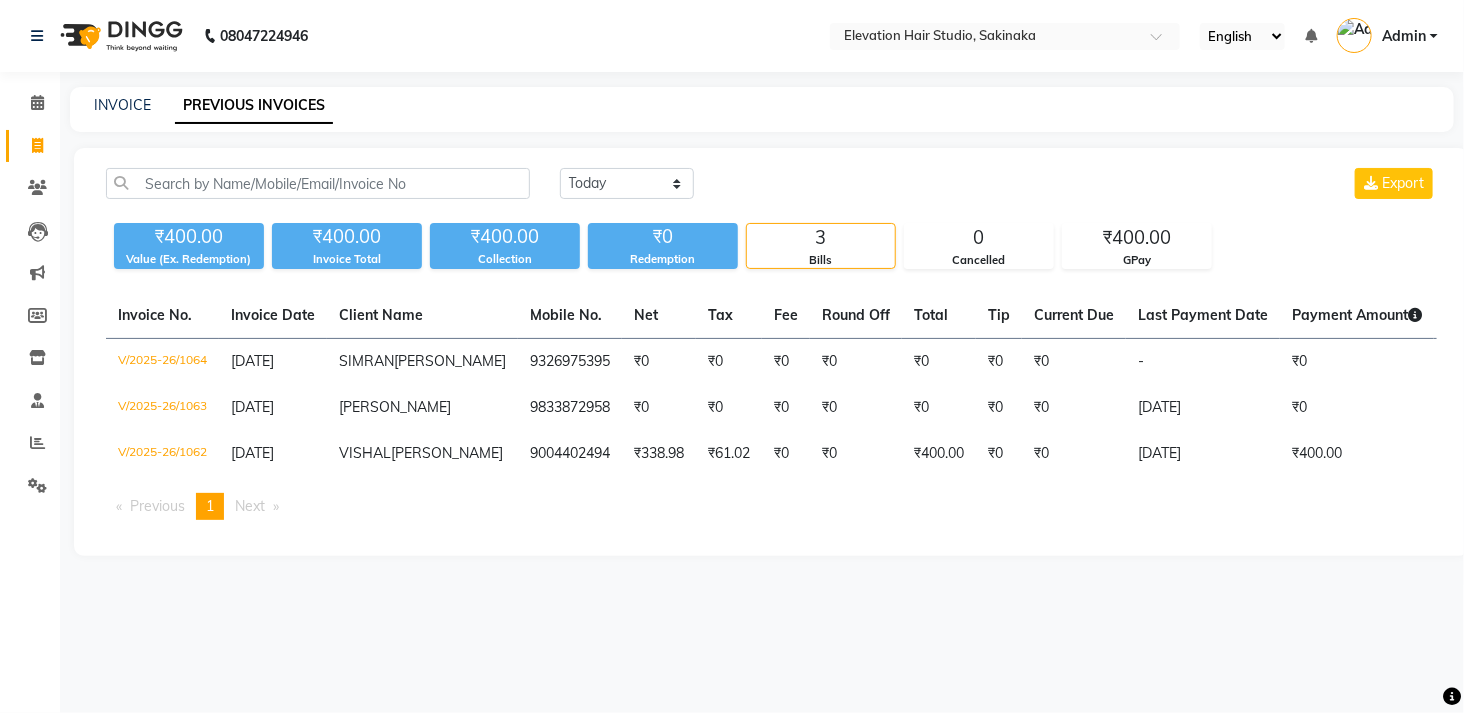 click on "08047224946 Select Location × Elevation Hair Studio, Sakinaka English ENGLISH Español العربية मराठी हिंदी ગુજરાતી தமிழ் 中文 Notifications nothing to show Admin Manage Profile Change Password Sign out  Version:3.15.4" 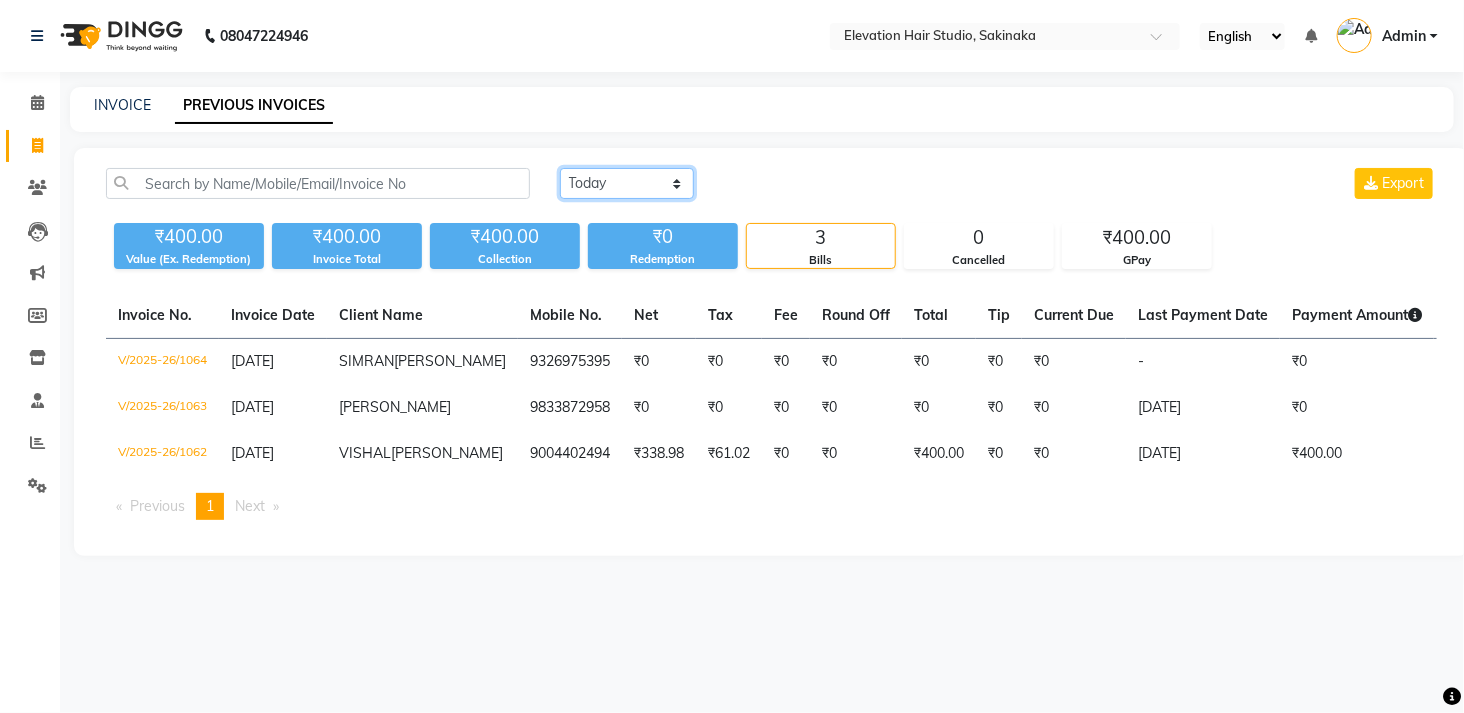 click on "Today Yesterday Custom Range" 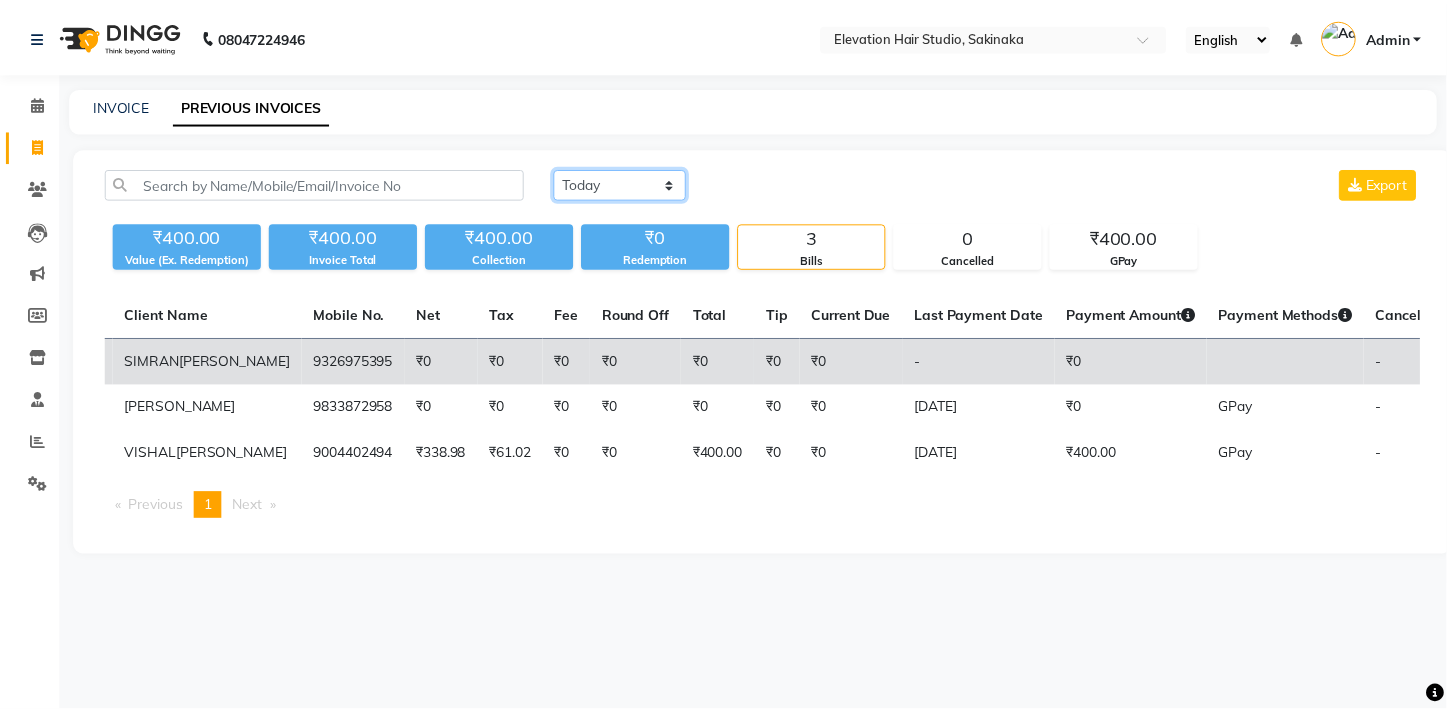 scroll, scrollTop: 0, scrollLeft: 0, axis: both 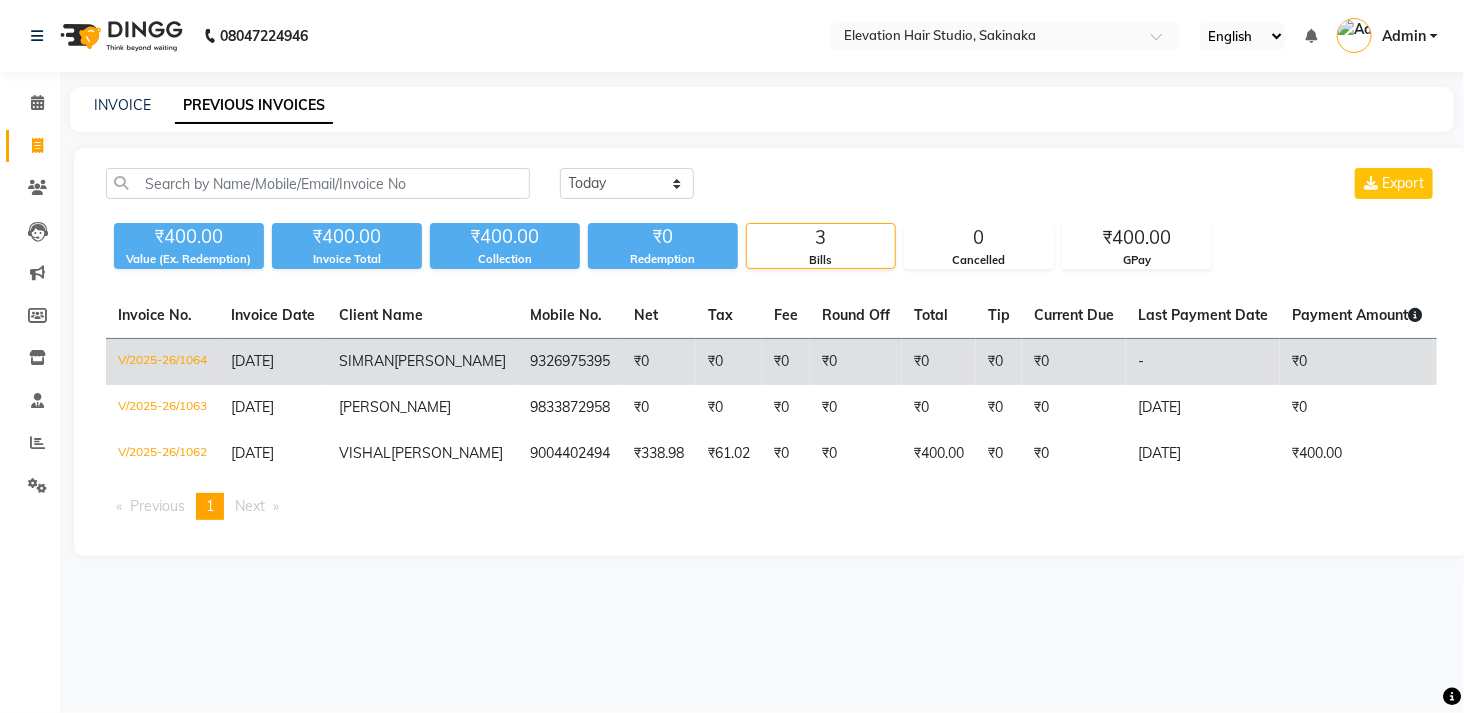 click on "₹0" 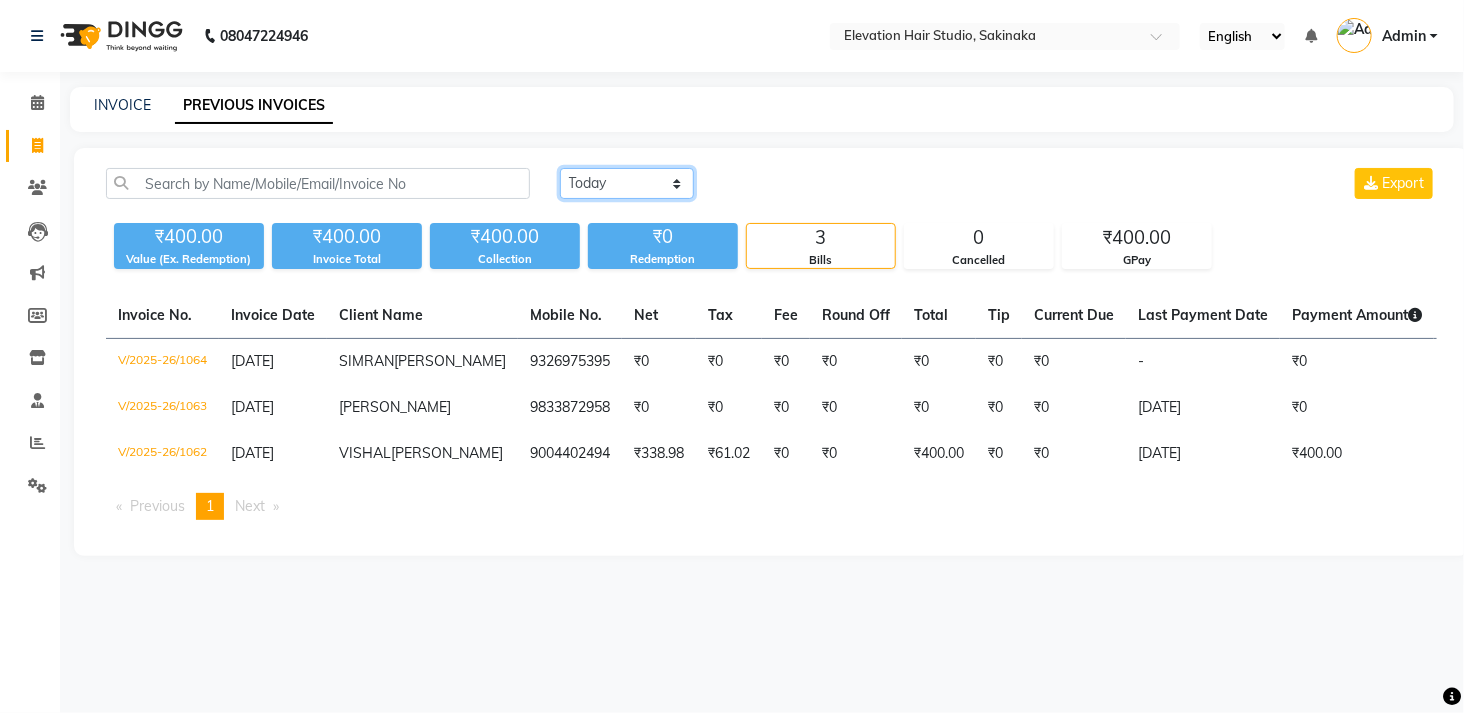 click on "Today Yesterday Custom Range" 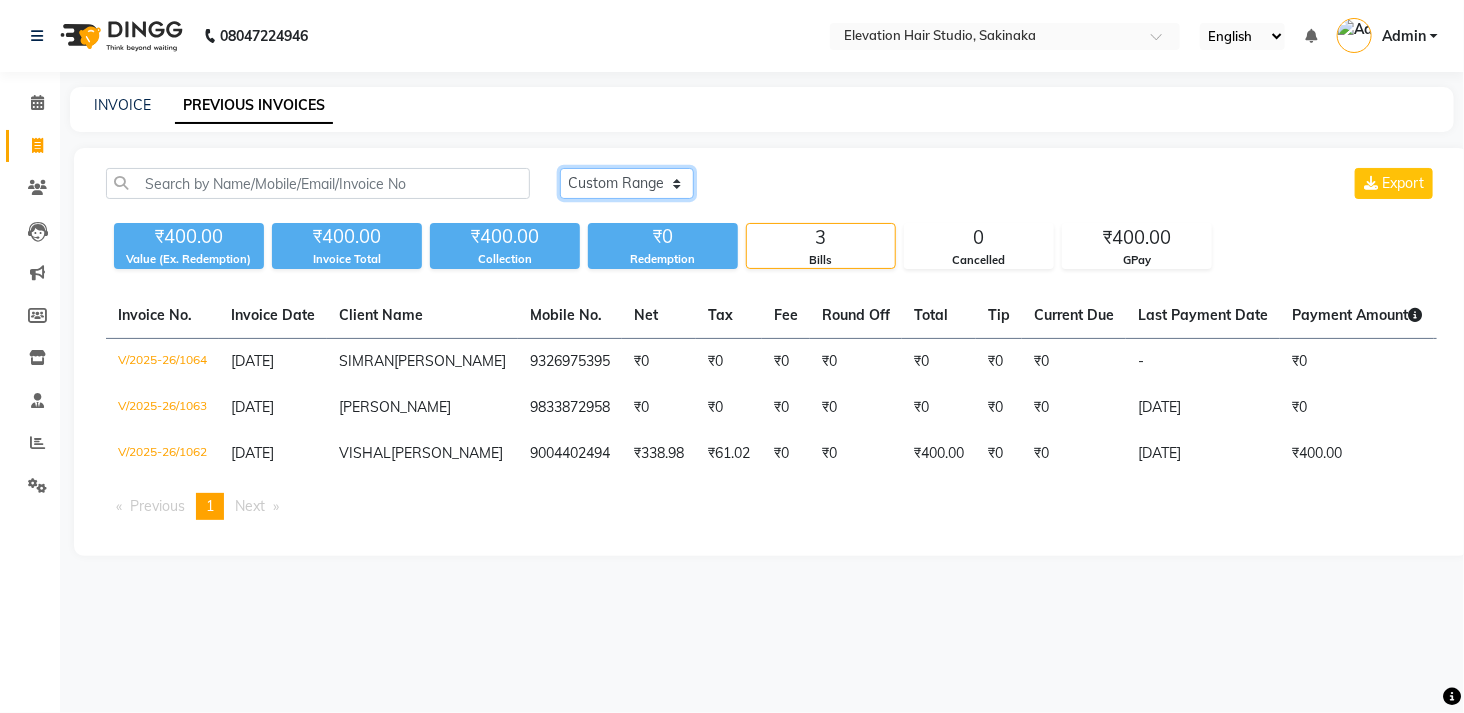 click on "Today Yesterday Custom Range" 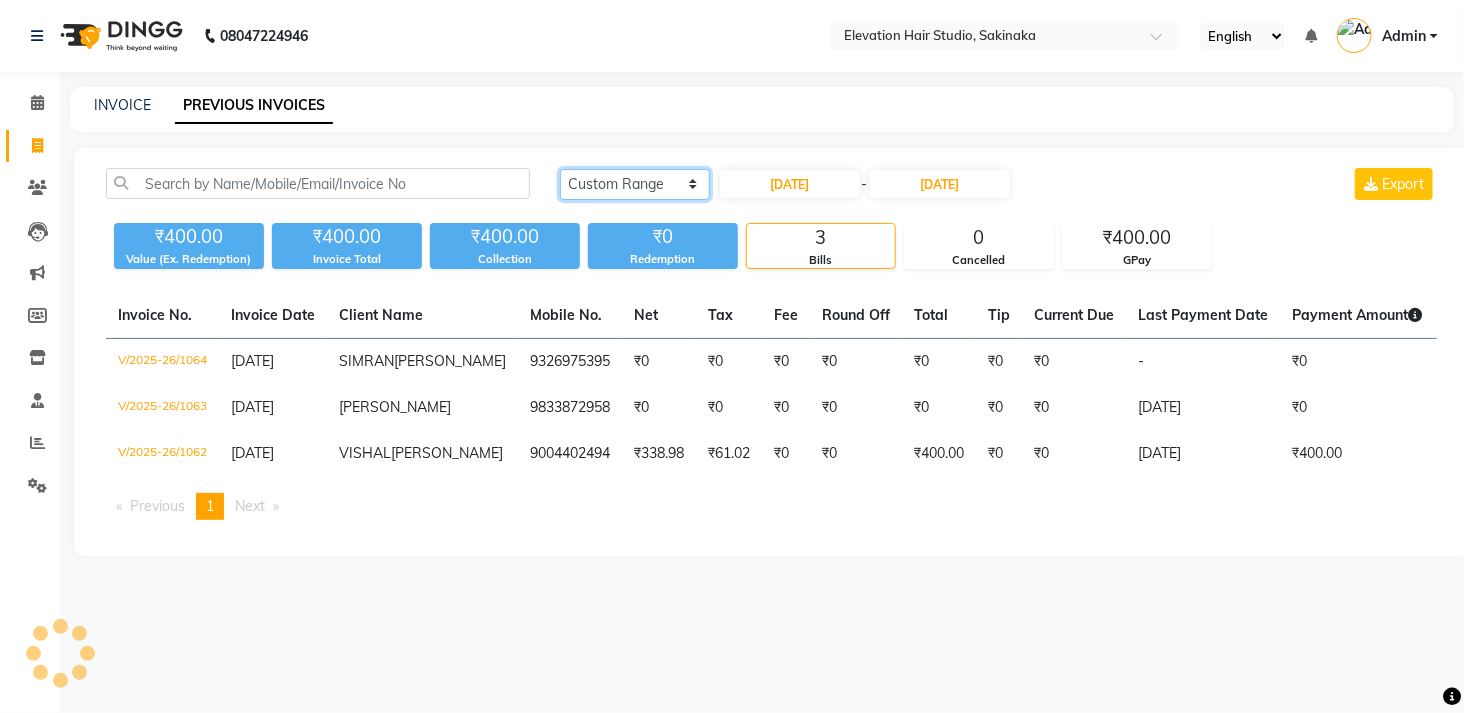 drag, startPoint x: 624, startPoint y: 172, endPoint x: 618, endPoint y: 201, distance: 29.614185 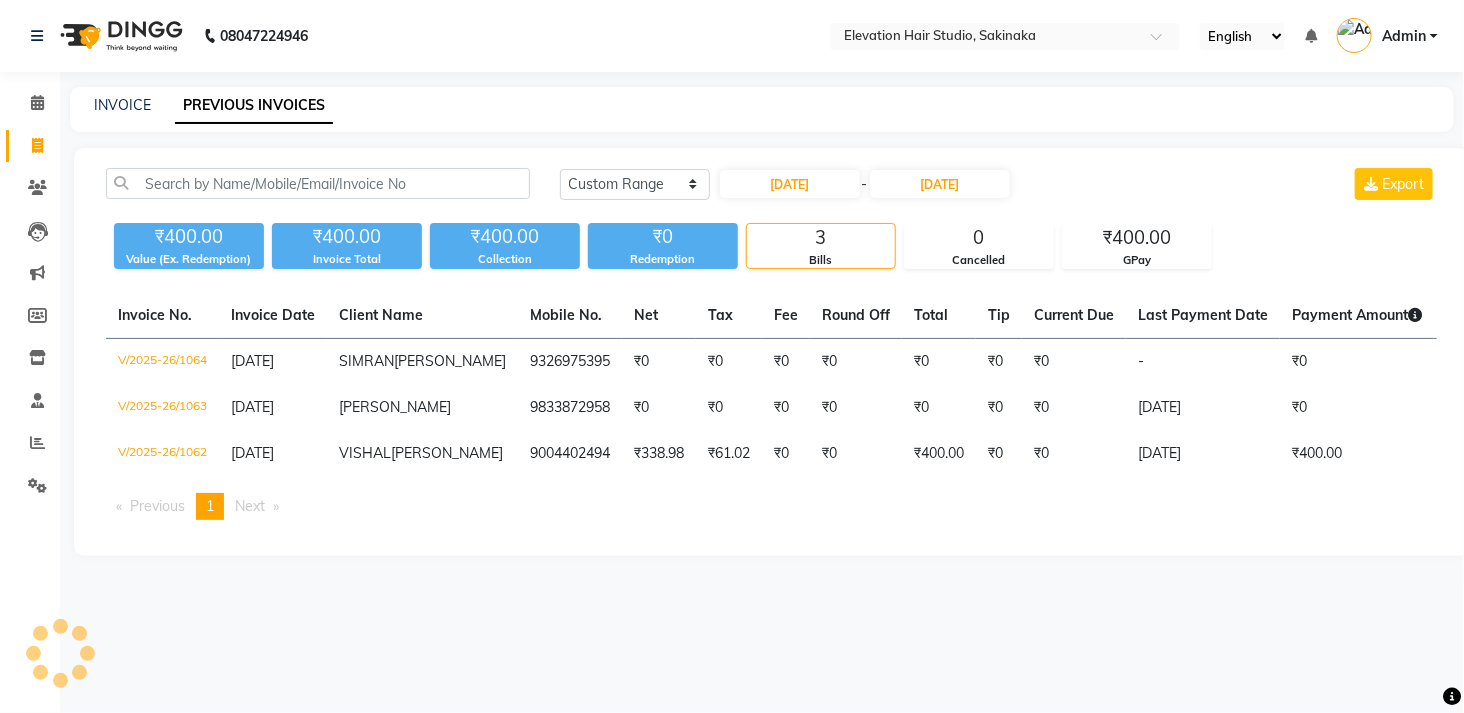 click on "Today Yesterday Custom Range 10-07-2025 - 10-07-2025 Export" 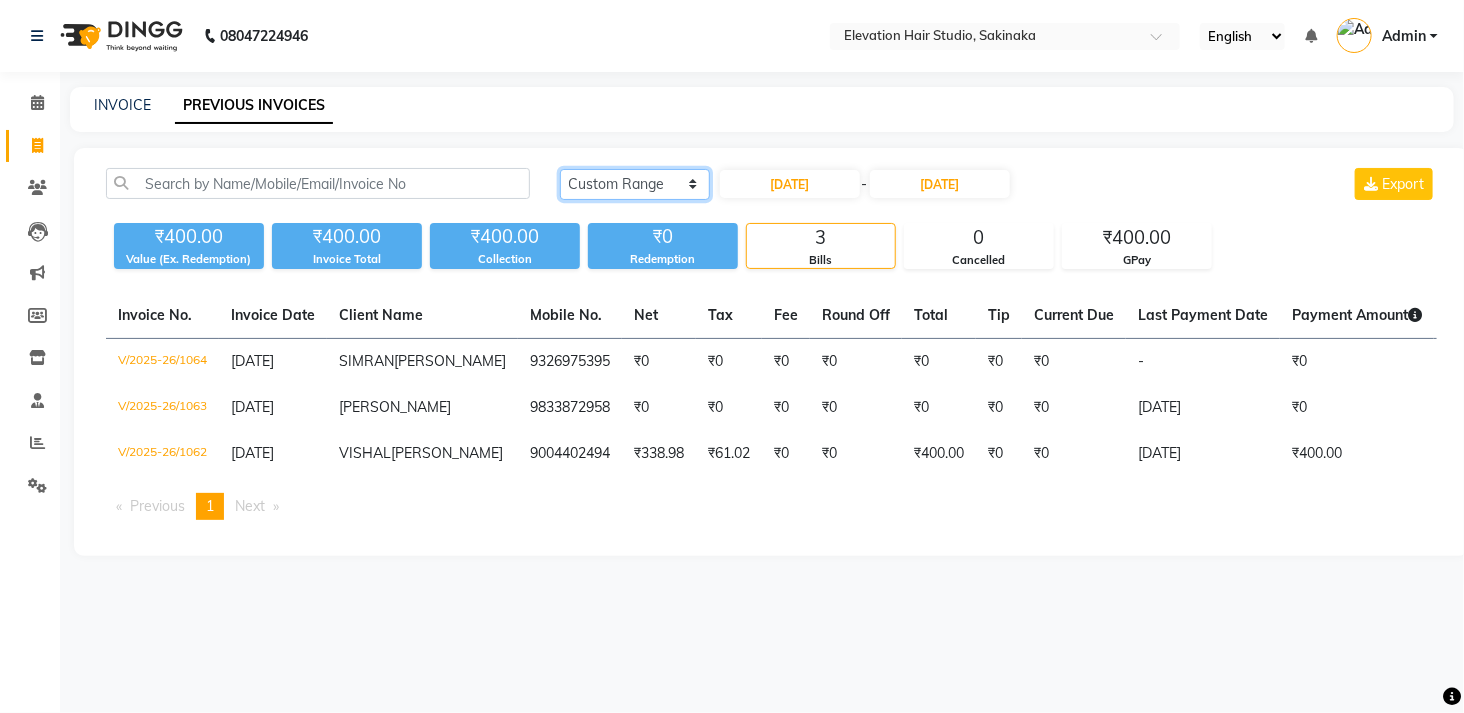 click on "Today Yesterday Custom Range" 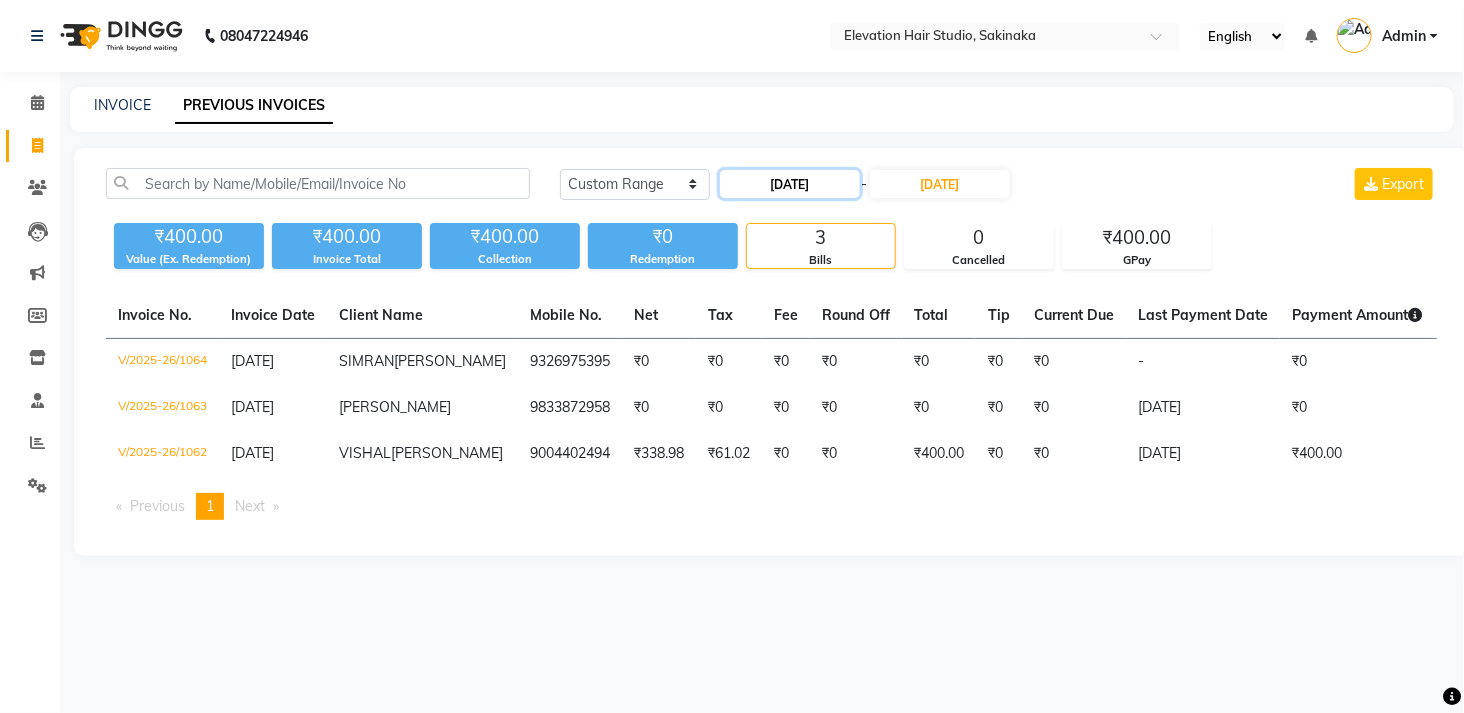 click on "[DATE]" 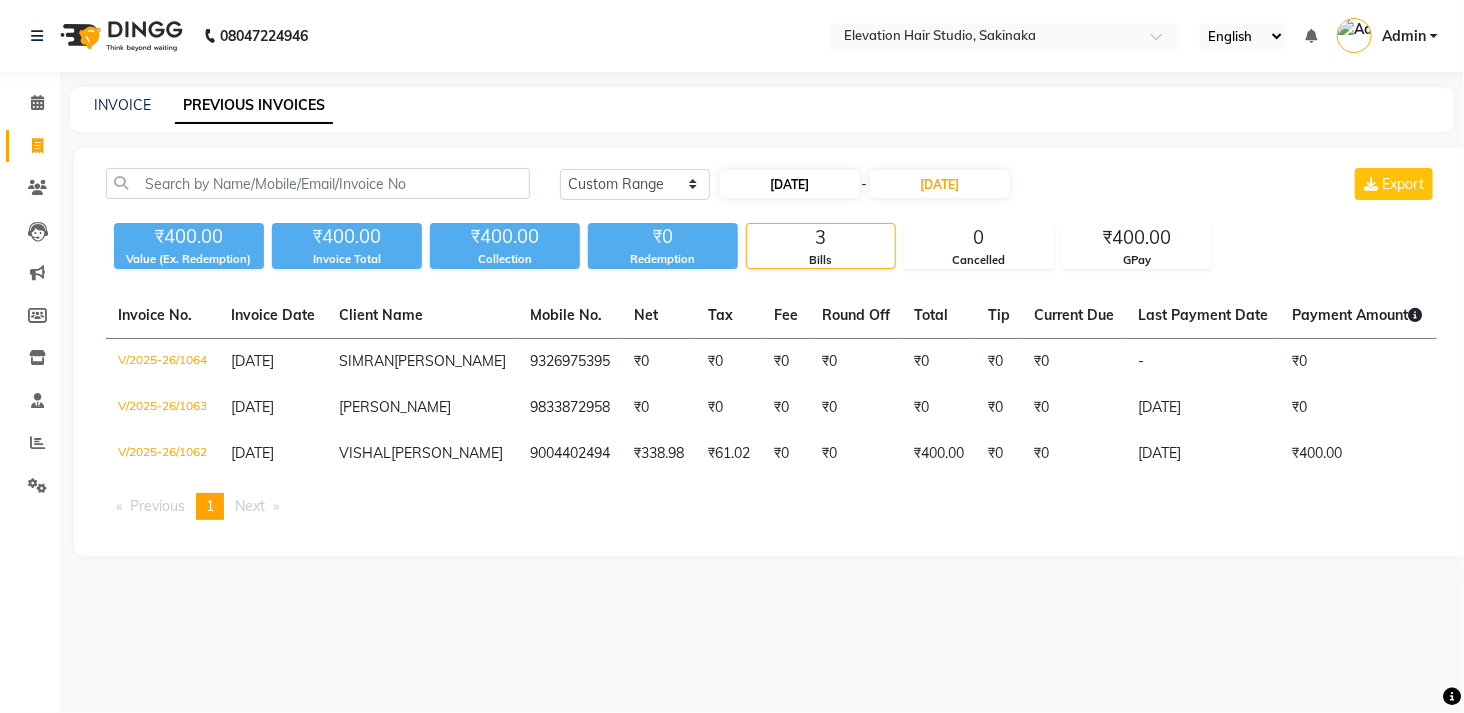 select on "7" 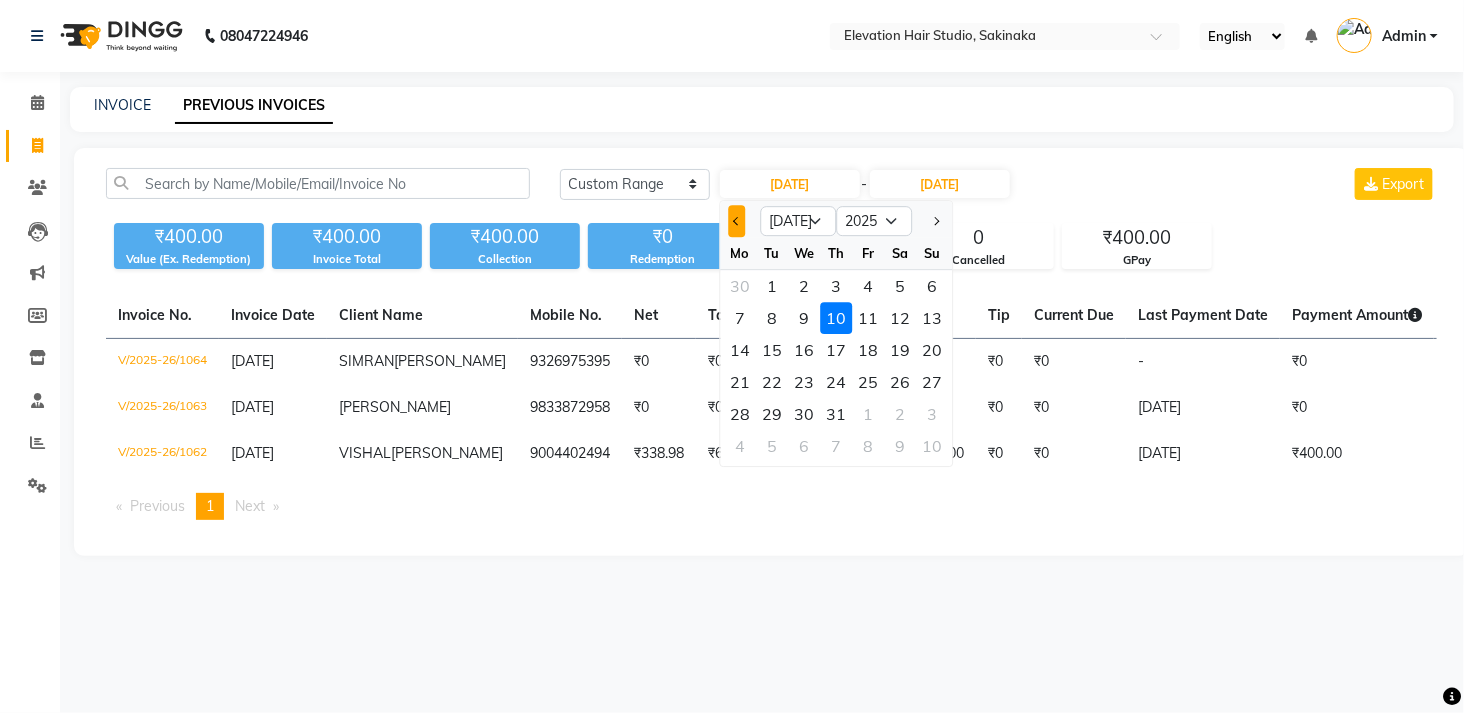 click 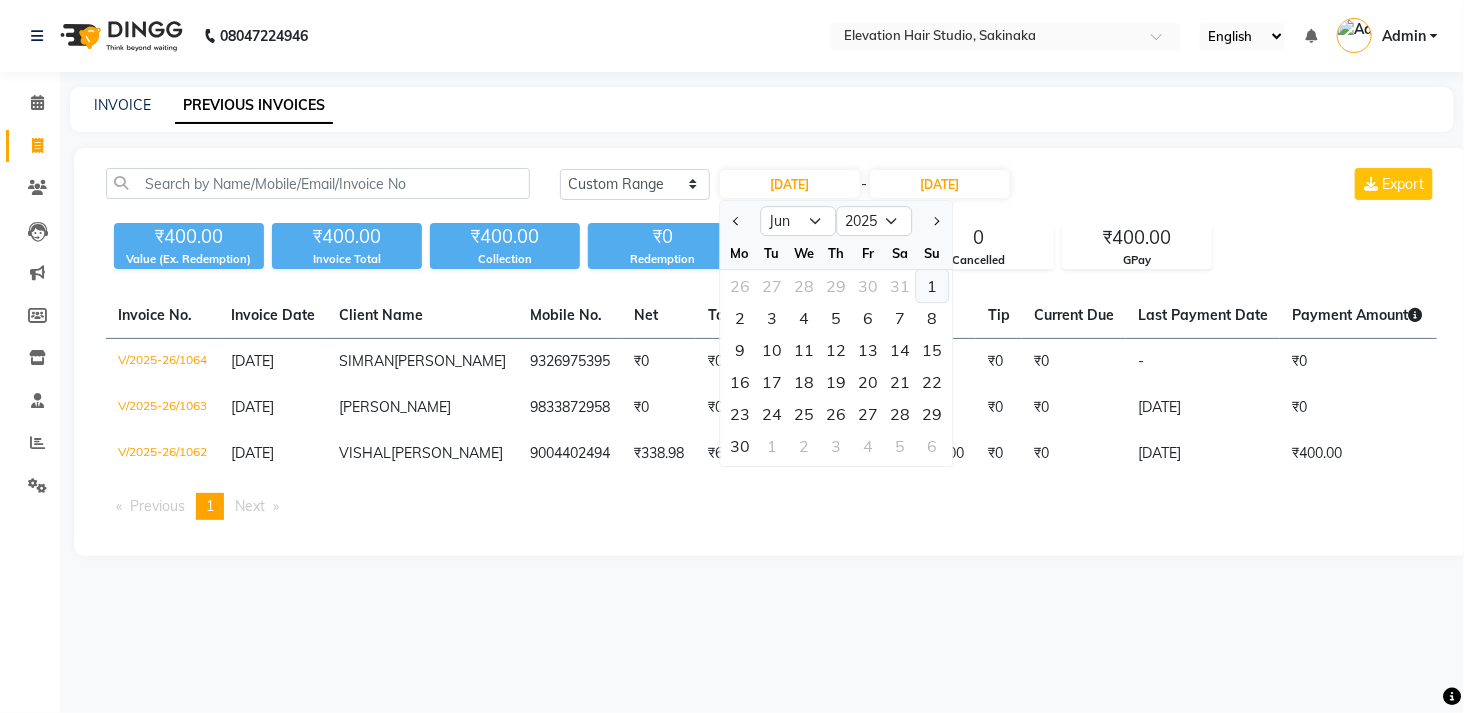 click on "1" 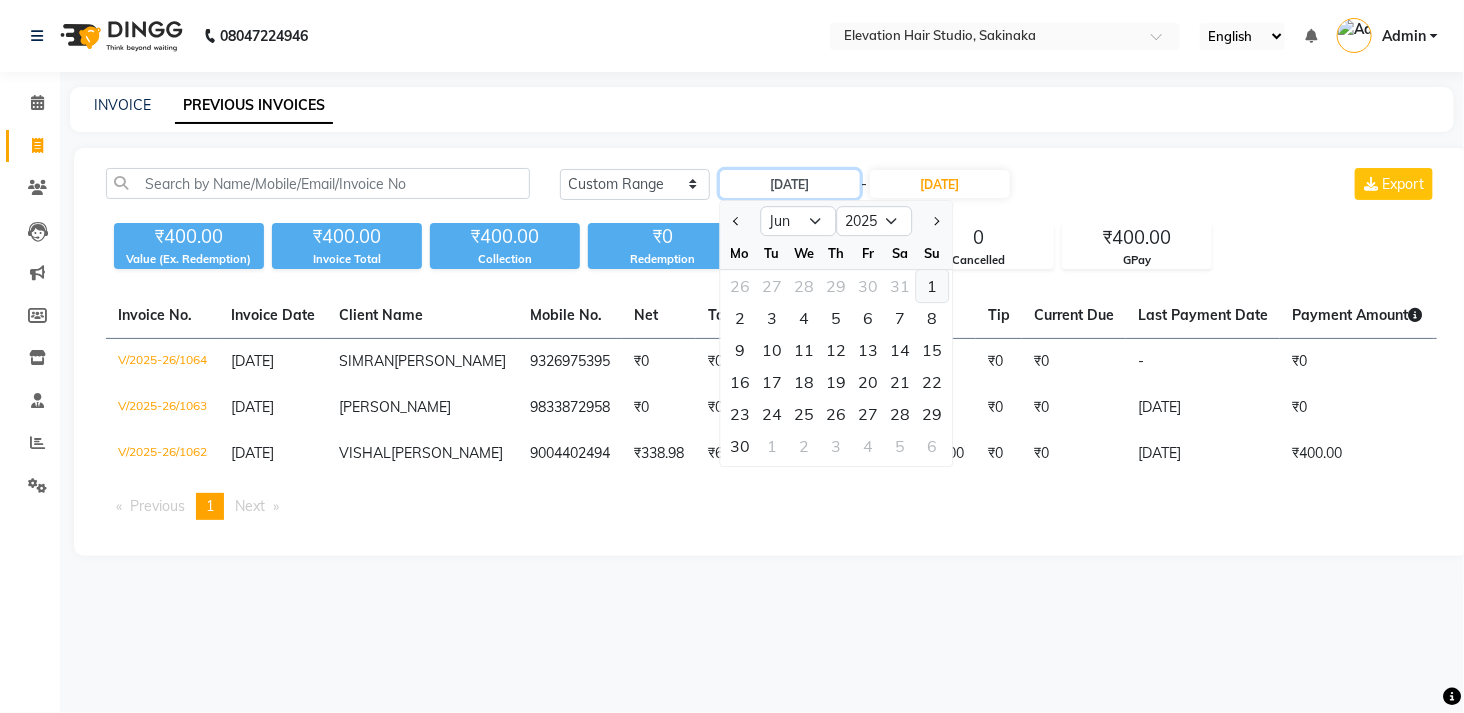 type on "01-06-2025" 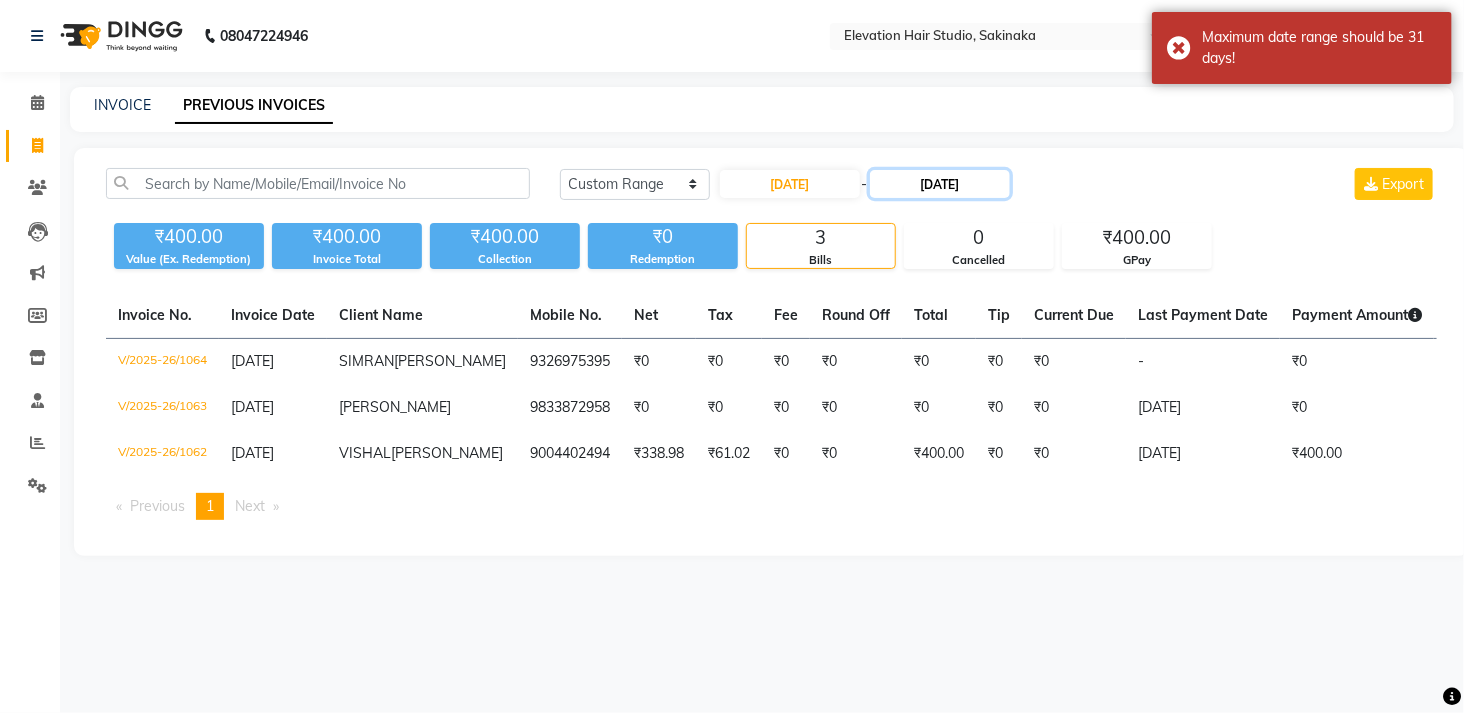 click on "10-07-2025" 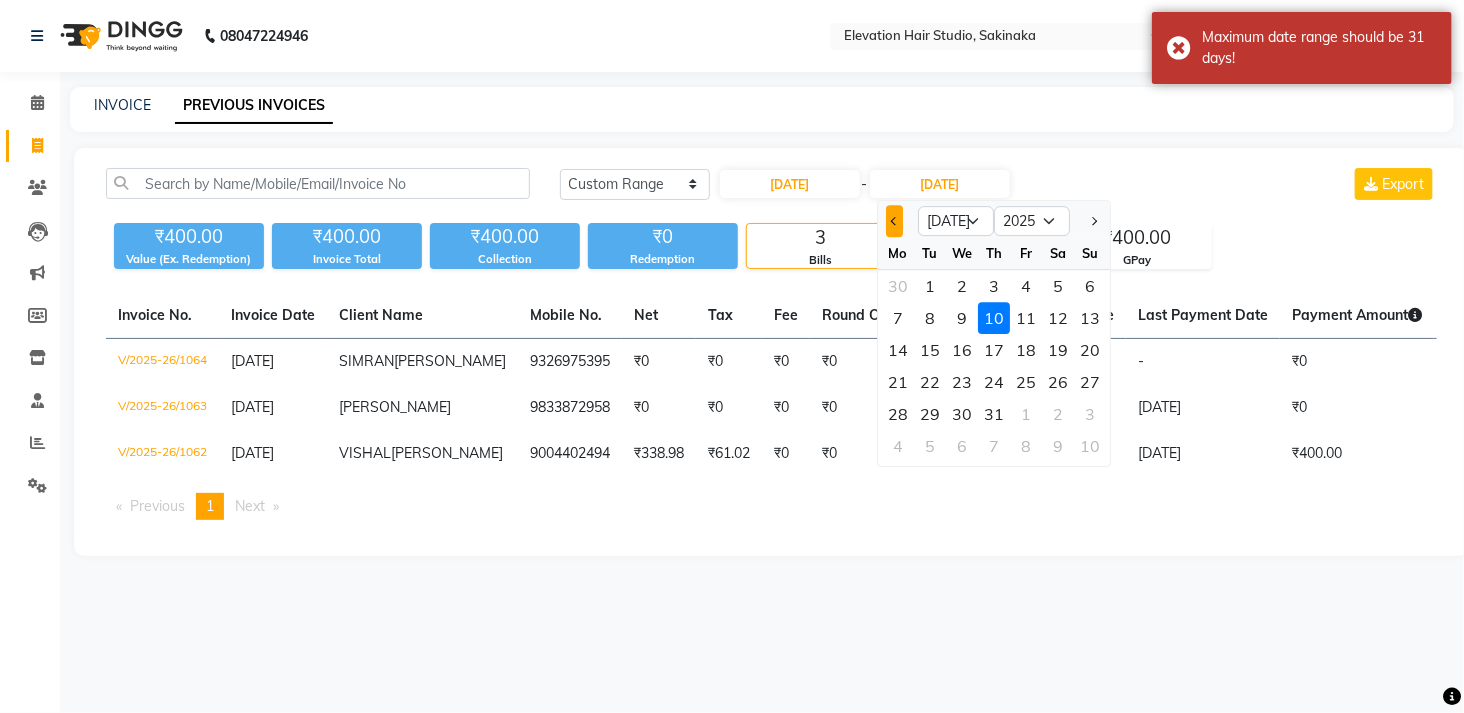 click 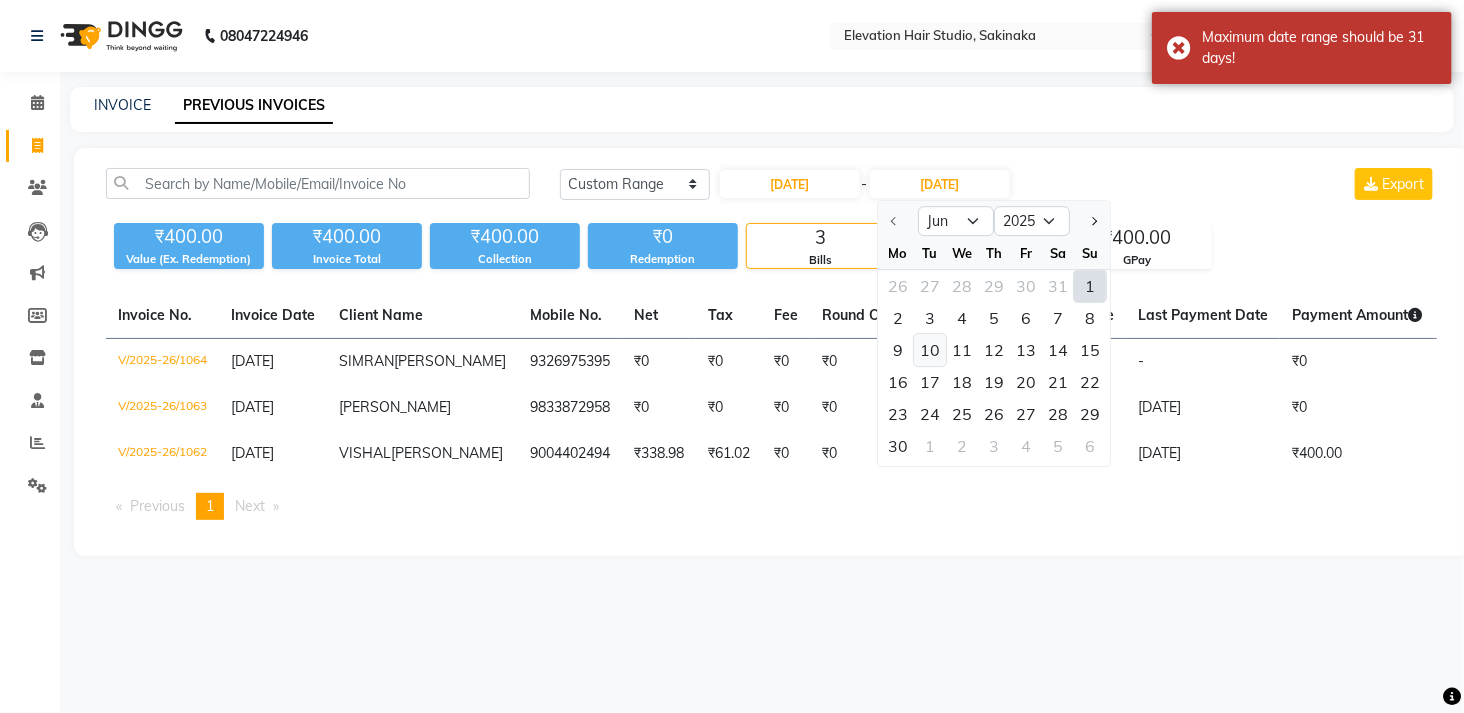 click on "10" 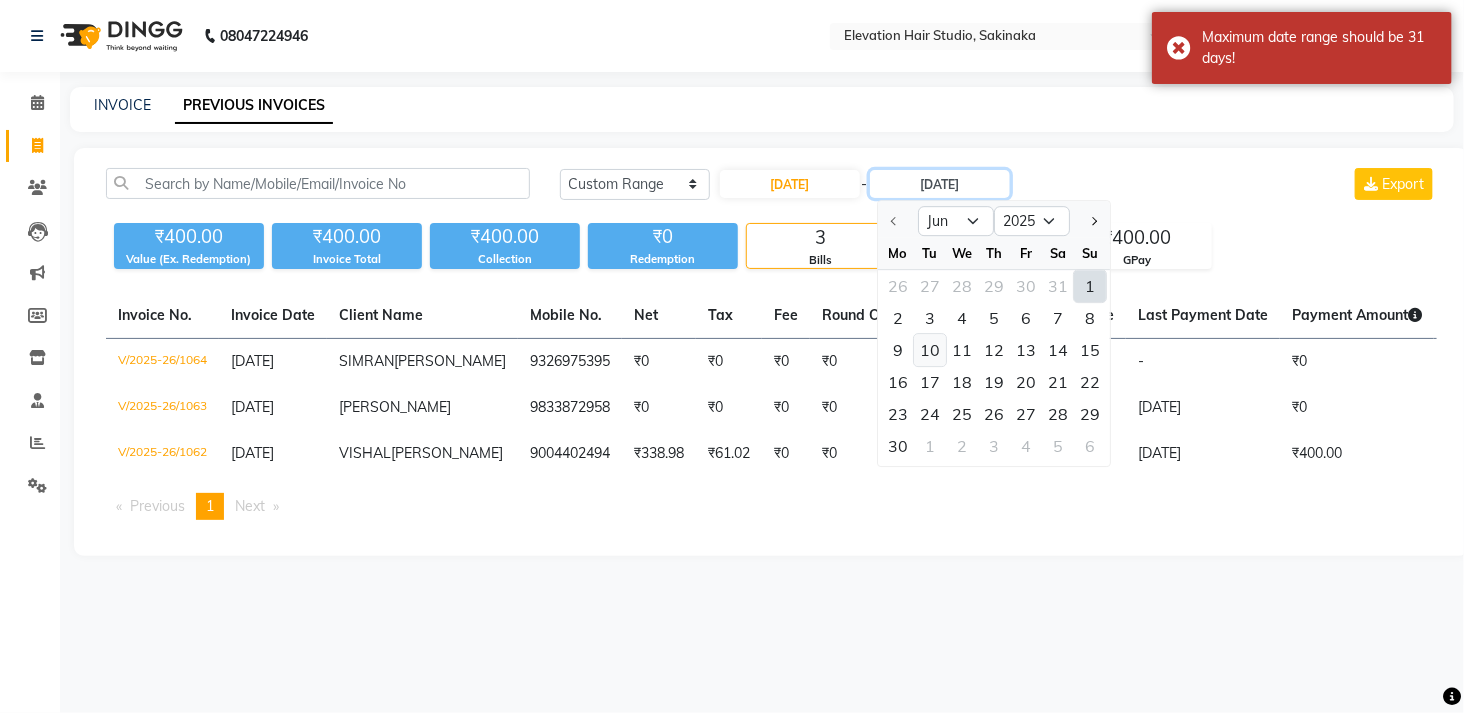 type on "10-06-2025" 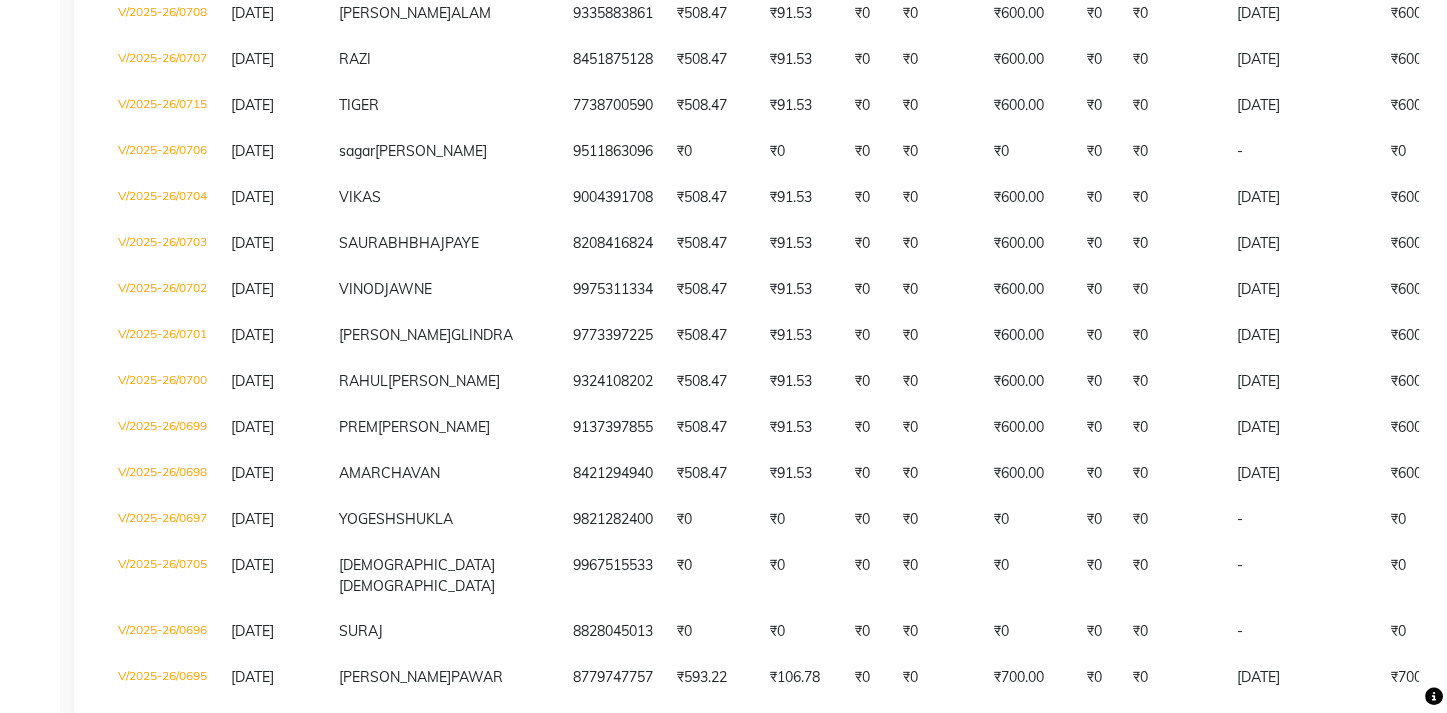 scroll, scrollTop: 3565, scrollLeft: 0, axis: vertical 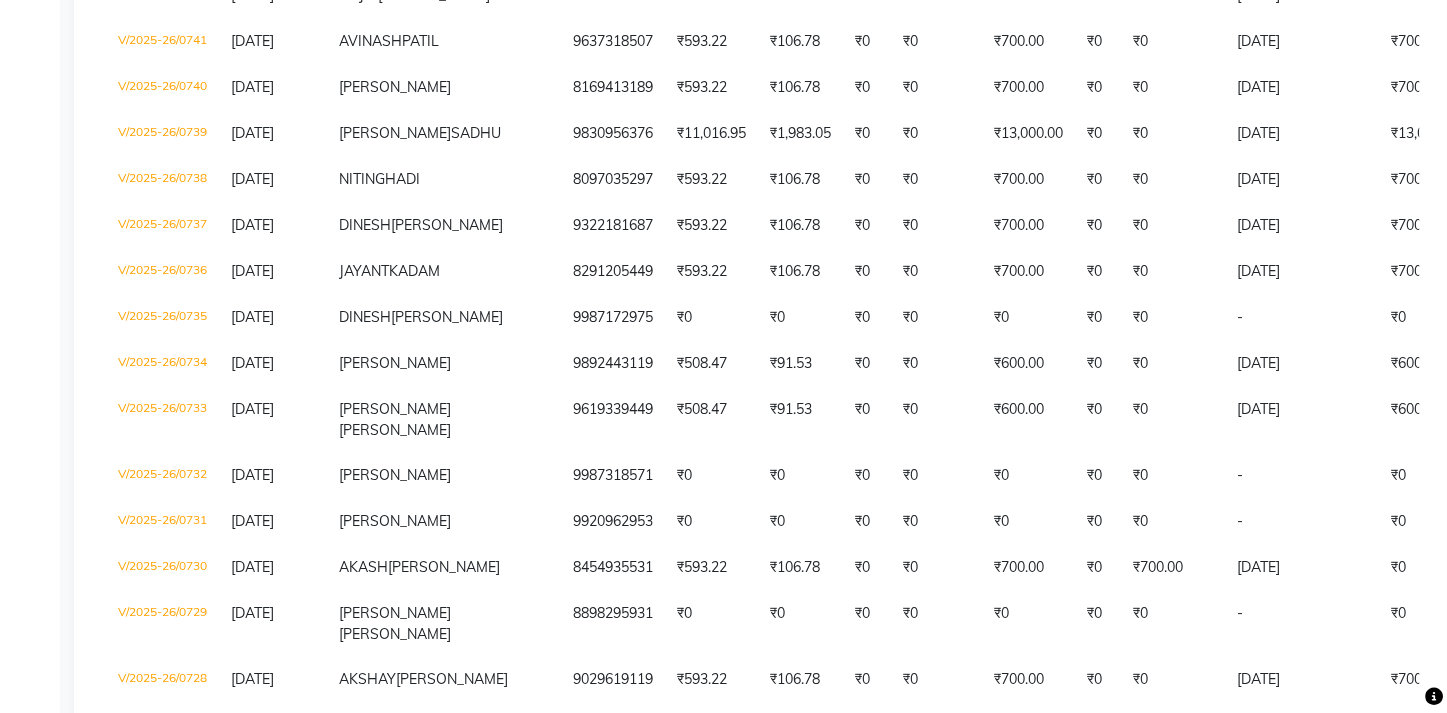 click on "₹106.78" 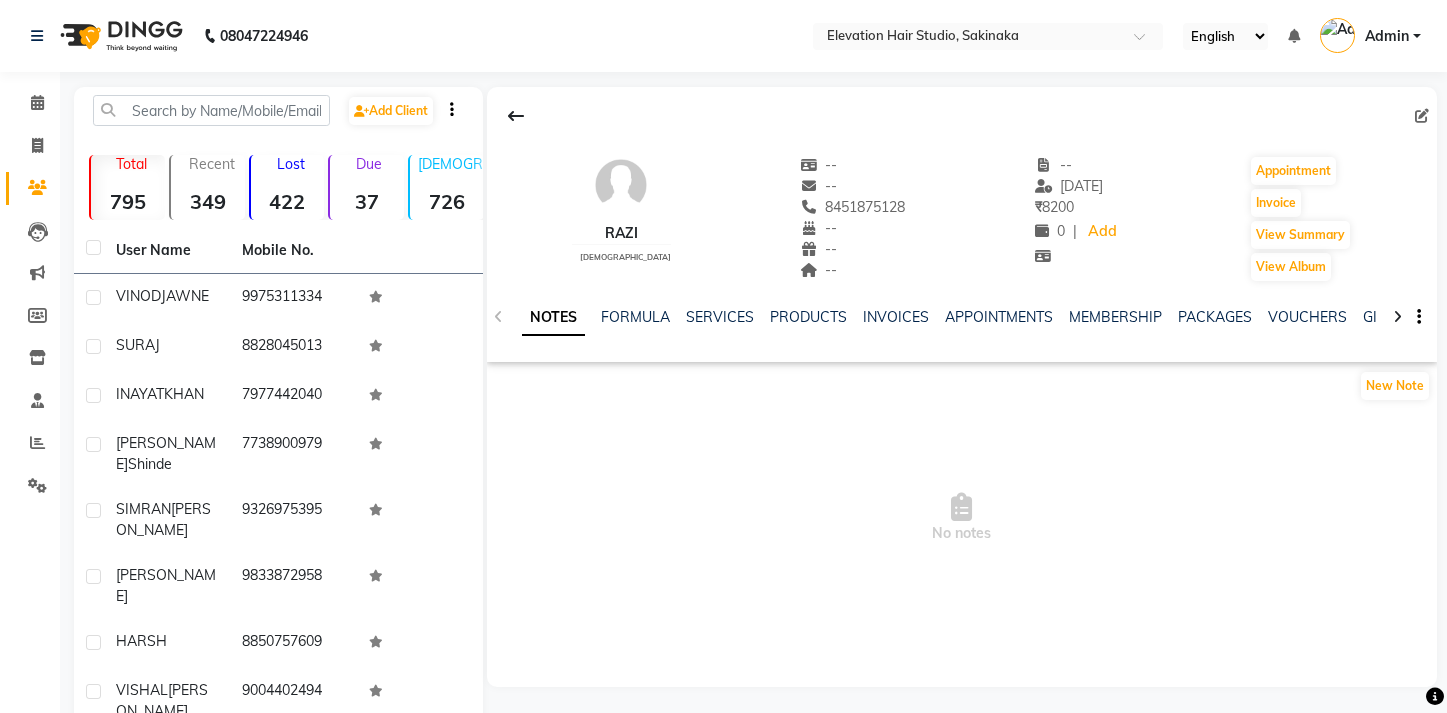 scroll, scrollTop: 0, scrollLeft: 0, axis: both 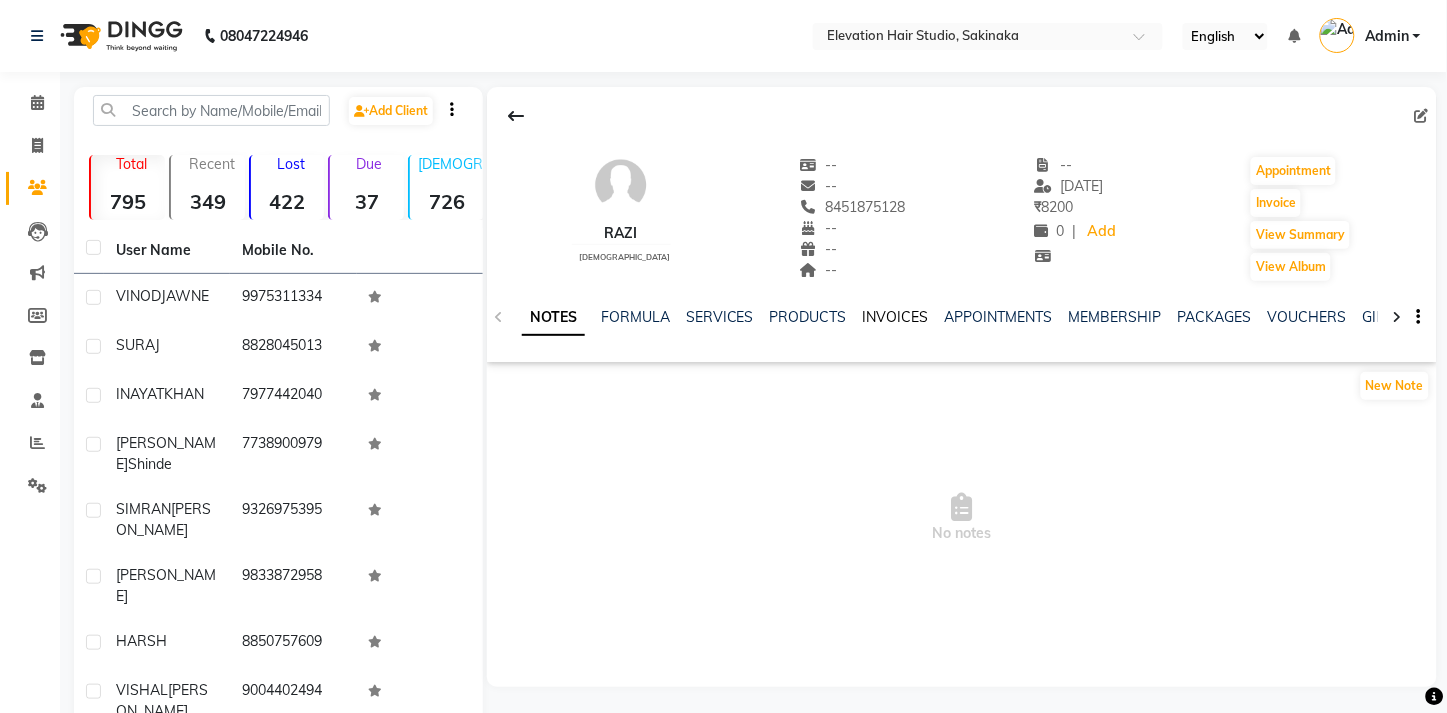 click on "INVOICES" 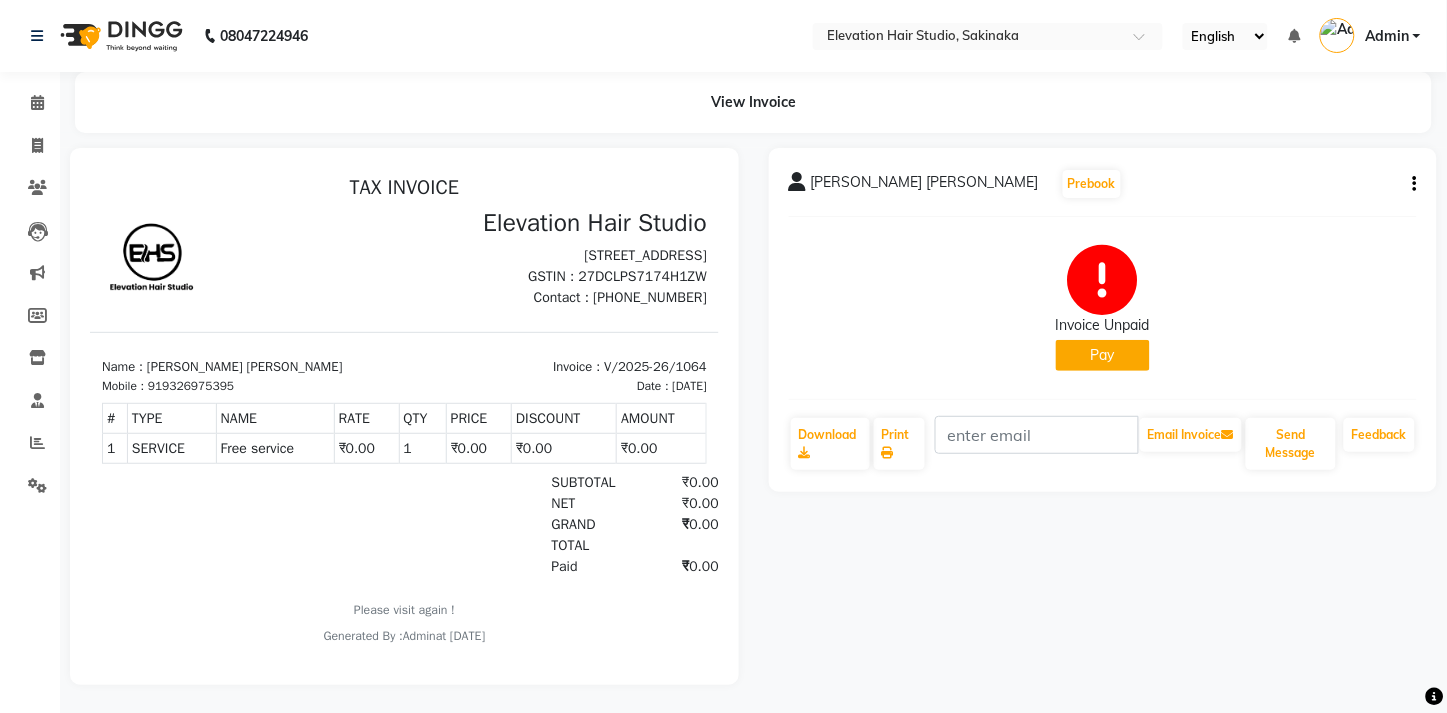 scroll, scrollTop: 0, scrollLeft: 0, axis: both 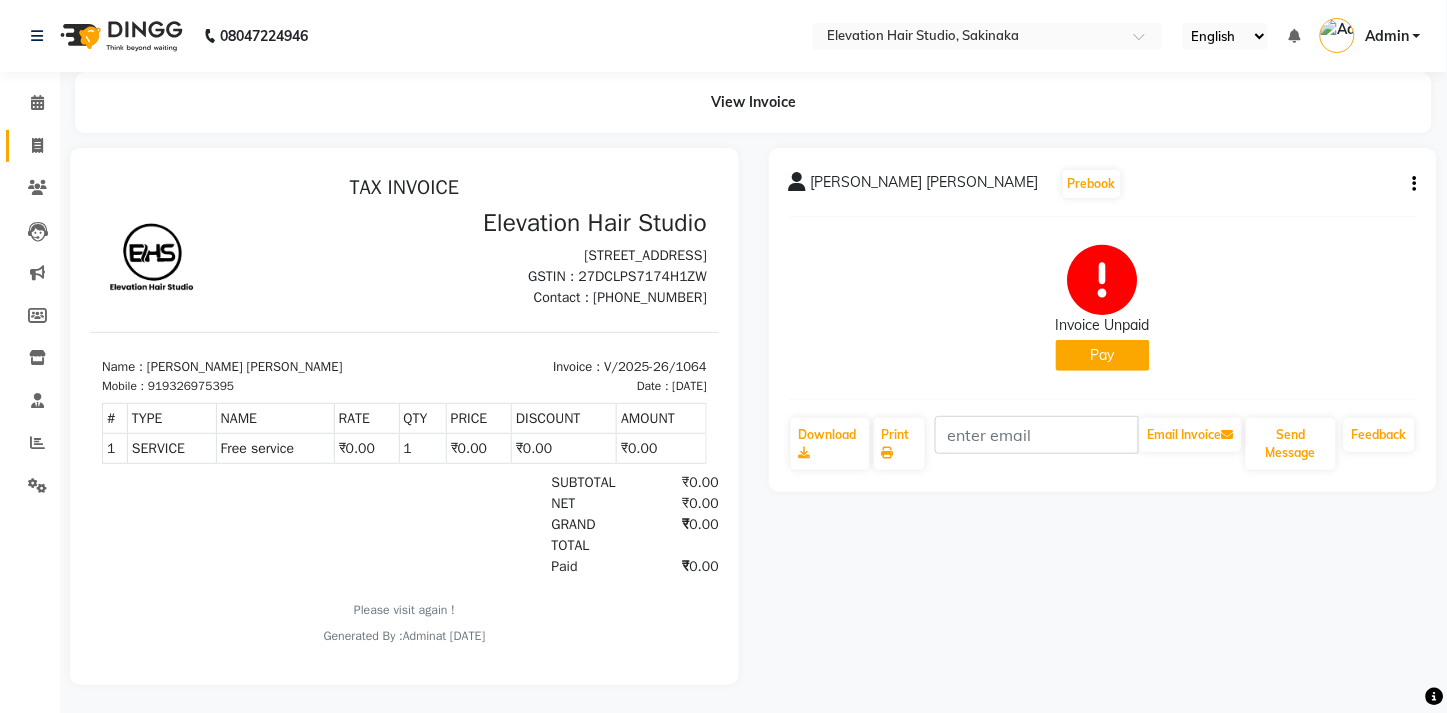 click on "Invoice" 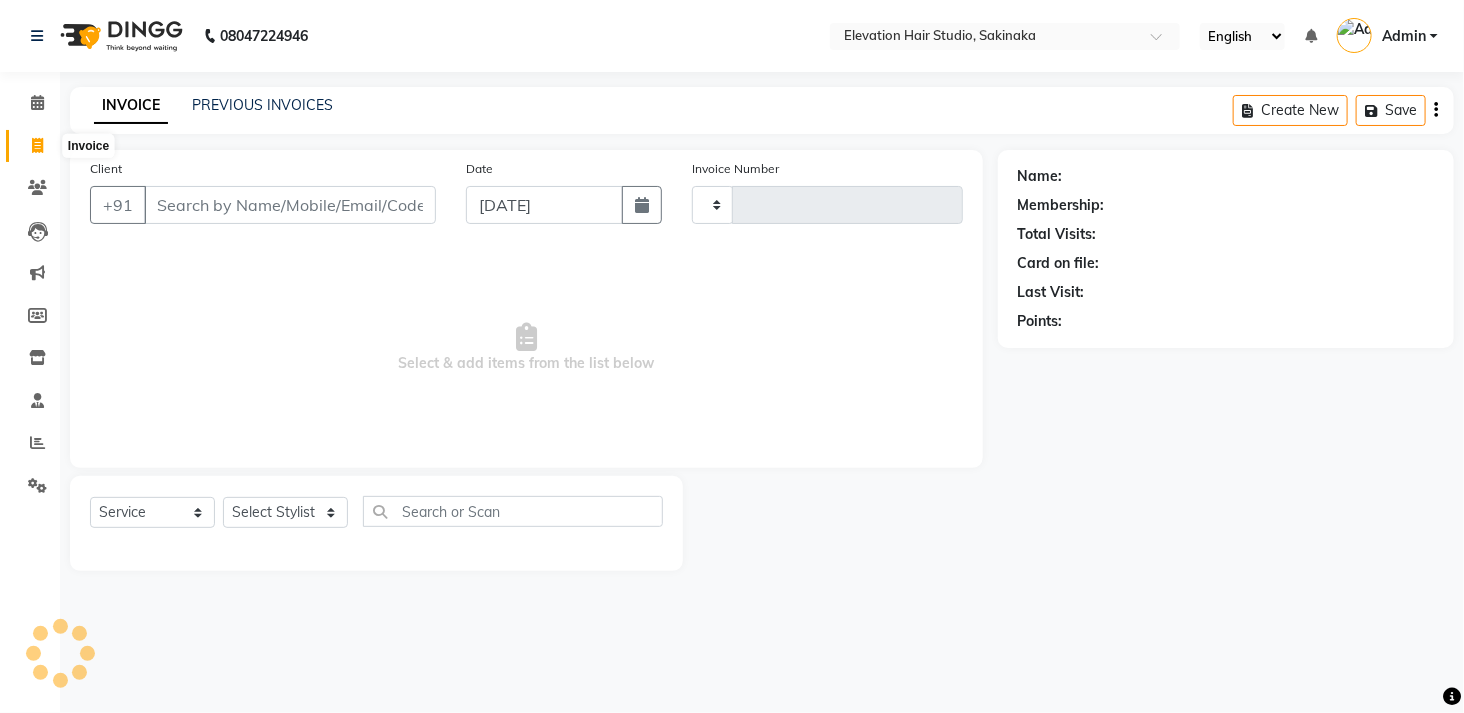 type on "1065" 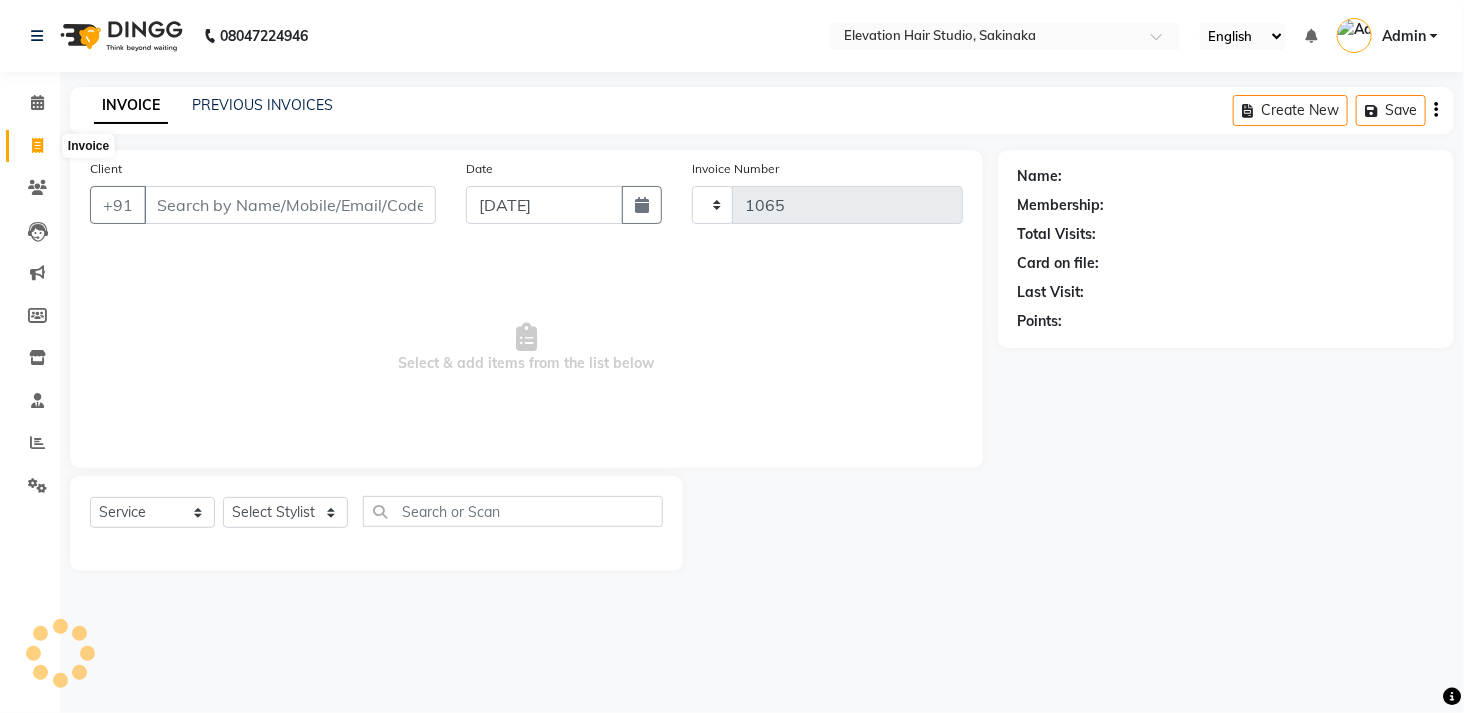 select on "4949" 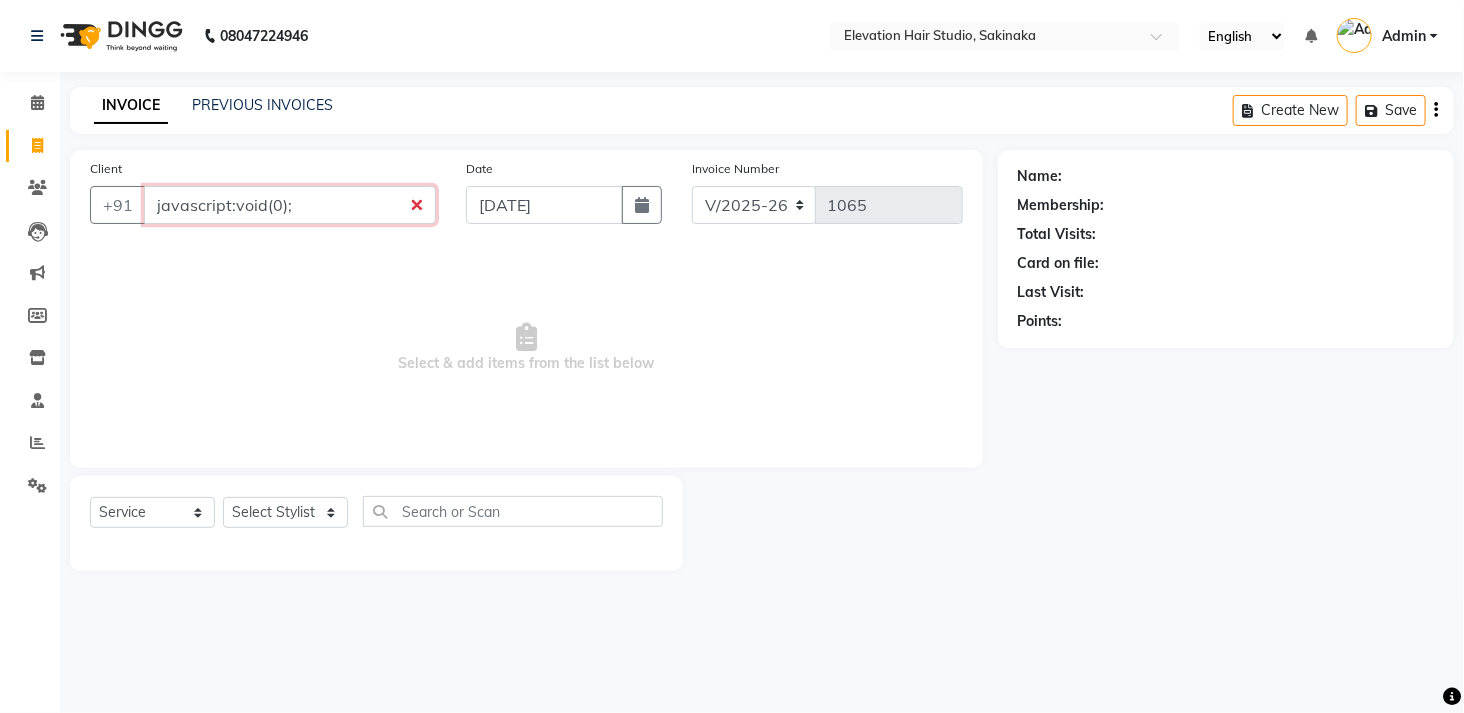 type on "javascriptvoid(0);" 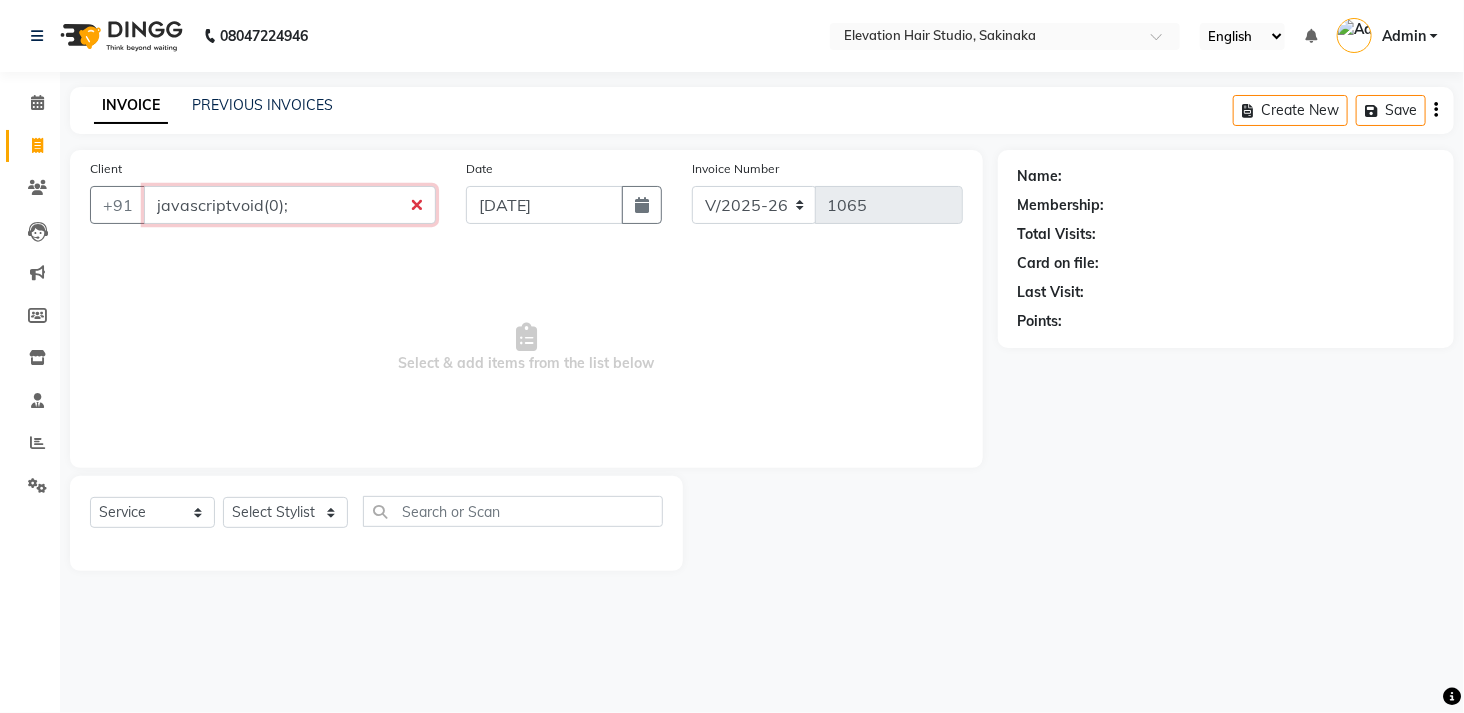 click on "javascriptvoid(0);" at bounding box center (290, 205) 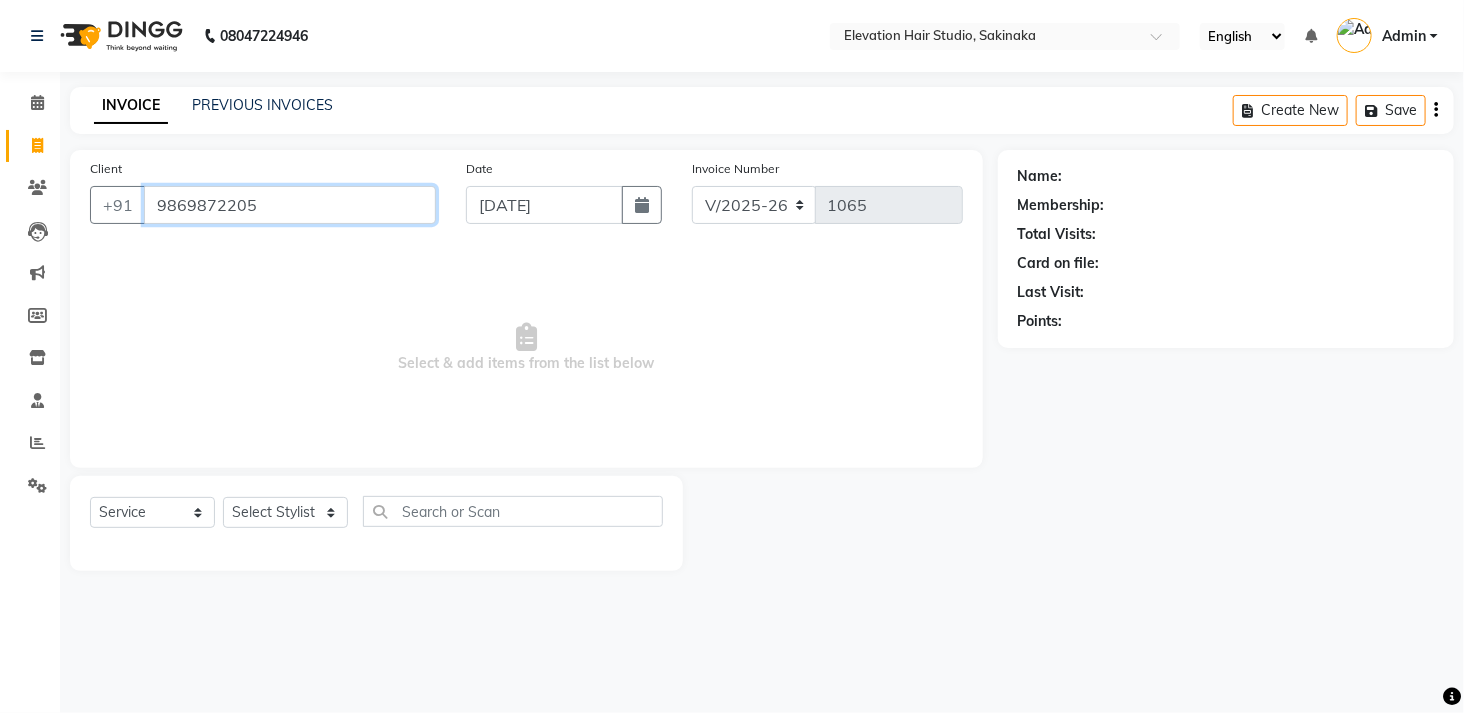 type on "9869872205" 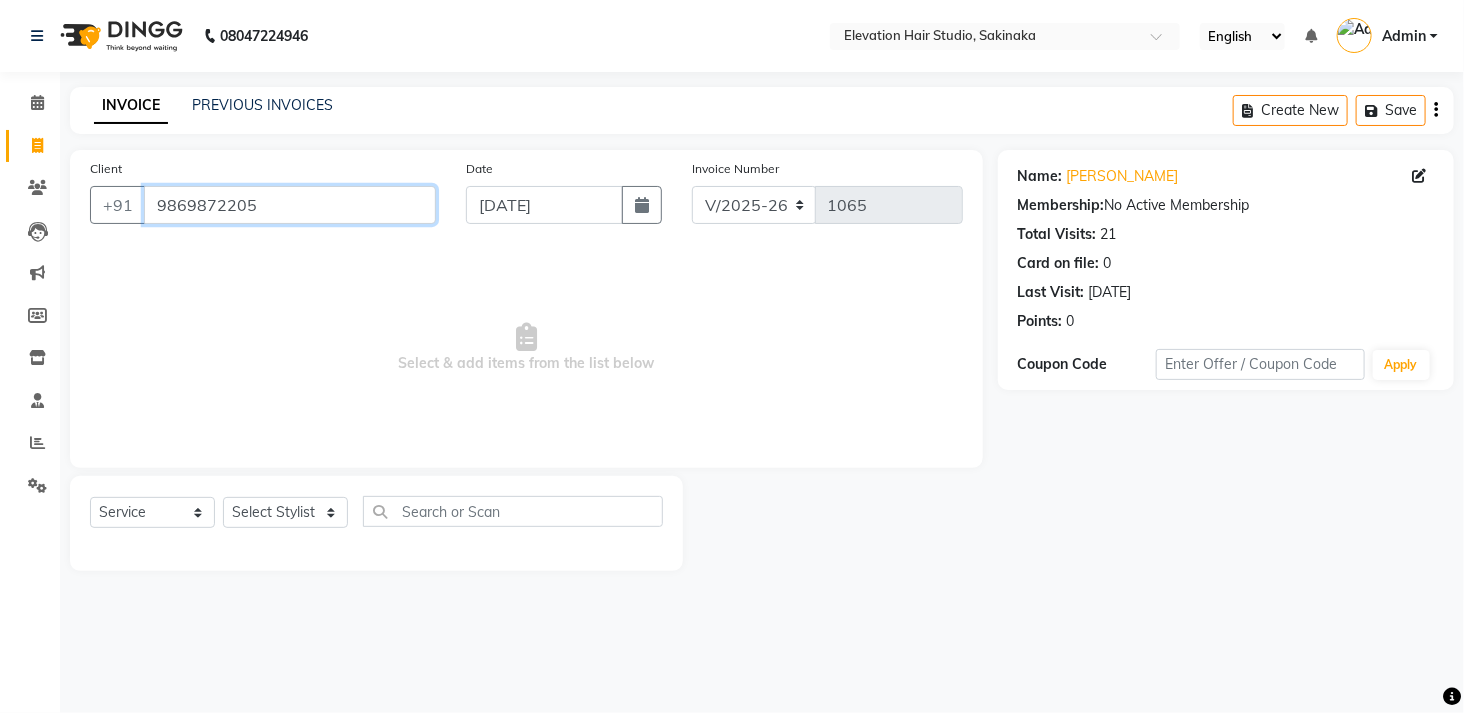 click on "9869872205" at bounding box center (290, 205) 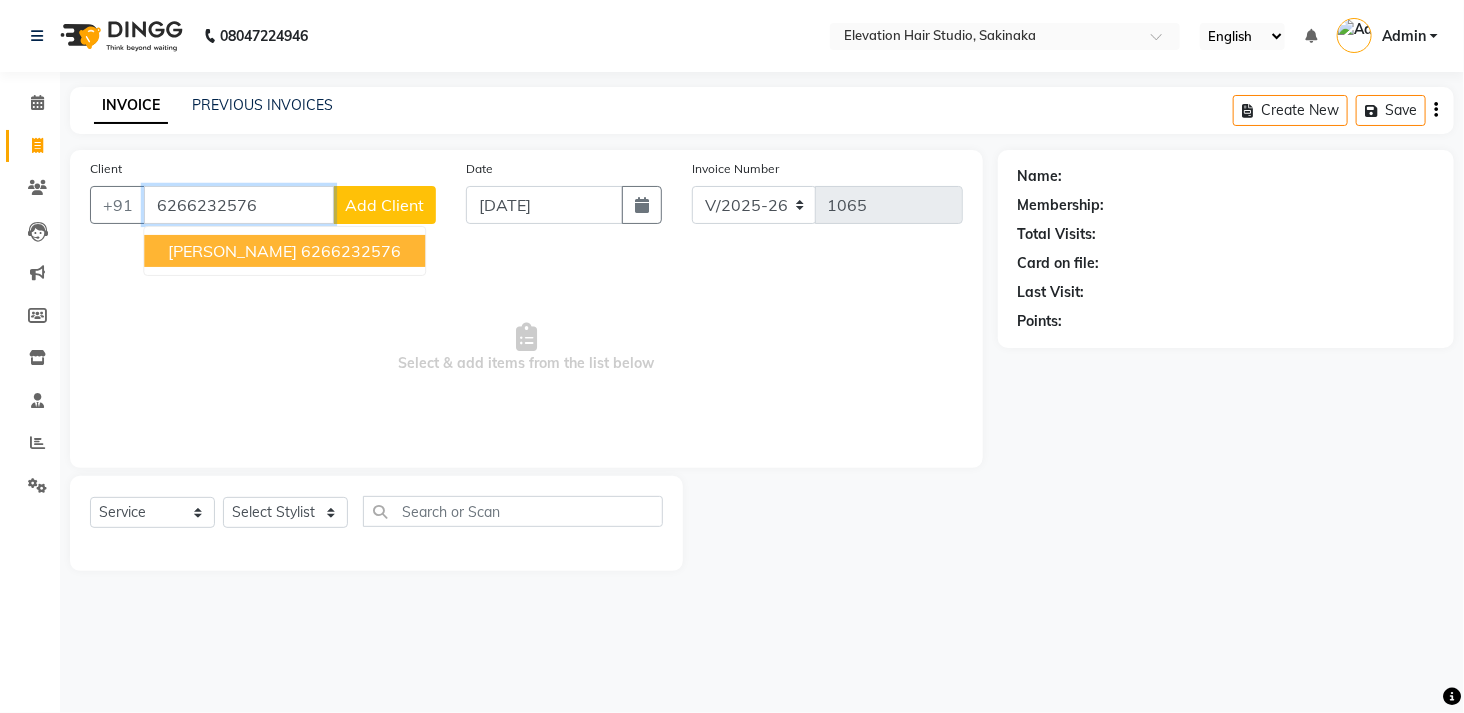 type on "6266232576" 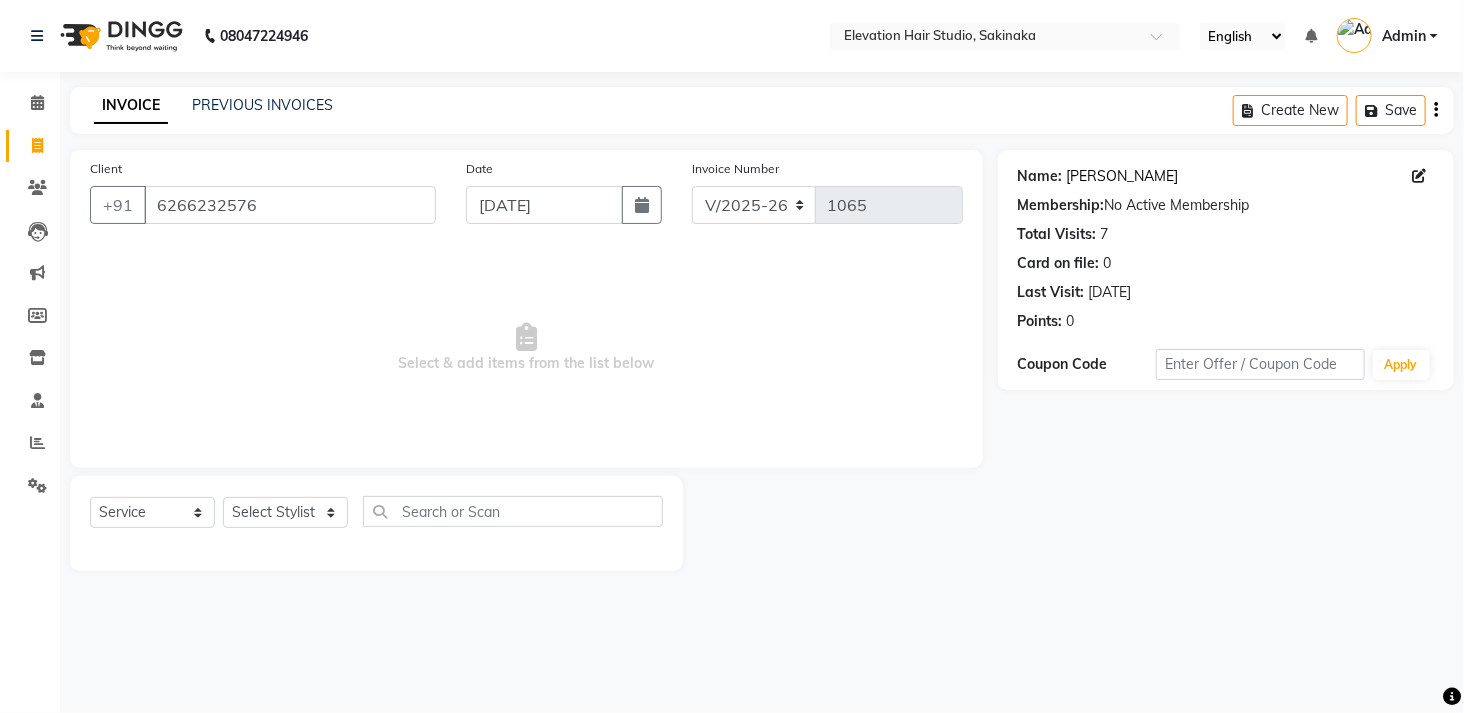 click on "[PERSON_NAME]" 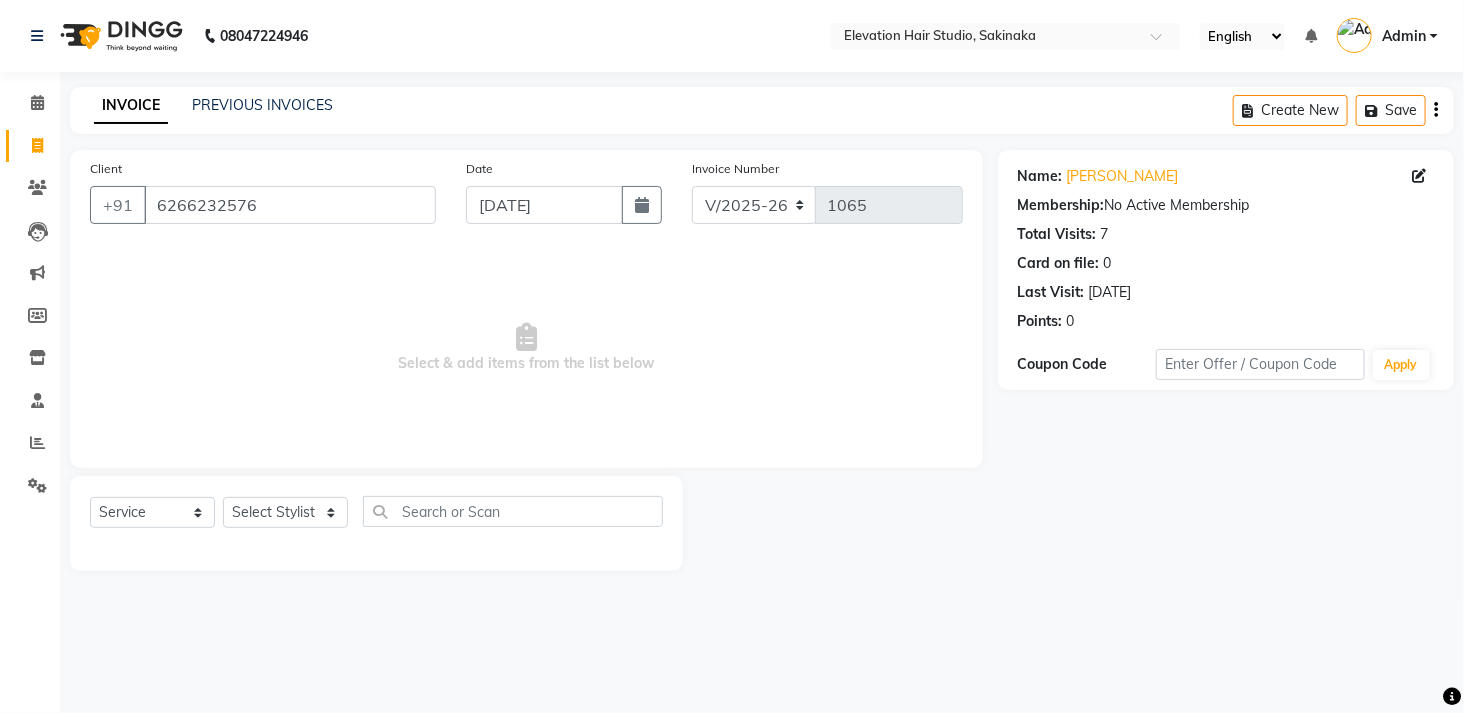 click on "Client +91 6266232576" 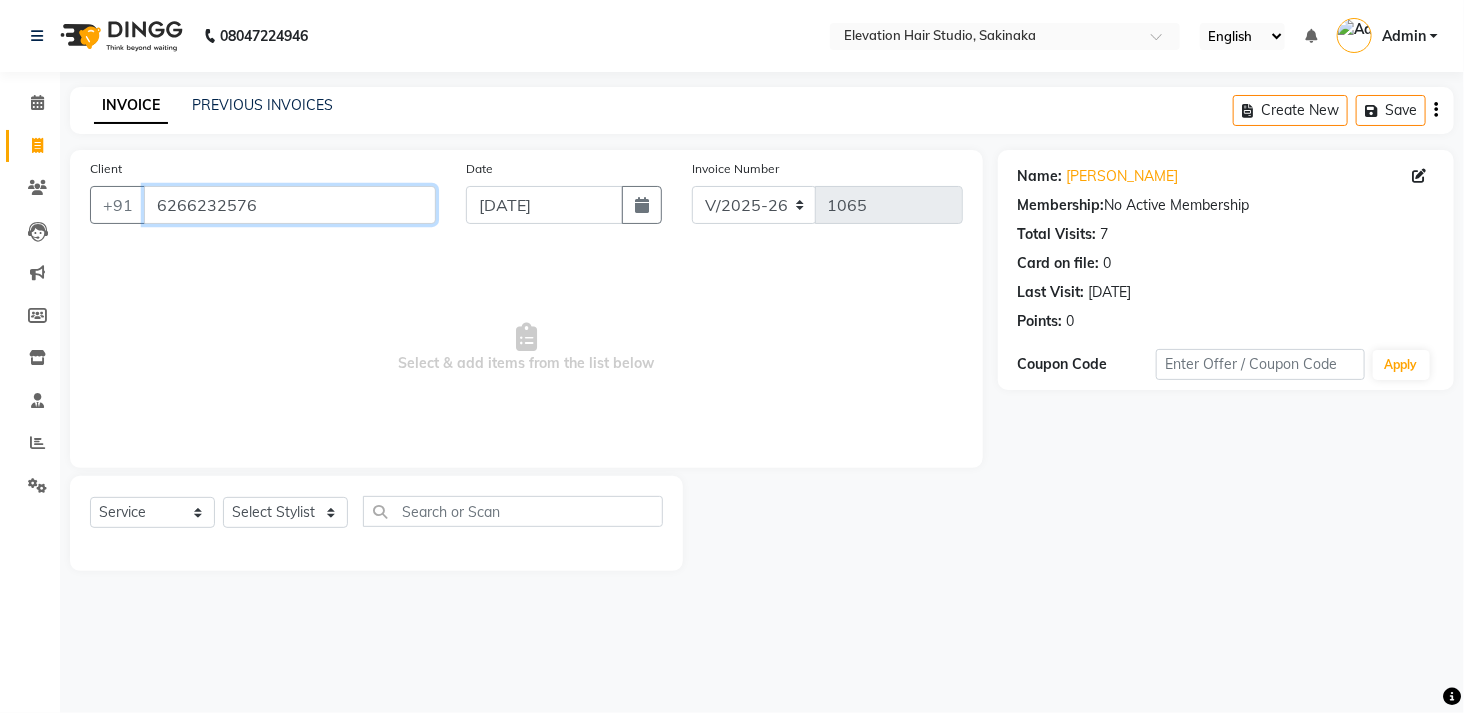 click on "6266232576" at bounding box center [290, 205] 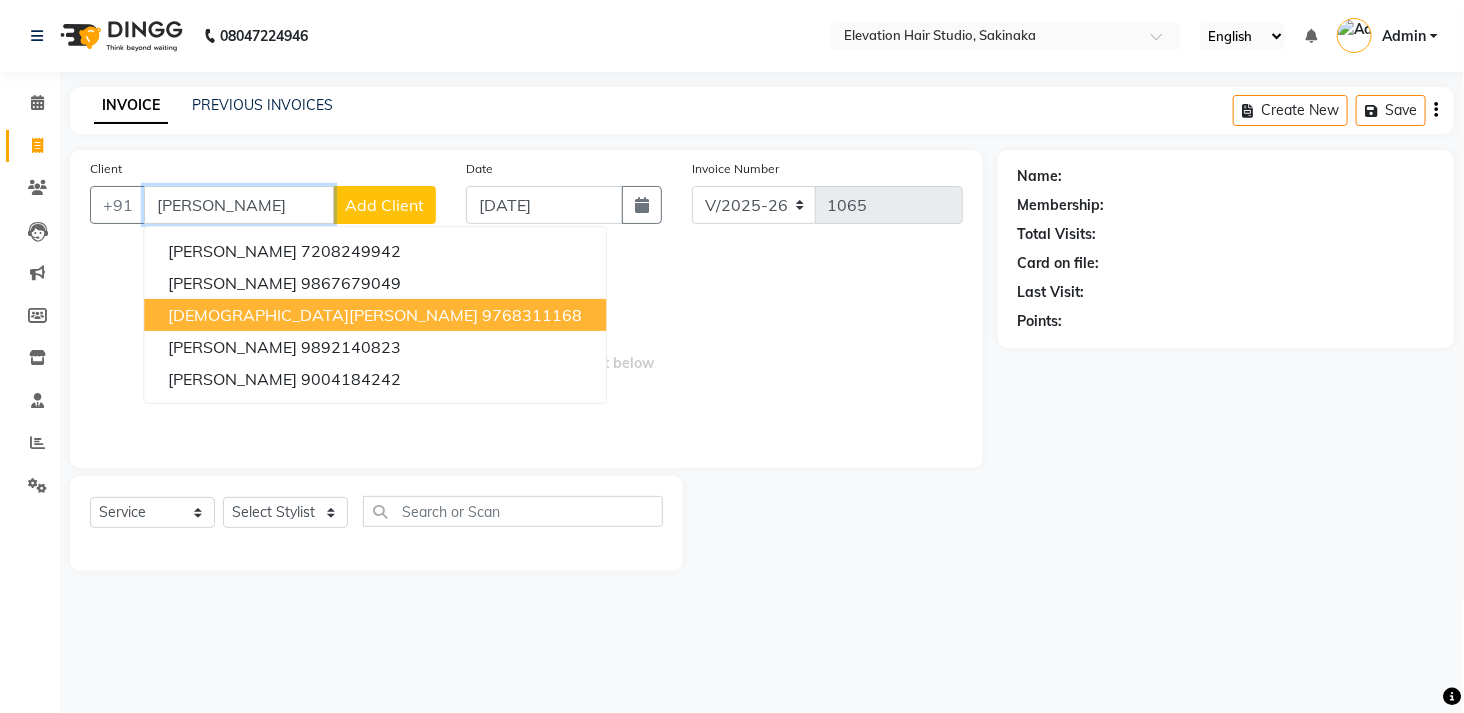 click on "9768311168" at bounding box center (532, 315) 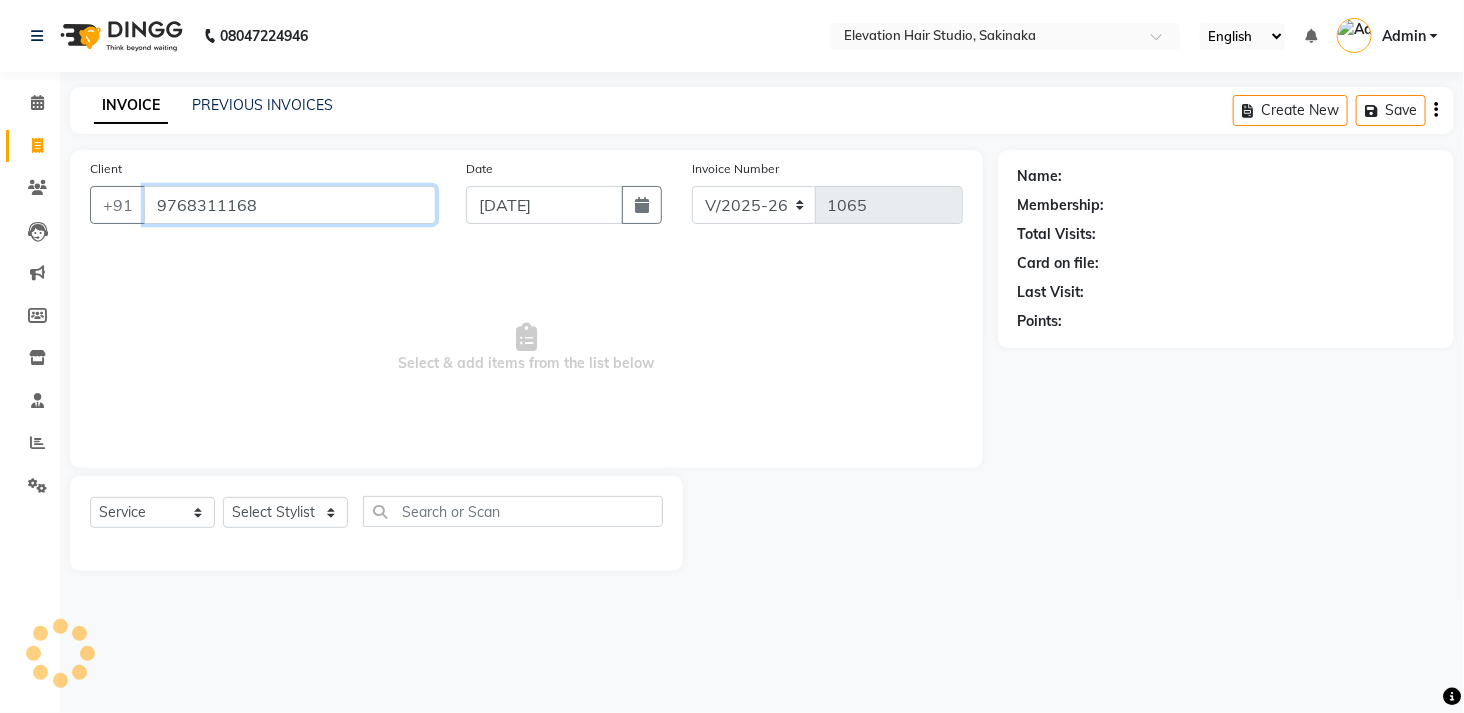 type on "9768311168" 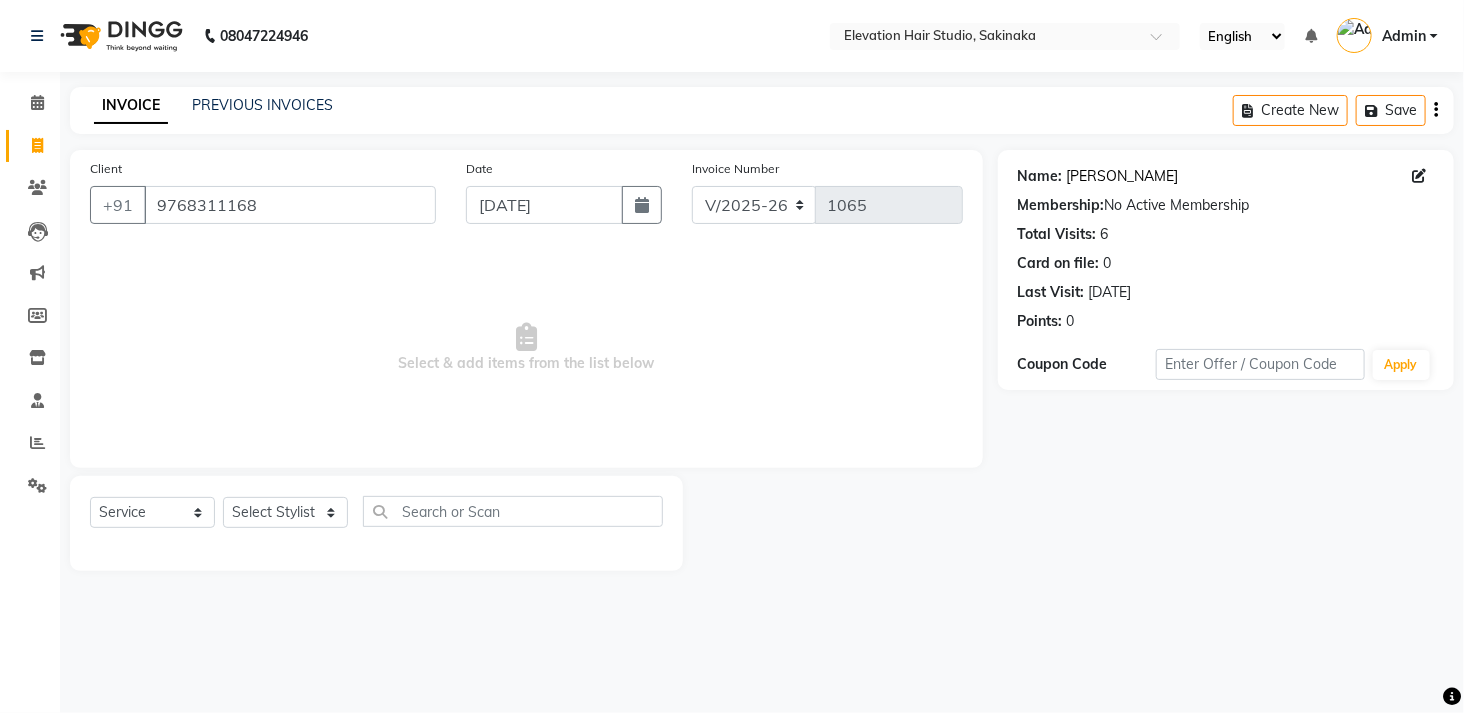 click on "Krishna Ingle" 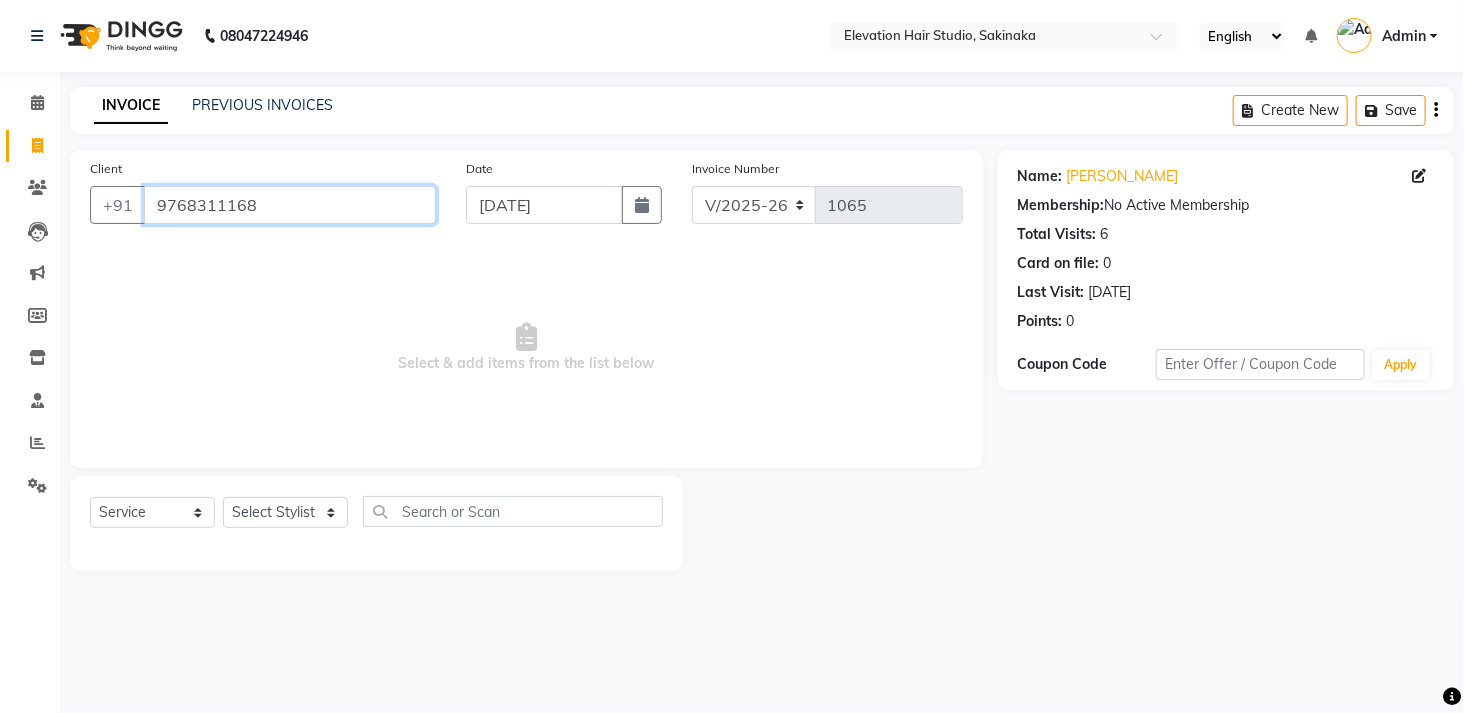 click on "9768311168" at bounding box center [290, 205] 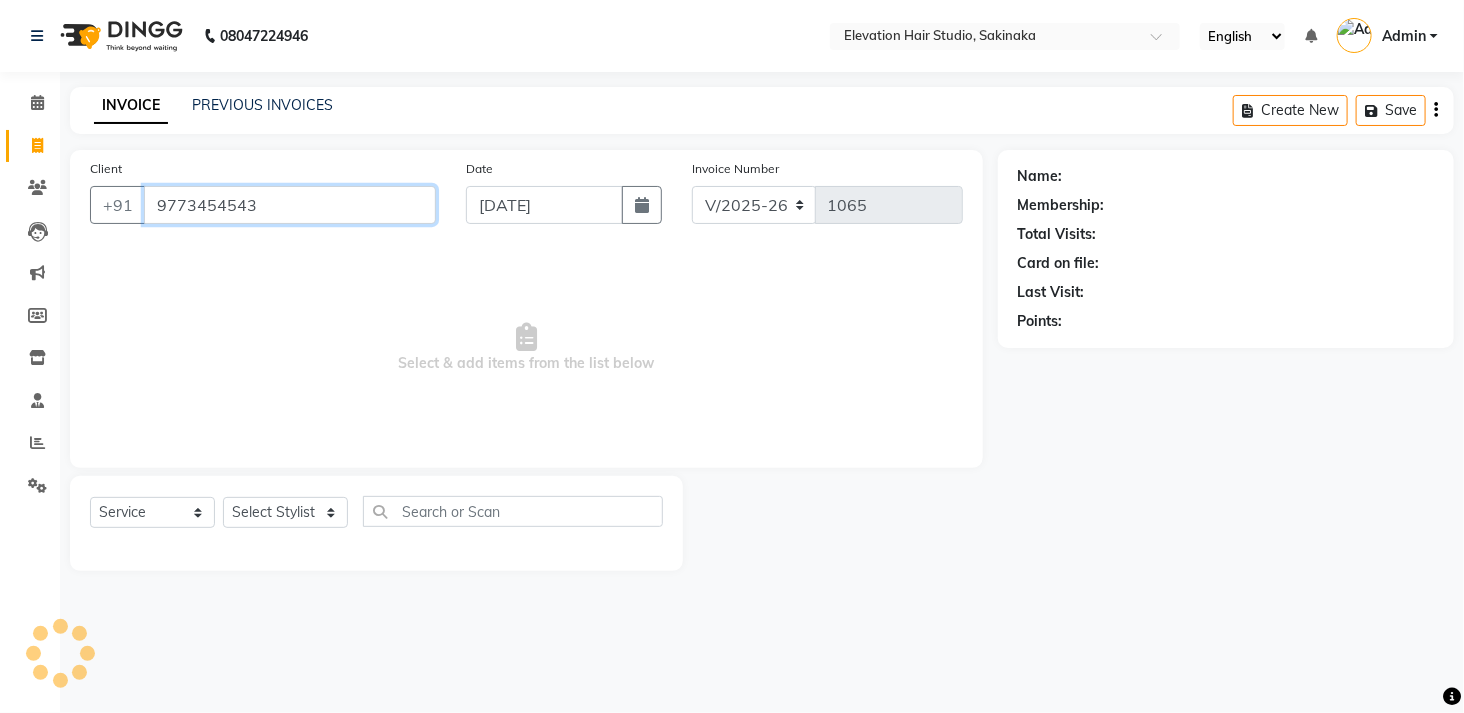 type on "9773454543" 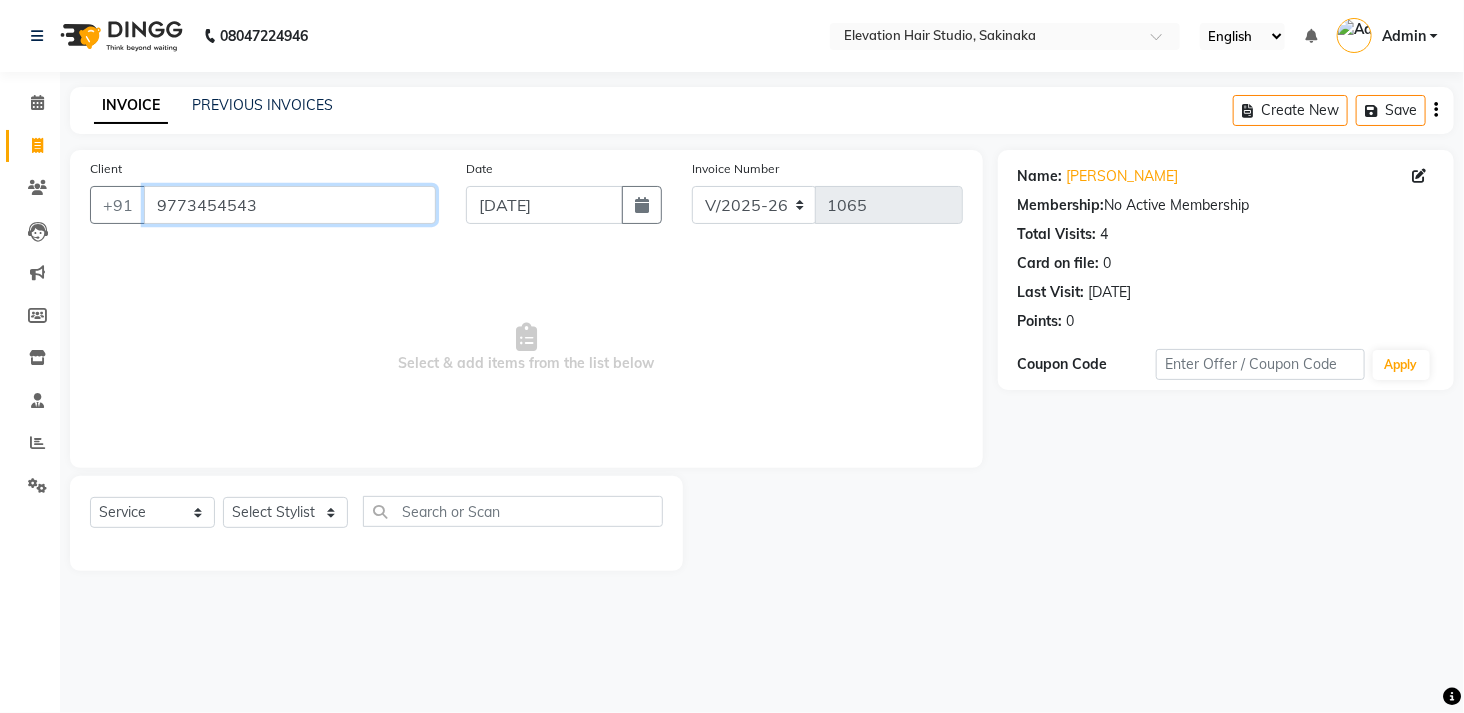 click on "9773454543" at bounding box center (290, 205) 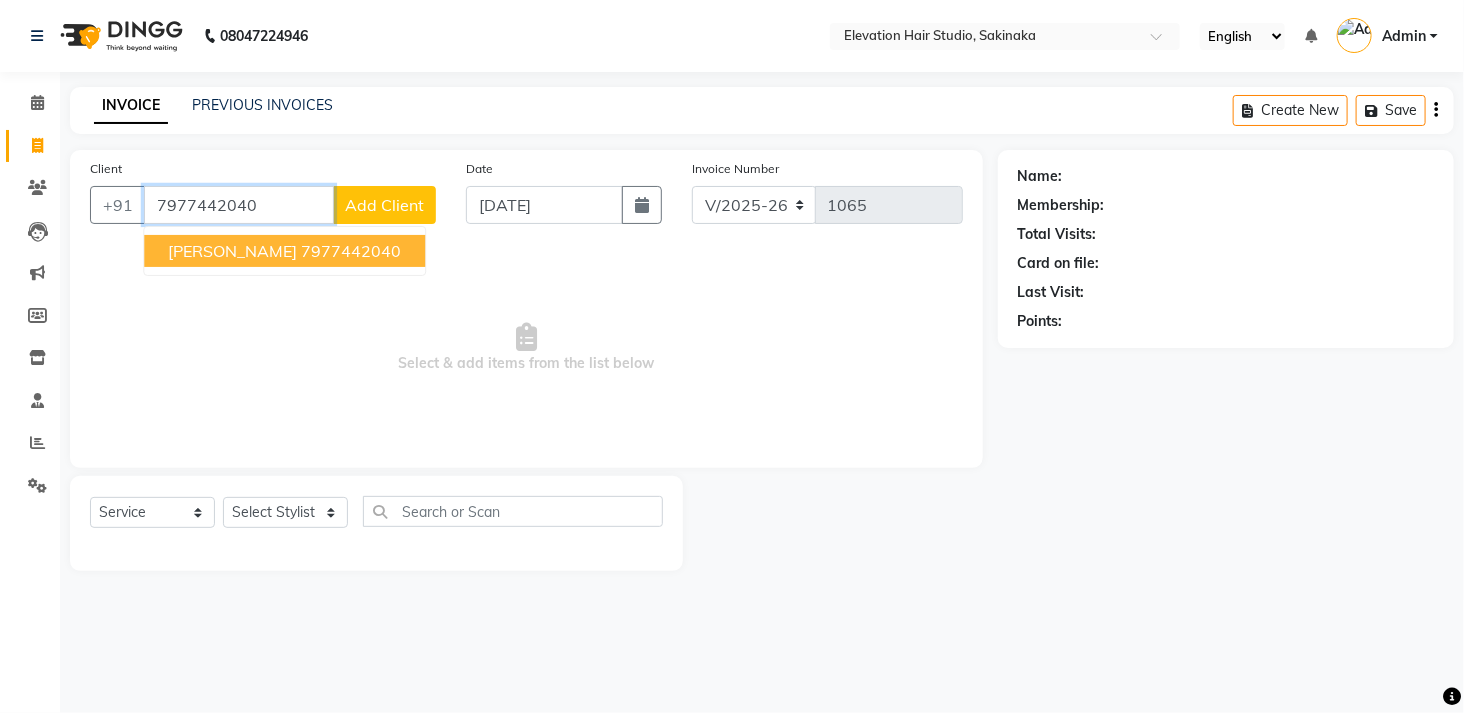 type on "7977442040" 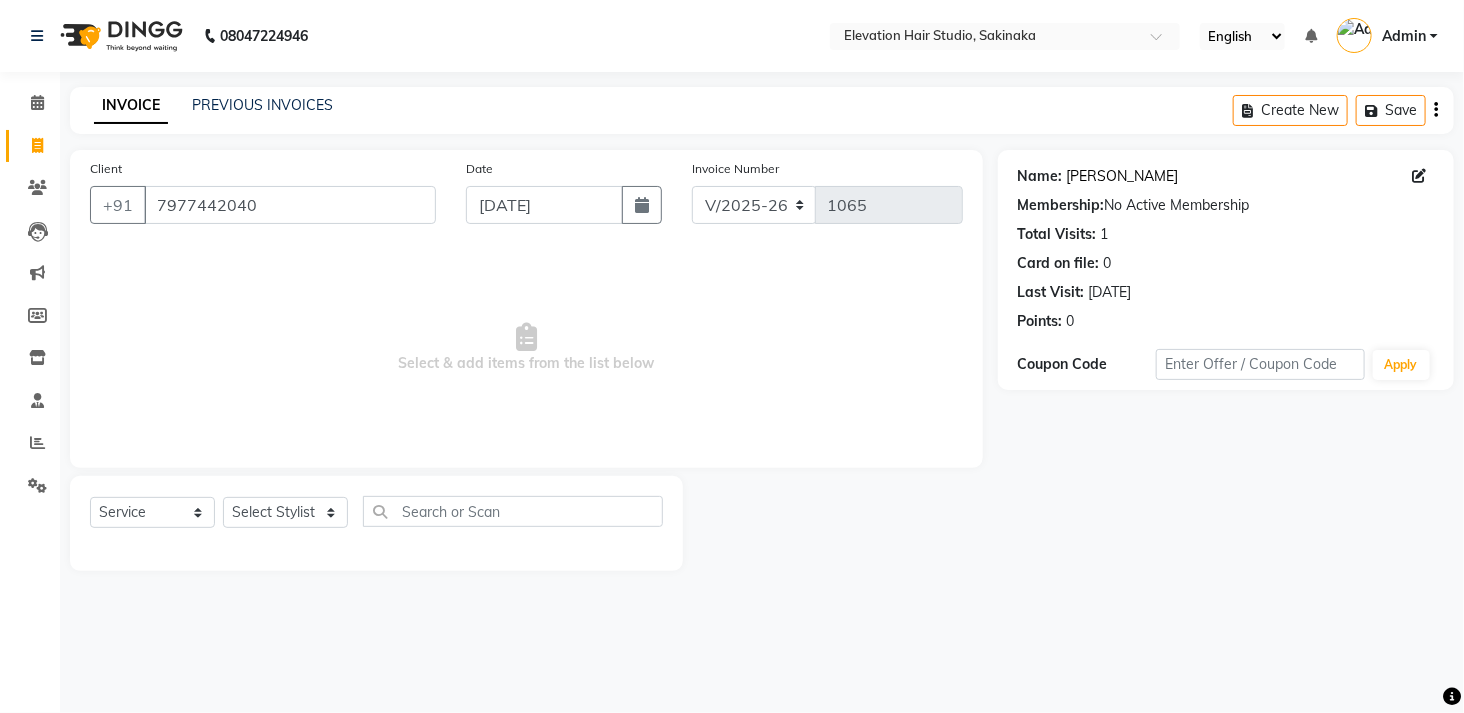 click on "Inayat Khan" 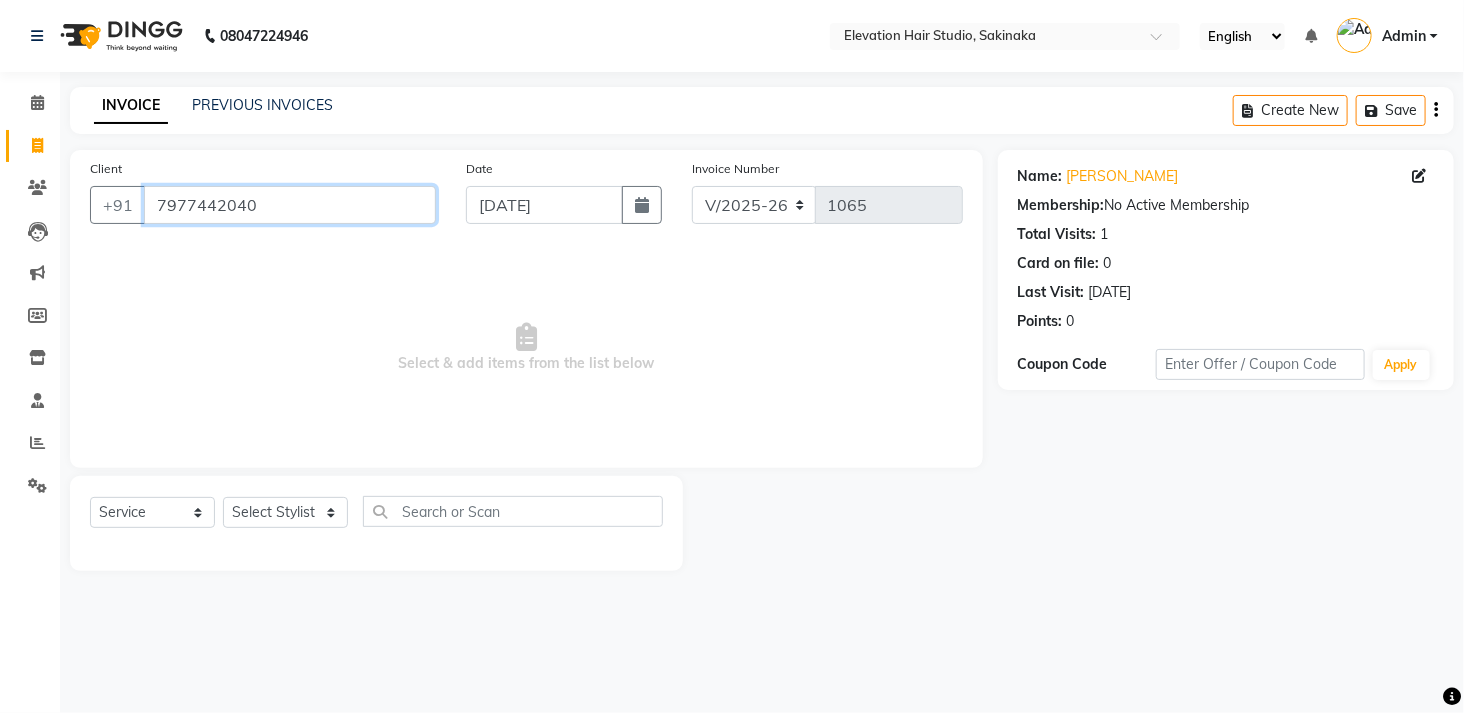 click on "7977442040" at bounding box center (290, 205) 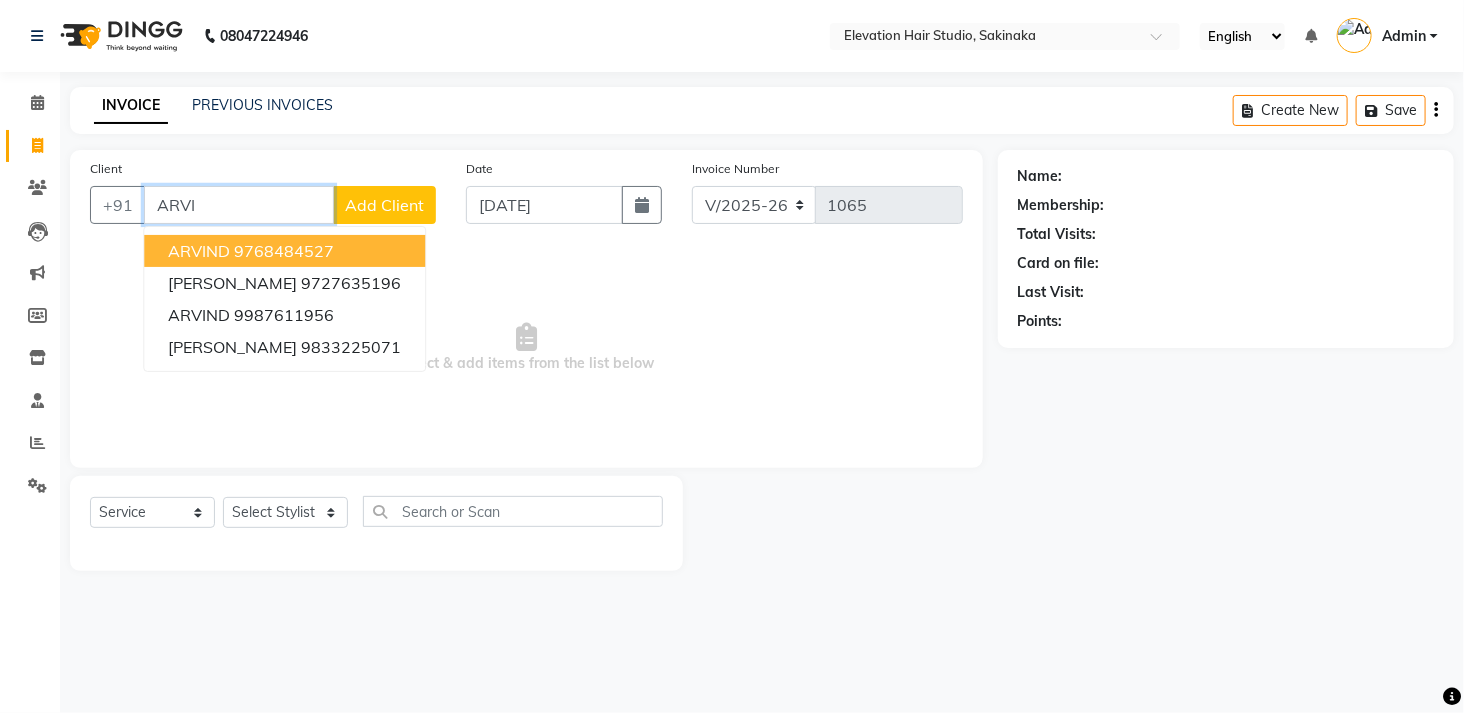 type on "9768484527" 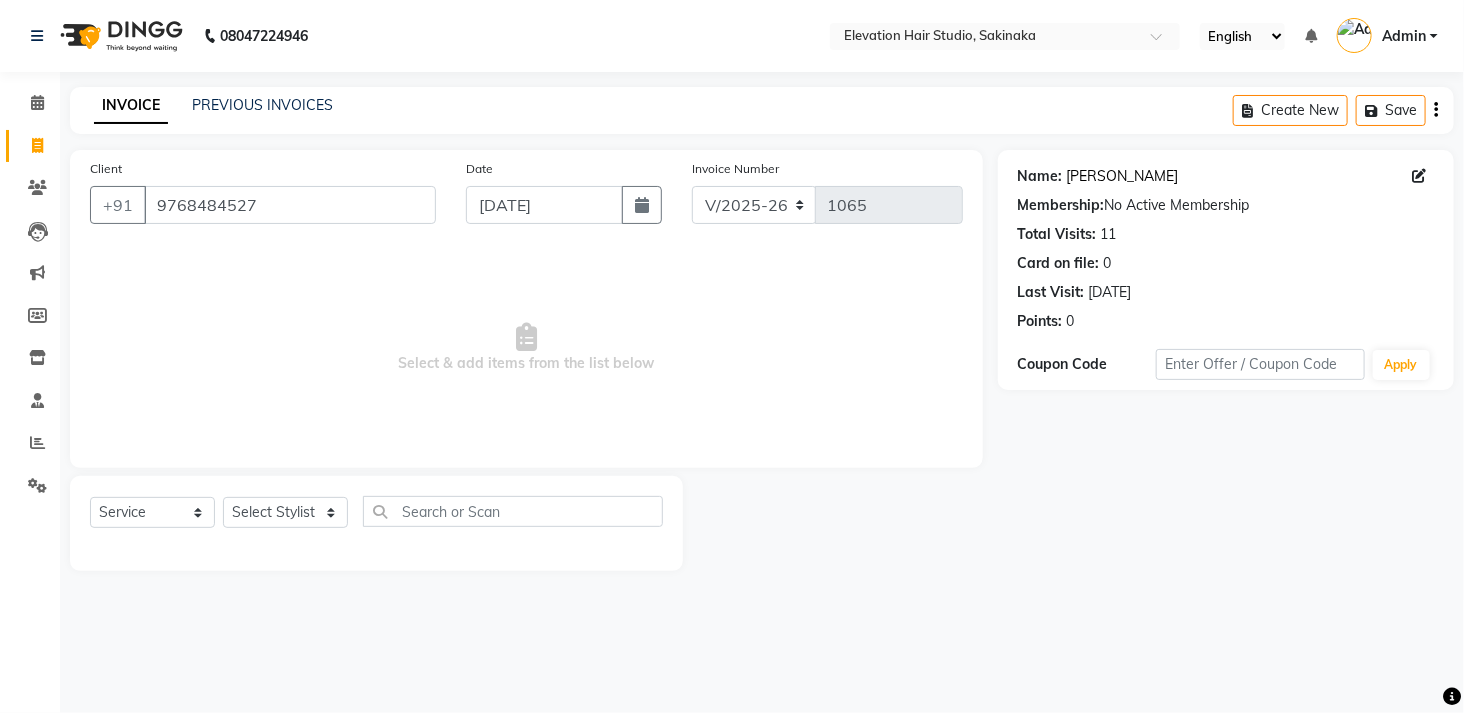 click on "Arvind" 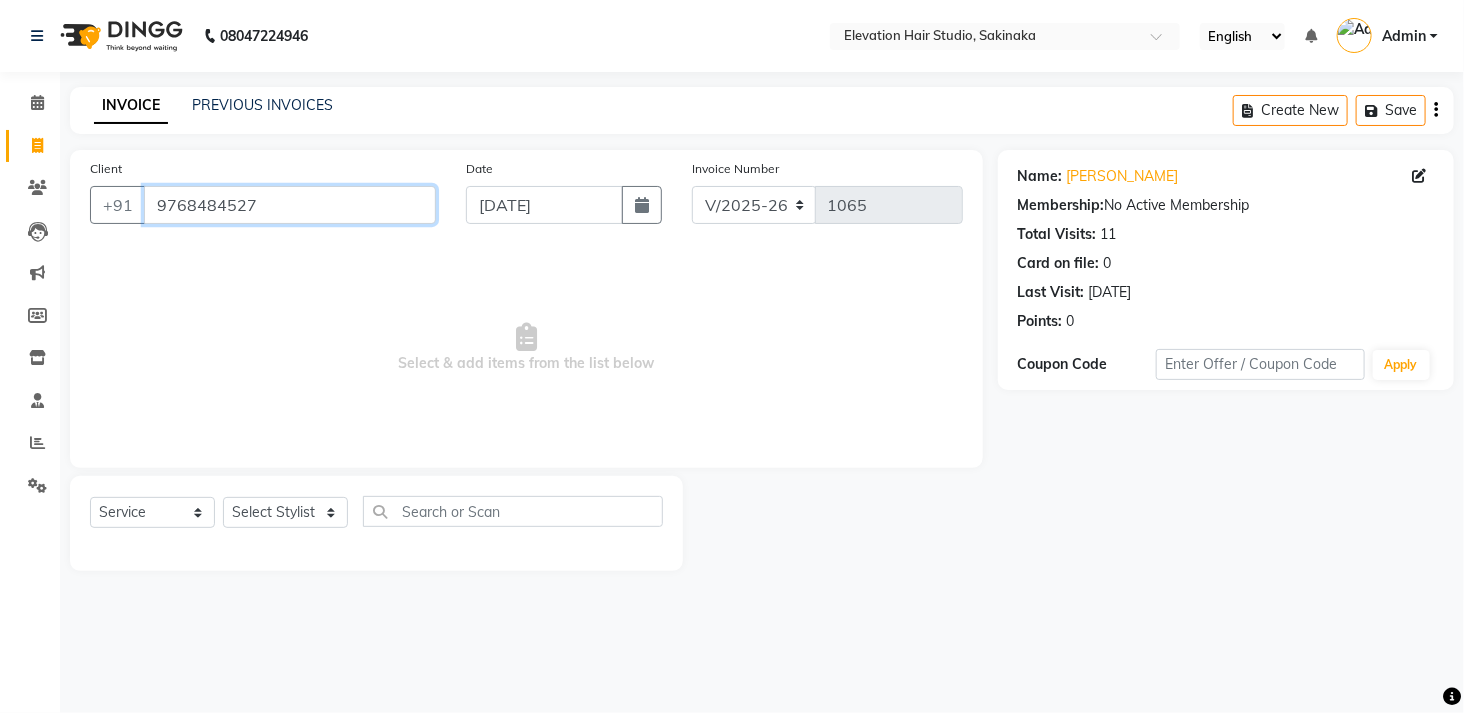 click on "9768484527" at bounding box center (290, 205) 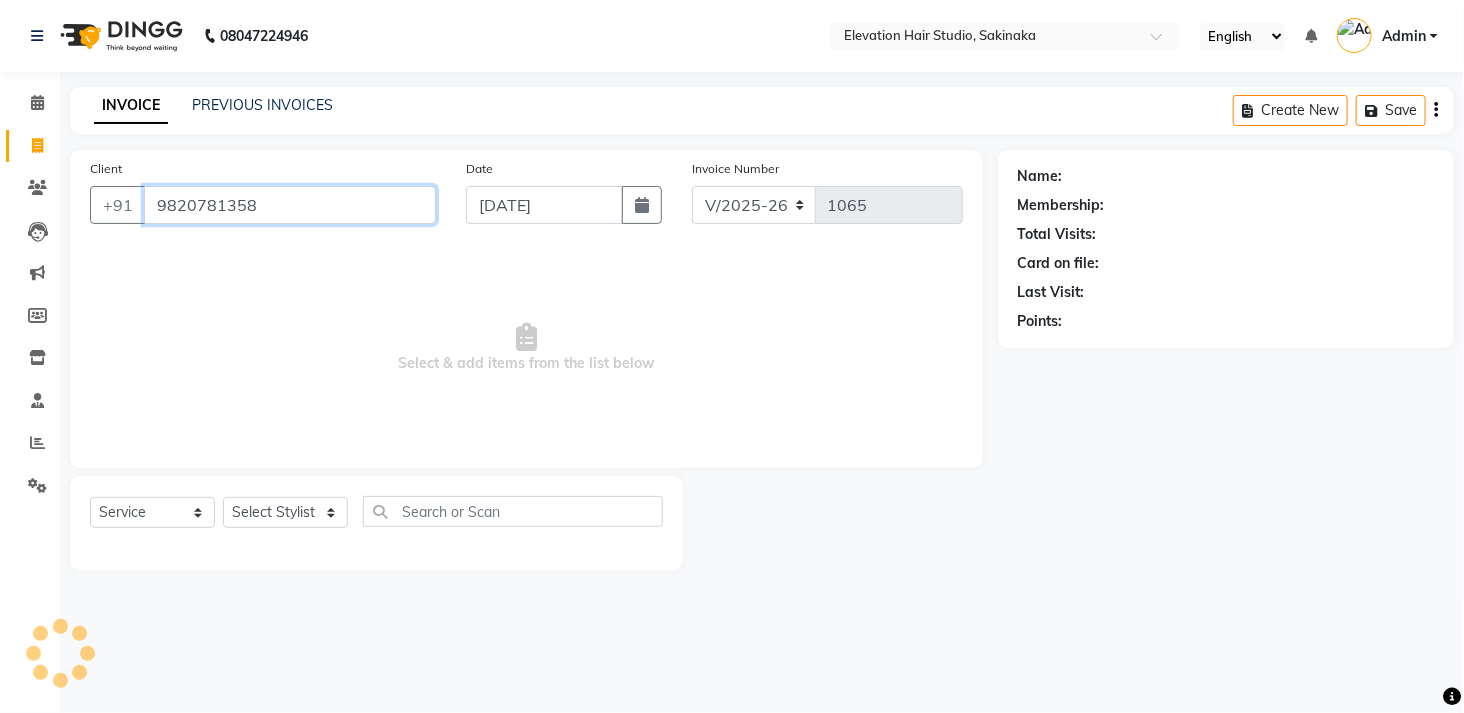type on "9820781358" 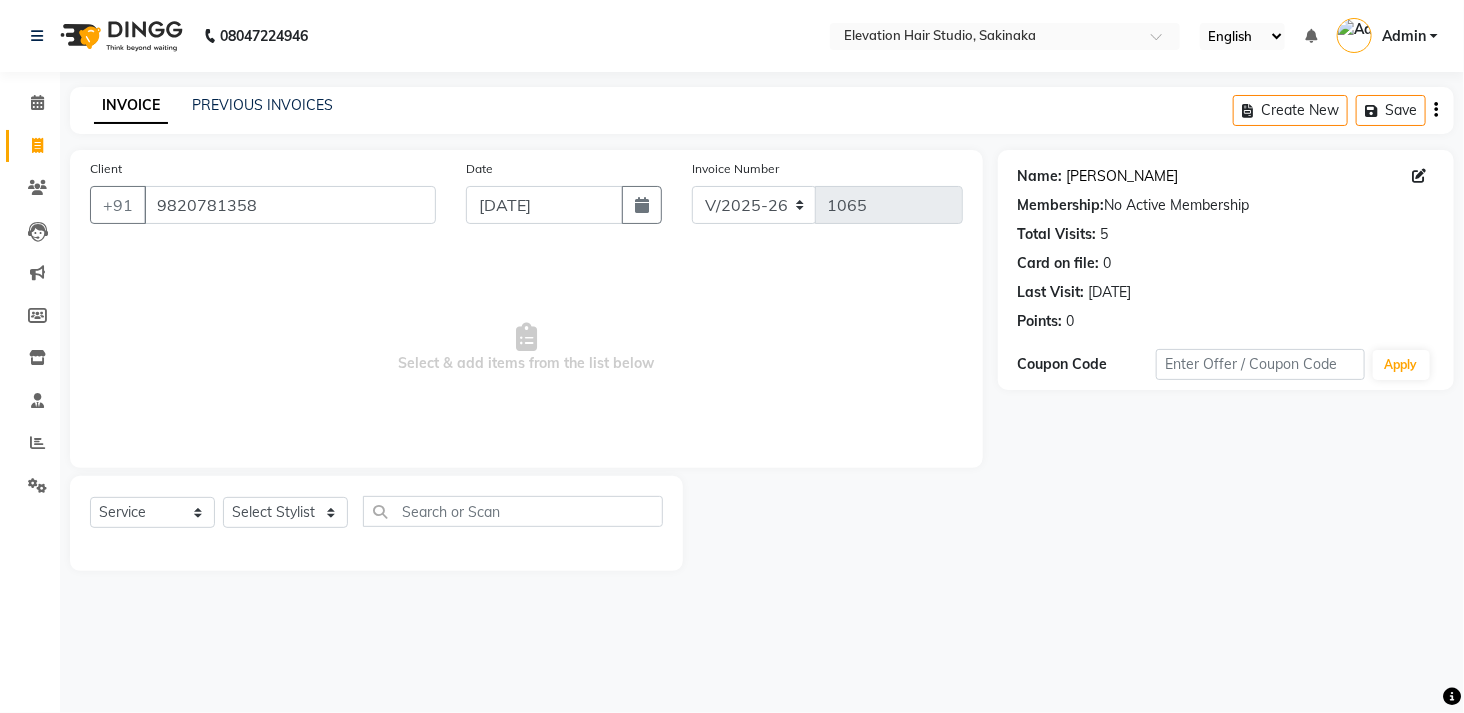 click on "Irfan Khan" 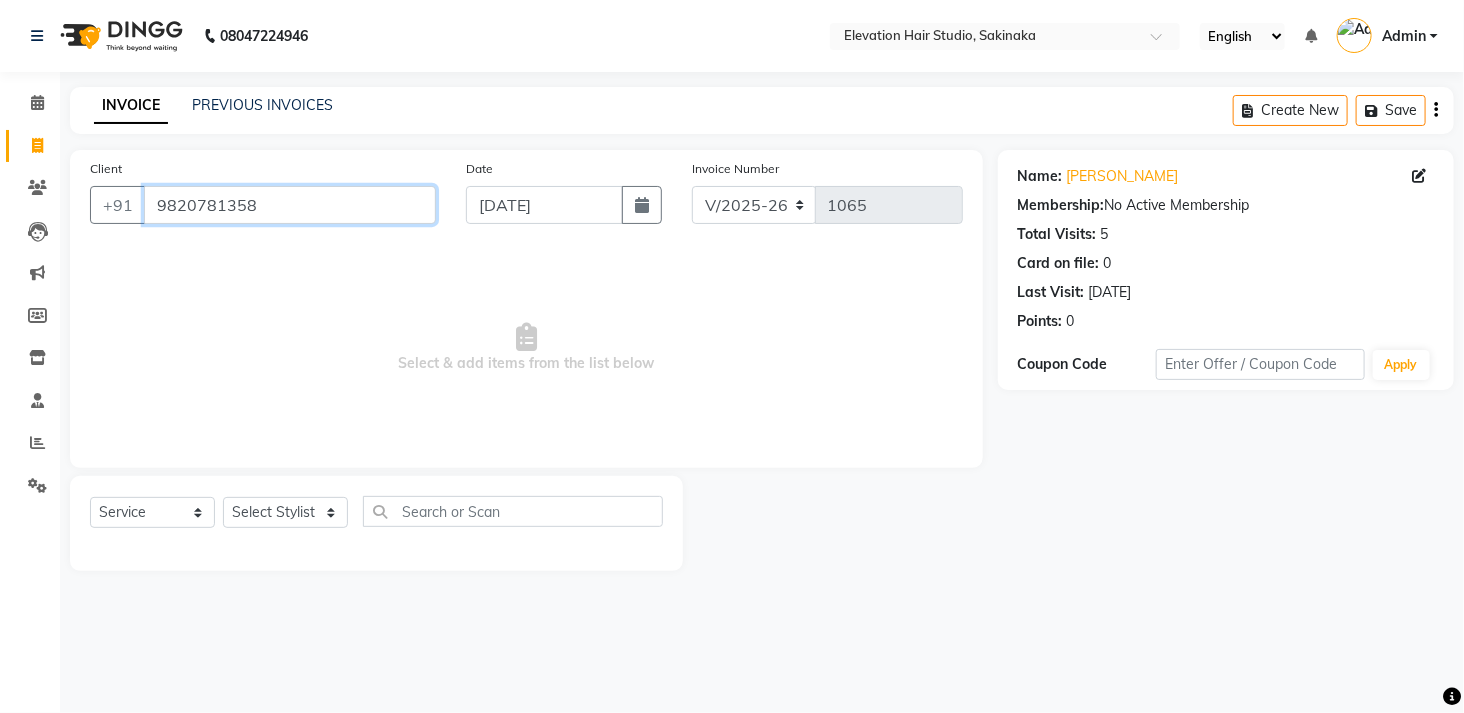 click on "9820781358" at bounding box center (290, 205) 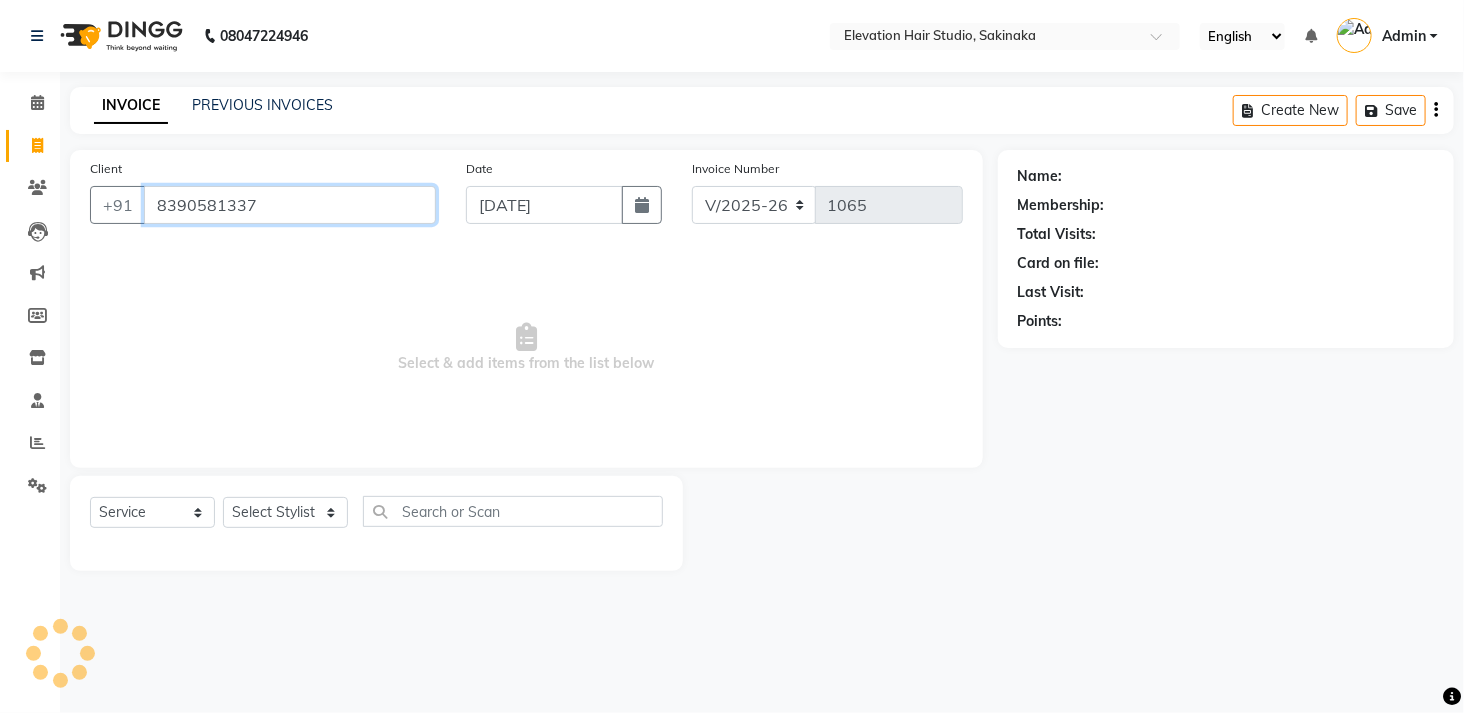 type on "8390581337" 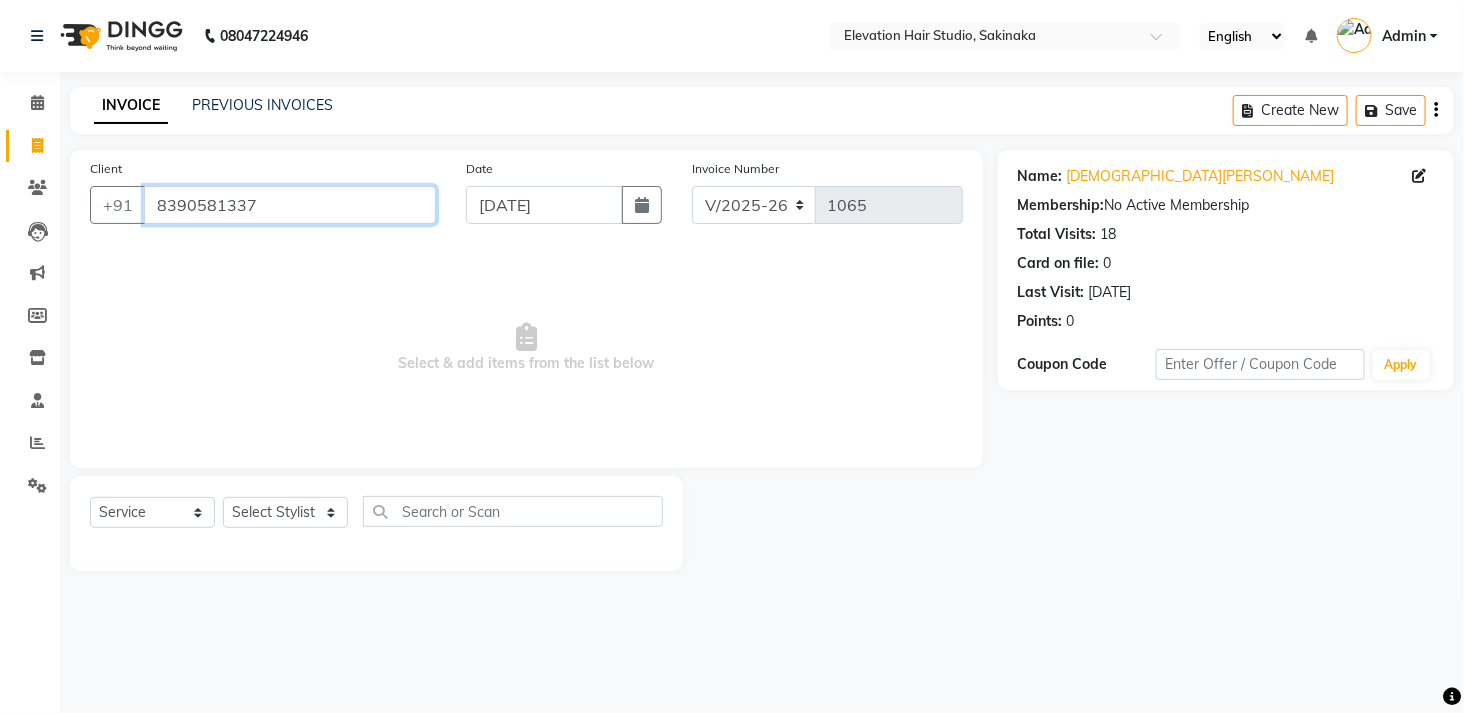 click on "8390581337" at bounding box center [290, 205] 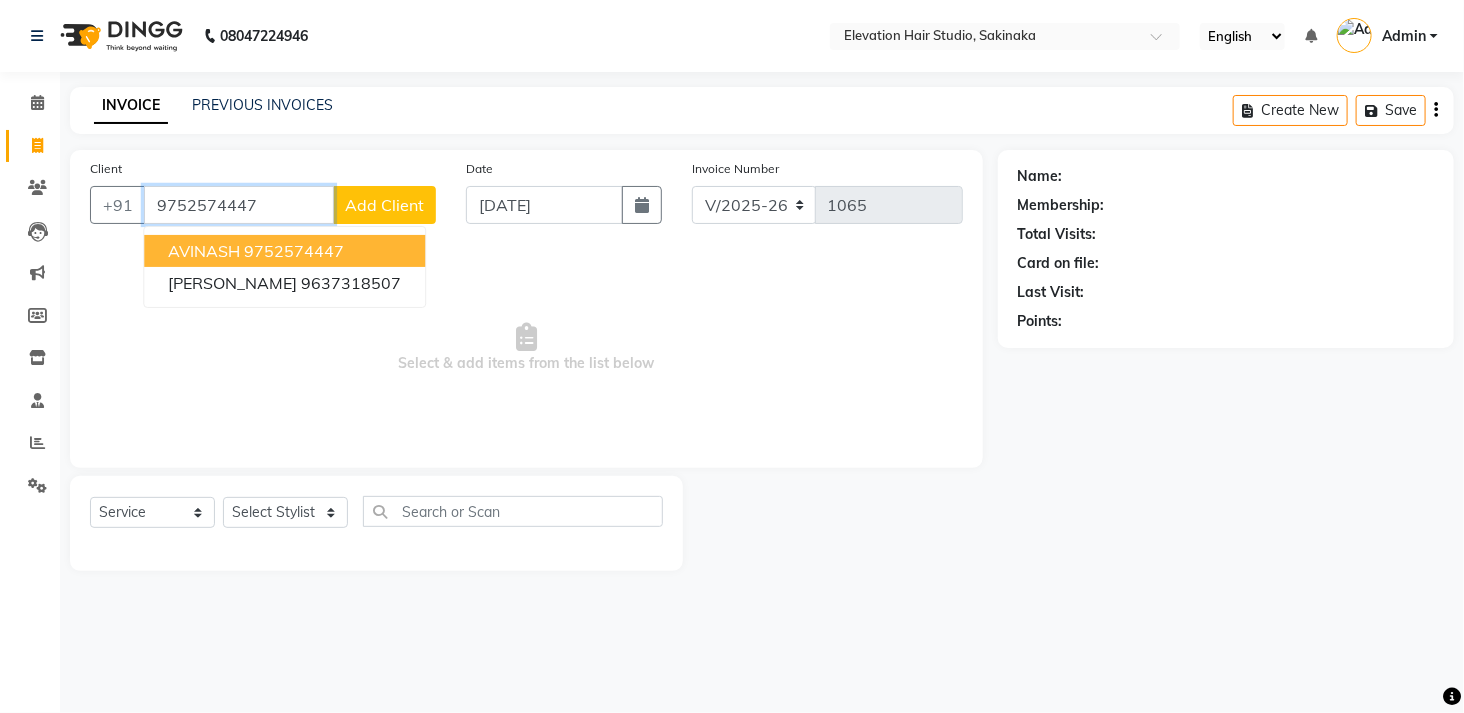 type on "9752574447" 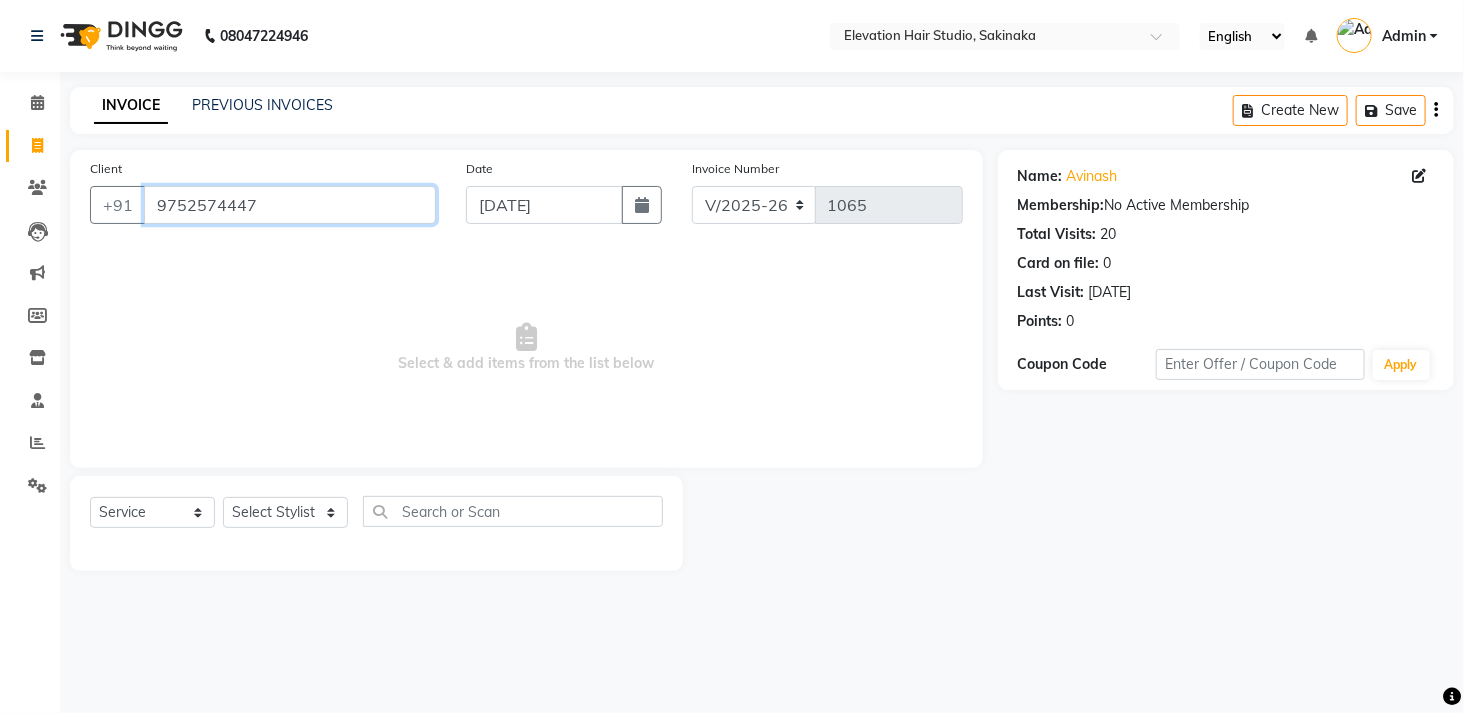 click on "9752574447" at bounding box center (290, 205) 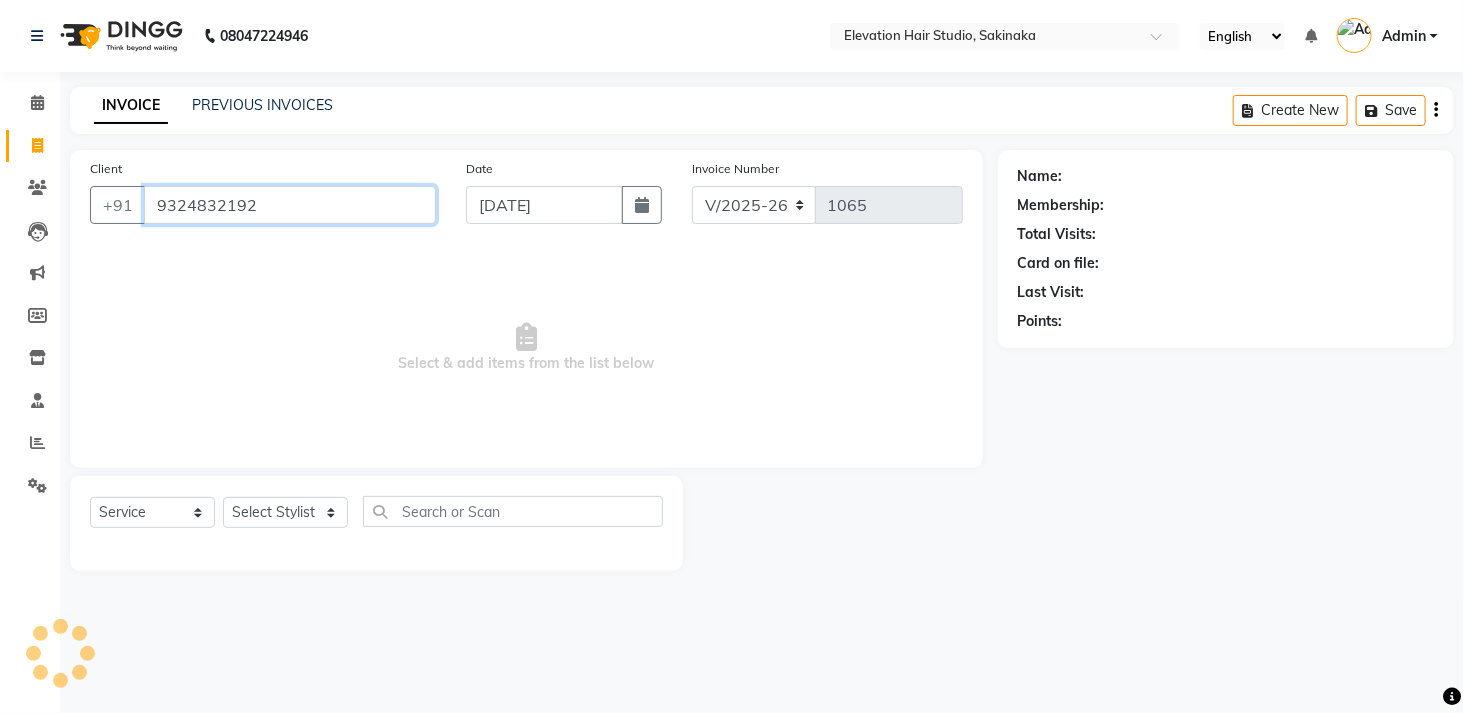 type on "9324832192" 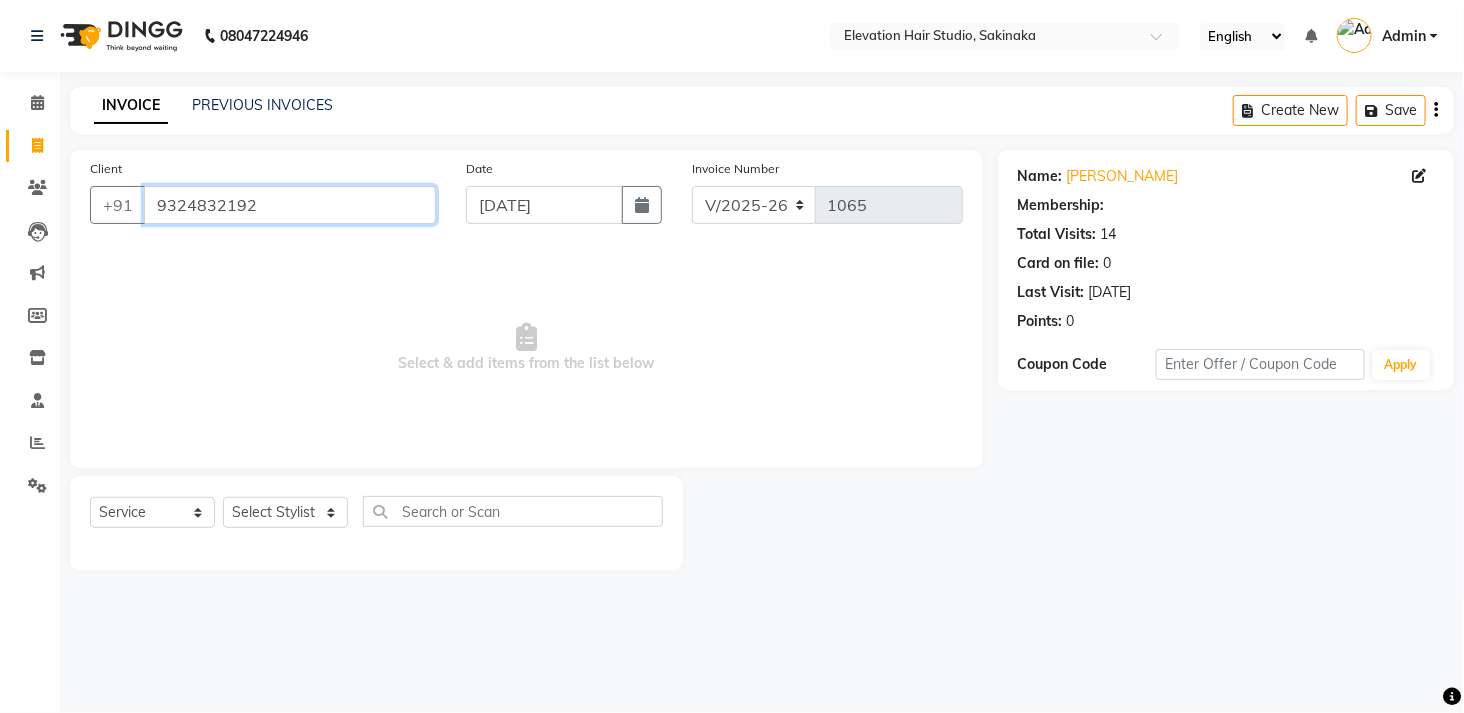 click on "9324832192" at bounding box center [290, 205] 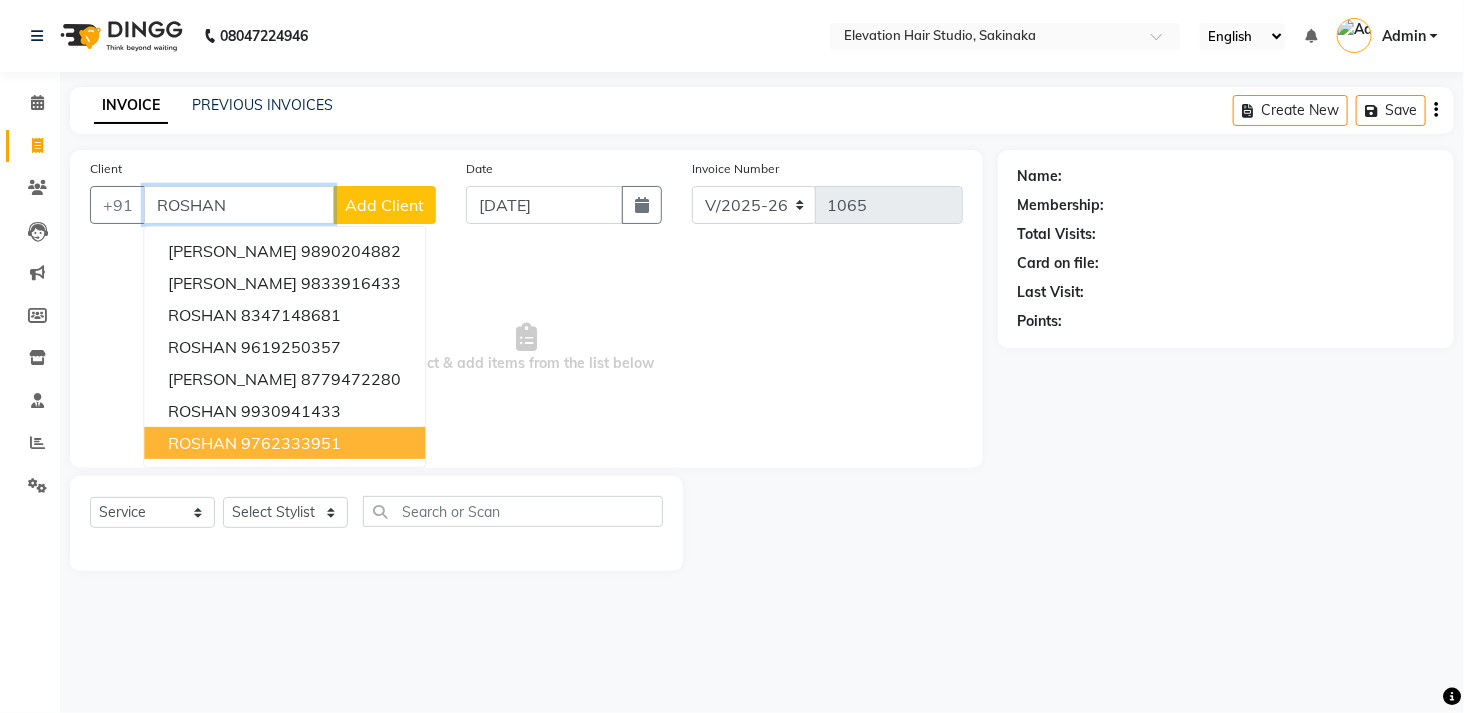 click on "9762333951" at bounding box center (291, 443) 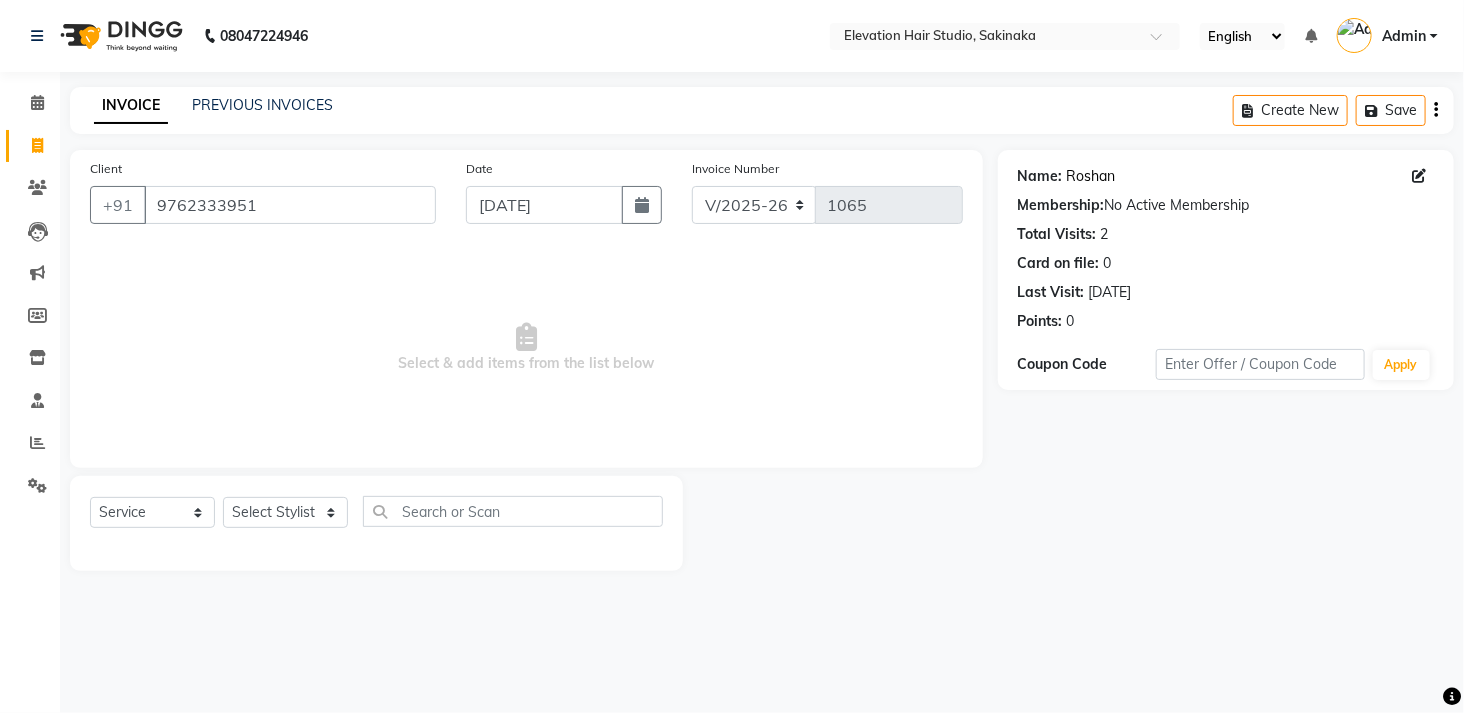 click on "Roshan" 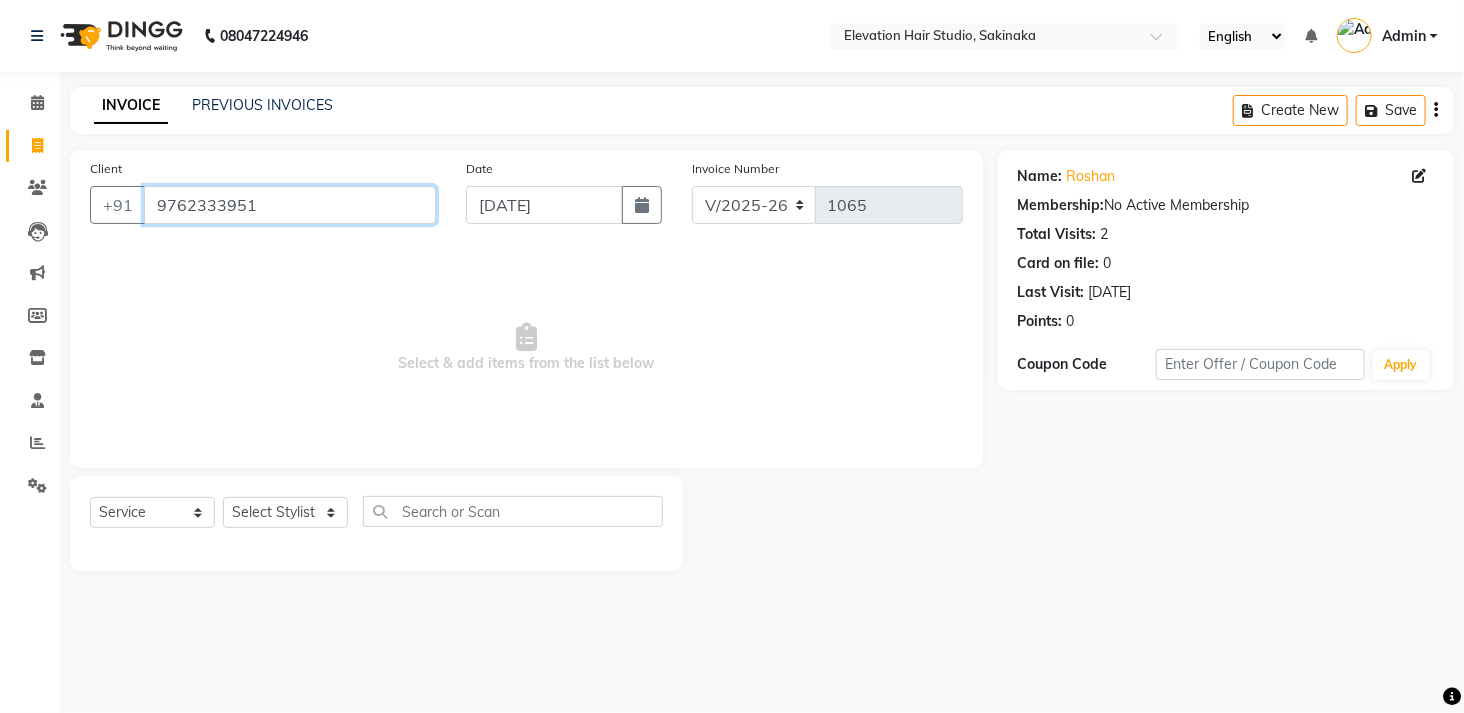 click on "9762333951" at bounding box center [290, 205] 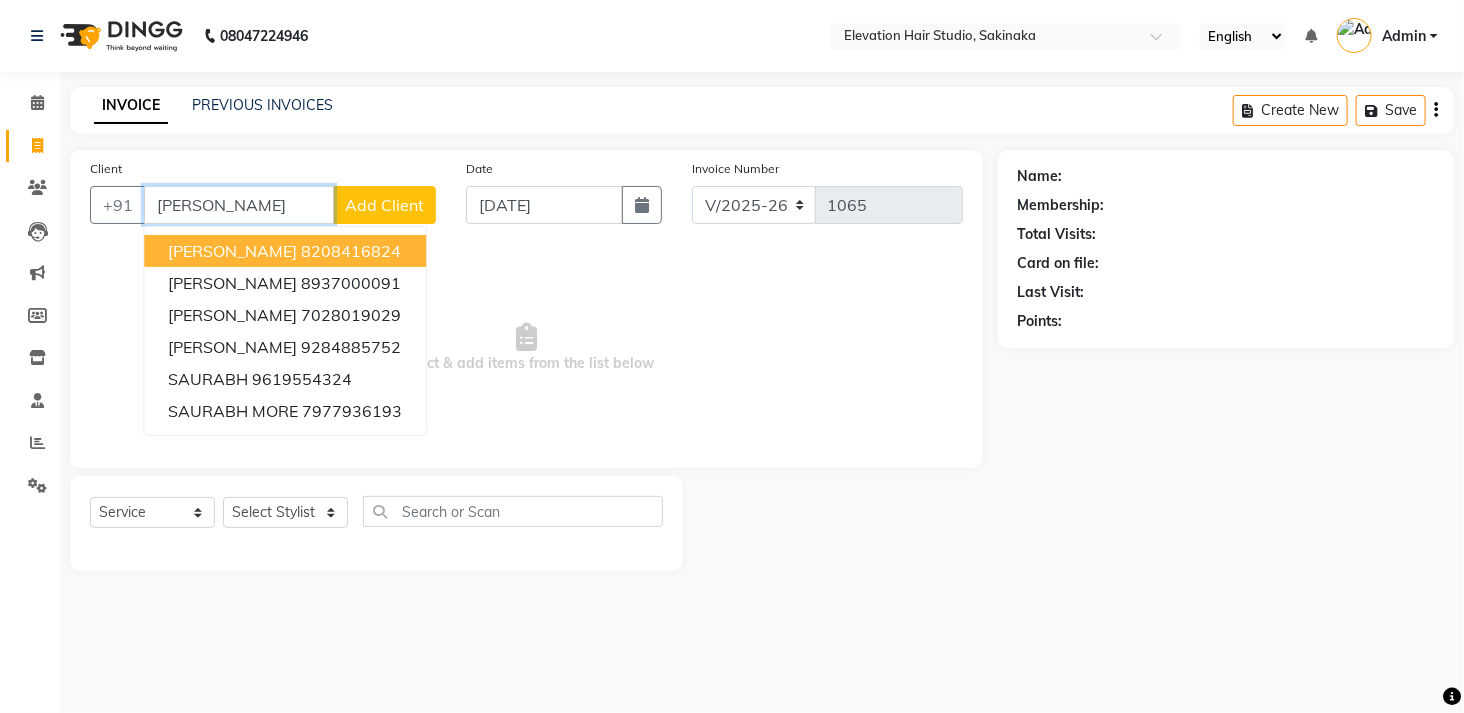 click on "SAURABH BHAJPAYE  8208416824" at bounding box center (285, 251) 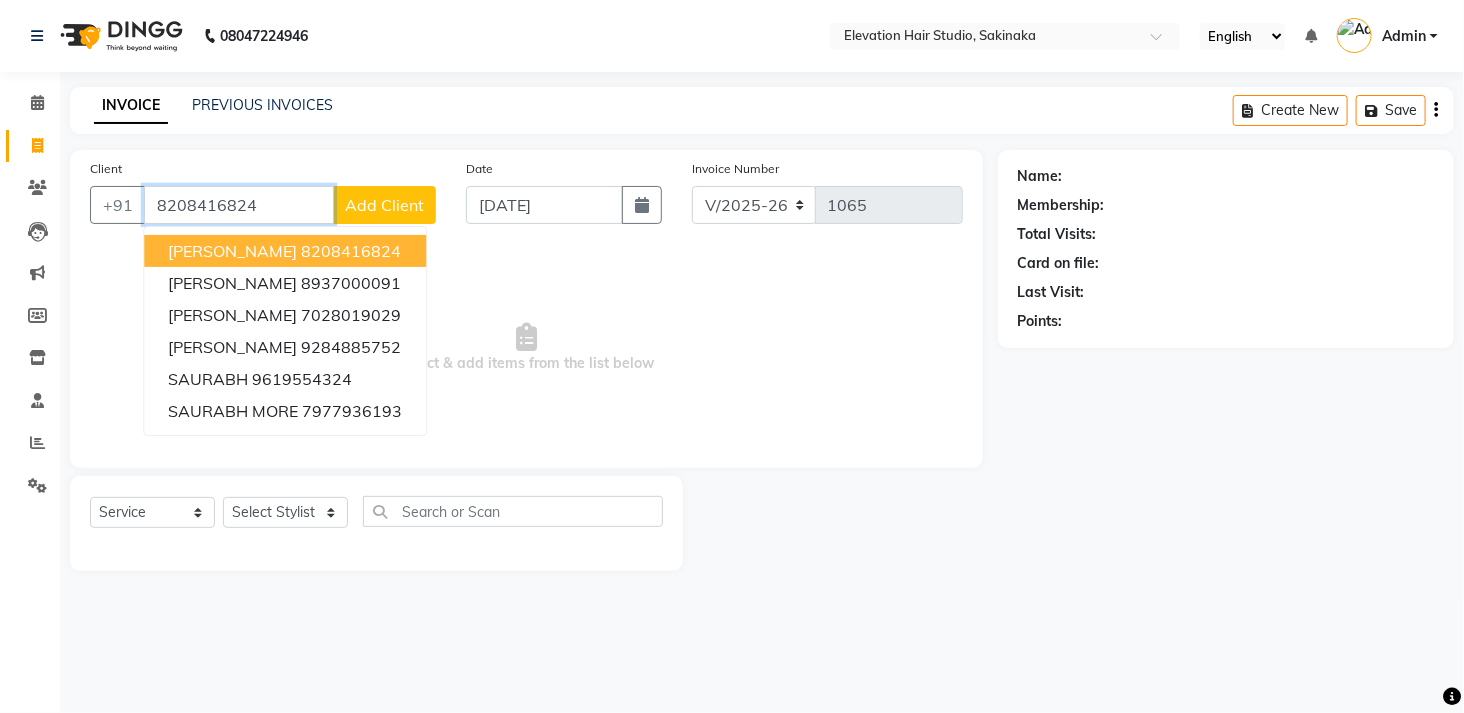 type on "8208416824" 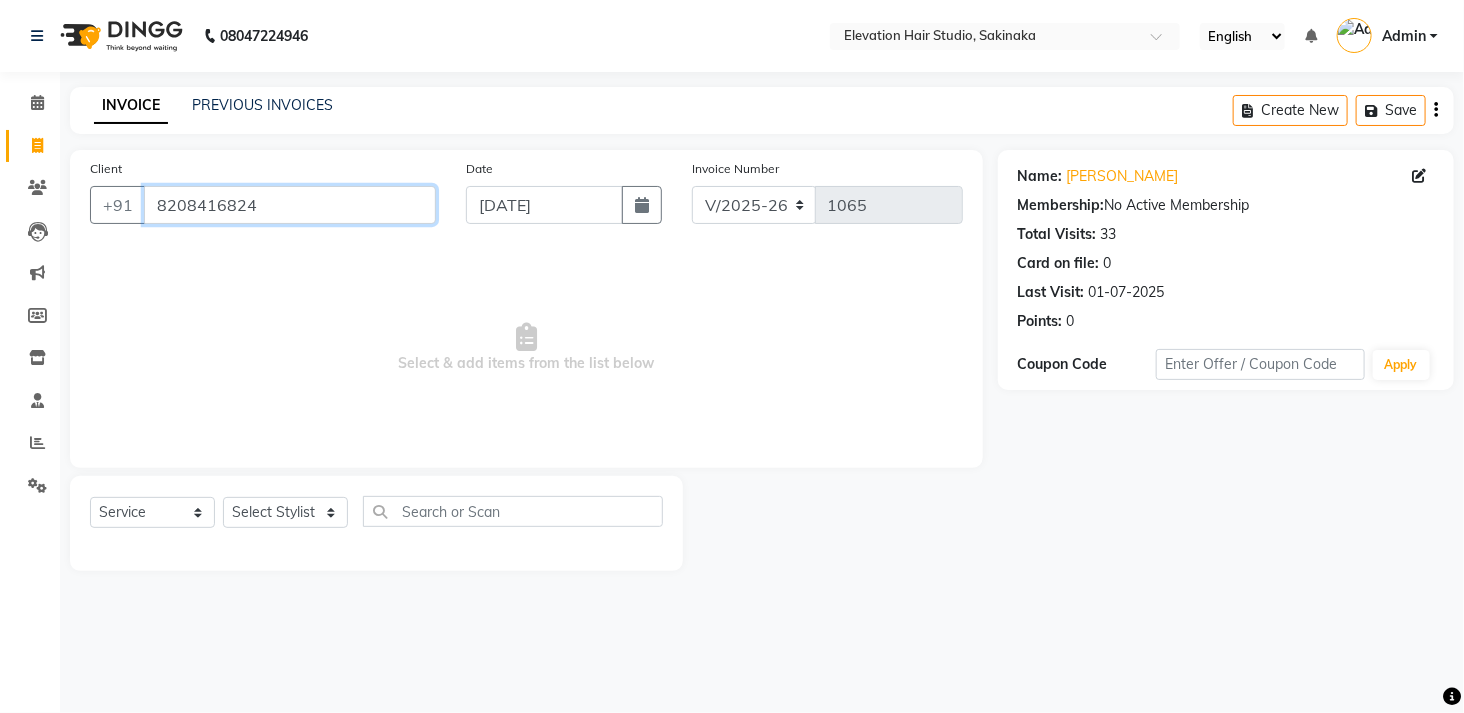 click on "8208416824" at bounding box center (290, 205) 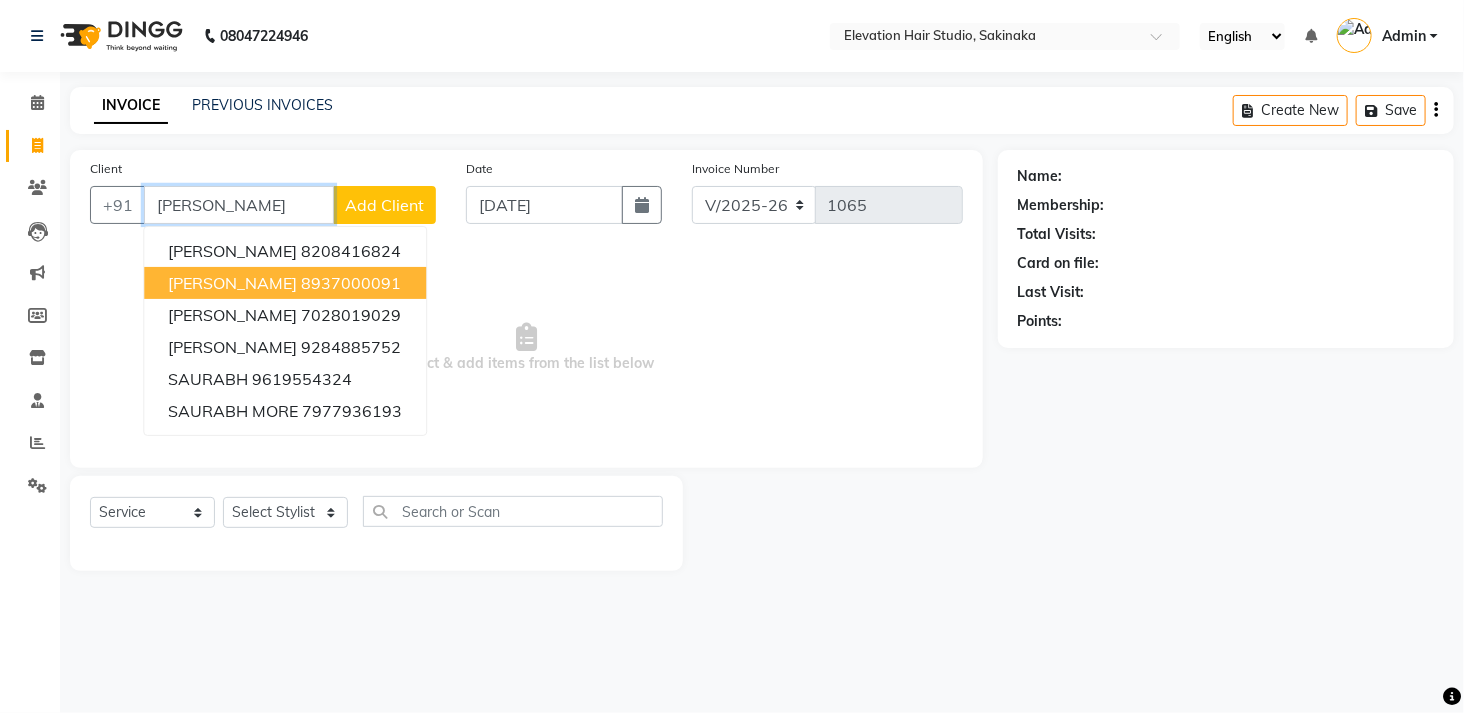 click on "8937000091" at bounding box center (351, 283) 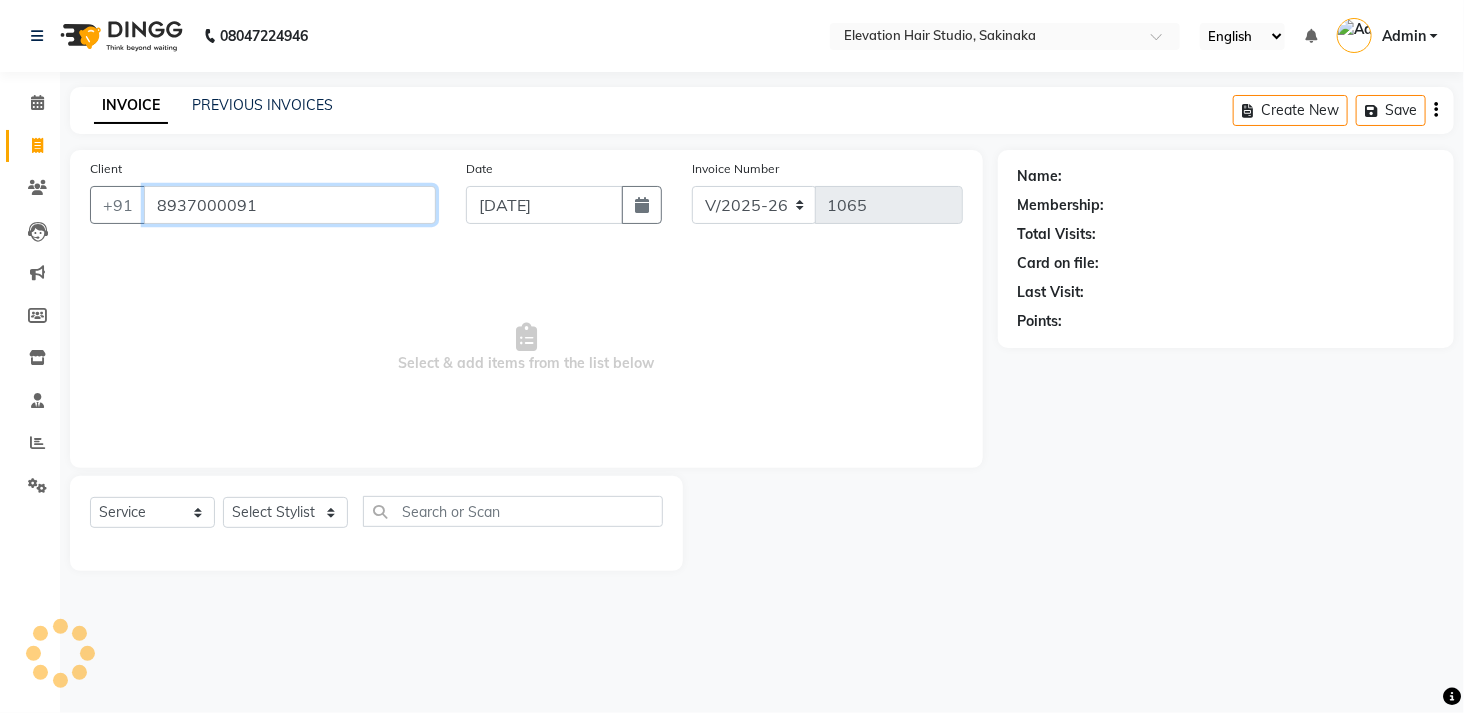 type on "8937000091" 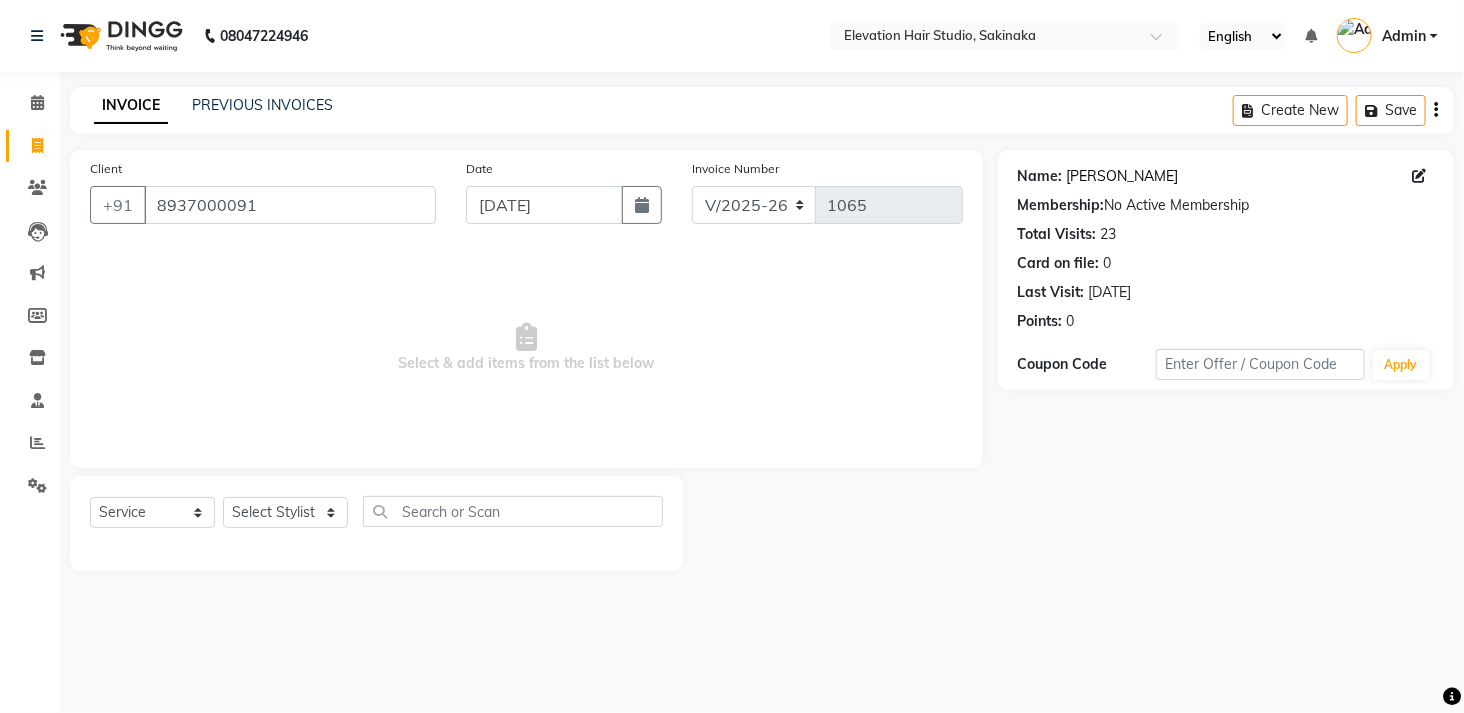 click on "Saurabh Gaur" 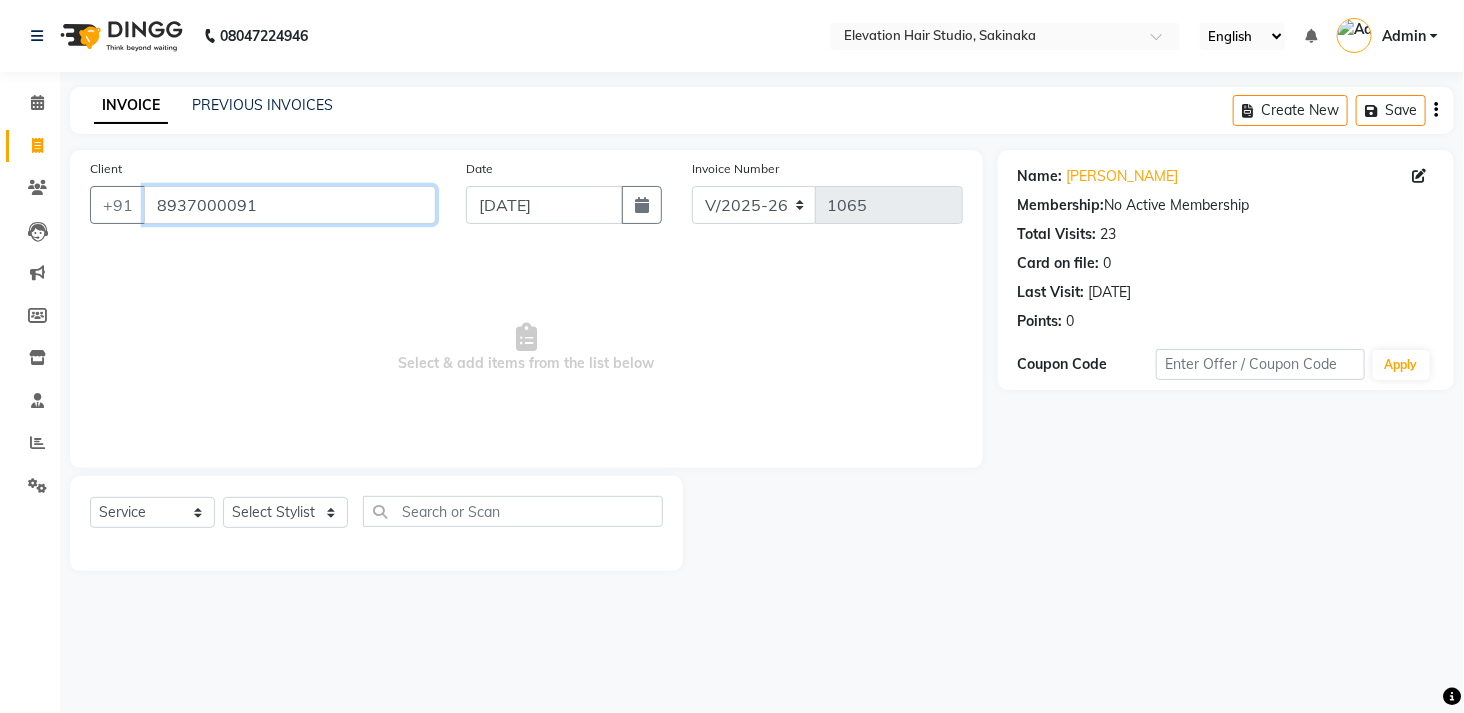 click on "8937000091" at bounding box center [290, 205] 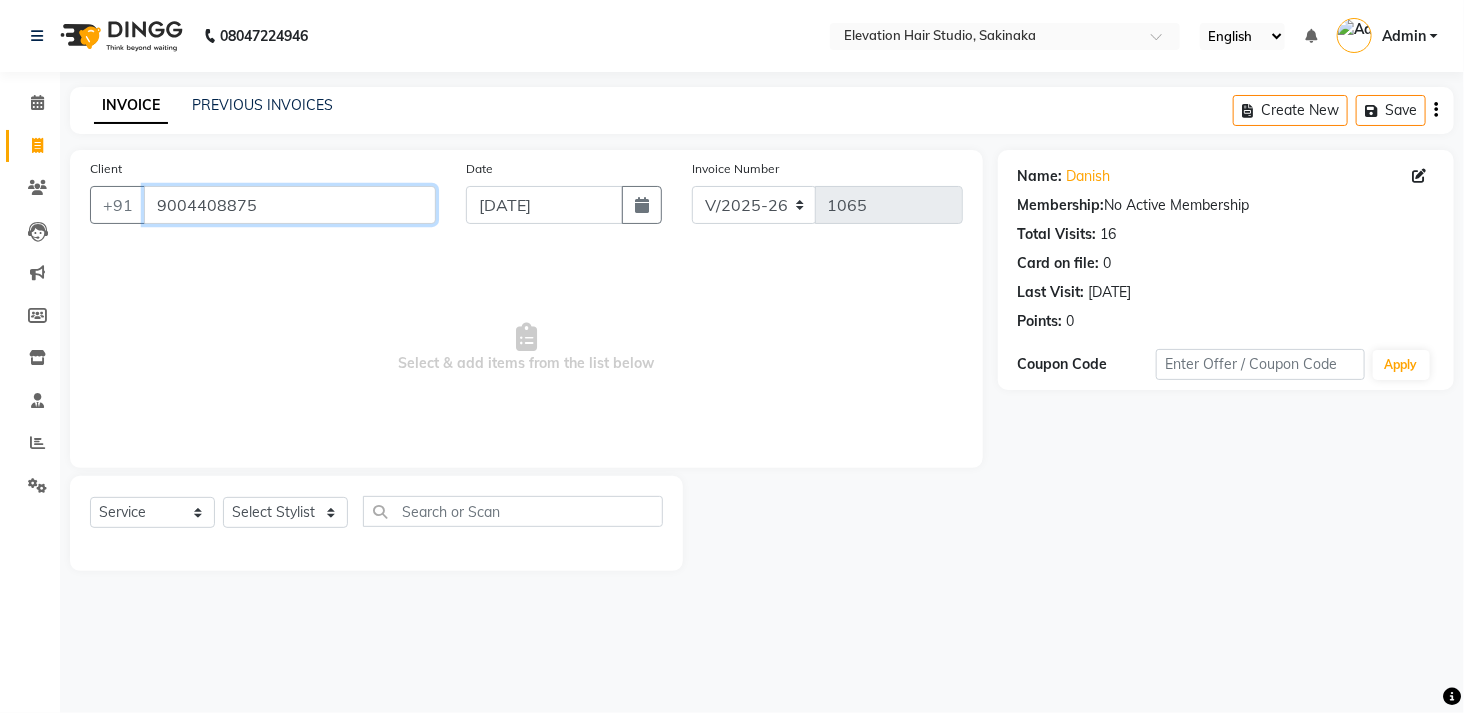click on "9004408875" at bounding box center [290, 205] 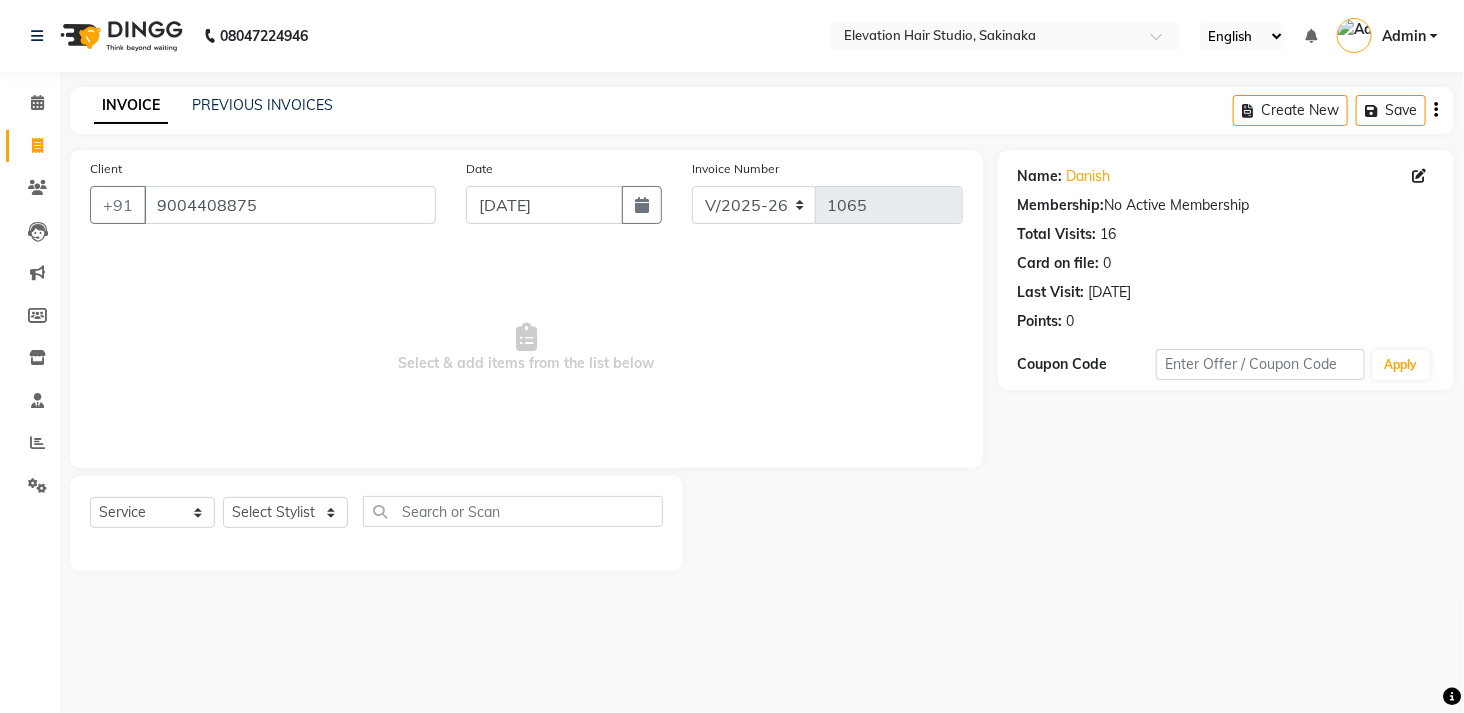 click on "INVOICE PREVIOUS INVOICES Create New   Save  Client +91 9004408875 Date 10-07-2025 Invoice Number V/2025 V/2025-26 1065  Select & add items from the list below  Select  Service  Product  Membership  Package Voucher Prepaid Gift Card  Select Stylist Admin (EHS Thane) ANEES  DILIP KAPIL  PRIYA RUPESH SAHIL  Sarfaraz SHAHEENA SHAIKH  ZEESHAN  Name: Danish  Membership:  No Active Membership  Total Visits:  16 Card on file:  0 Last Visit:   06-06-2025 Points:   0  Coupon Code Apply" 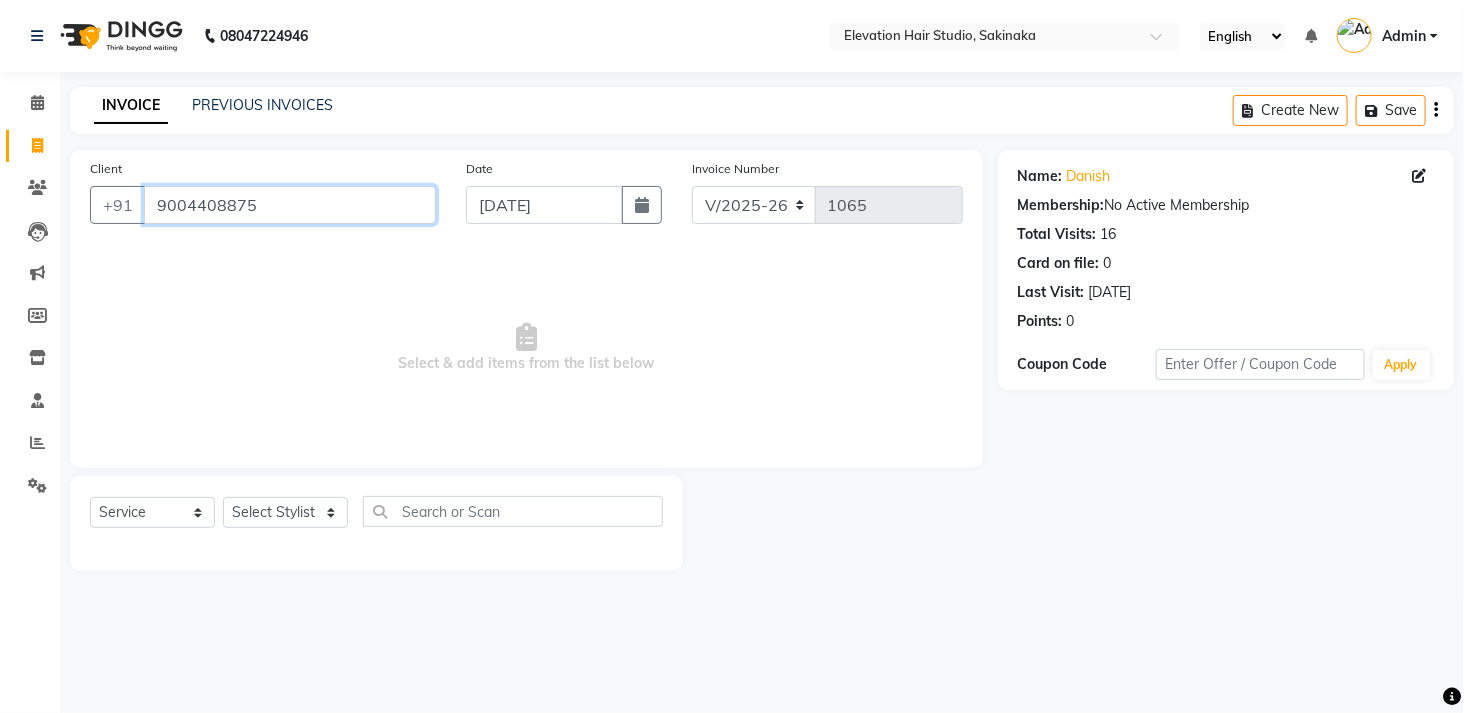 click on "9004408875" at bounding box center [290, 205] 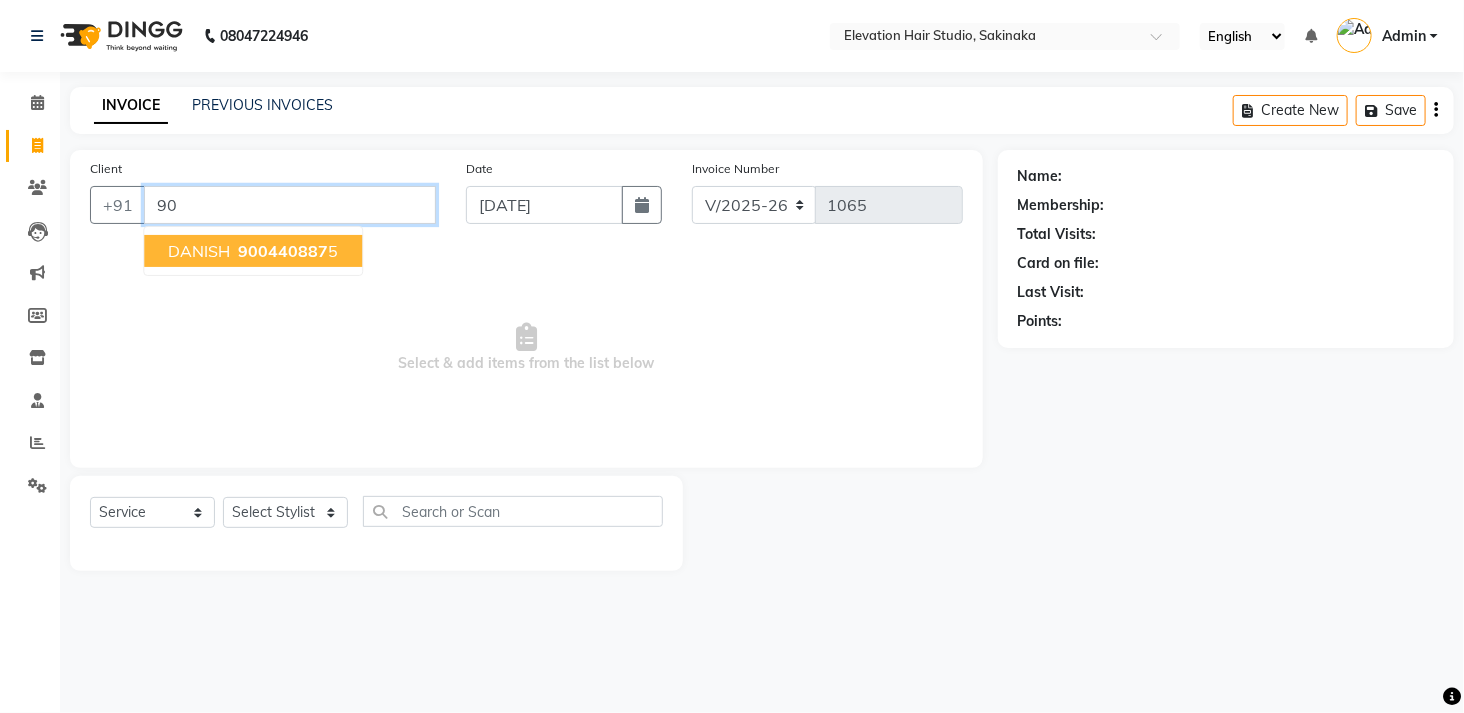type on "9" 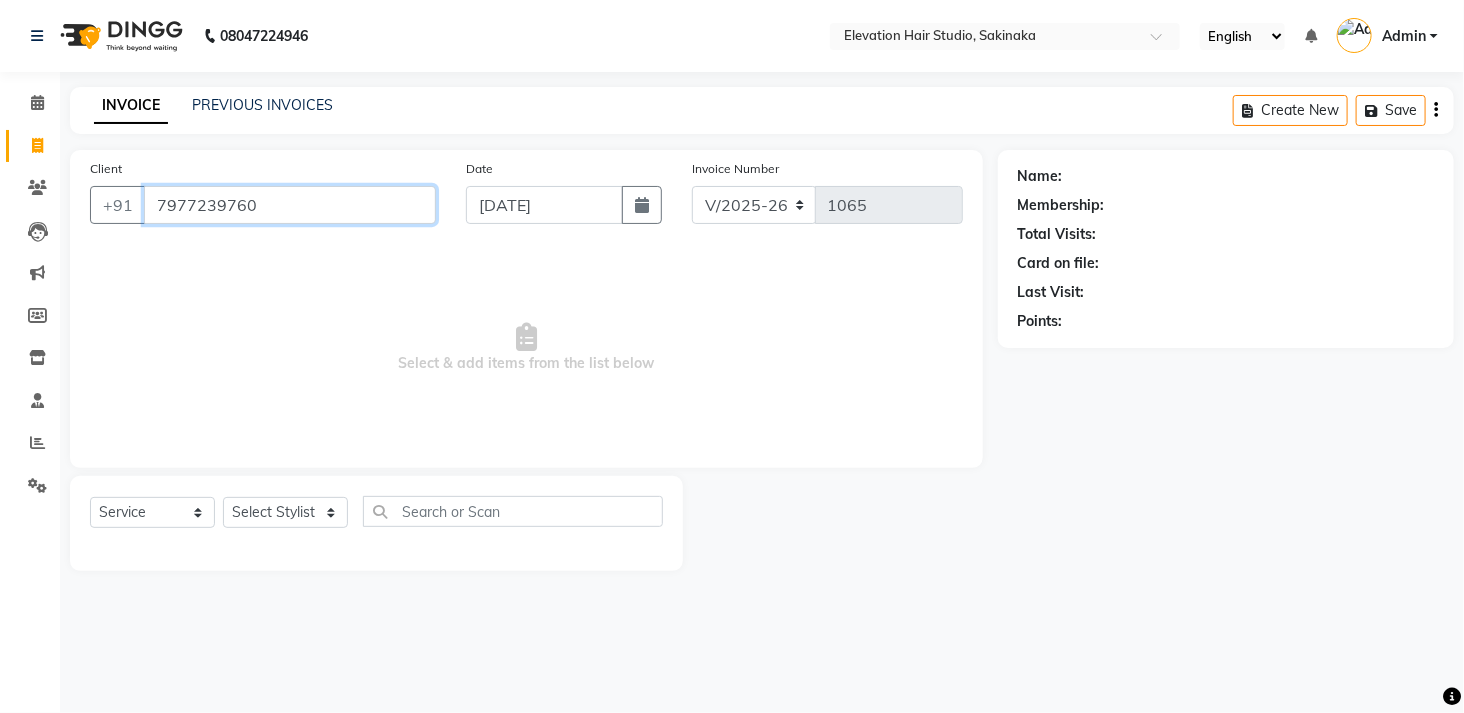 type on "7977239760" 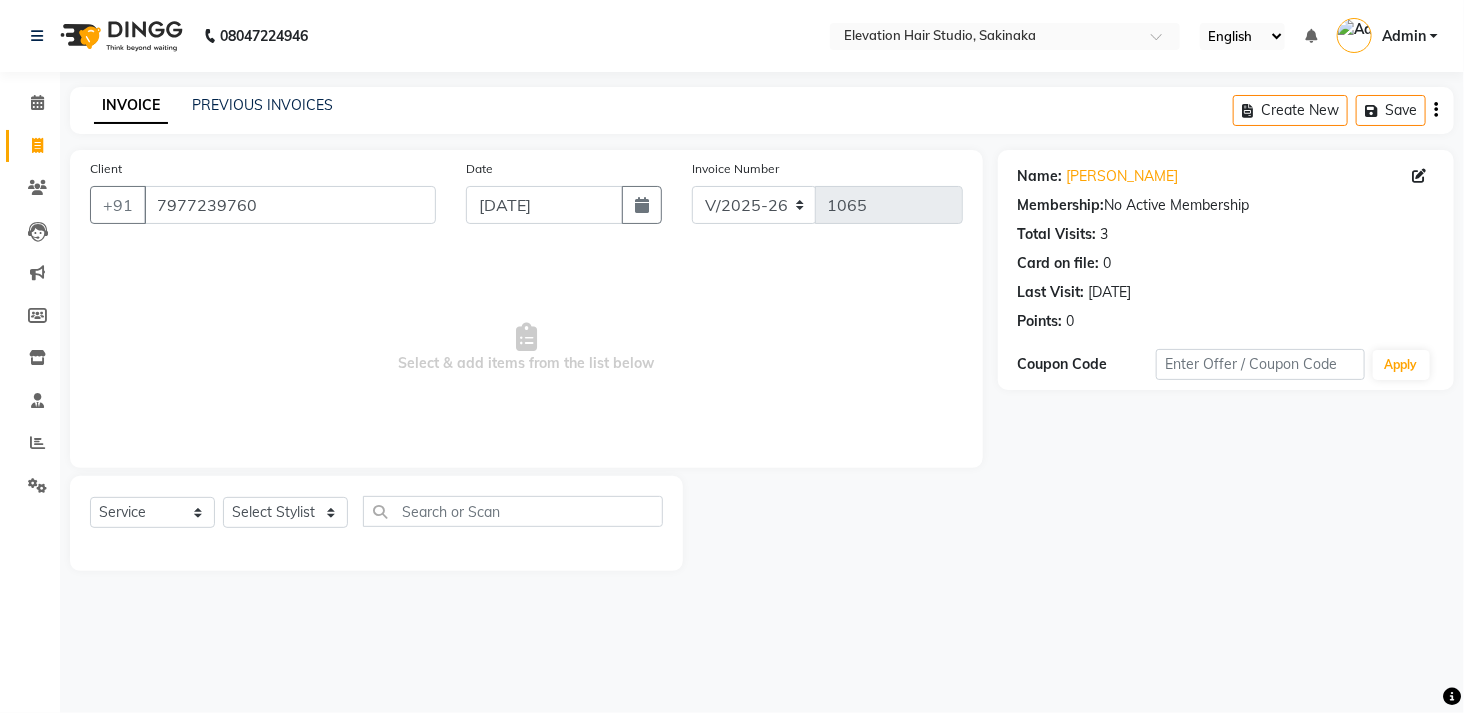 click on "Client +91 7977239760" 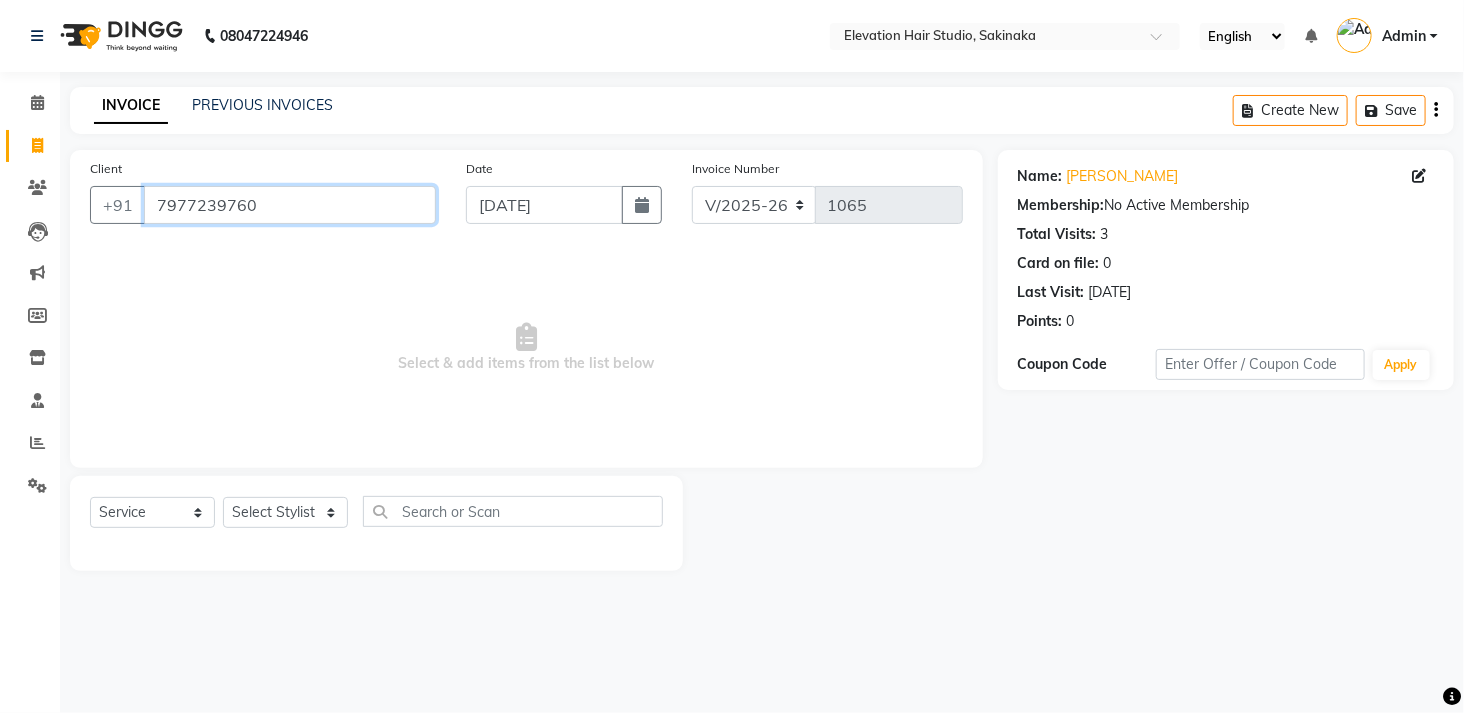 drag, startPoint x: 360, startPoint y: 231, endPoint x: 372, endPoint y: 205, distance: 28.635643 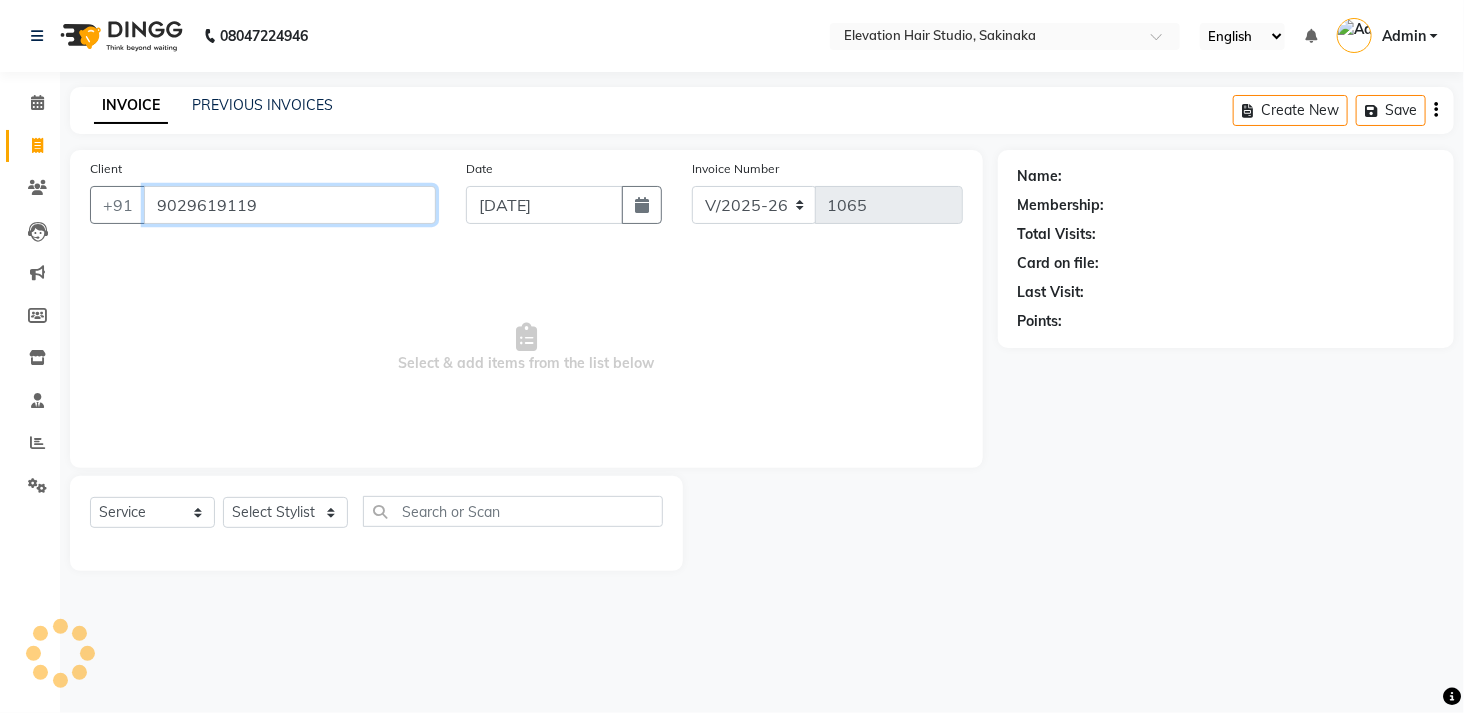 type on "9029619119" 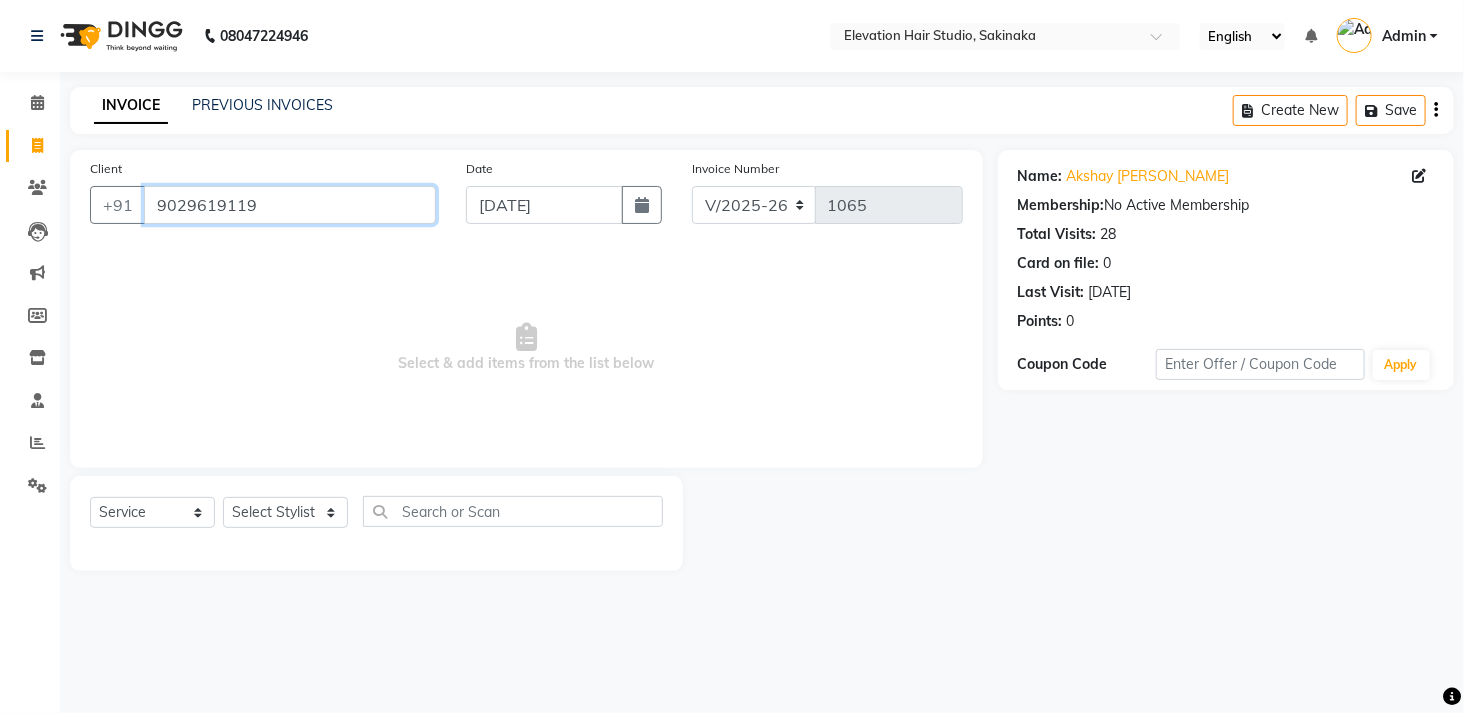 click on "9029619119" at bounding box center [290, 205] 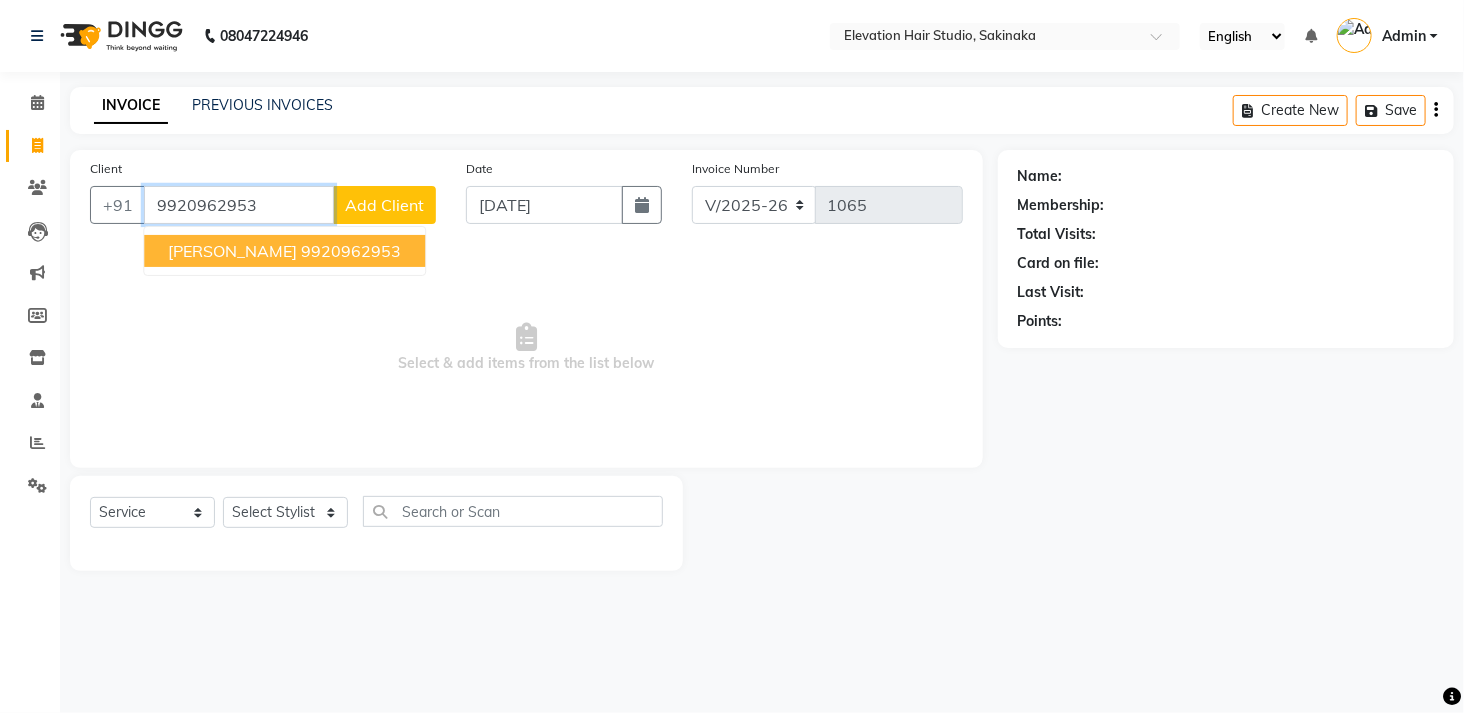 type on "9920962953" 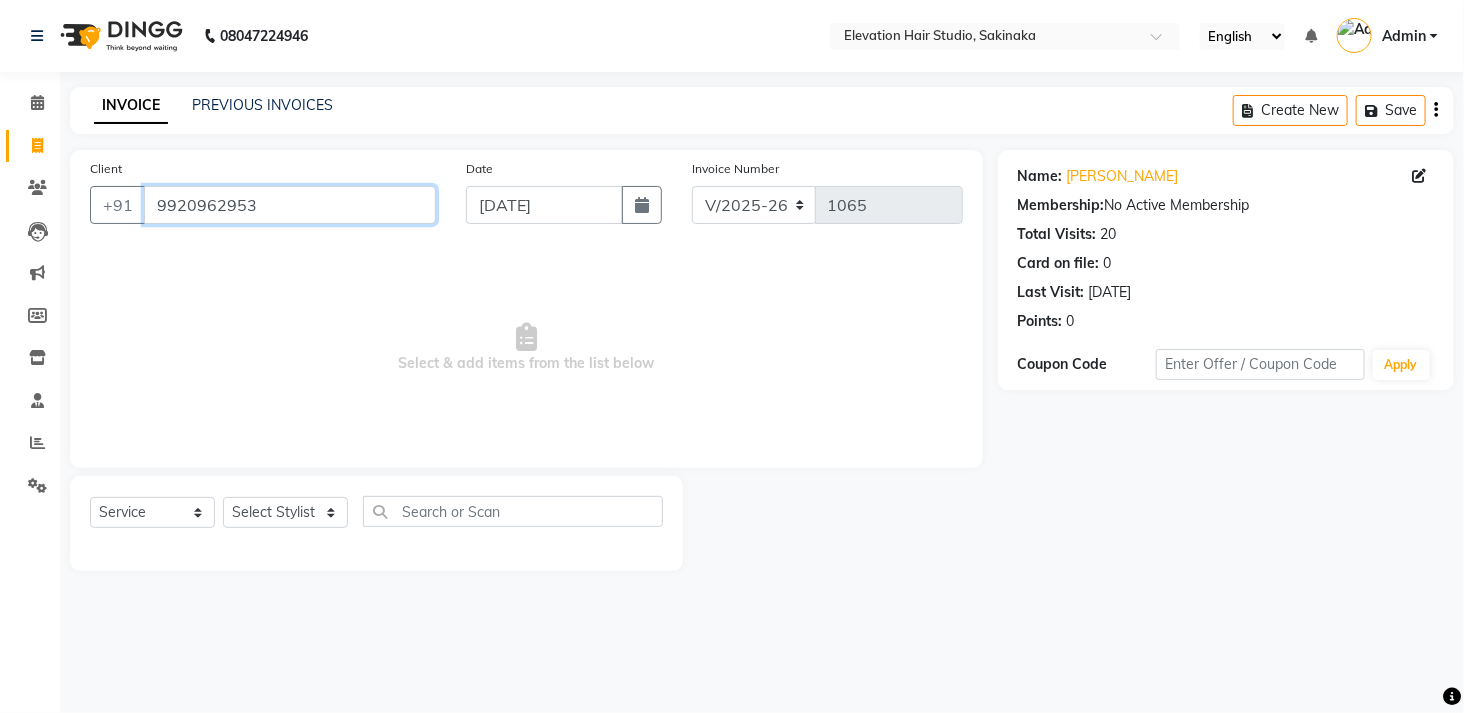 click on "9920962953" at bounding box center [290, 205] 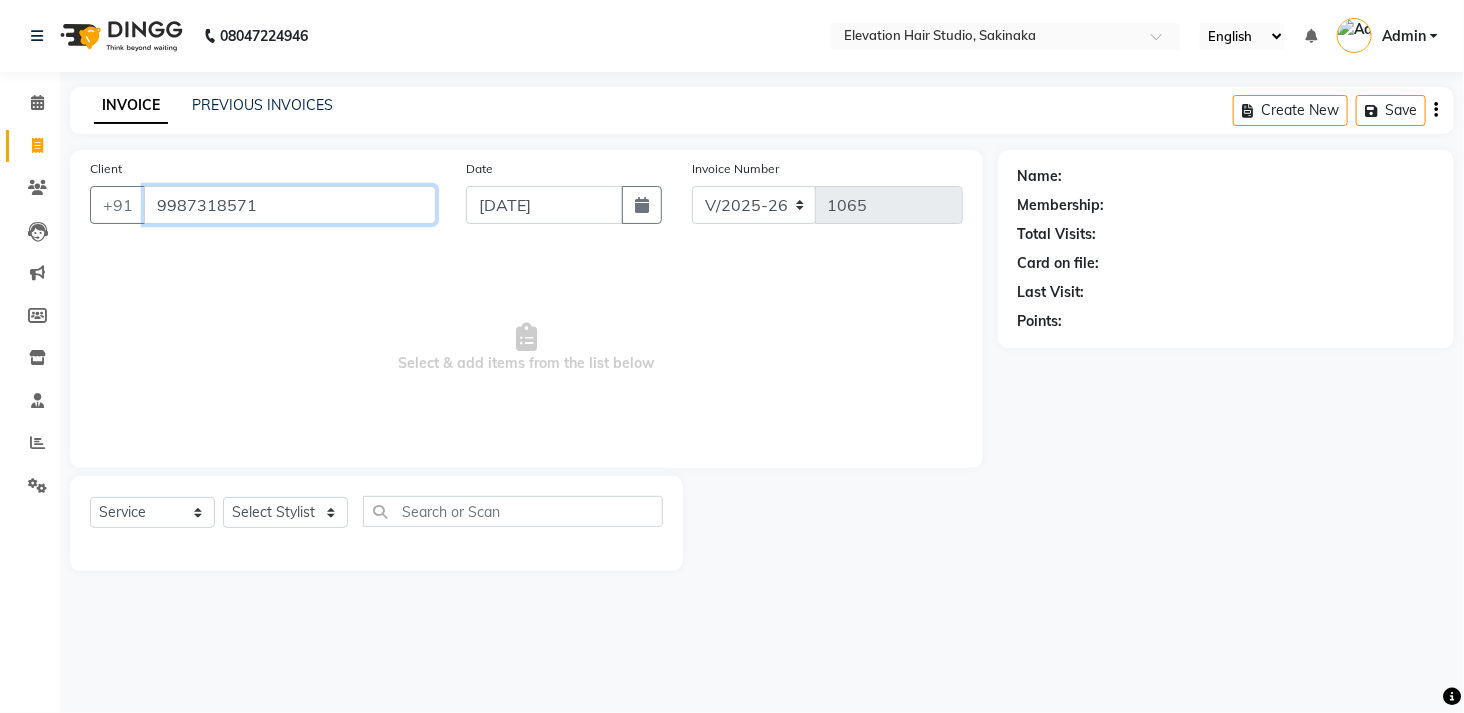 type on "9987318571" 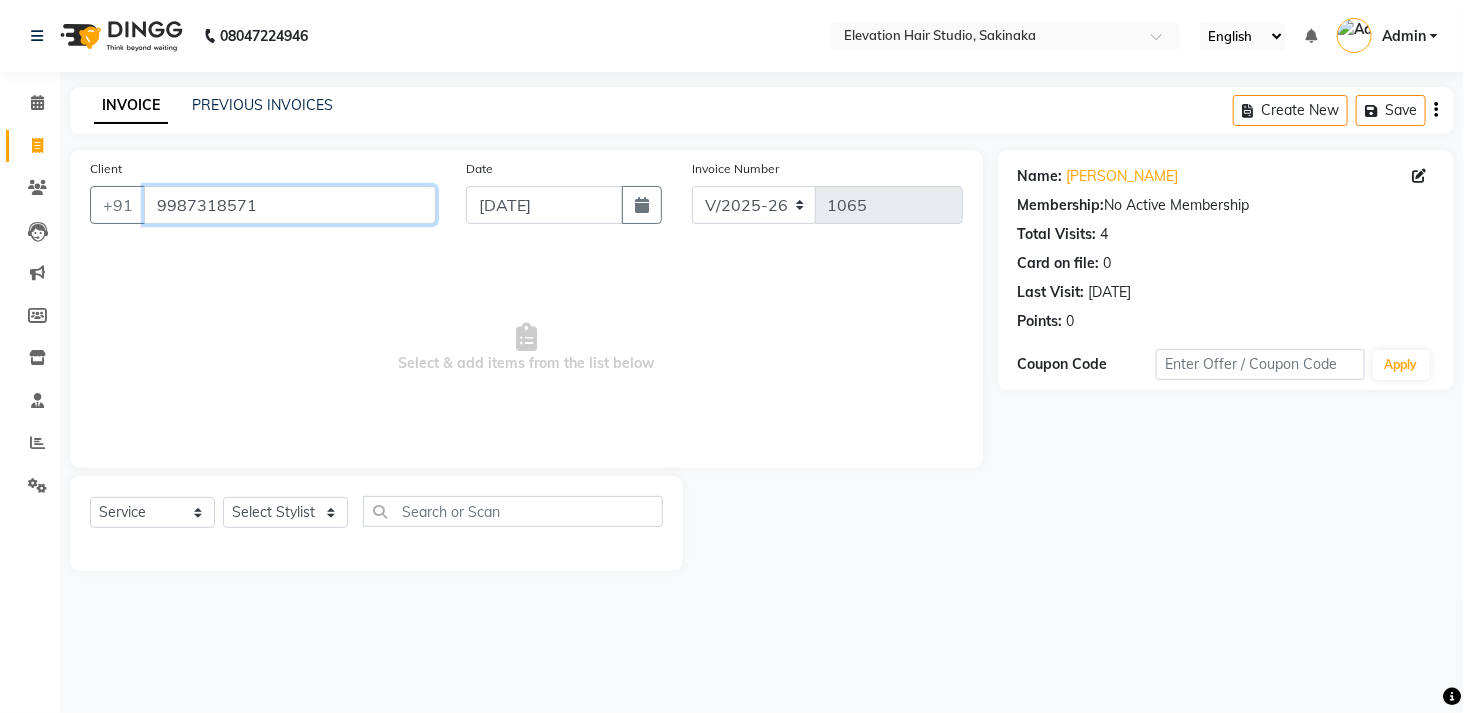 click on "9987318571" at bounding box center (290, 205) 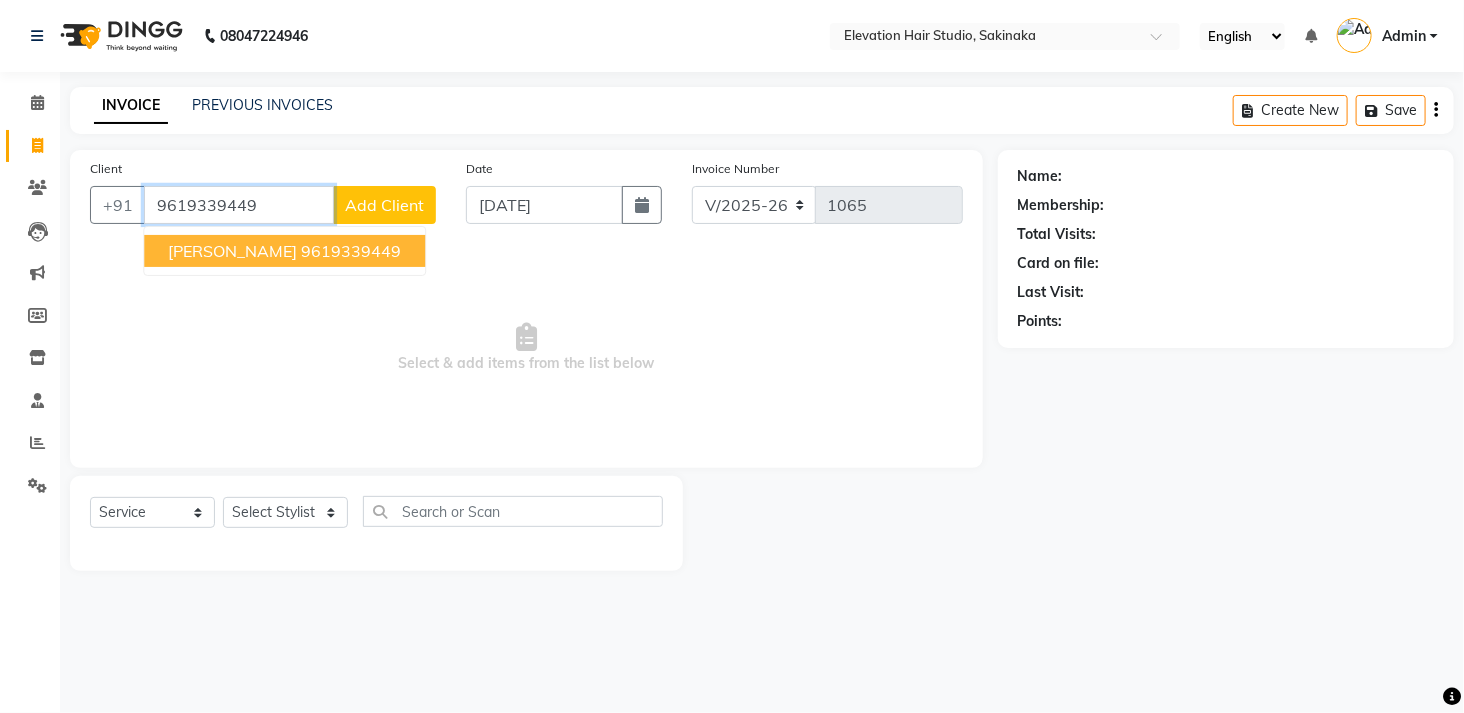 type on "9619339449" 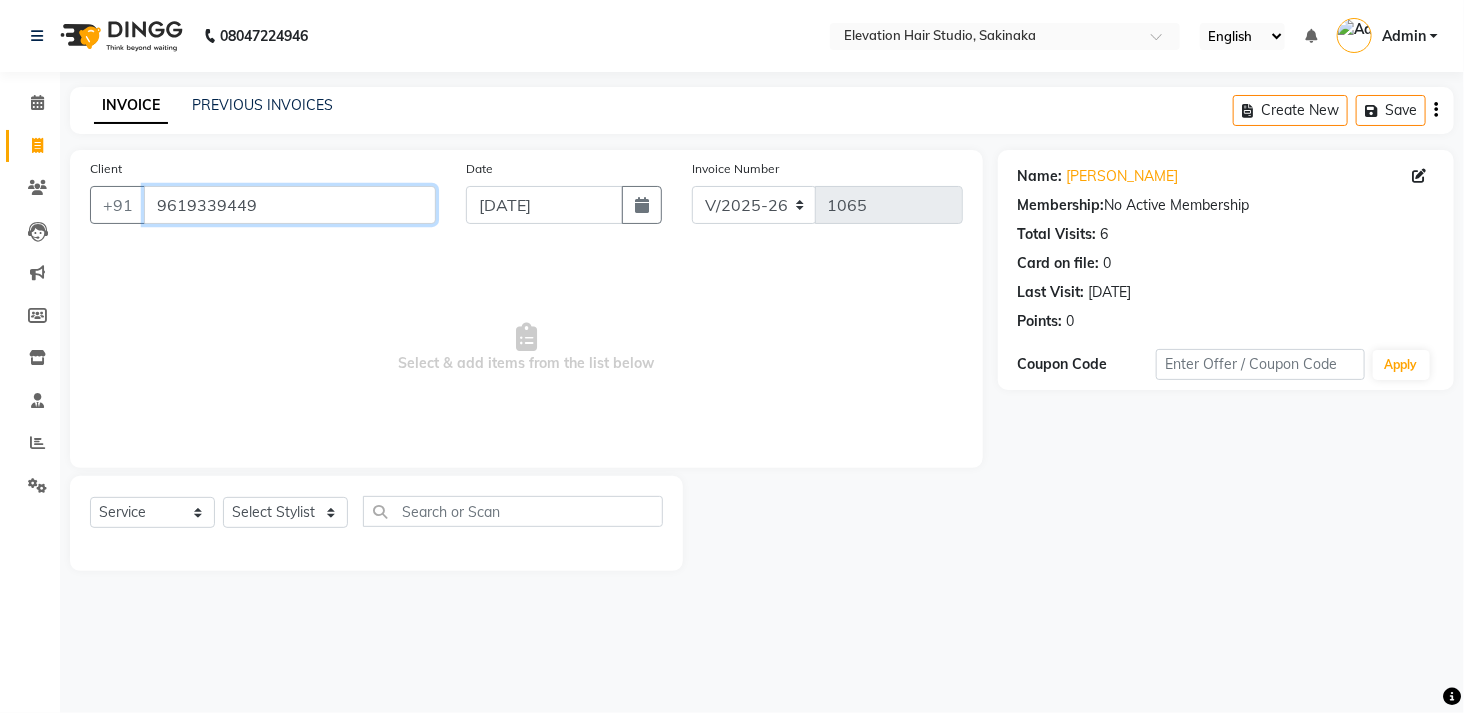 click on "9619339449" at bounding box center [290, 205] 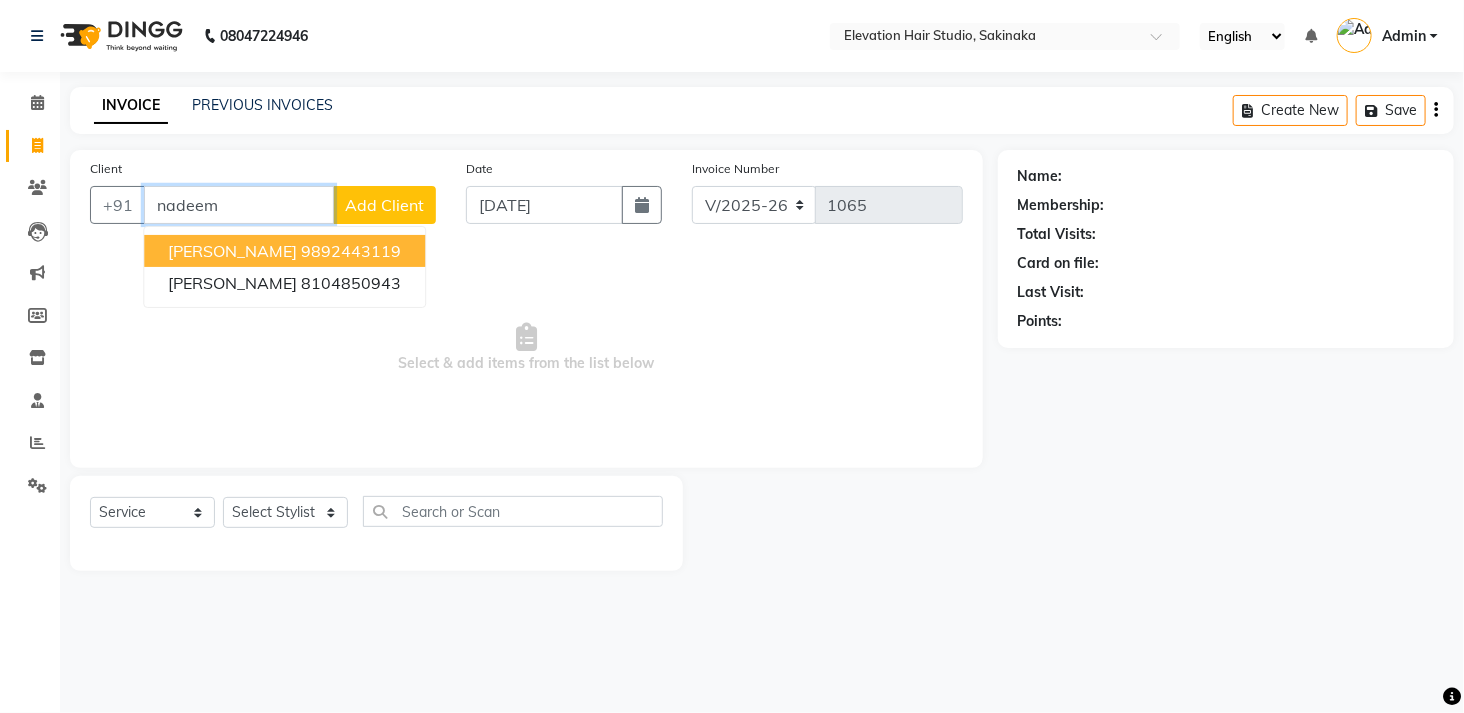 click on "NADEEM  9892443119" at bounding box center [284, 251] 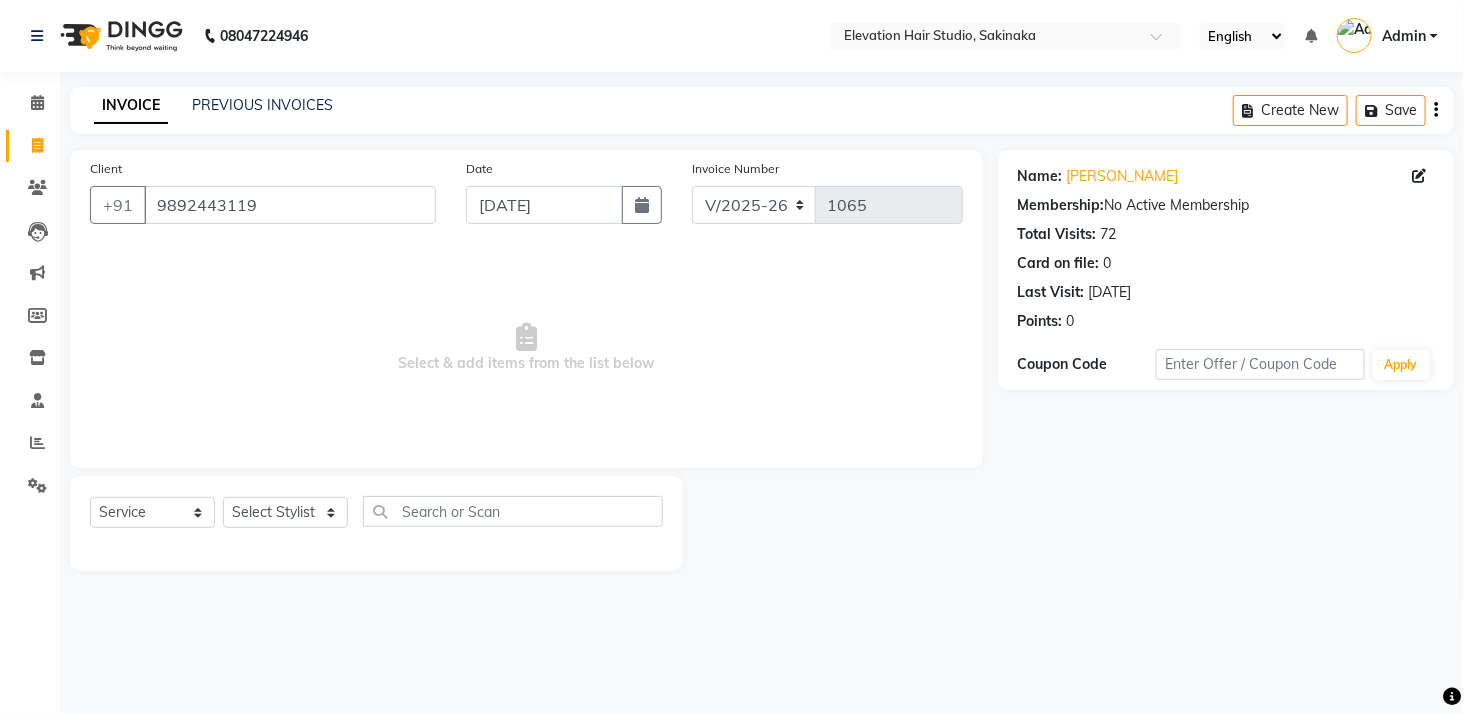 click on "Client +91 9892443119" 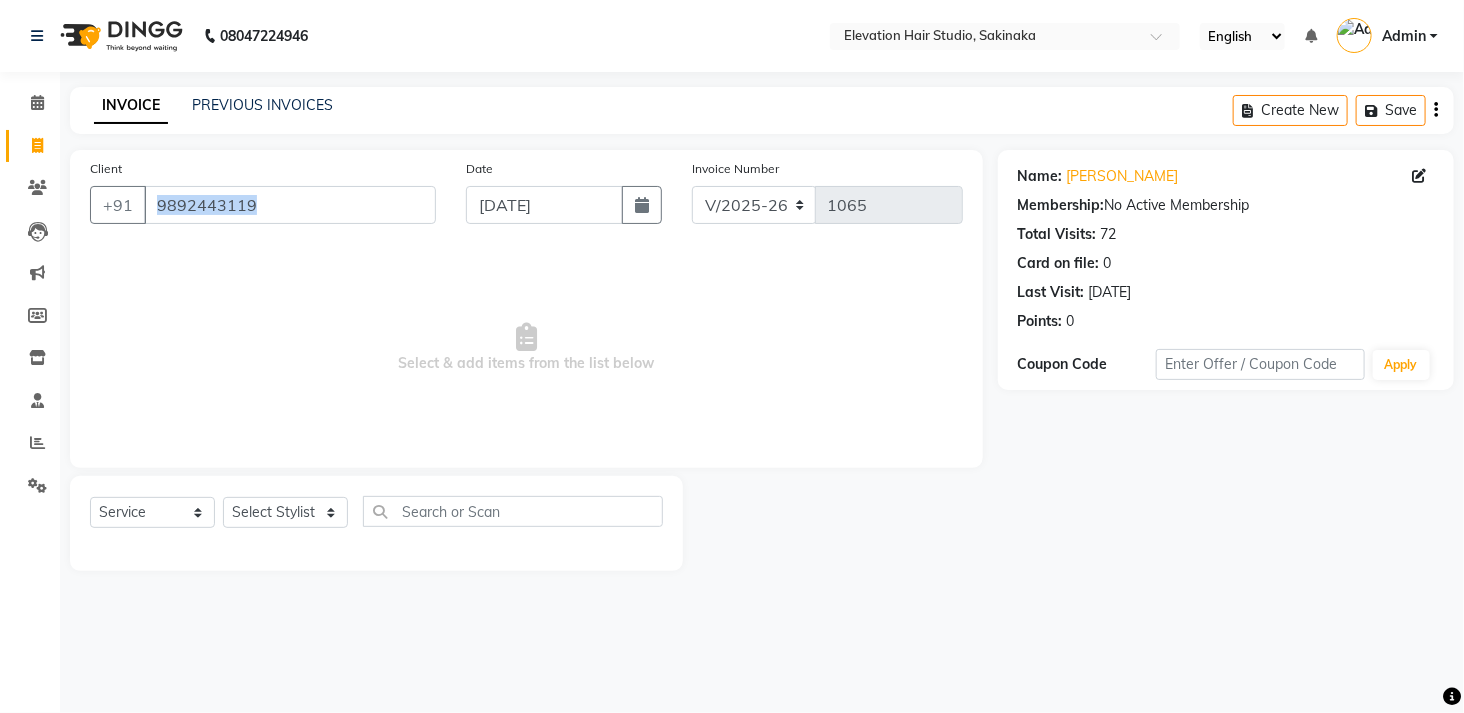 click on "Client +91 9892443119" 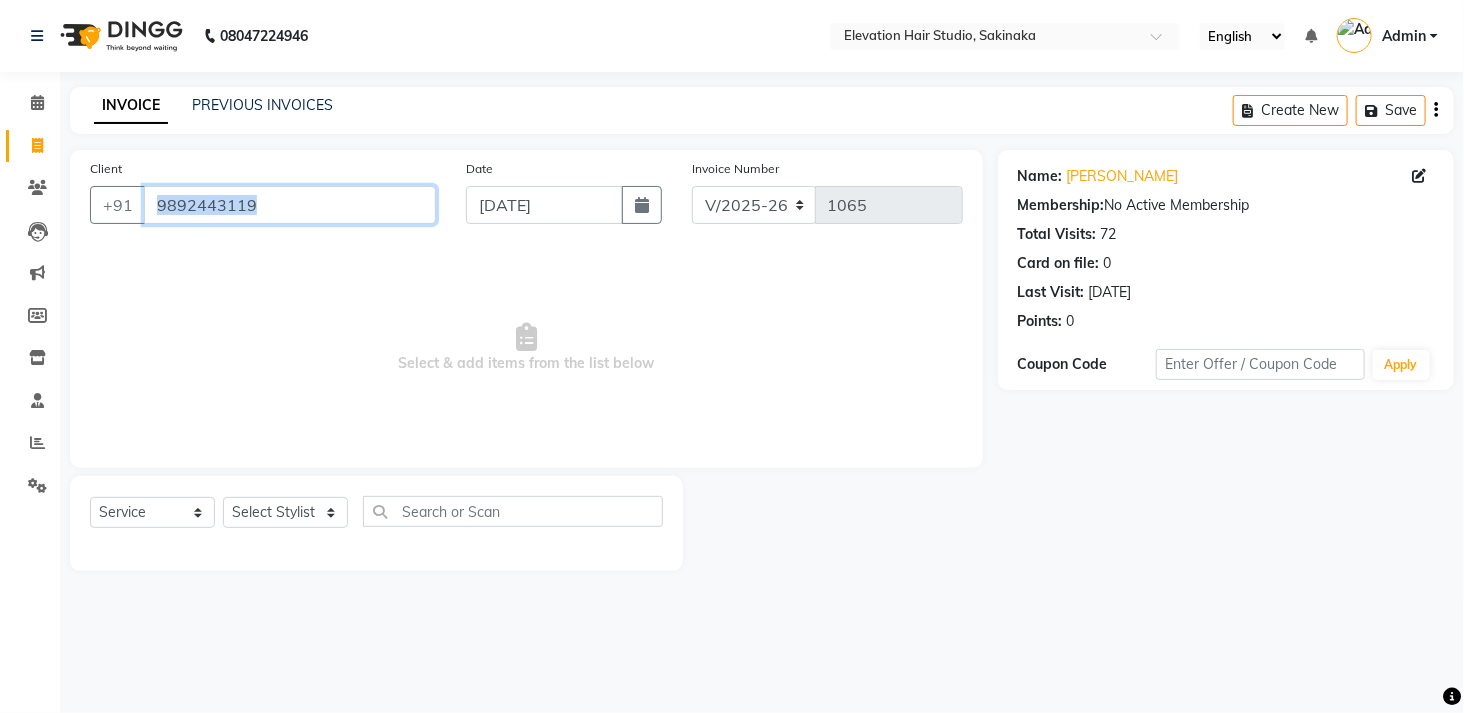 click on "9892443119" at bounding box center (290, 205) 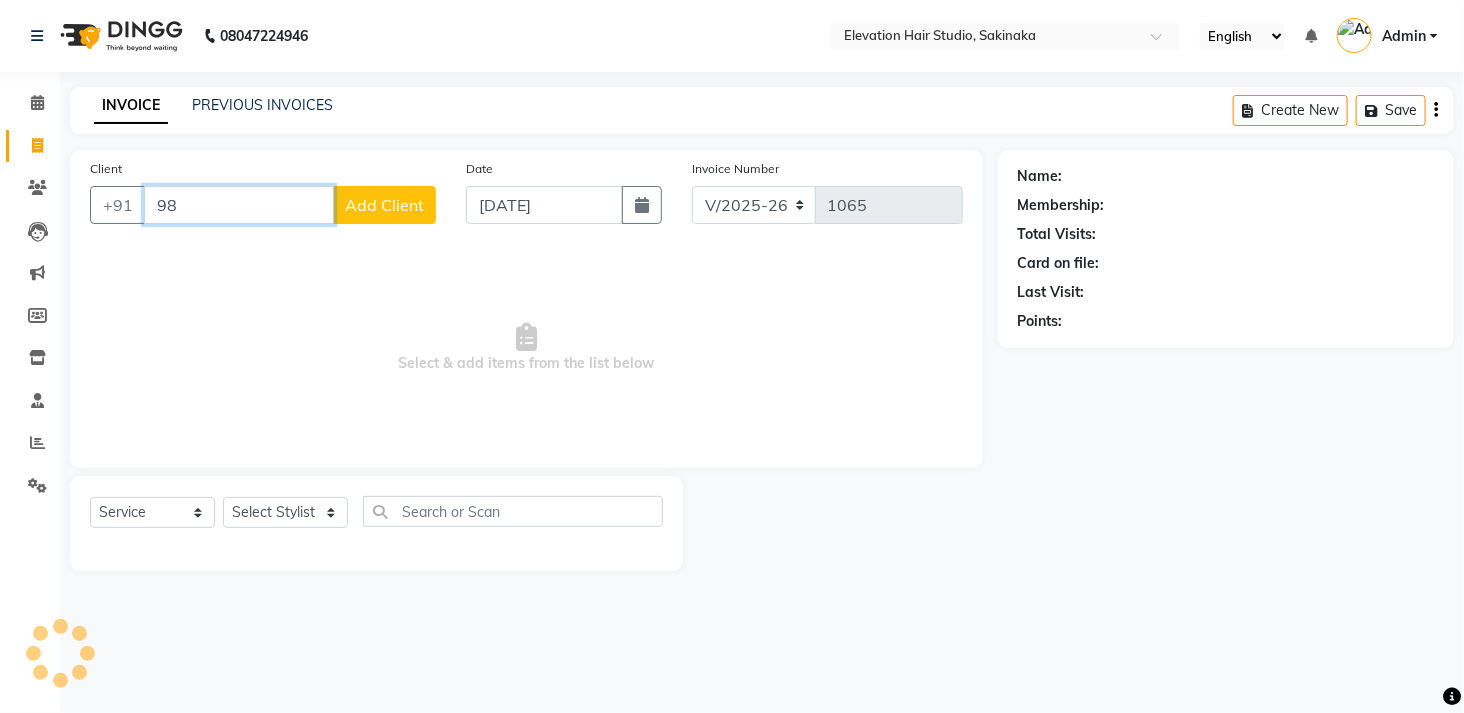 type on "9" 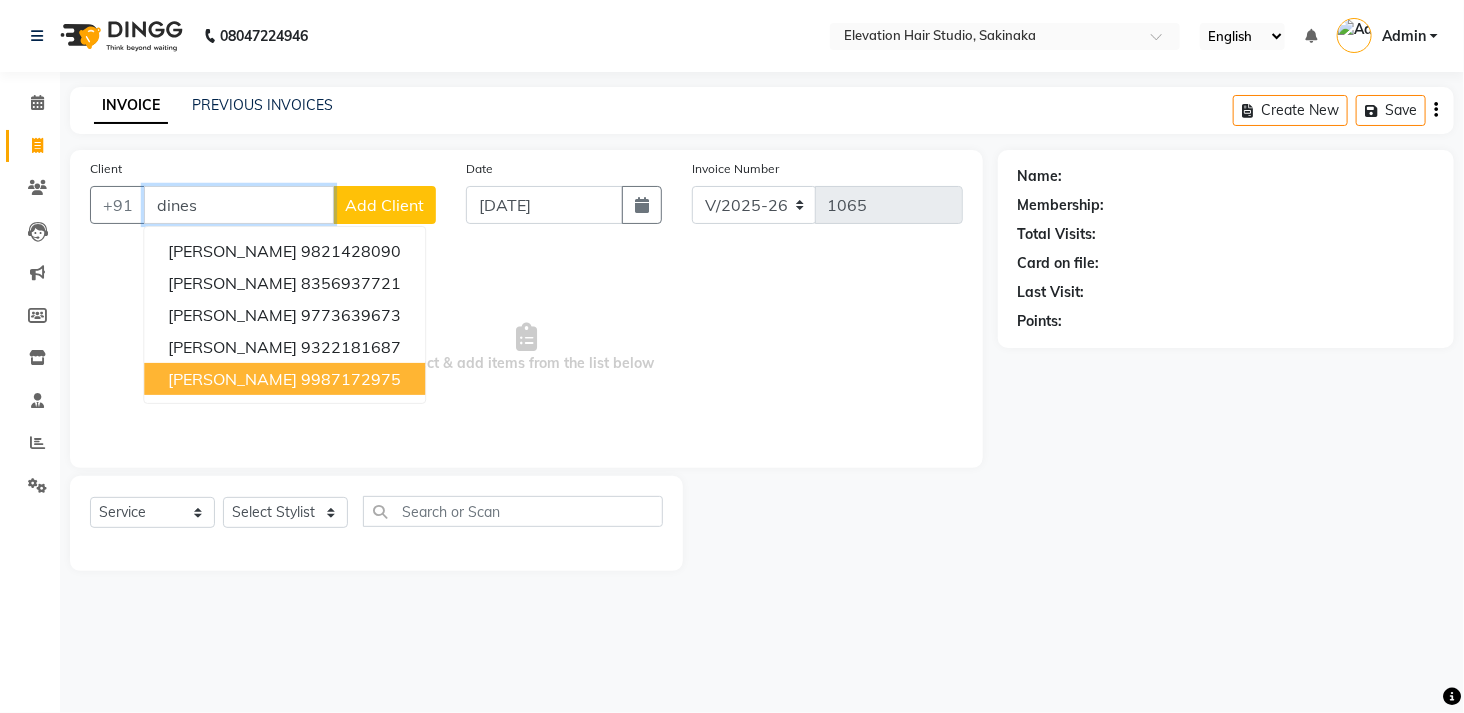 click on "9987172975" at bounding box center [351, 379] 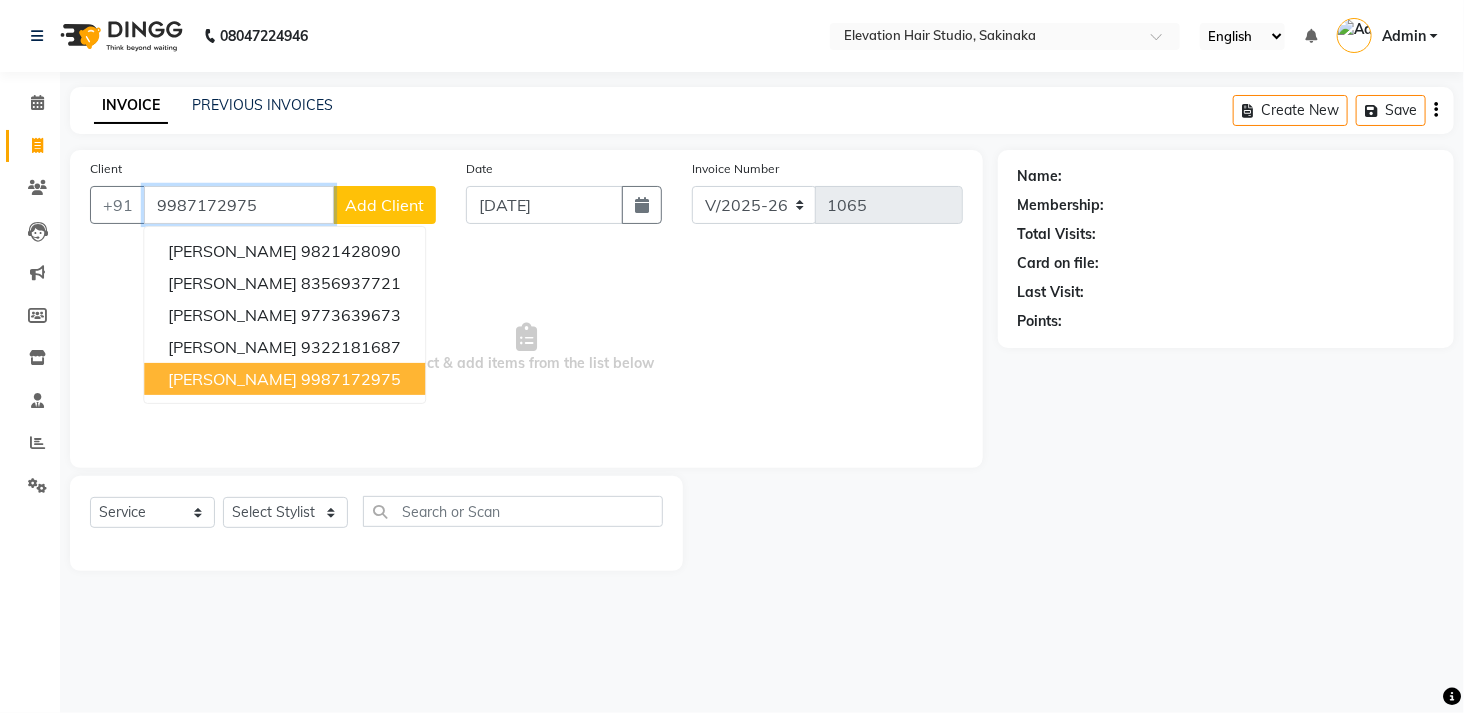 type on "9987172975" 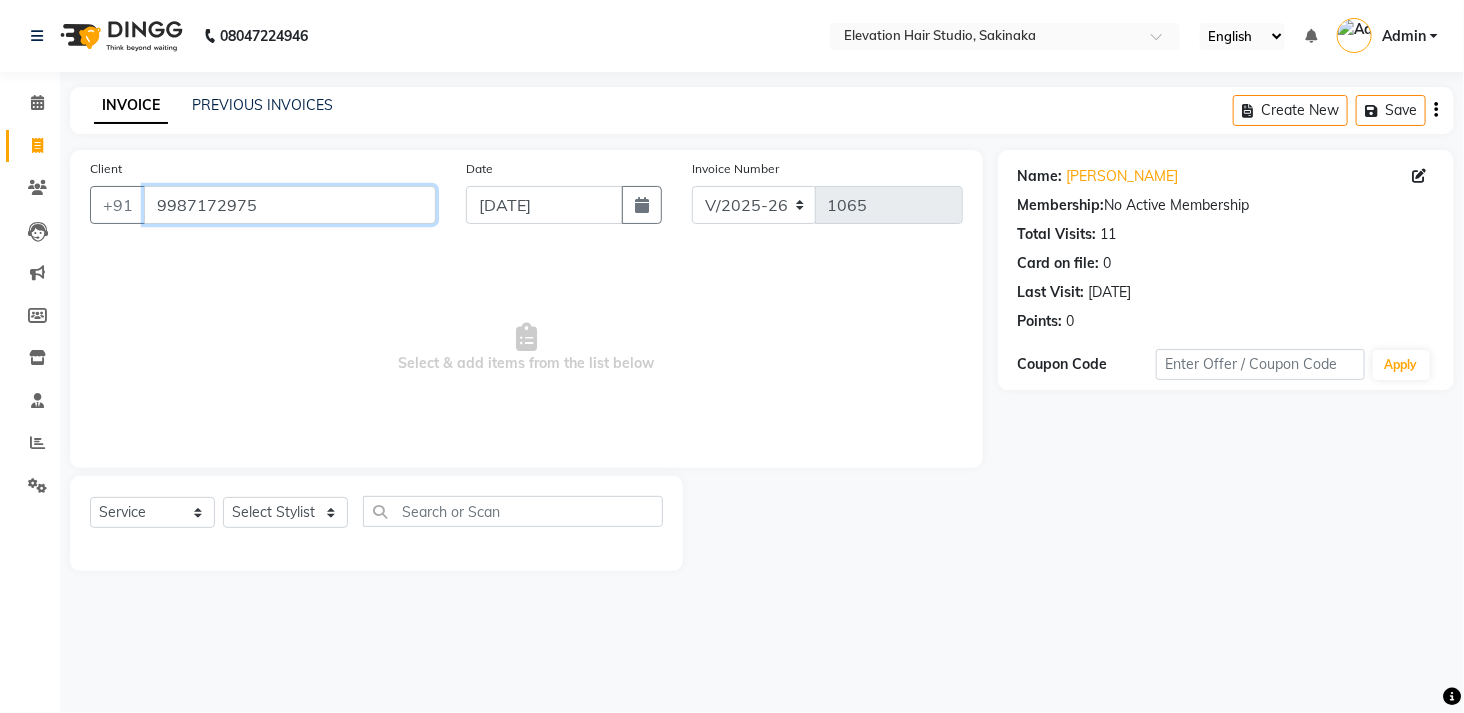 click on "9987172975" at bounding box center [290, 205] 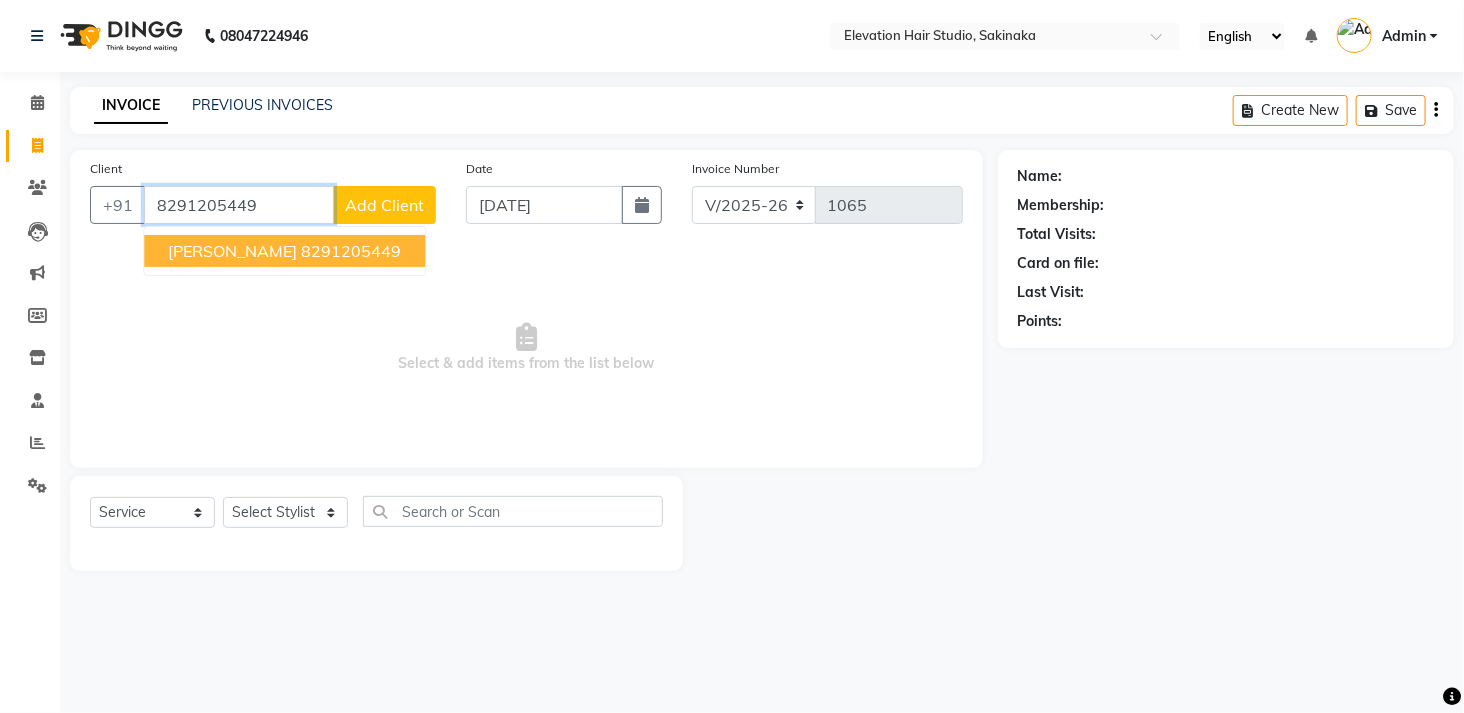 type on "8291205449" 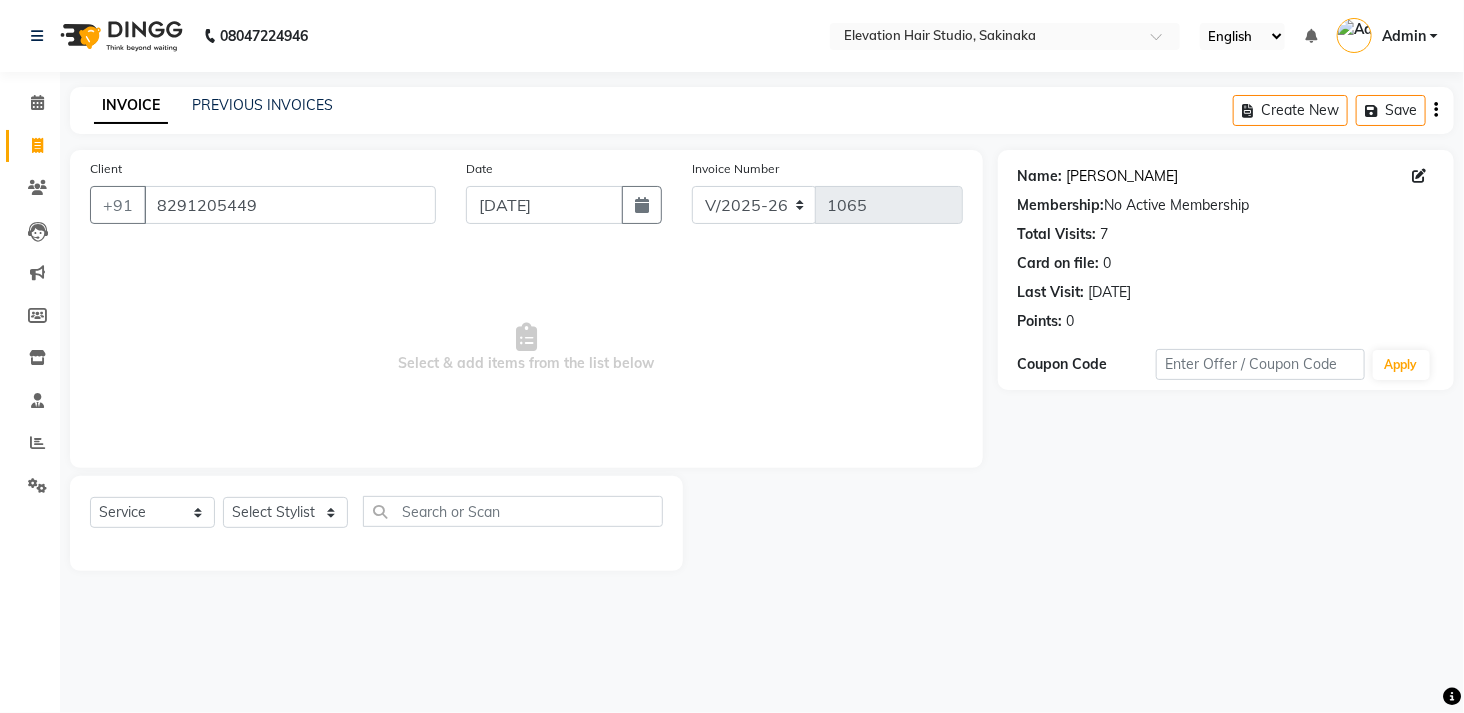 click on "Jayant Kadam" 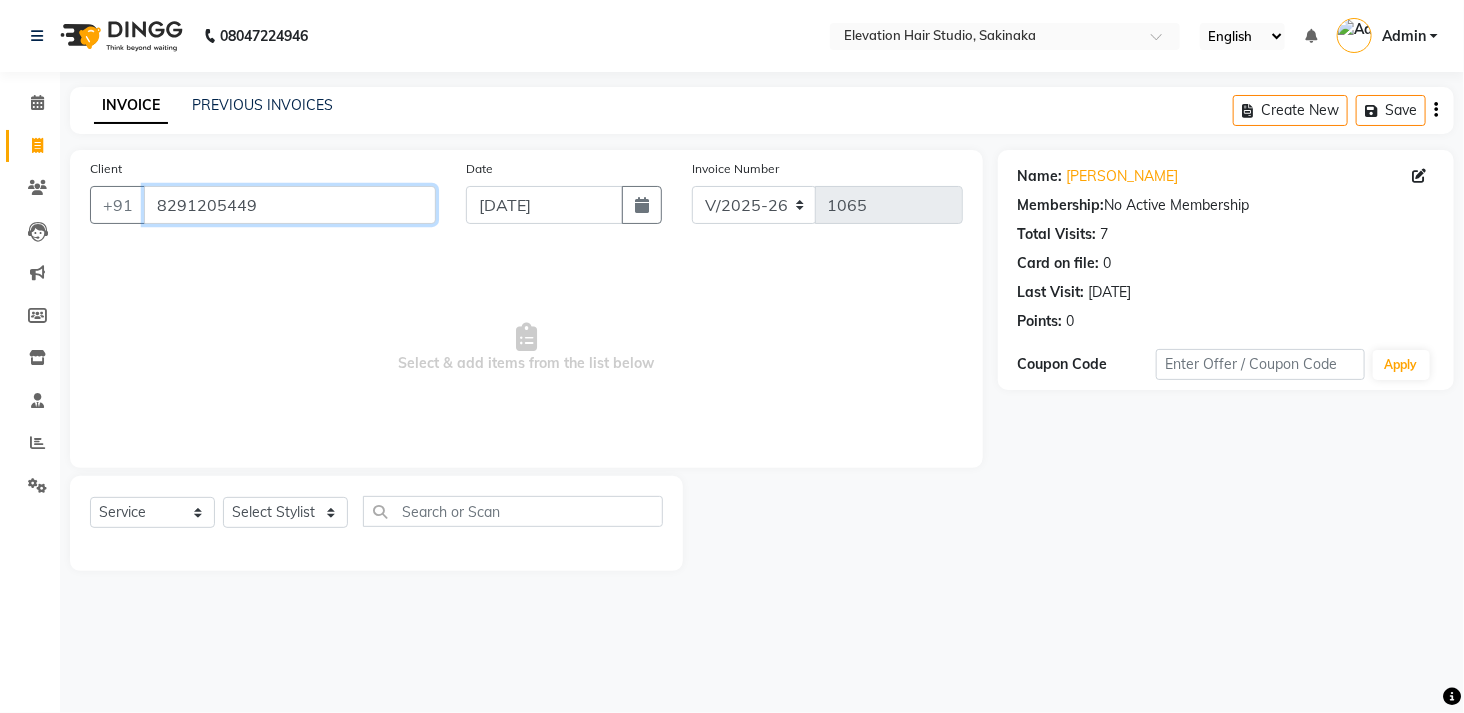 click on "8291205449" at bounding box center [290, 205] 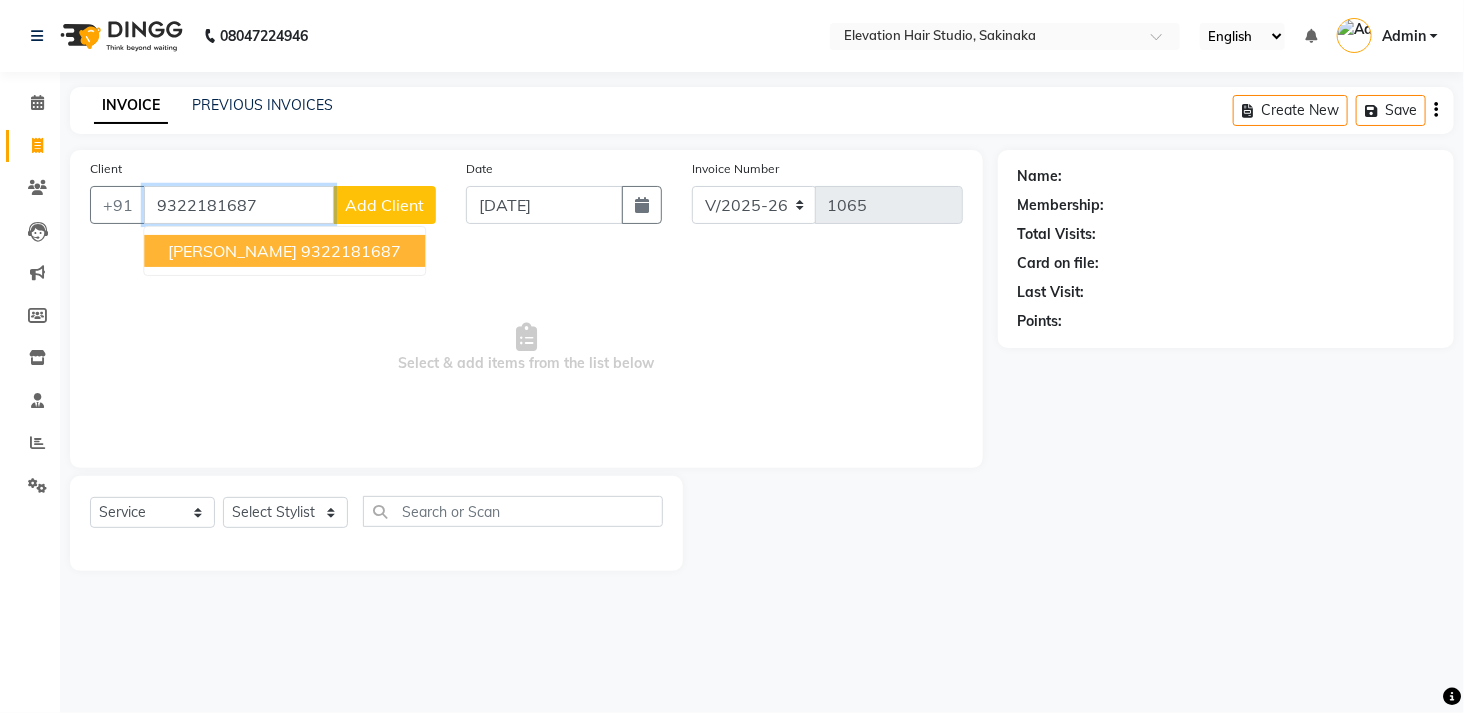 type on "9322181687" 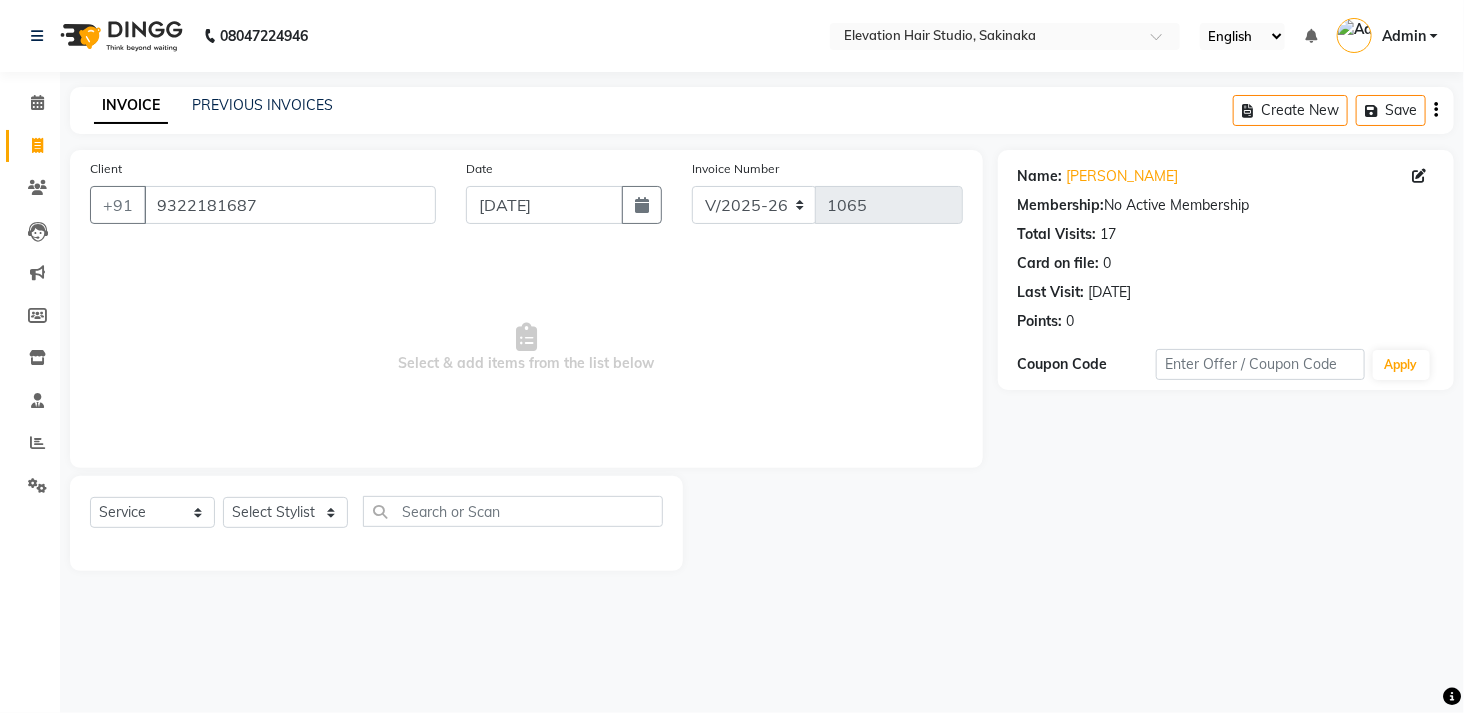 click on "Select & add items from the list below" at bounding box center [526, 348] 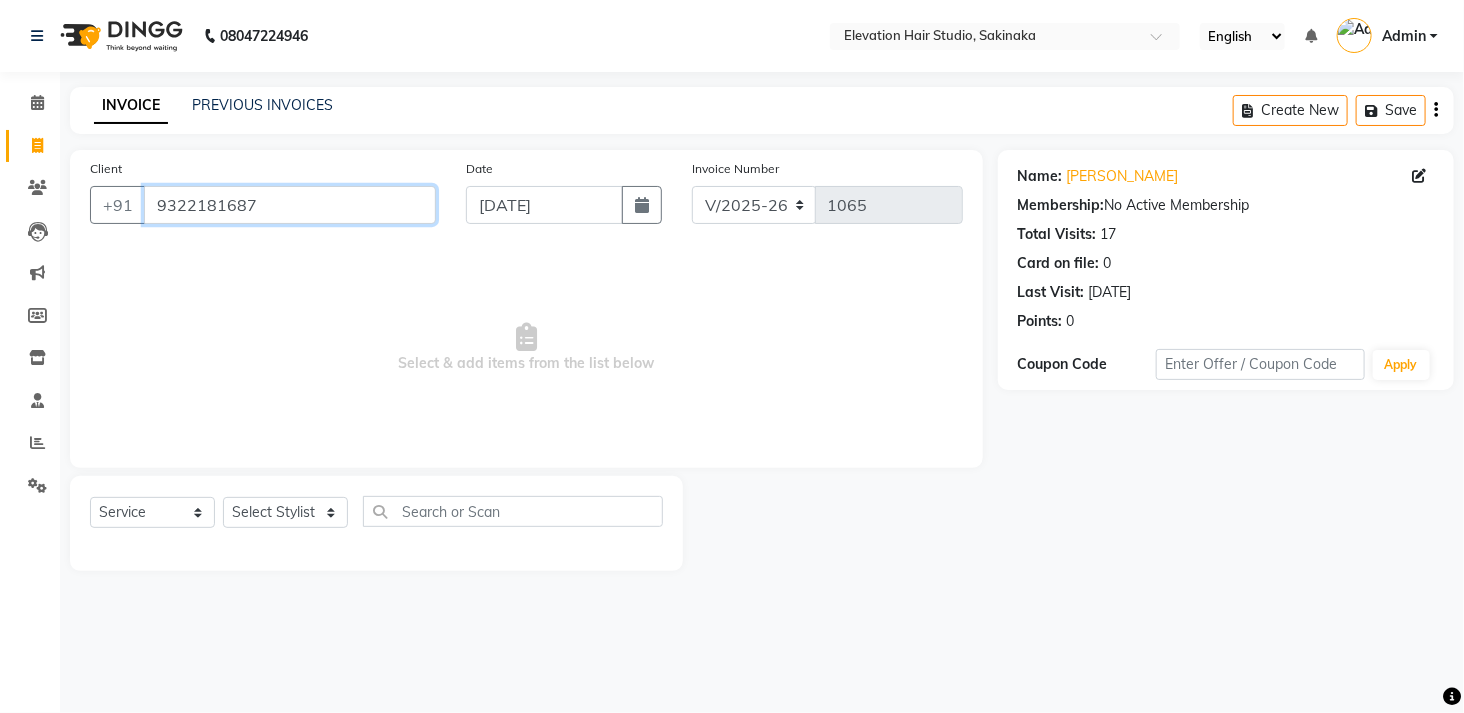 click on "9322181687" at bounding box center [290, 205] 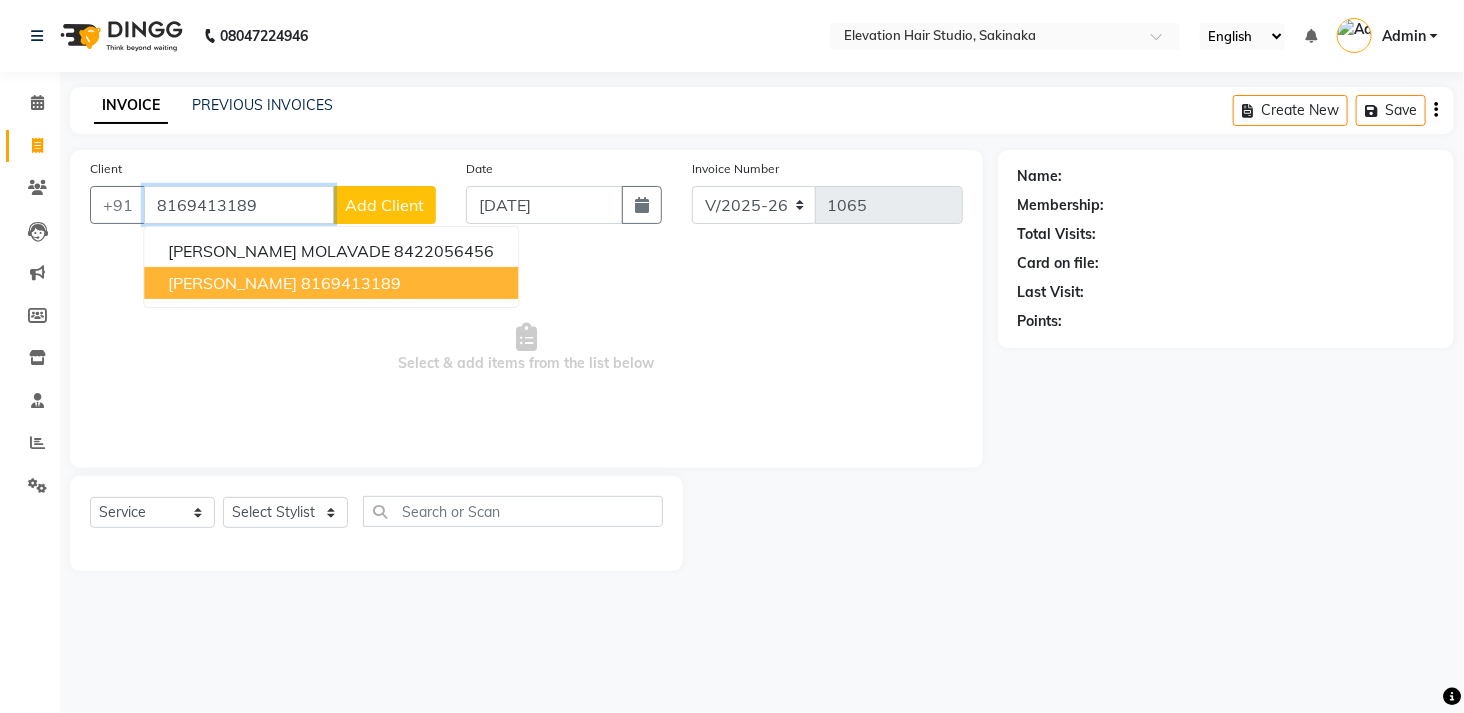 type on "8169413189" 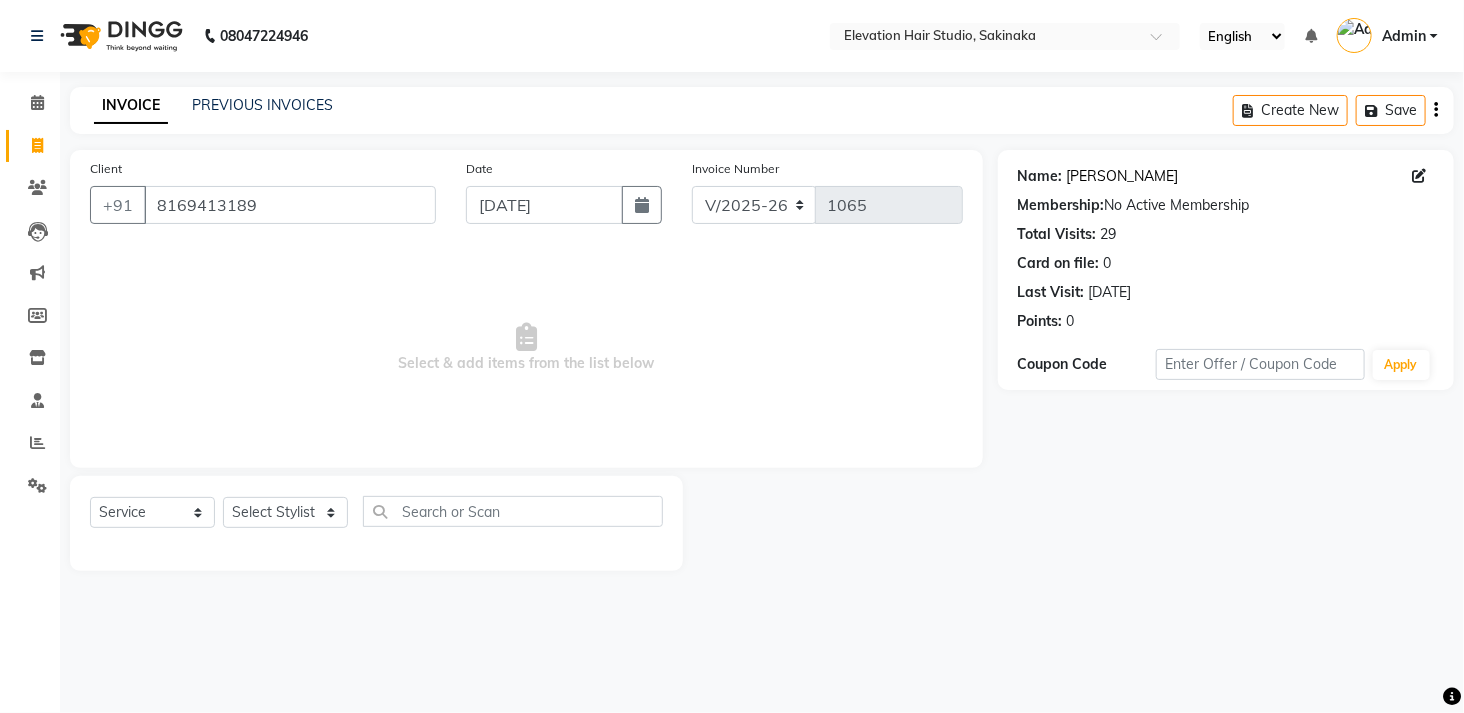 click on "Avadhesh" 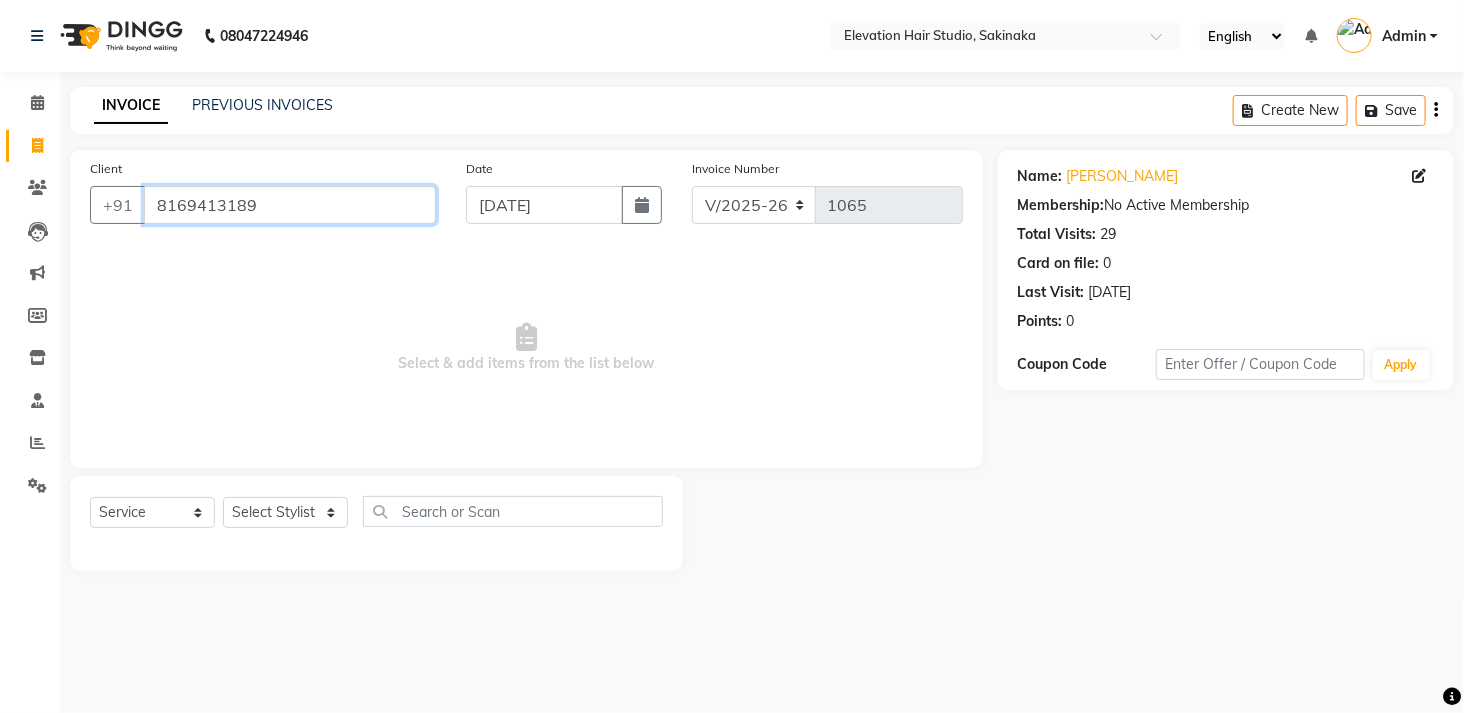 click on "8169413189" at bounding box center (290, 205) 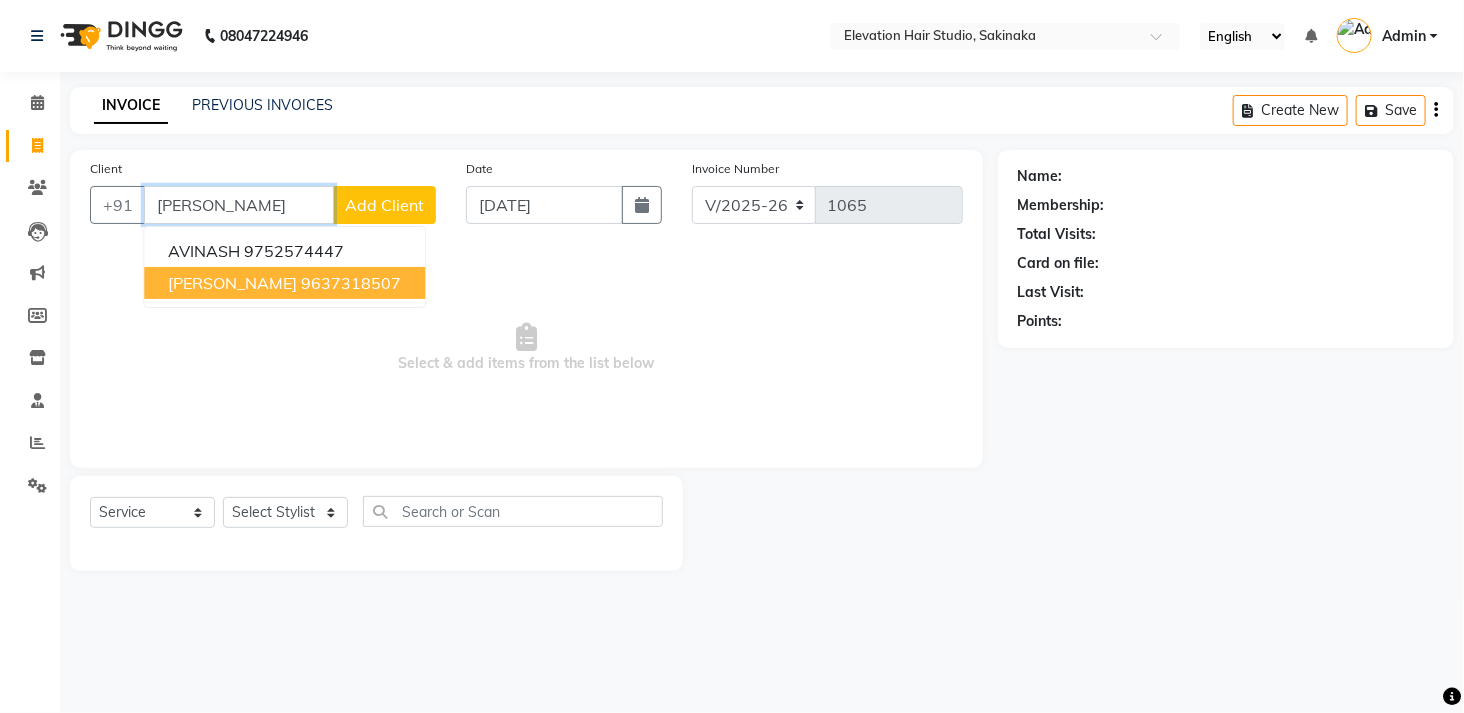 click on "AVINASH PATIL  9637318507" at bounding box center [284, 283] 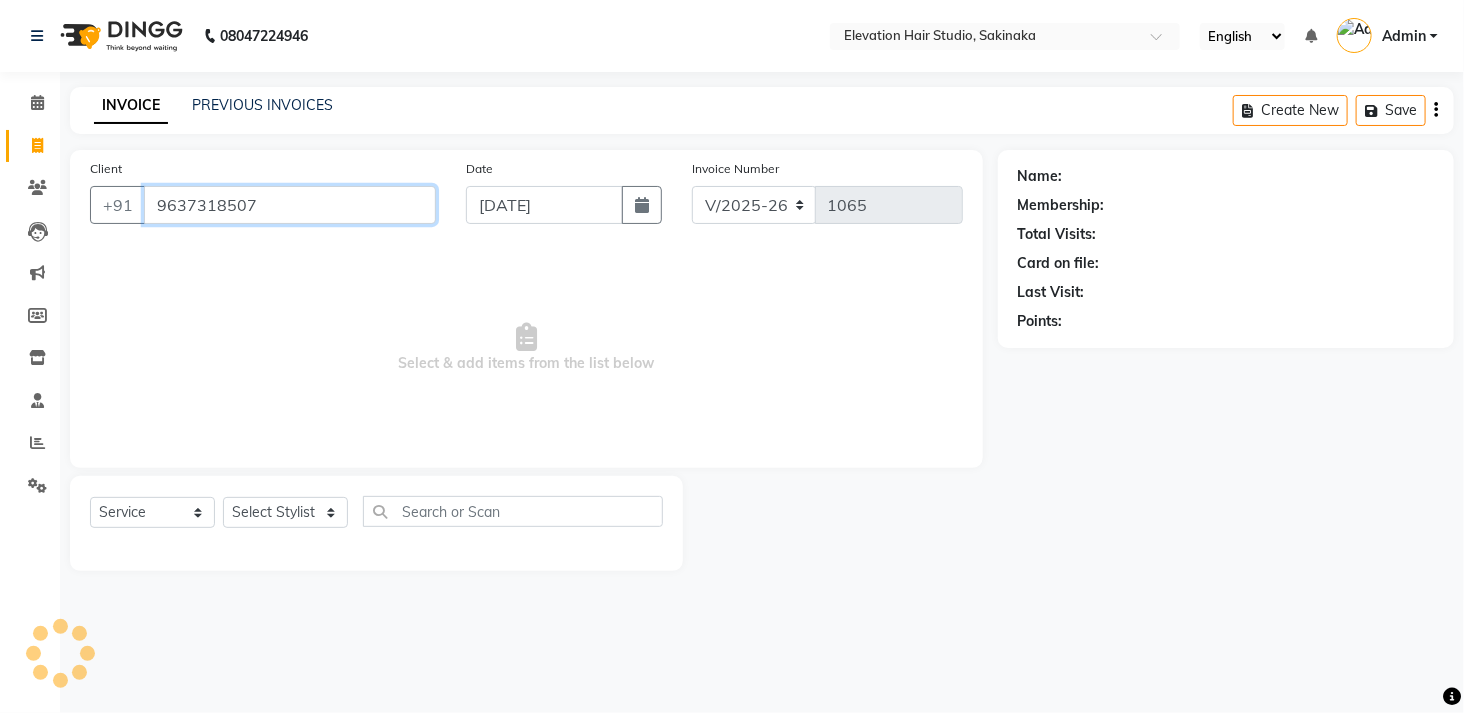 type on "9637318507" 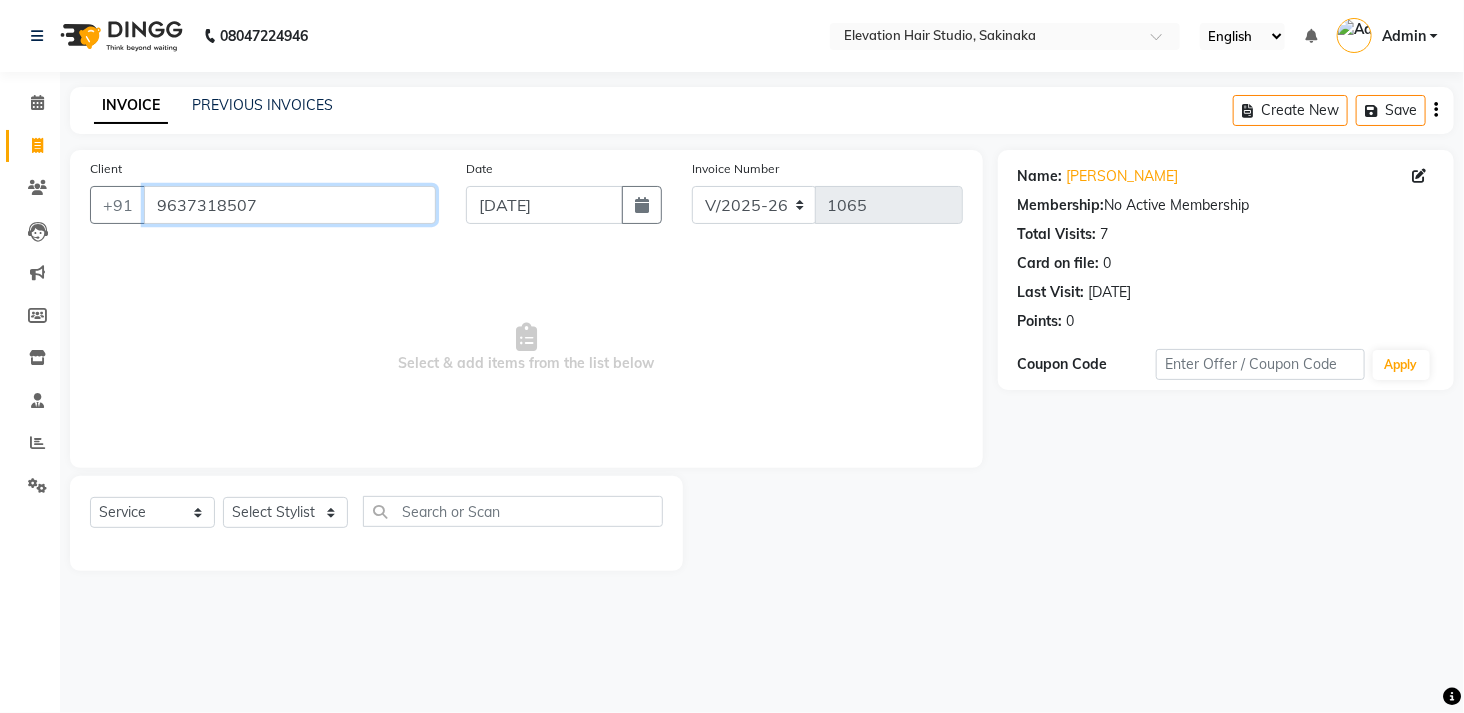 click on "9637318507" at bounding box center (290, 205) 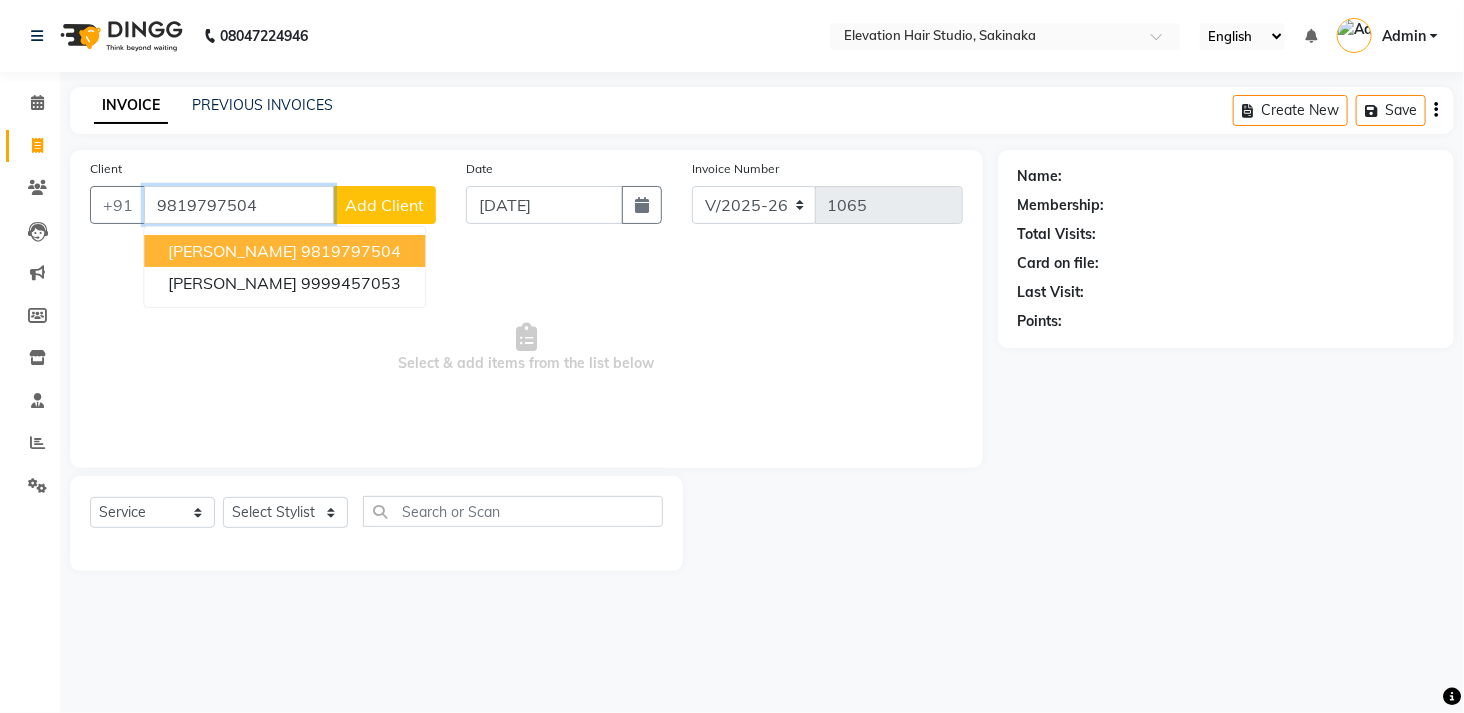 type on "9819797504" 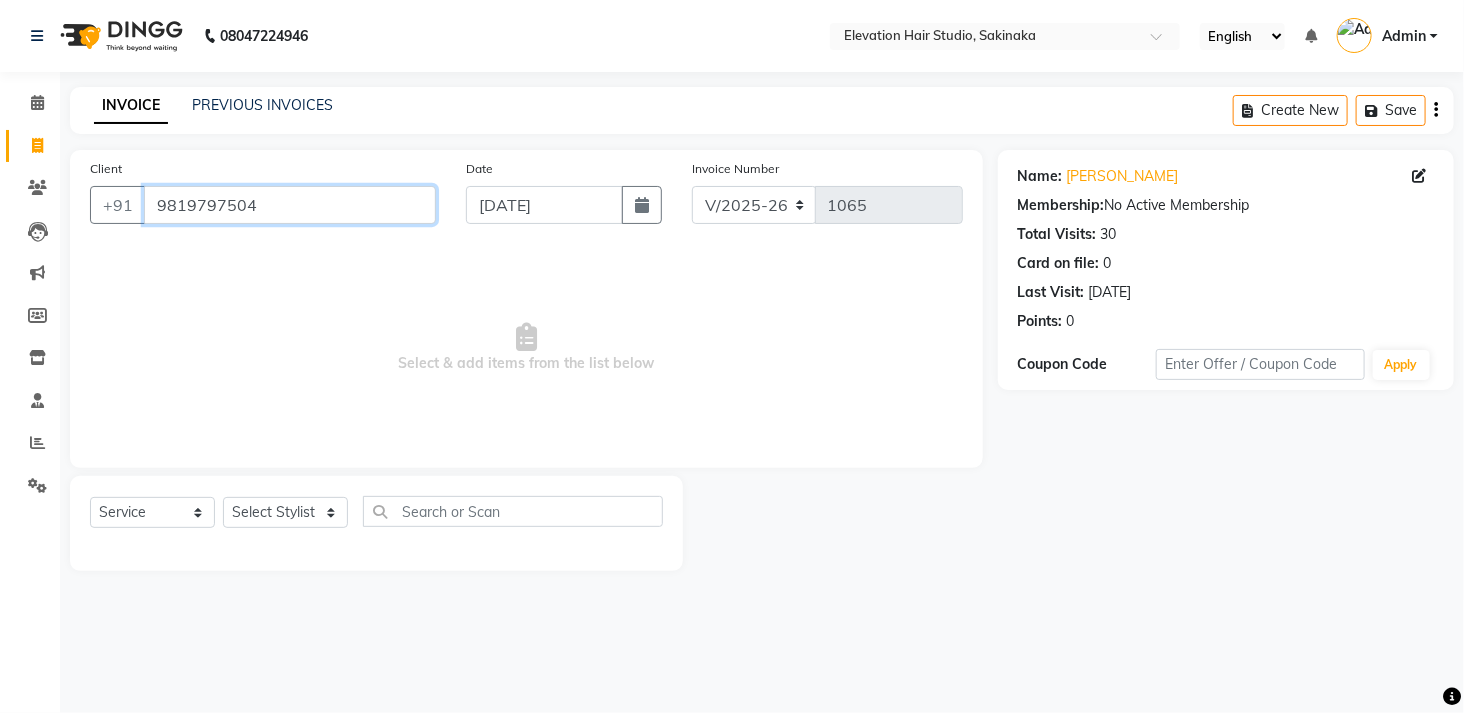click on "9819797504" at bounding box center [290, 205] 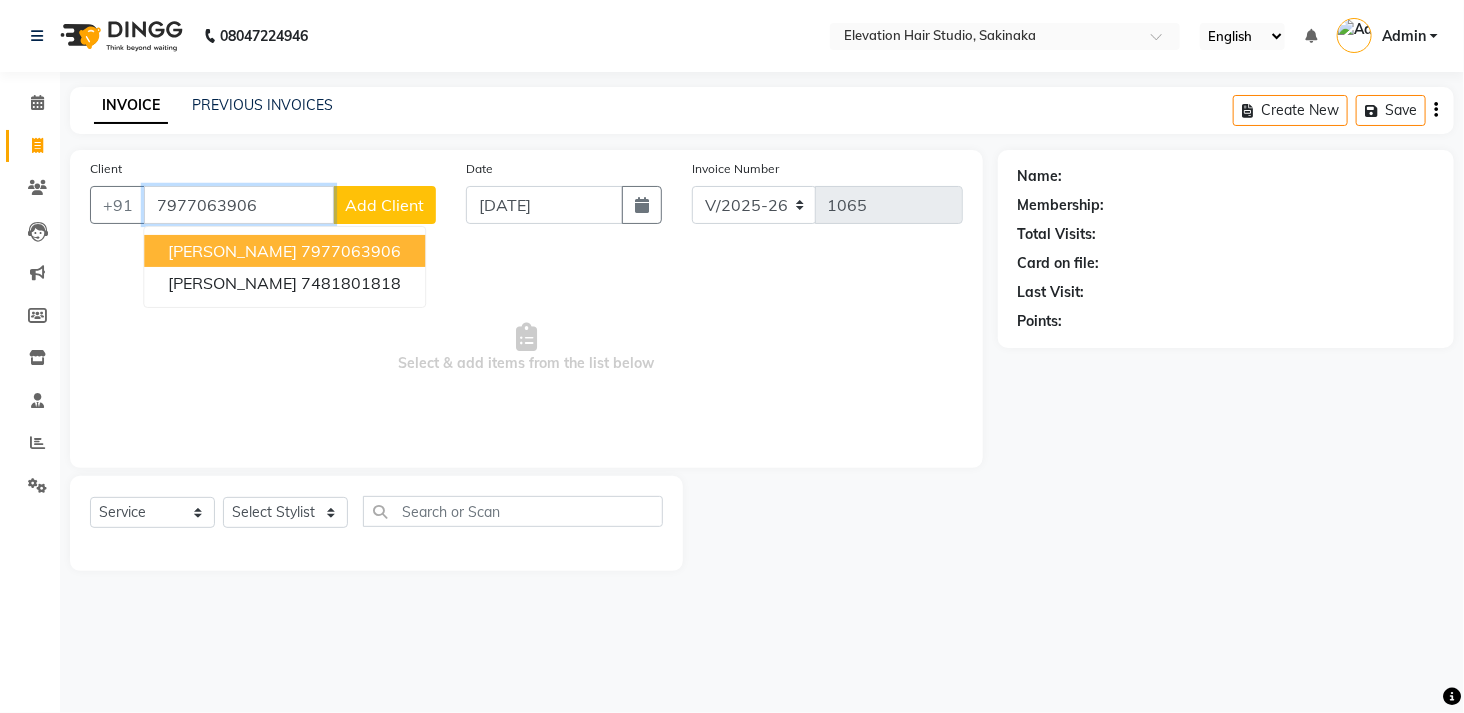 type on "7977063906" 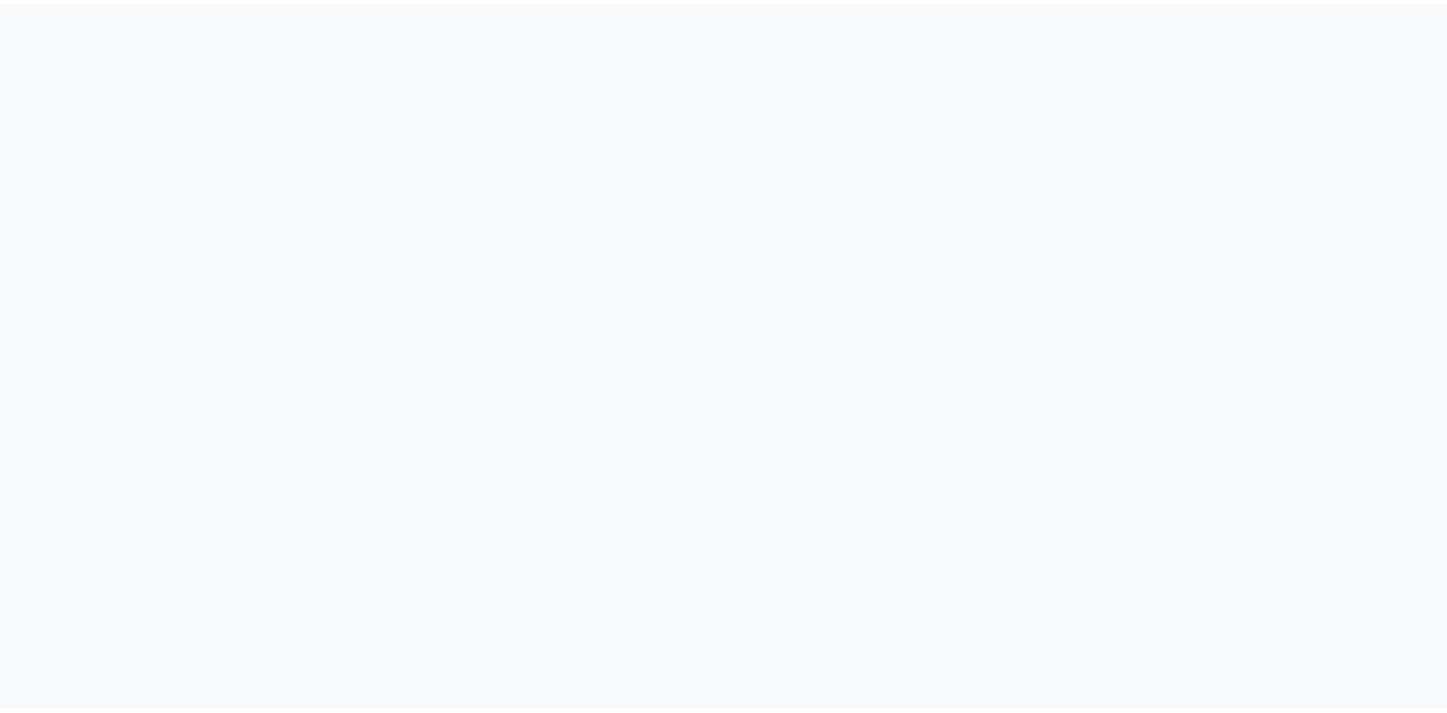 scroll, scrollTop: 0, scrollLeft: 0, axis: both 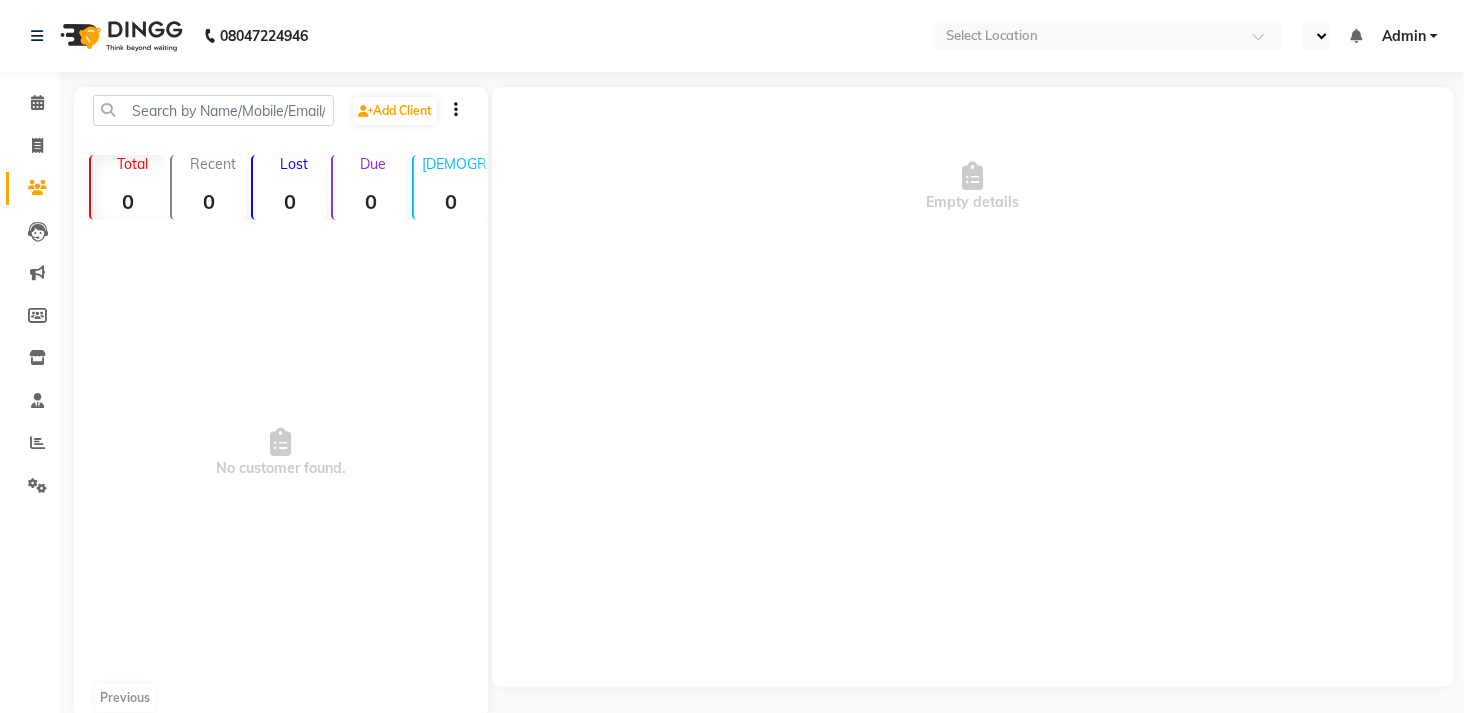 select on "en" 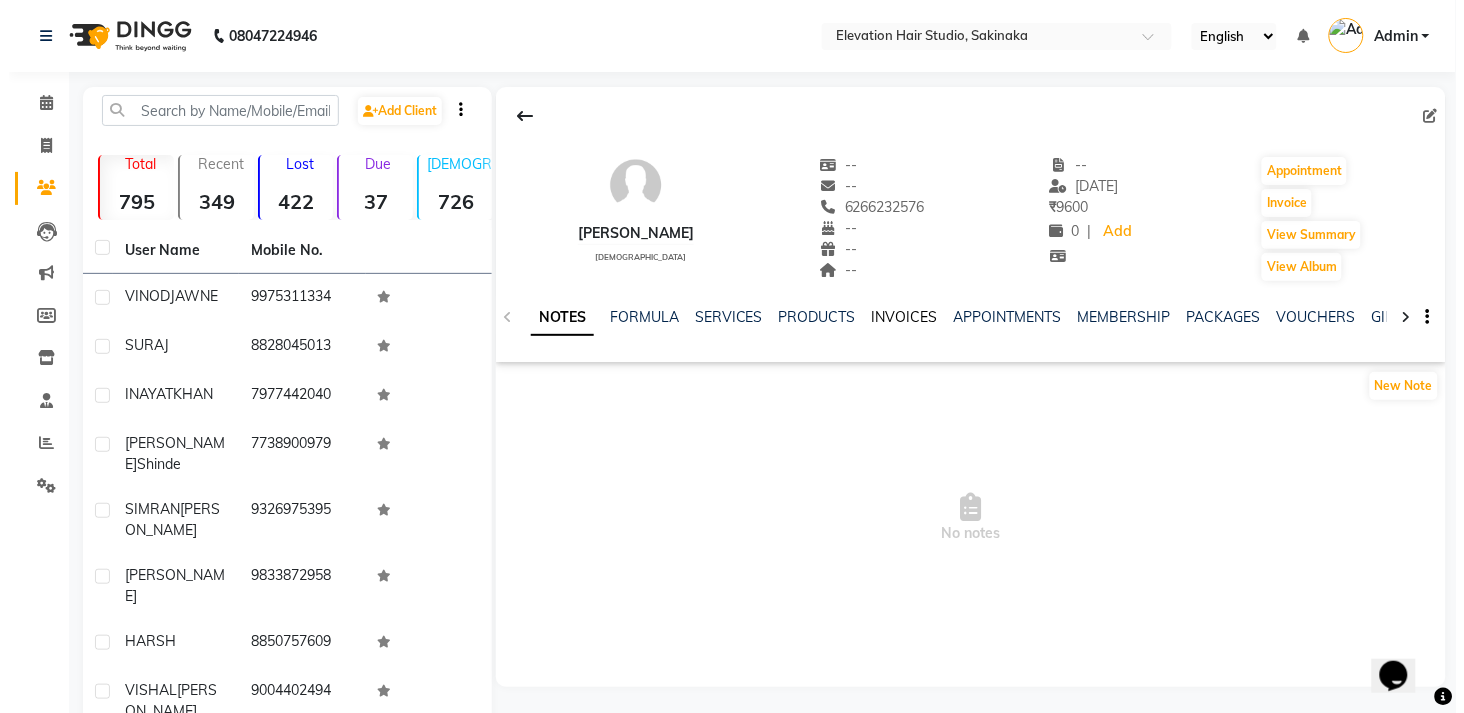 scroll, scrollTop: 0, scrollLeft: 0, axis: both 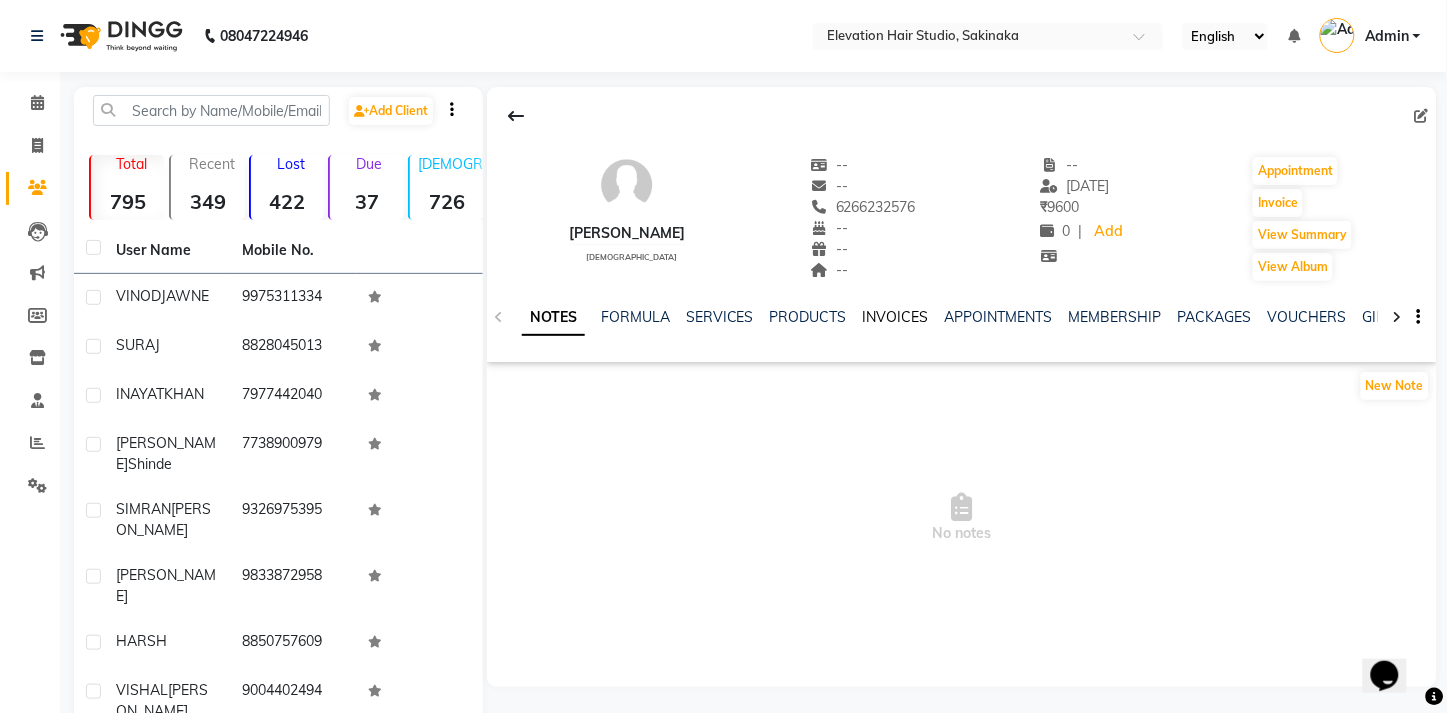 click on "INVOICES" 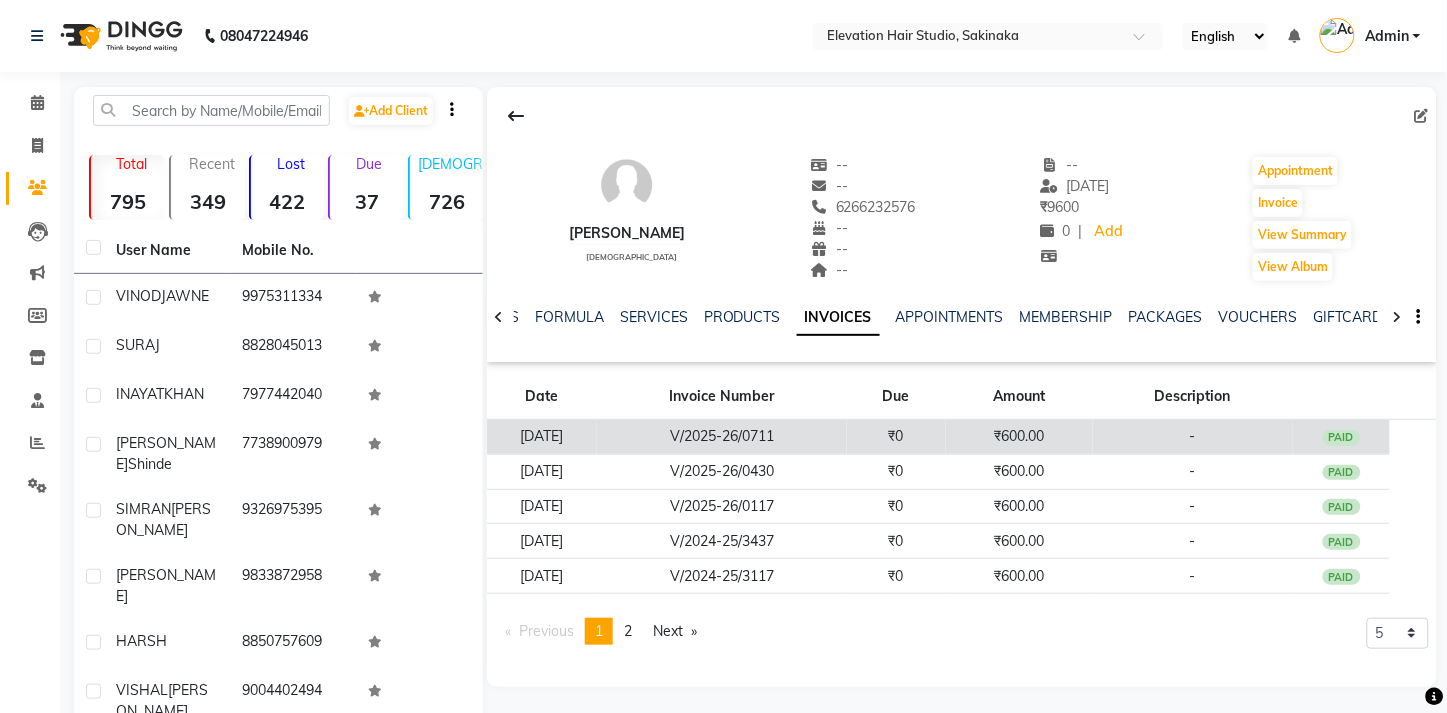 click on "₹0" 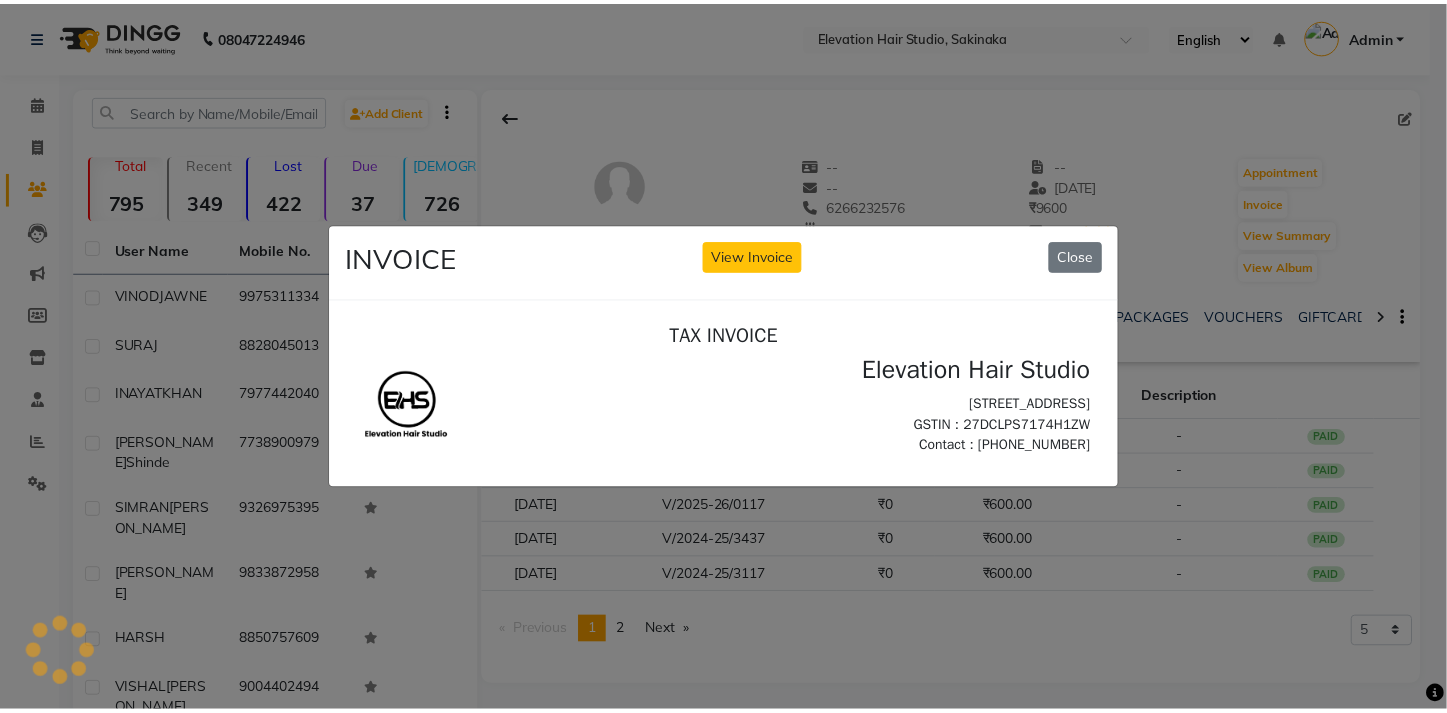 scroll, scrollTop: 0, scrollLeft: 0, axis: both 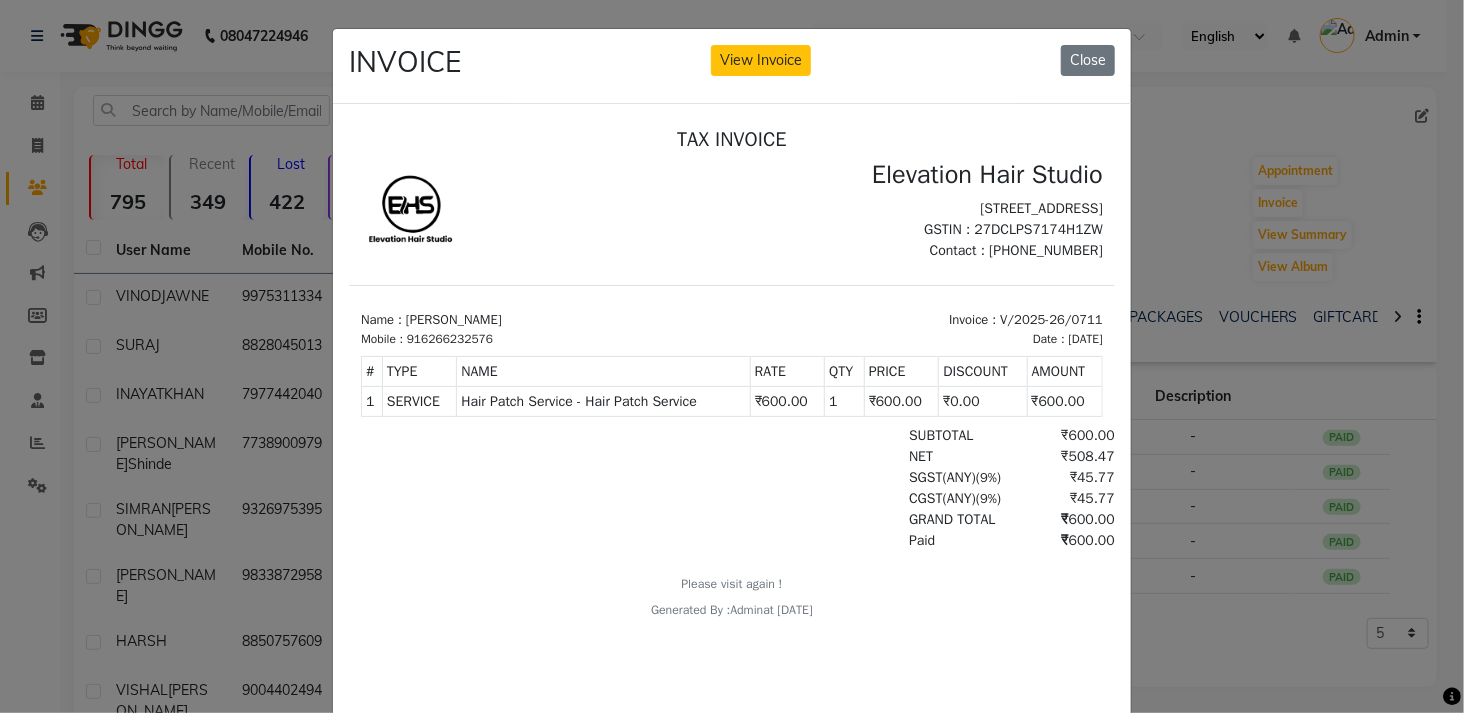 click on "INVOICE View Invoice Close" 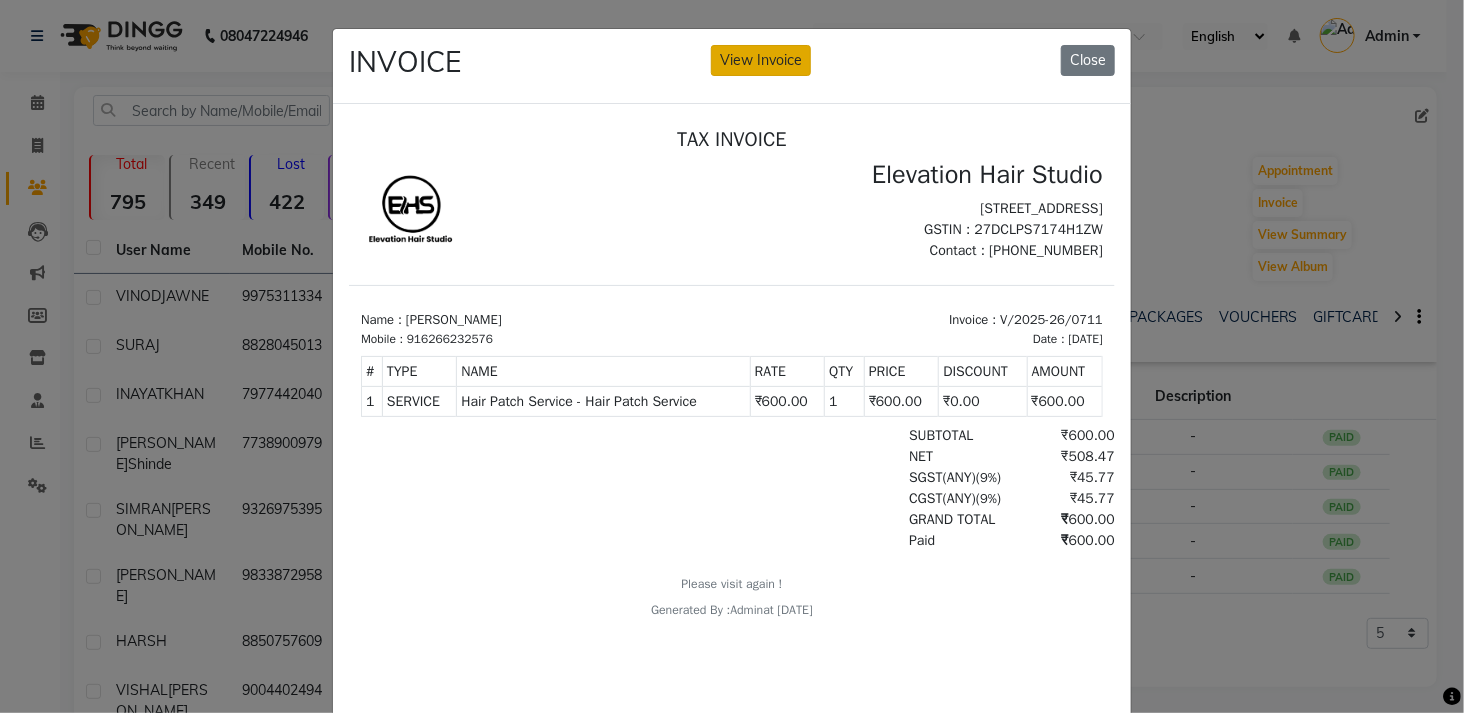 click on "View Invoice" 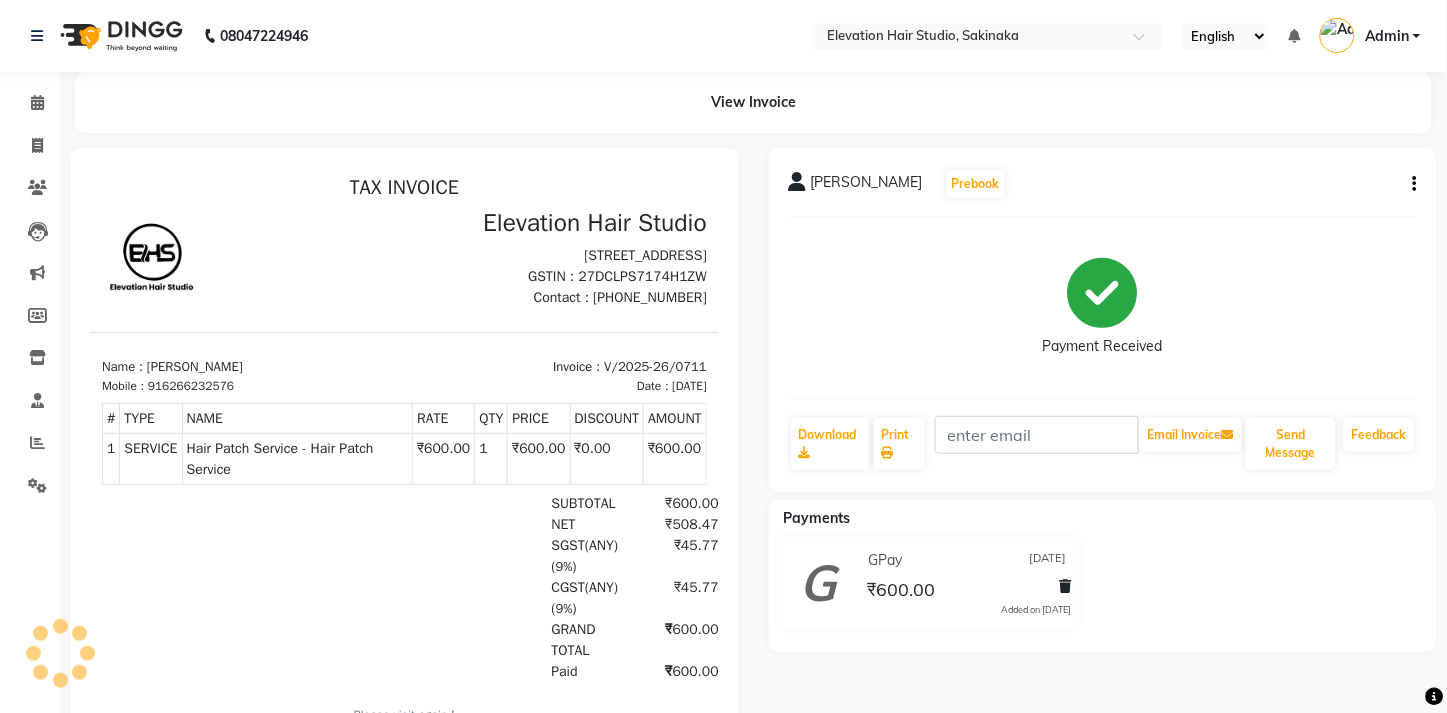 scroll, scrollTop: 0, scrollLeft: 0, axis: both 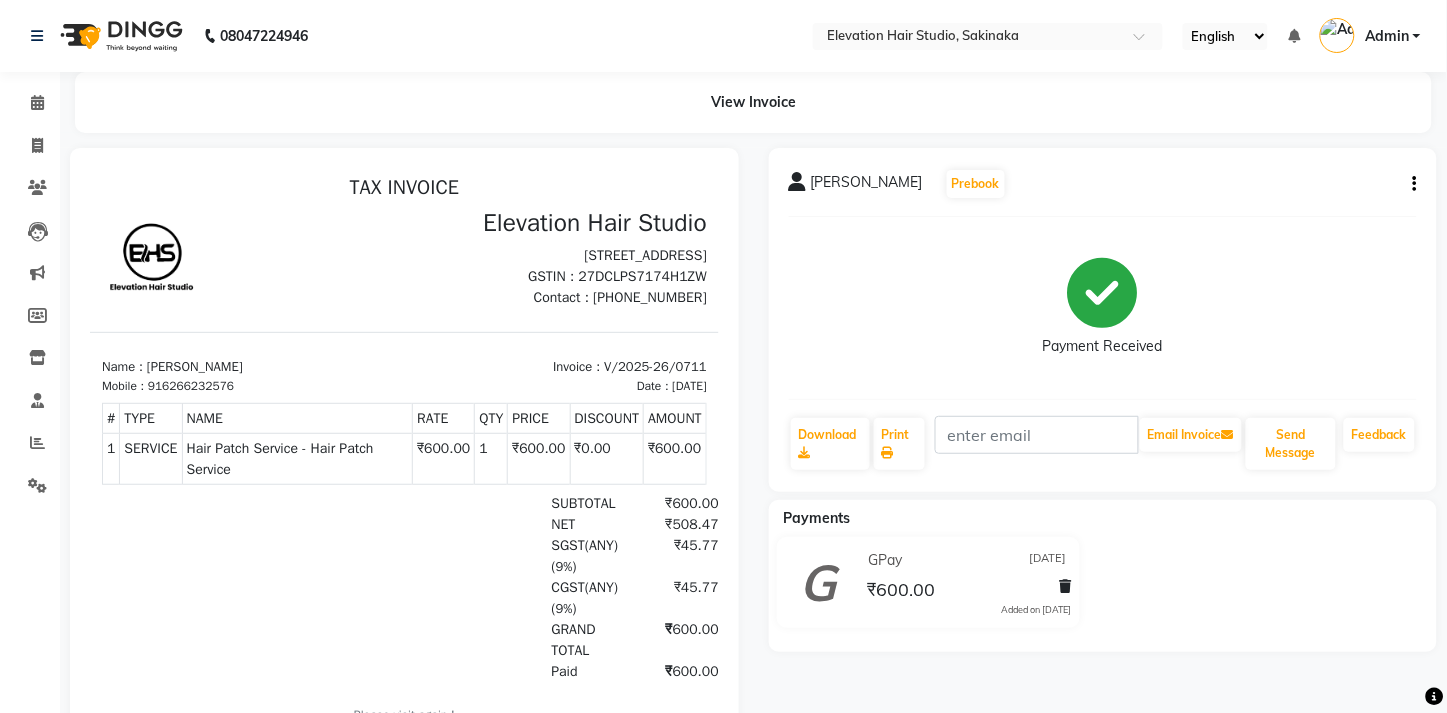 click on "ARIF KHAN  Prebook   Payment Received  Download  Print   Email Invoice   Send Message Feedback" 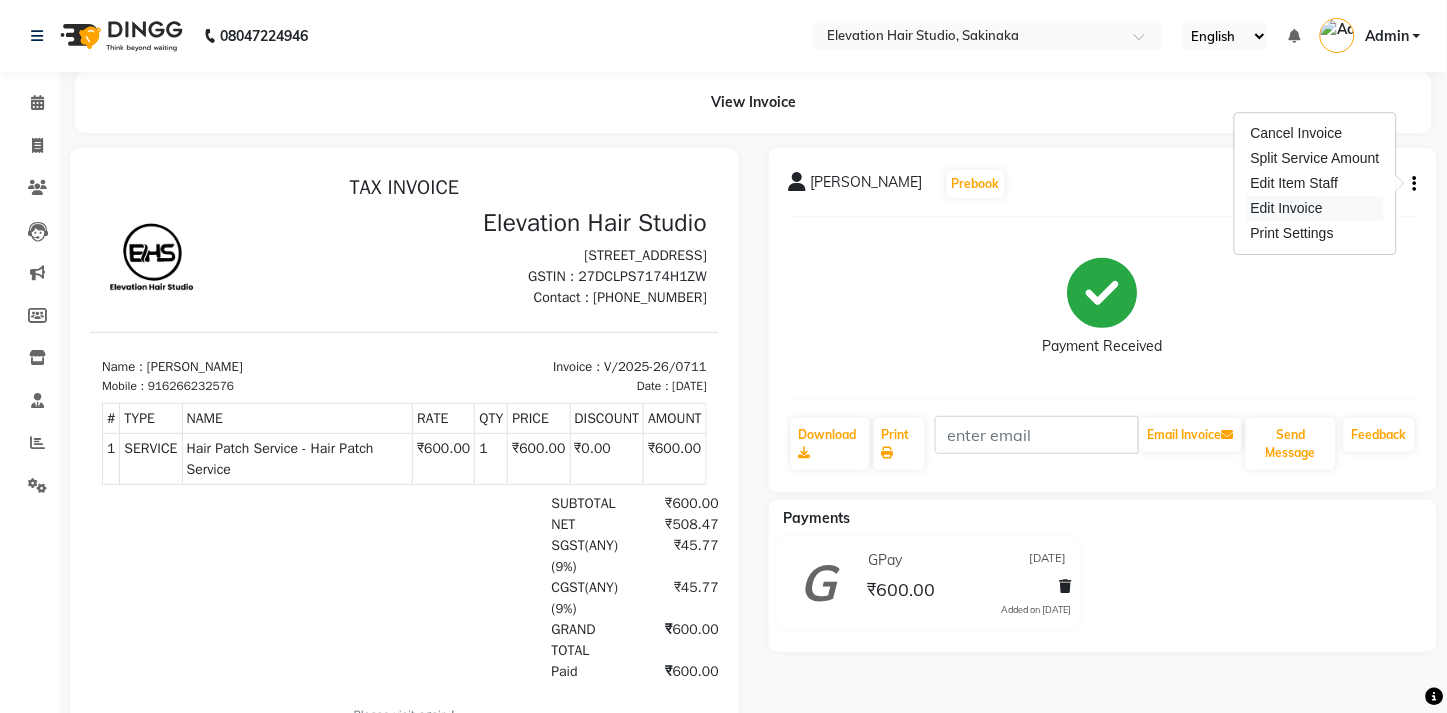 click on "Edit Invoice" at bounding box center (1315, 208) 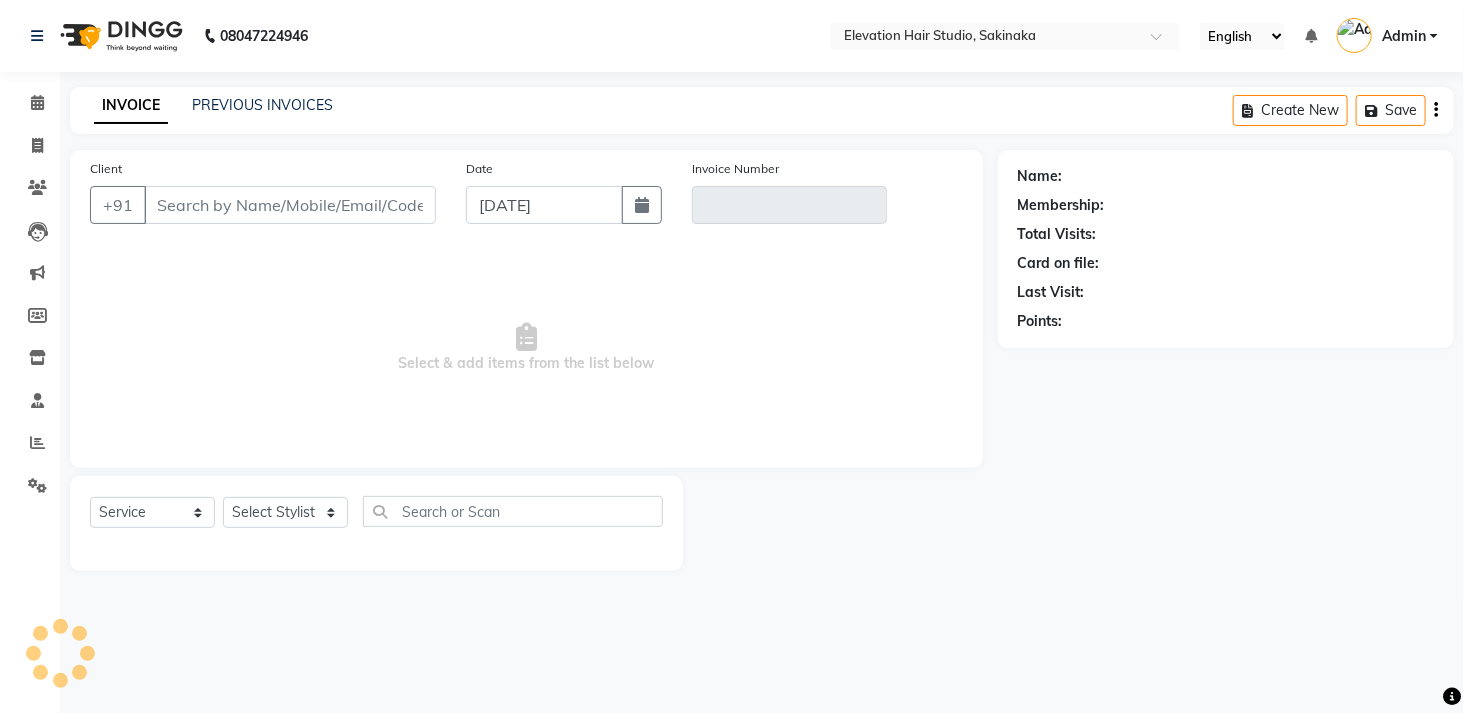 type on "6266232576" 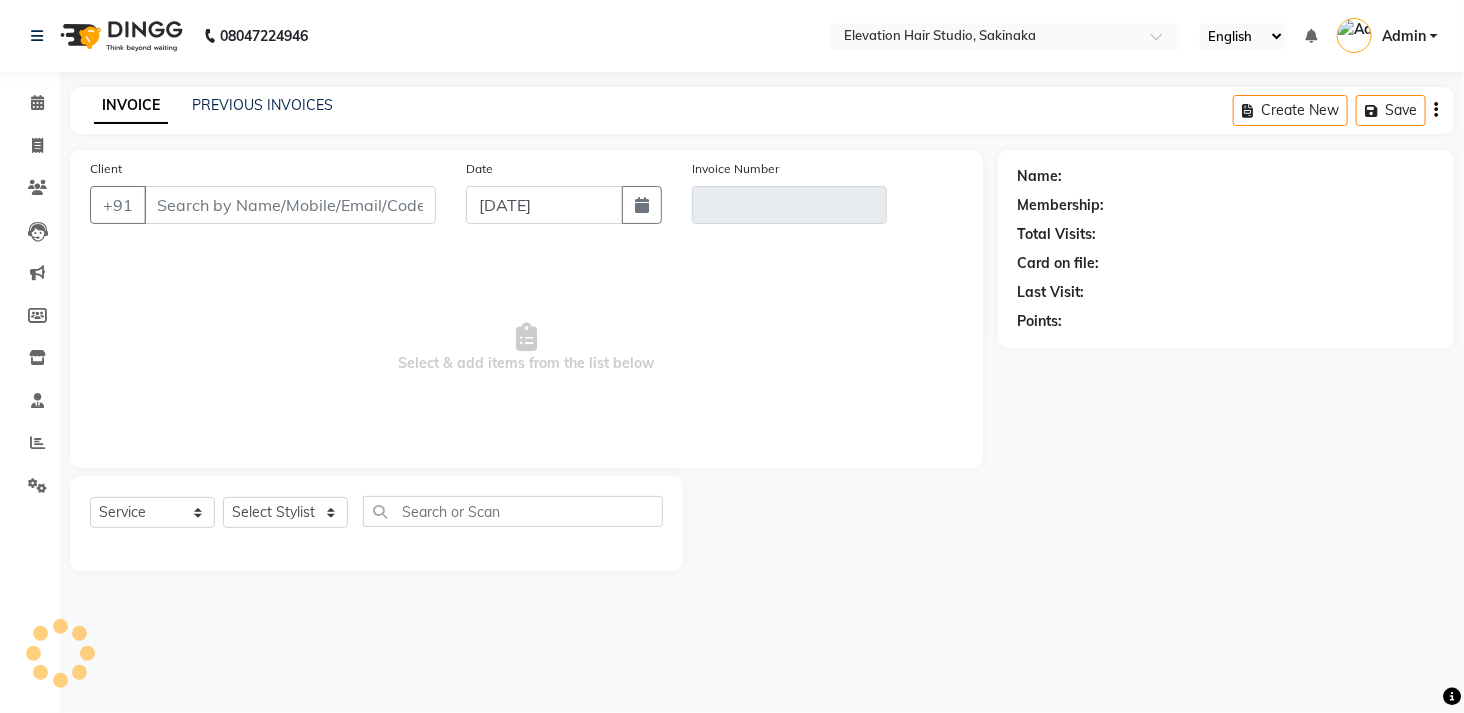type on "V/2025-26/0711" 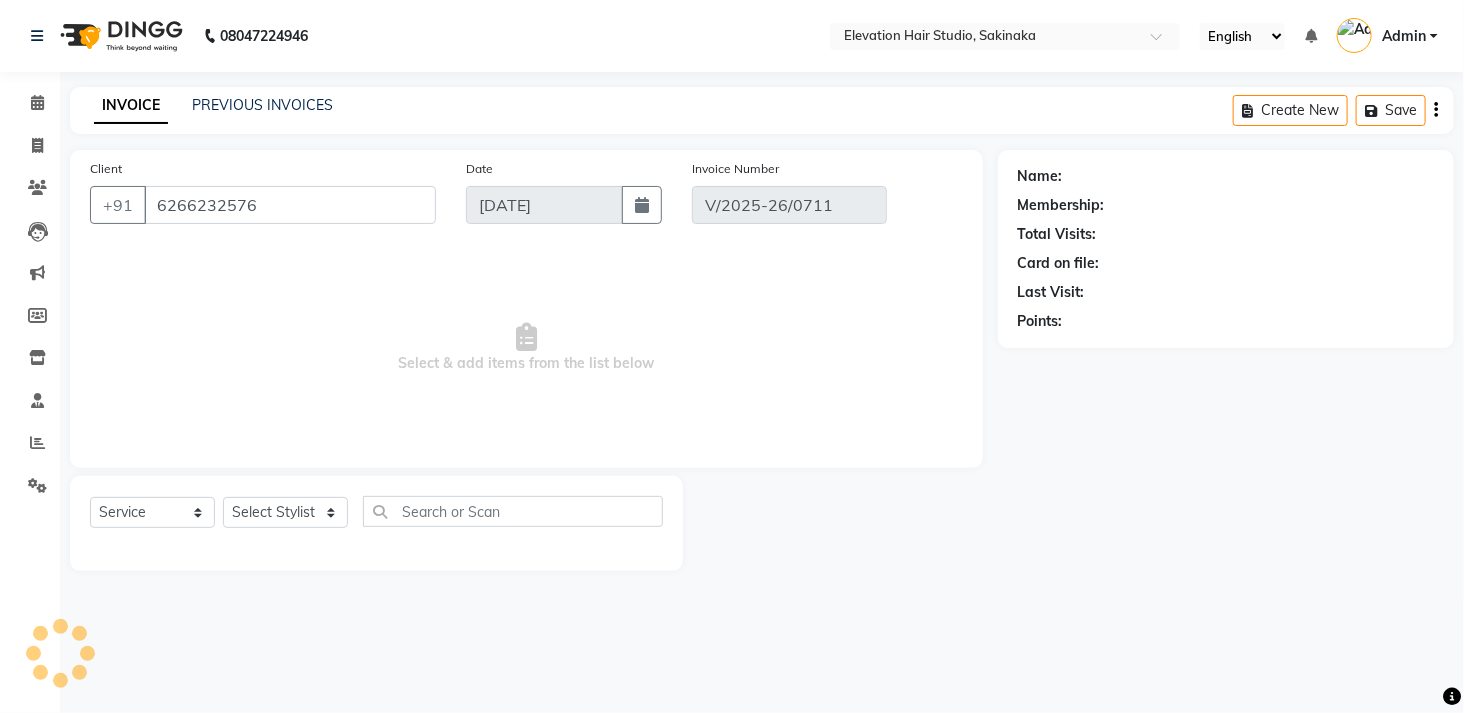 type on "05-06-2025" 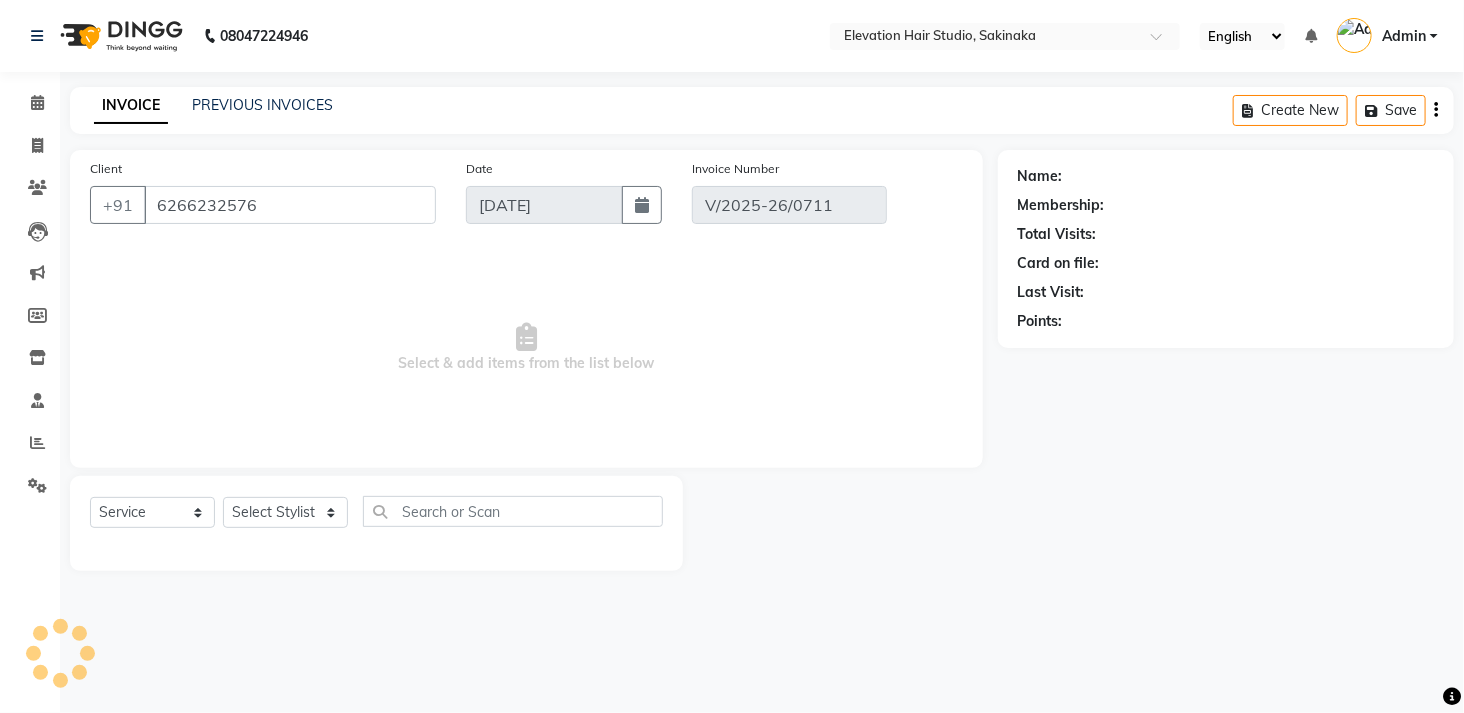 select on "select" 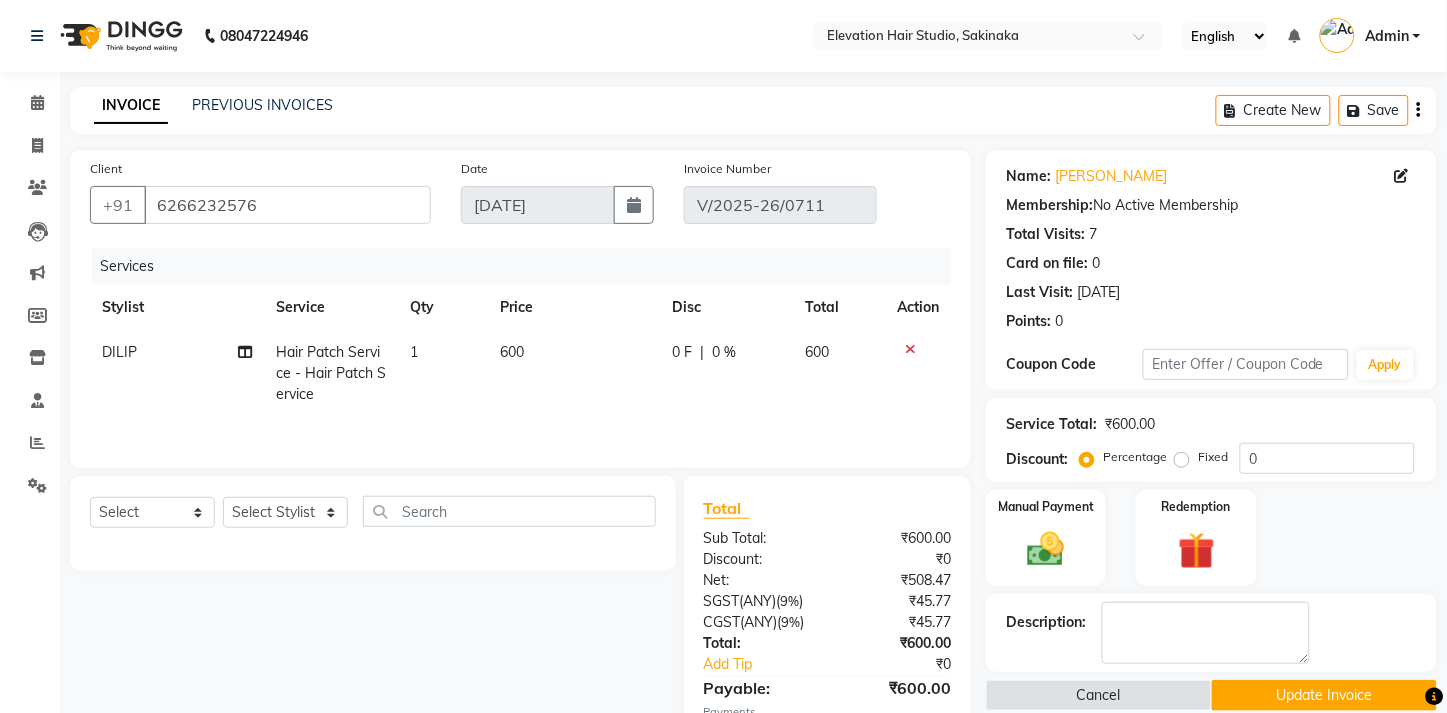 scroll, scrollTop: 130, scrollLeft: 0, axis: vertical 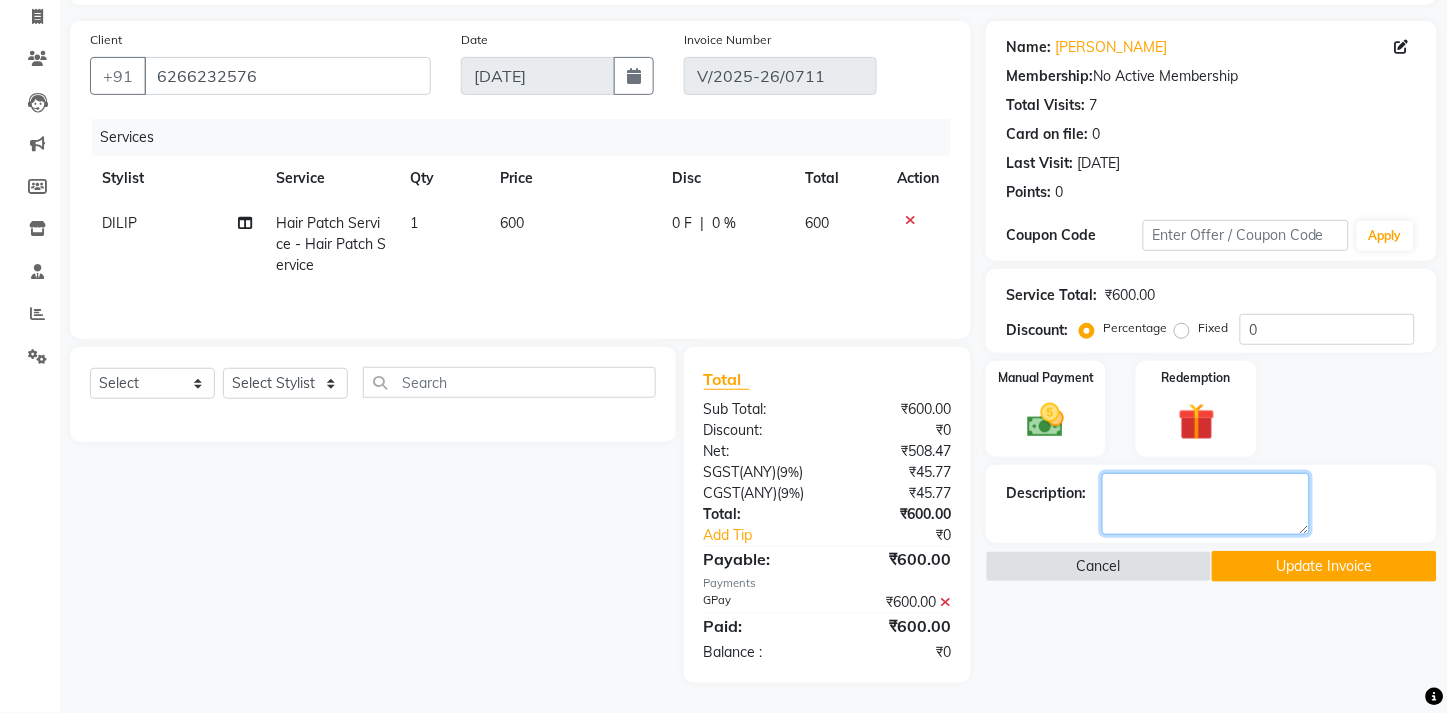 click 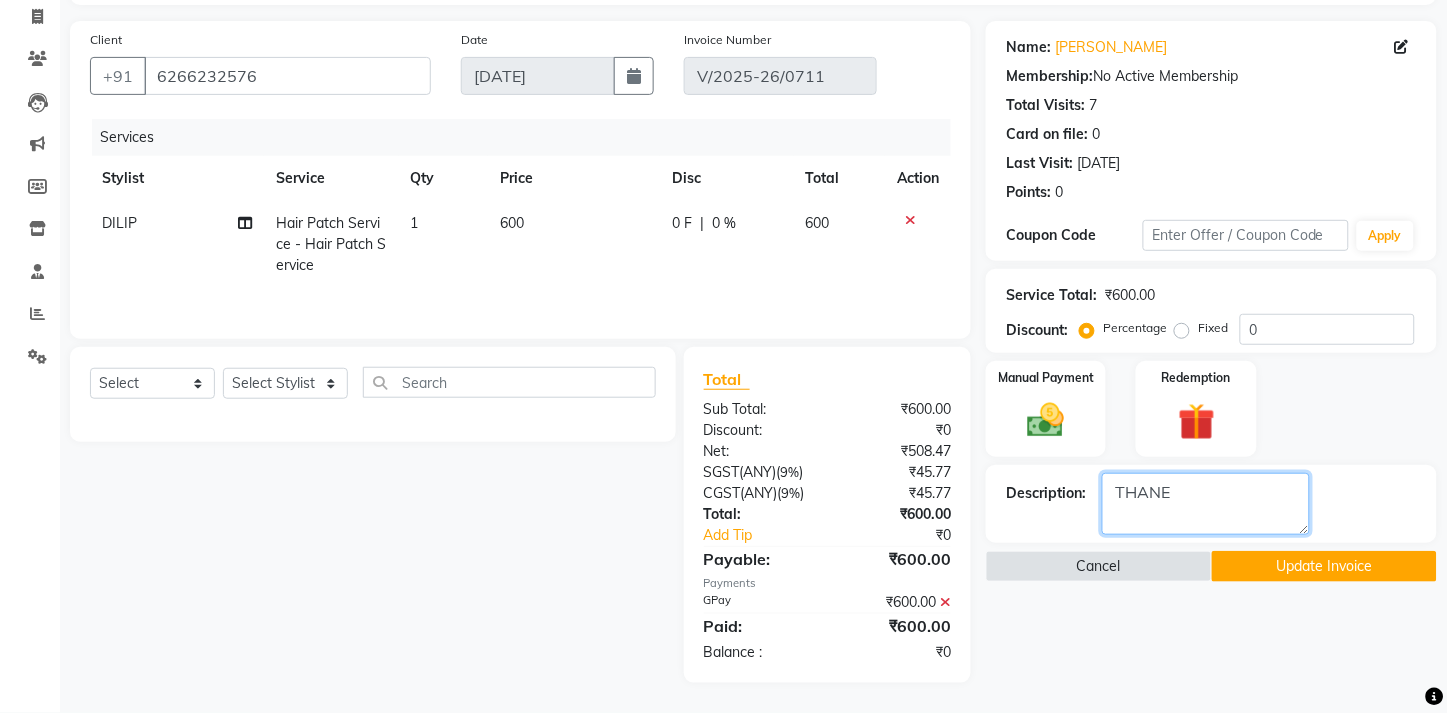 type on "THANE" 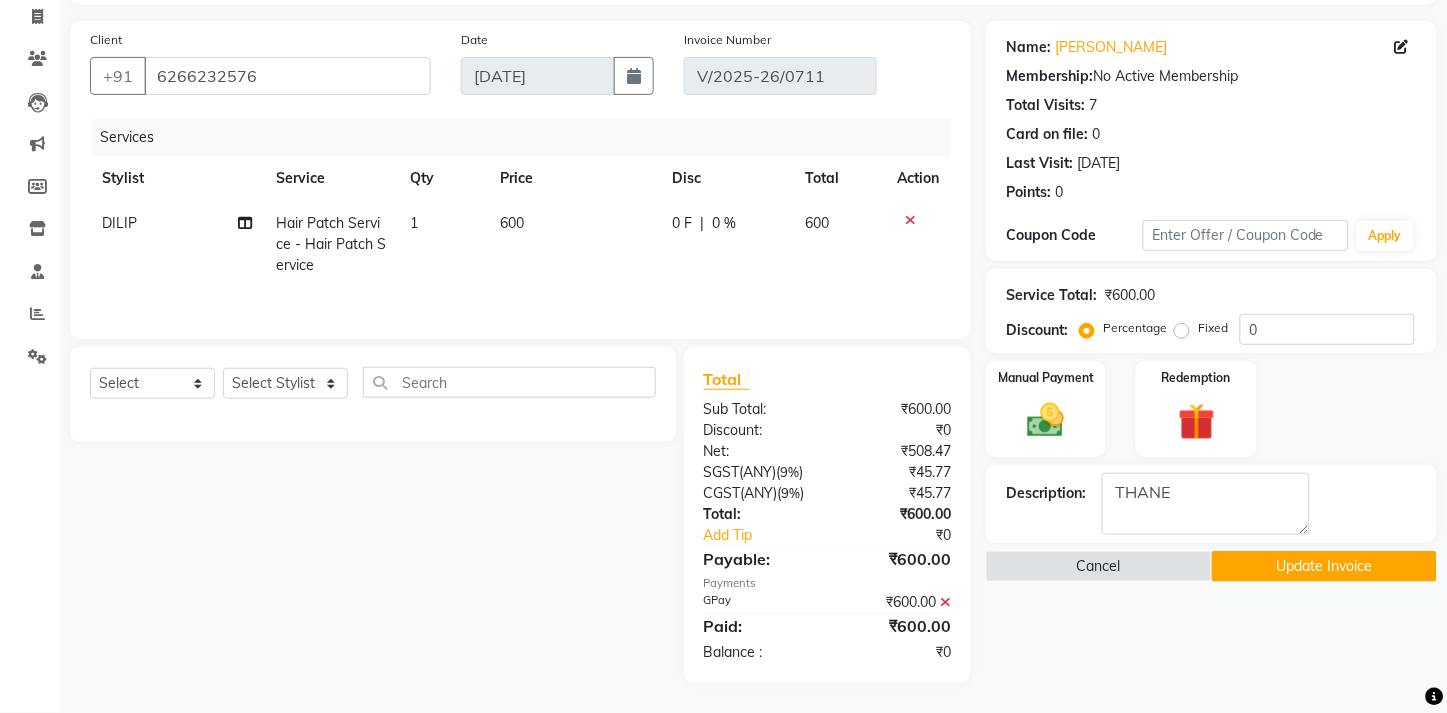 drag, startPoint x: 1078, startPoint y: 670, endPoint x: 1350, endPoint y: 572, distance: 289.1159 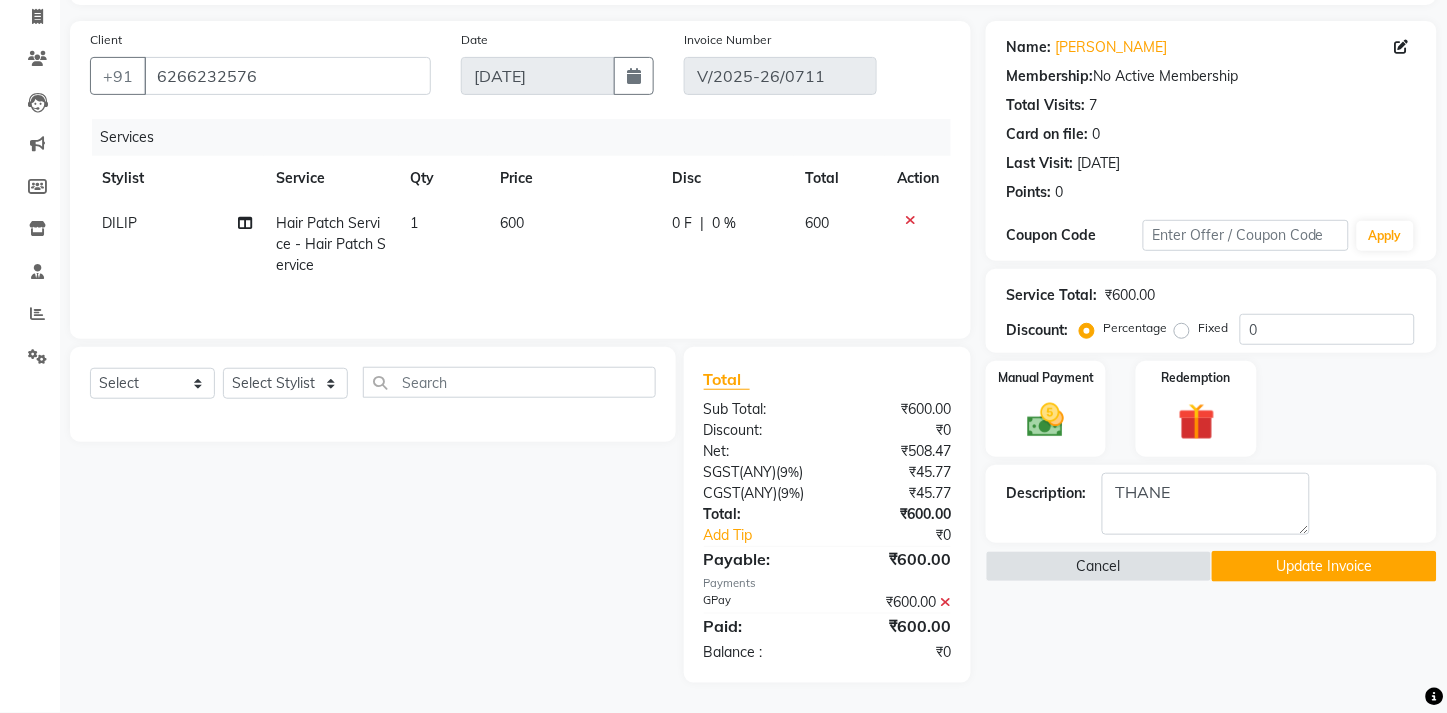 click on "Name: Arif Khan Membership:  No Active Membership  Total Visits:  7 Card on file:  0 Last Visit:   05-06-2025 Points:   0  Coupon Code Apply Service Total:  ₹600.00  Discount:  Percentage   Fixed  0 Manual Payment Redemption Description:                   Cancel   Update Invoice" 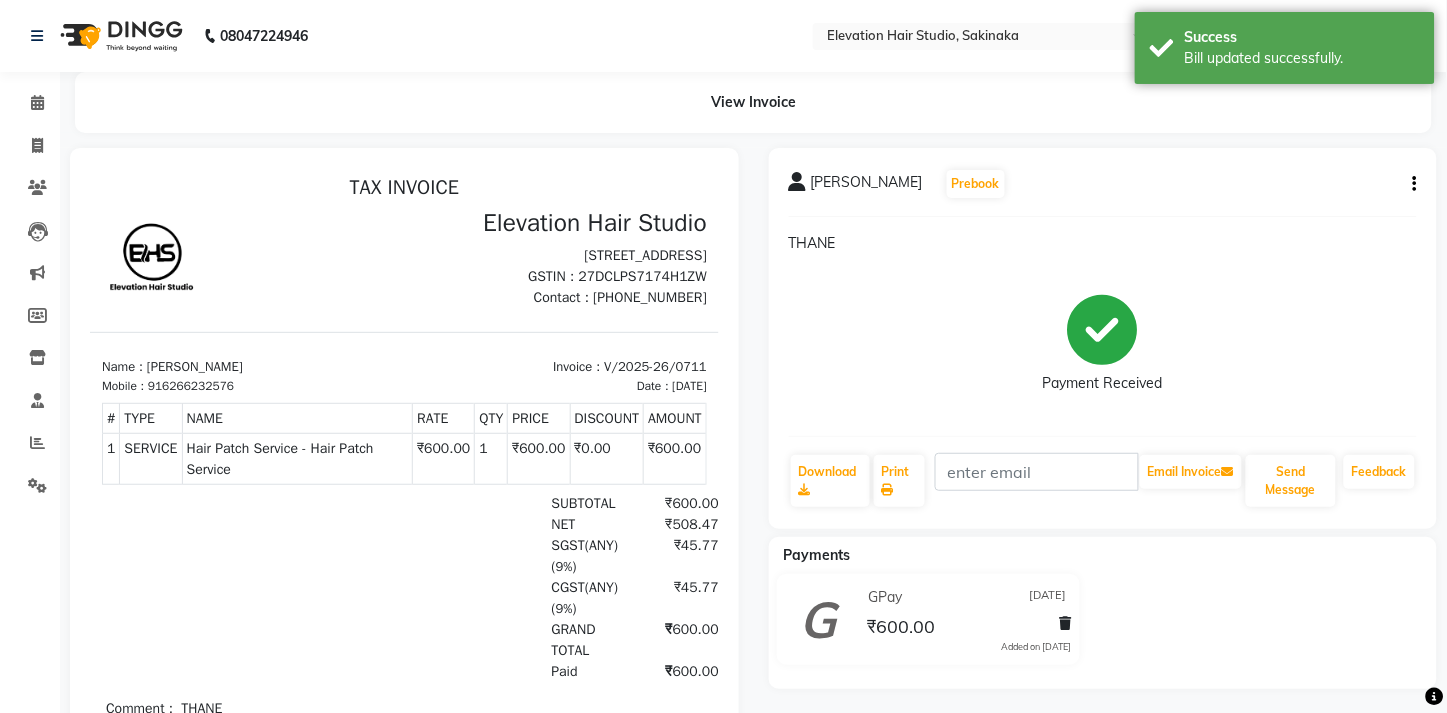 scroll, scrollTop: 0, scrollLeft: 0, axis: both 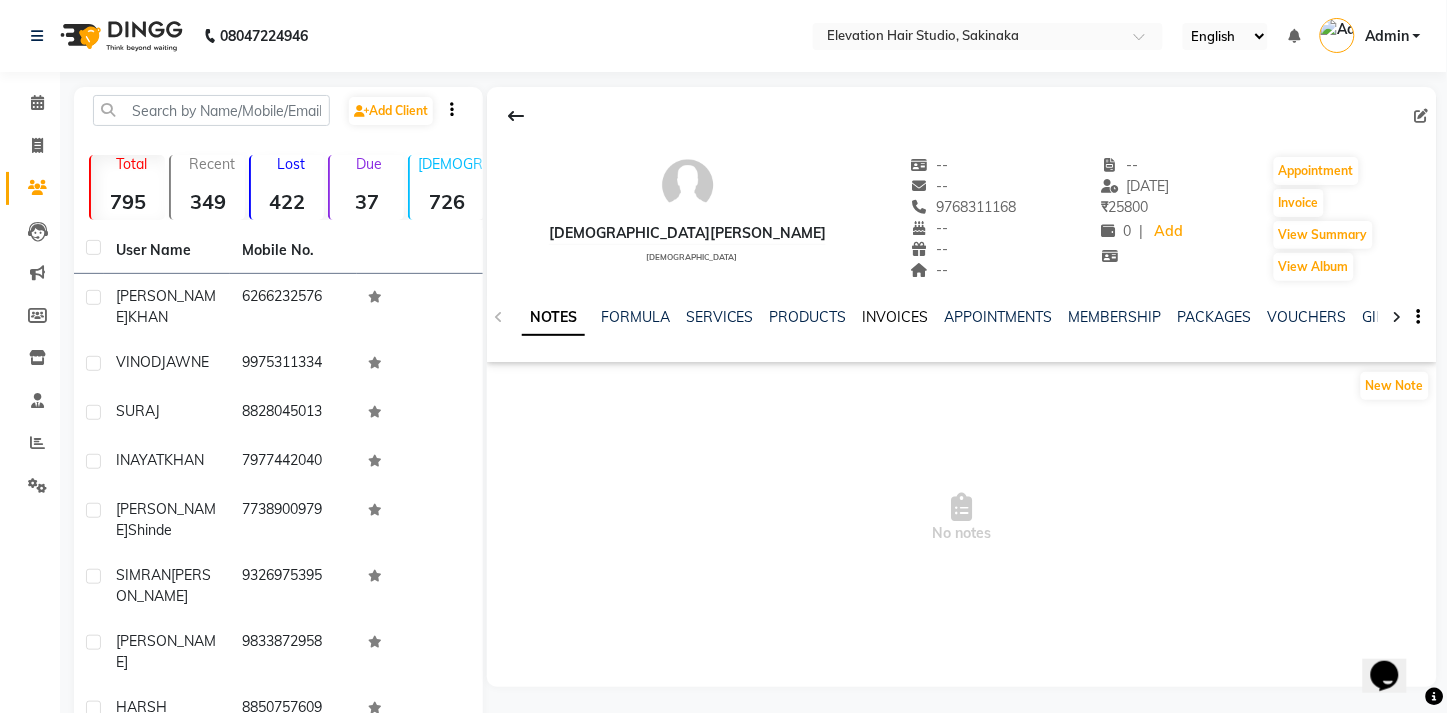 click on "INVOICES" 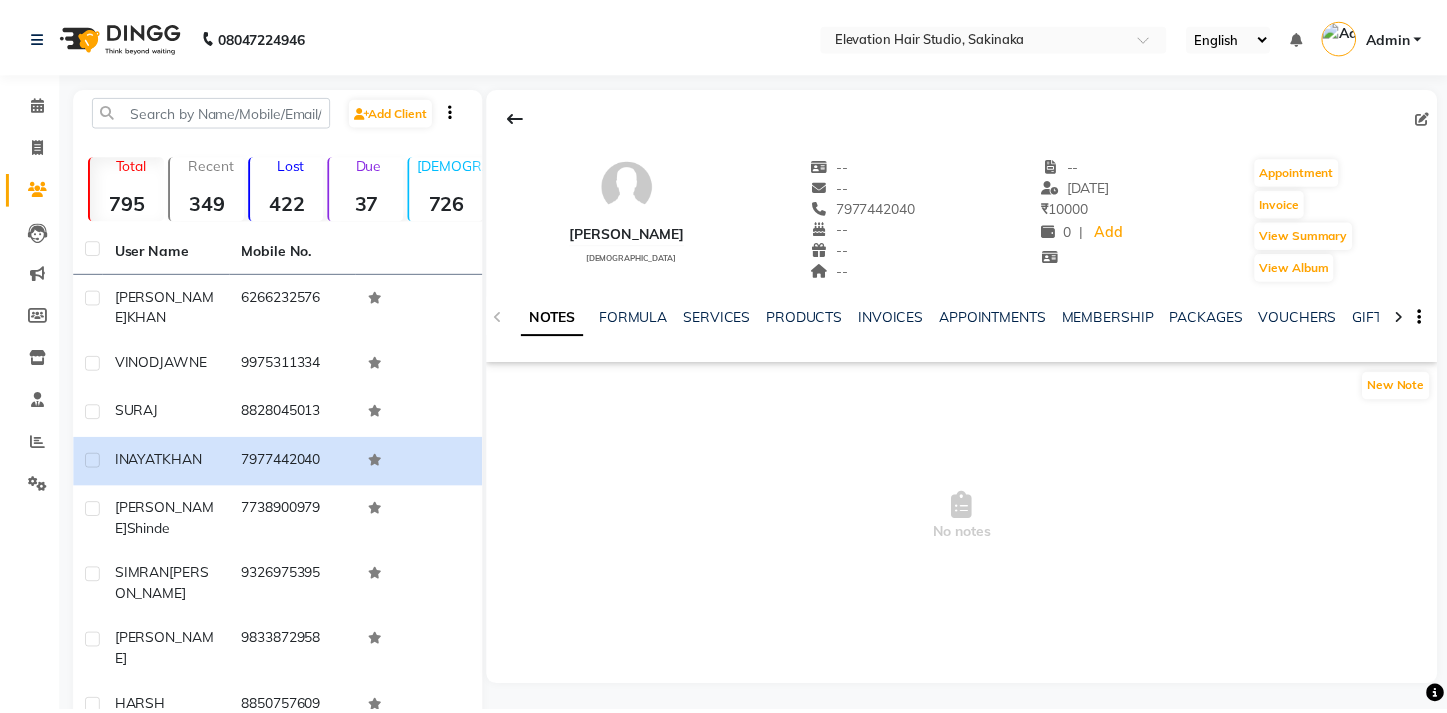 scroll, scrollTop: 0, scrollLeft: 0, axis: both 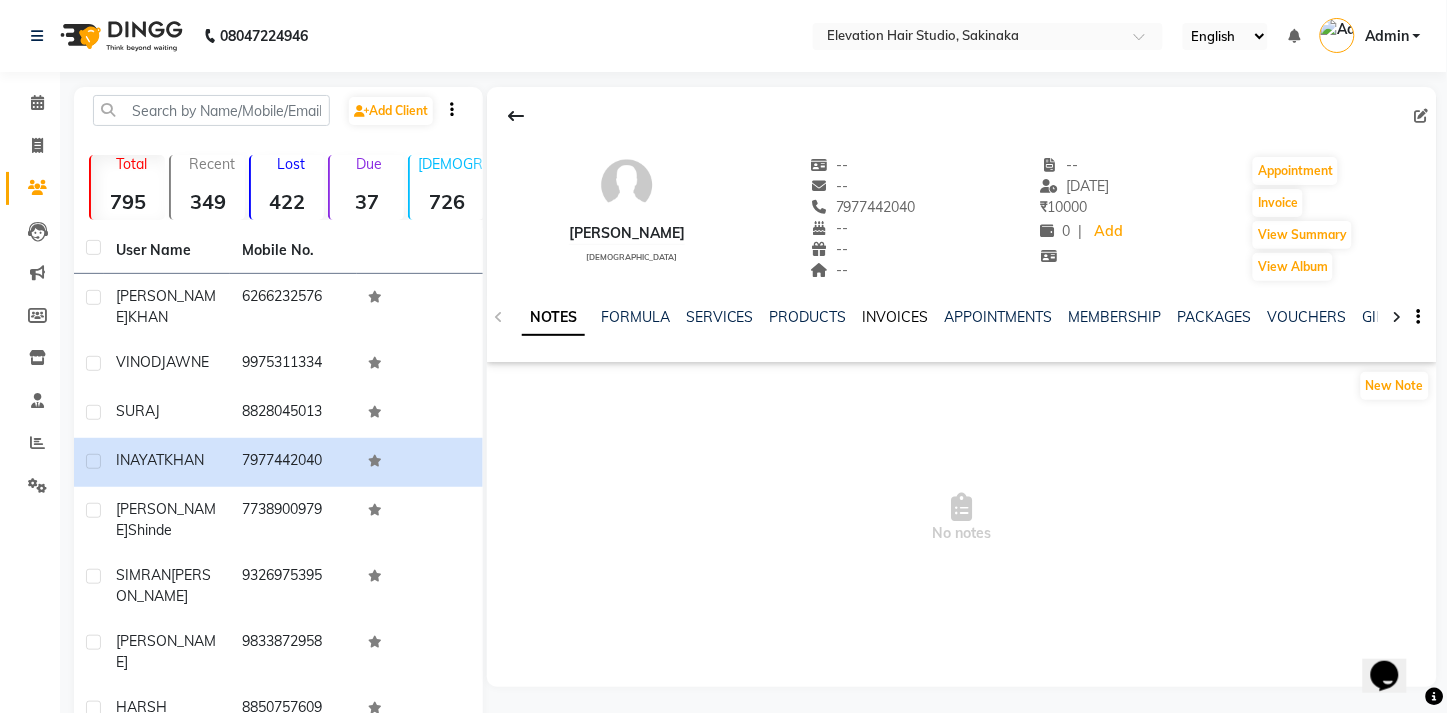 click on "INVOICES" 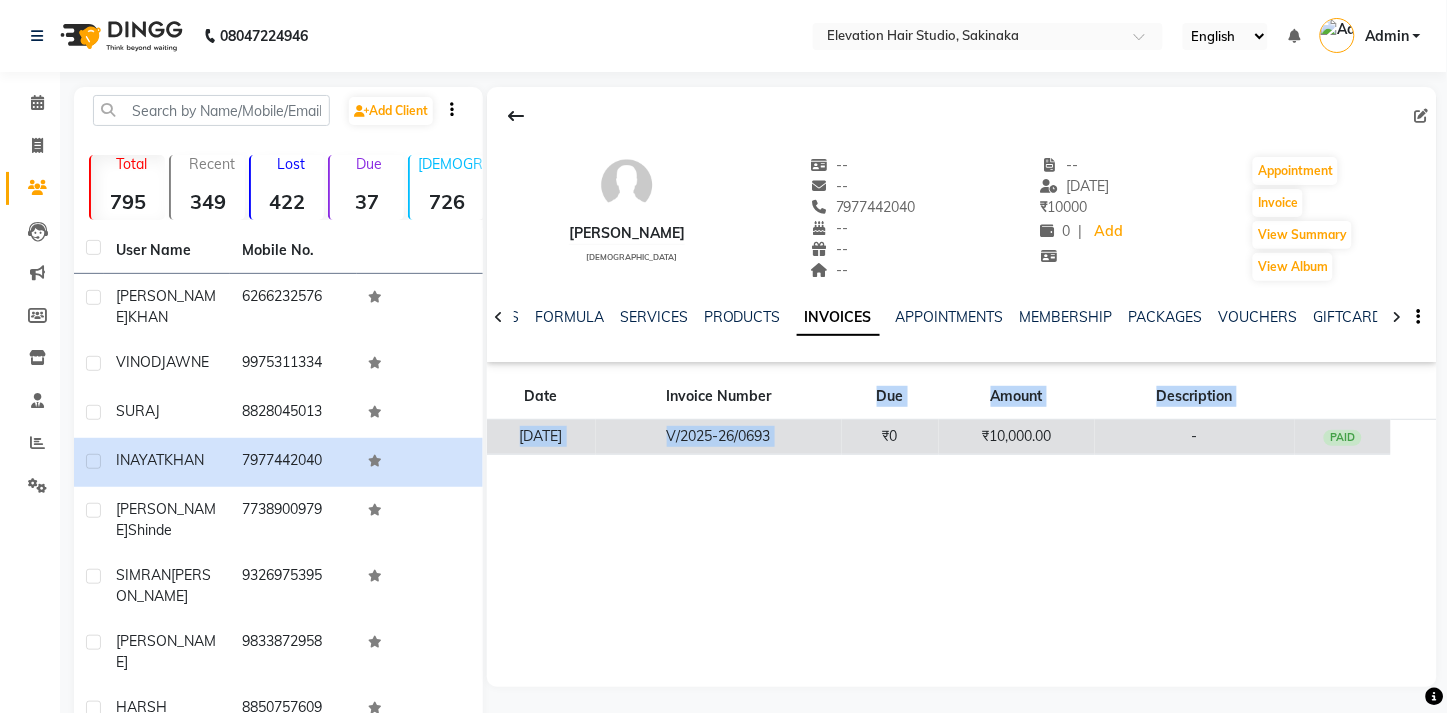 drag, startPoint x: 873, startPoint y: 411, endPoint x: 866, endPoint y: 437, distance: 26.925823 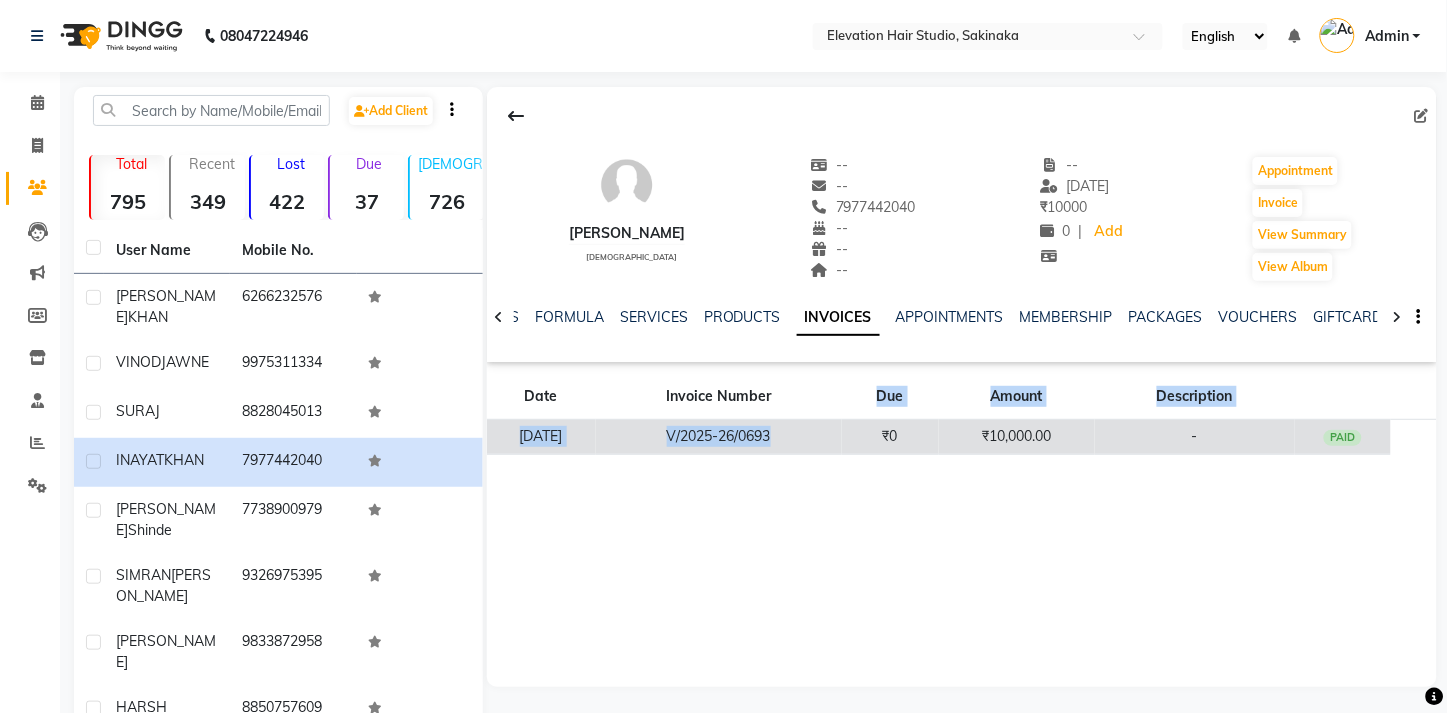 click on "V/2025-26/0693" 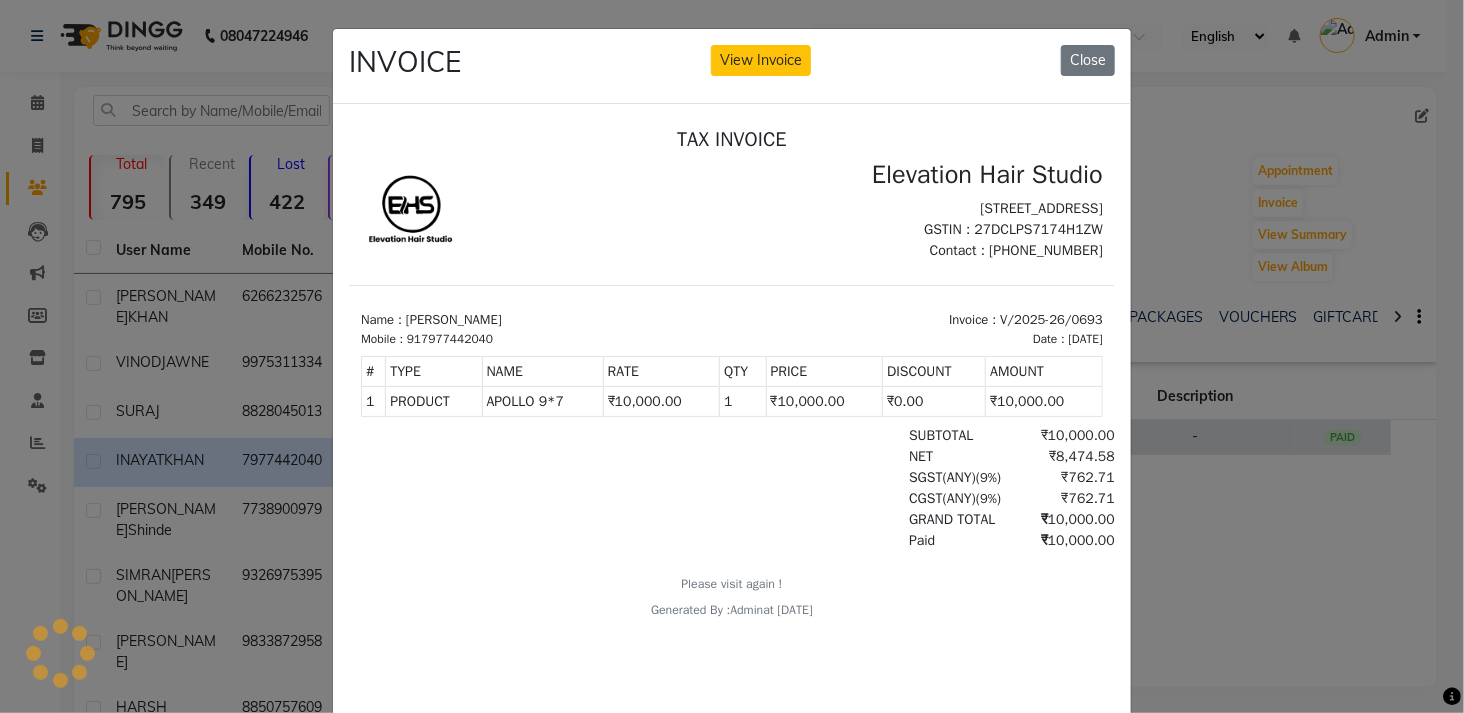 scroll, scrollTop: 0, scrollLeft: 0, axis: both 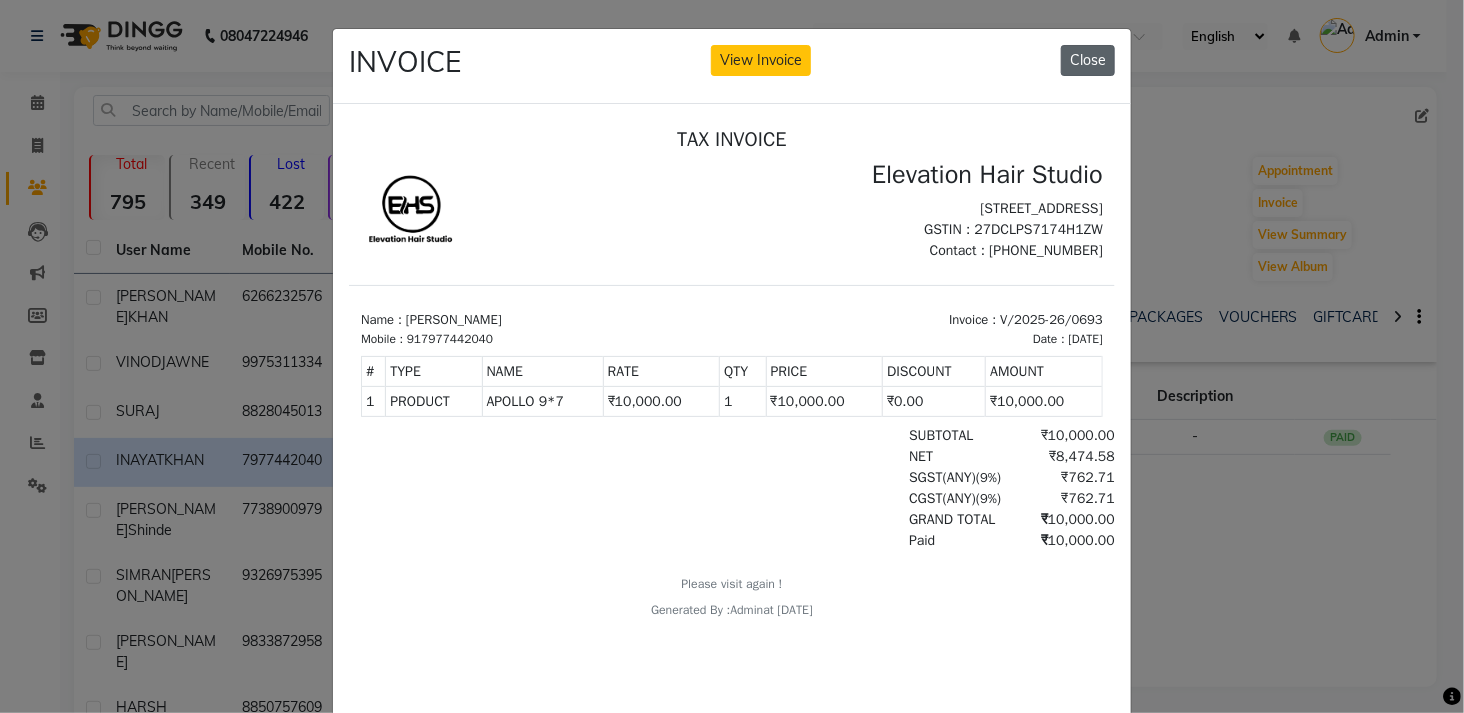 click on "Close" 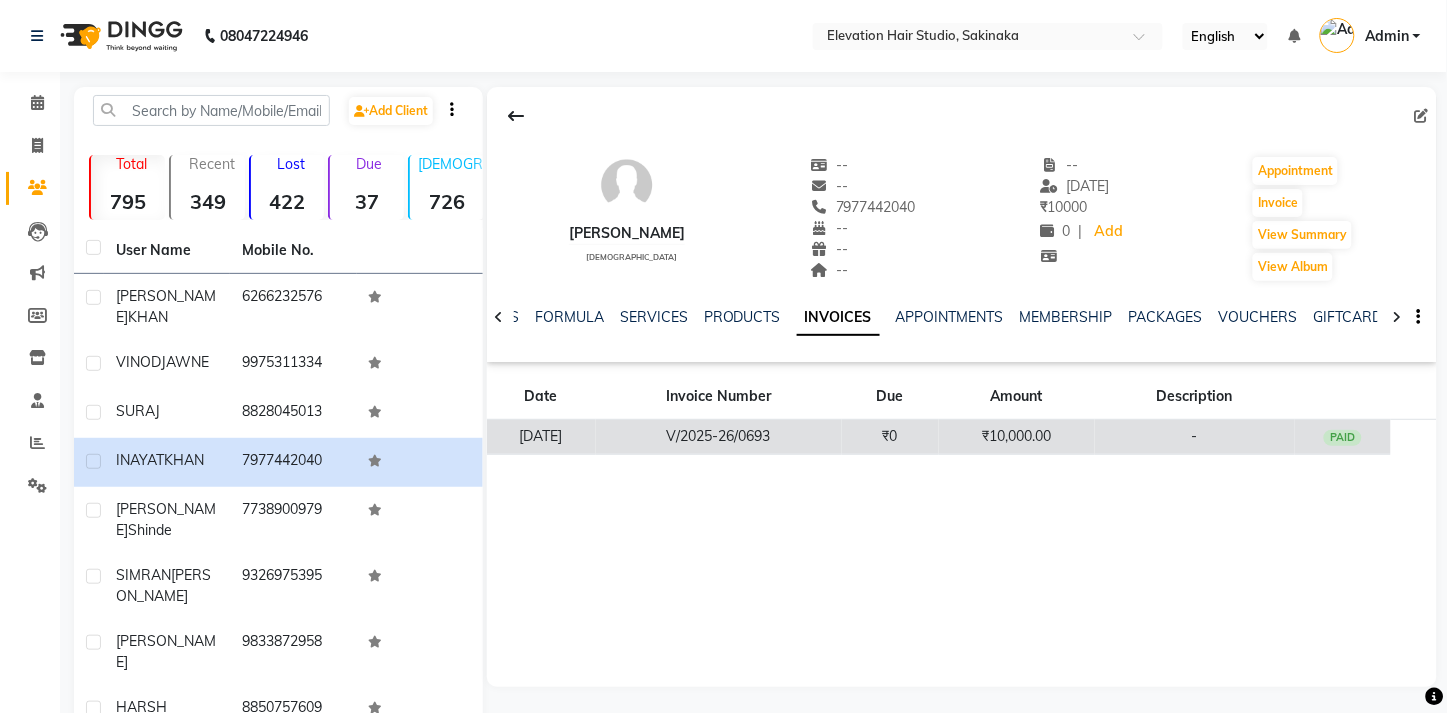 click on "V/2025-26/0693" 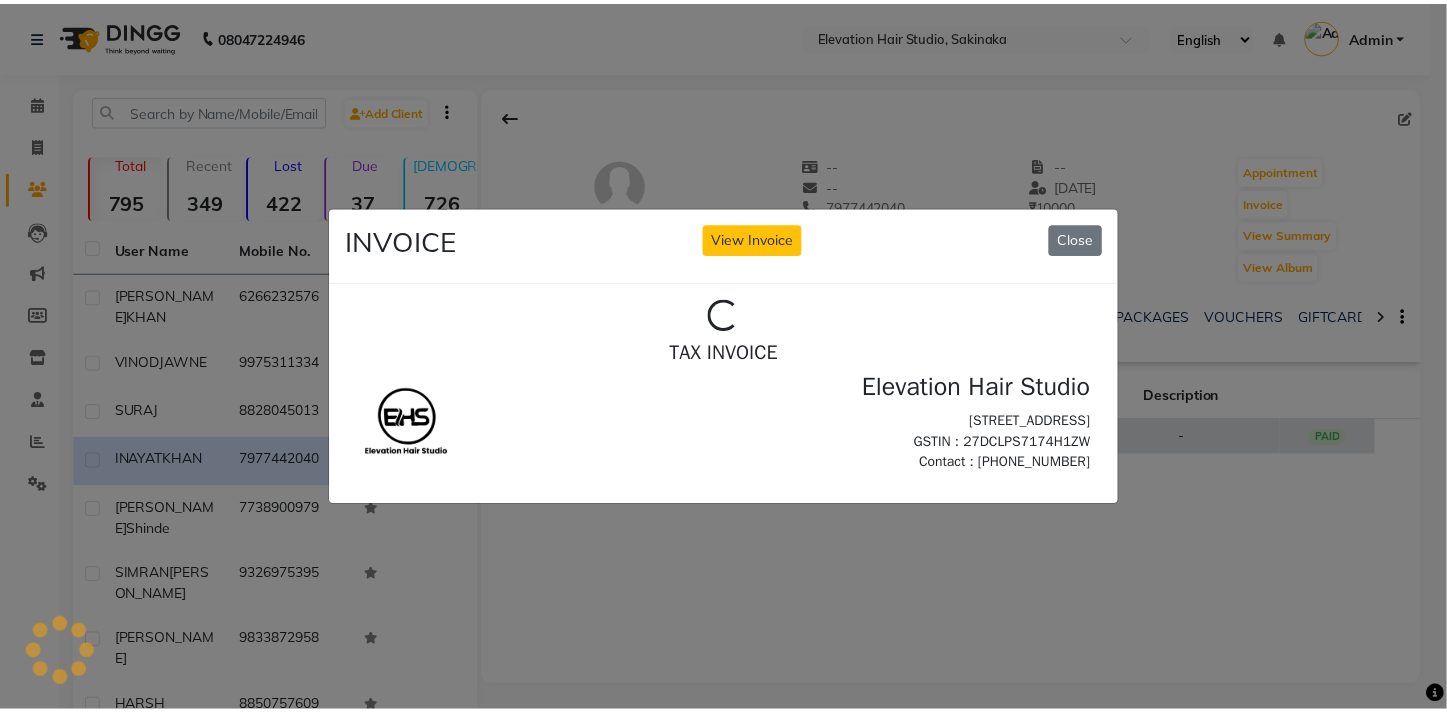 scroll, scrollTop: 0, scrollLeft: 0, axis: both 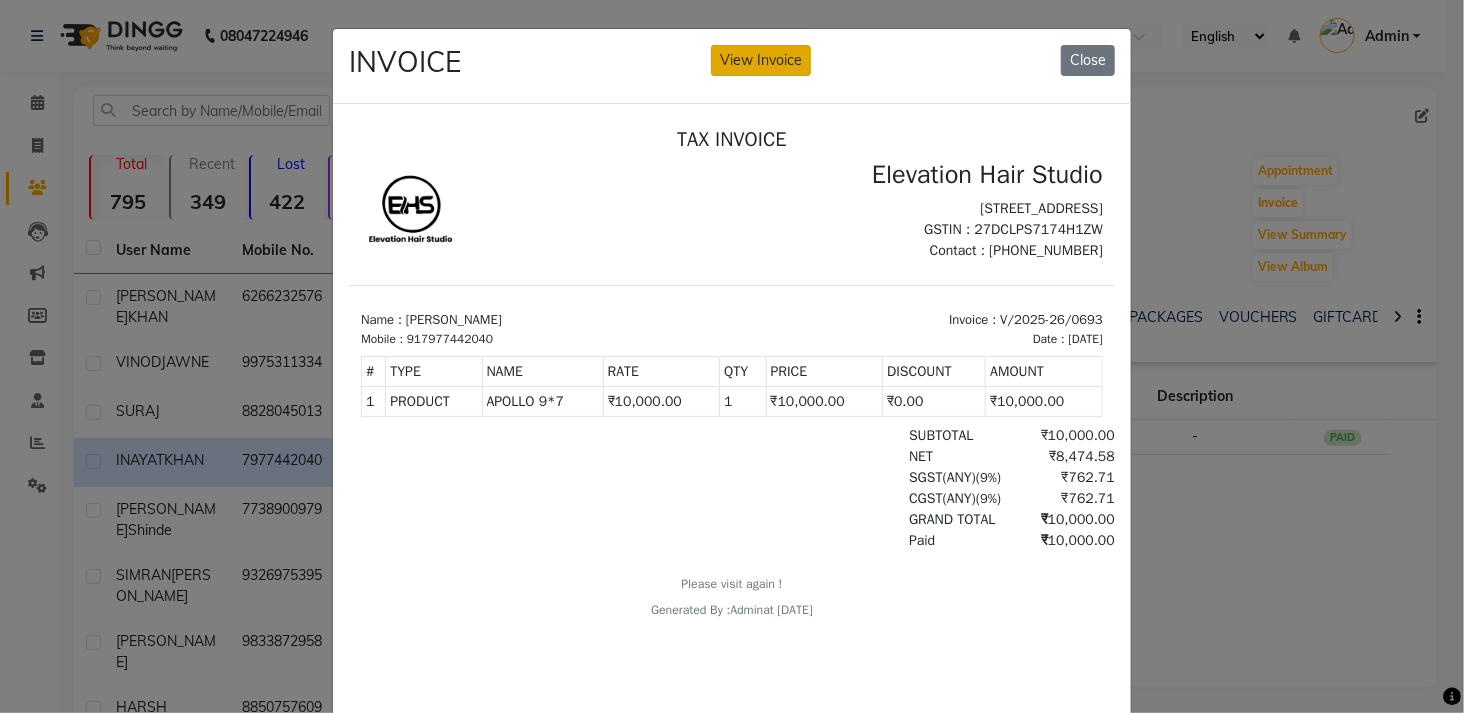 click on "View Invoice" 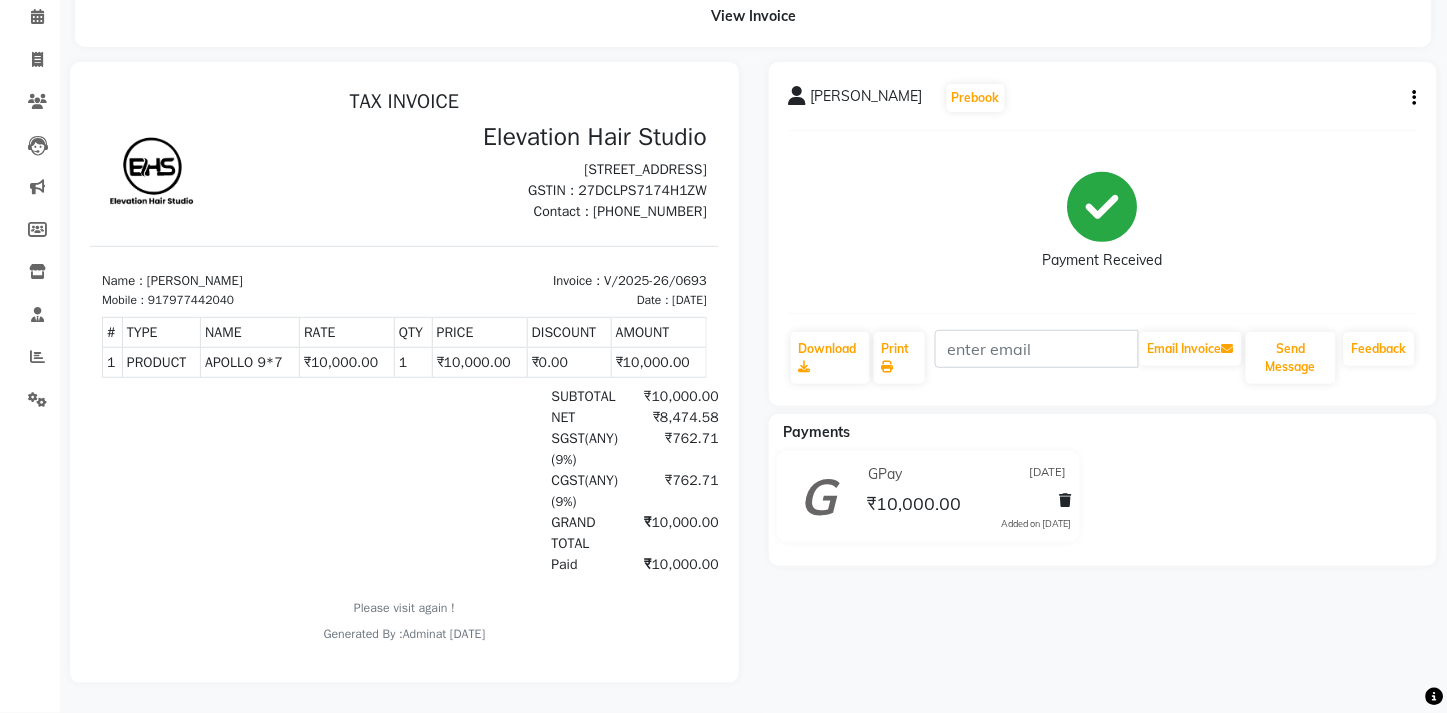 scroll, scrollTop: 0, scrollLeft: 0, axis: both 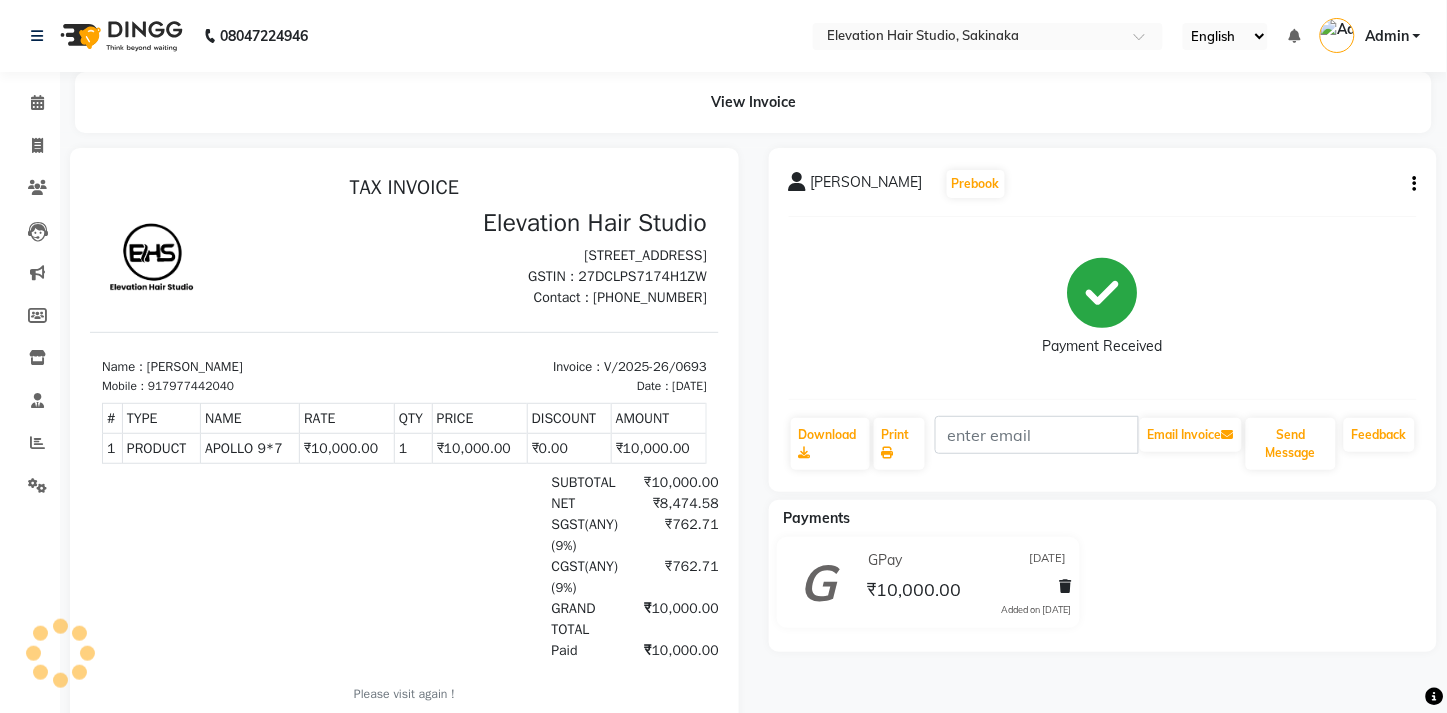 click 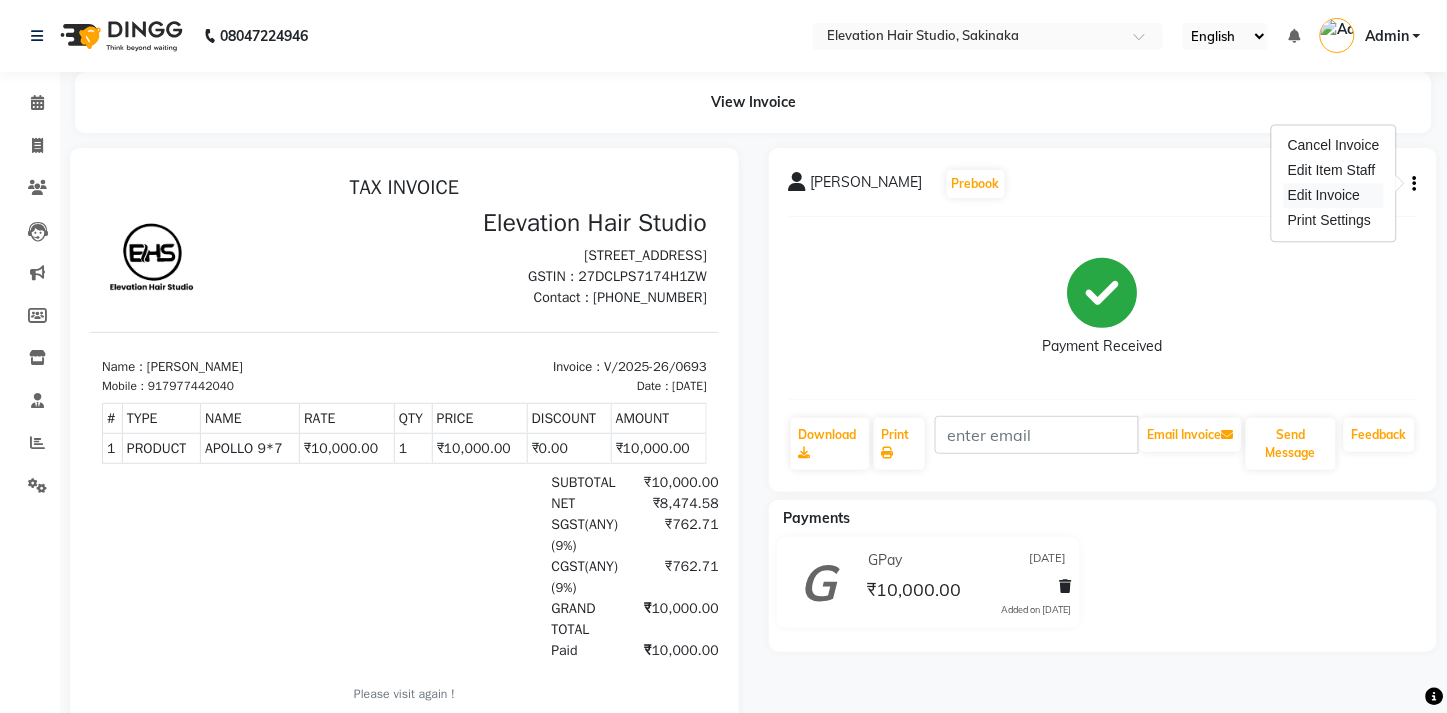 click on "Edit Invoice" at bounding box center [1334, 195] 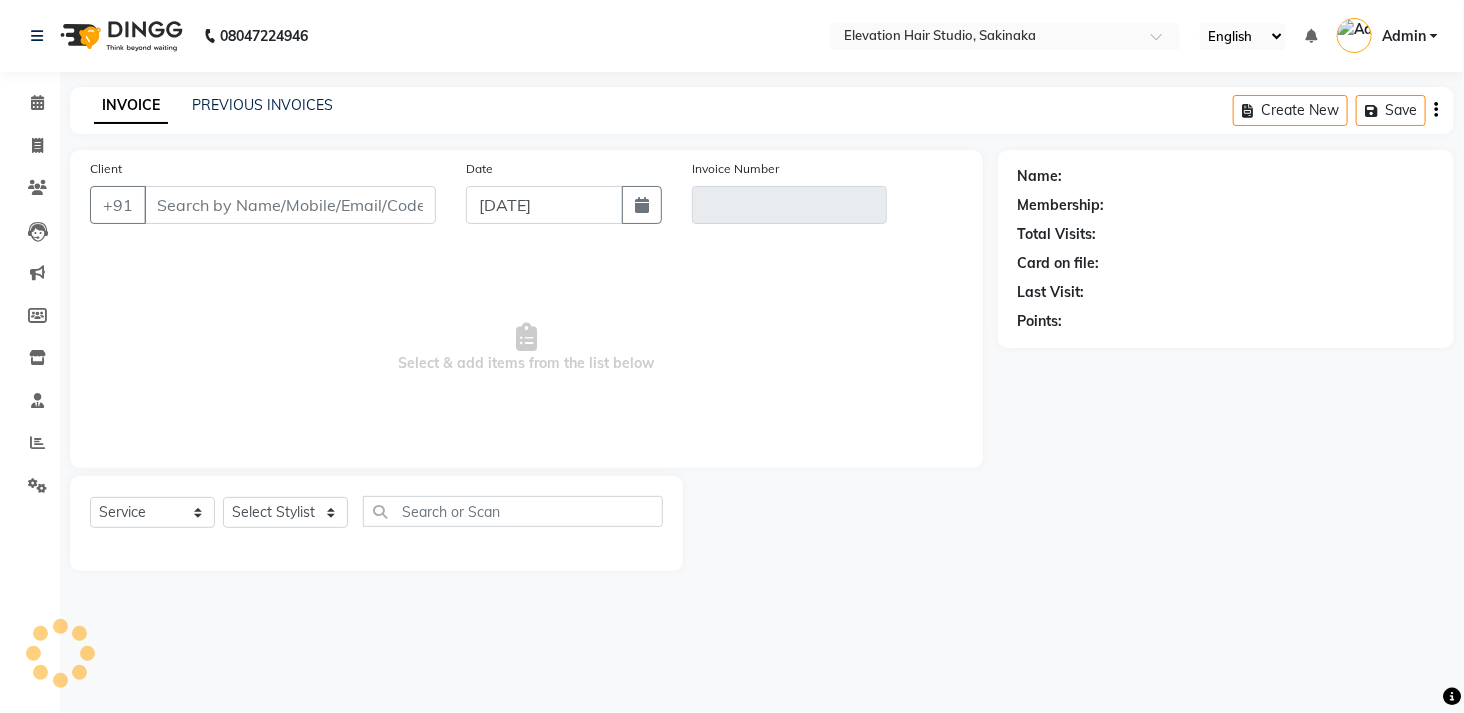 type on "7977442040" 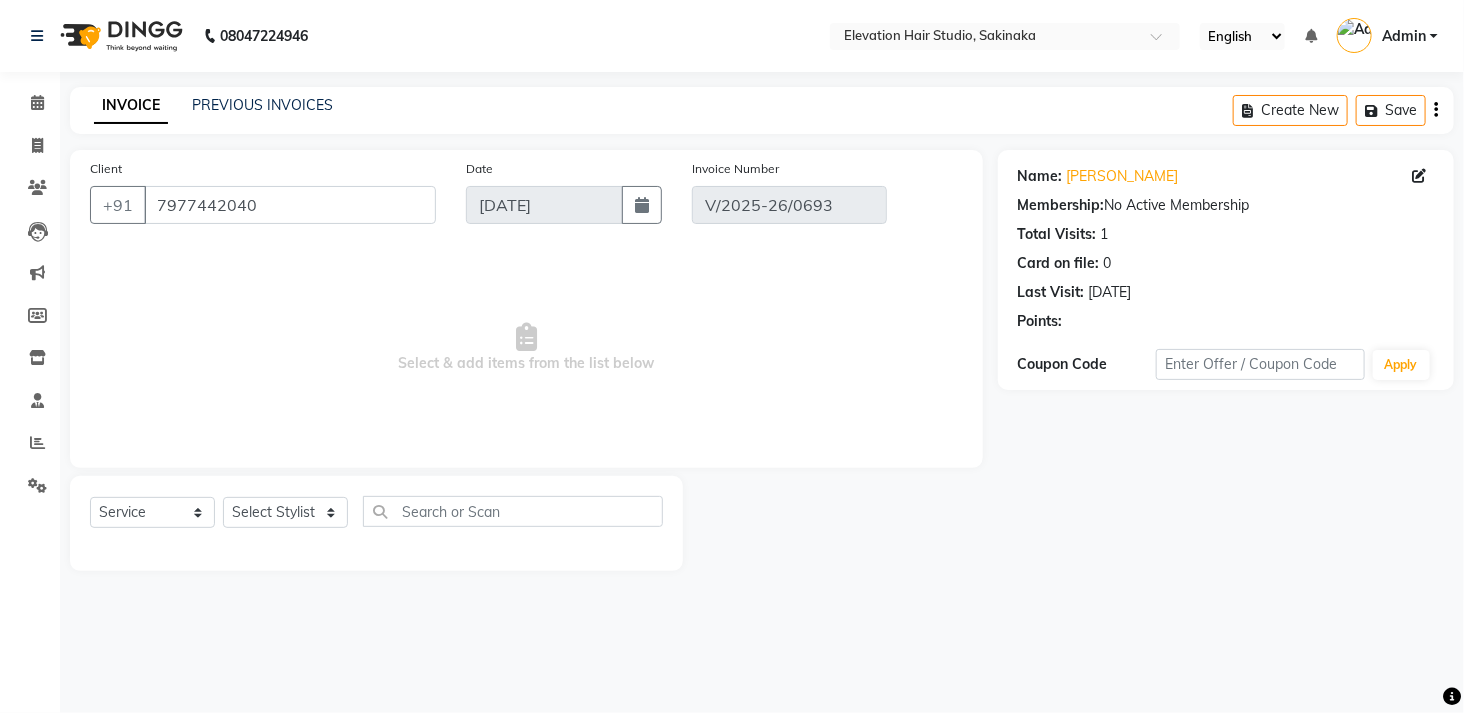 type on "03-06-2025" 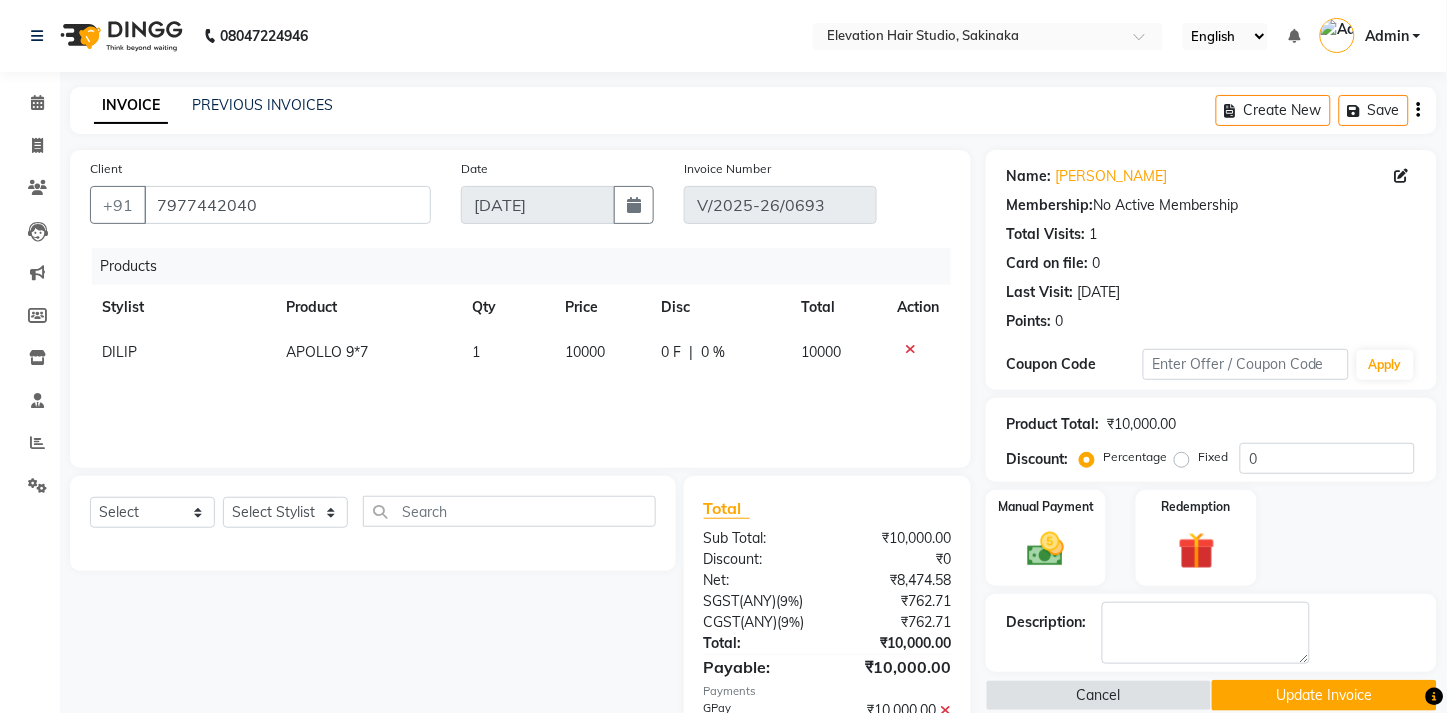 scroll, scrollTop: 107, scrollLeft: 0, axis: vertical 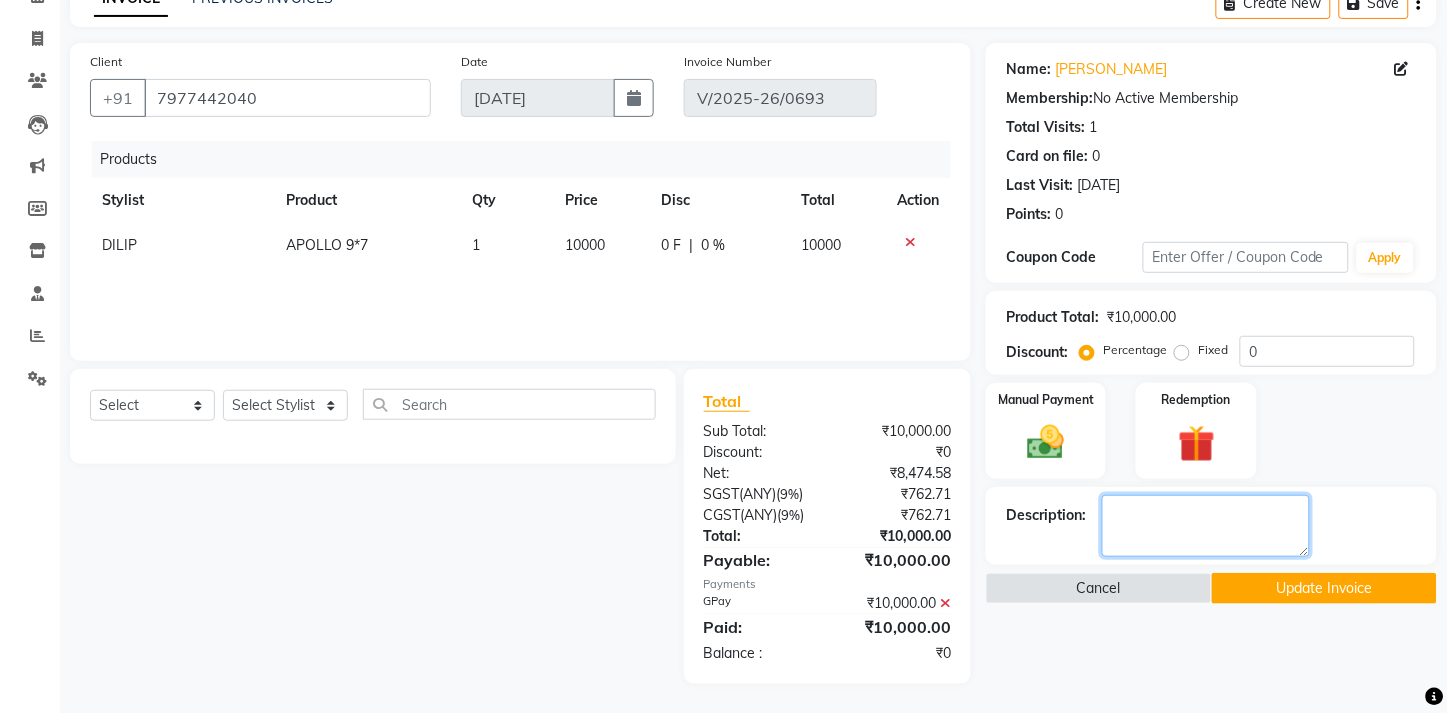 click 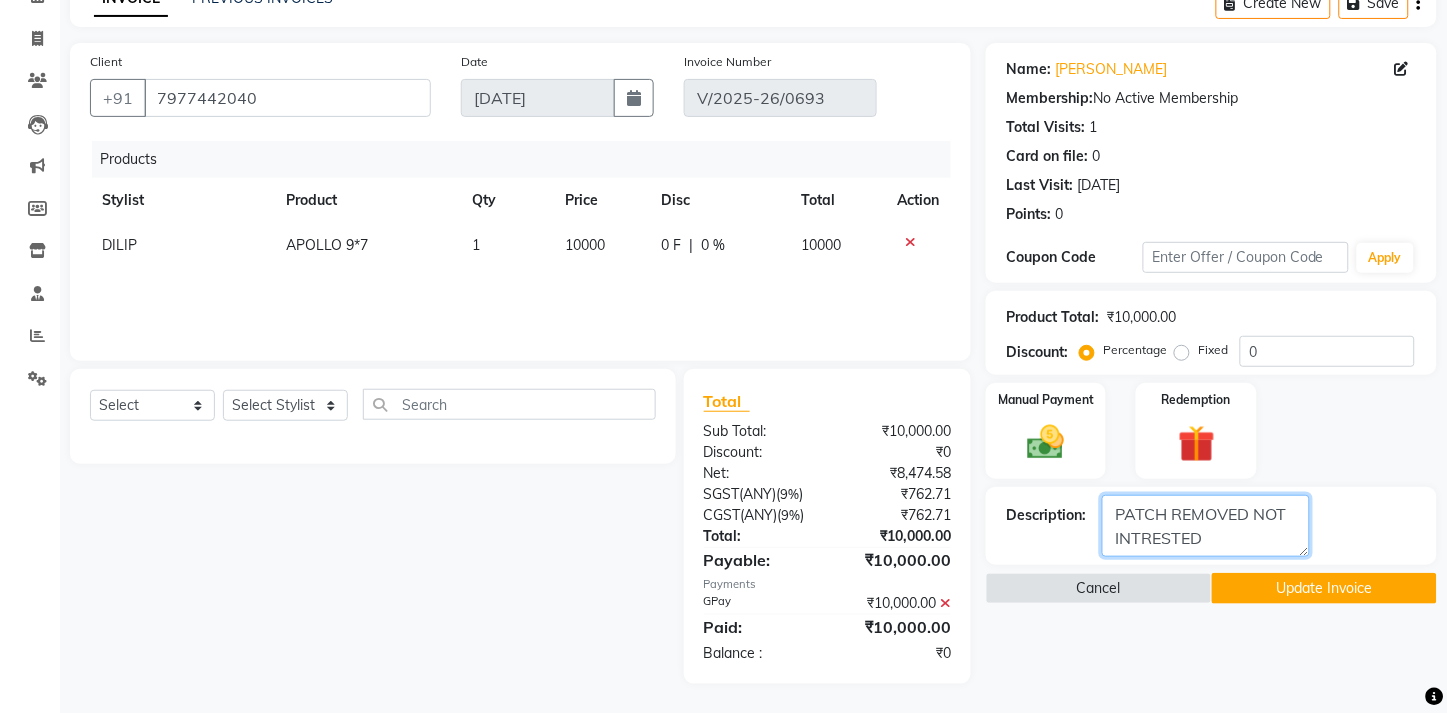 type on "PATCH REMOVED NOT INTRESTED" 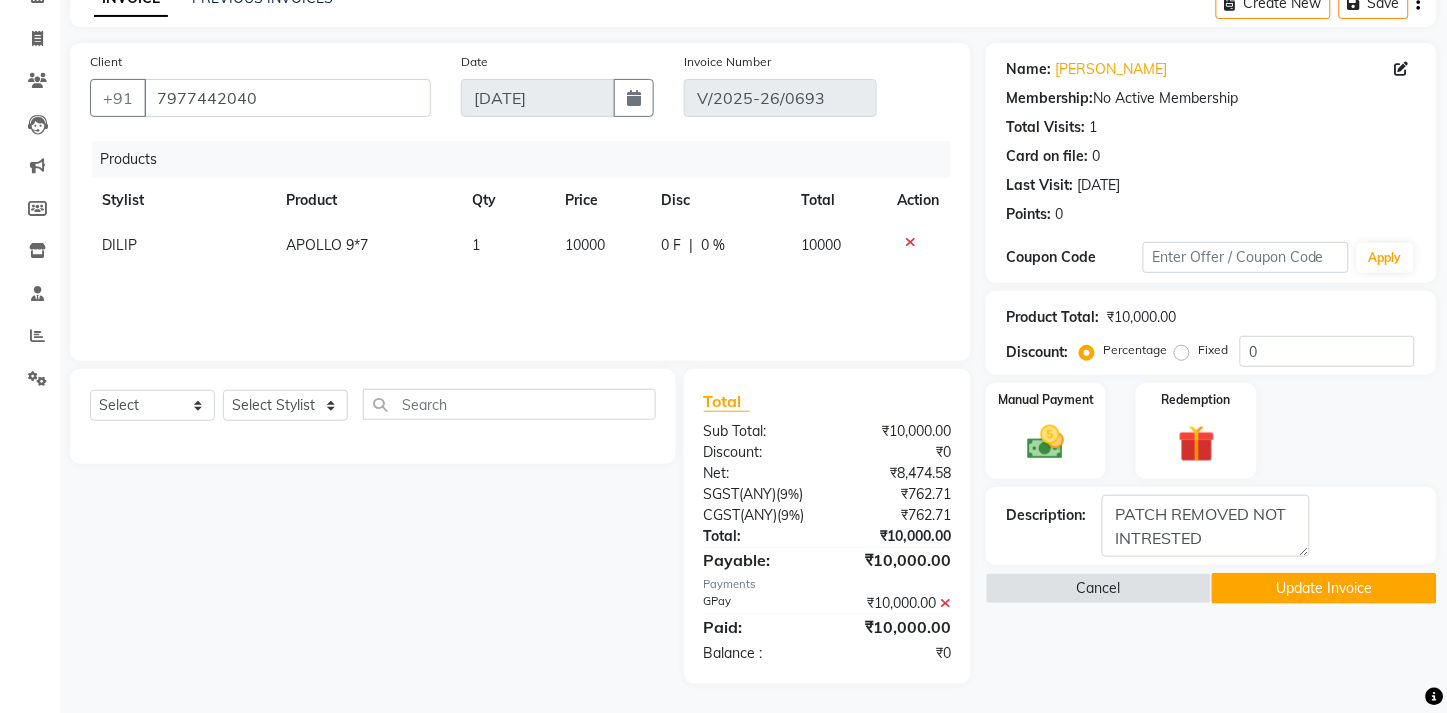 click on "Update Invoice" 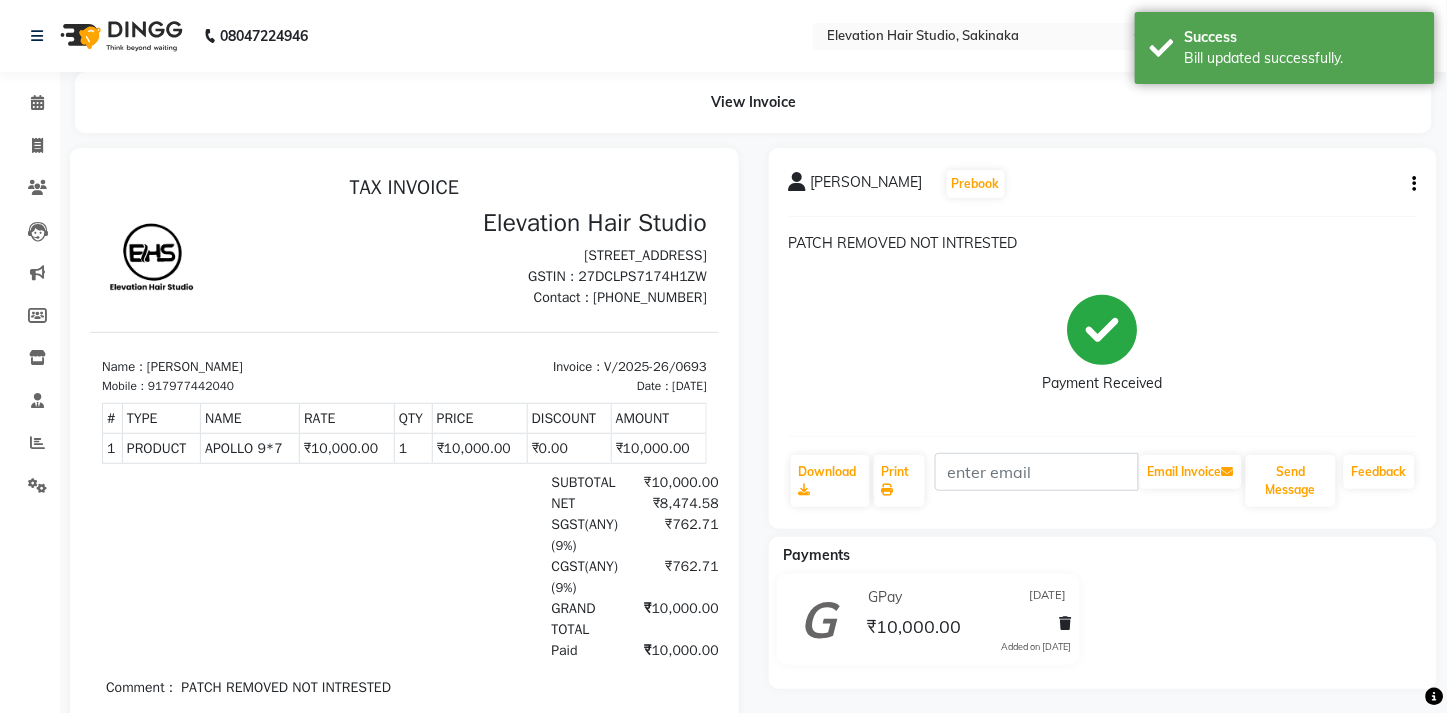 scroll, scrollTop: 0, scrollLeft: 0, axis: both 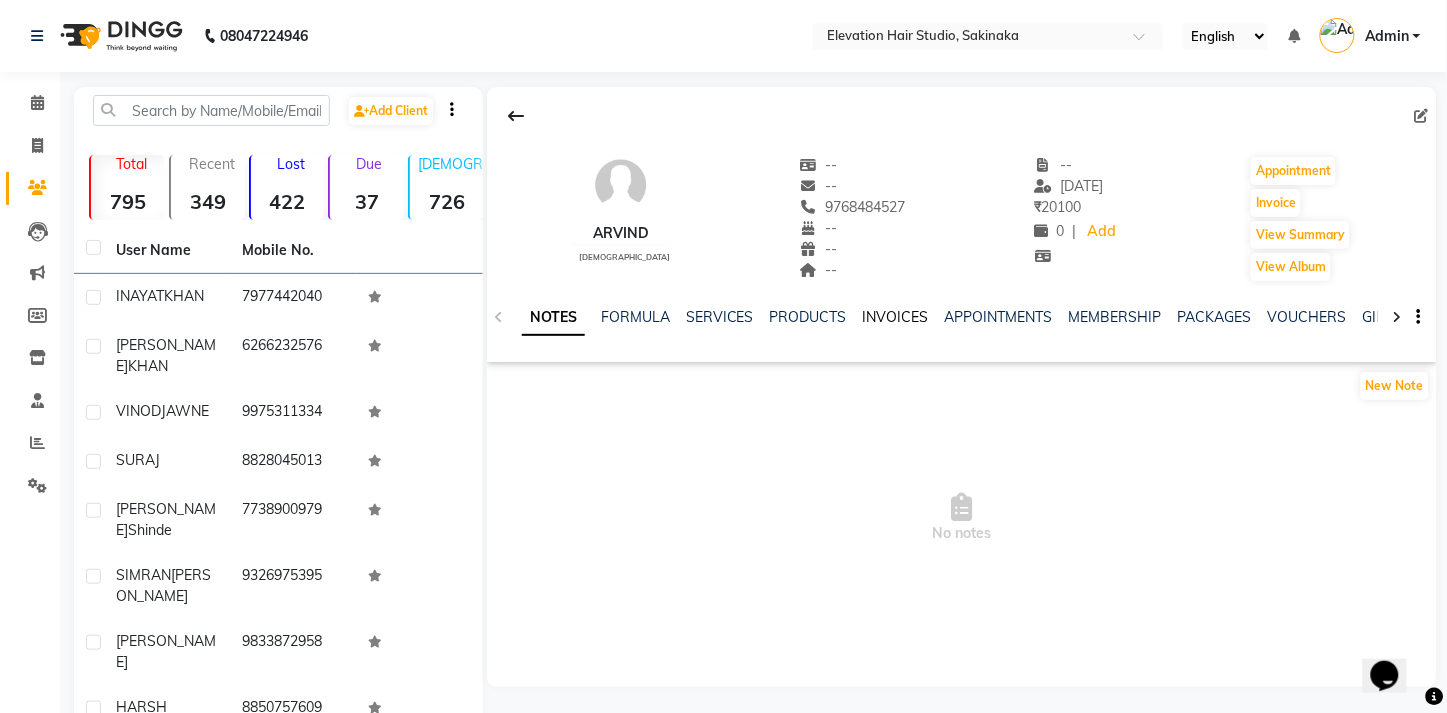 click on "INVOICES" 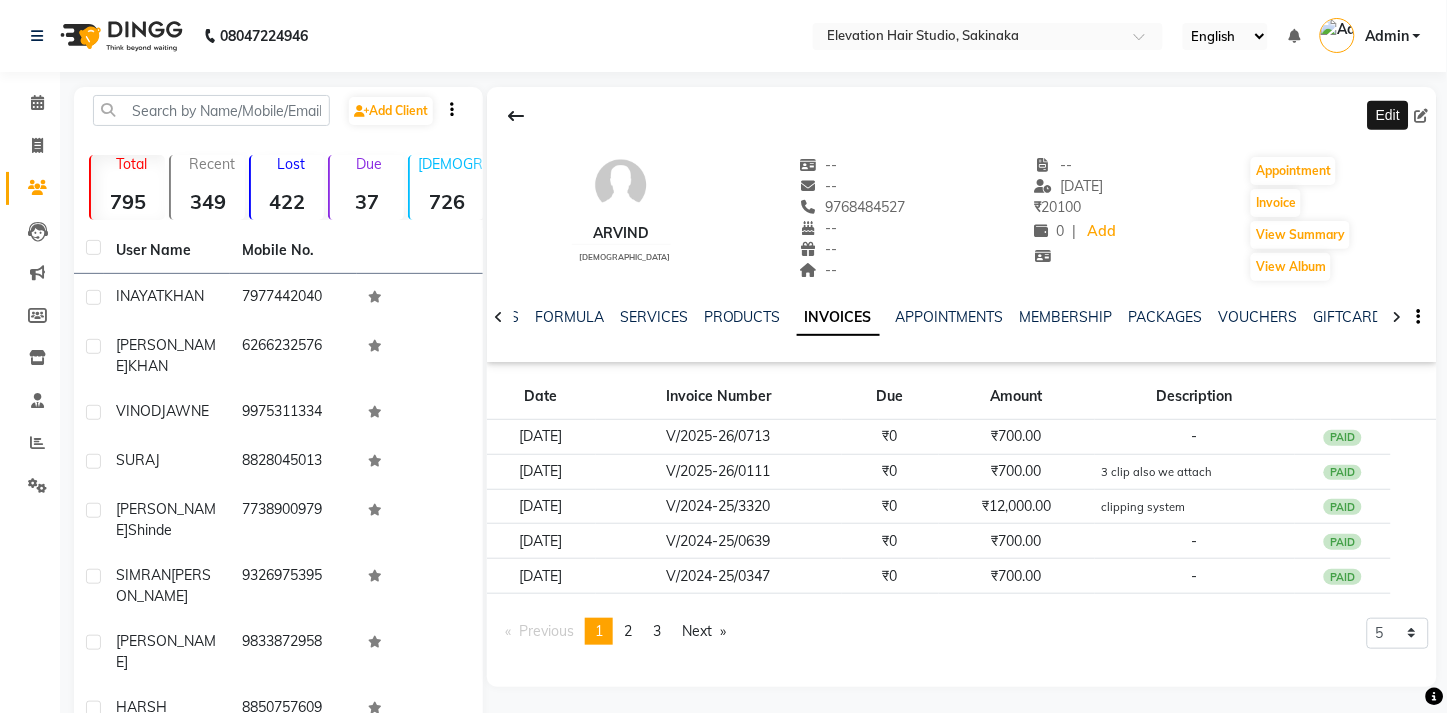 click 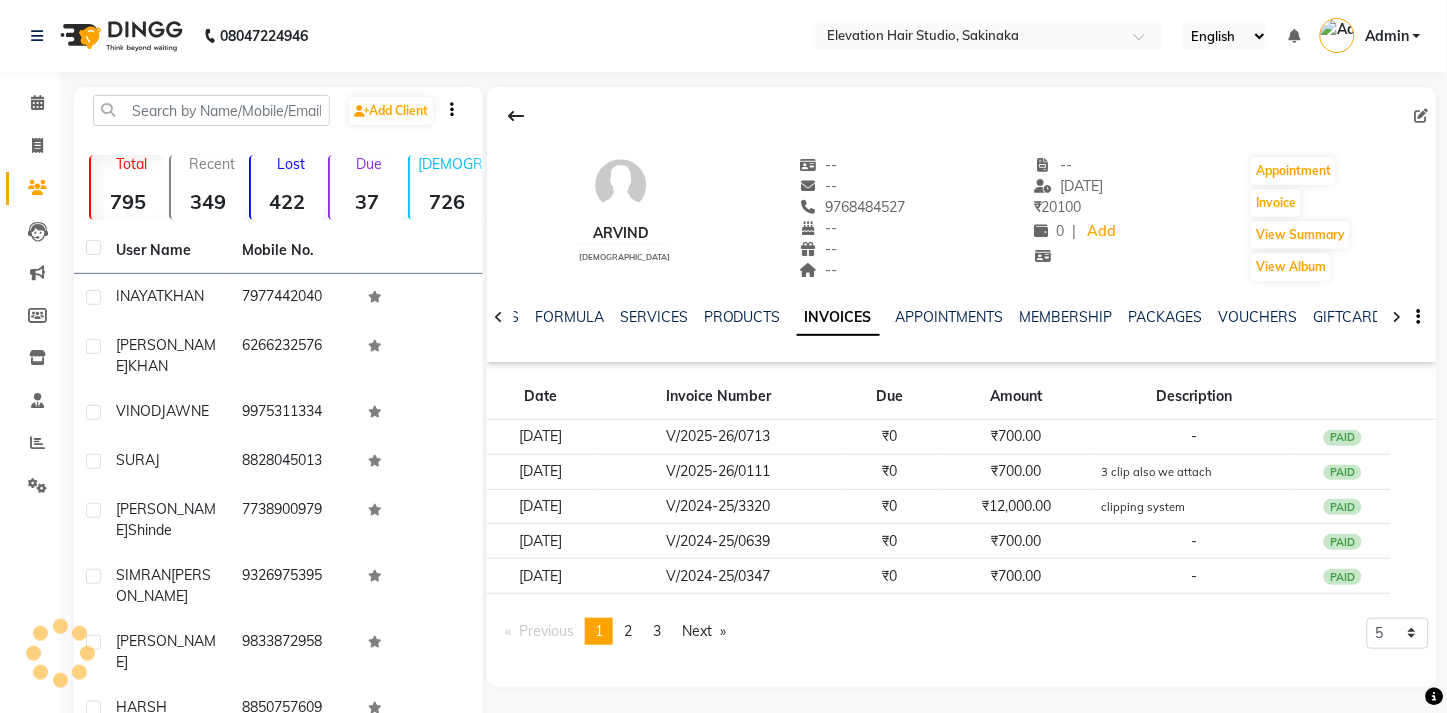 select on "[DEMOGRAPHIC_DATA]" 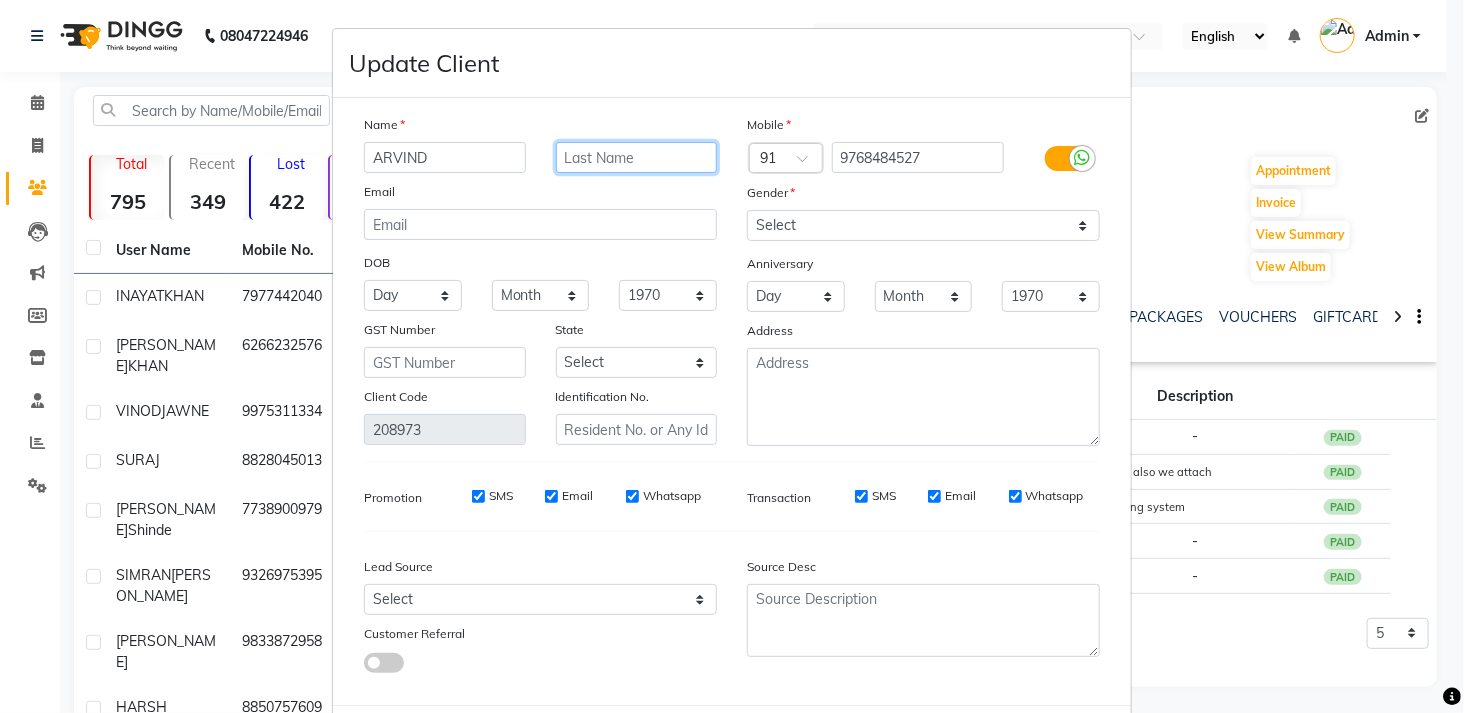 click at bounding box center (637, 157) 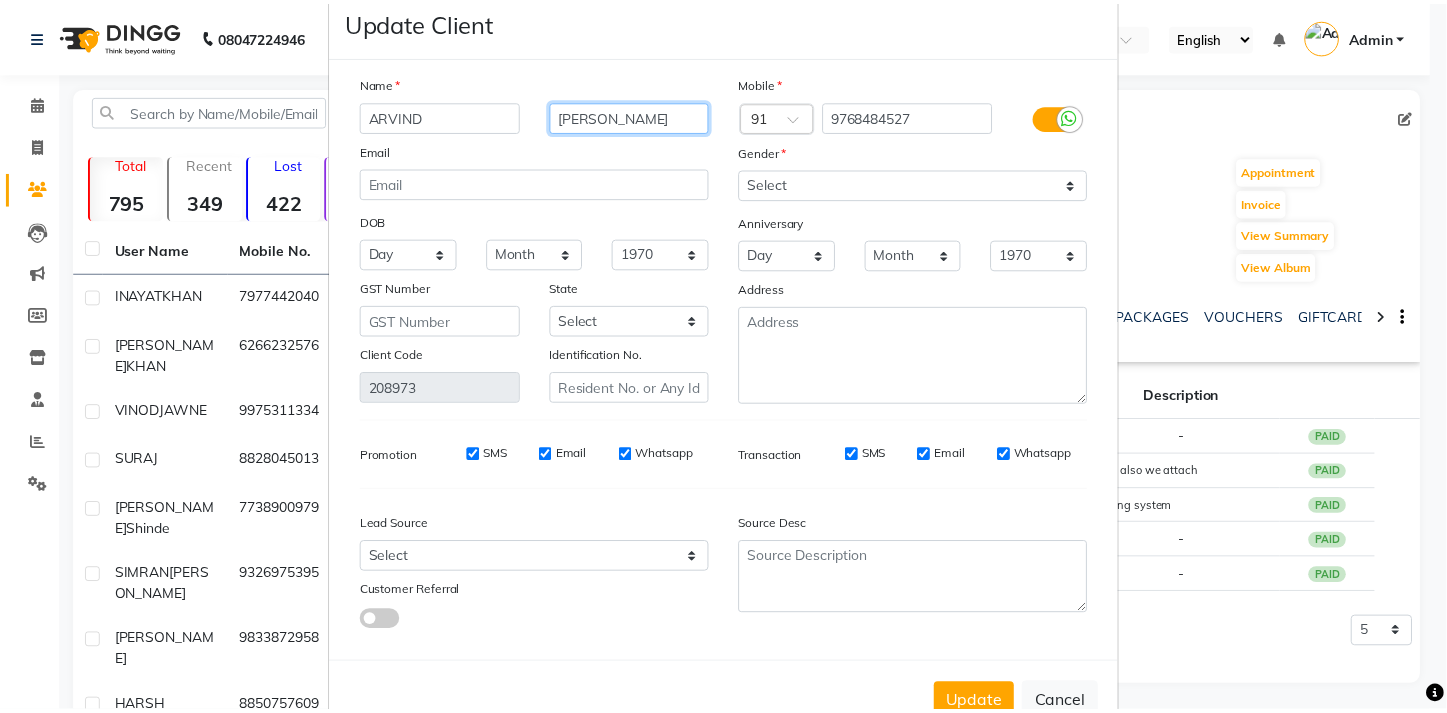 scroll, scrollTop: 102, scrollLeft: 0, axis: vertical 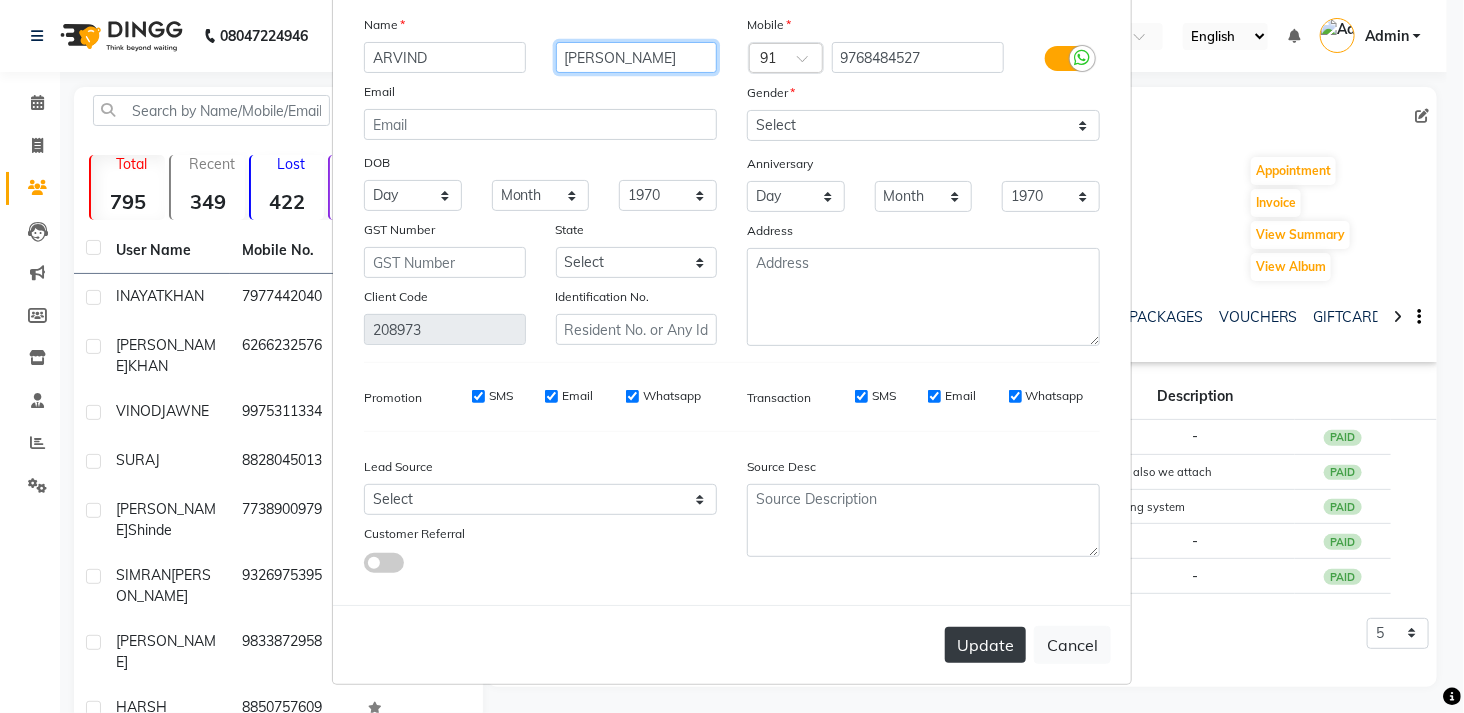 type on "[PERSON_NAME]" 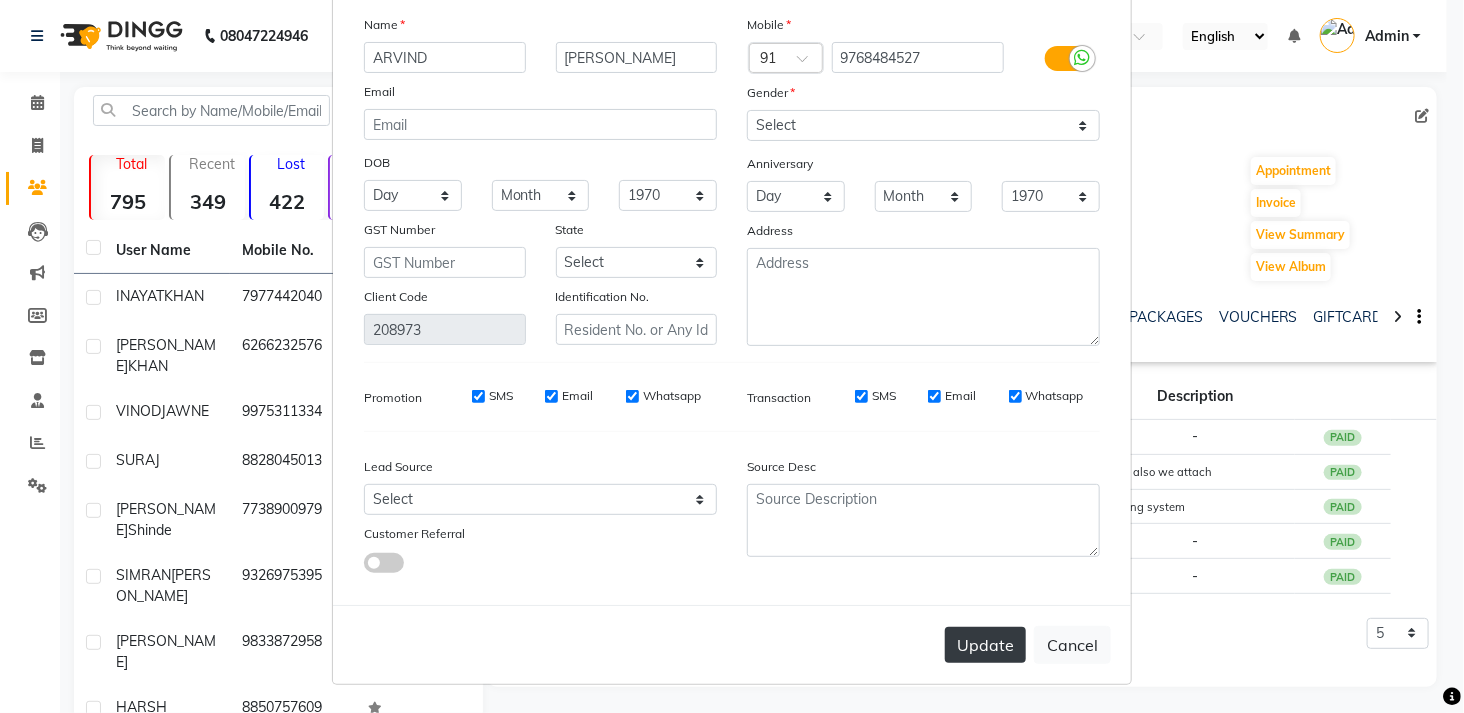 click on "Update" at bounding box center (985, 645) 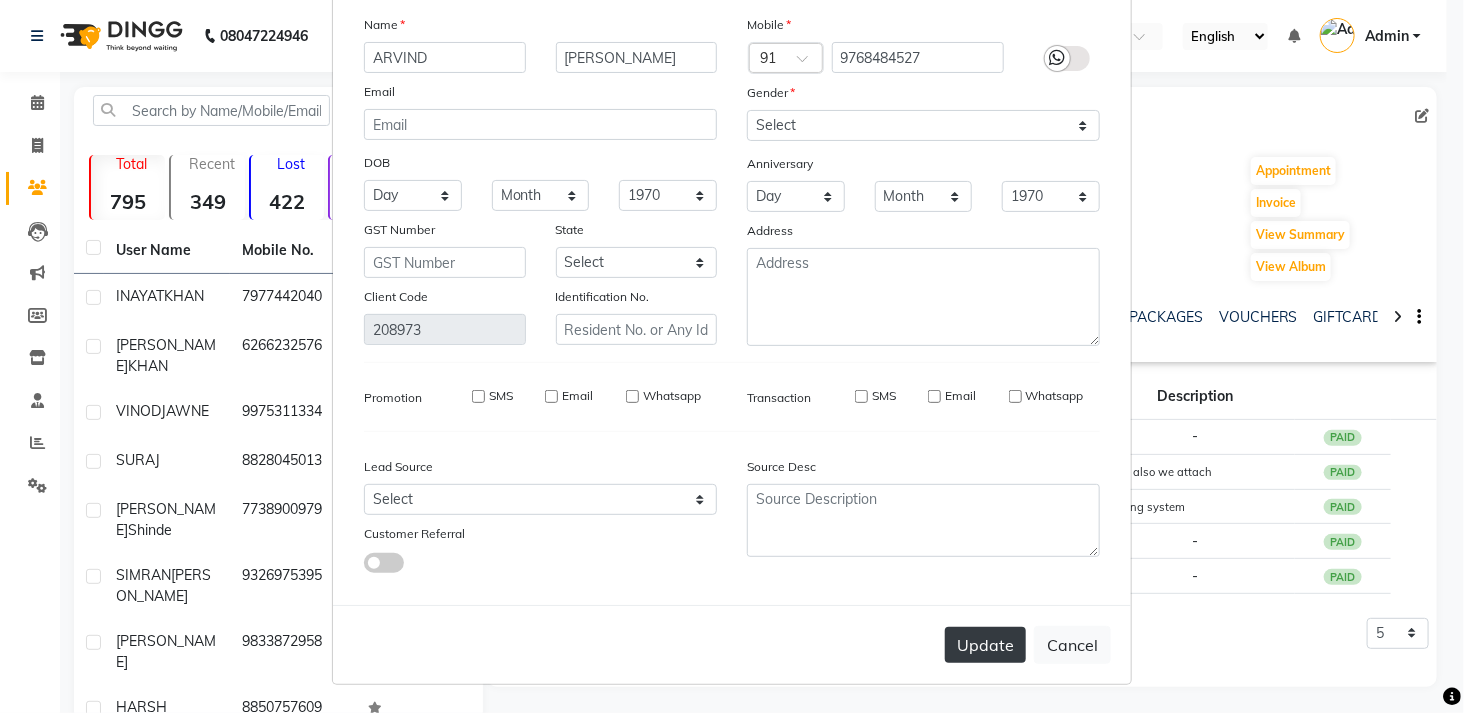 type 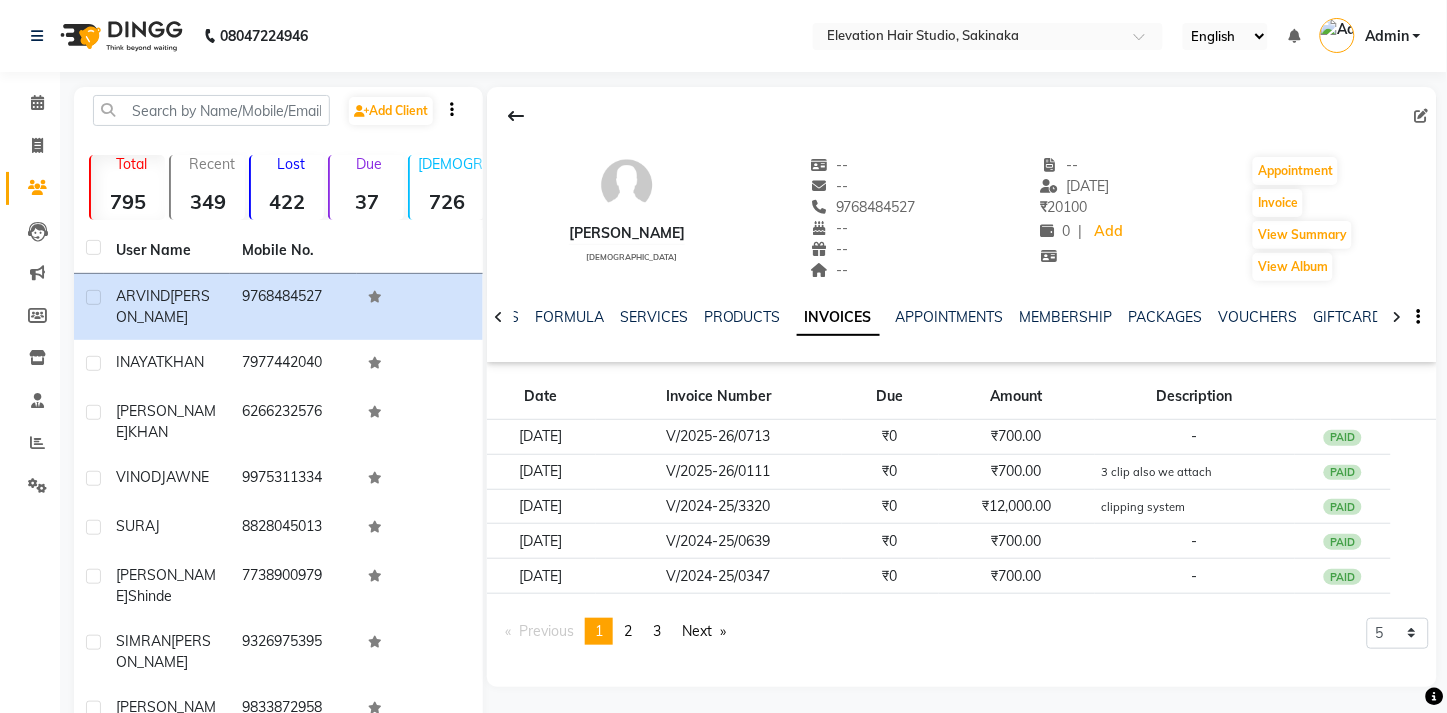 click on "08047224946 Select Location × Elevation Hair Studio, Sakinaka English ENGLISH Español العربية मराठी हिंदी ગુજરાતી தமிழ் 中文 Notifications nothing to show Admin Manage Profile Change Password Sign out  Version:3.15.4" 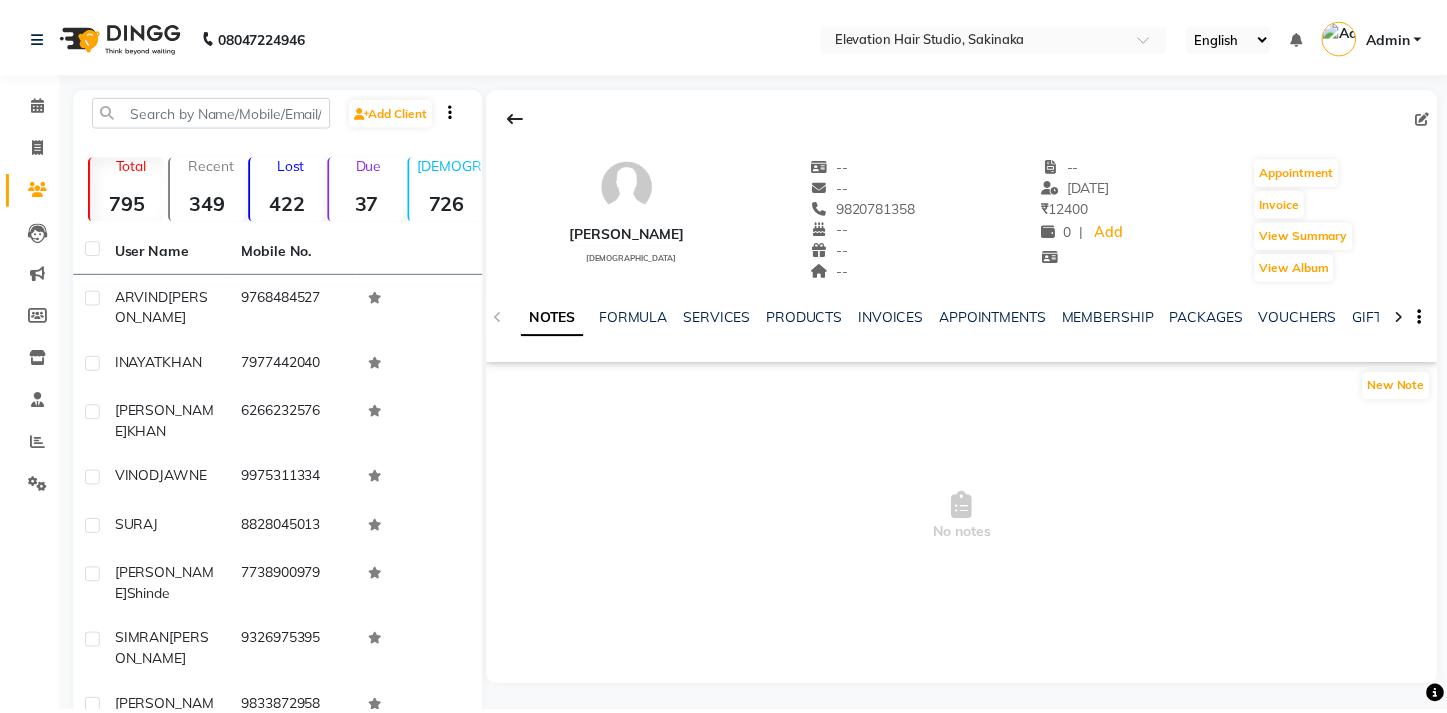 scroll, scrollTop: 0, scrollLeft: 0, axis: both 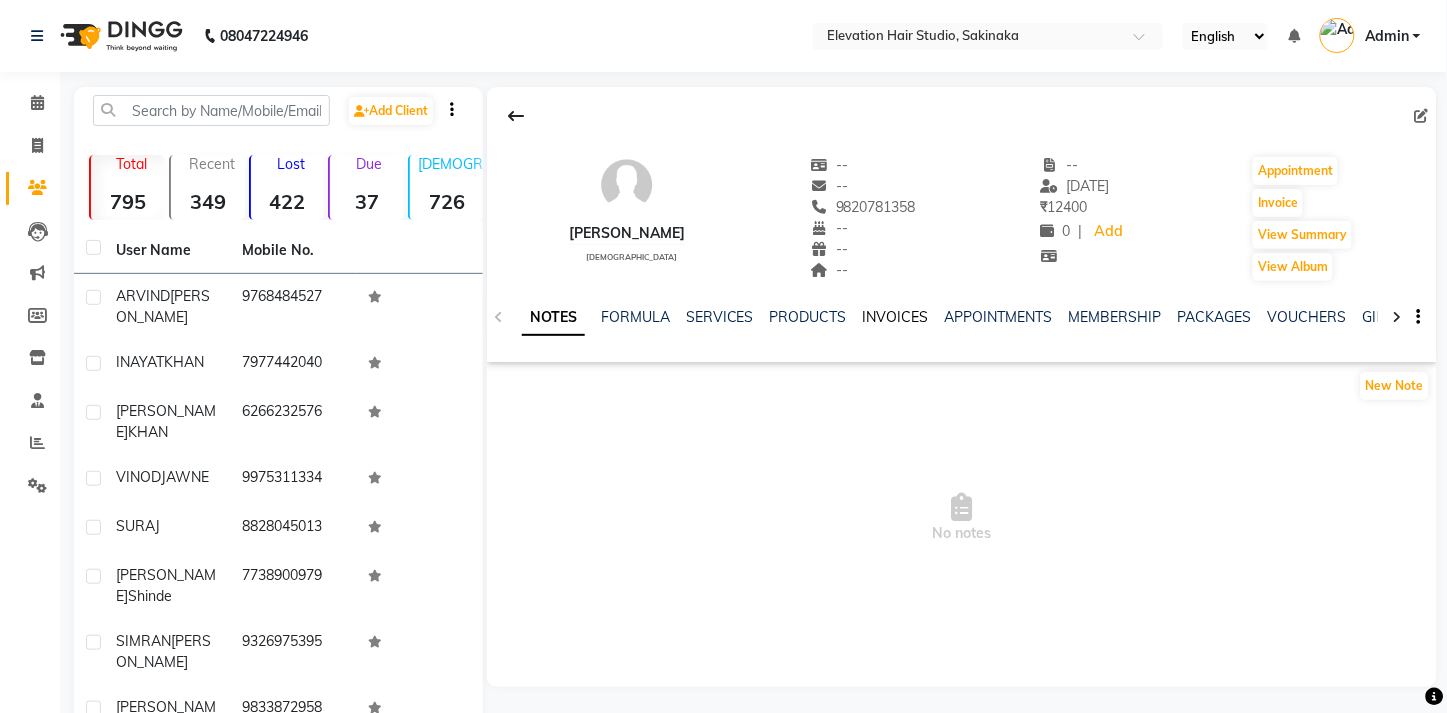 click on "INVOICES" 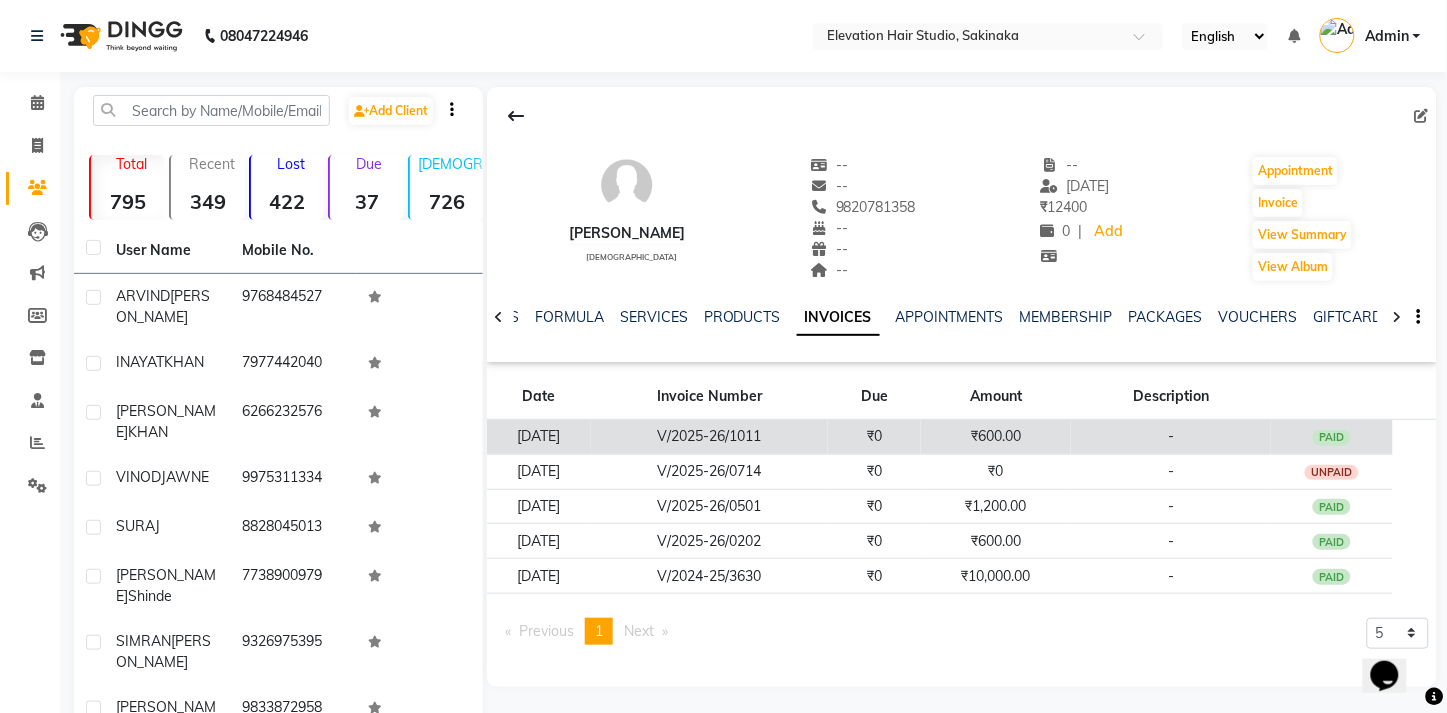 scroll, scrollTop: 0, scrollLeft: 0, axis: both 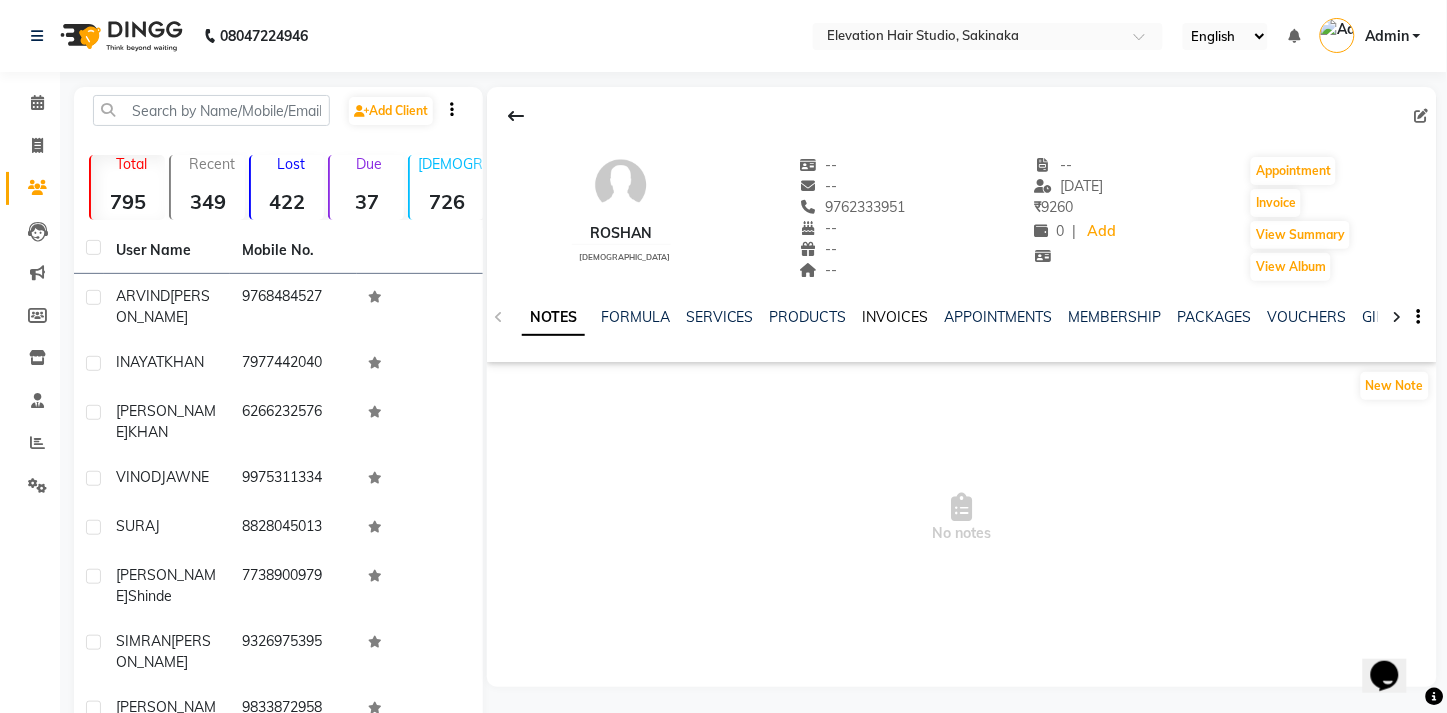 drag, startPoint x: 0, startPoint y: 0, endPoint x: 914, endPoint y: 311, distance: 965.46204 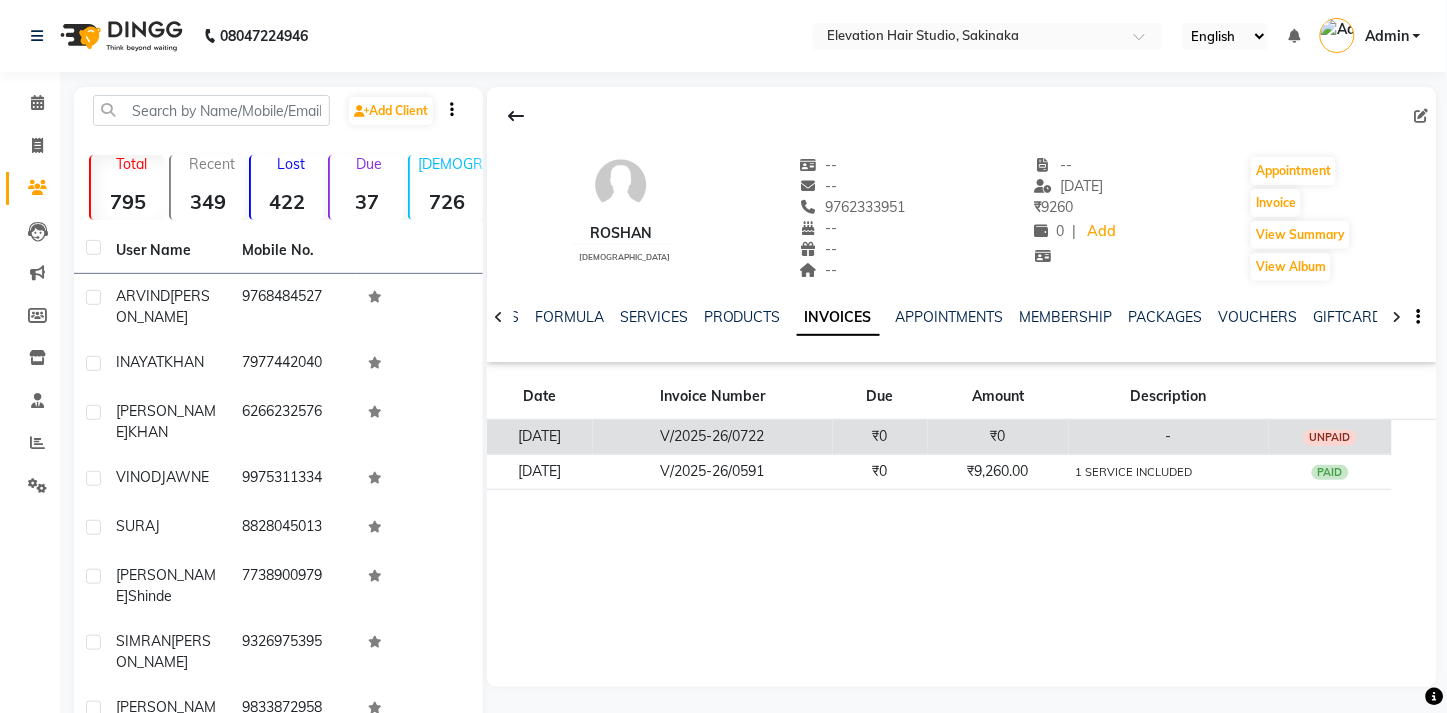 click on "₹0" 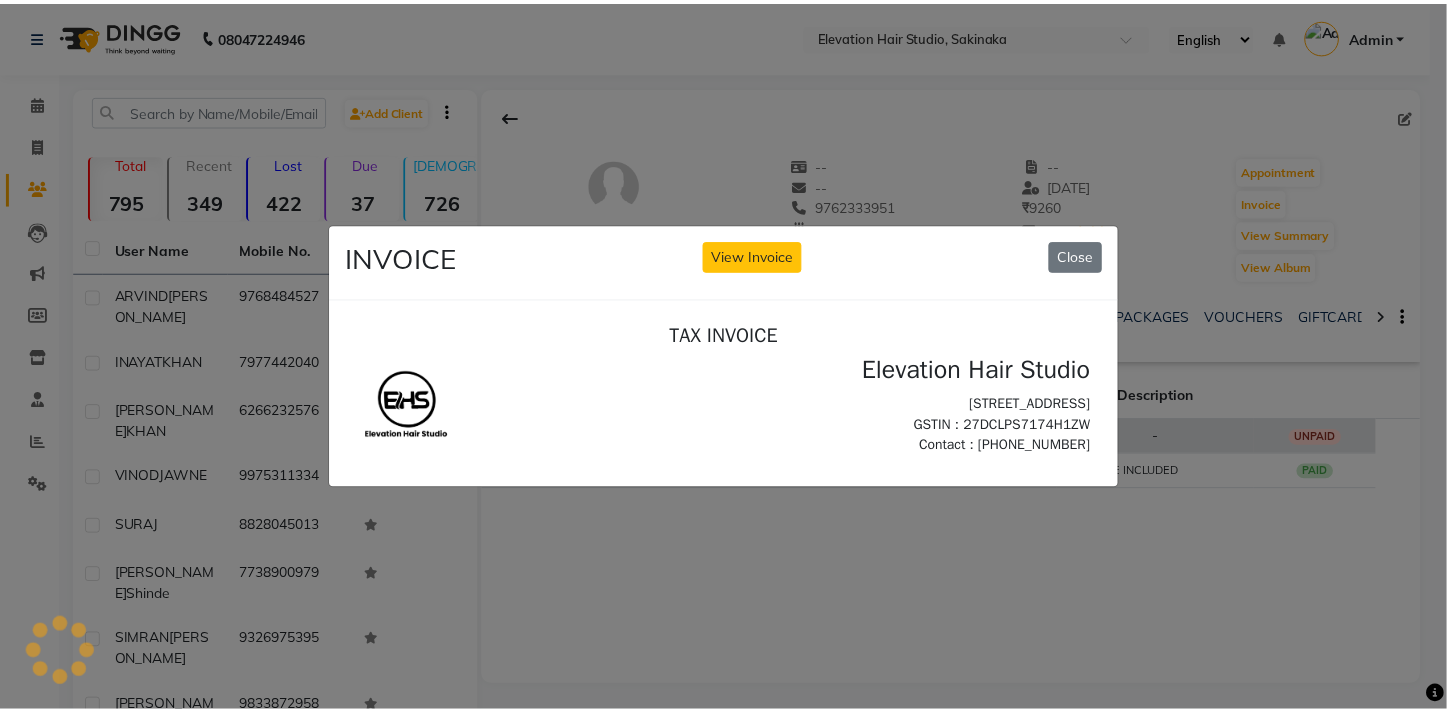 scroll, scrollTop: 0, scrollLeft: 0, axis: both 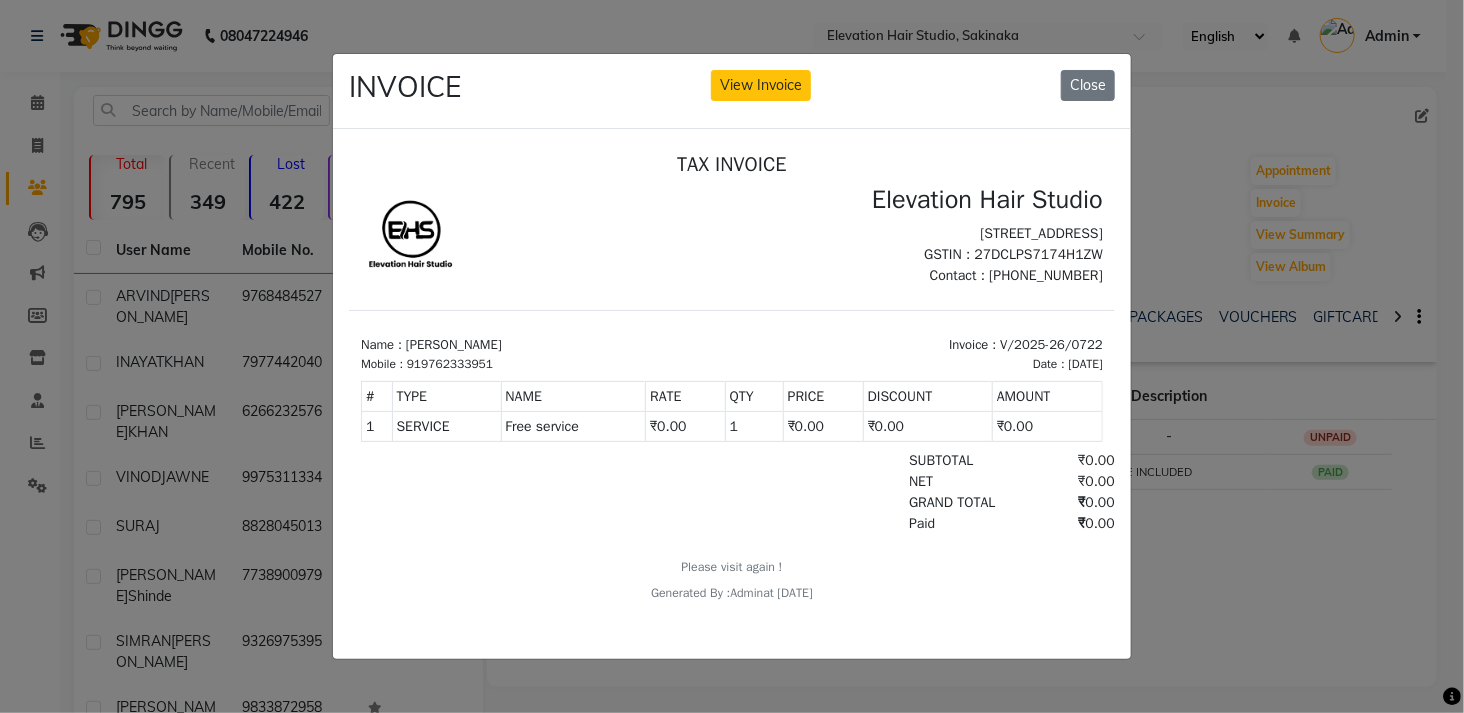 click on "INVOICE View Invoice Close" 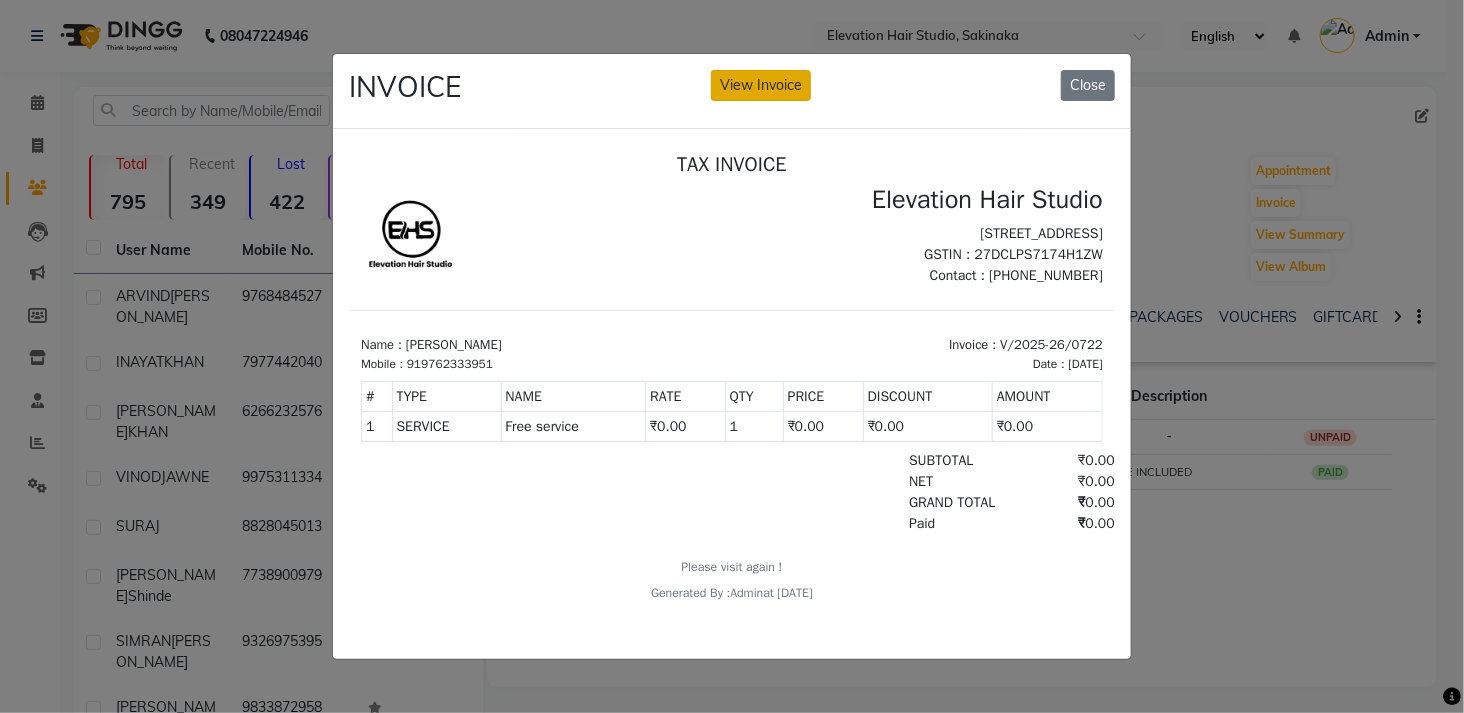 click on "View Invoice" 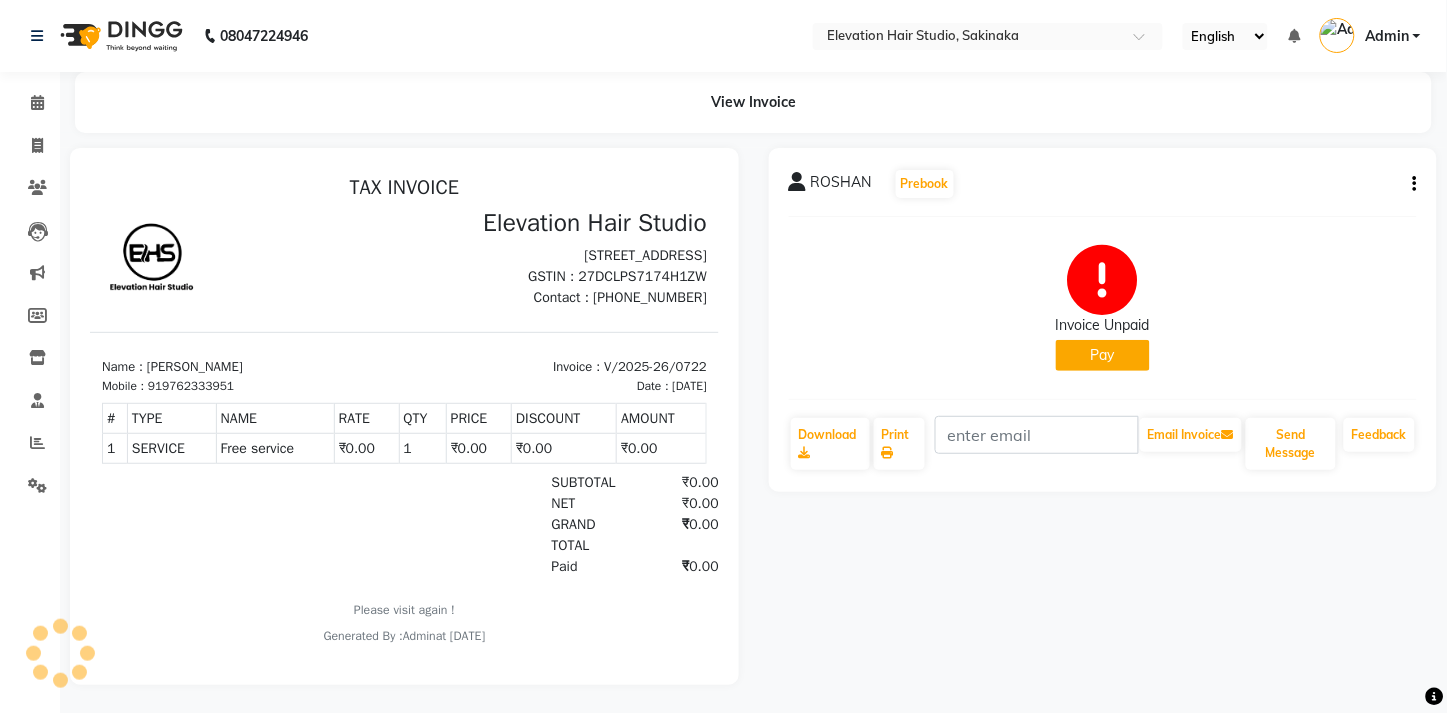 scroll, scrollTop: 0, scrollLeft: 0, axis: both 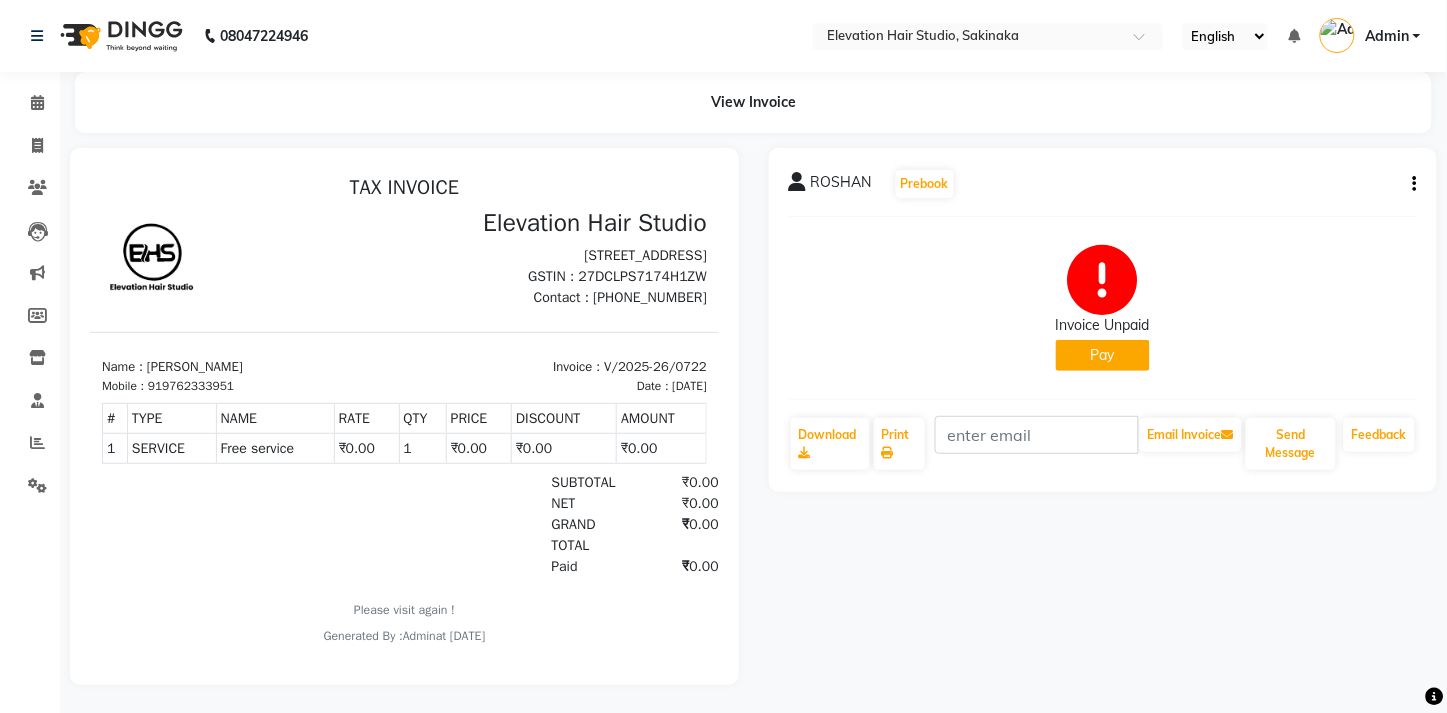 click 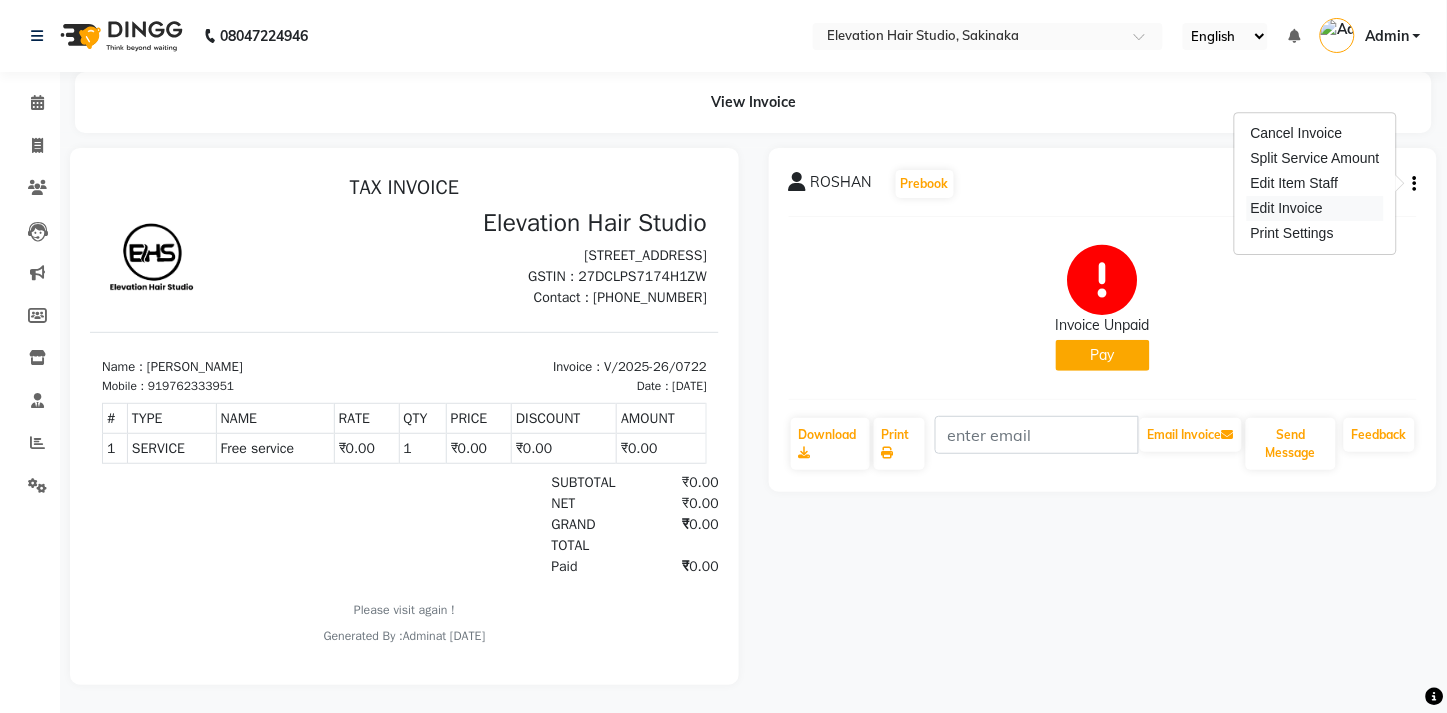 click on "Edit Invoice" at bounding box center (1315, 208) 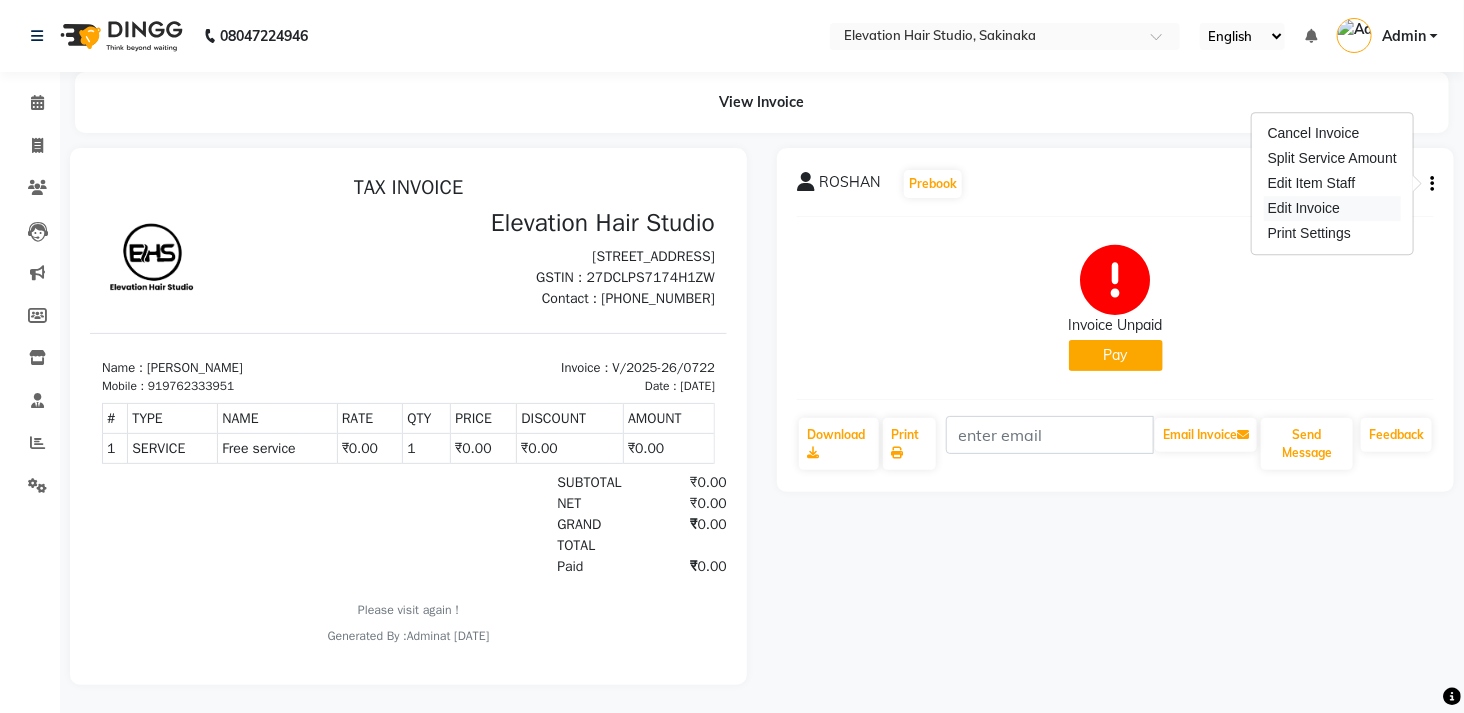 select on "service" 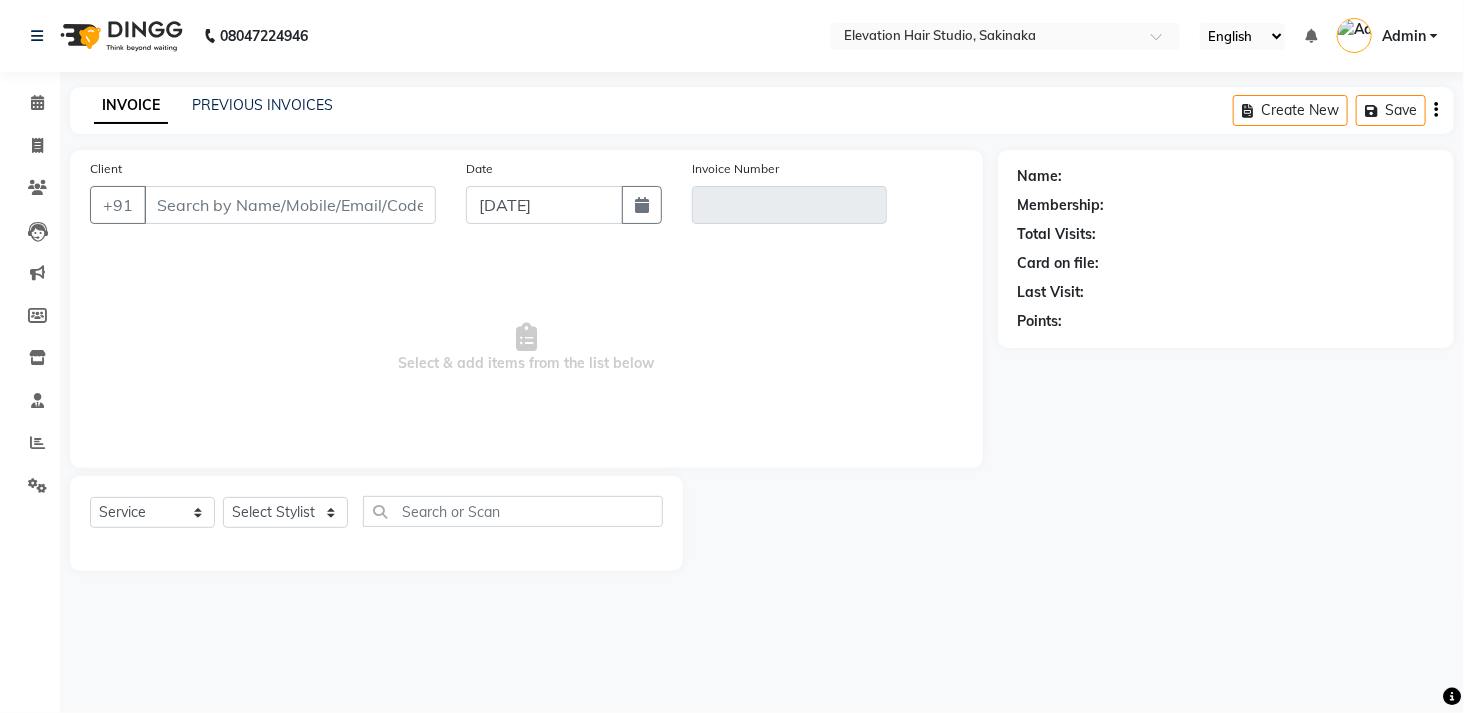 type on "9762333951" 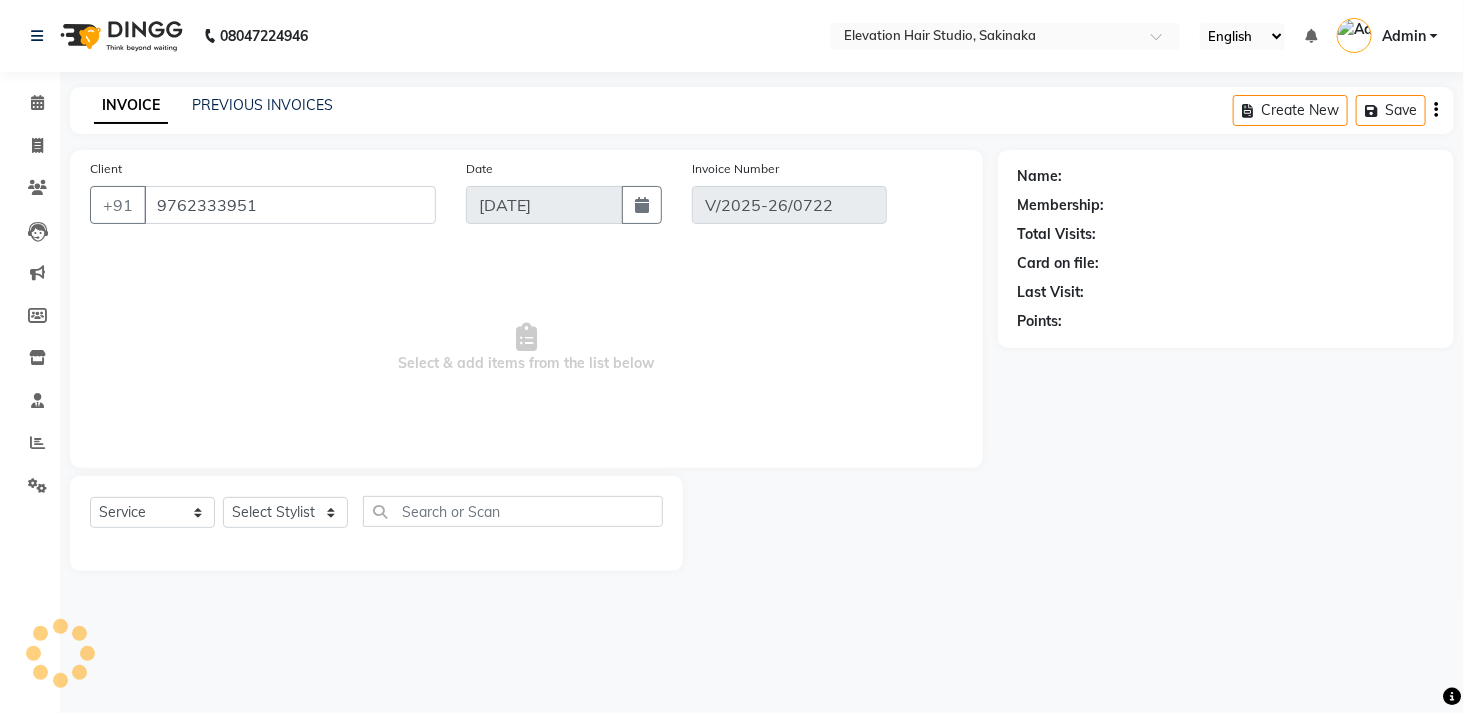 type on "06-06-2025" 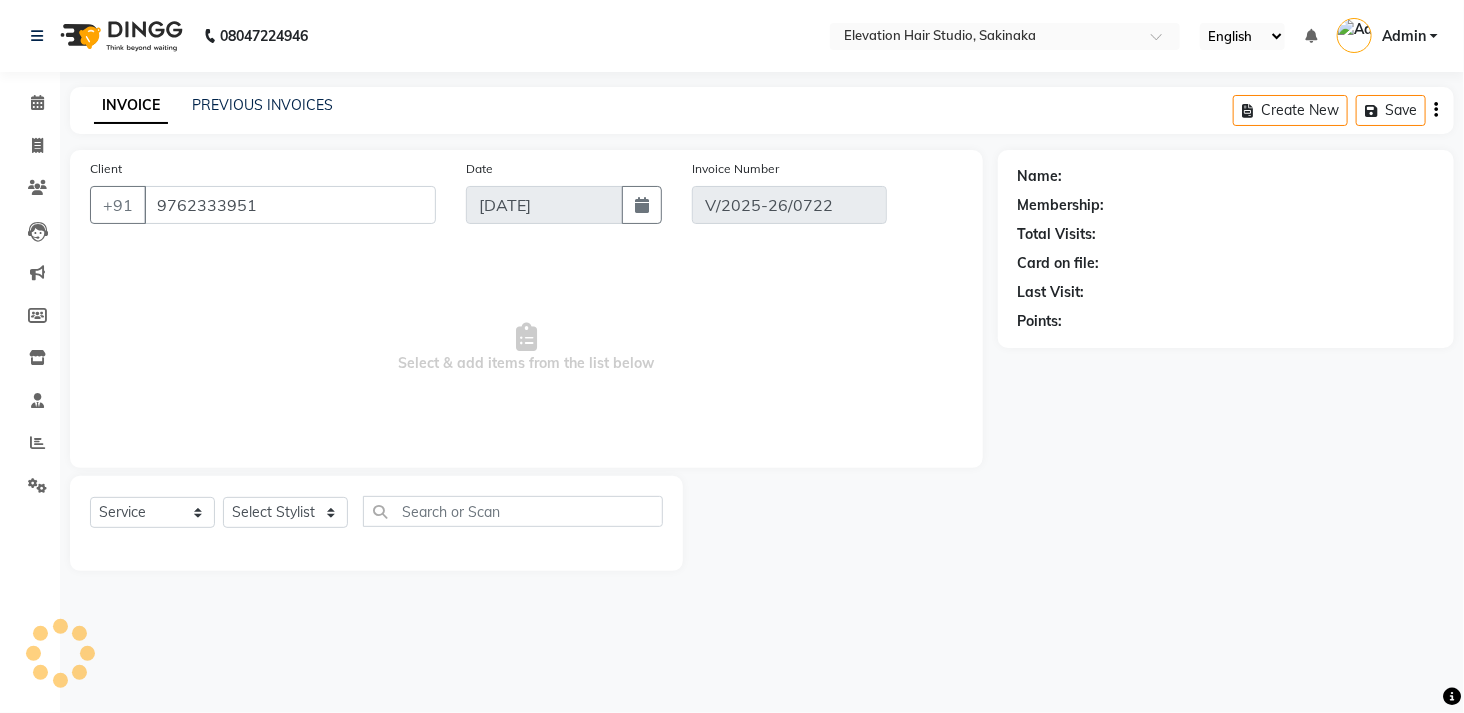 select on "select" 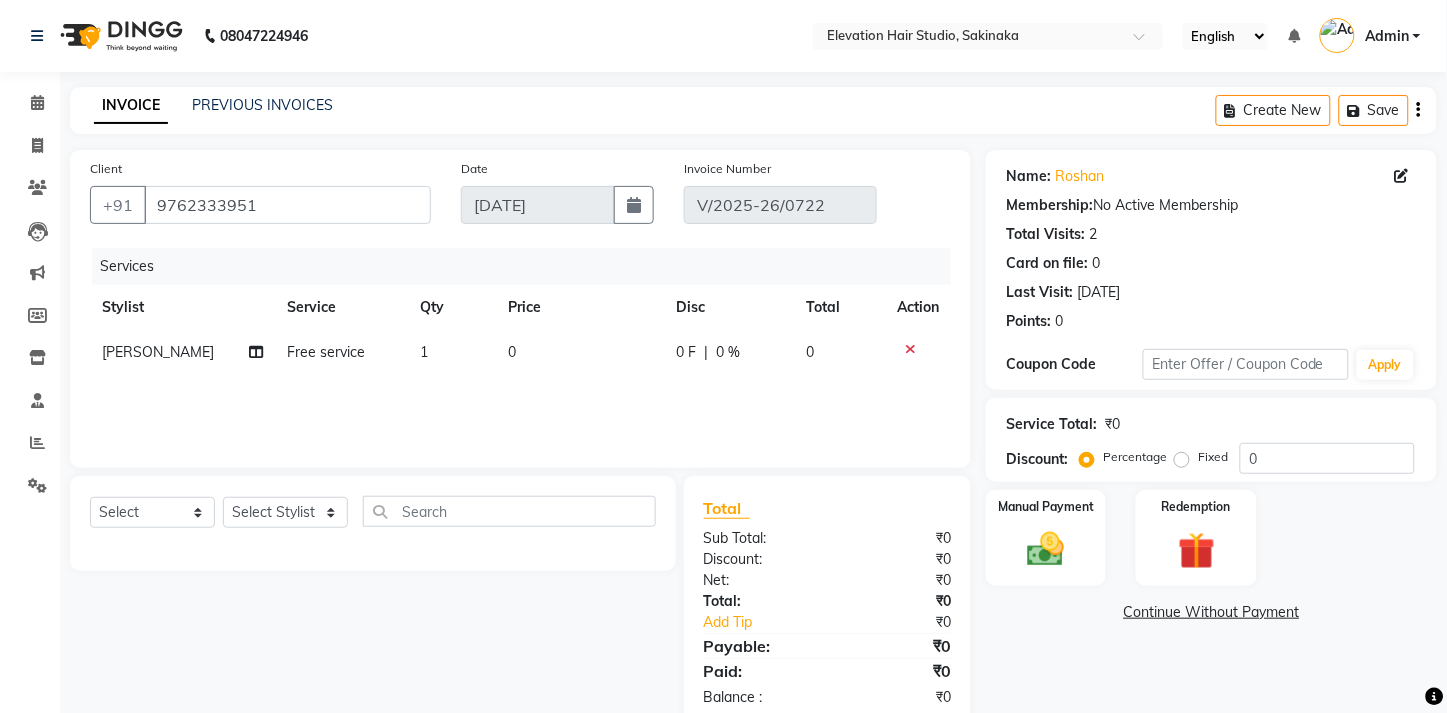 scroll, scrollTop: 45, scrollLeft: 0, axis: vertical 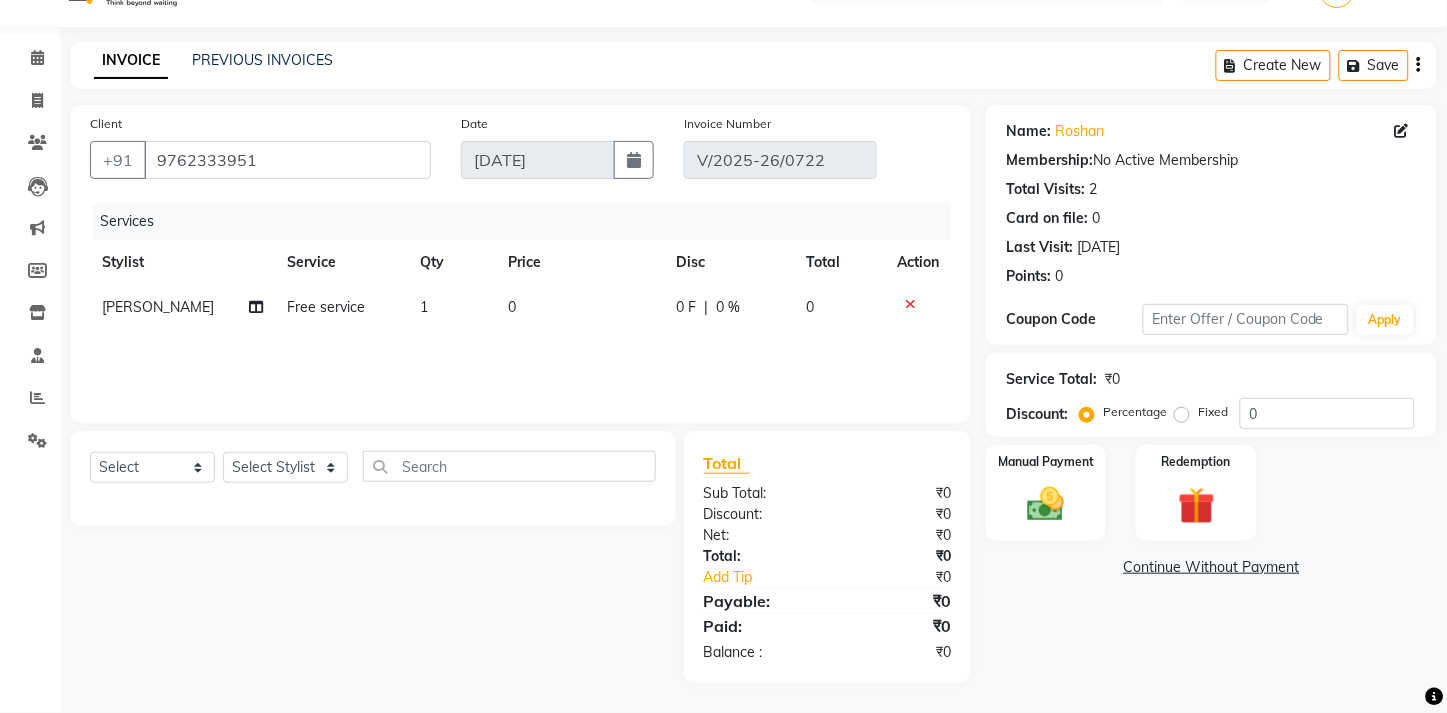 click on "Manual Payment" 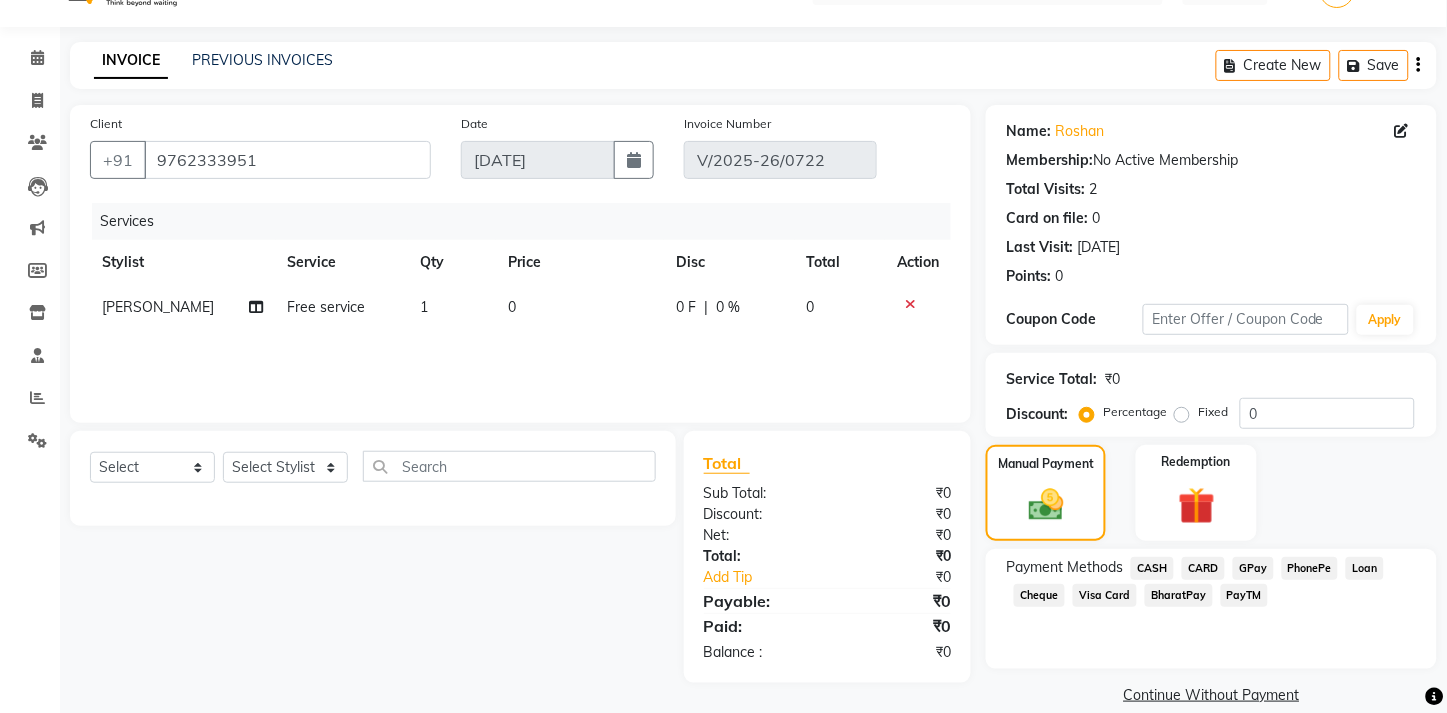 scroll, scrollTop: 94, scrollLeft: 0, axis: vertical 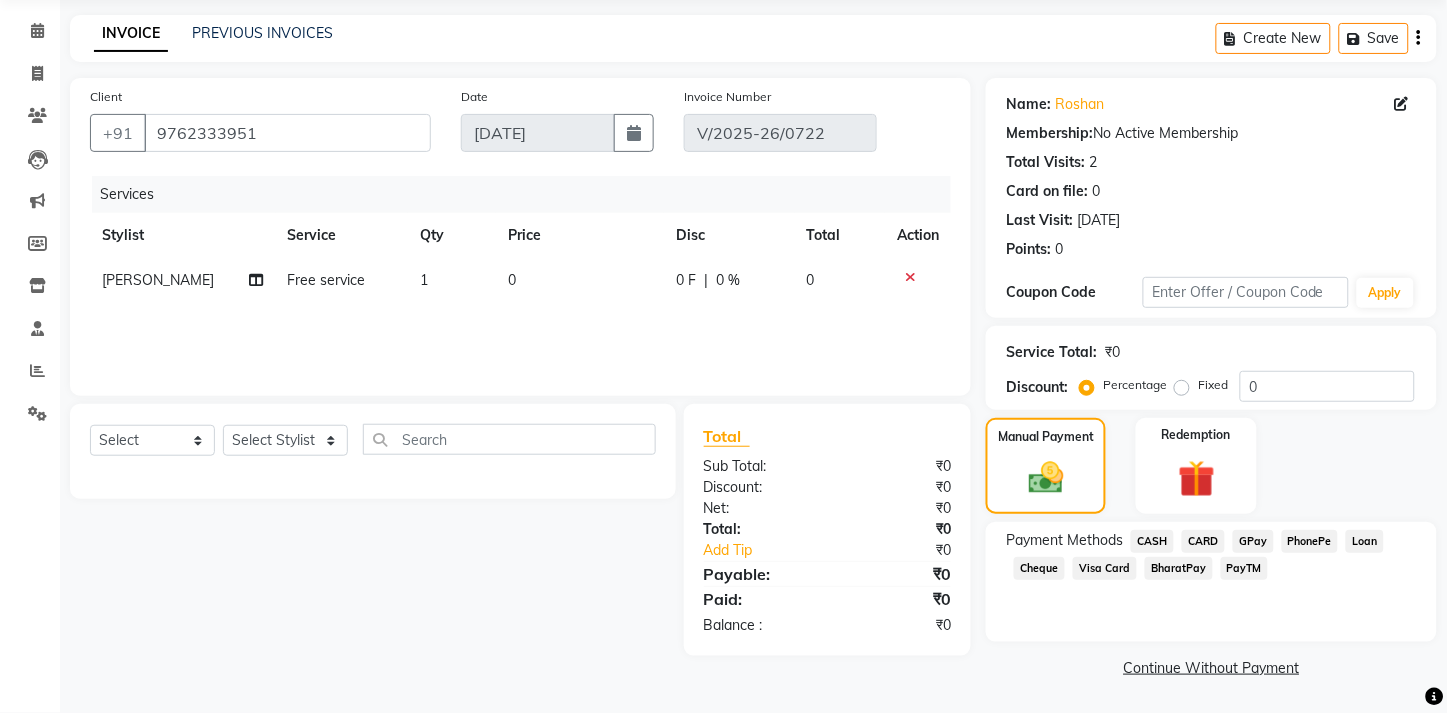 click on "GPay" 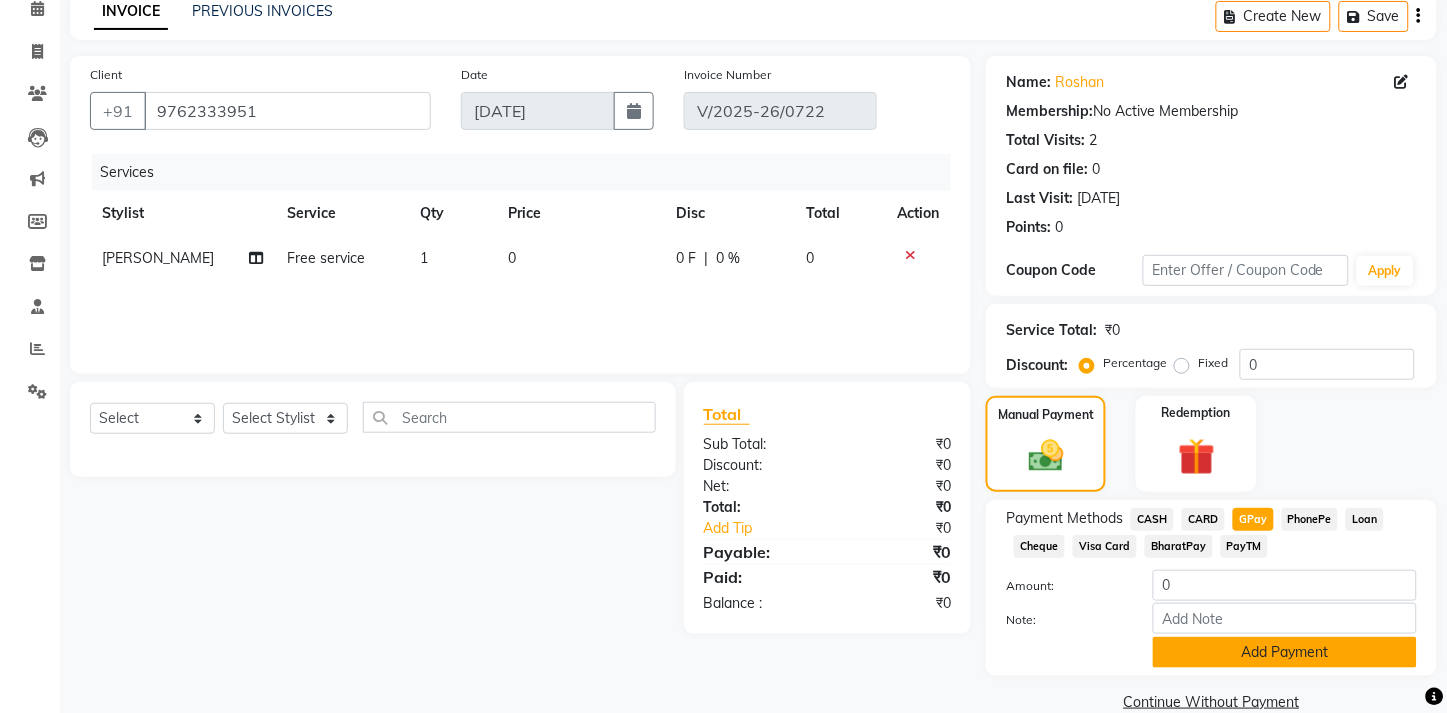 click on "Add Payment" 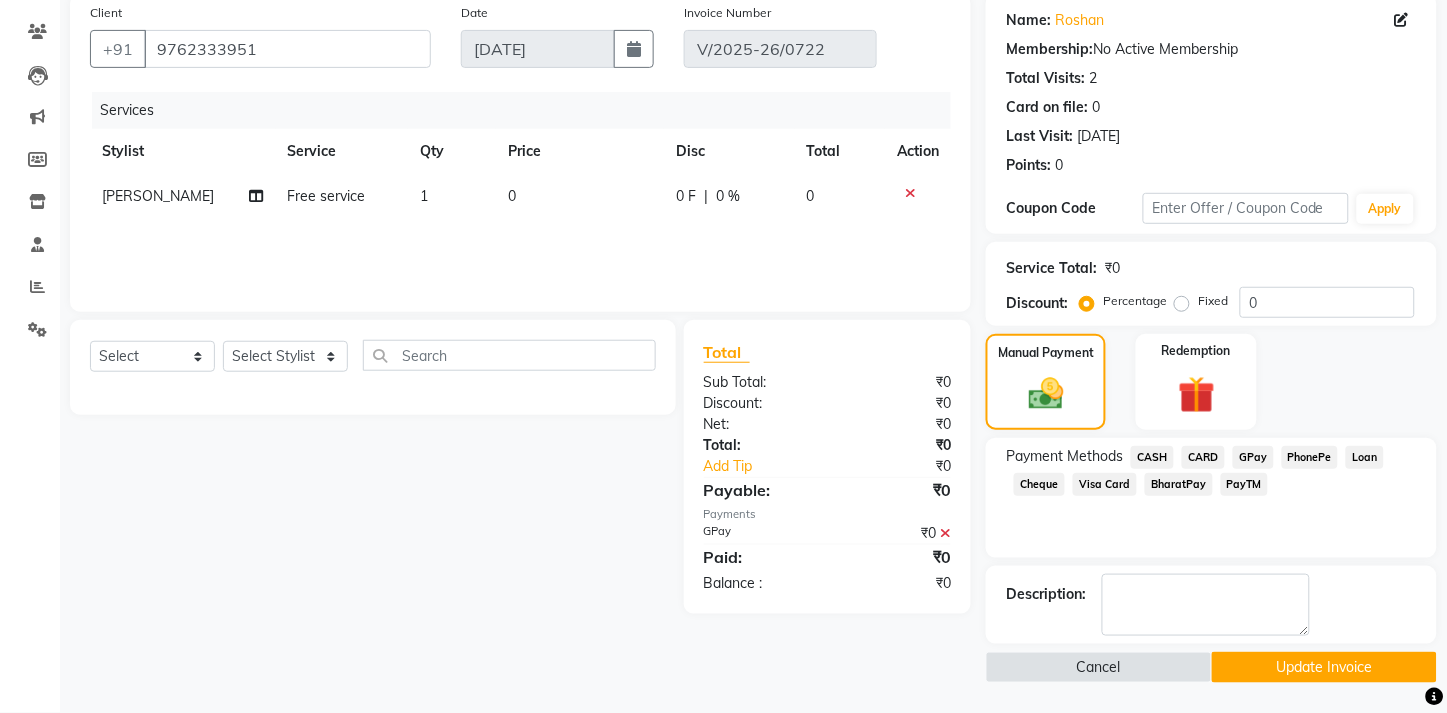 scroll, scrollTop: 178, scrollLeft: 0, axis: vertical 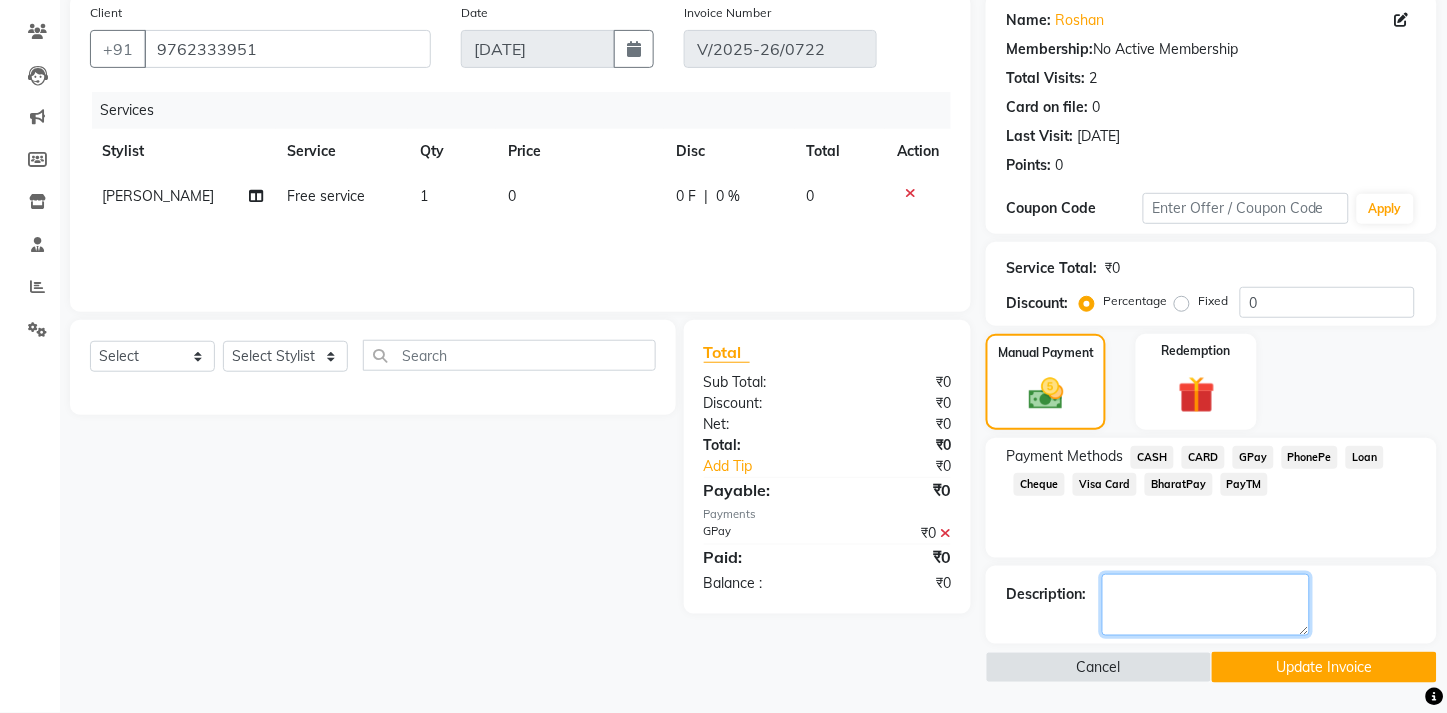 click 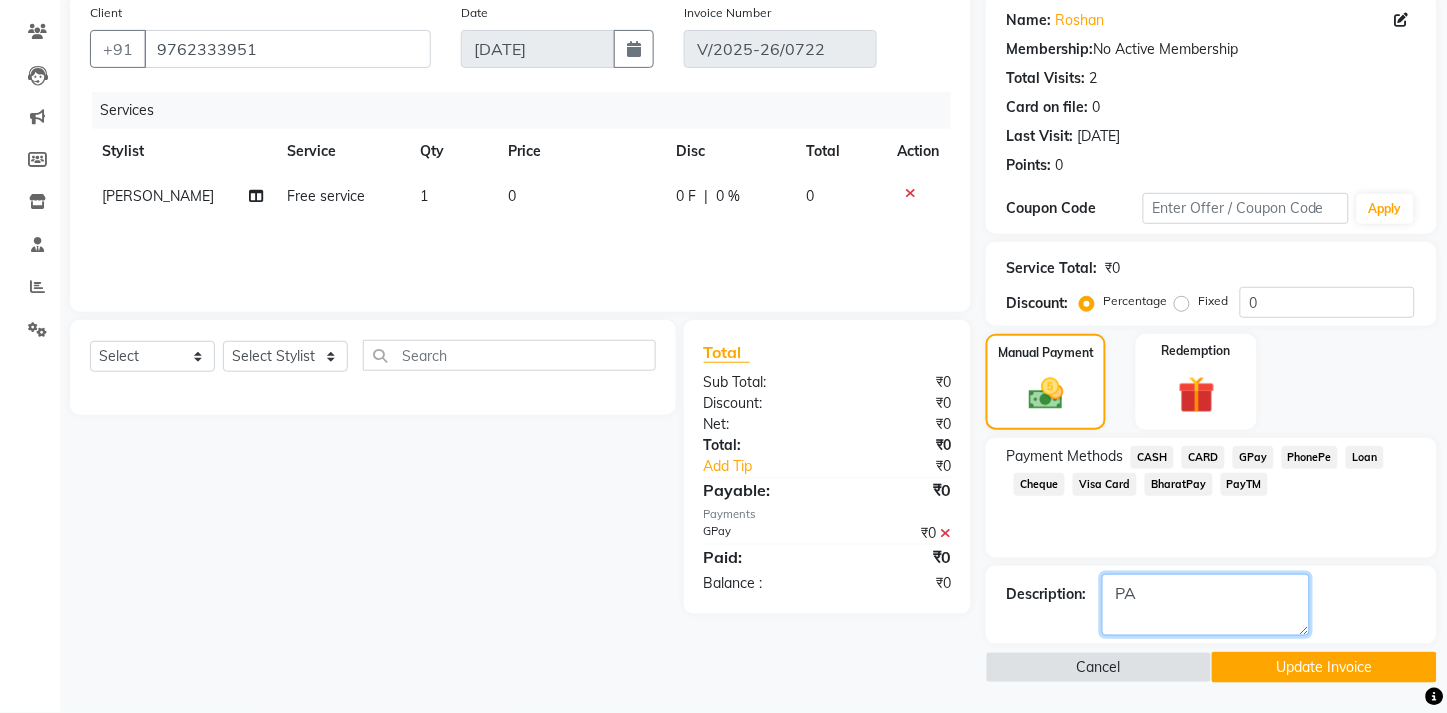 type on "P" 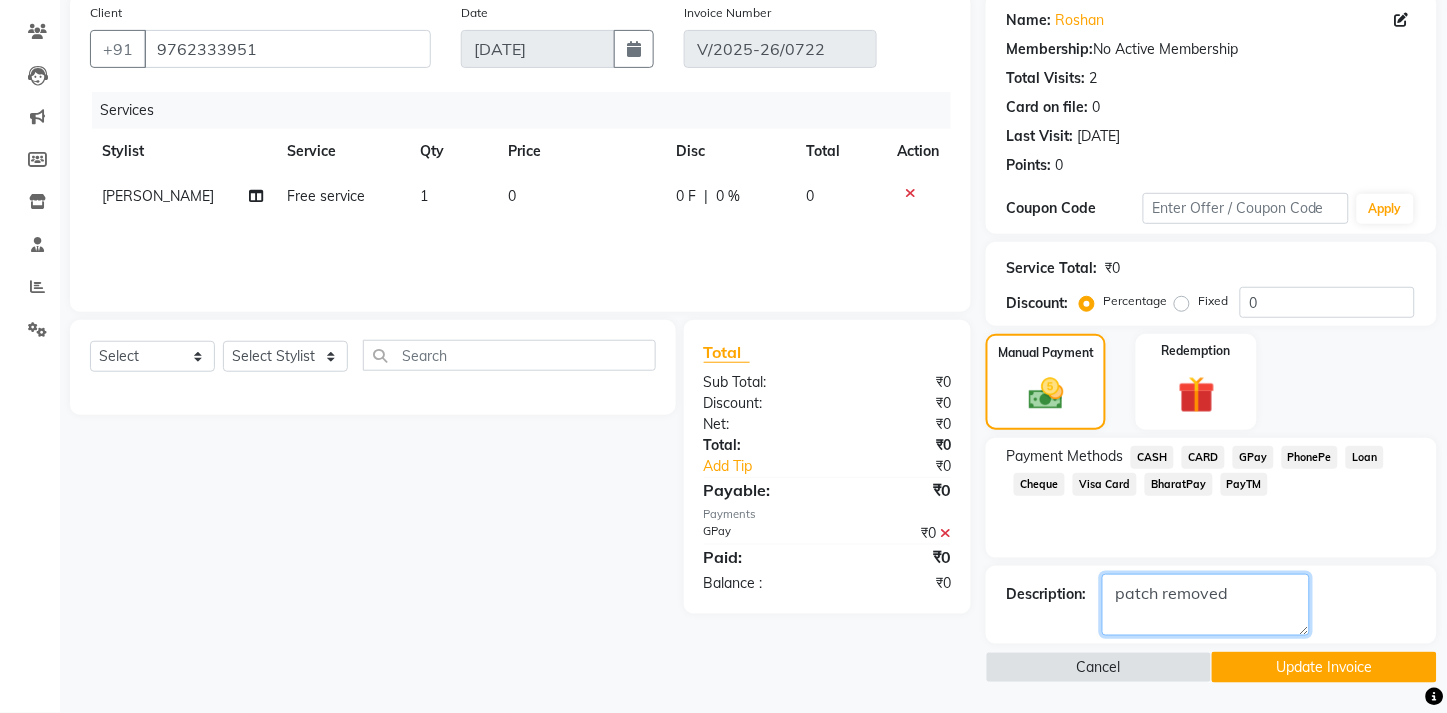 type on "patch removed" 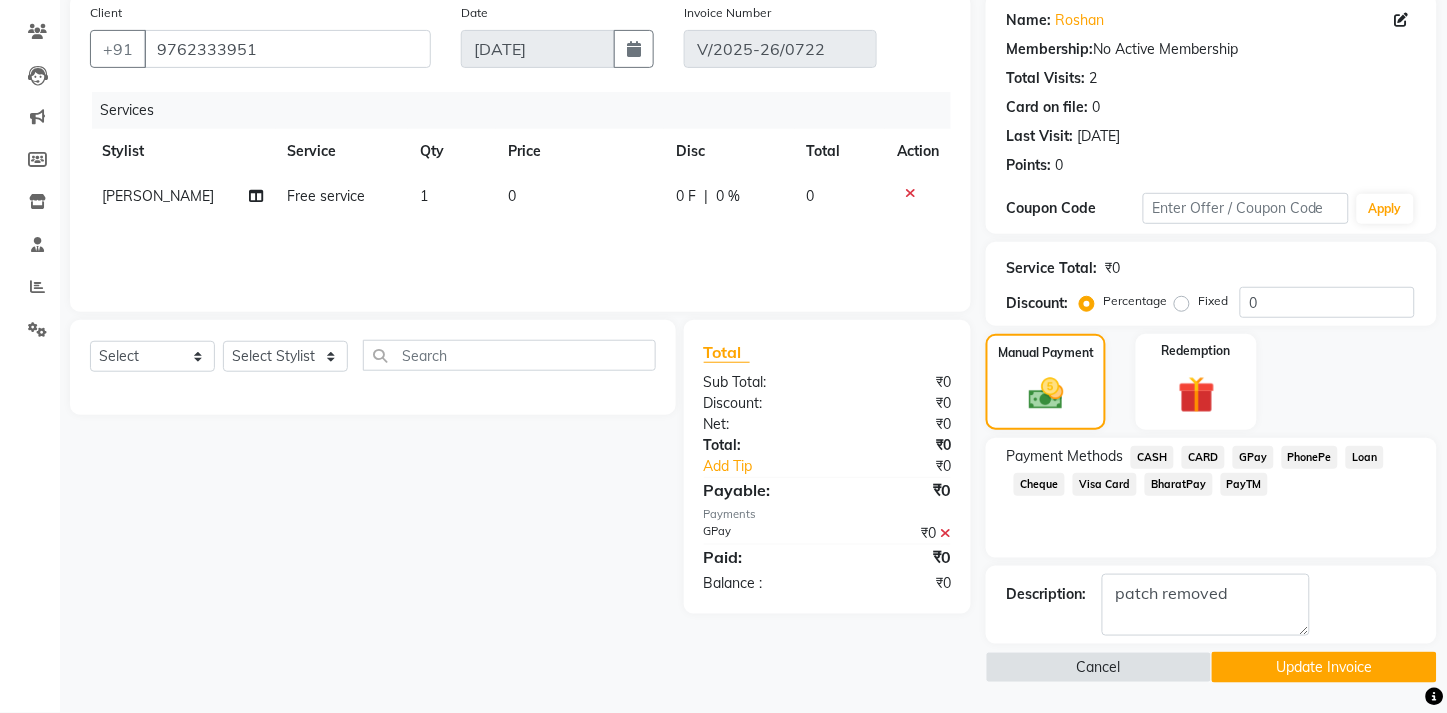 click on "Update Invoice" 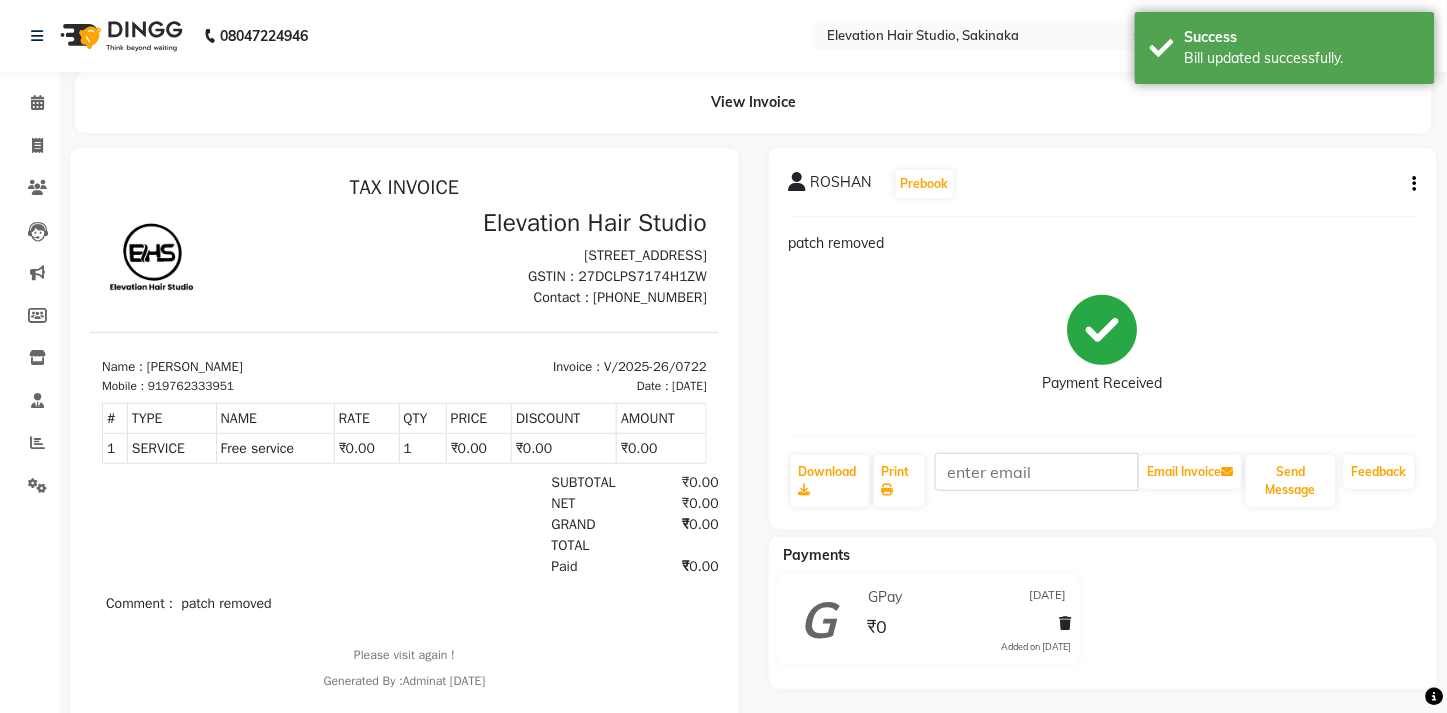 scroll, scrollTop: 0, scrollLeft: 0, axis: both 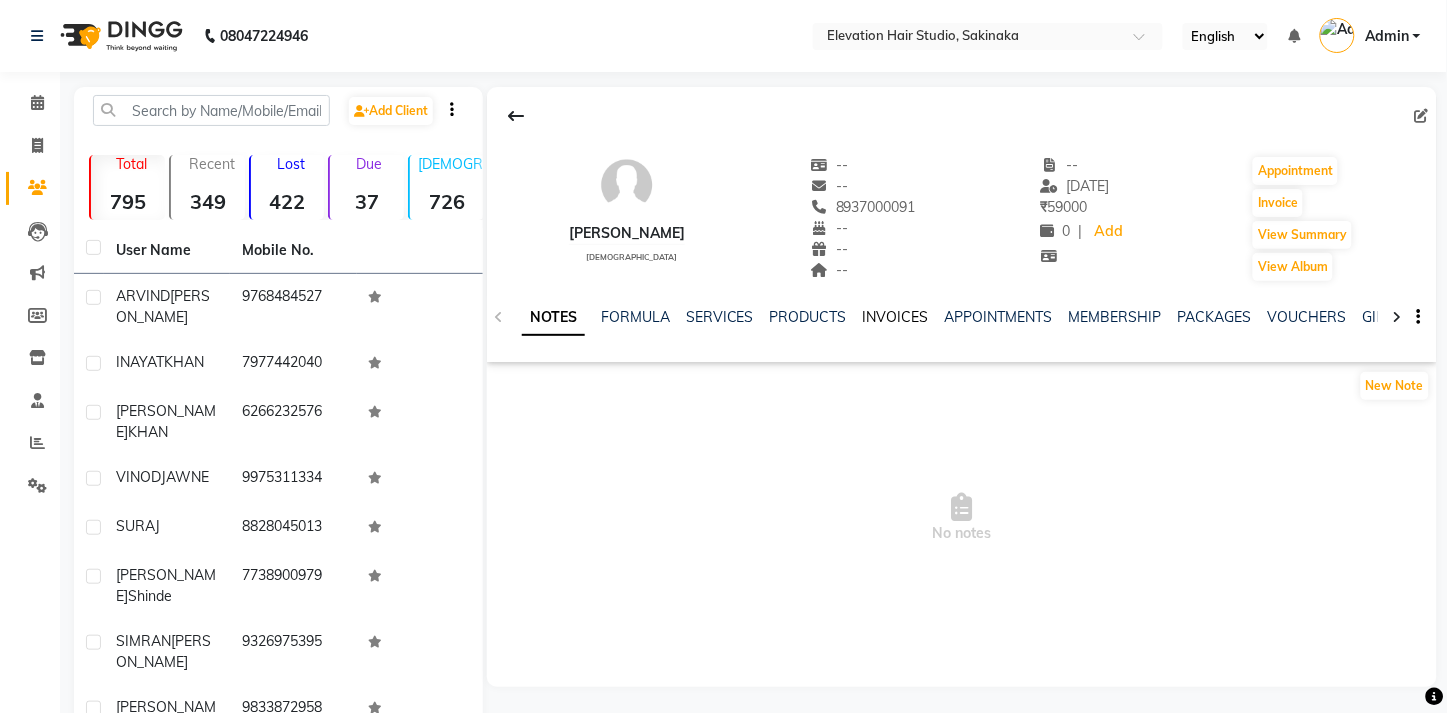 click on "INVOICES" 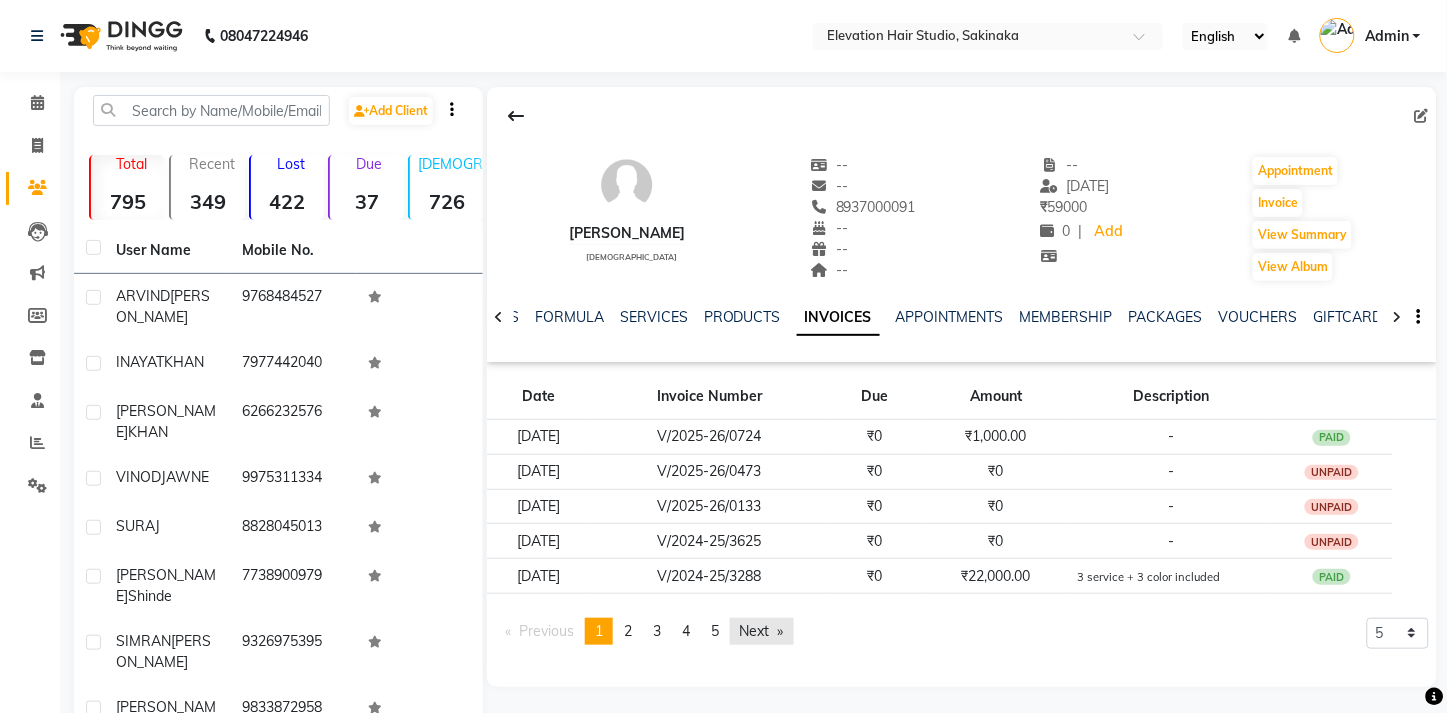 click on "Next  page" 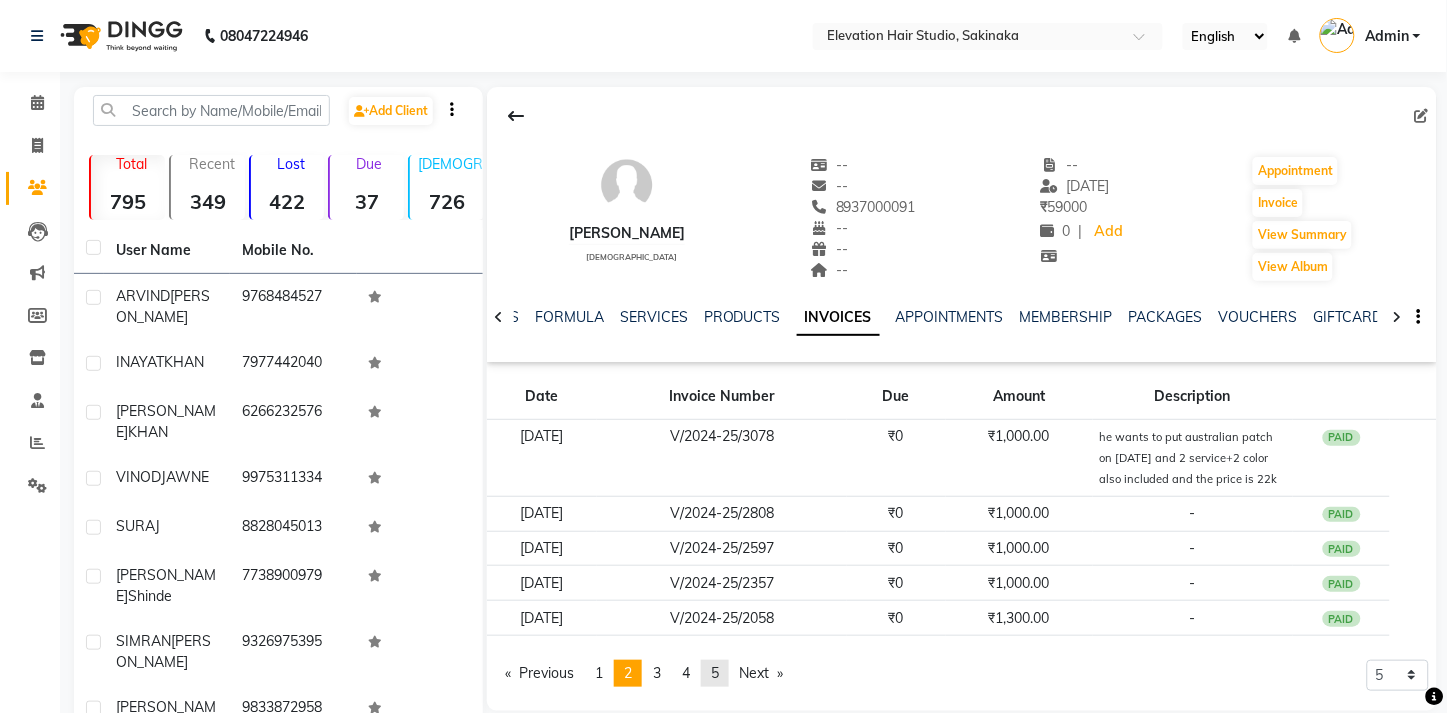 click on "page  5" 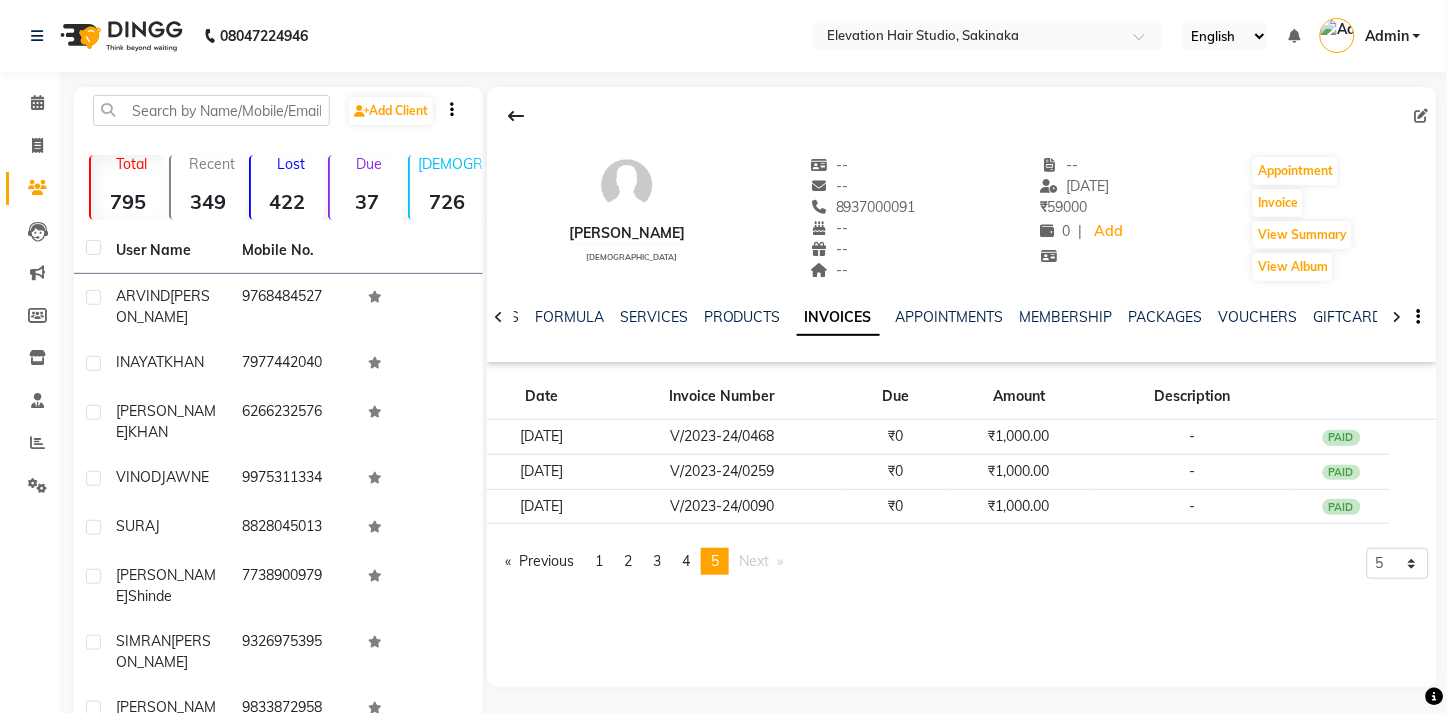 click on "Next  page" 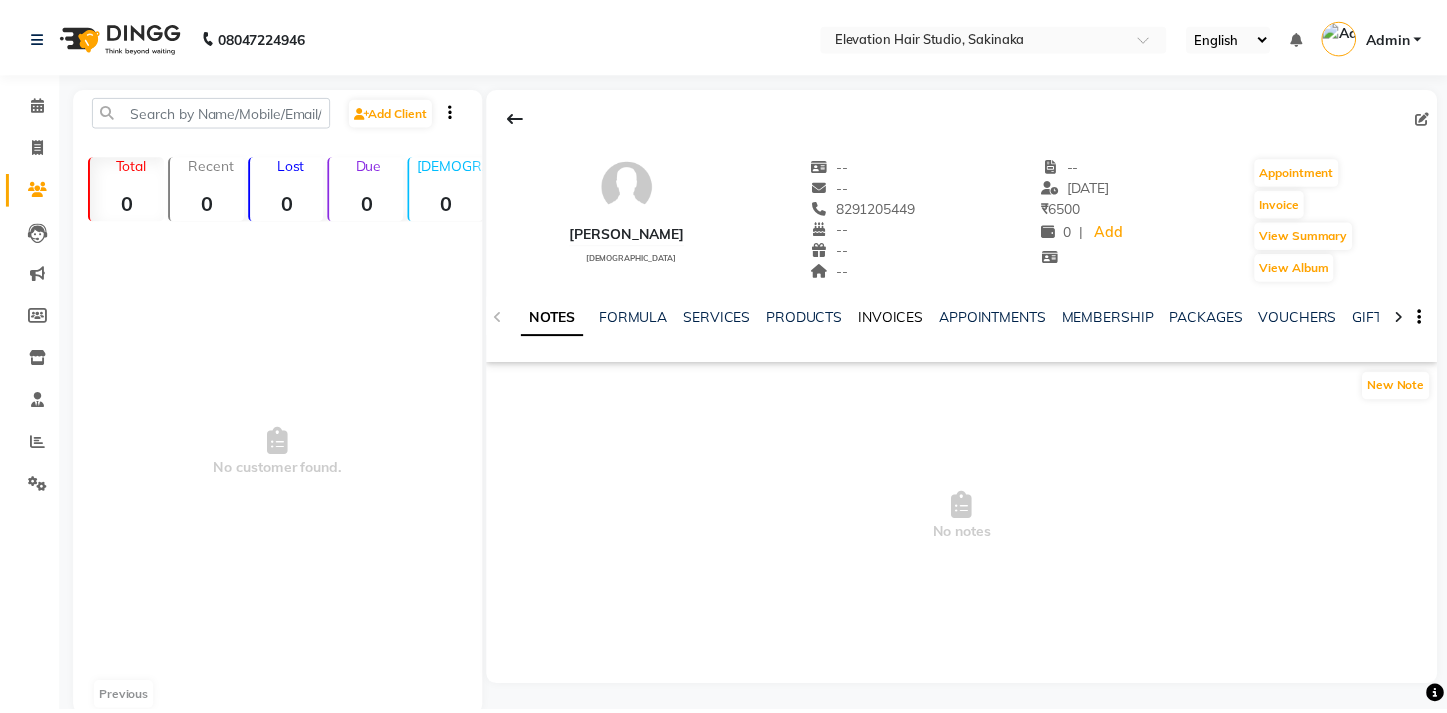 scroll, scrollTop: 0, scrollLeft: 0, axis: both 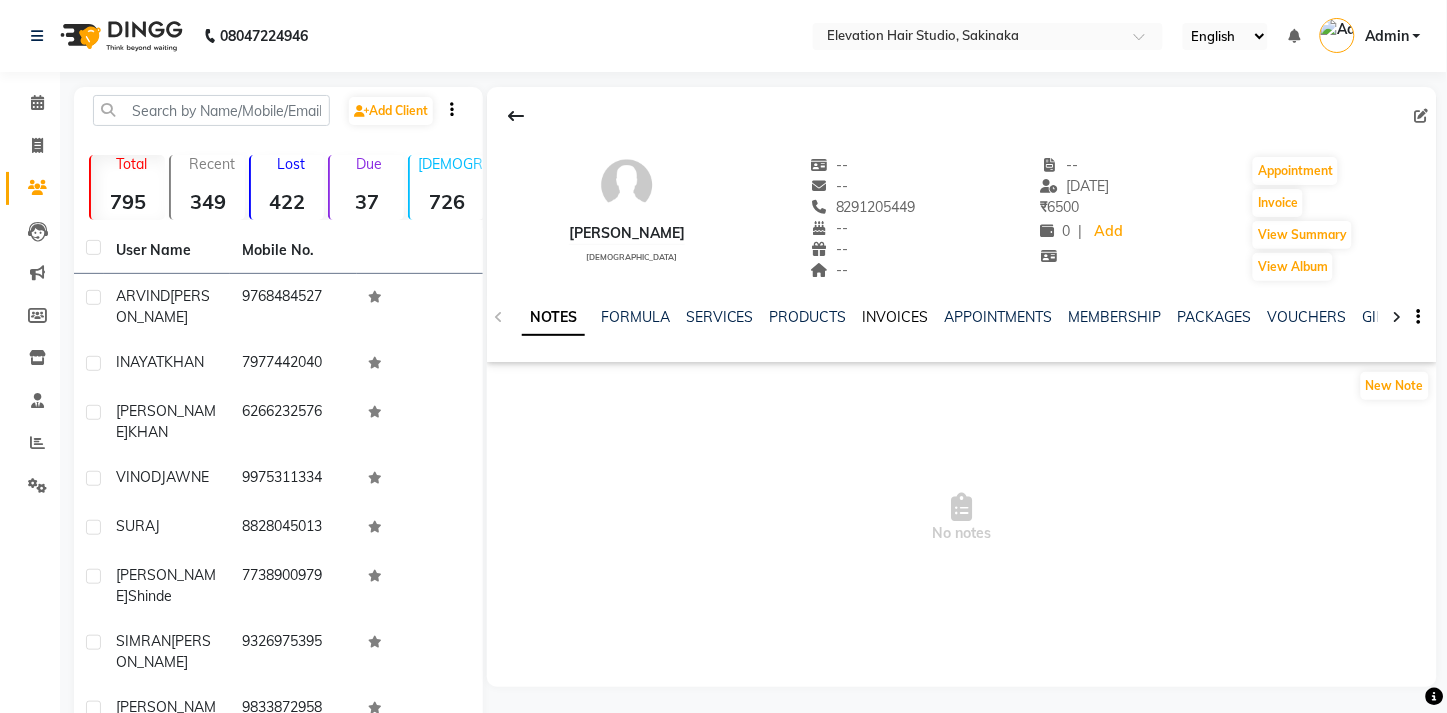 click on "INVOICES" 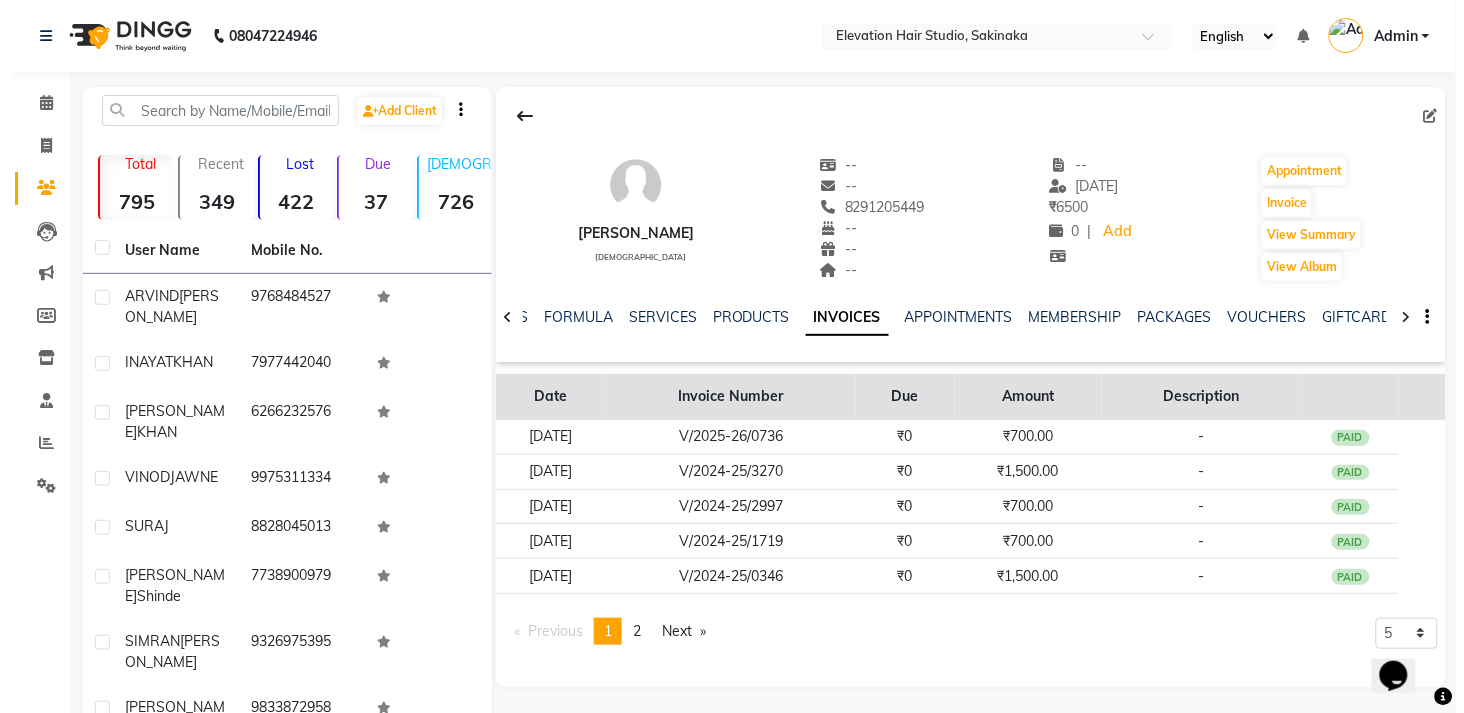 scroll, scrollTop: 0, scrollLeft: 0, axis: both 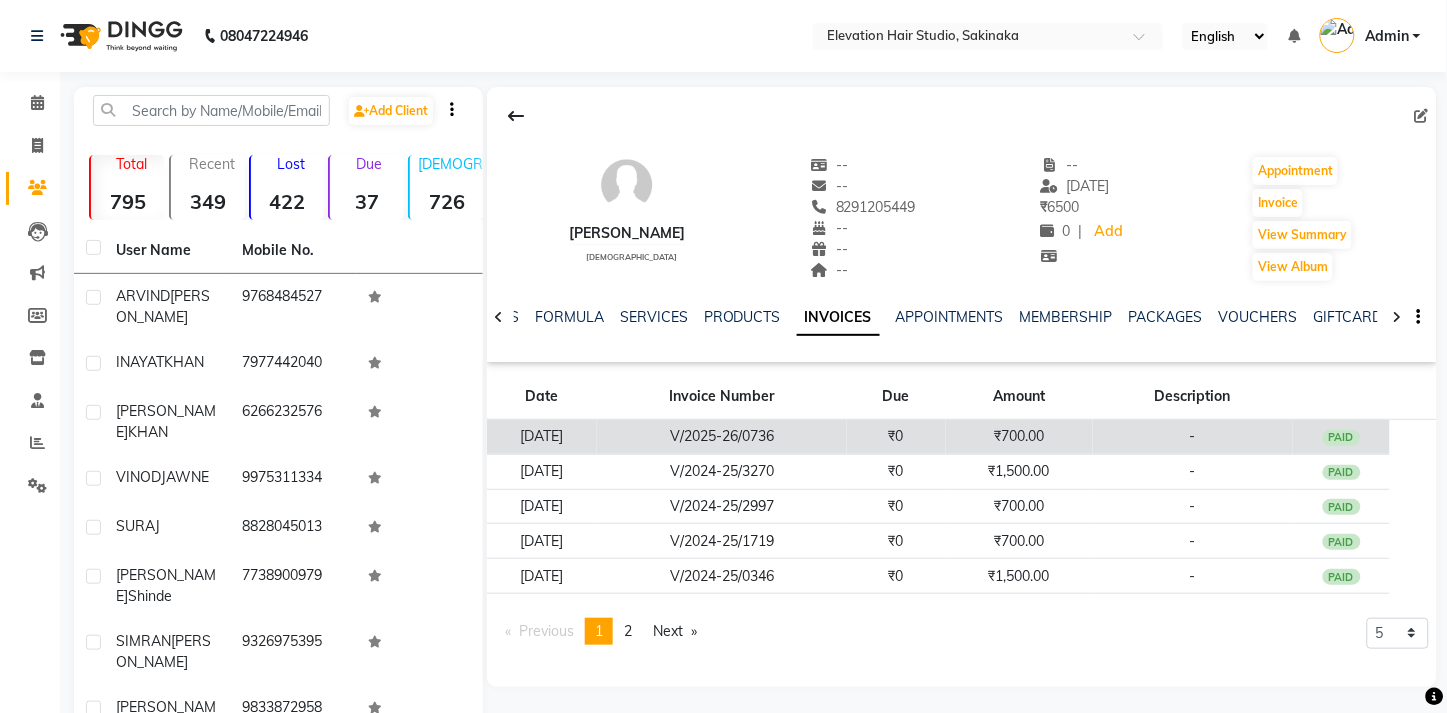 click on "V/2025-26/0736" 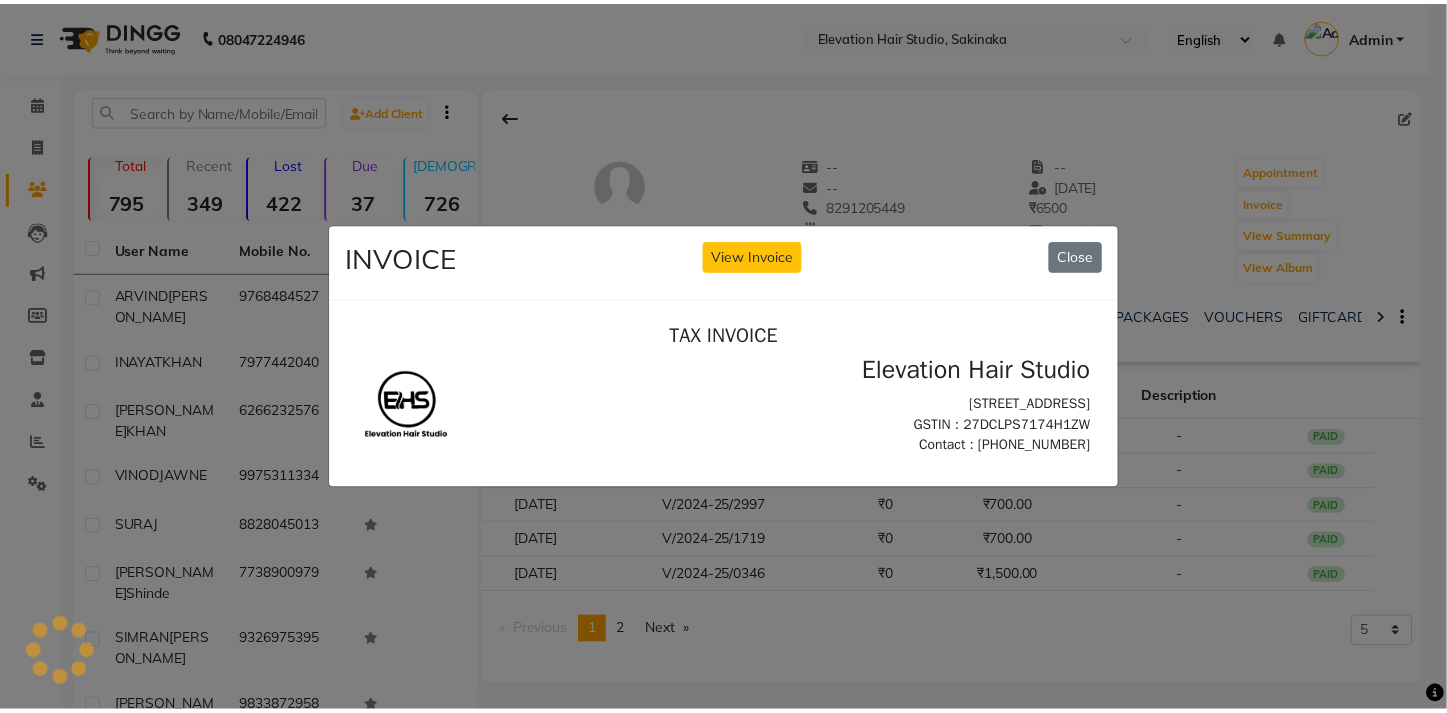 scroll, scrollTop: 0, scrollLeft: 0, axis: both 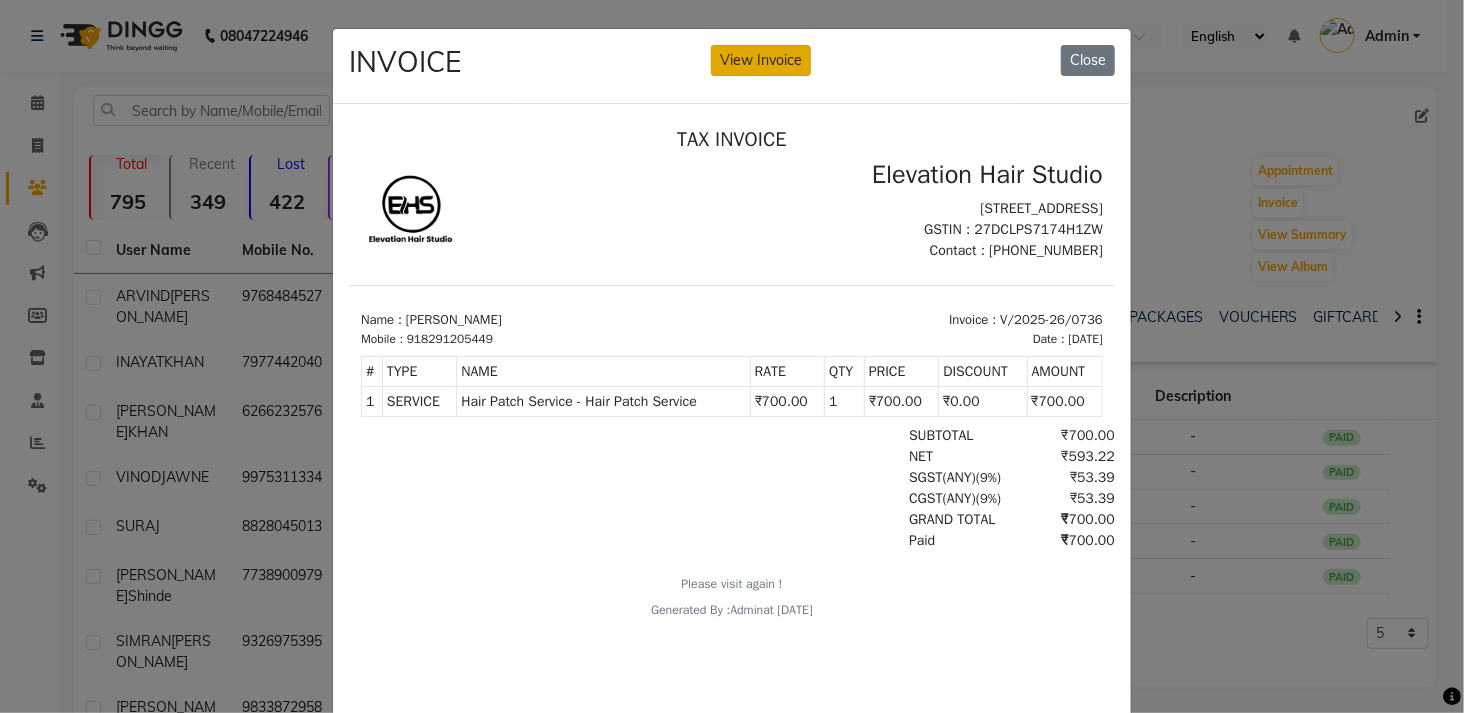 drag, startPoint x: 777, startPoint y: 38, endPoint x: 776, endPoint y: 56, distance: 18.027756 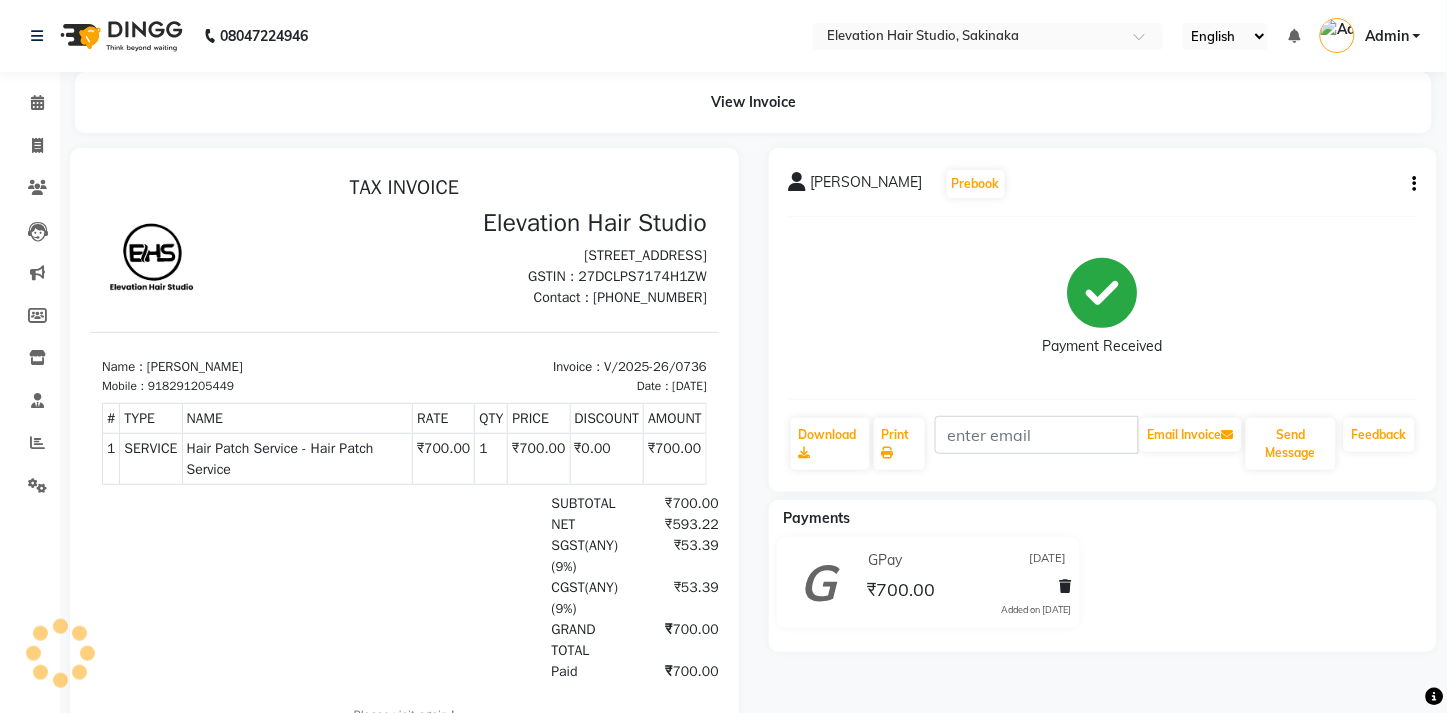 scroll, scrollTop: 0, scrollLeft: 0, axis: both 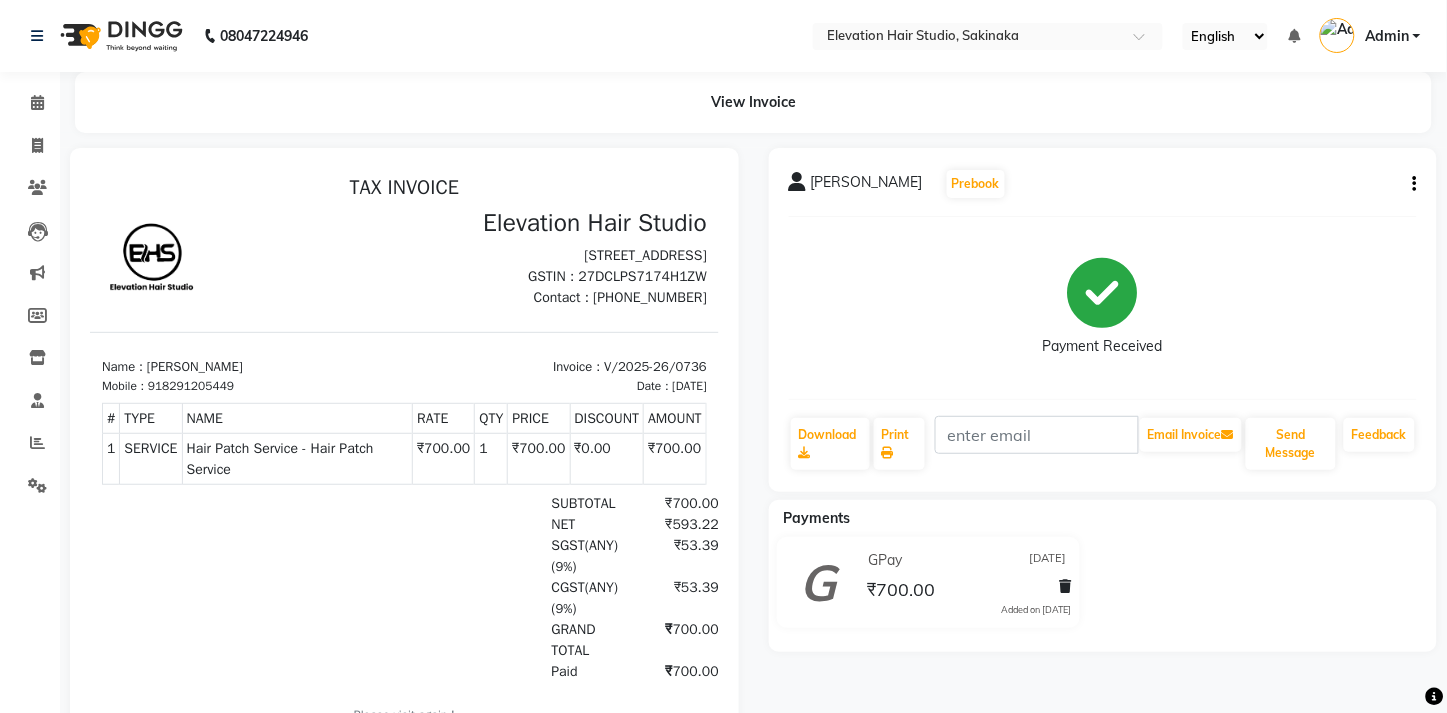 click on "JAYANT KADAM  Prebook   Payment Received  Download  Print   Email Invoice   Send Message Feedback" 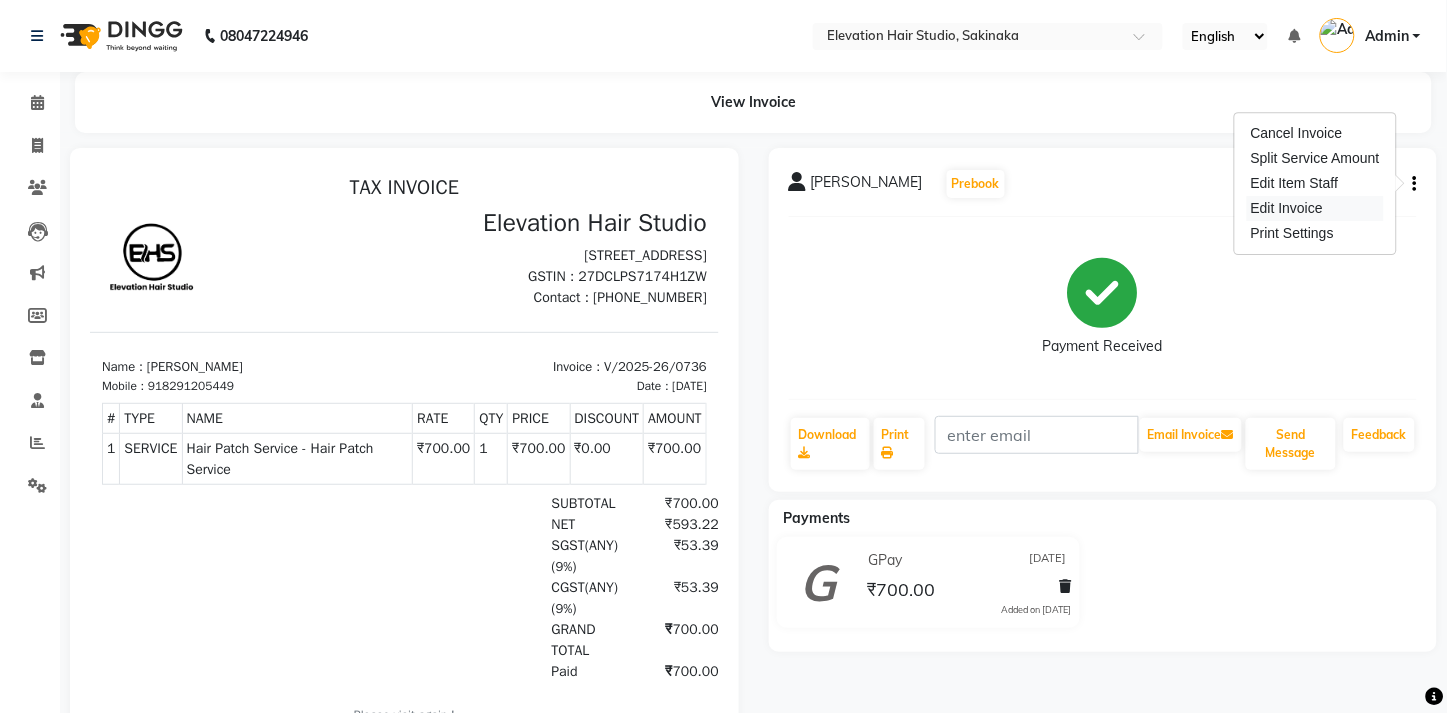 click on "Edit Invoice" at bounding box center (1315, 208) 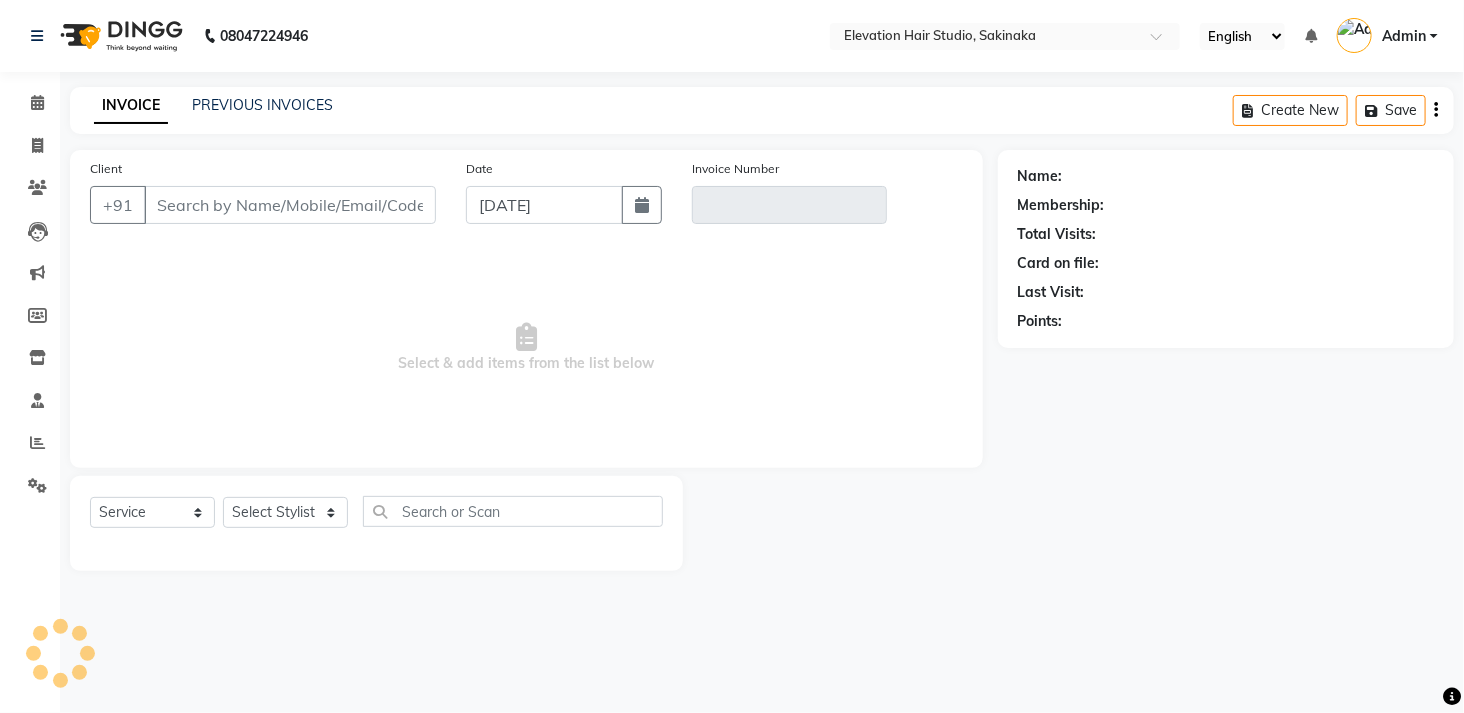 type on "8291205449" 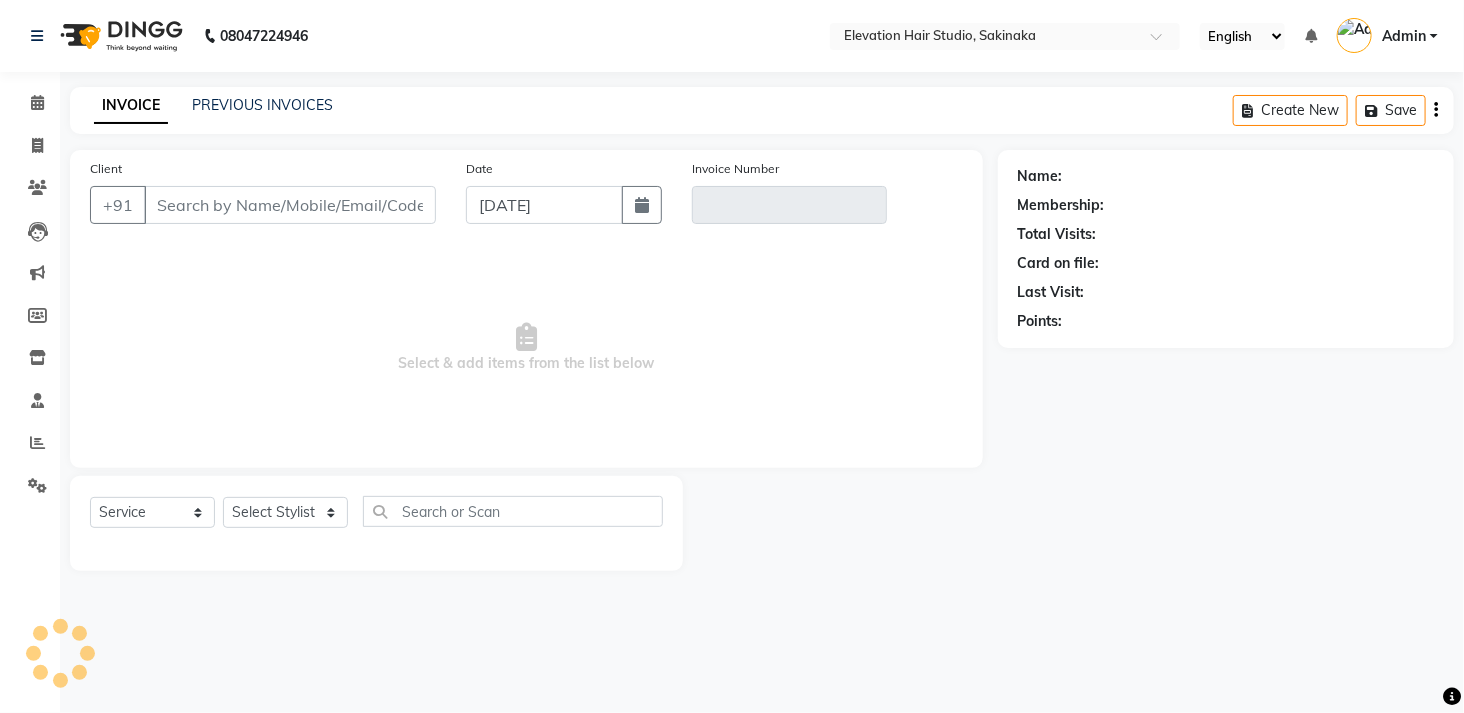 type on "V/2025-26/0736" 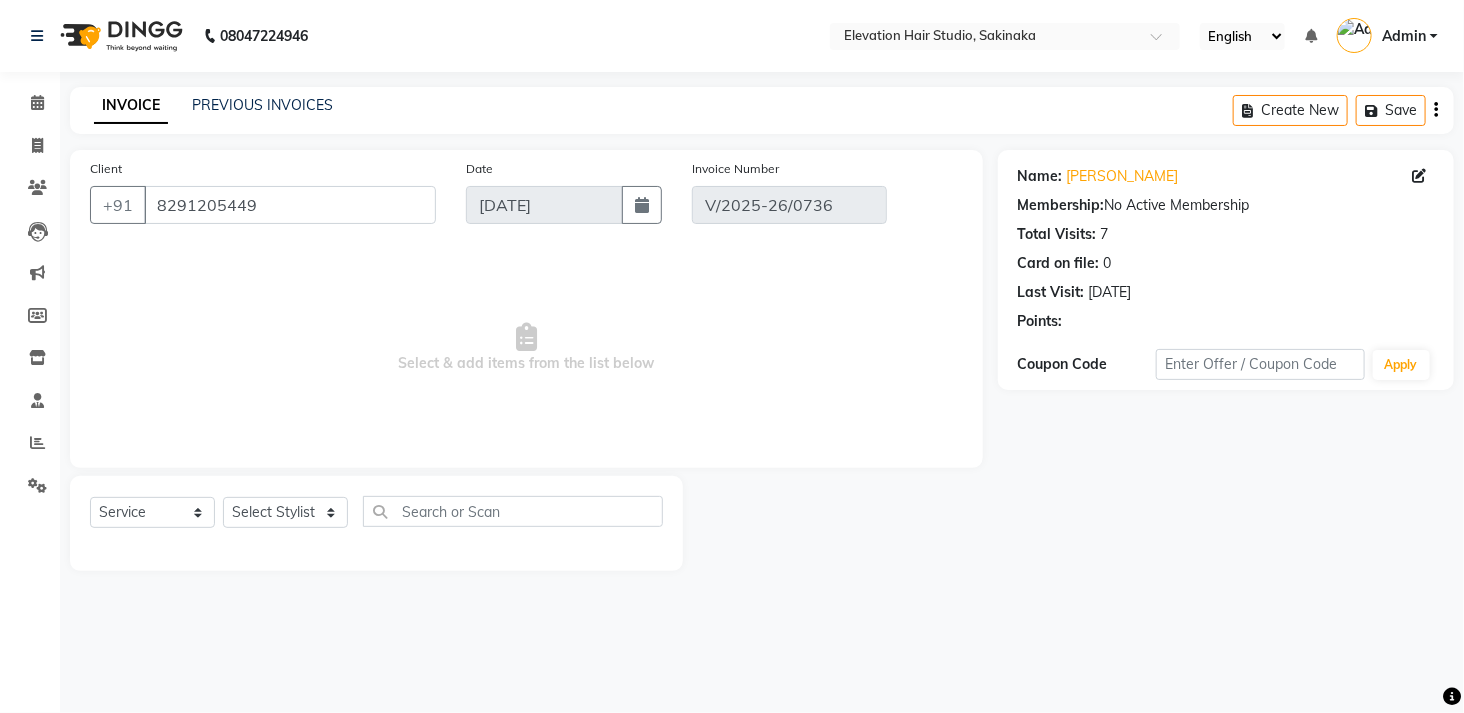 type on "07-06-2025" 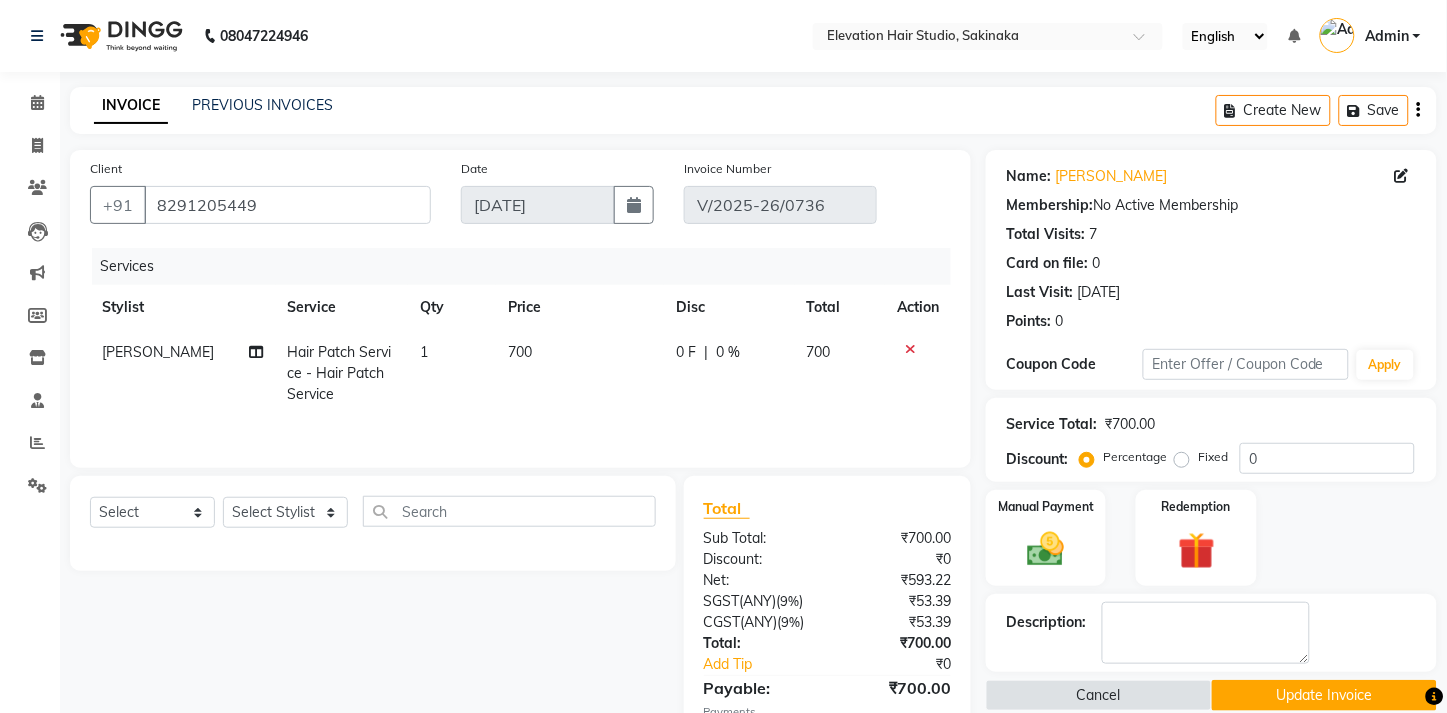 scroll, scrollTop: 130, scrollLeft: 0, axis: vertical 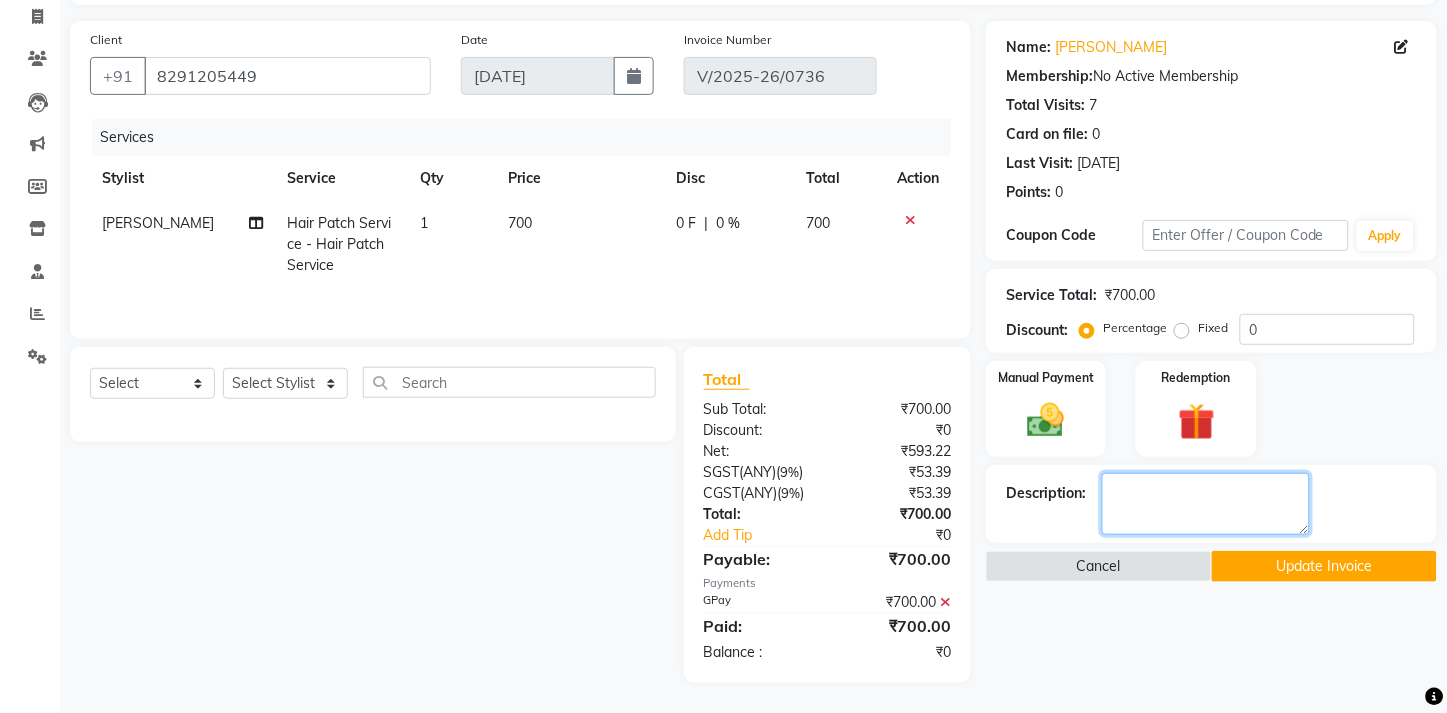 click 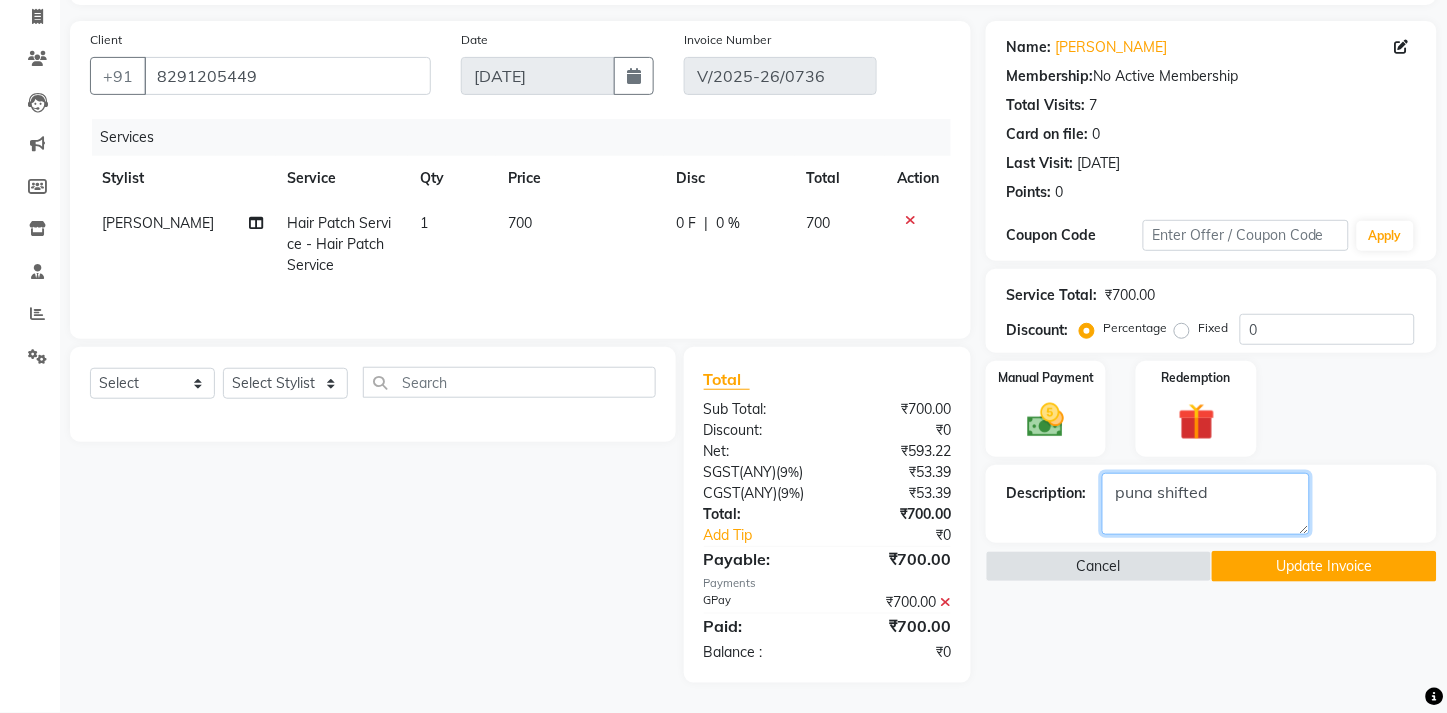 type on "puna shifted" 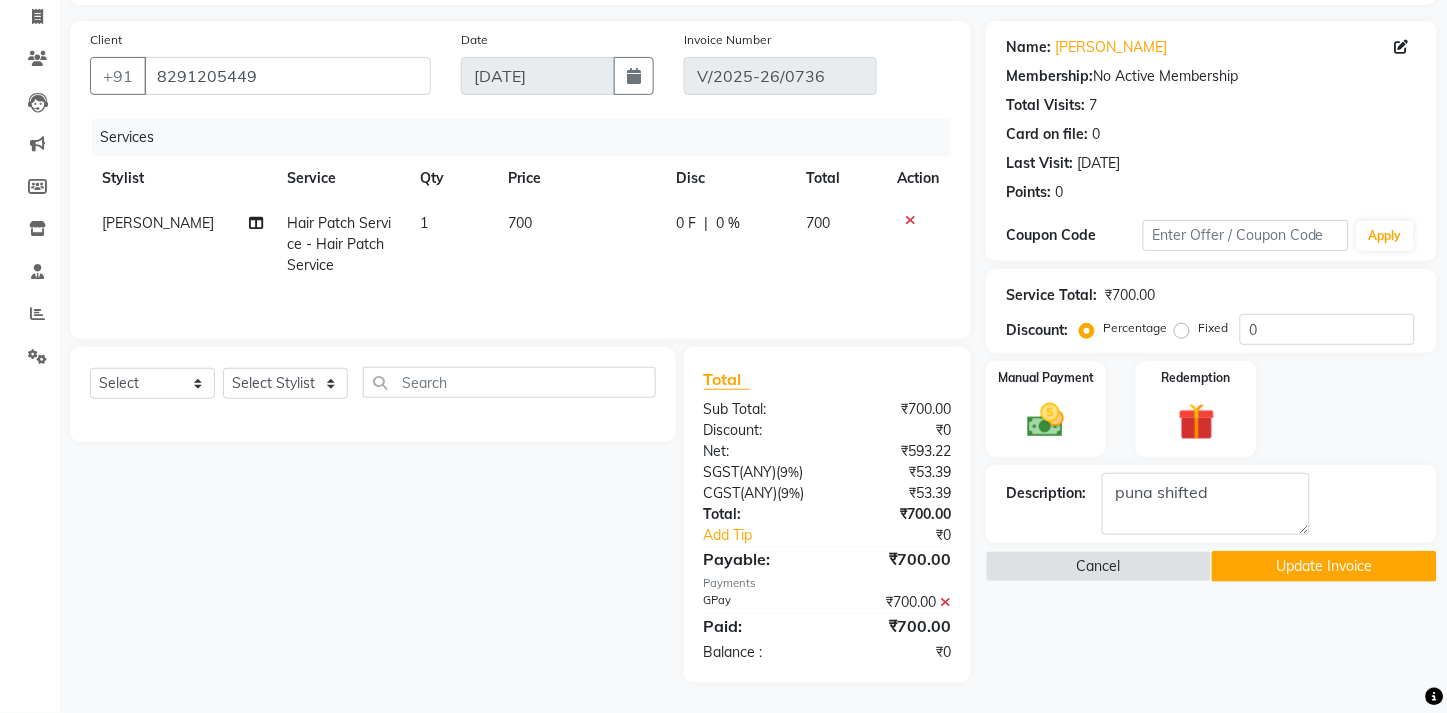 click on "Name: Jayant Kadam Membership:  No Active Membership  Total Visits:  7 Card on file:  0 Last Visit:   07-06-2025 Points:   0  Coupon Code Apply Service Total:  ₹700.00  Discount:  Percentage   Fixed  0 Manual Payment Redemption Description:                   Cancel   Update Invoice" 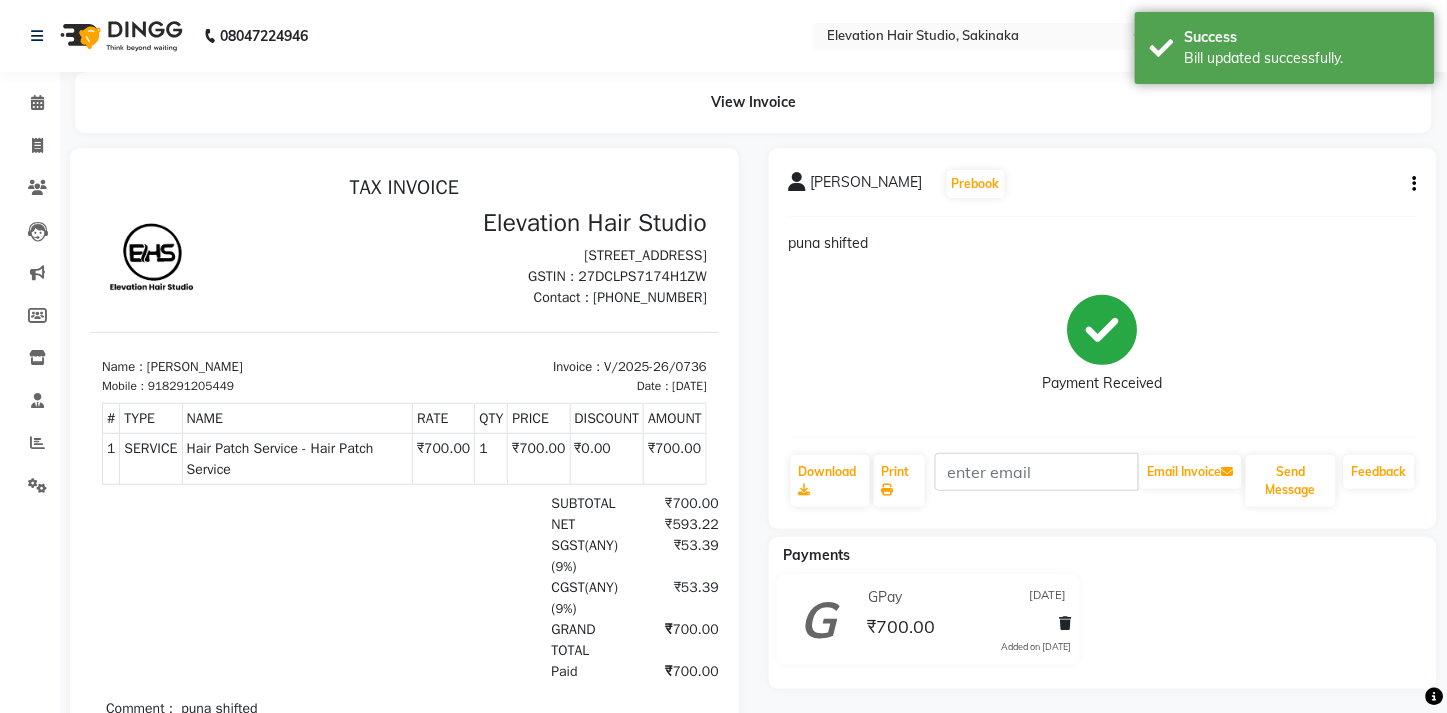 scroll, scrollTop: 0, scrollLeft: 0, axis: both 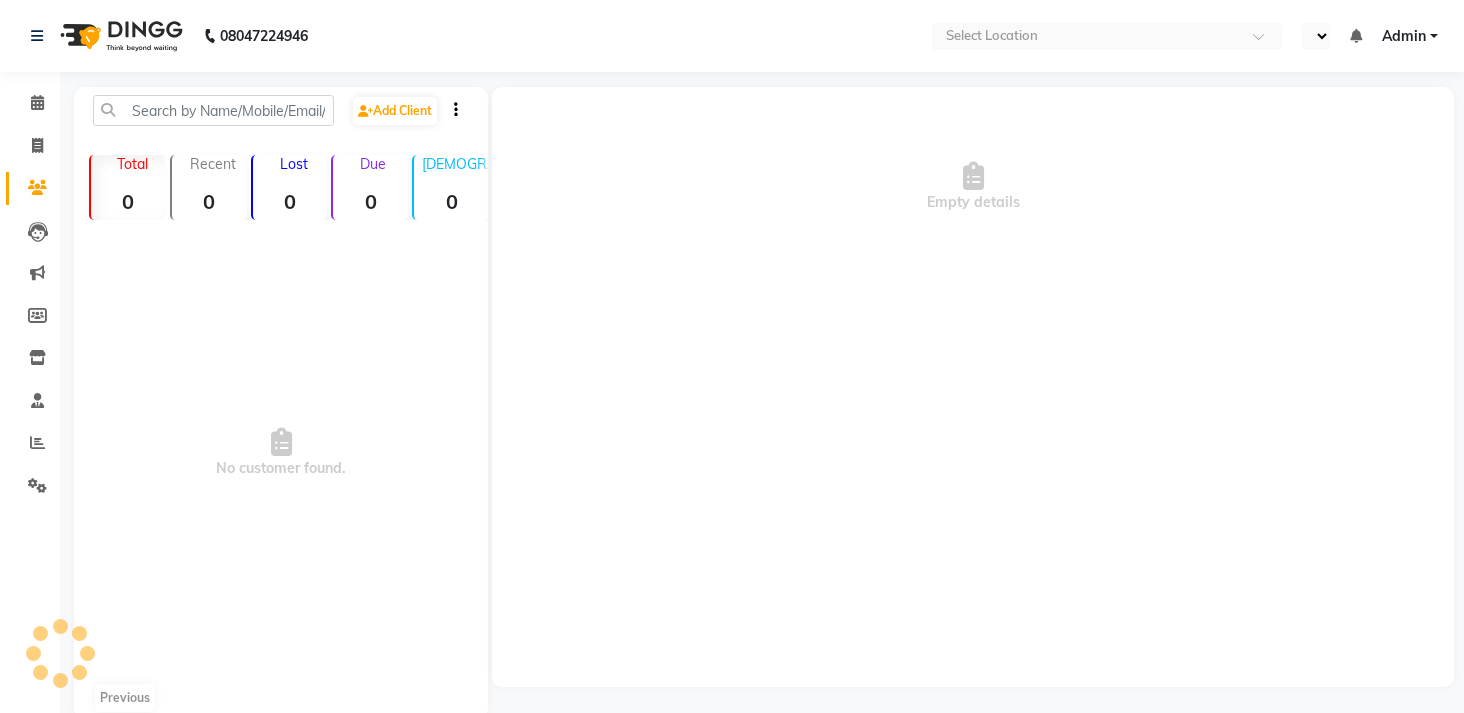 select on "en" 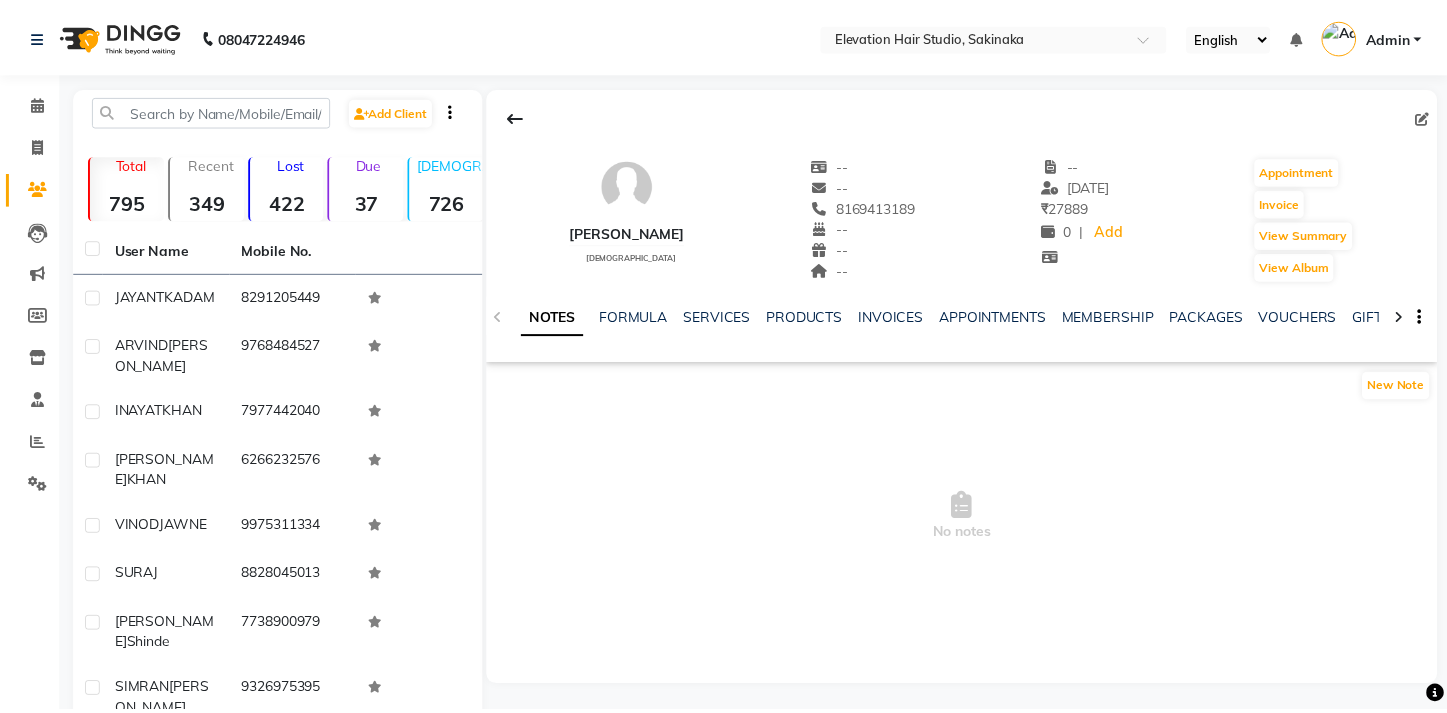 scroll, scrollTop: 0, scrollLeft: 0, axis: both 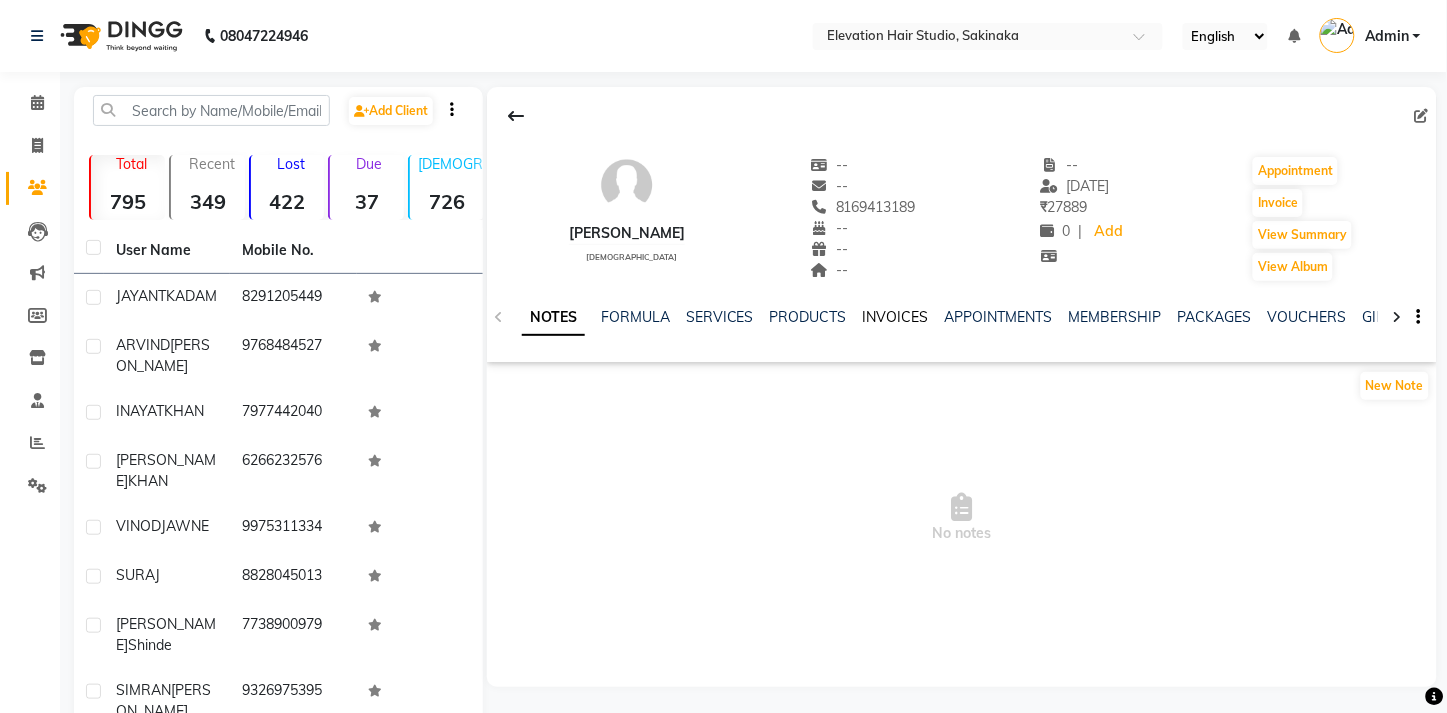 click on "INVOICES" 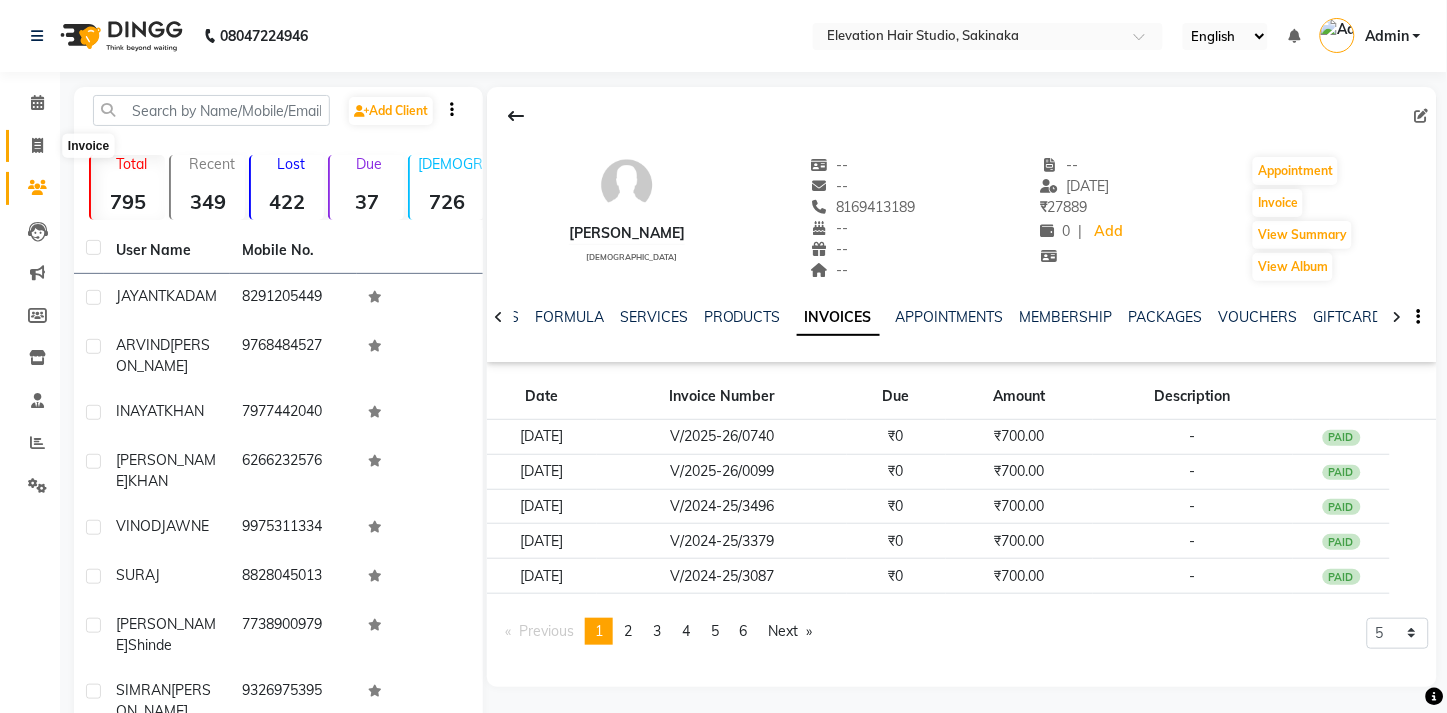 click 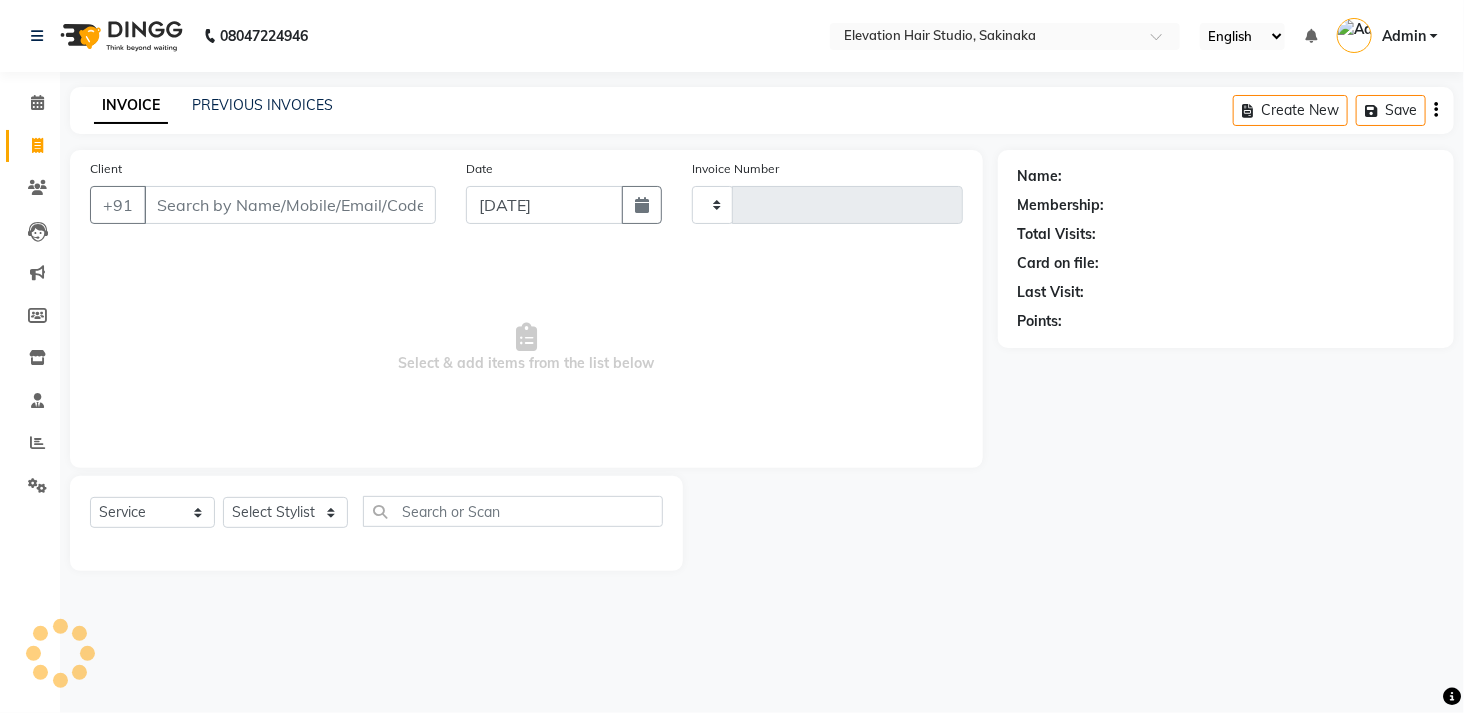 type on "1065" 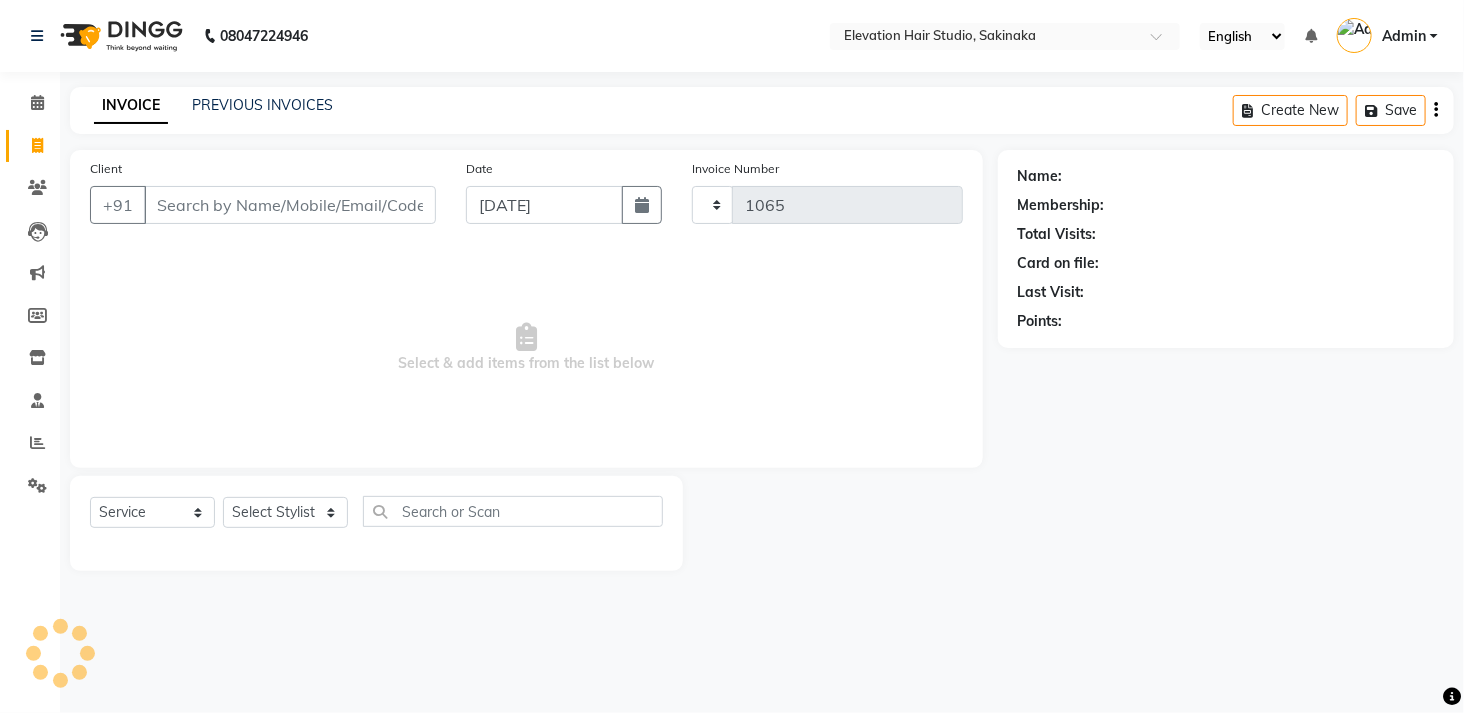 select on "4949" 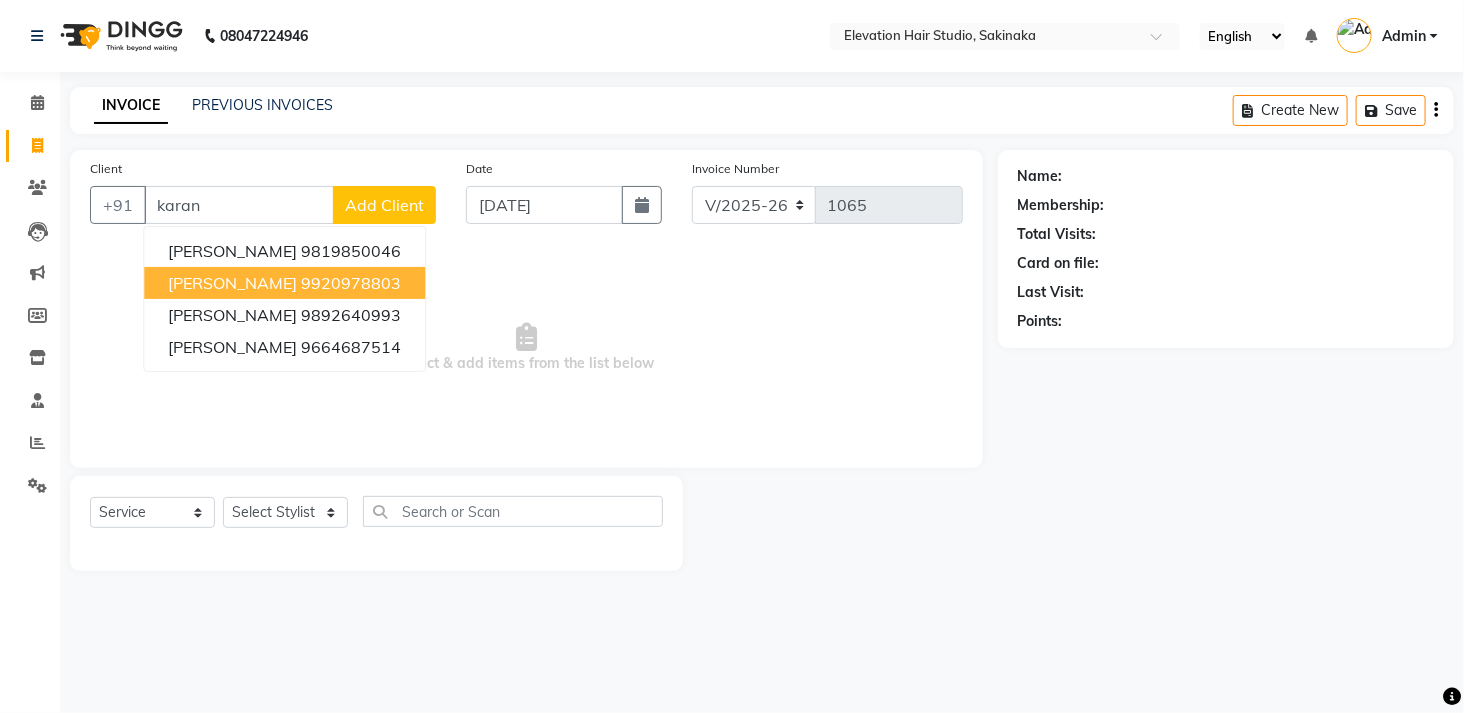 click on "karan" at bounding box center [239, 205] 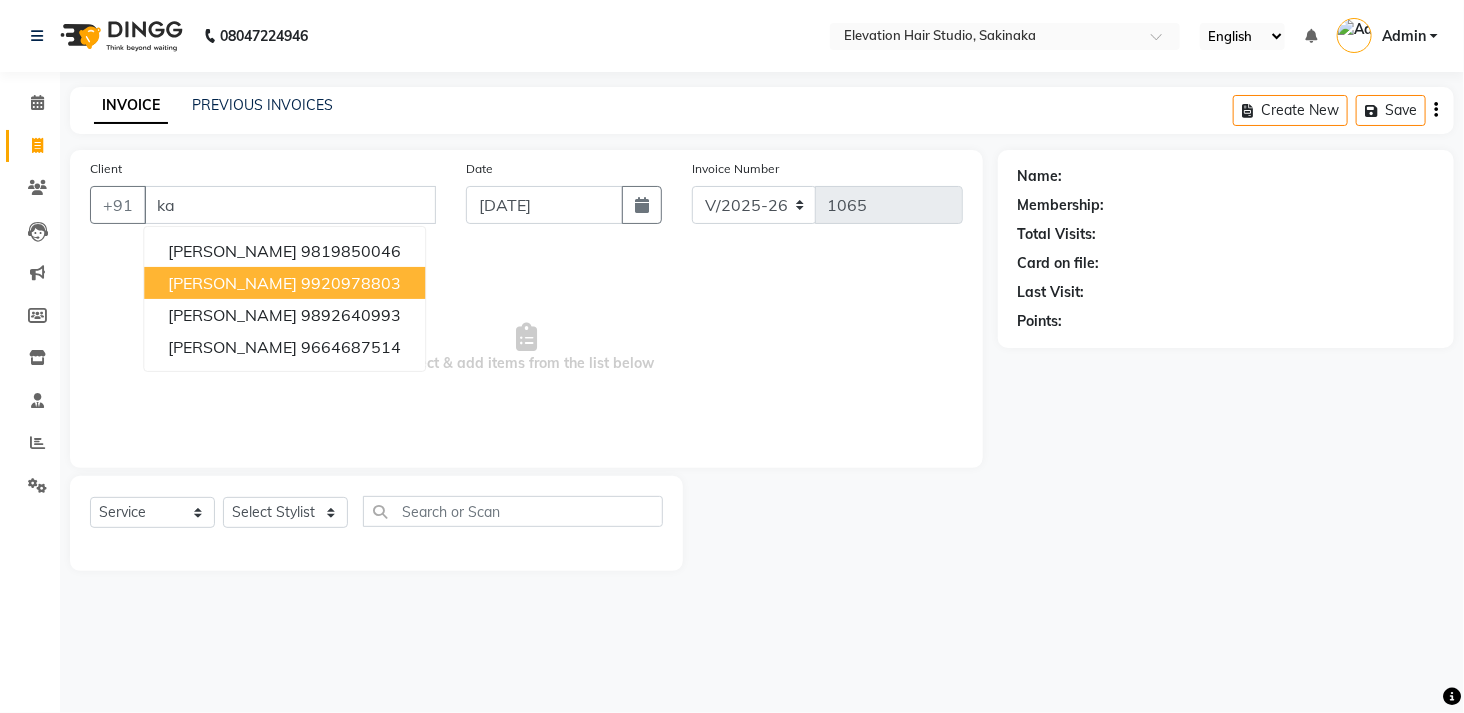 type on "k" 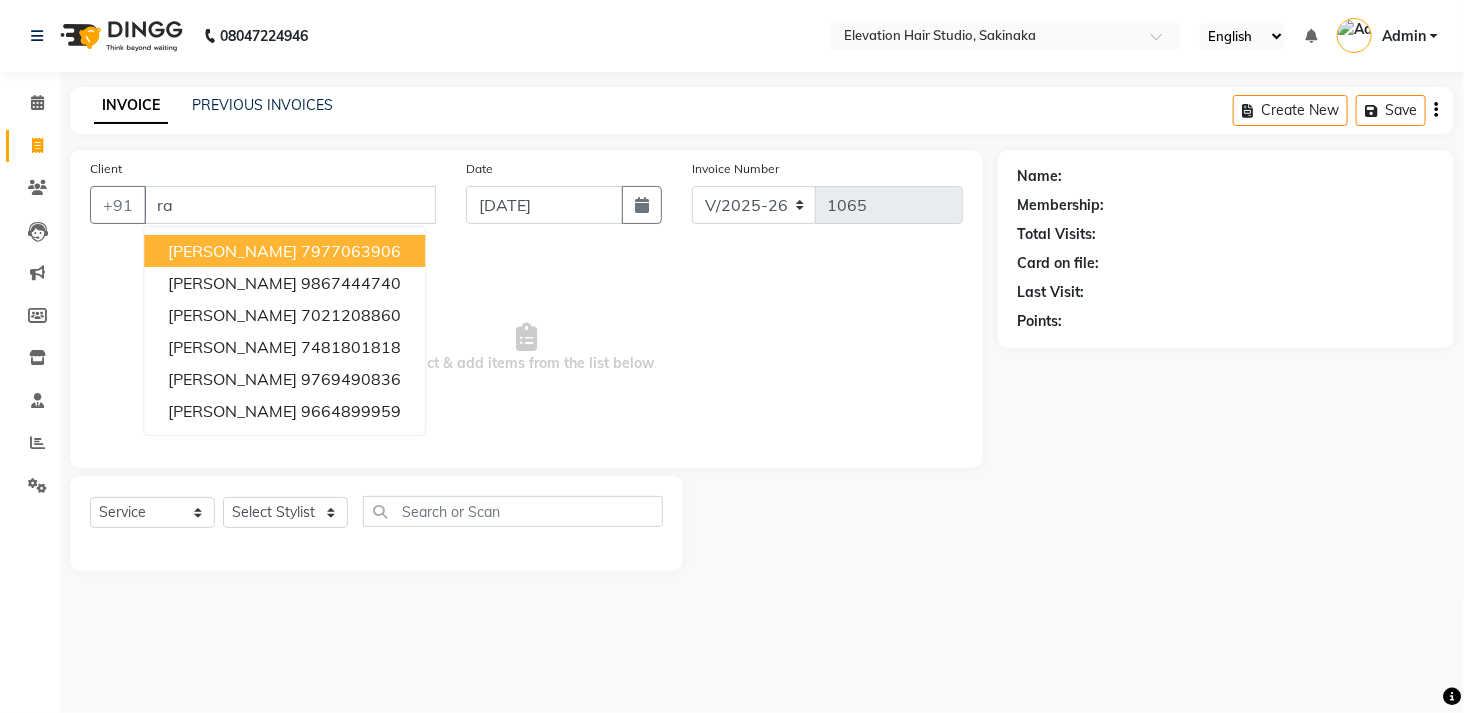 type on "r" 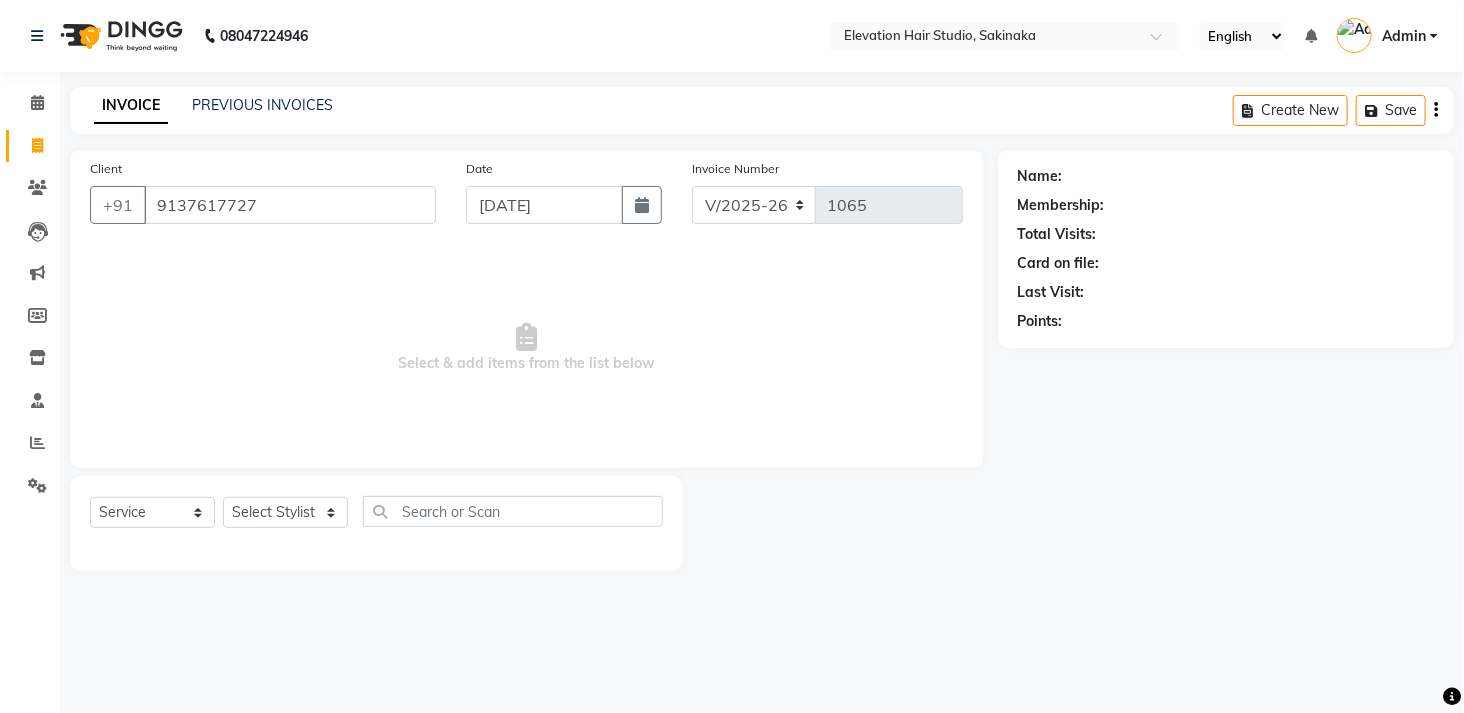 type on "9137617727" 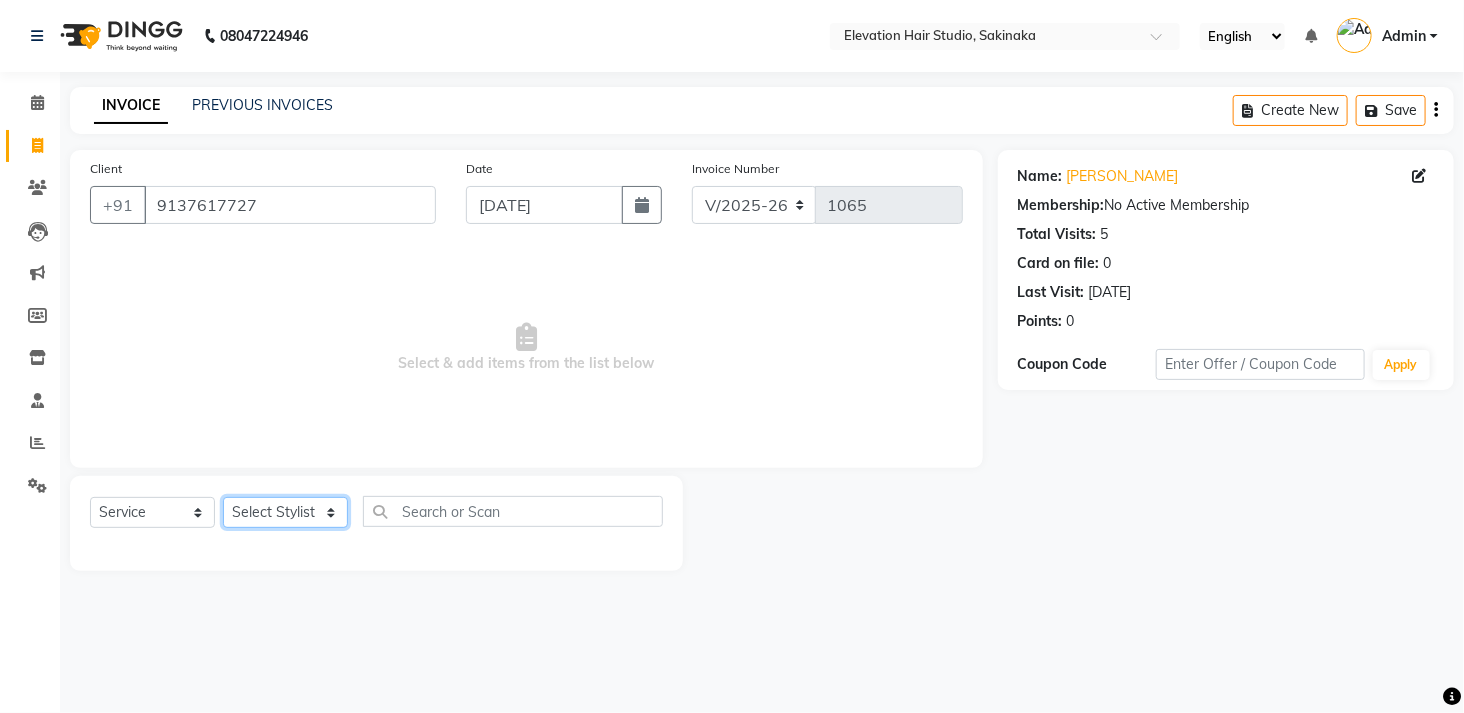 click on "Select Stylist Admin (EHS Thane) ANEES  [PERSON_NAME]  PRIYA [PERSON_NAME]  [PERSON_NAME] [PERSON_NAME]" 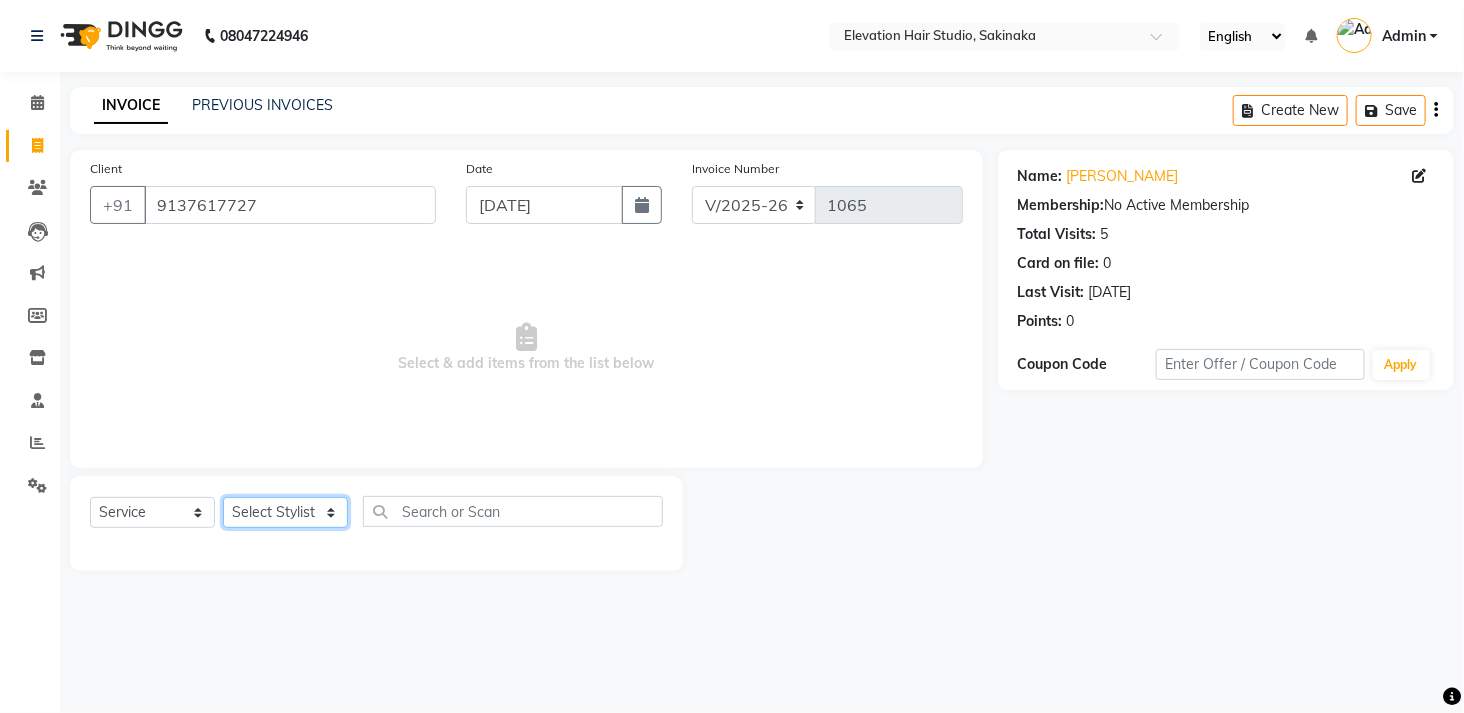 select on "77524" 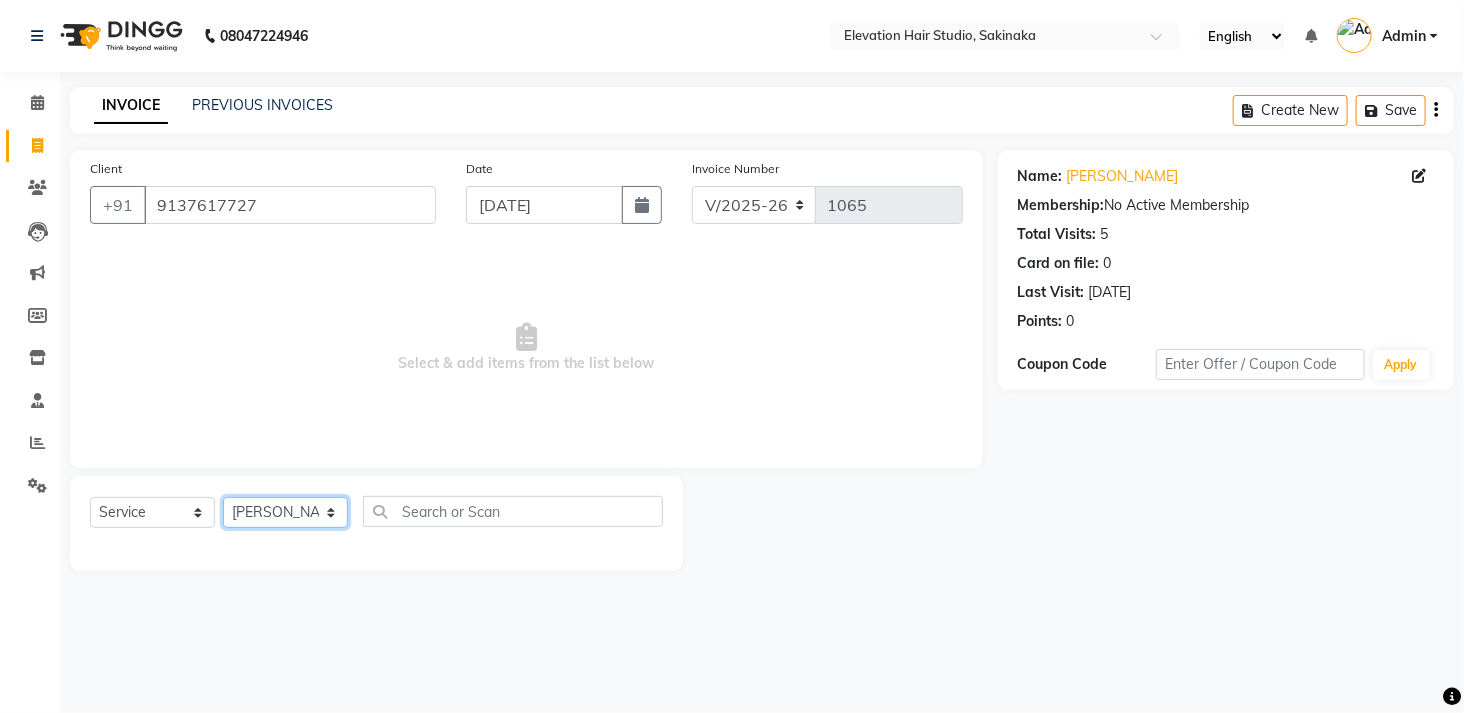 click on "Select Stylist Admin (EHS Thane) ANEES  [PERSON_NAME]  PRIYA [PERSON_NAME]  [PERSON_NAME] [PERSON_NAME]" 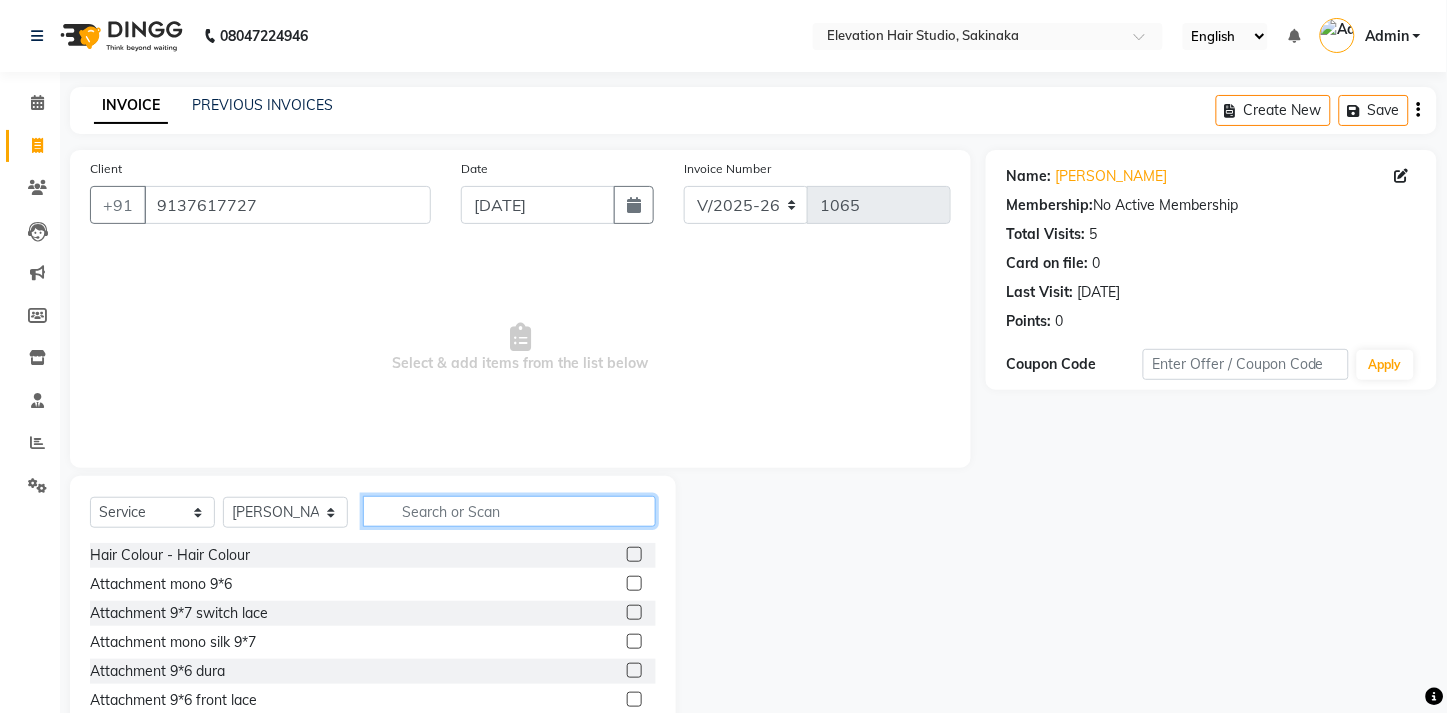 click 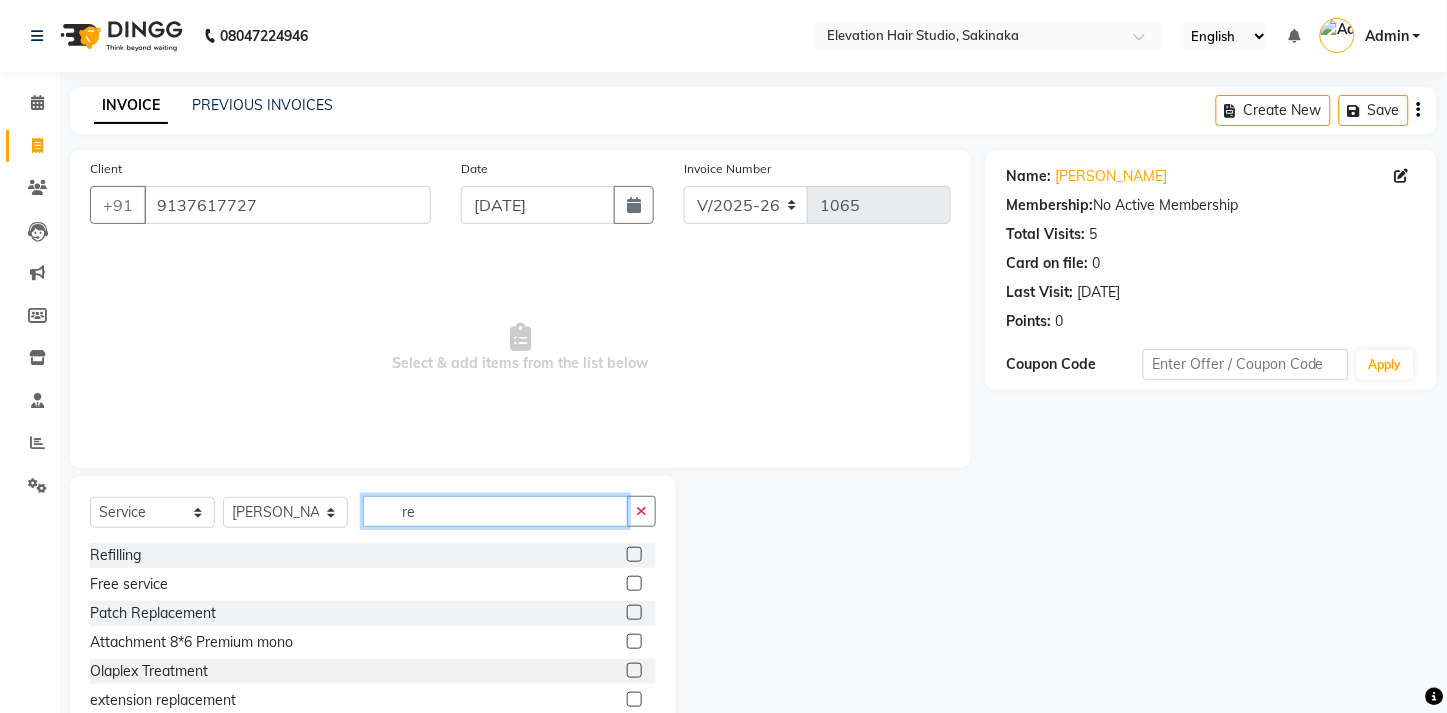 type on "re" 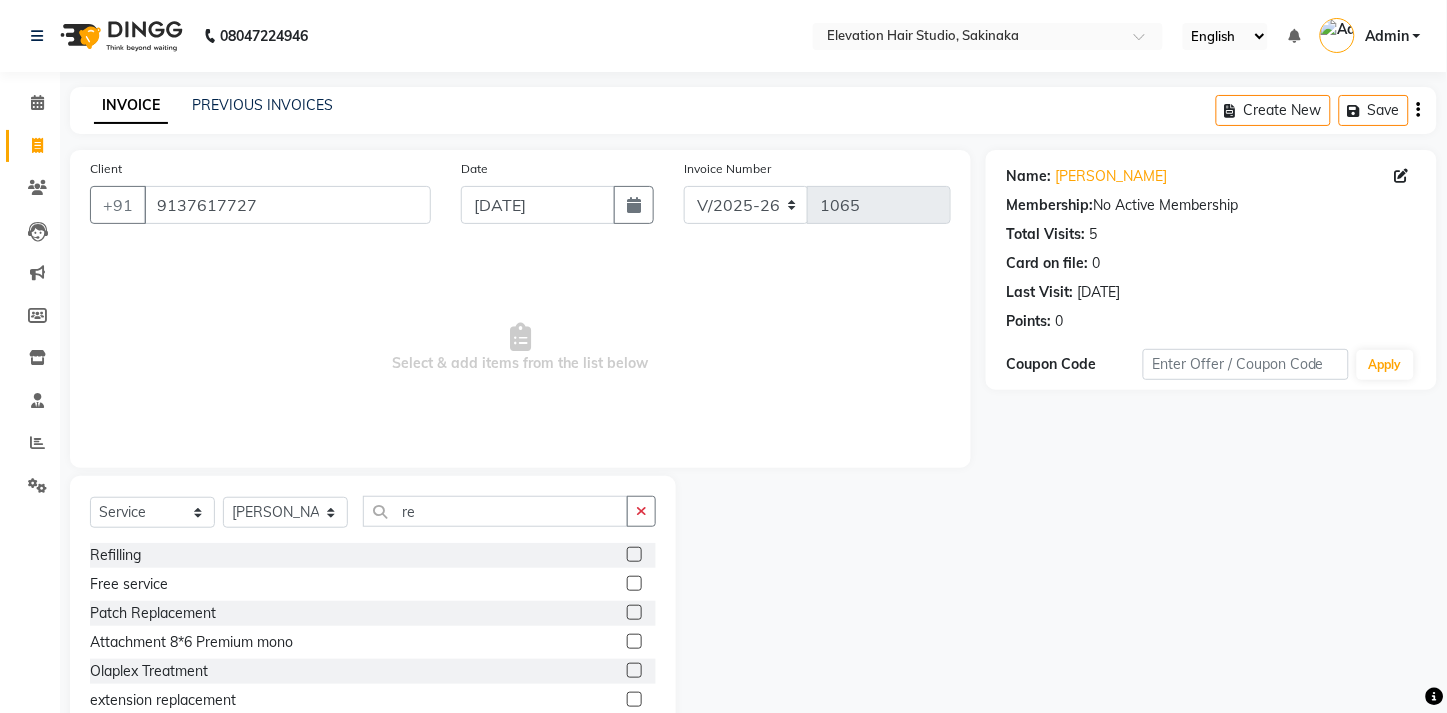 click 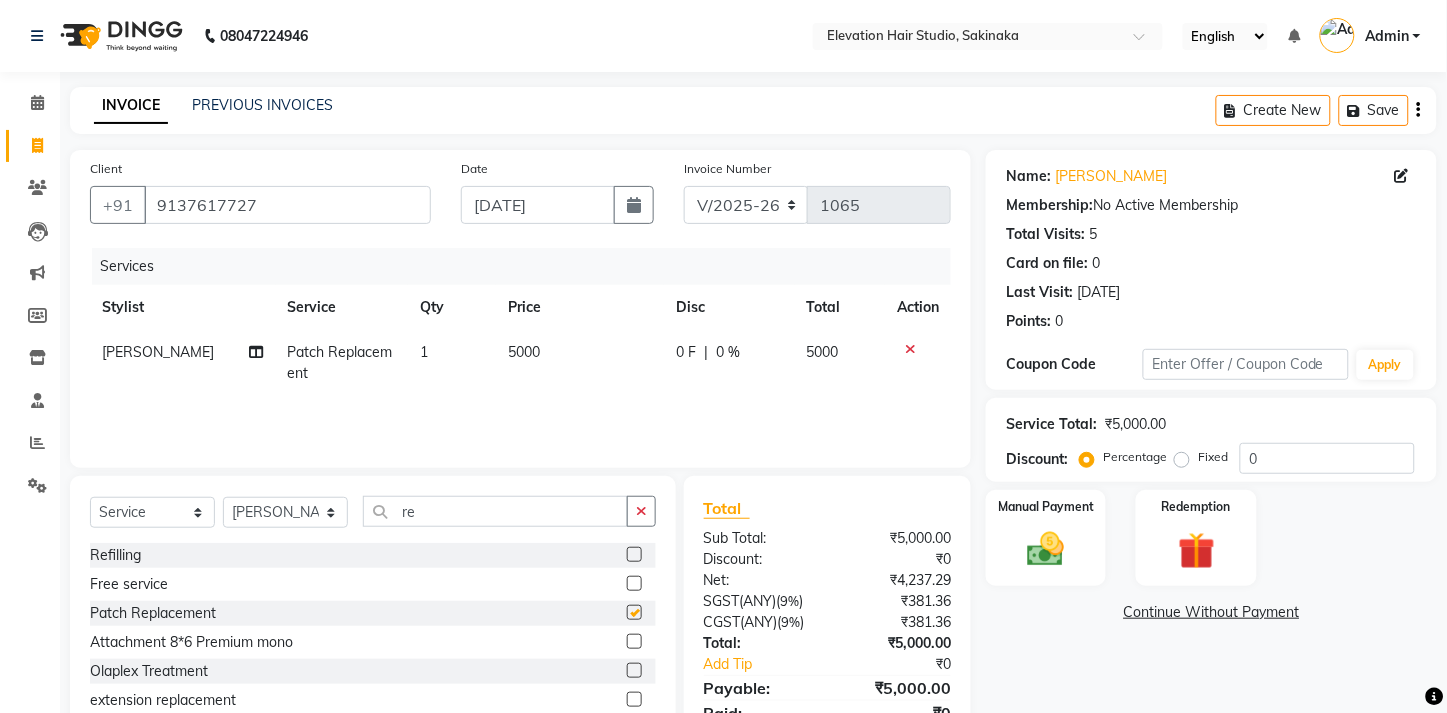 checkbox on "false" 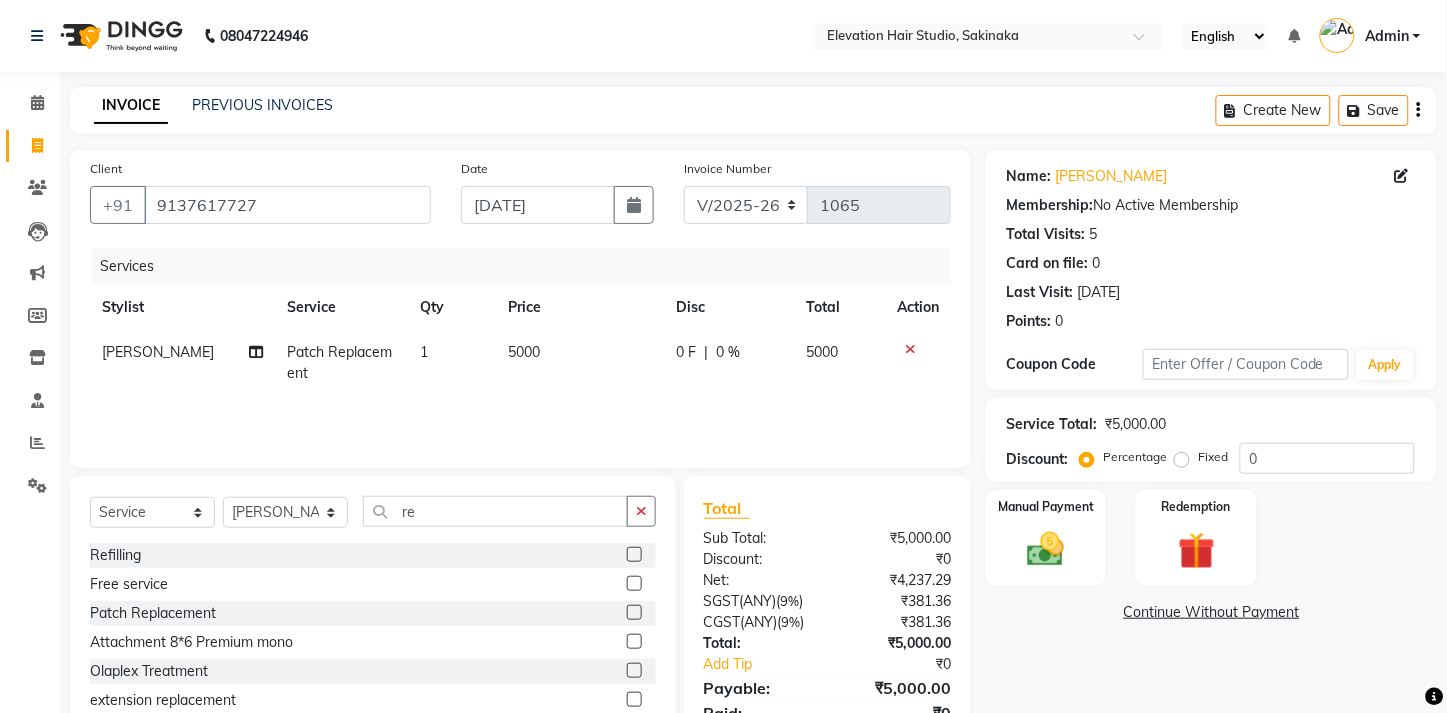 click on "5000" 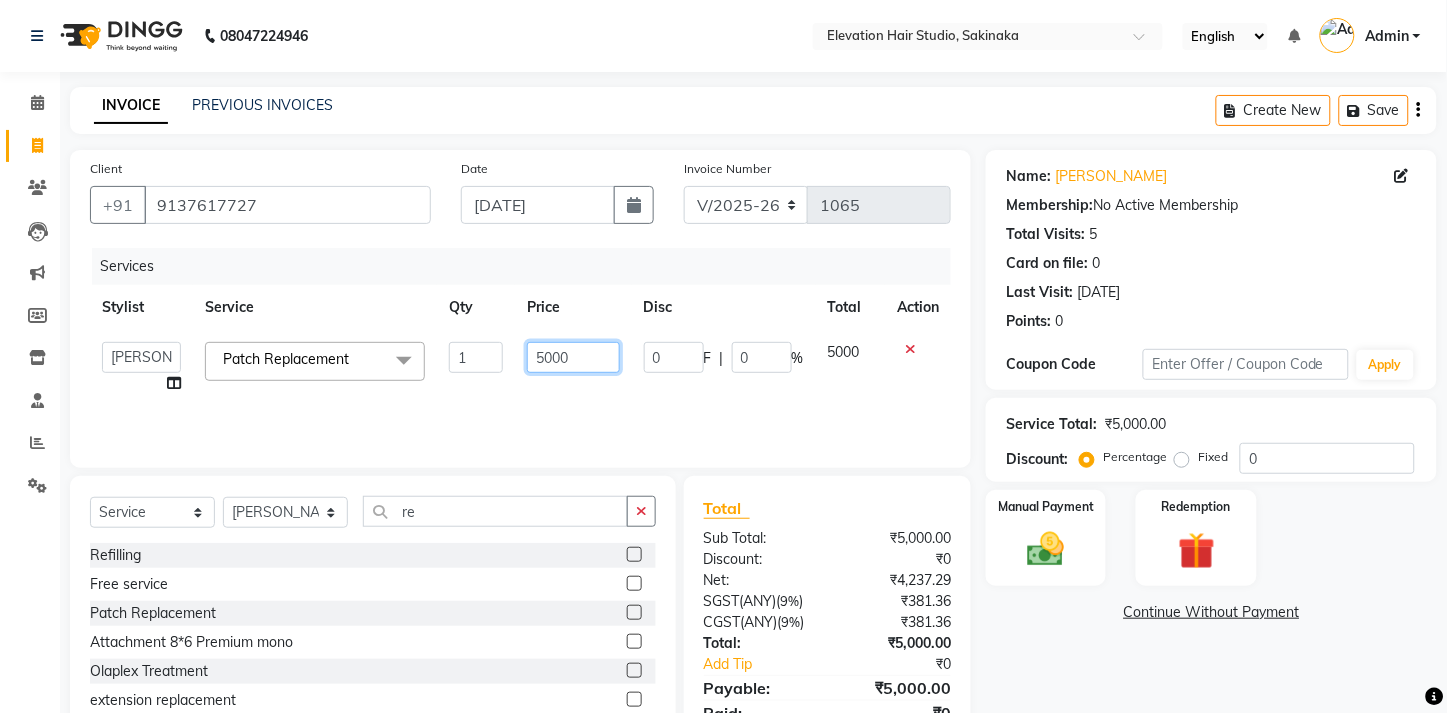 click on "5000" 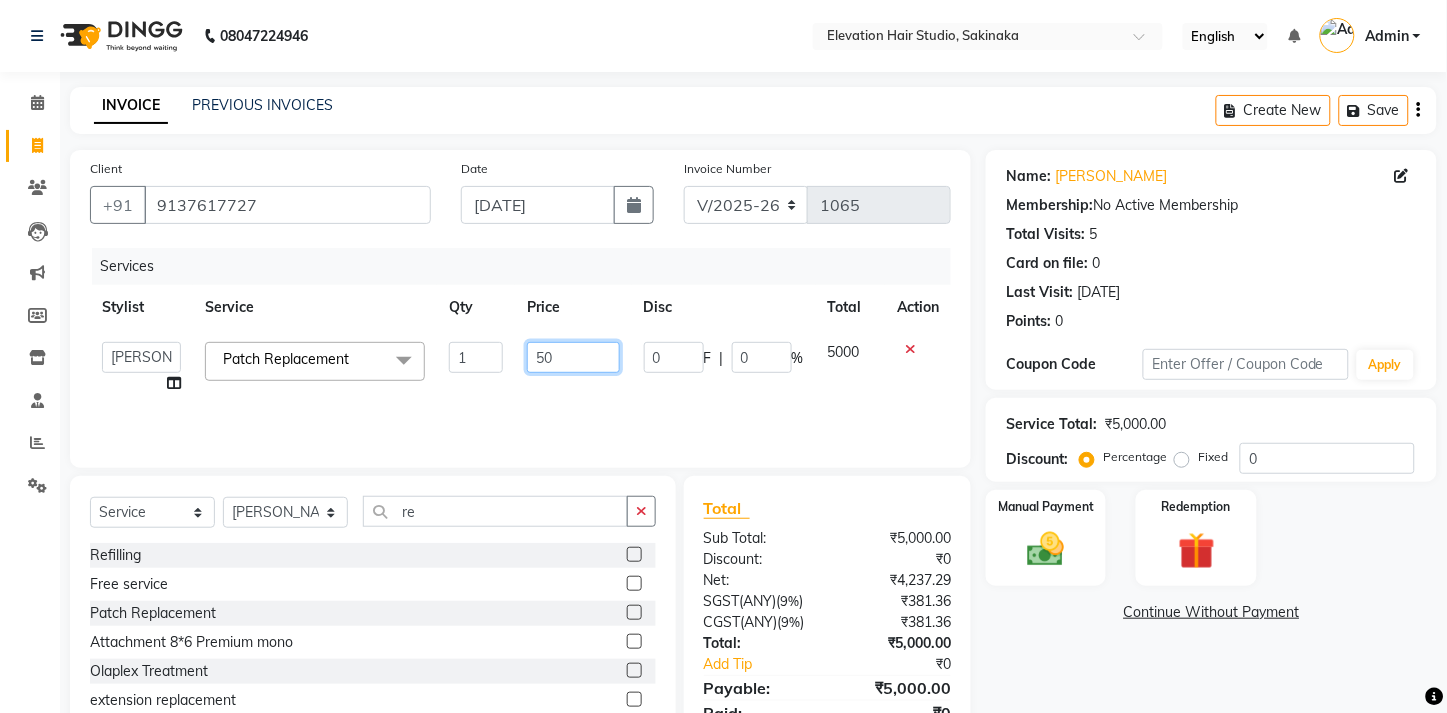 type on "5" 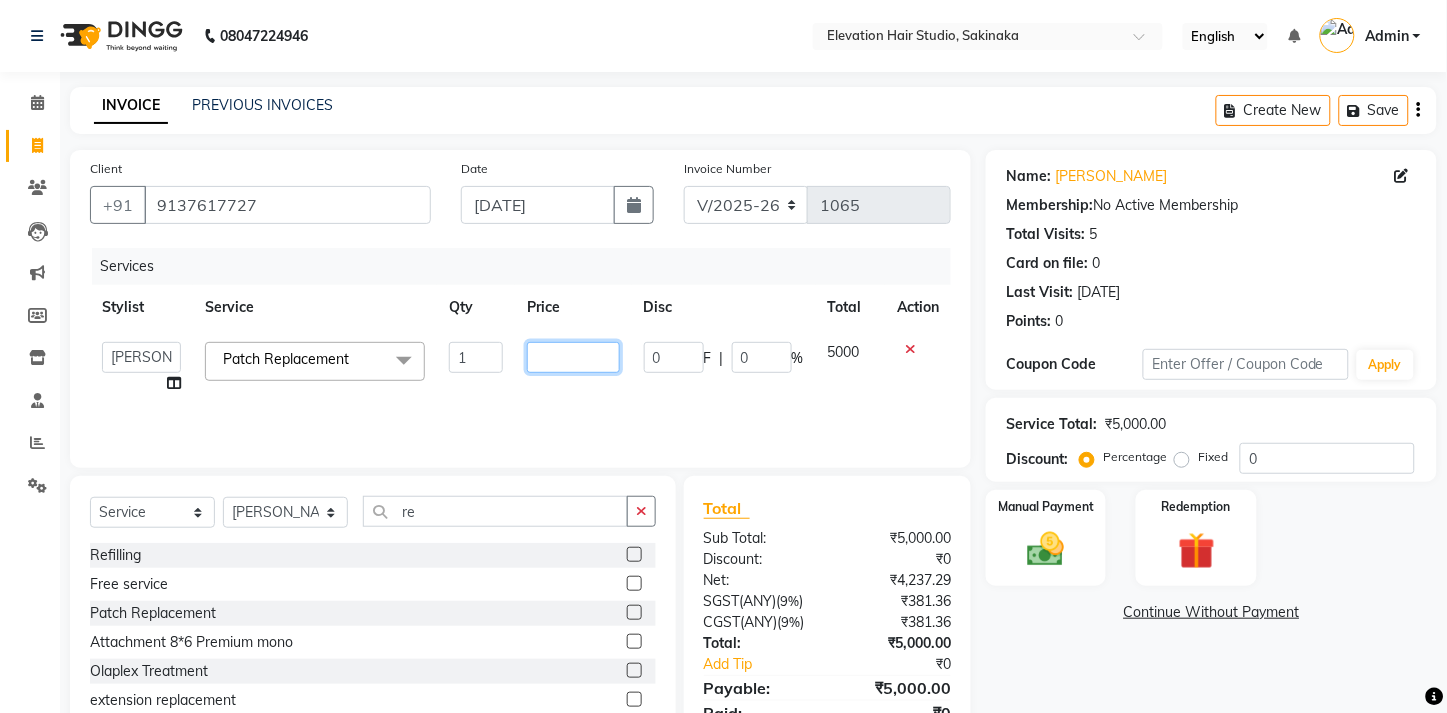 type on "0" 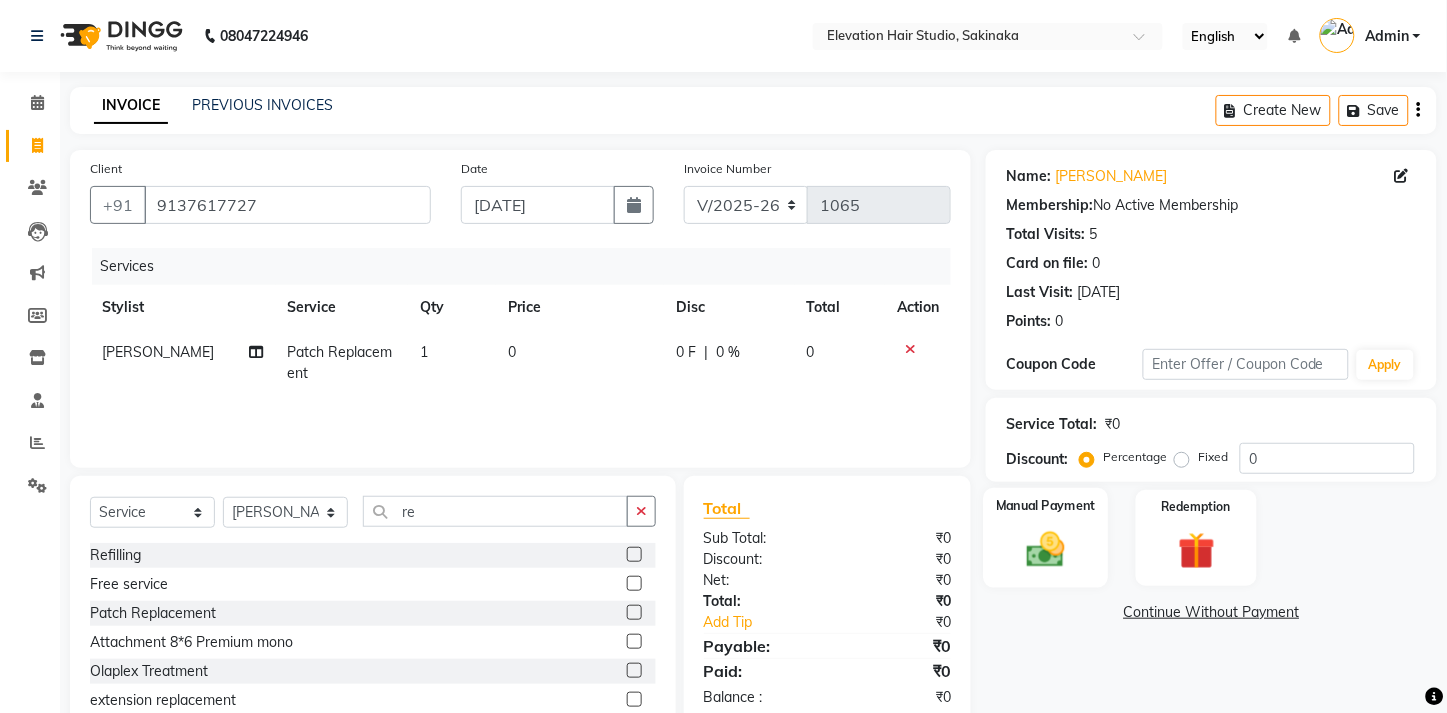click on "Manual Payment" 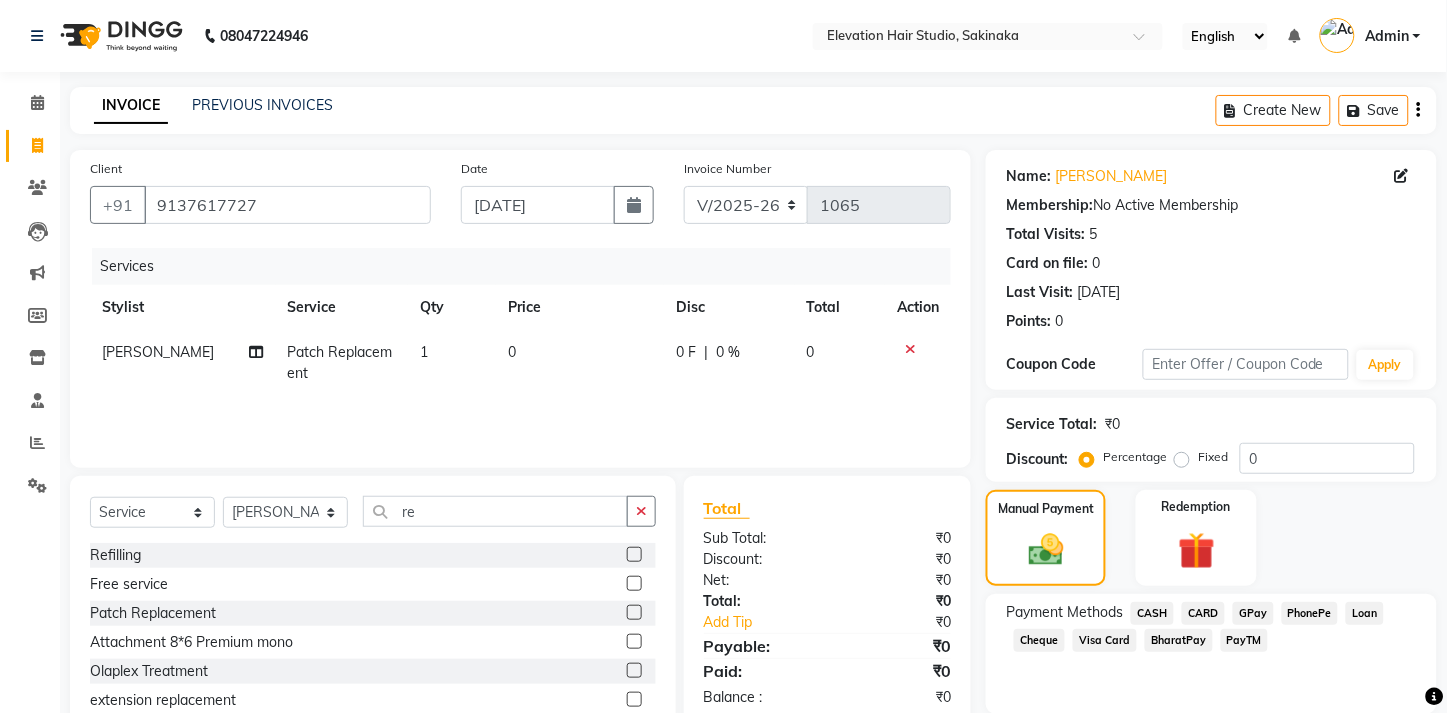 click on "GPay" 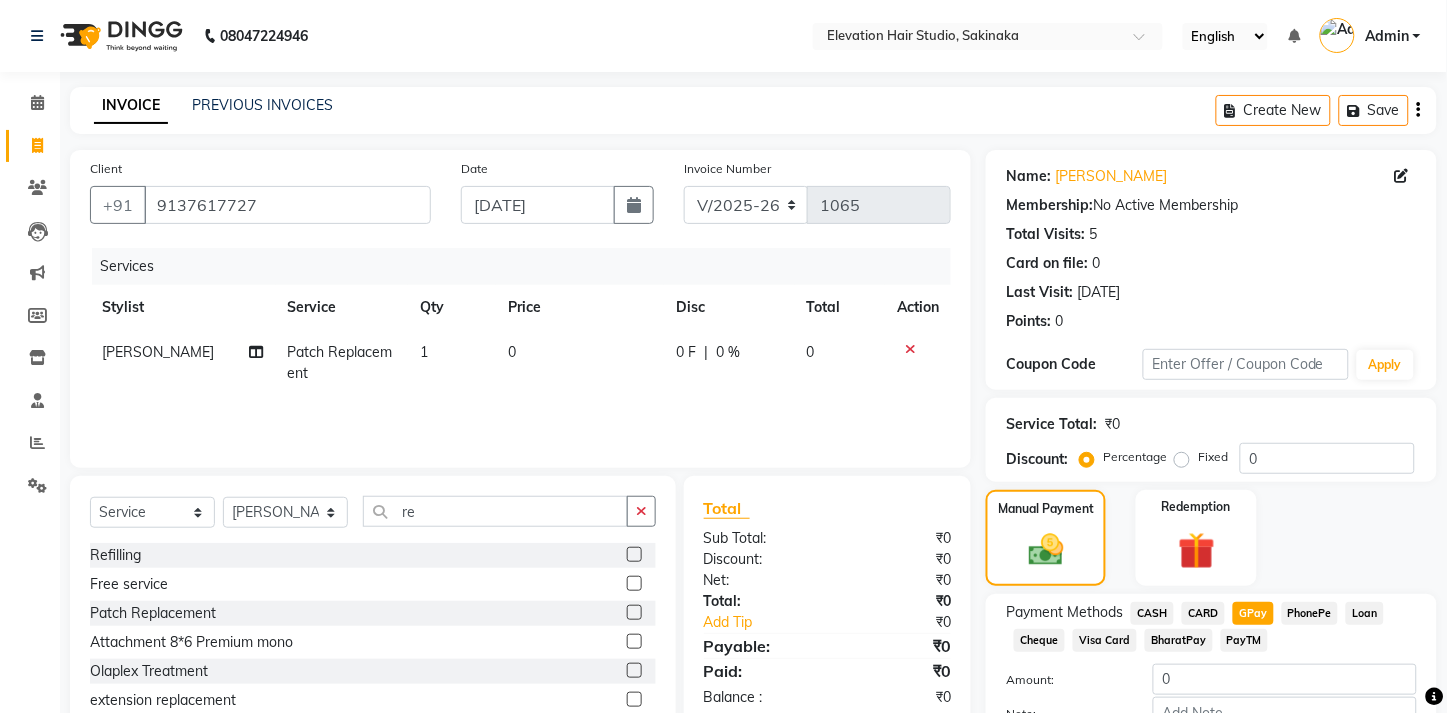 click on "GPay" 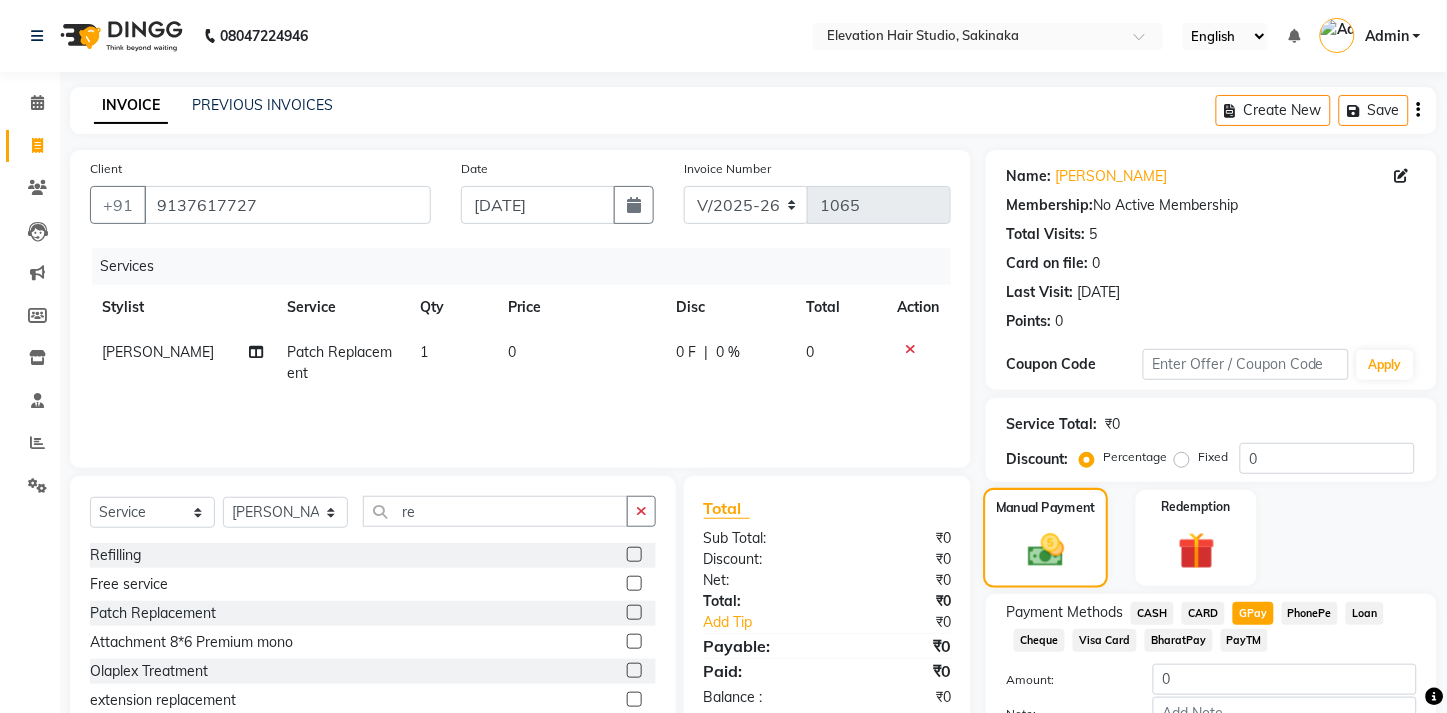 scroll, scrollTop: 151, scrollLeft: 0, axis: vertical 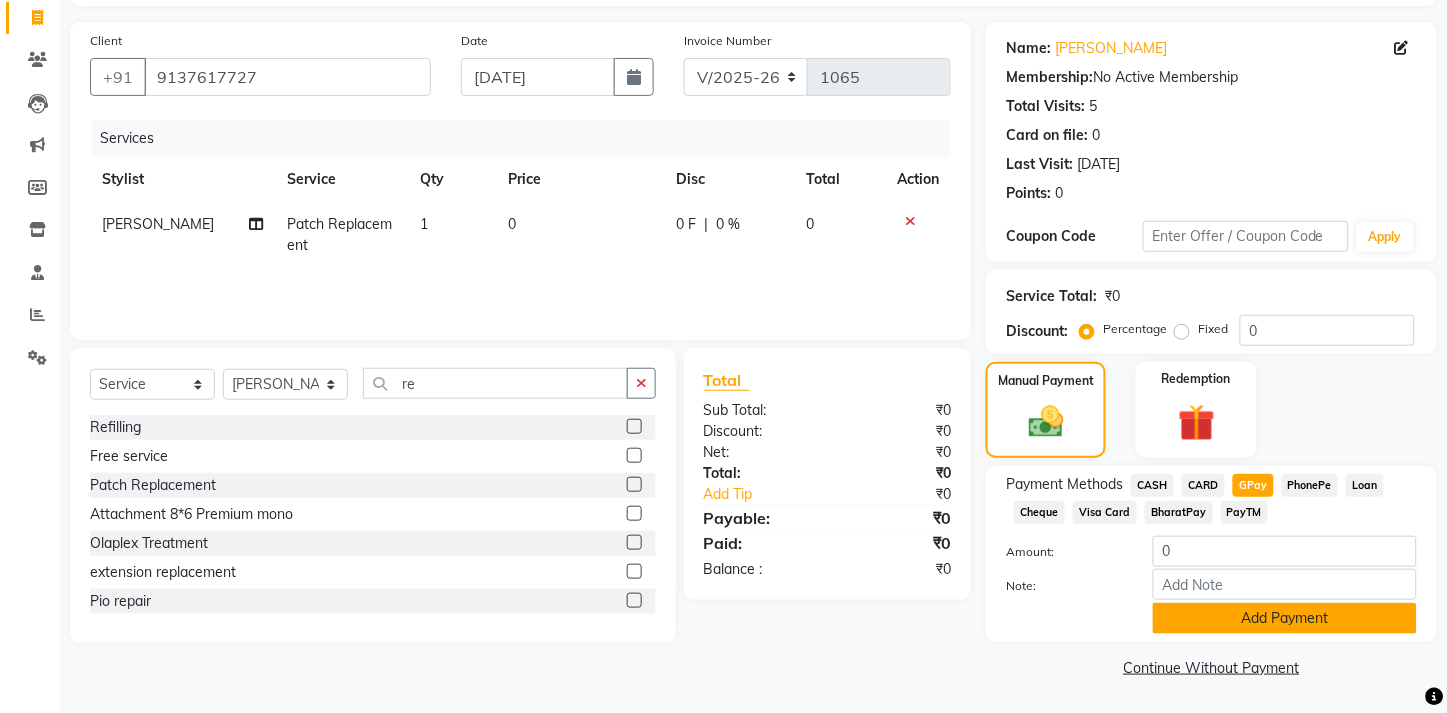 click on "Add Payment" 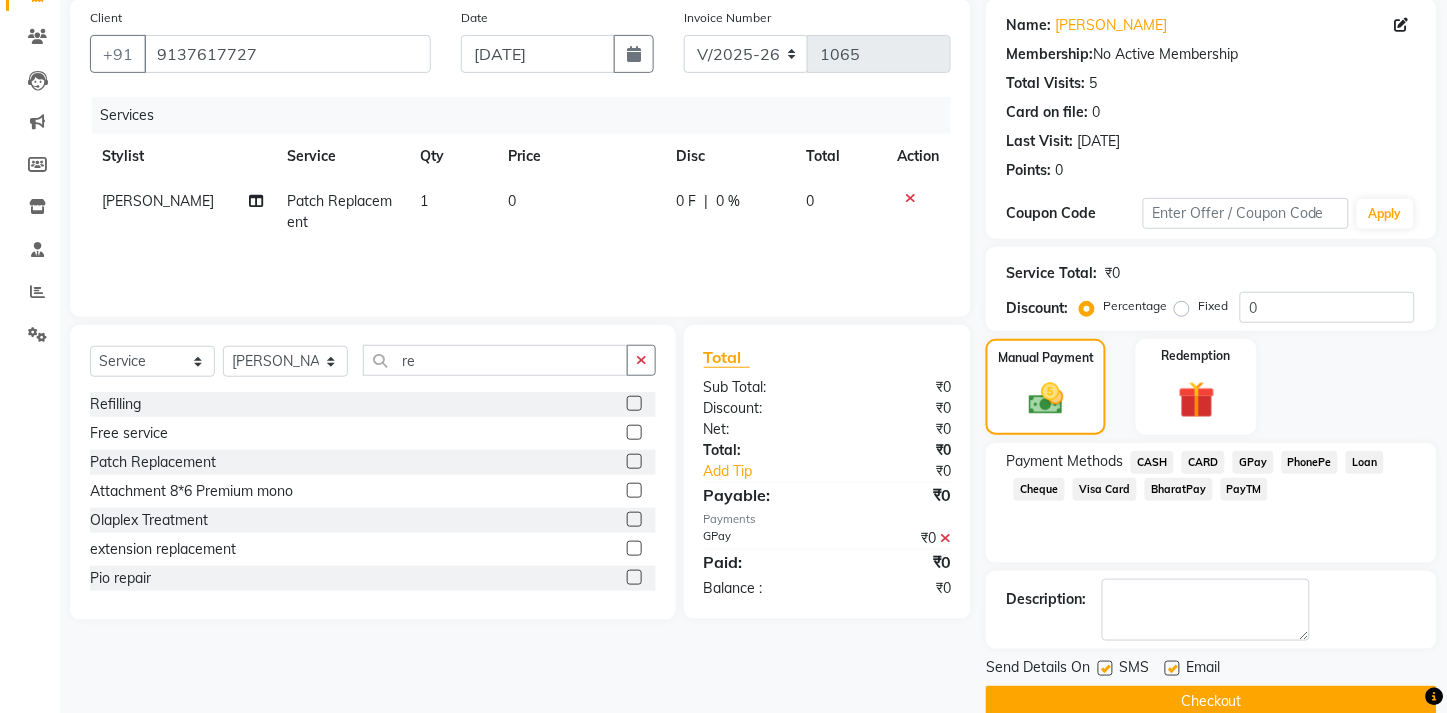 scroll, scrollTop: 207, scrollLeft: 0, axis: vertical 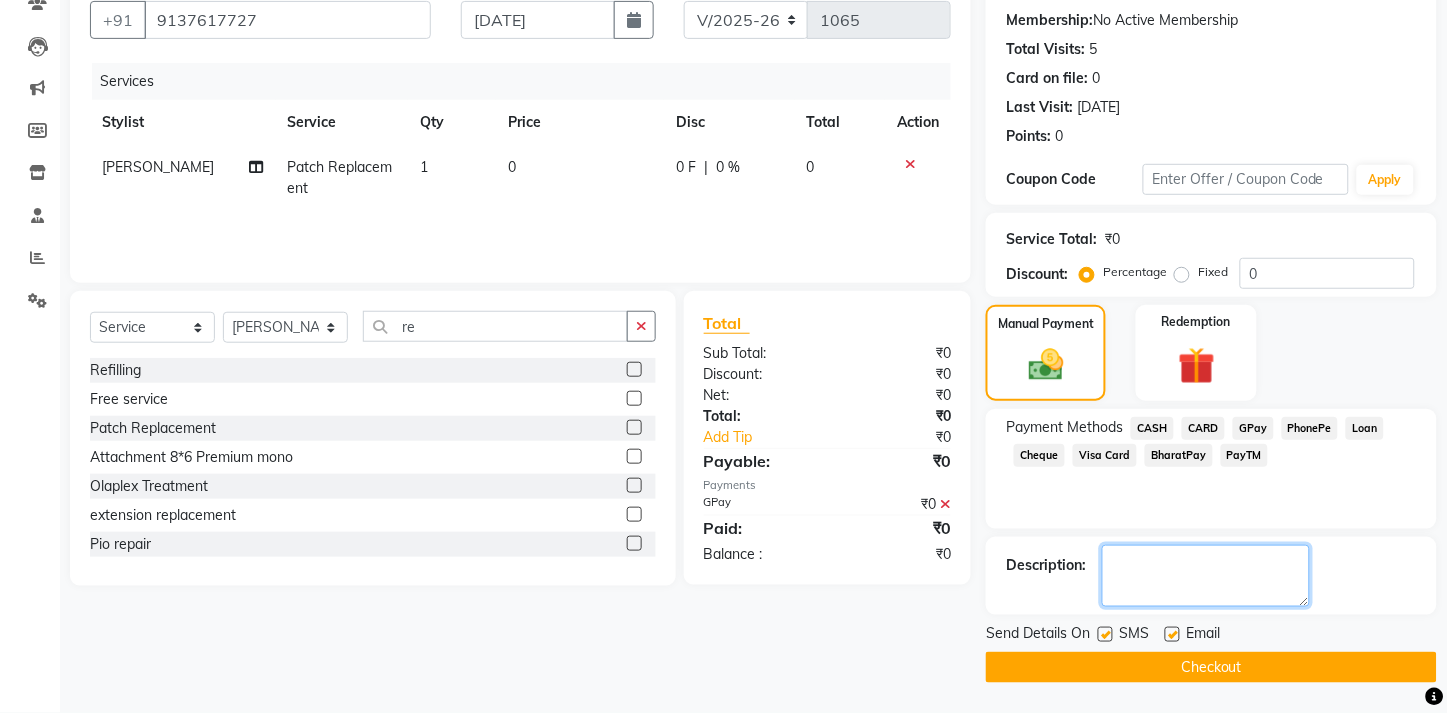 click 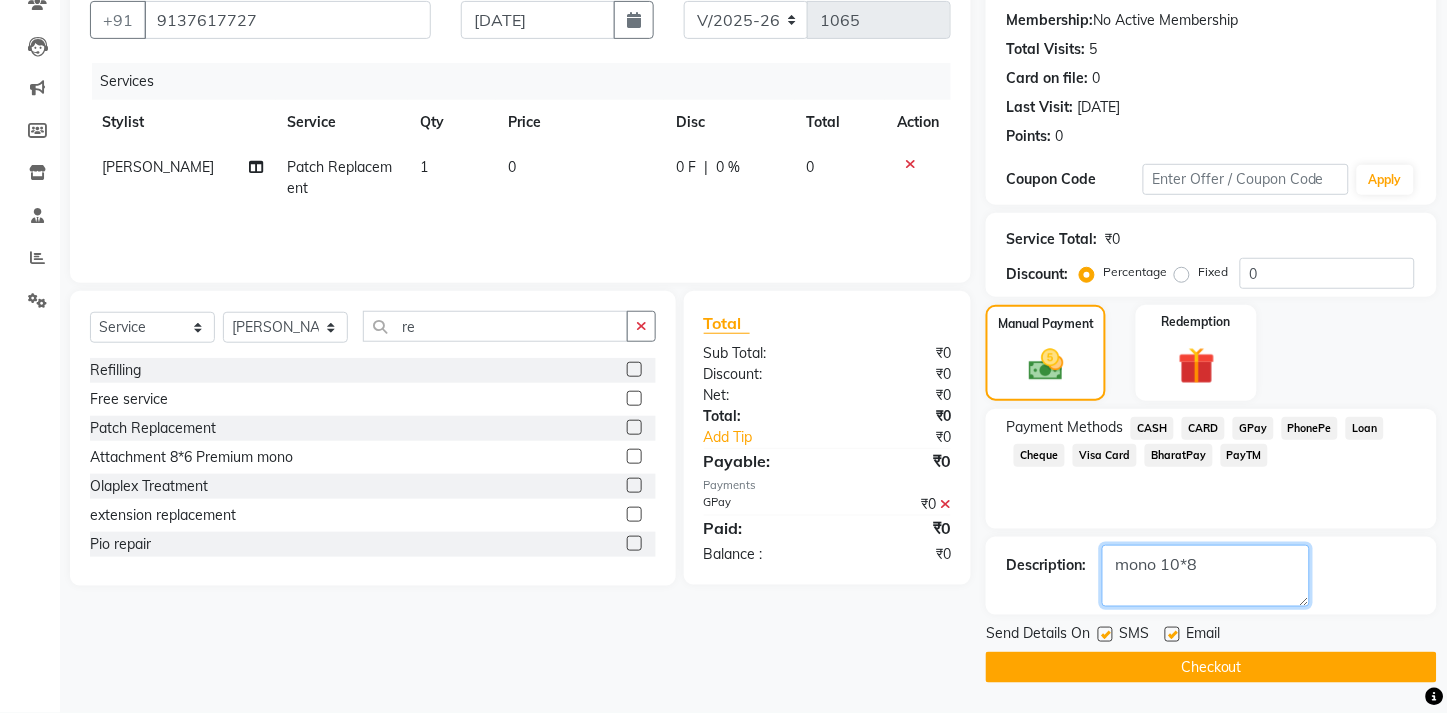 type on "mono 10*8" 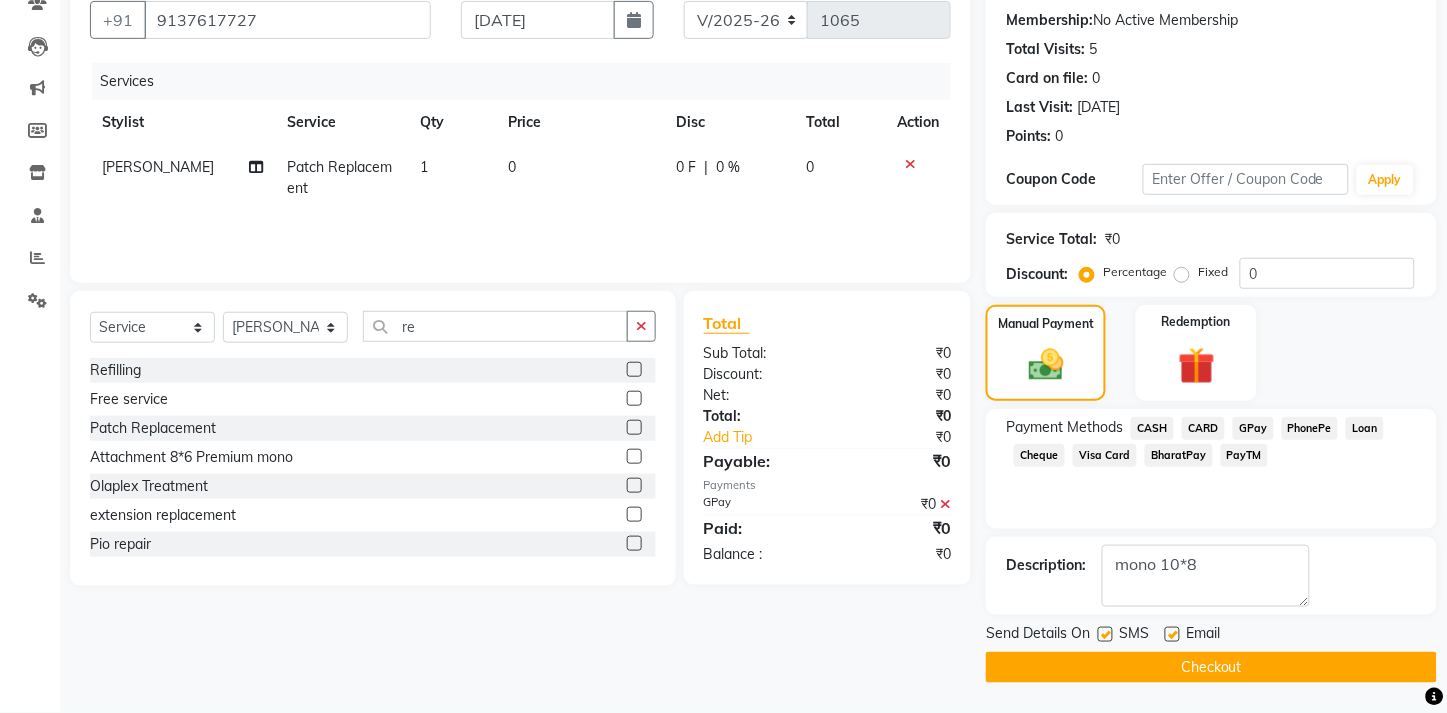 click 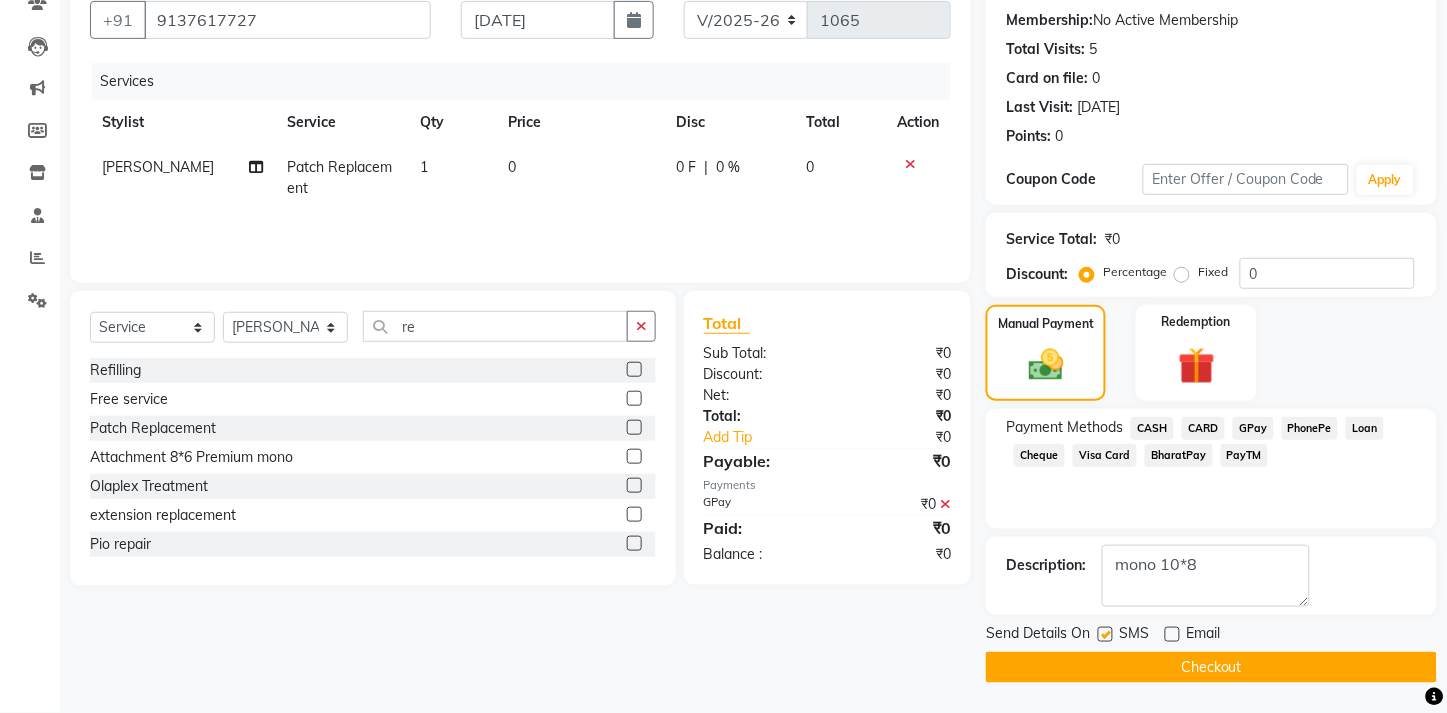 click 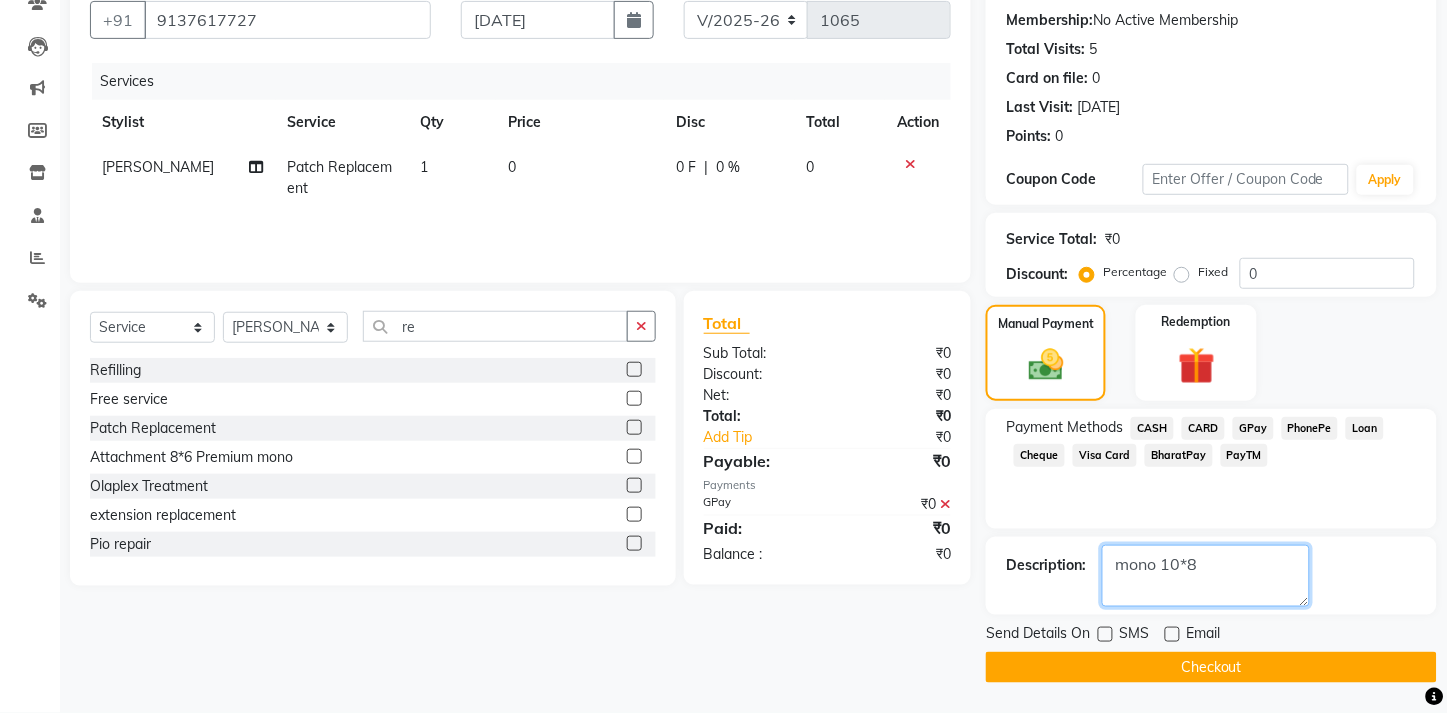 click 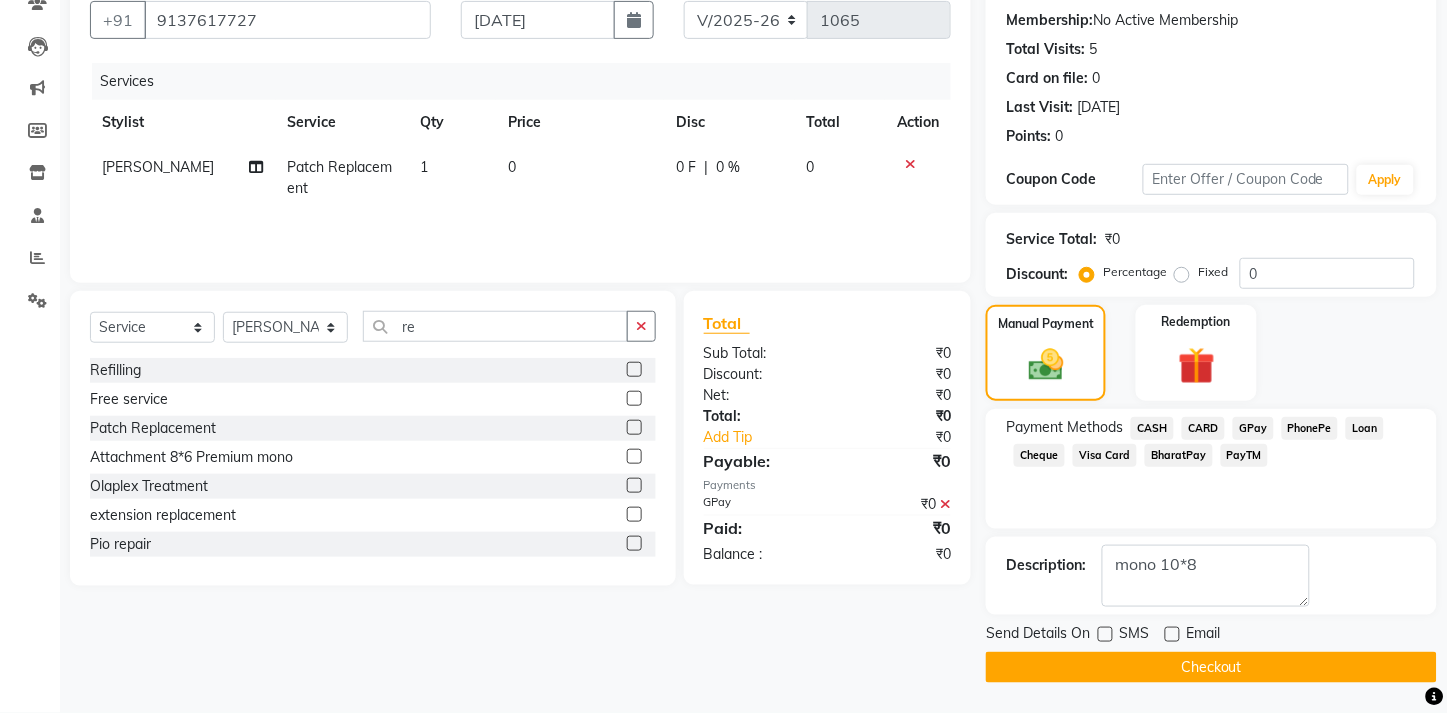click on "Checkout" 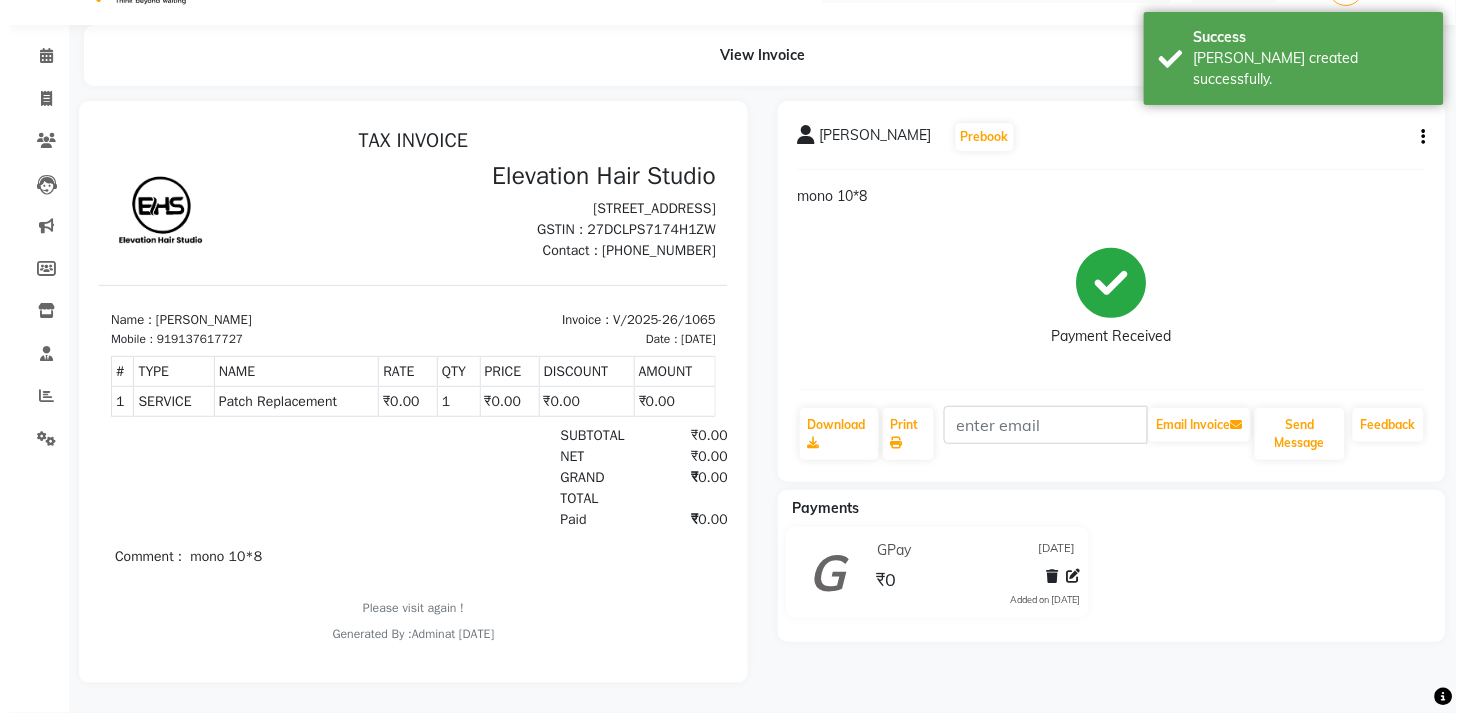 scroll, scrollTop: 0, scrollLeft: 0, axis: both 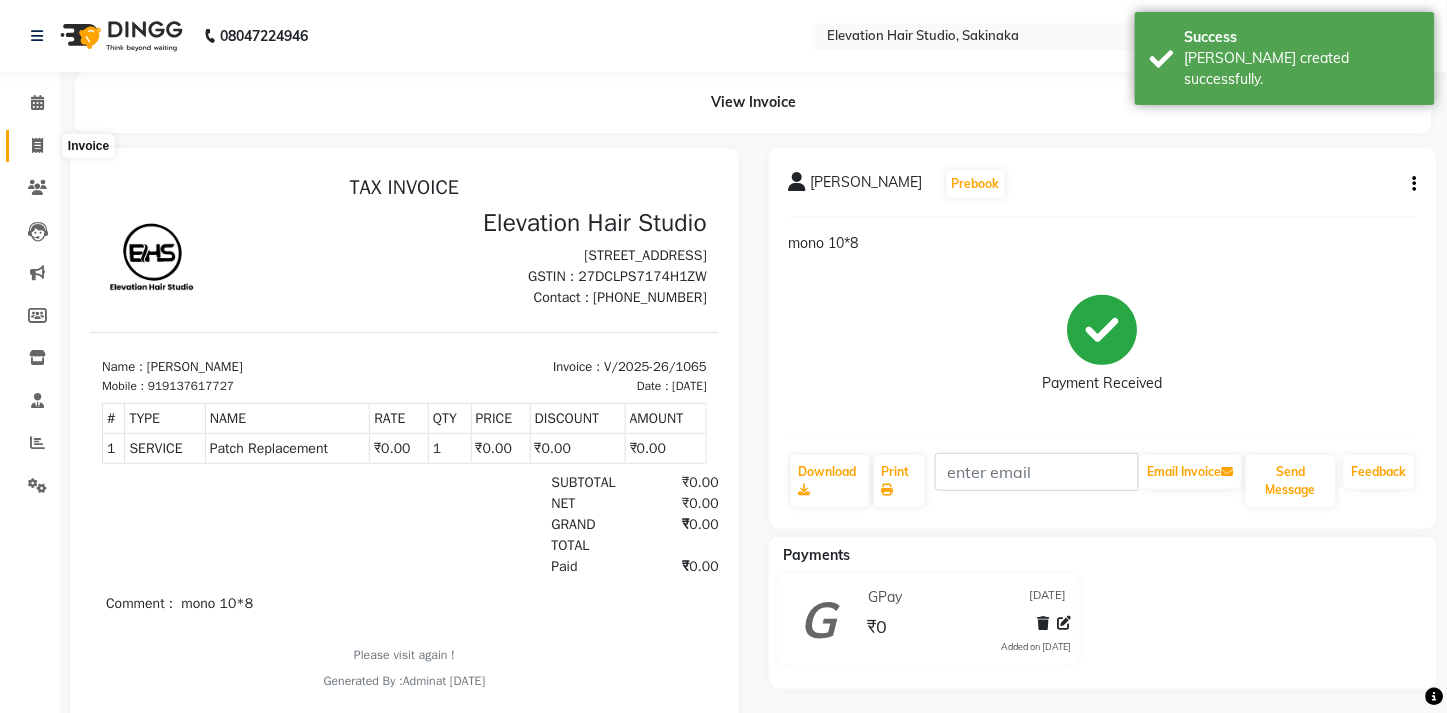 click 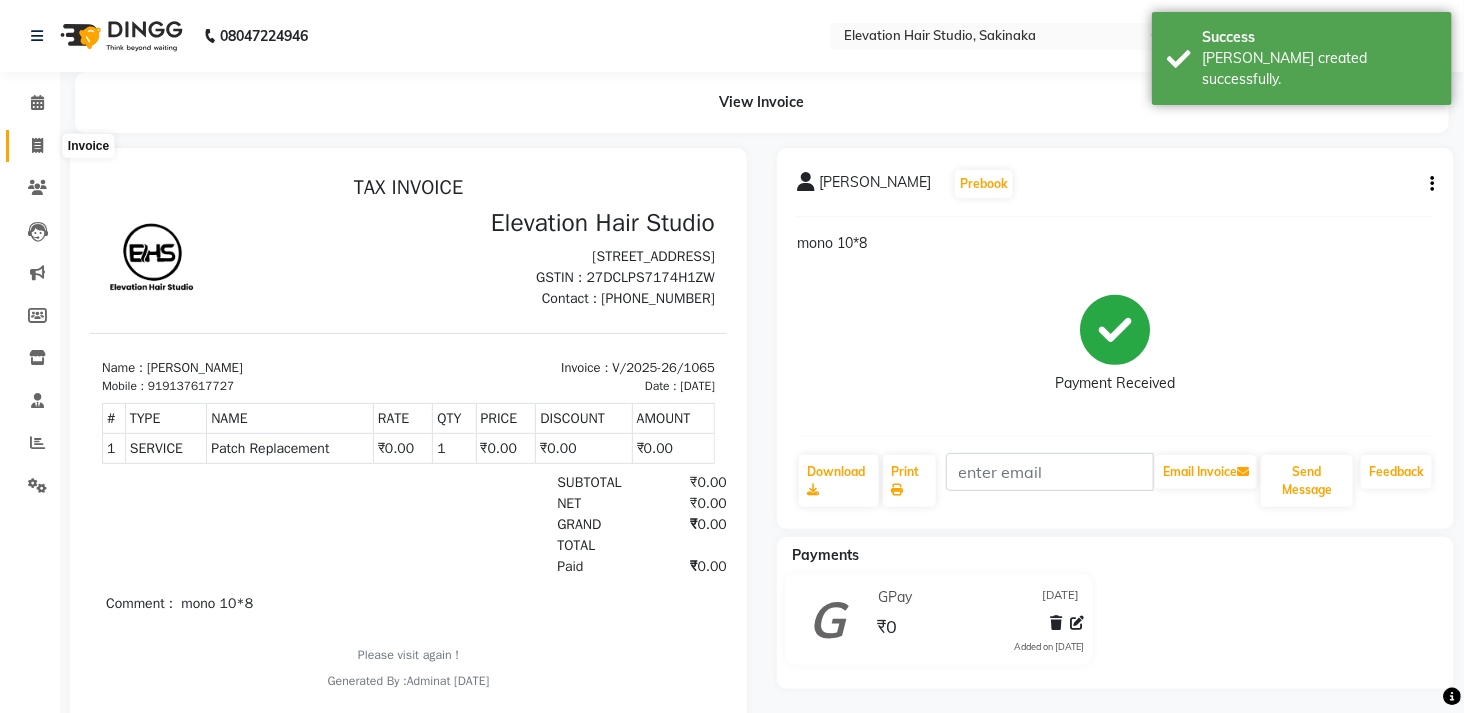 select on "service" 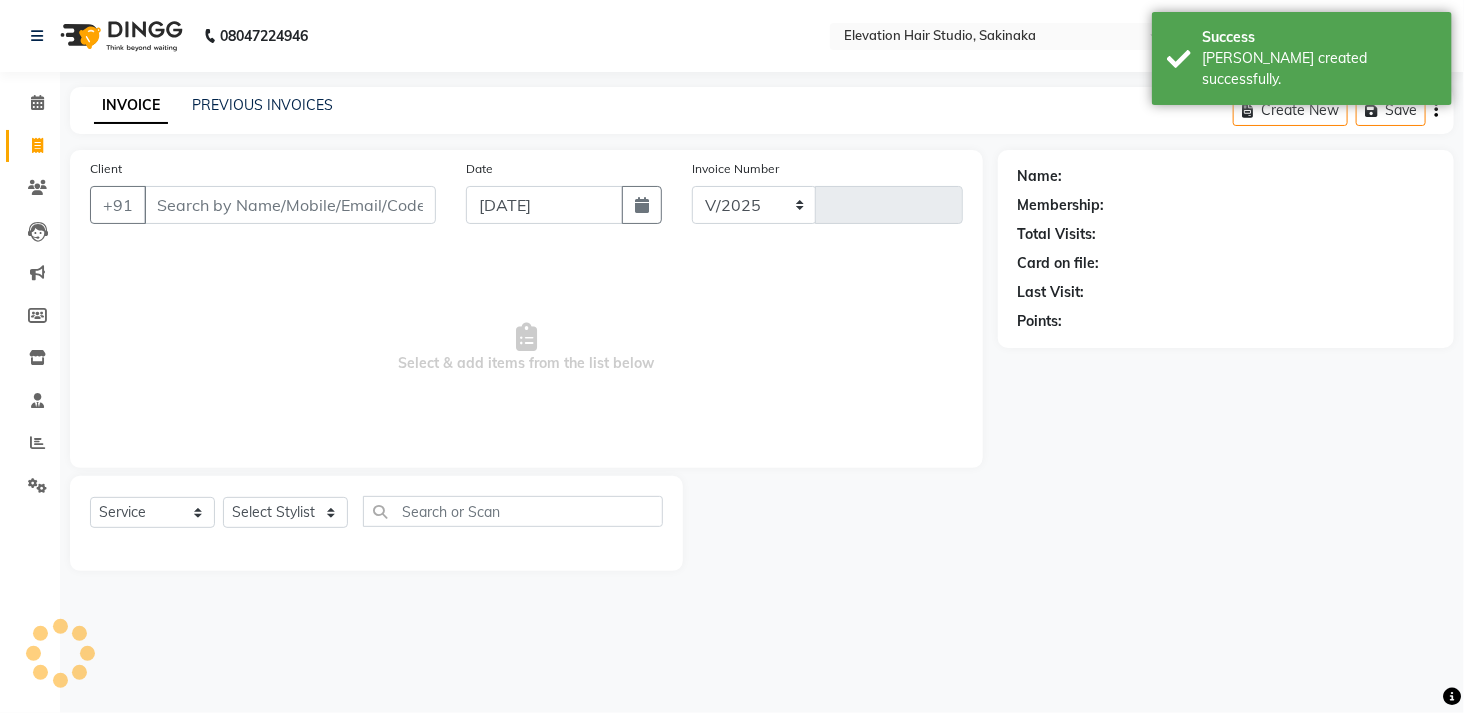 select on "4949" 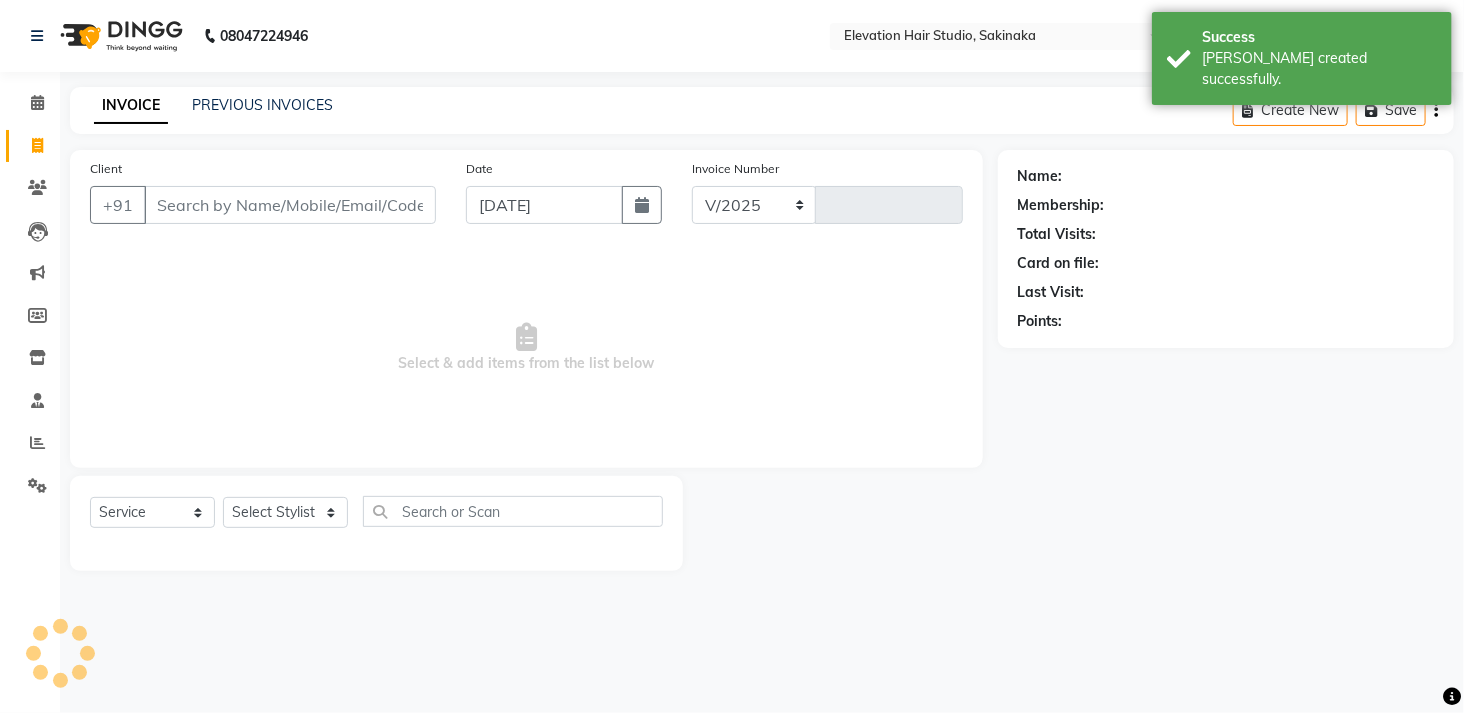type on "1066" 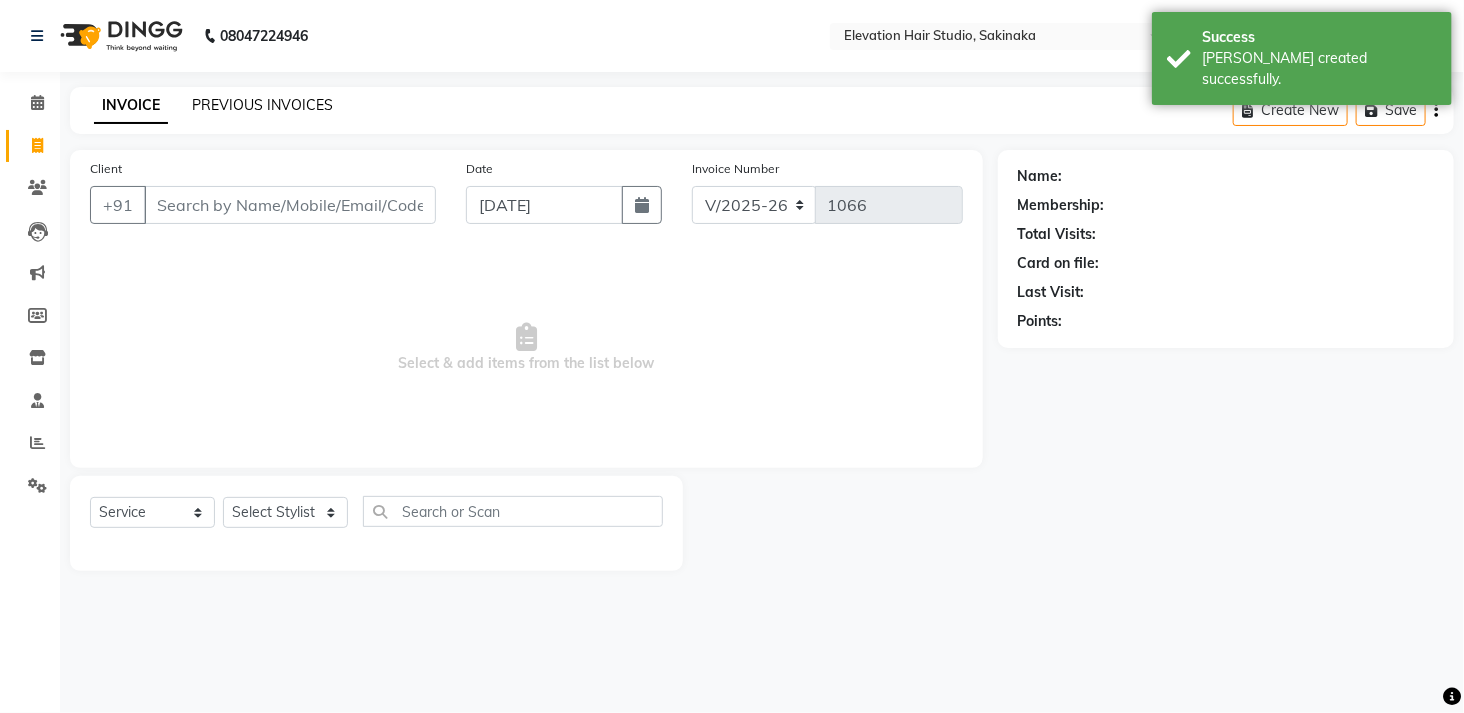 click on "PREVIOUS INVOICES" 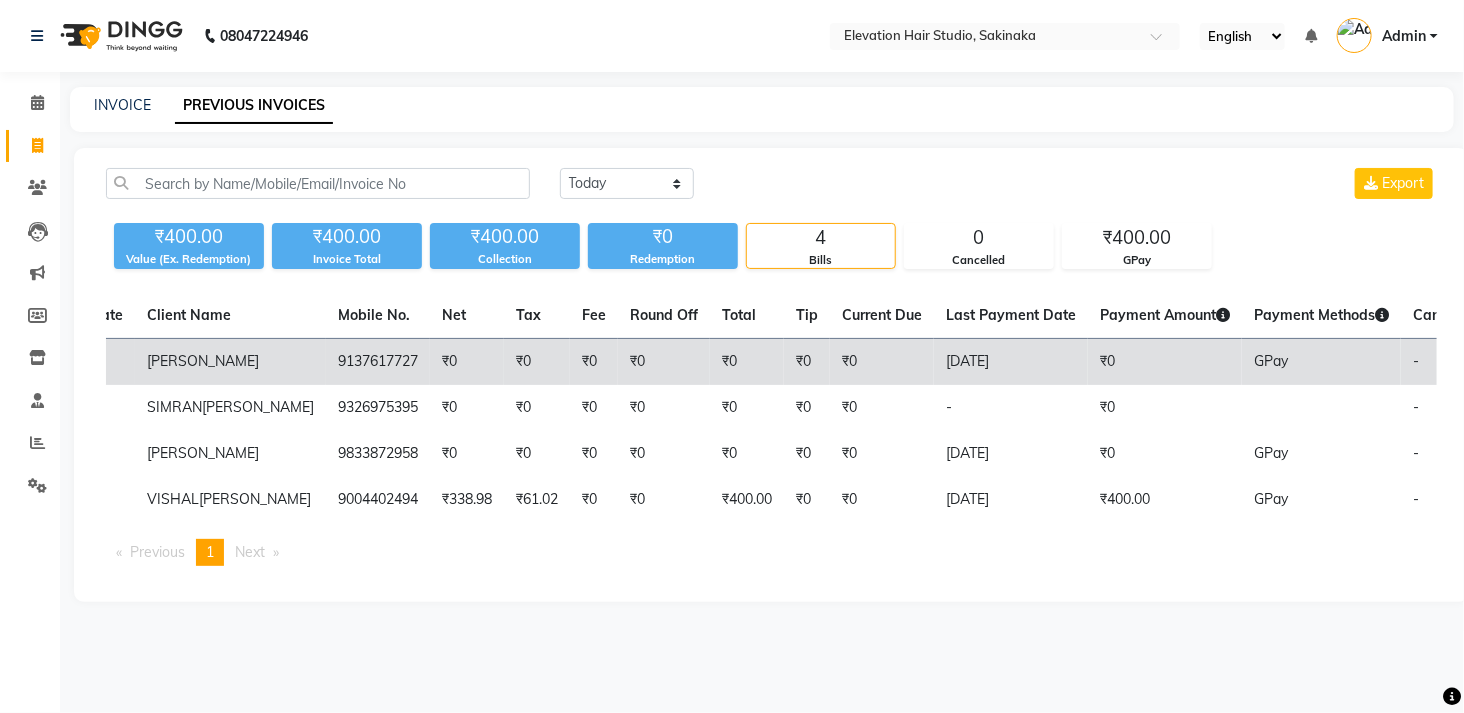 scroll, scrollTop: 0, scrollLeft: 0, axis: both 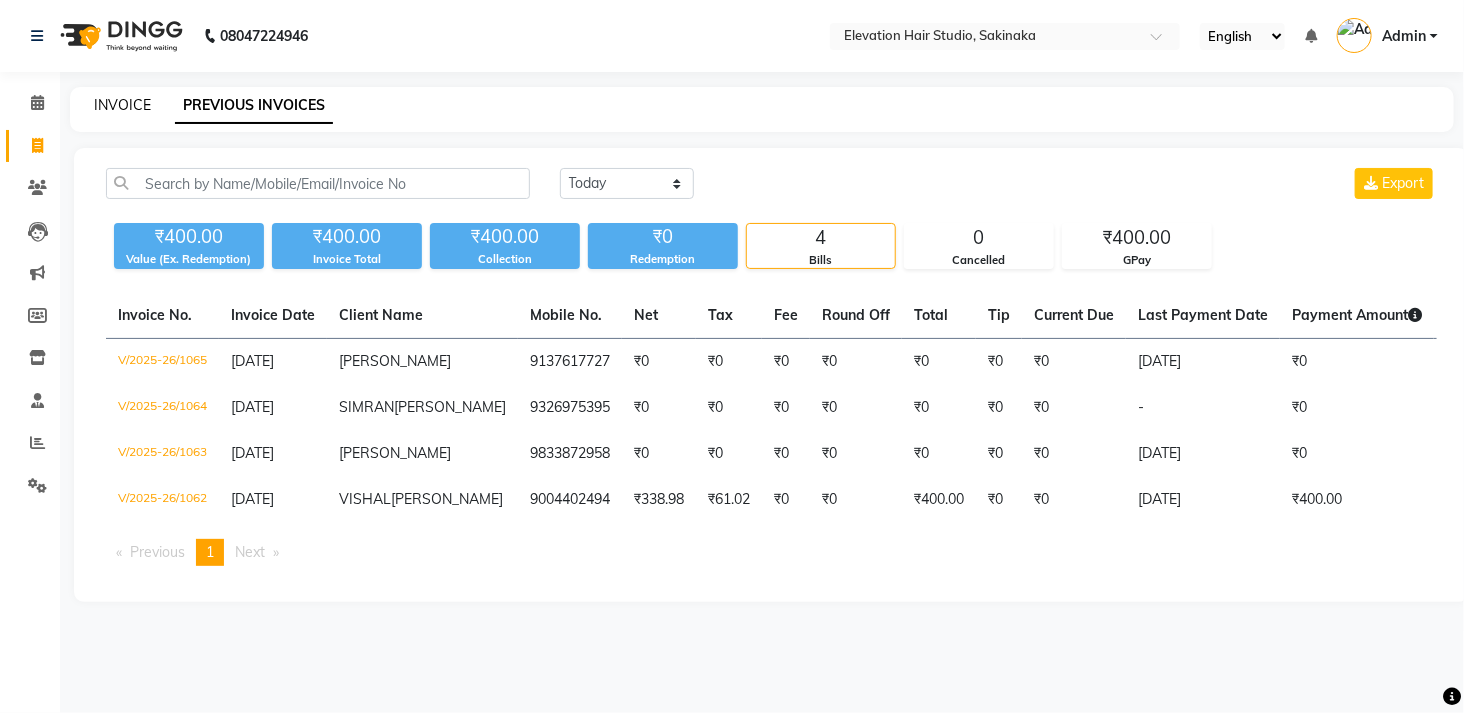click on "INVOICE" 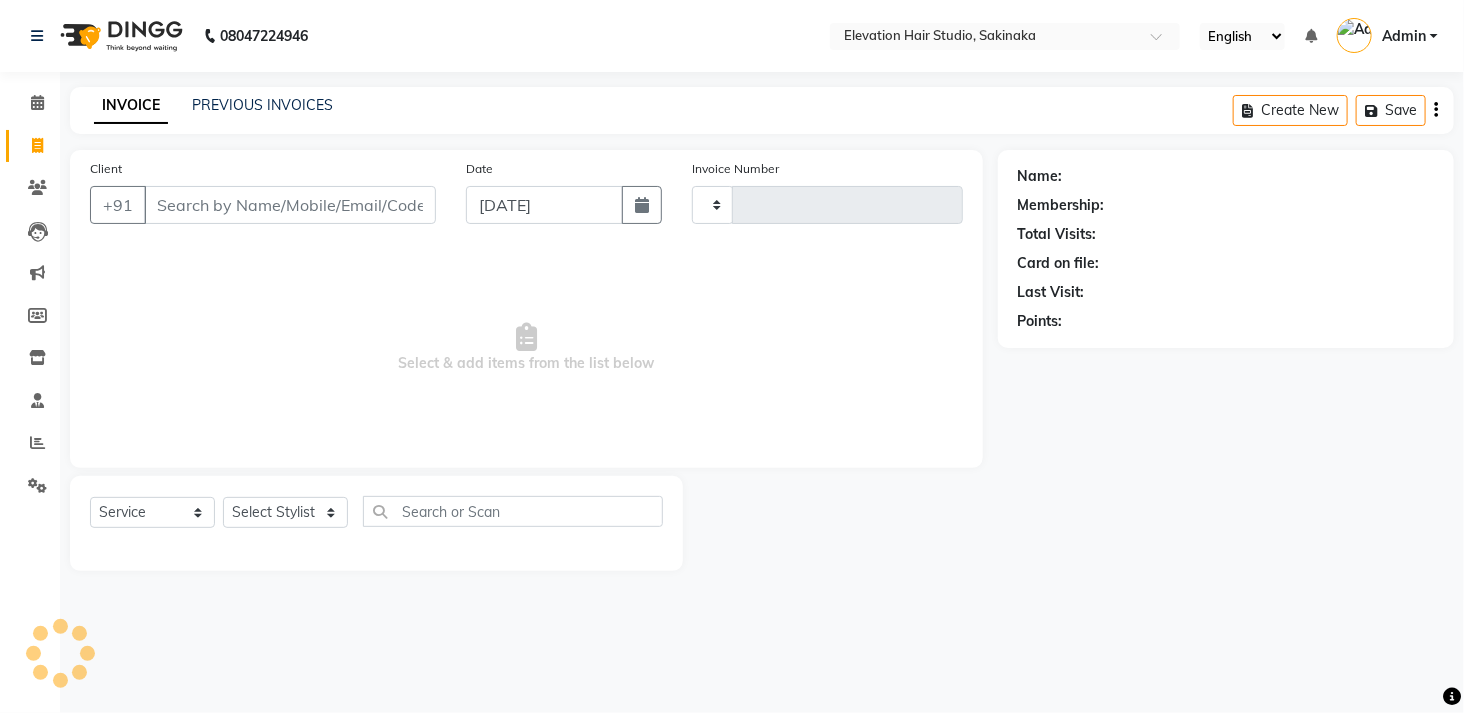 type on "1066" 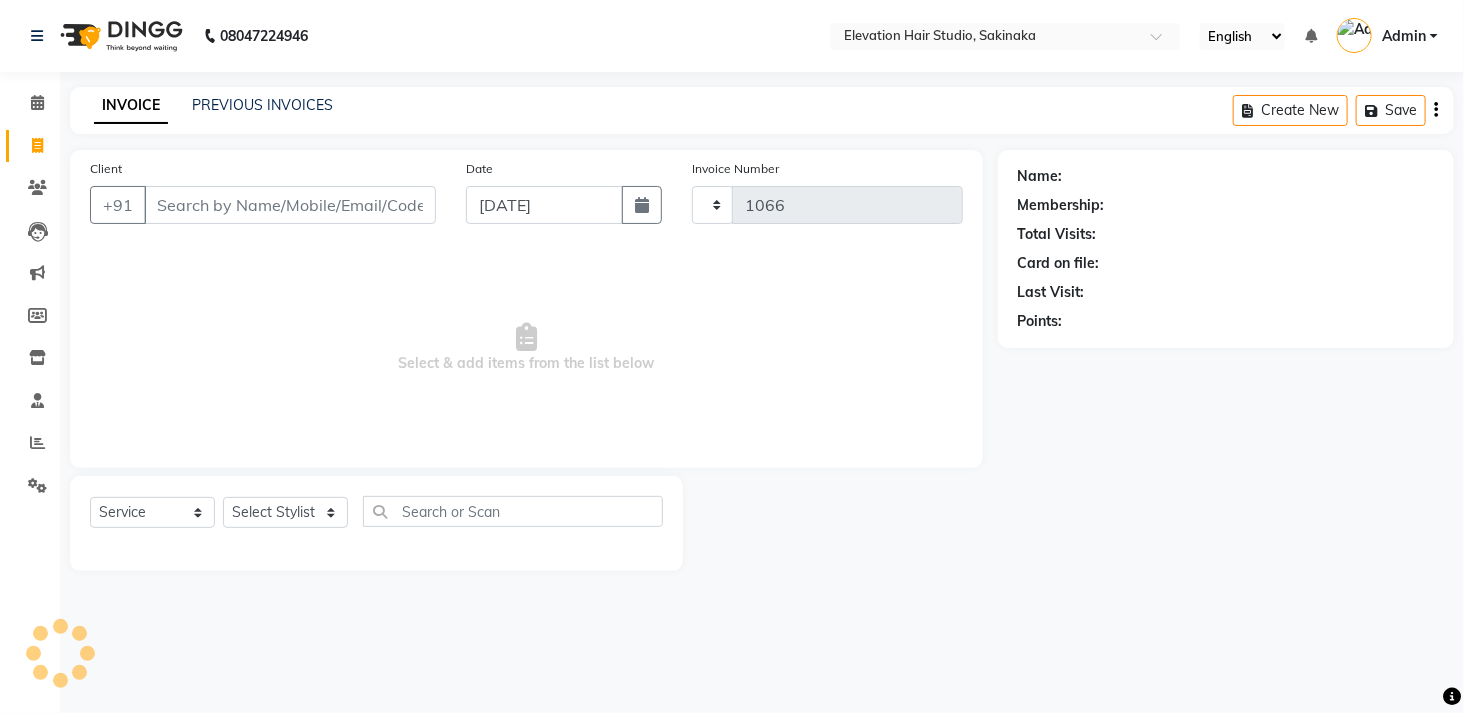 select on "4949" 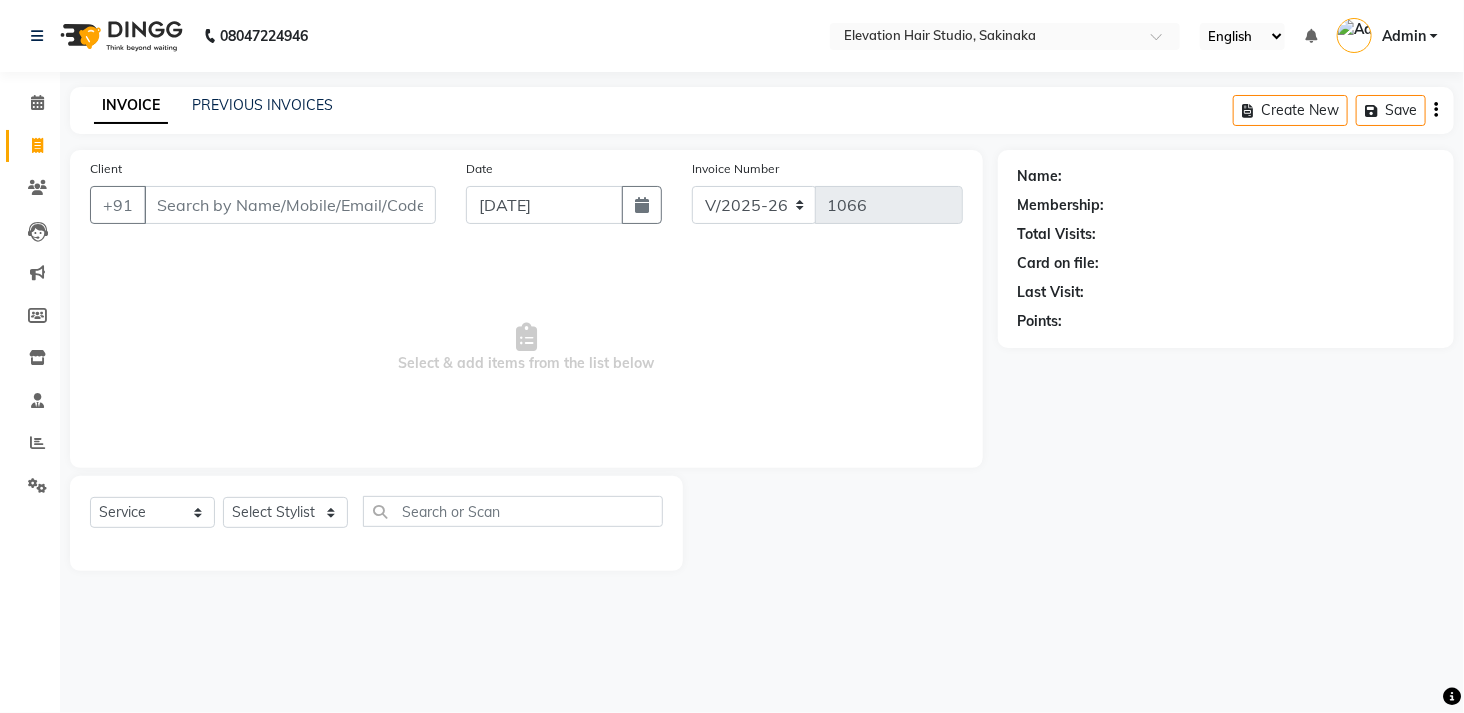 click on "Client" at bounding box center (290, 205) 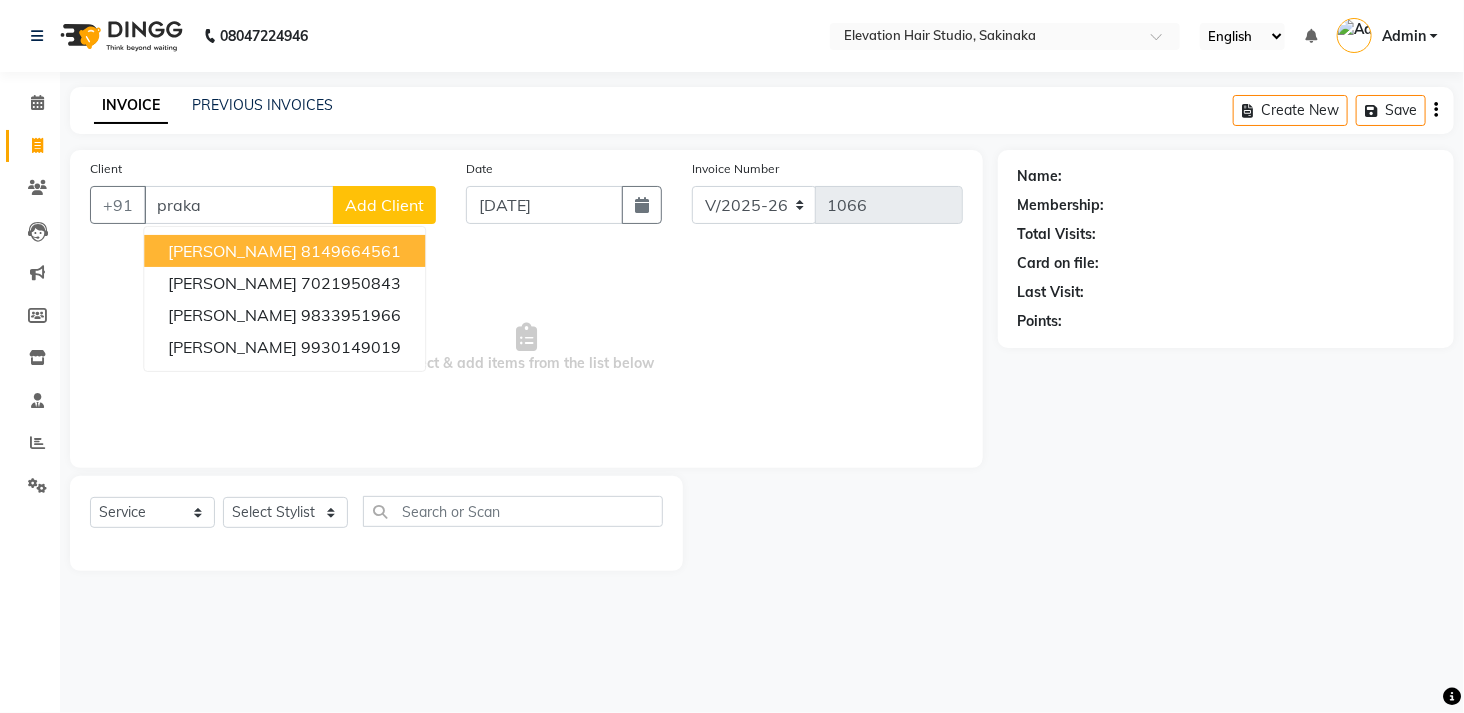 click on "[PERSON_NAME]" at bounding box center (232, 251) 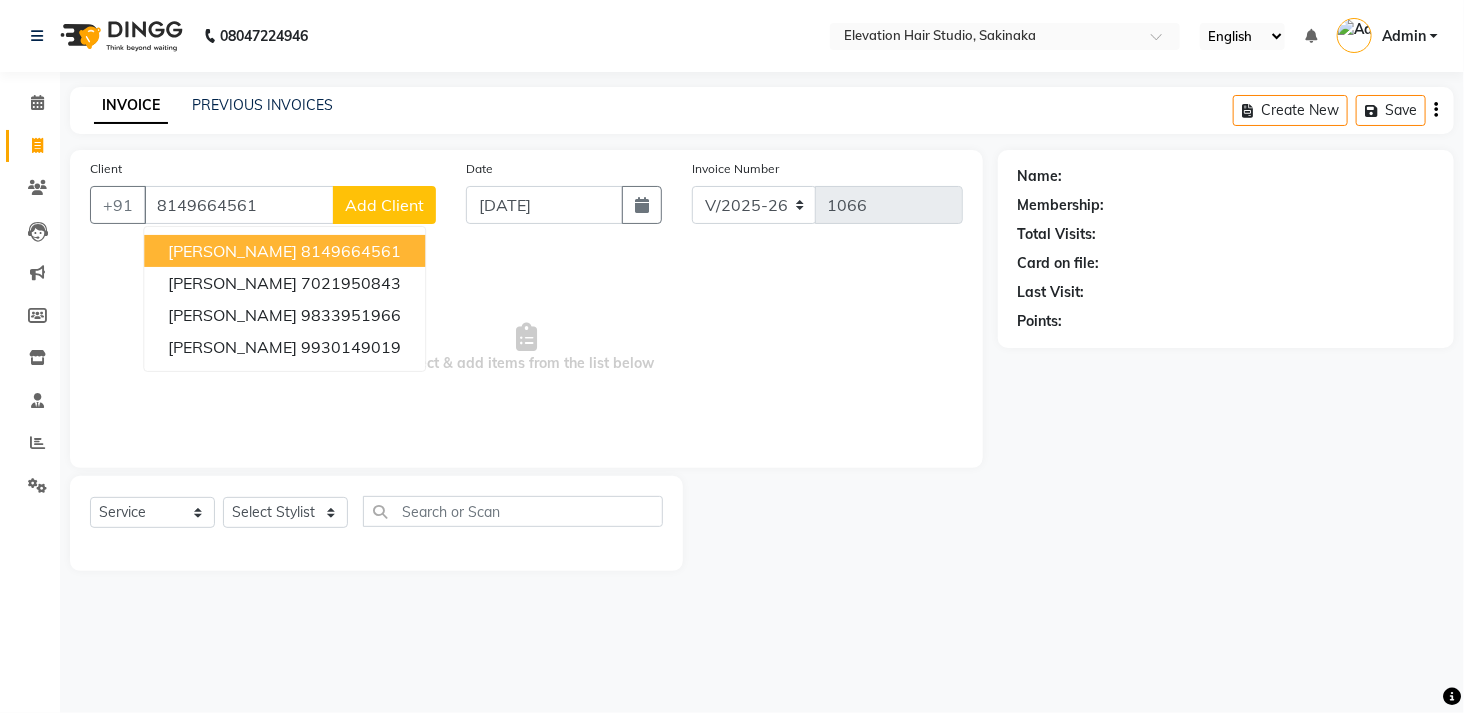 type on "8149664561" 